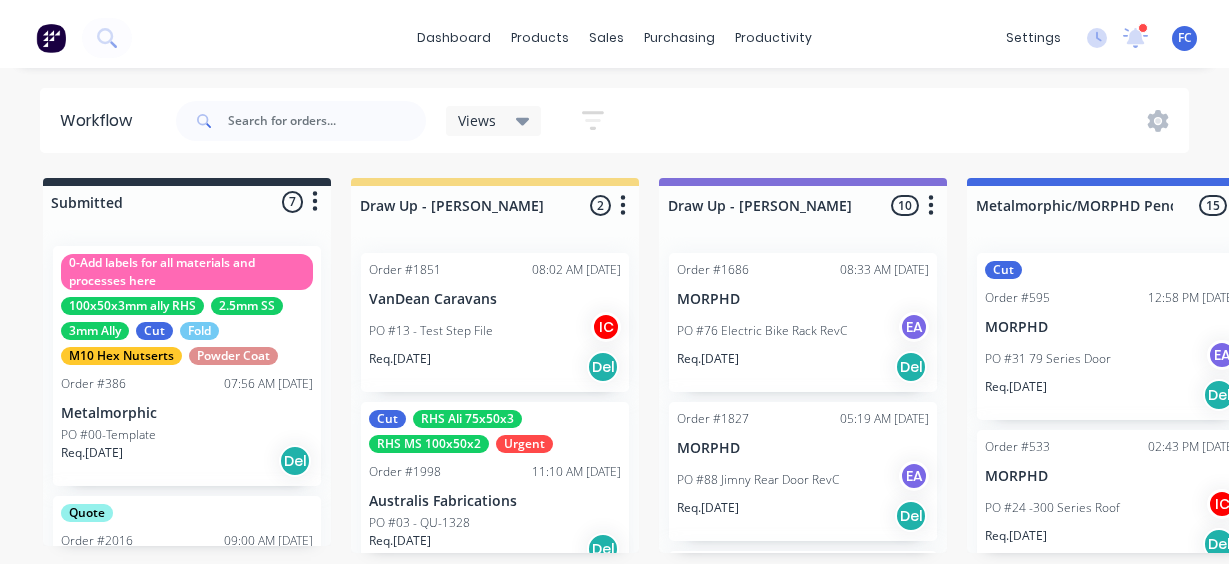 scroll, scrollTop: 0, scrollLeft: 0, axis: both 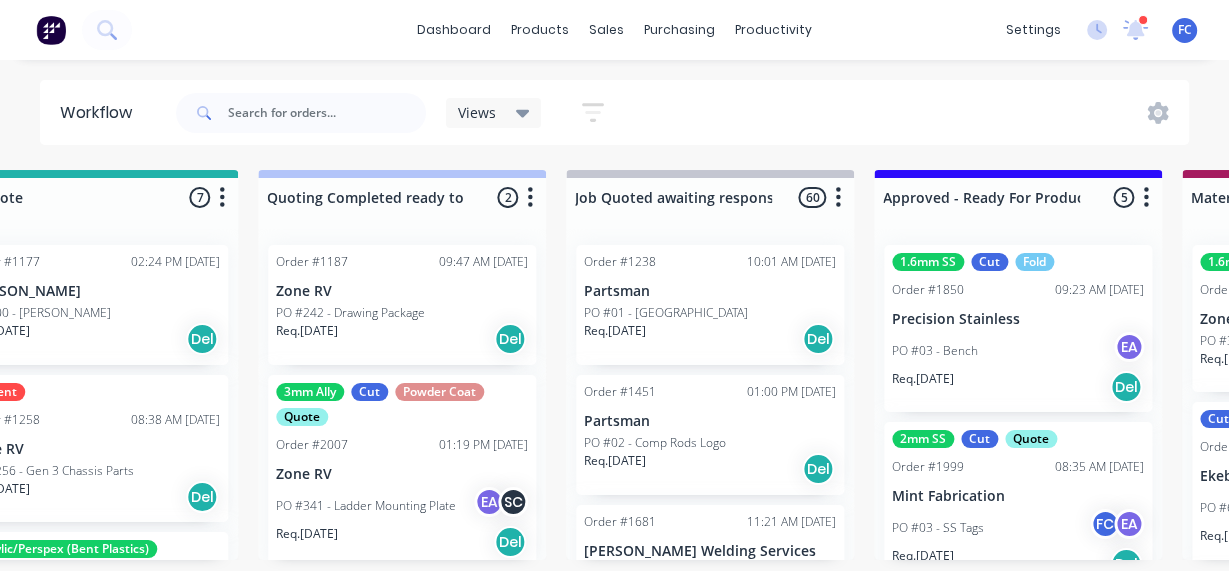 click on "settings 1 new notifications [PERSON_NAME] all as read [PERSON_NAME]  mentioned you in a message Precision Stainless Order  # 1850 PO  03 - Bench 12:00pm [DATE]   Milyn  mentioned you in a message HC Design Consulting Order  # 1666 PO  01 - Plates 11:33am [DATE]   [PERSON_NAME]  mentioned you in a message Precision Stainless Order  # 1950 PO  07 - Tray Shelves
10:51am [DATE]   [PERSON_NAME]  mentioned you in a message Mint Fabrication Order  # 1999 PO  03 - SS Tags
10:42am [DATE]   [PERSON_NAME]  mentioned you in a message VanDean Caravans Order  # 2000 PO  15 - Actuator Parts
06:15am [DATE]   [PERSON_NAME]  mentioned you in a message Fencescape Fencing Order  # 1987 PO  01 - RFQ 08:00am [DATE]   [PERSON_NAME]  mentioned you in a message Fast Lane Fabrication Order  # 1992 PO  13 - Order [DATE]
06:05am [DATE]   [PERSON_NAME]  mentioned you in a message Red Bull Order  # 1972 PO  05 - Small Cooler Stands - The Beat
10:56am [DATE]   [PERSON_NAME]  mentioned you in a message [PERSON_NAME] Order  # 1995 PO  02 Folded Plates 10:16am [DATE]   [PERSON_NAME] [PERSON_NAME] Order" at bounding box center [1112, 30] 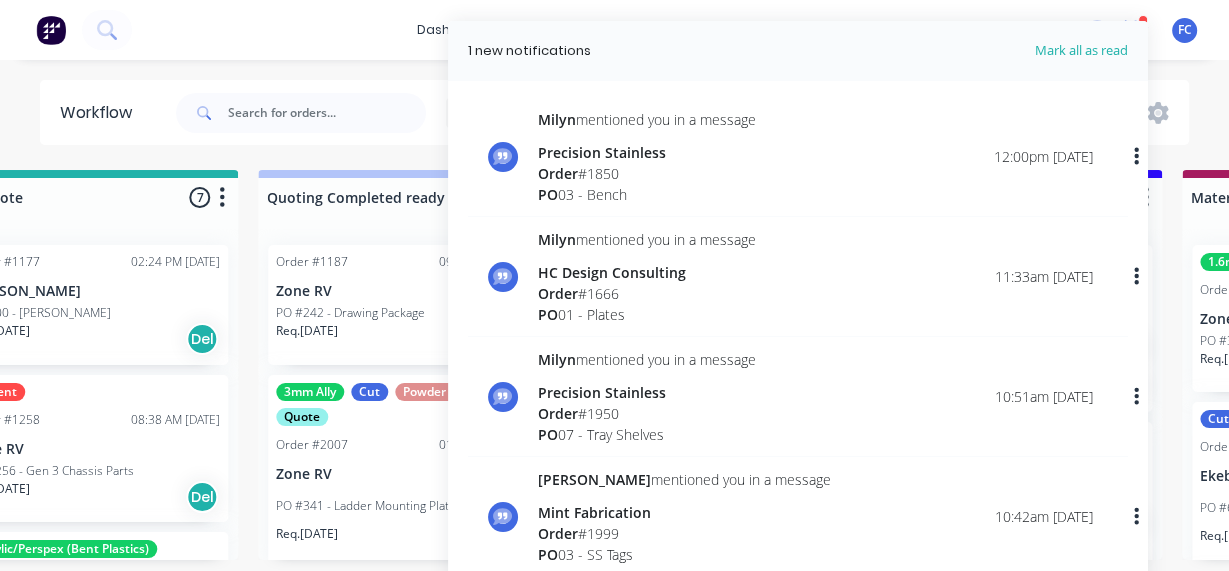 click on "dashboard products sales purchasing productivity dashboard products Product Catalogue Materials sales Sales Orders Customers Price Level Manager purchasing Purchase Orders Suppliers productivity Workflow Planner Delivery Scheduling Timesheets settings 1 new notifications Mark all as read [PERSON_NAME]  mentioned you in a message Precision Stainless Order  # 1850 PO  03 - Bench 12:00pm [DATE]   Milyn  mentioned you in a message HC Design Consulting Order  # 1666 PO  01 - Plates 11:33am [DATE]   [PERSON_NAME]  mentioned you in a message Precision Stainless Order  # 1950 PO  07 - Tray Shelves
10:51am [DATE]   [PERSON_NAME]  mentioned you in a message Mint Fabrication Order  # 1999 PO  03 - SS Tags
10:42am [DATE]   [PERSON_NAME]  mentioned you in a message VanDean Caravans Order  # 2000 PO  15 - Actuator Parts
06:15am [DATE]   [PERSON_NAME]  mentioned you in a message Fencescape Fencing Order  # 1987 PO  01 - RFQ 08:00am [DATE]   [PERSON_NAME]  mentioned you in a message Fast Lane Fabrication Order  # 1992 PO  13 - Order [DATE]
06:05am [DATE]" at bounding box center [614, 30] 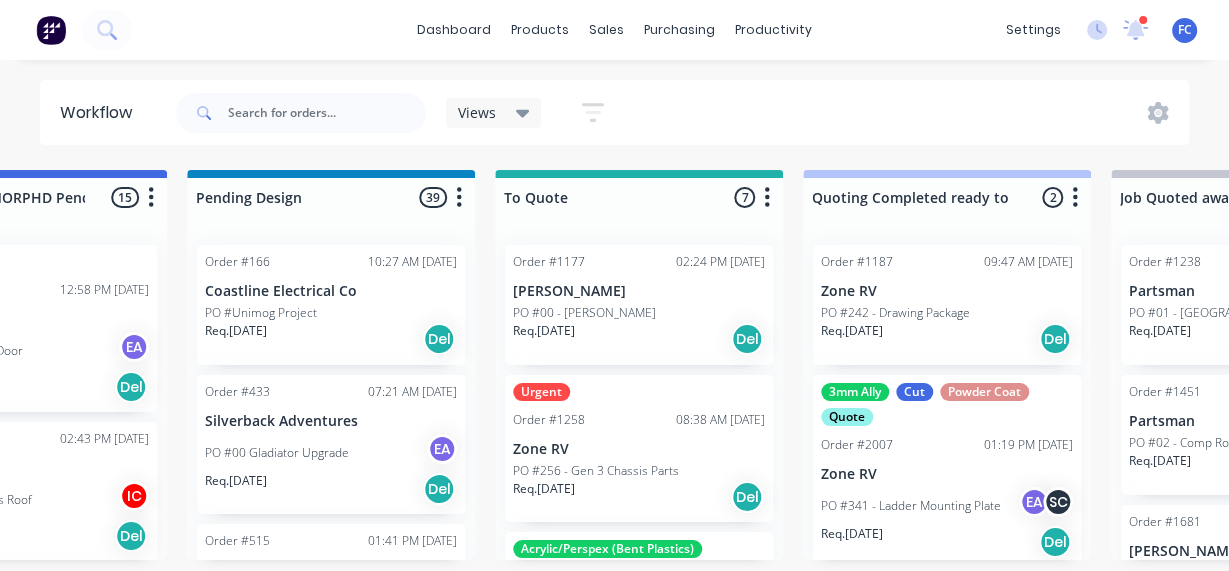 scroll, scrollTop: 0, scrollLeft: 1058, axis: horizontal 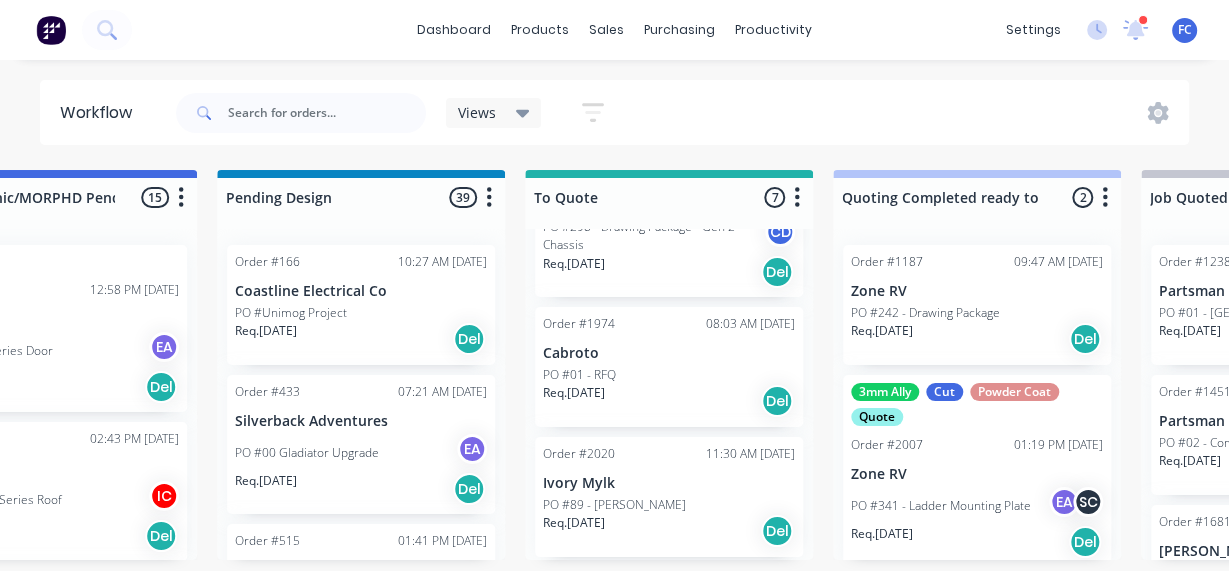 click on "PO #89 - [PERSON_NAME]" at bounding box center (614, 505) 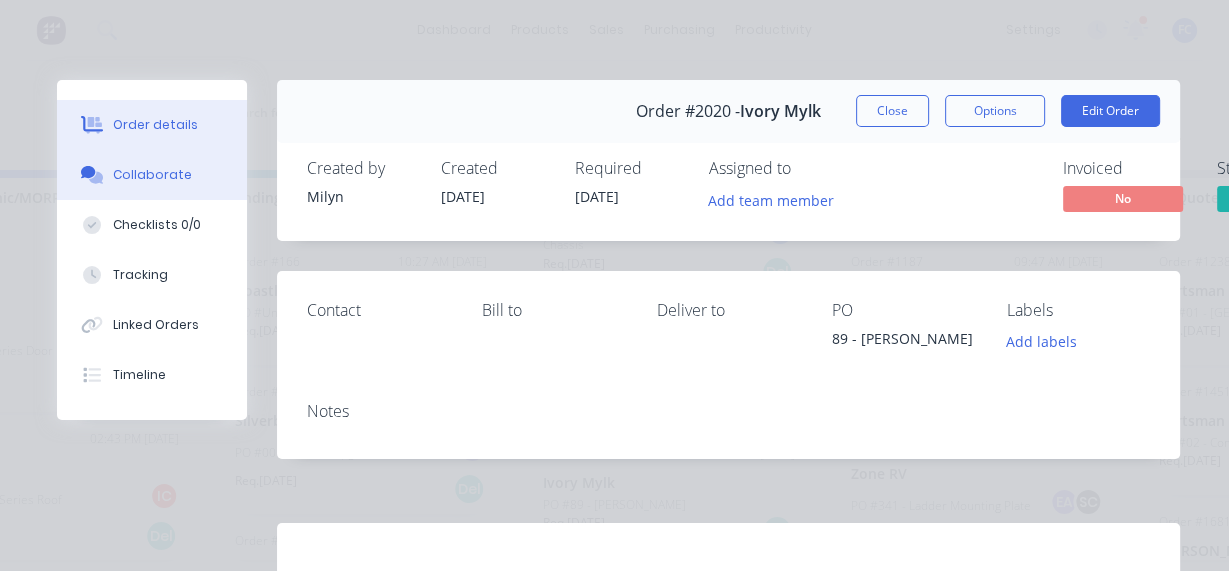 click on "Collaborate" at bounding box center (152, 175) 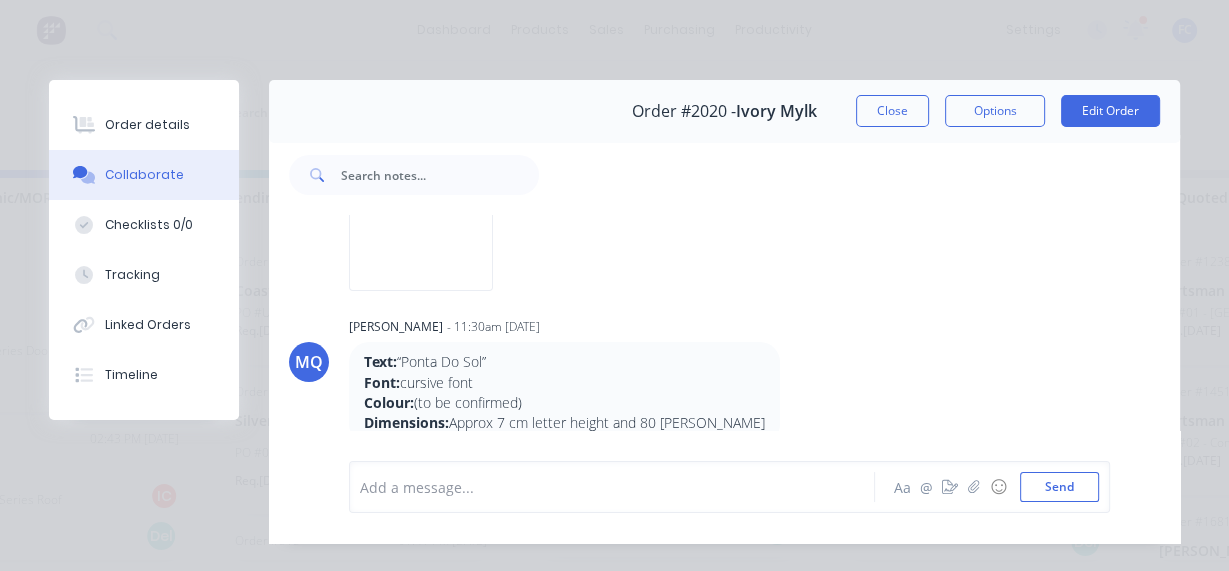 scroll, scrollTop: 242, scrollLeft: 0, axis: vertical 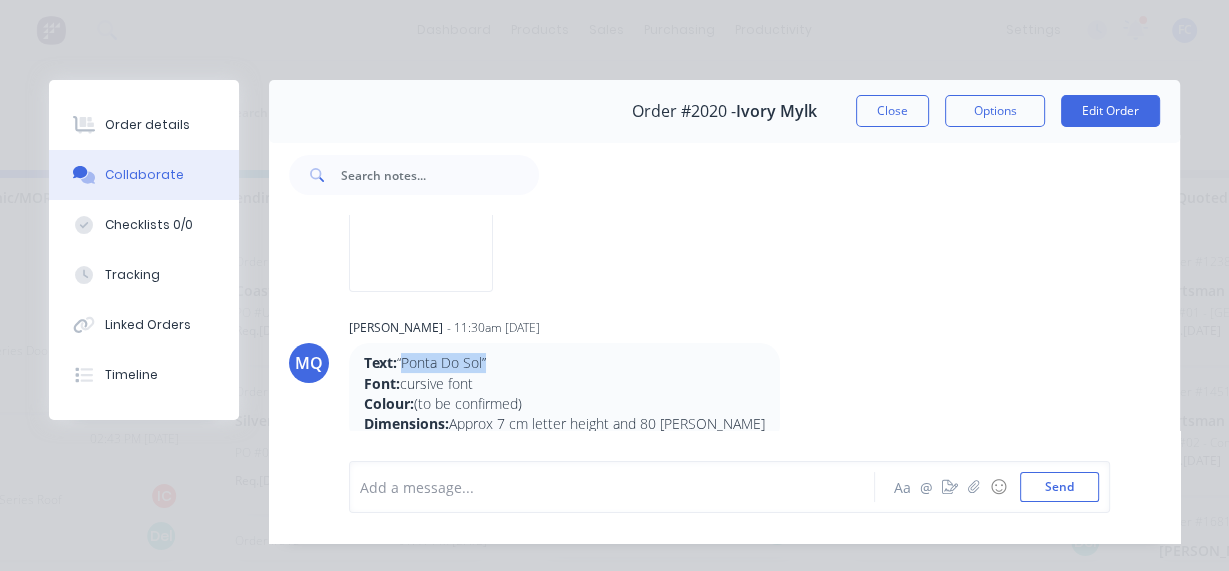 drag, startPoint x: 496, startPoint y: 362, endPoint x: 401, endPoint y: 364, distance: 95.02105 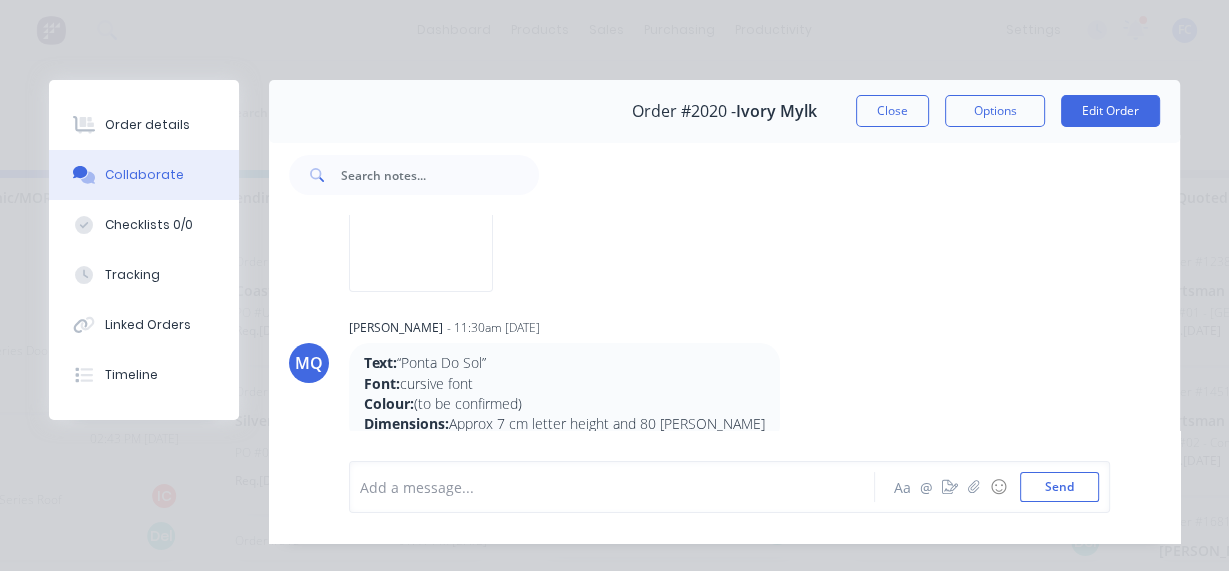 click on "Font:  cursive font" at bounding box center [564, 384] 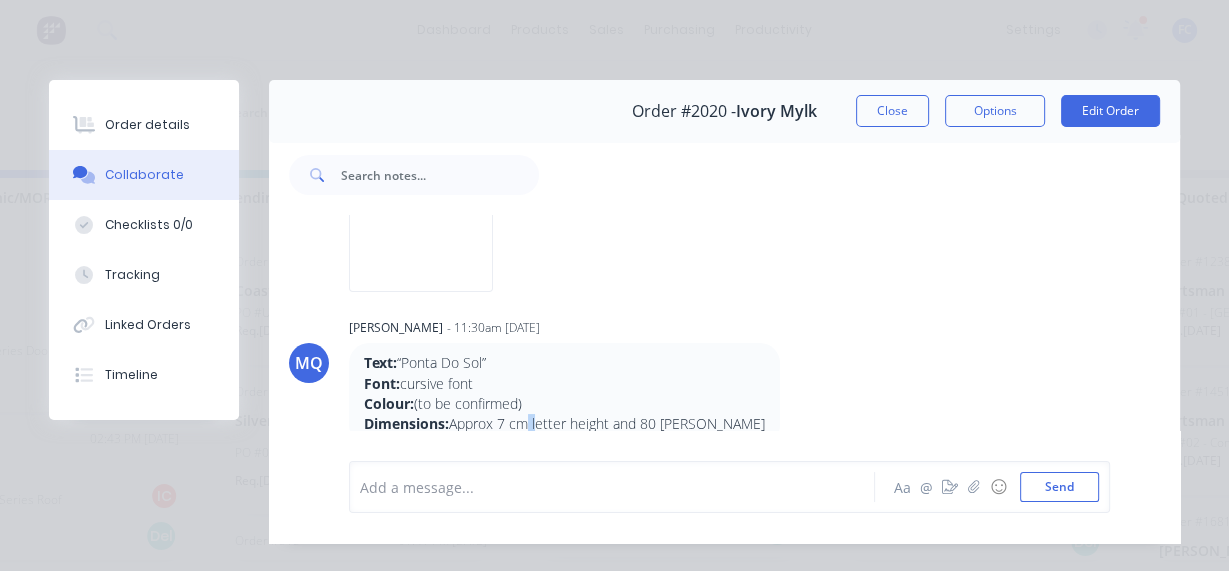 drag, startPoint x: 535, startPoint y: 421, endPoint x: 520, endPoint y: 420, distance: 15.033297 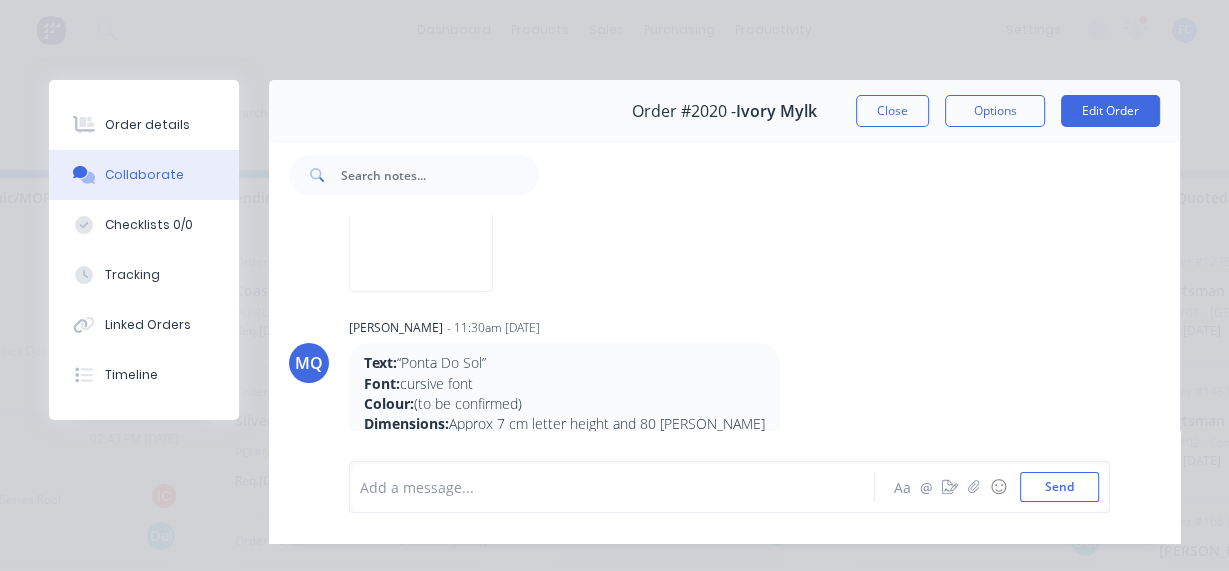click on "Dimensions:  Approx 7 cm letter height and 80 [PERSON_NAME]" at bounding box center [564, 424] 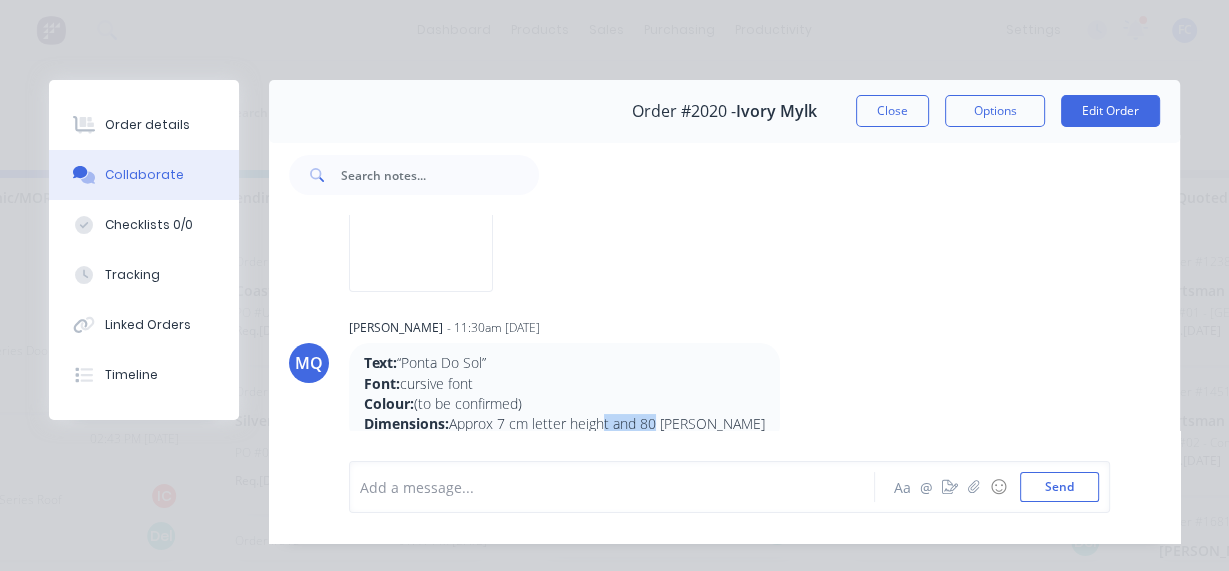 drag, startPoint x: 601, startPoint y: 424, endPoint x: 654, endPoint y: 430, distance: 53.338543 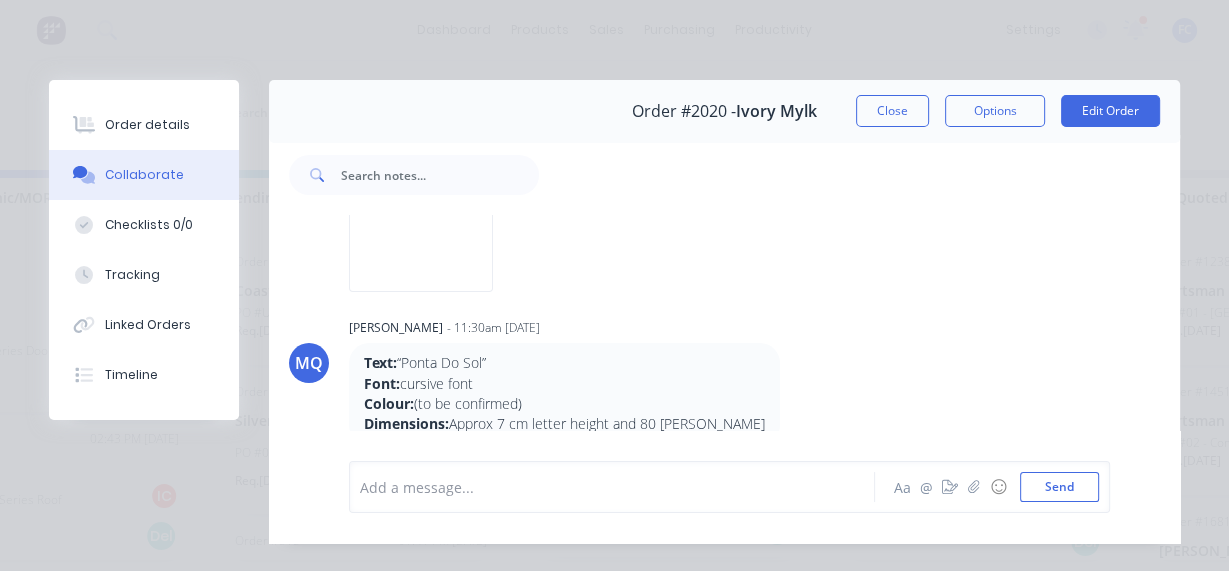 click on "Dimensions:  Approx 7 cm letter height and 80 [PERSON_NAME]" at bounding box center [564, 424] 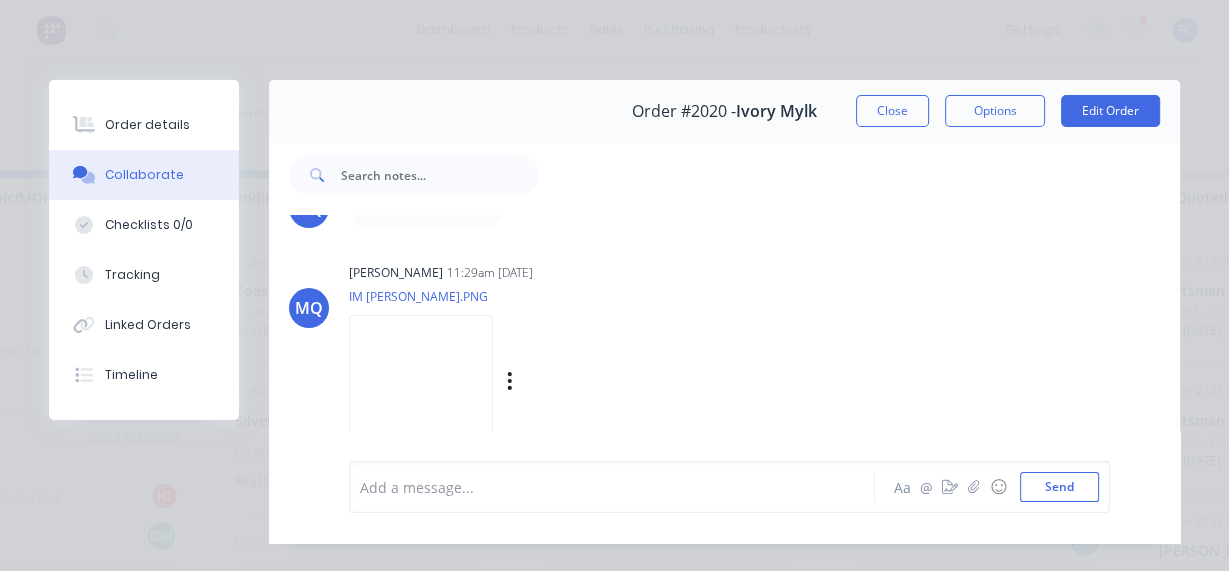 scroll, scrollTop: 162, scrollLeft: 0, axis: vertical 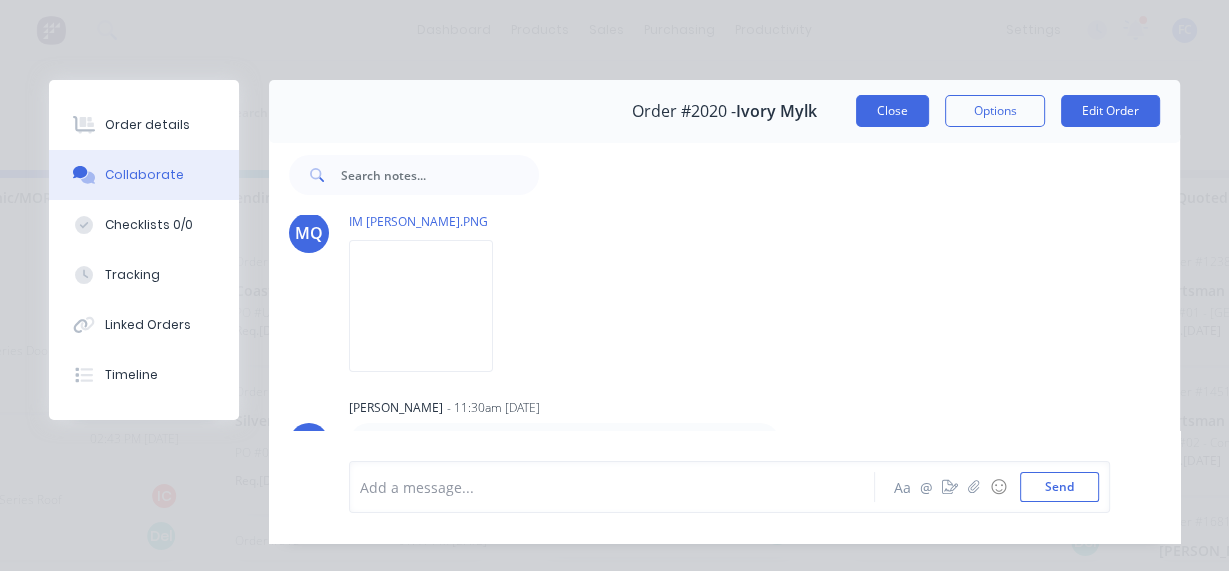 click on "Close" at bounding box center [892, 111] 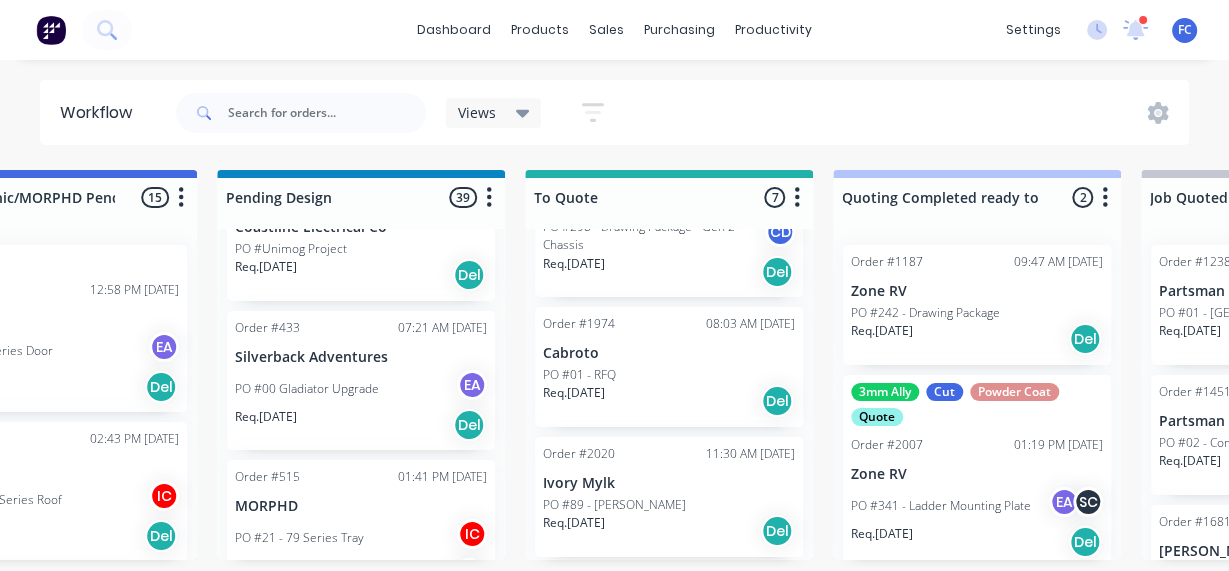 scroll, scrollTop: 160, scrollLeft: 0, axis: vertical 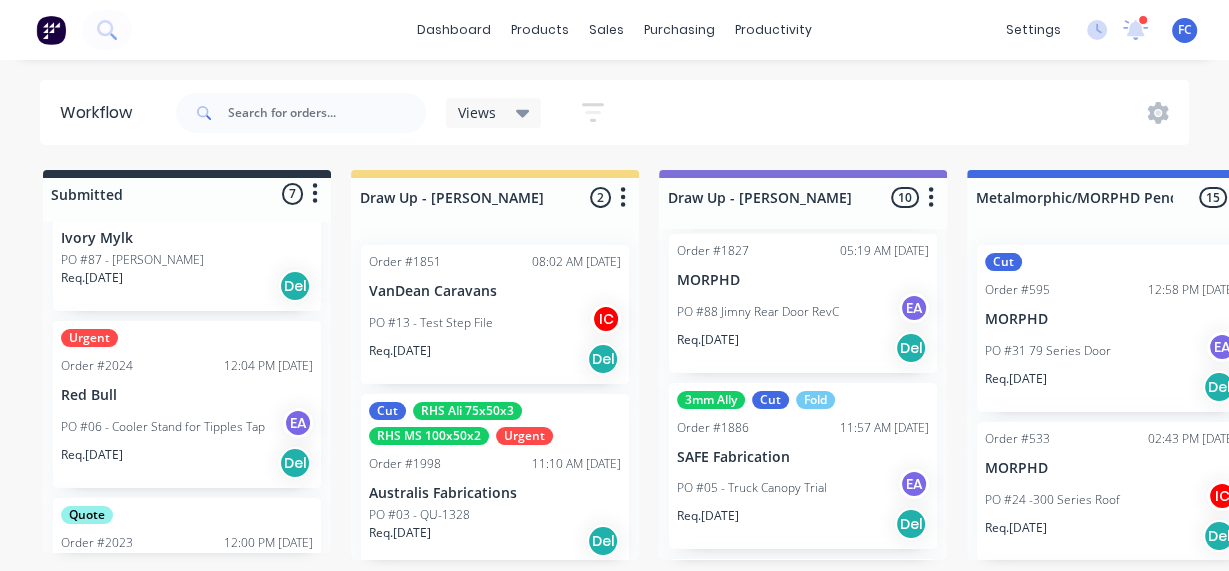 click on "Red Bull" at bounding box center [187, 395] 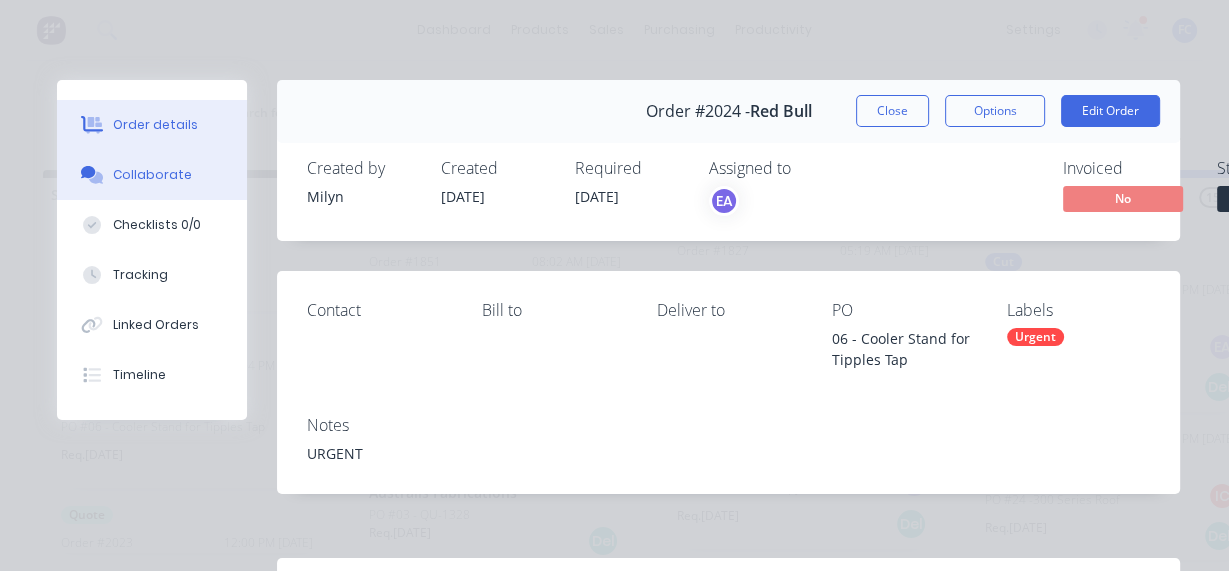 click on "Collaborate" at bounding box center [152, 175] 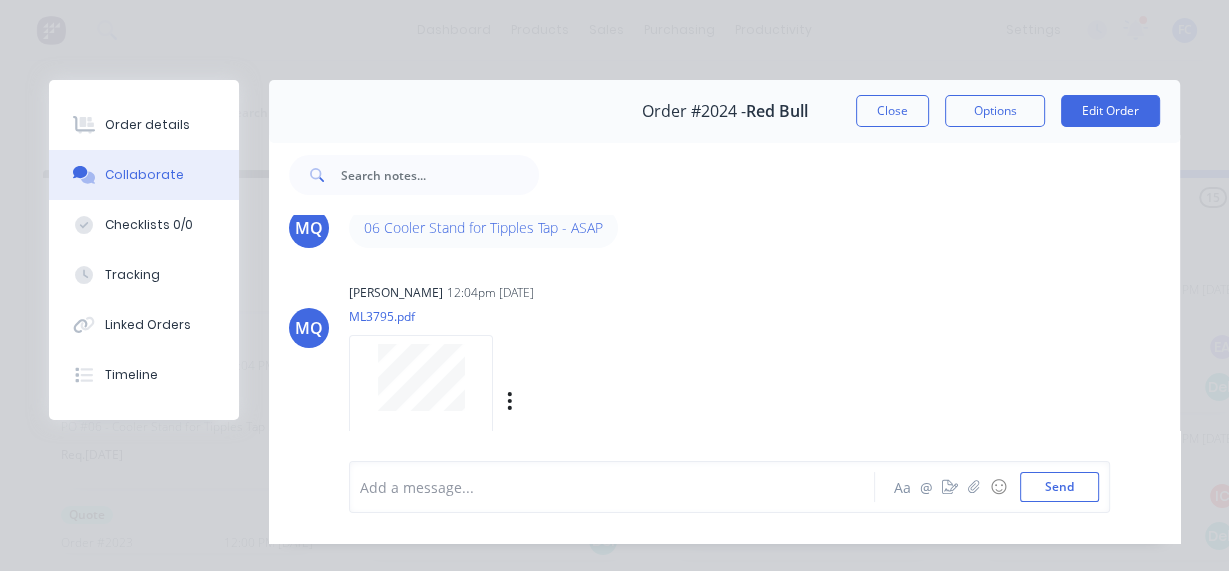scroll, scrollTop: 99, scrollLeft: 0, axis: vertical 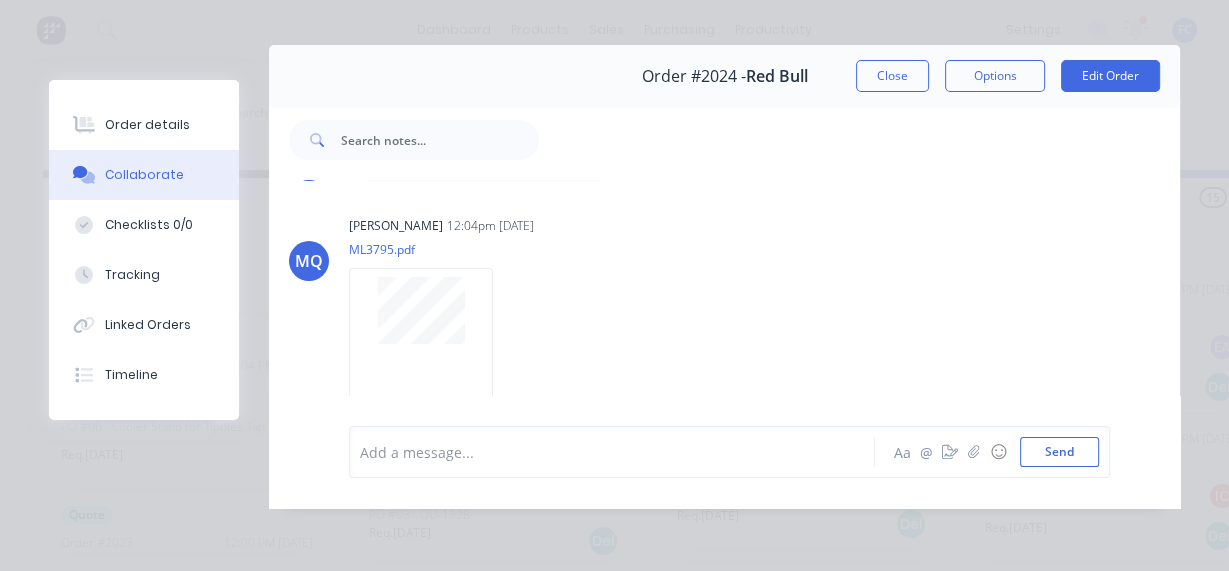 drag, startPoint x: 876, startPoint y: 59, endPoint x: 324, endPoint y: 164, distance: 561.8977 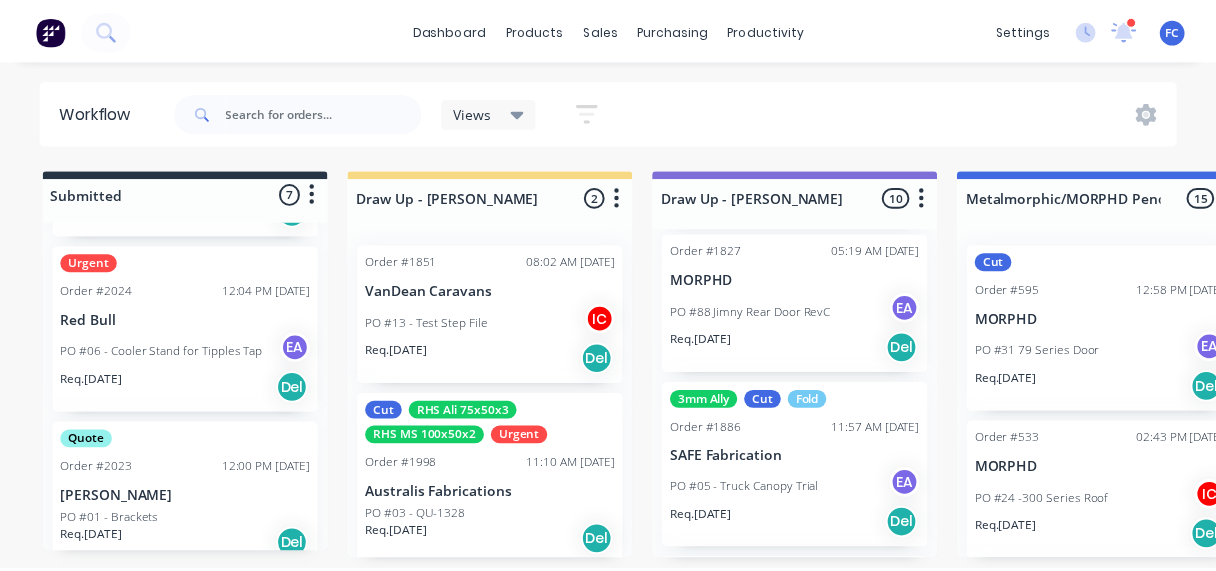 scroll, scrollTop: 877, scrollLeft: 0, axis: vertical 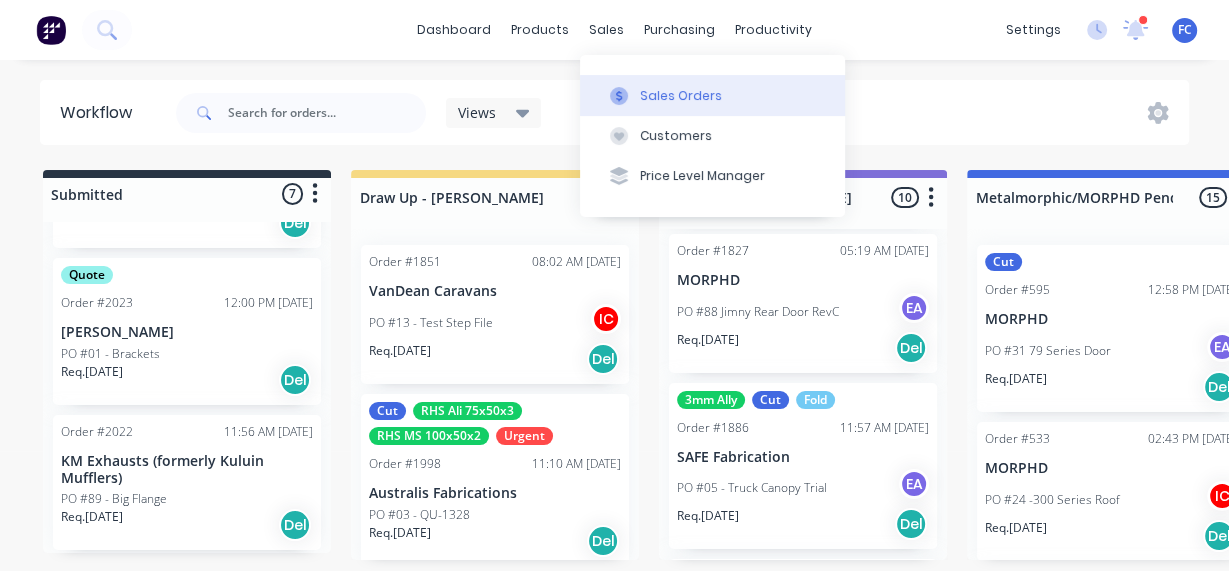 click on "Sales Orders" at bounding box center [681, 96] 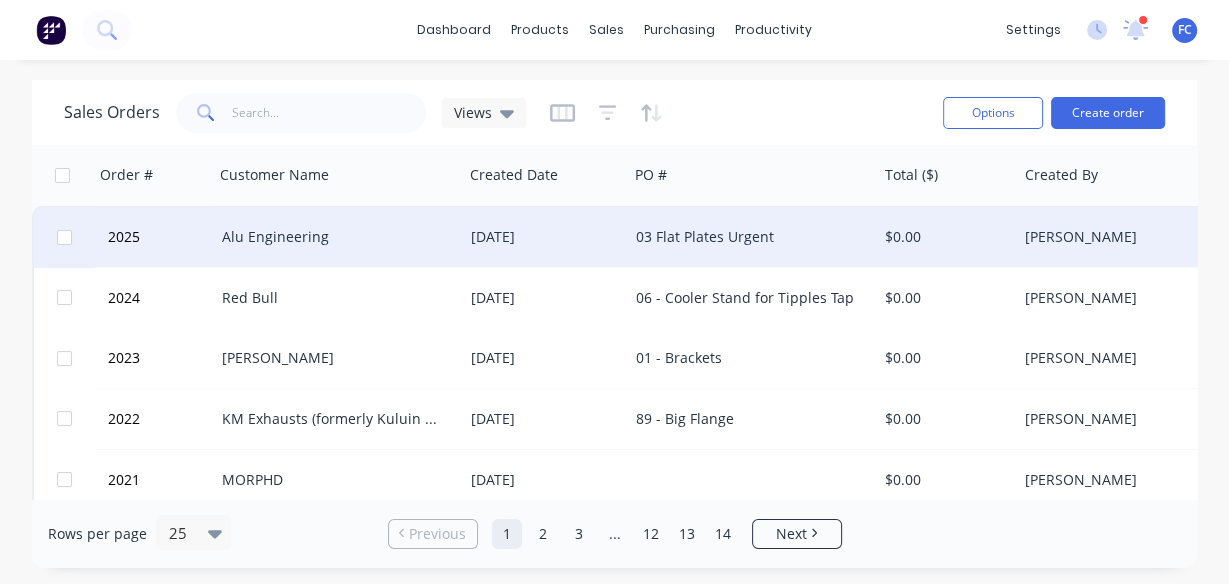 click on "Alu Engineering" at bounding box center [332, 237] 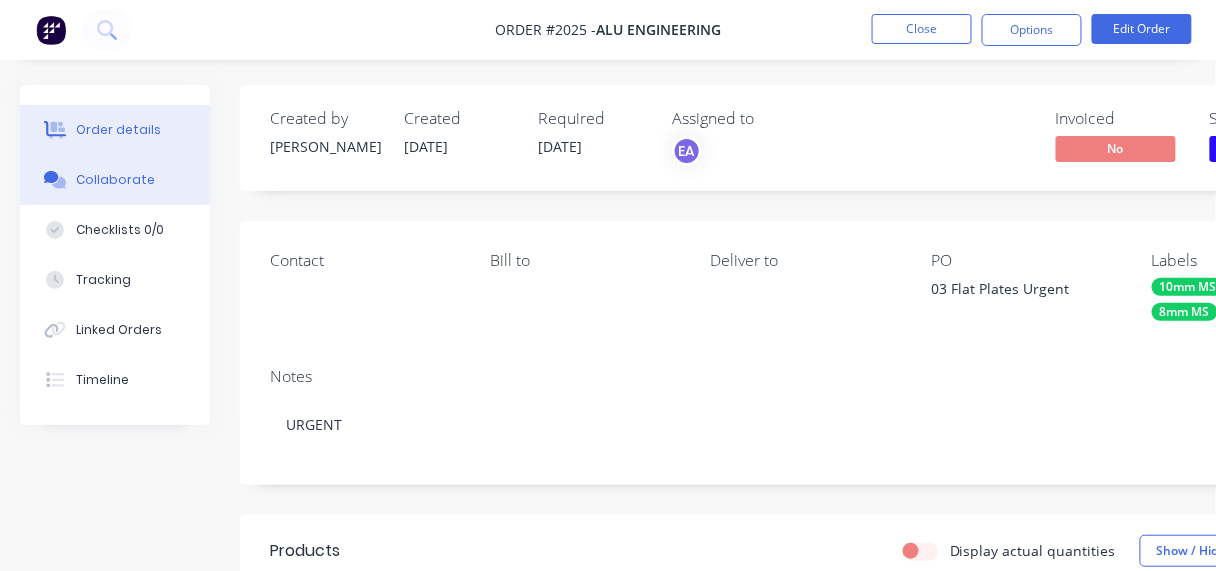 click on "Collaborate" at bounding box center [115, 180] 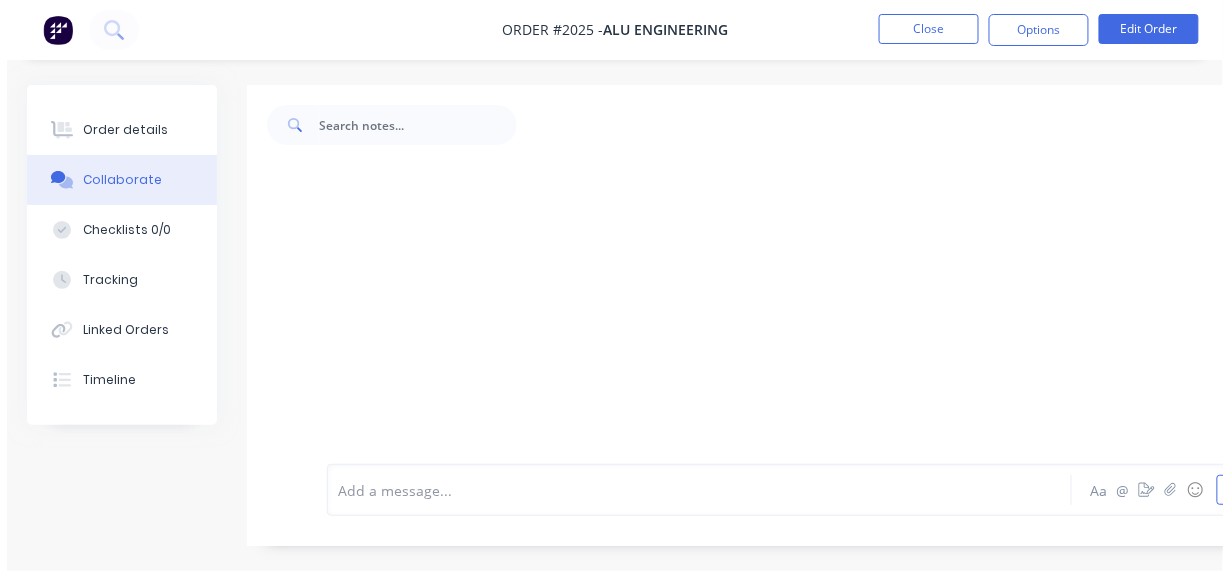 scroll, scrollTop: 0, scrollLeft: 0, axis: both 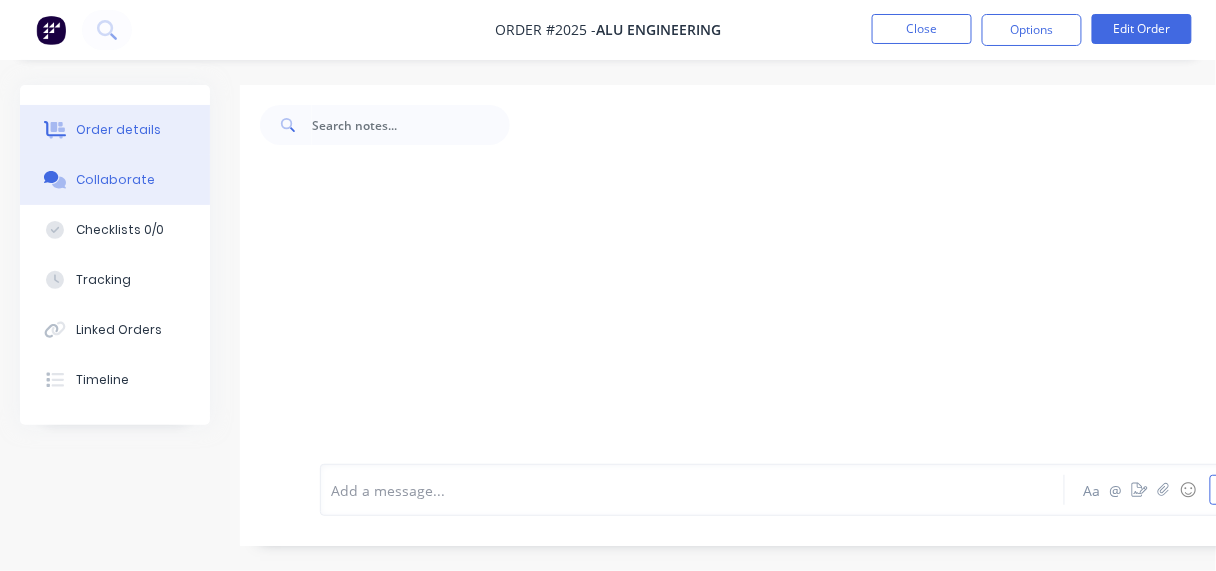 click on "Order details" at bounding box center [115, 130] 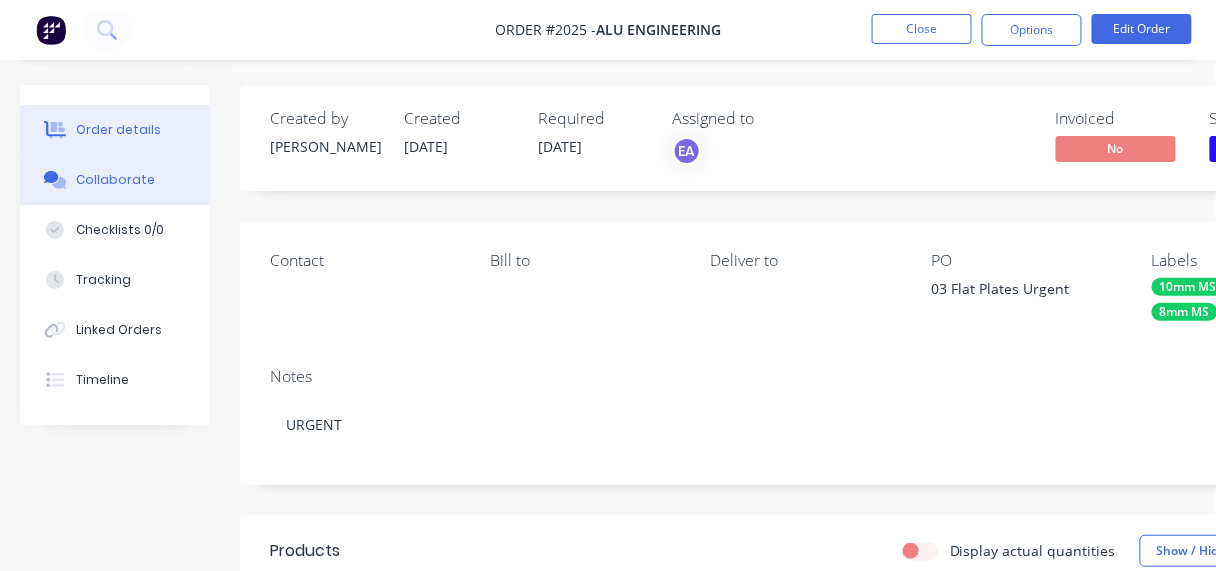 click on "Collaborate" at bounding box center [115, 180] 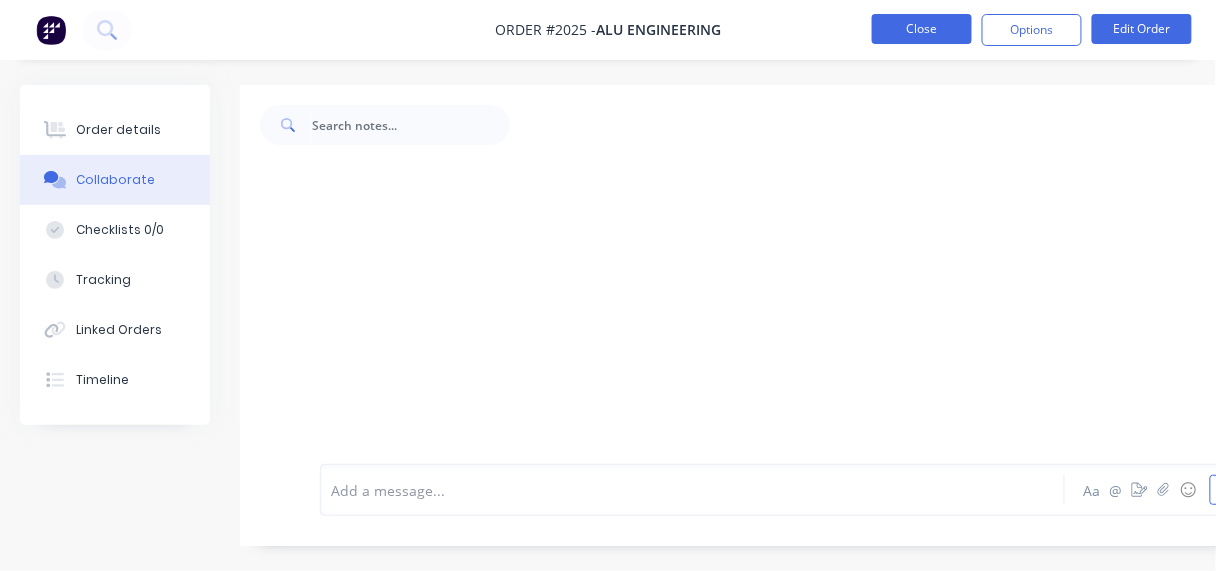 click on "Close" at bounding box center (922, 29) 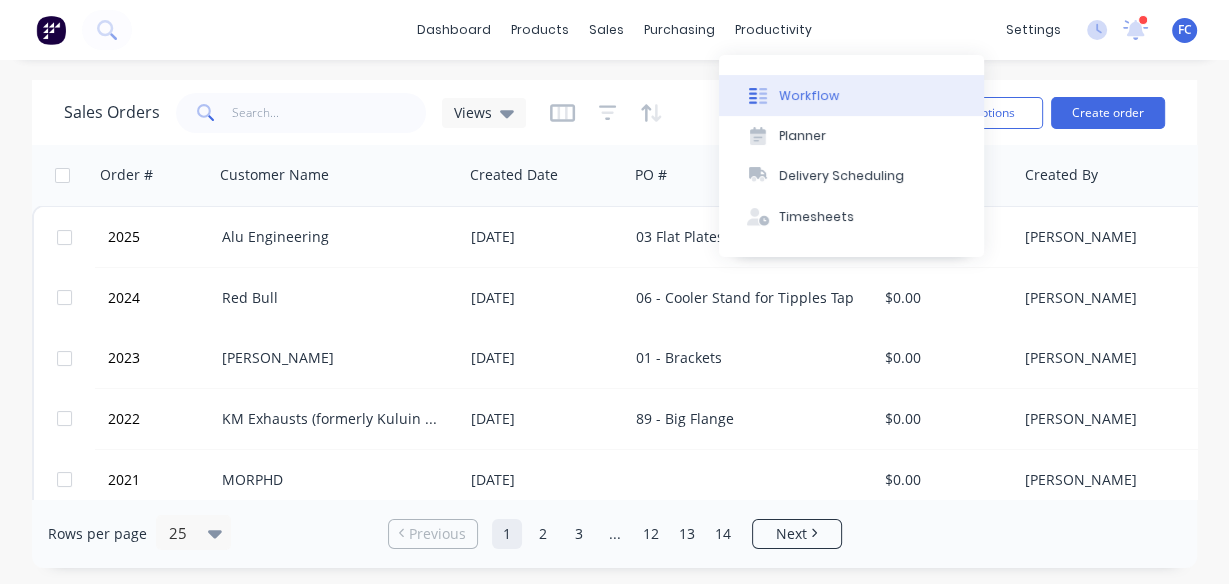 click on "Workflow" at bounding box center [809, 96] 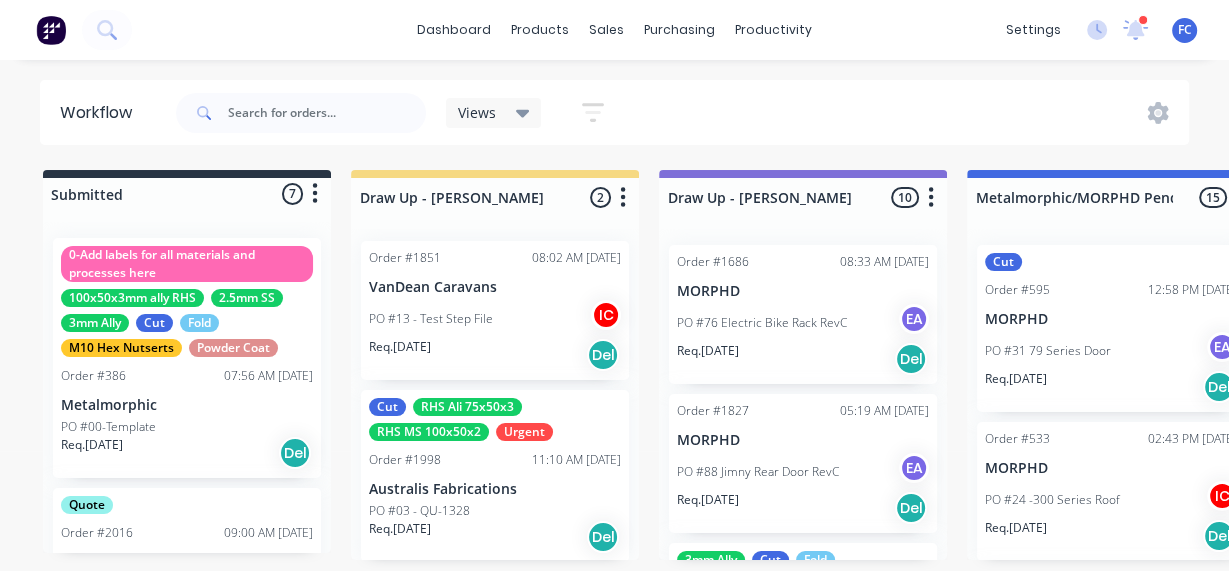 scroll, scrollTop: 8, scrollLeft: 0, axis: vertical 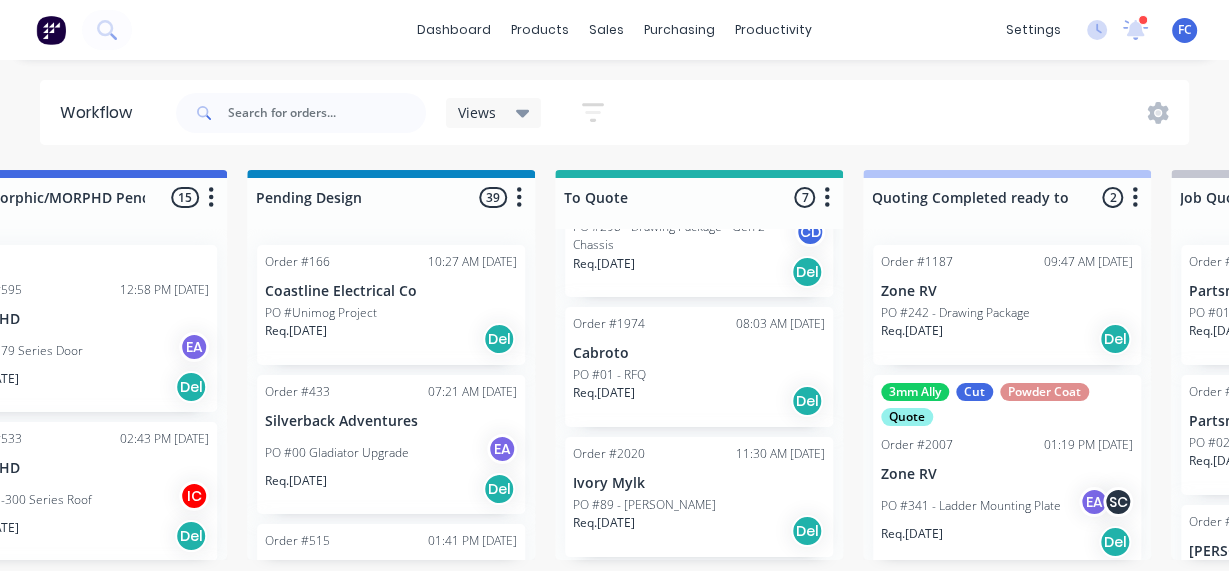 click on "PO #89 - [PERSON_NAME]" at bounding box center [644, 505] 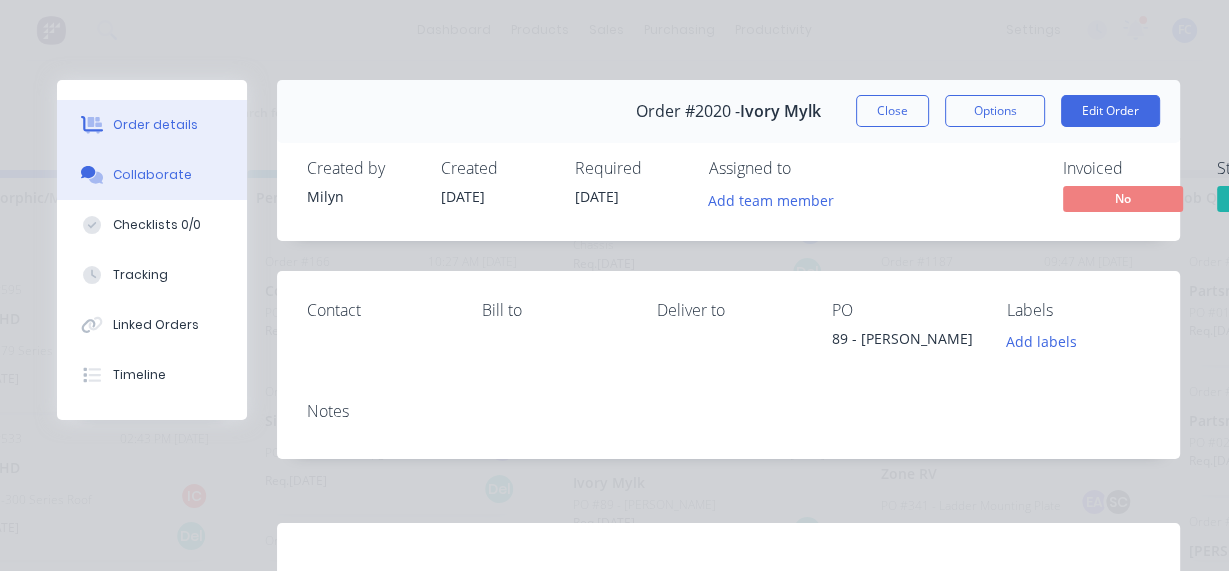 click on "Collaborate" at bounding box center (152, 175) 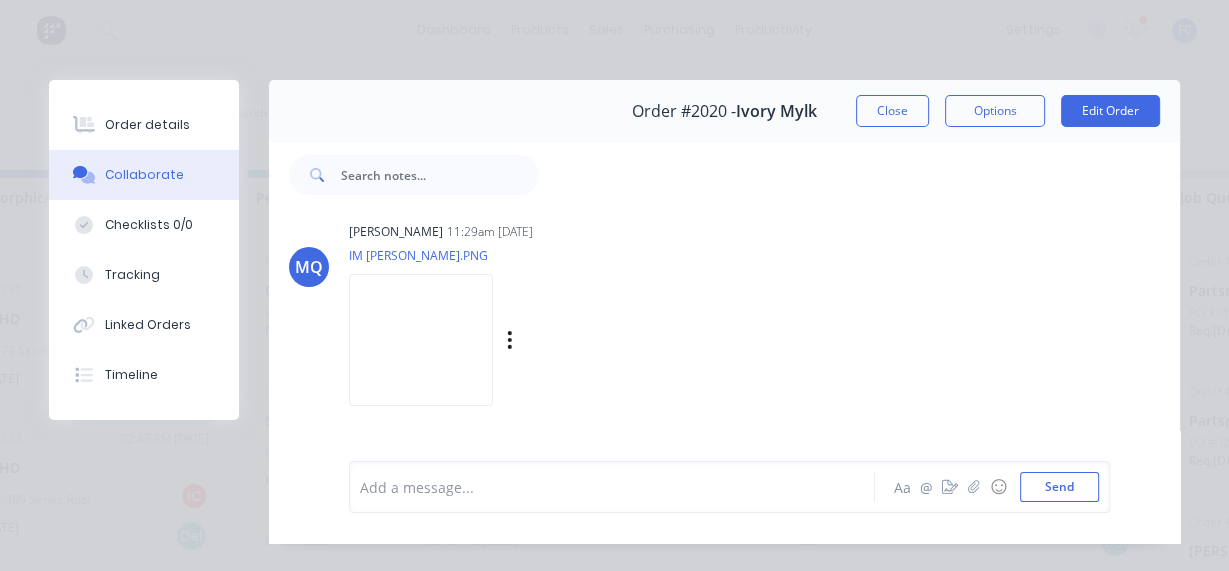 scroll, scrollTop: 242, scrollLeft: 0, axis: vertical 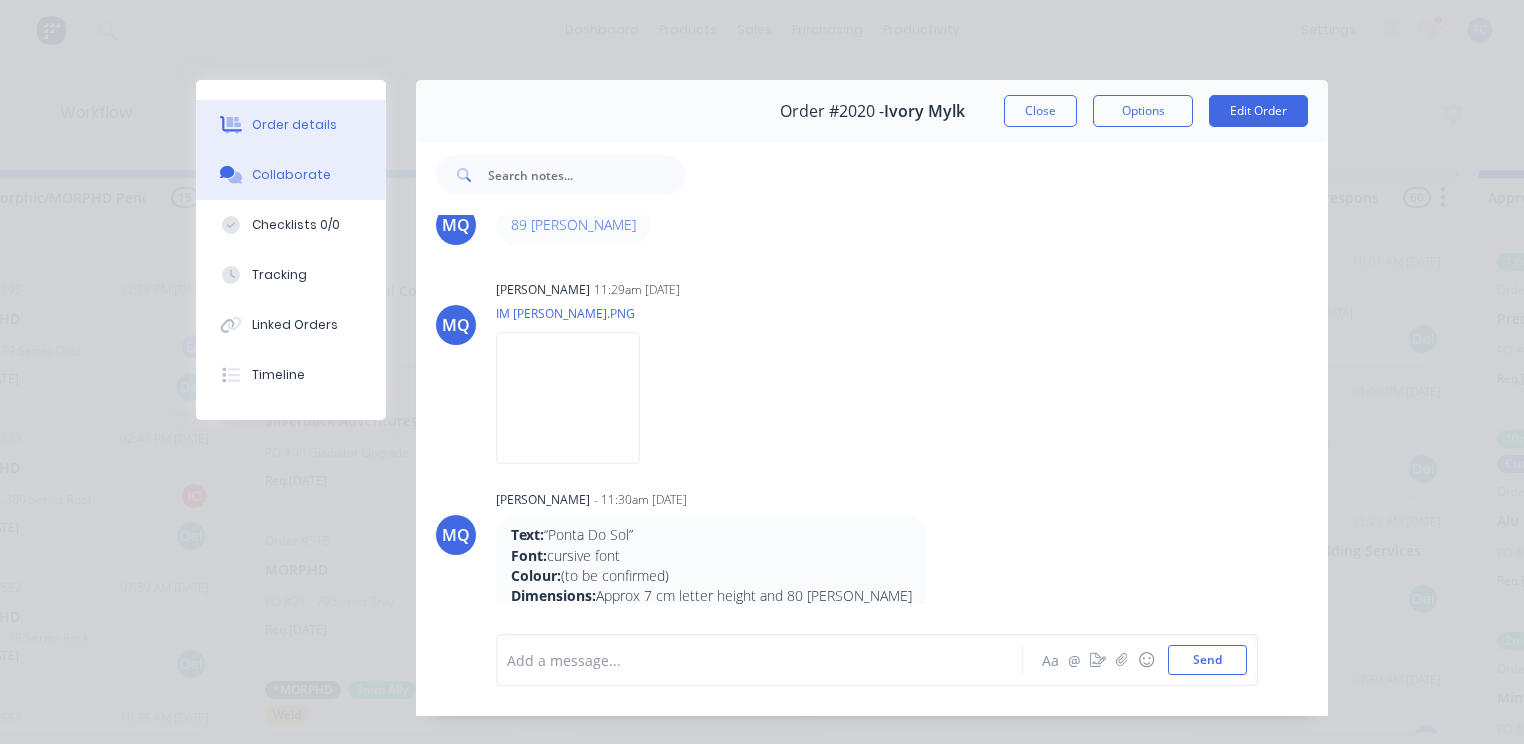 click on "Order details" at bounding box center (294, 125) 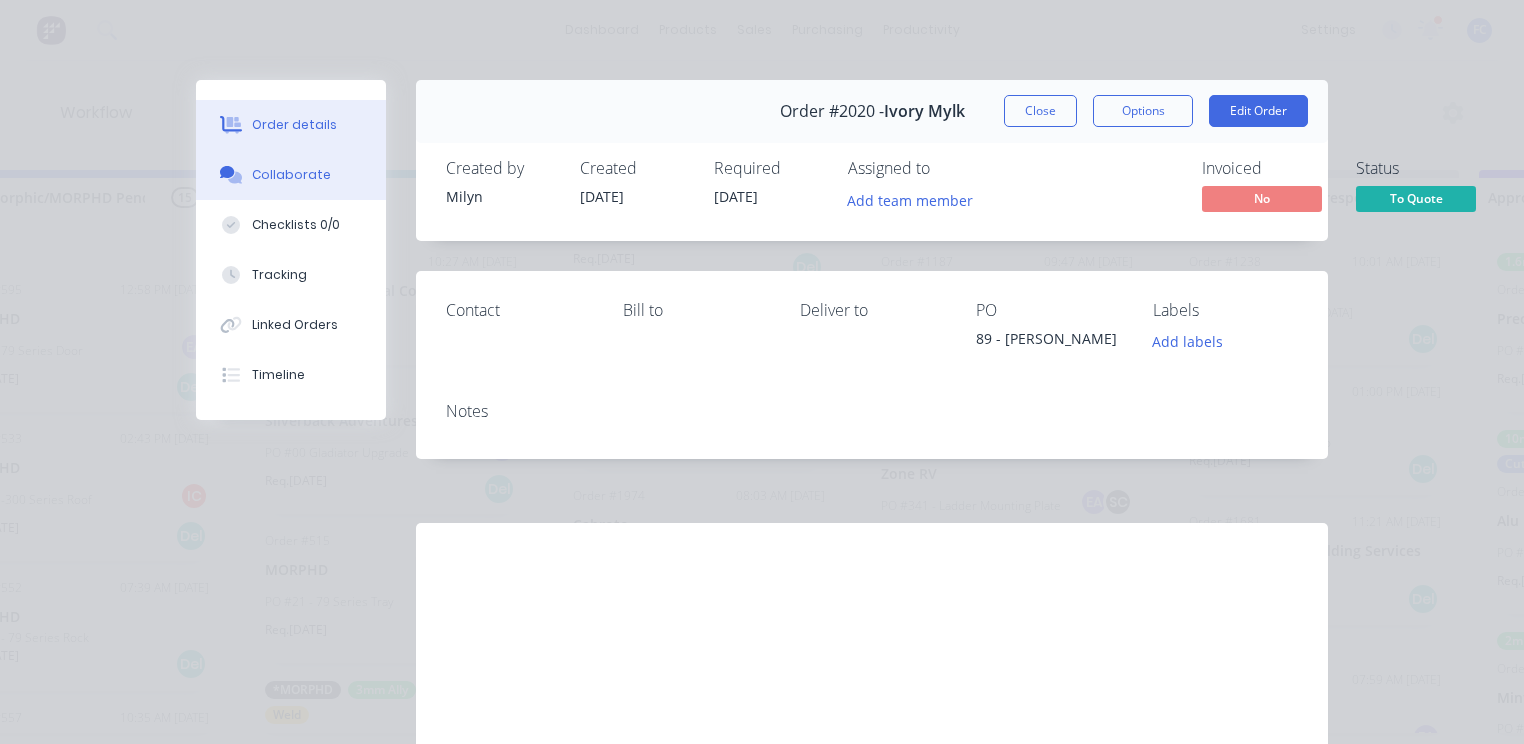 click on "Collaborate" at bounding box center (291, 175) 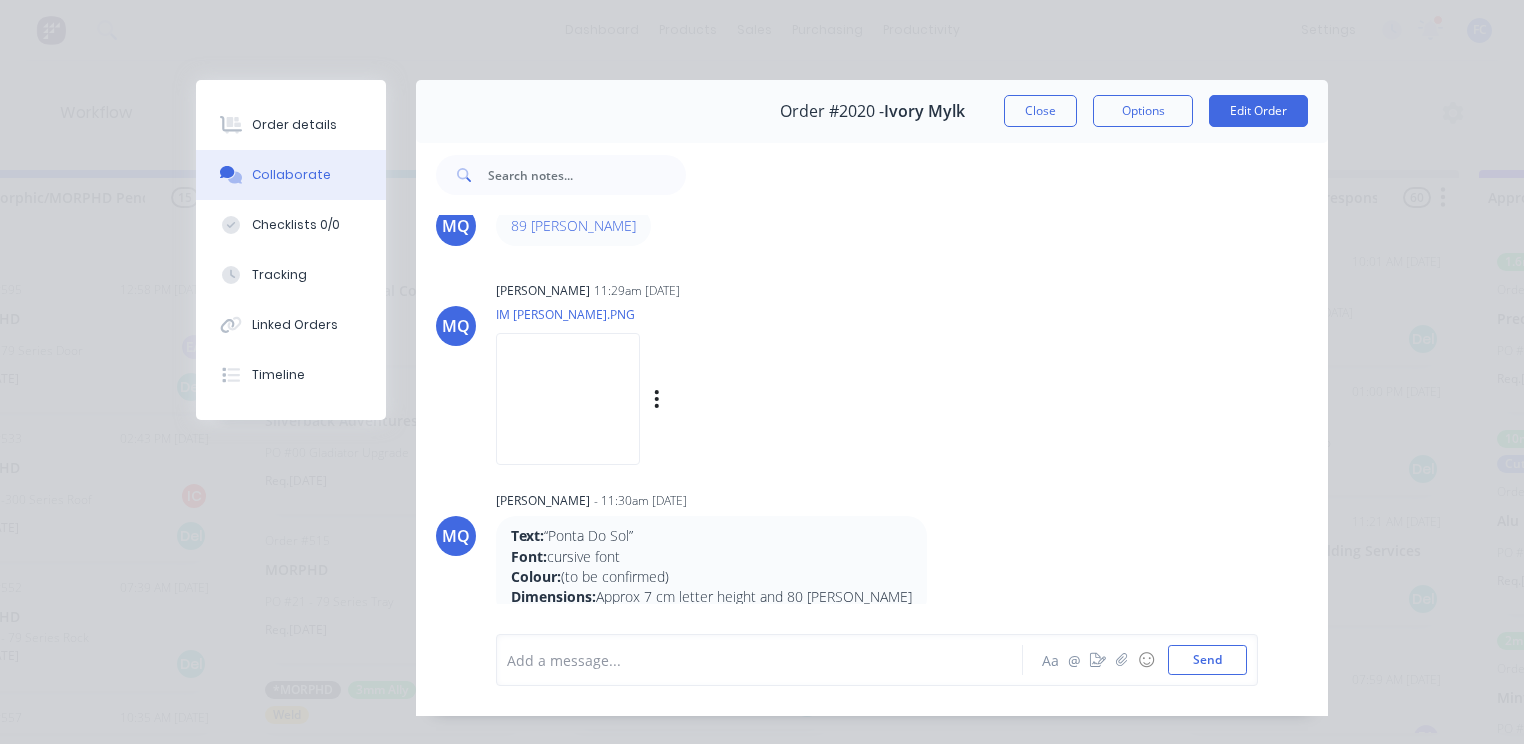 scroll, scrollTop: 70, scrollLeft: 0, axis: vertical 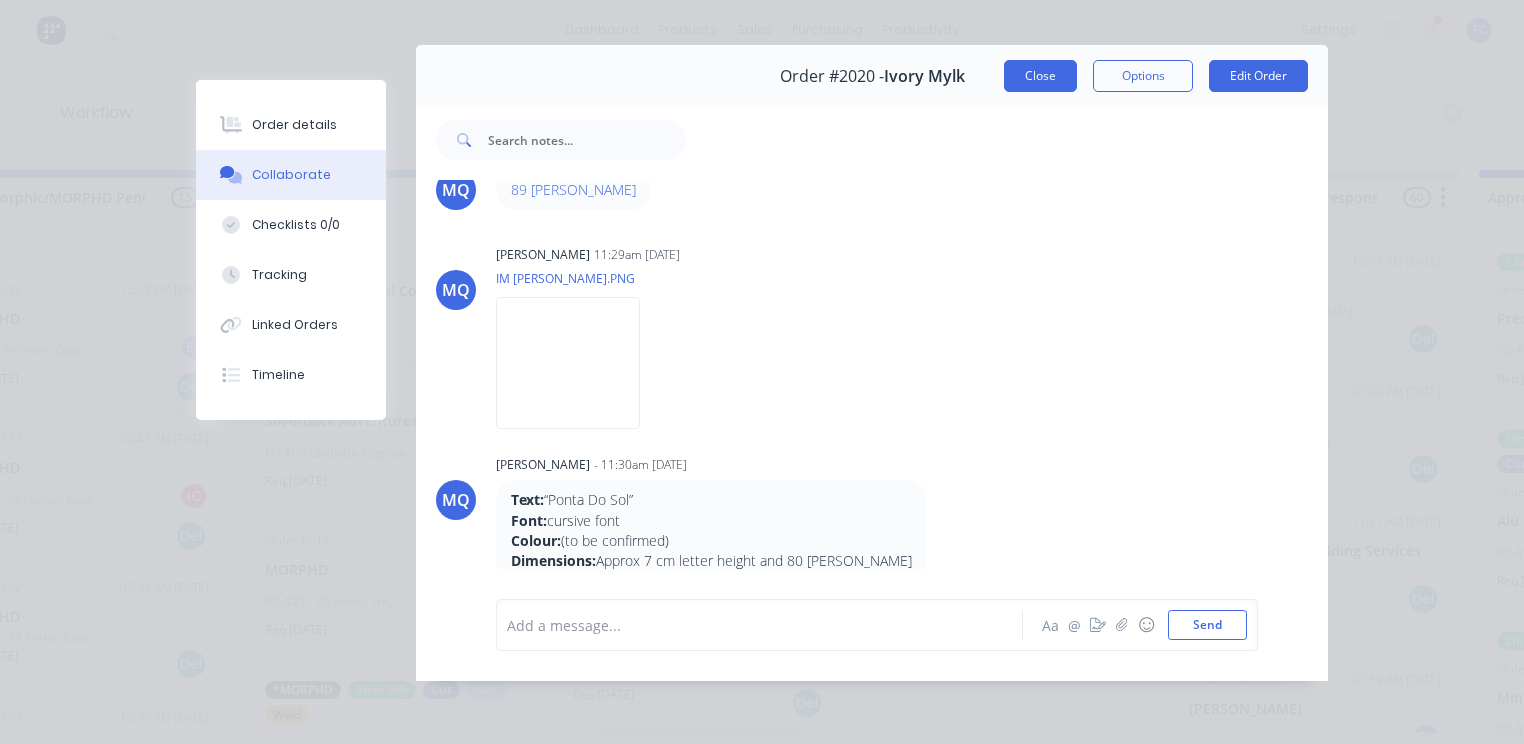 drag, startPoint x: 1051, startPoint y: 71, endPoint x: 1316, endPoint y: 203, distance: 296.05573 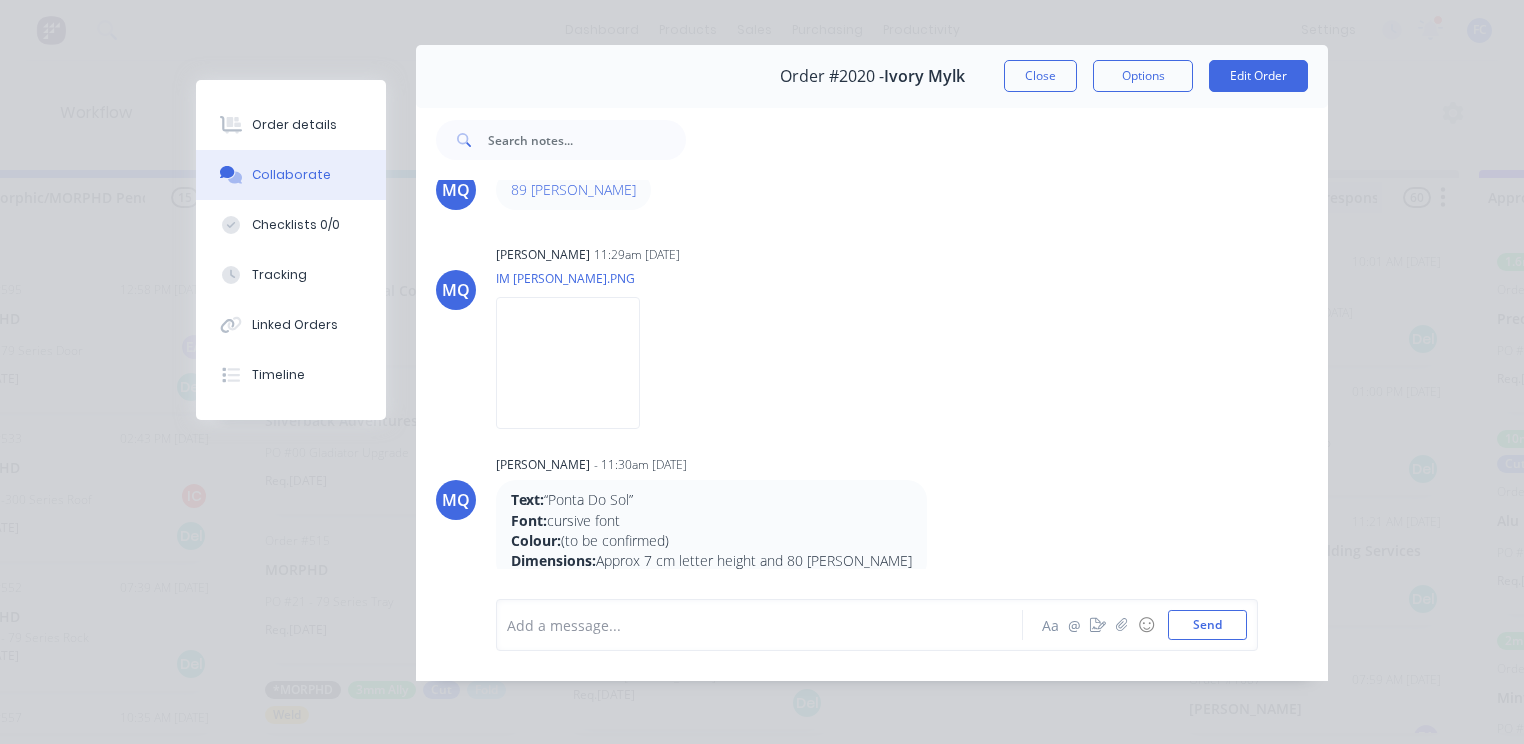 click on "Close" at bounding box center (1040, 76) 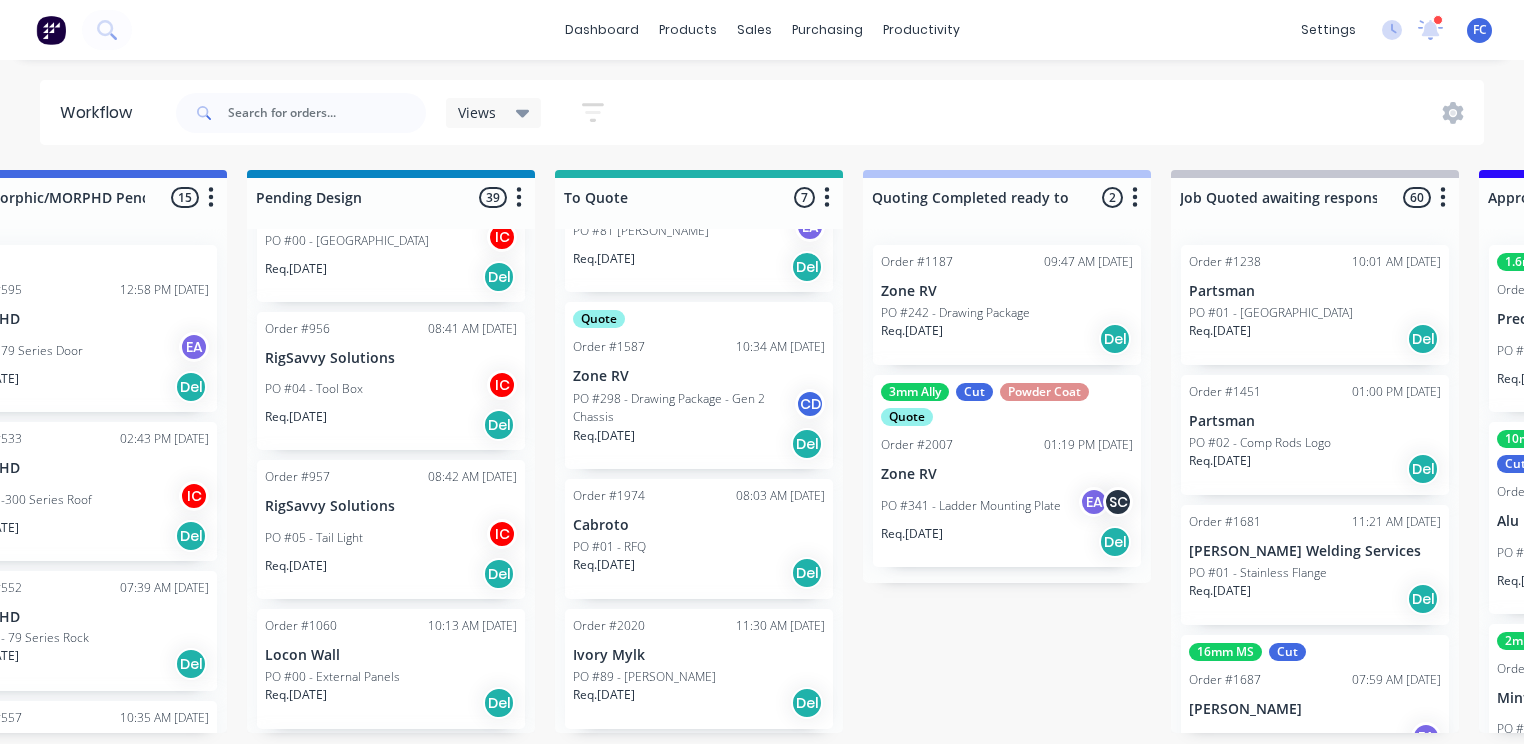 scroll, scrollTop: 1360, scrollLeft: 0, axis: vertical 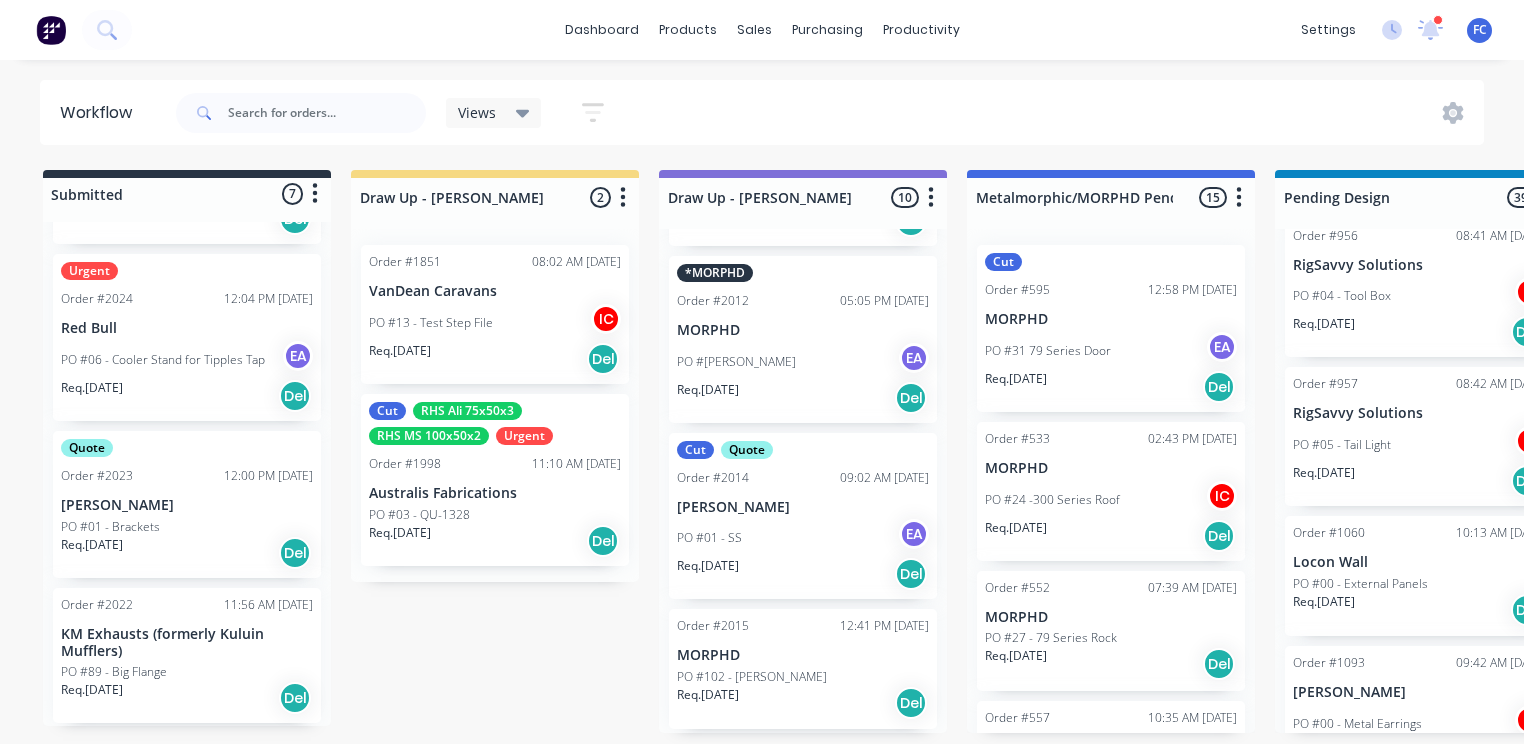 click on "PO #01 - Brackets" at bounding box center [110, 527] 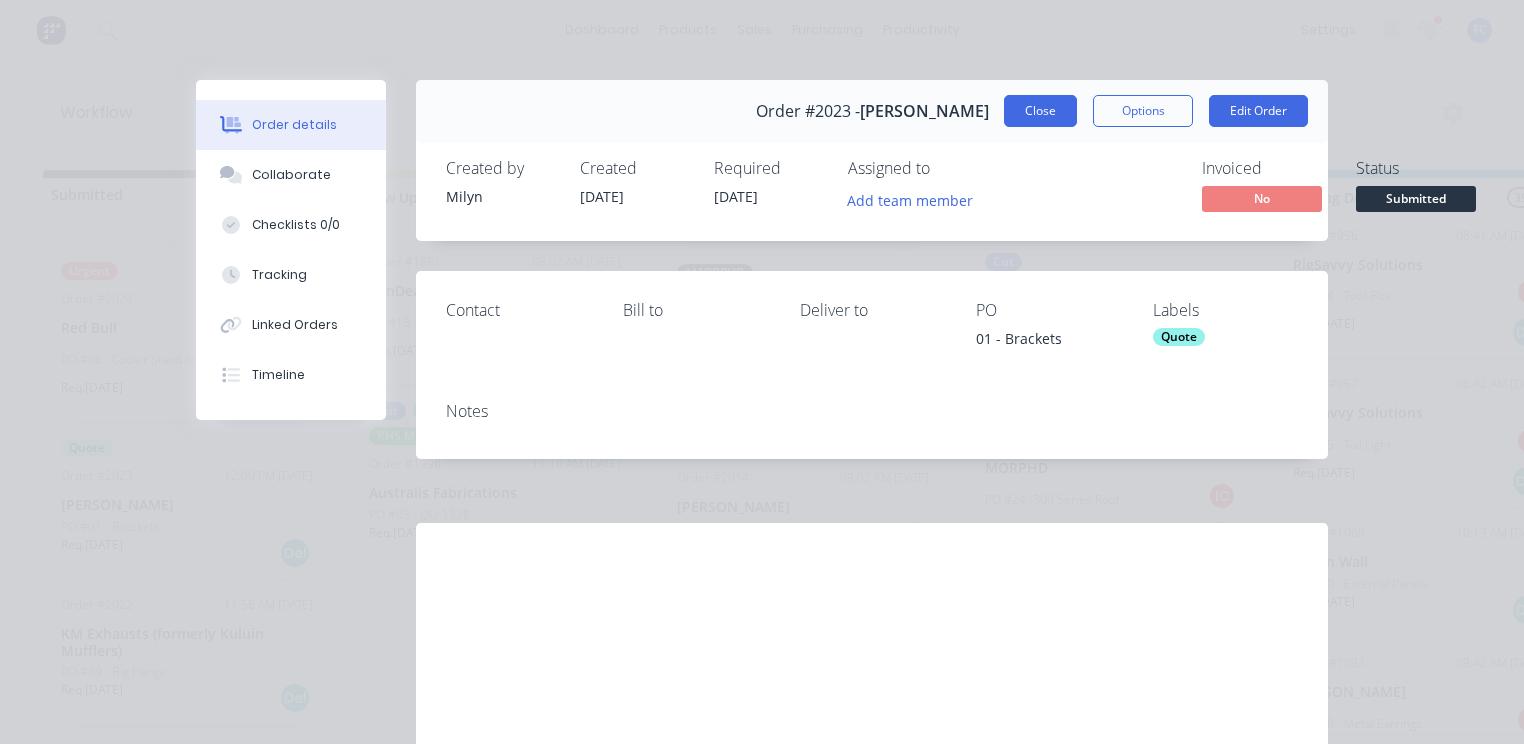 click on "Close" at bounding box center [1040, 111] 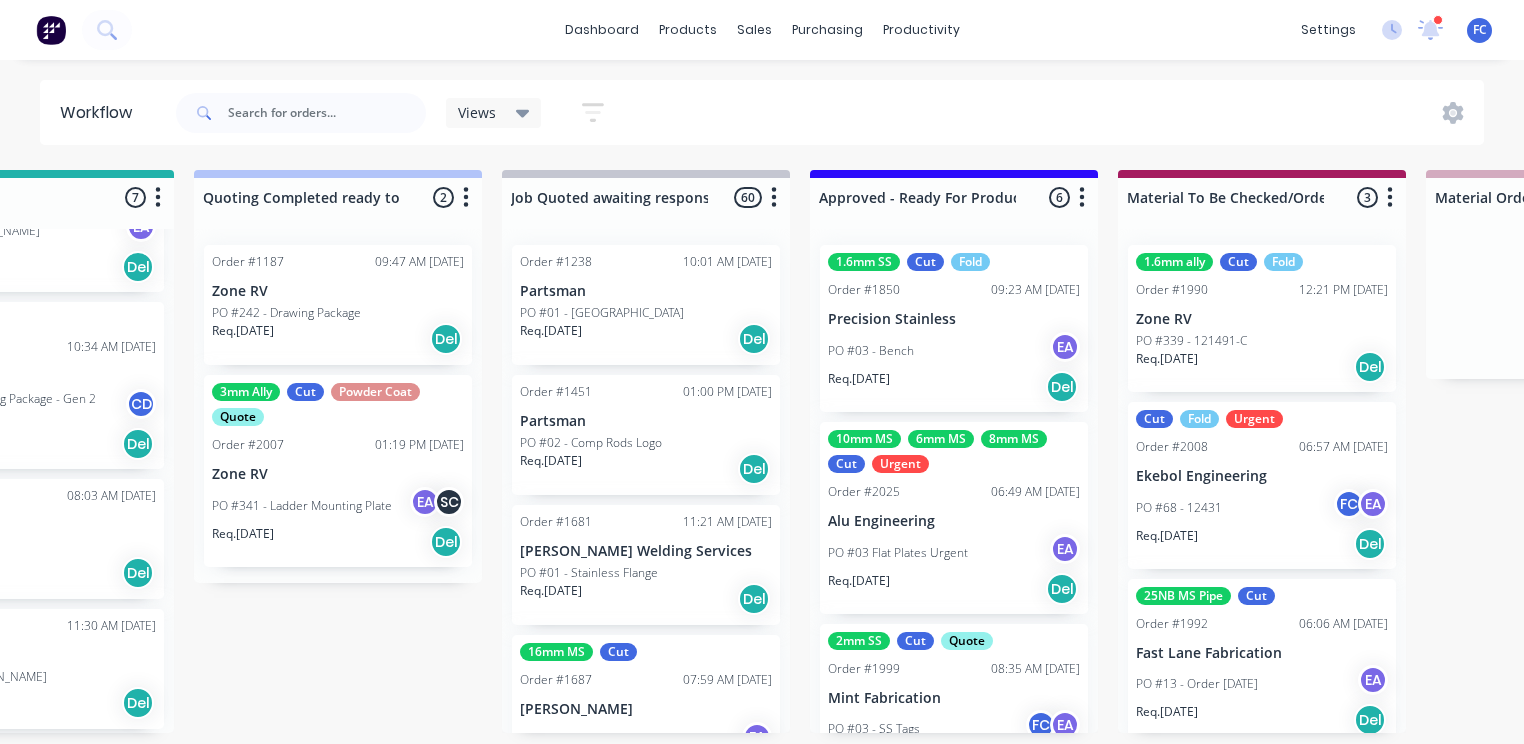 scroll, scrollTop: 0, scrollLeft: 1723, axis: horizontal 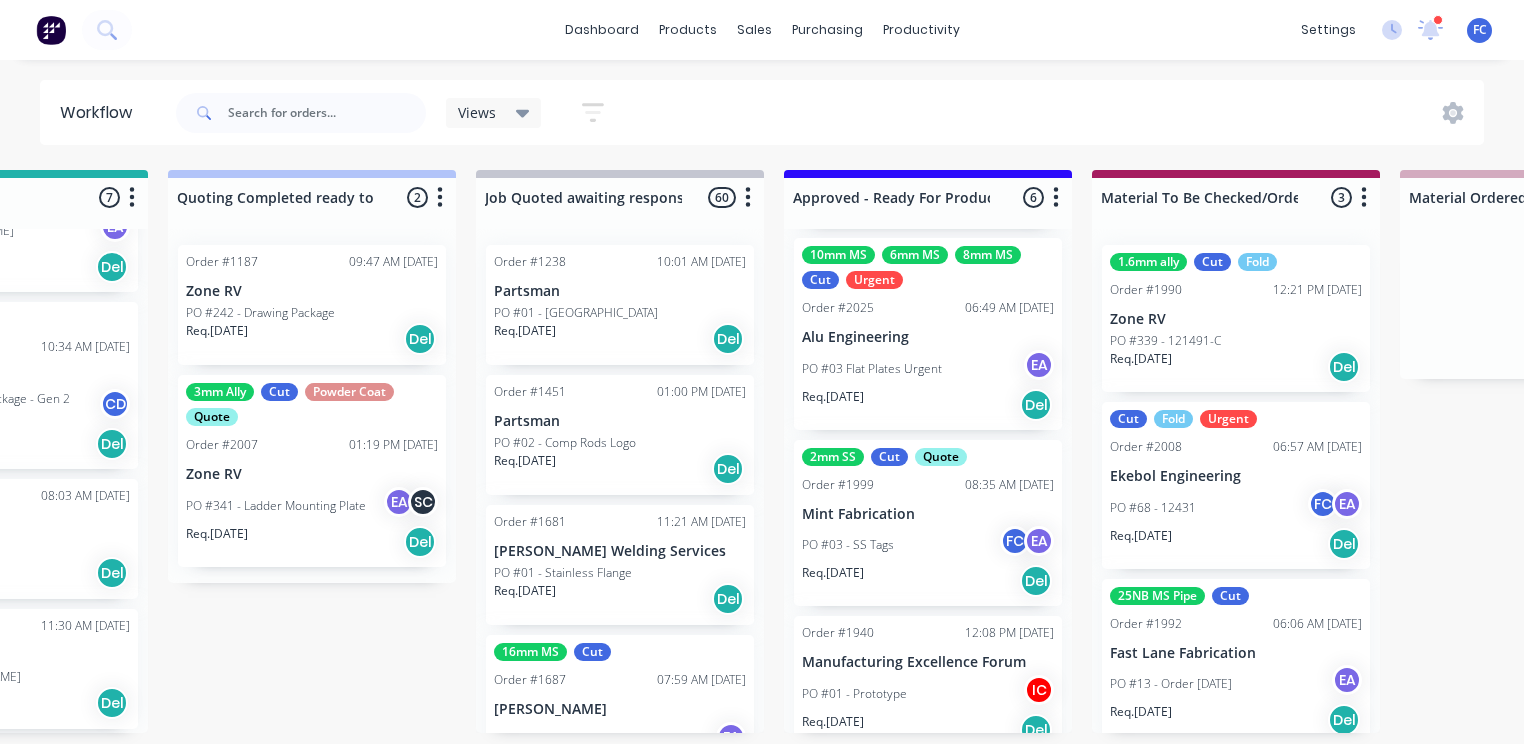 click on "PO #03 Flat Plates Urgent" at bounding box center [872, 369] 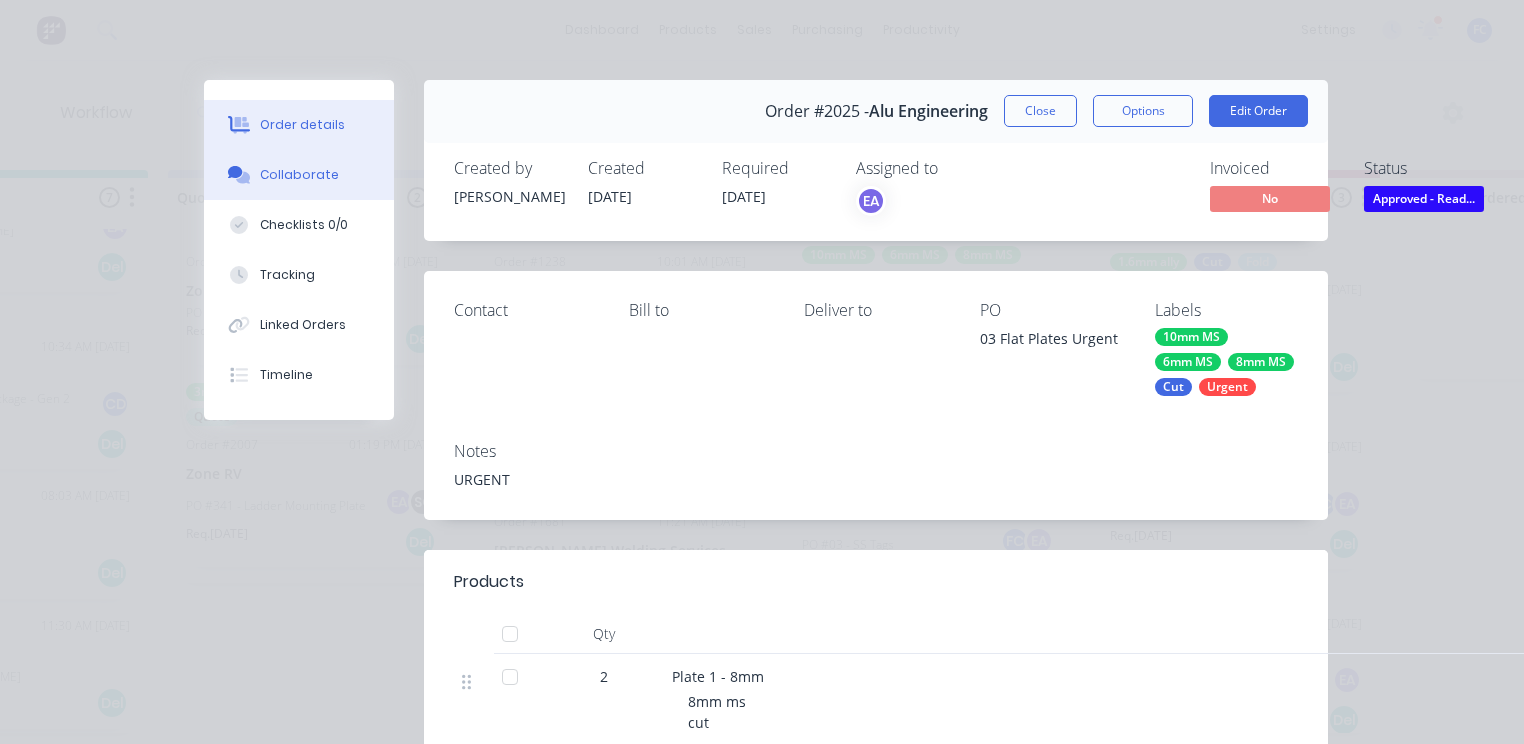 click on "Collaborate" at bounding box center [299, 175] 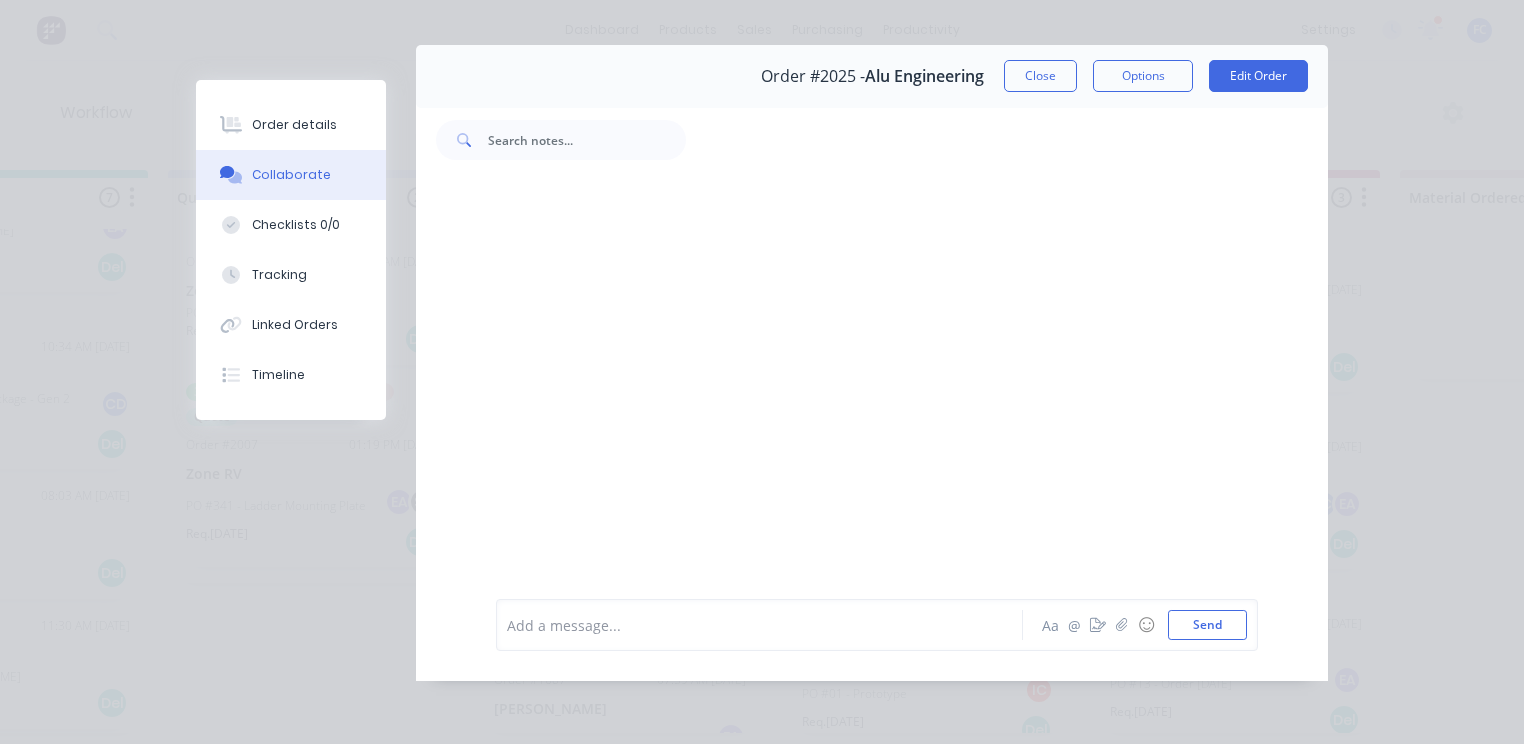 scroll, scrollTop: 46, scrollLeft: 0, axis: vertical 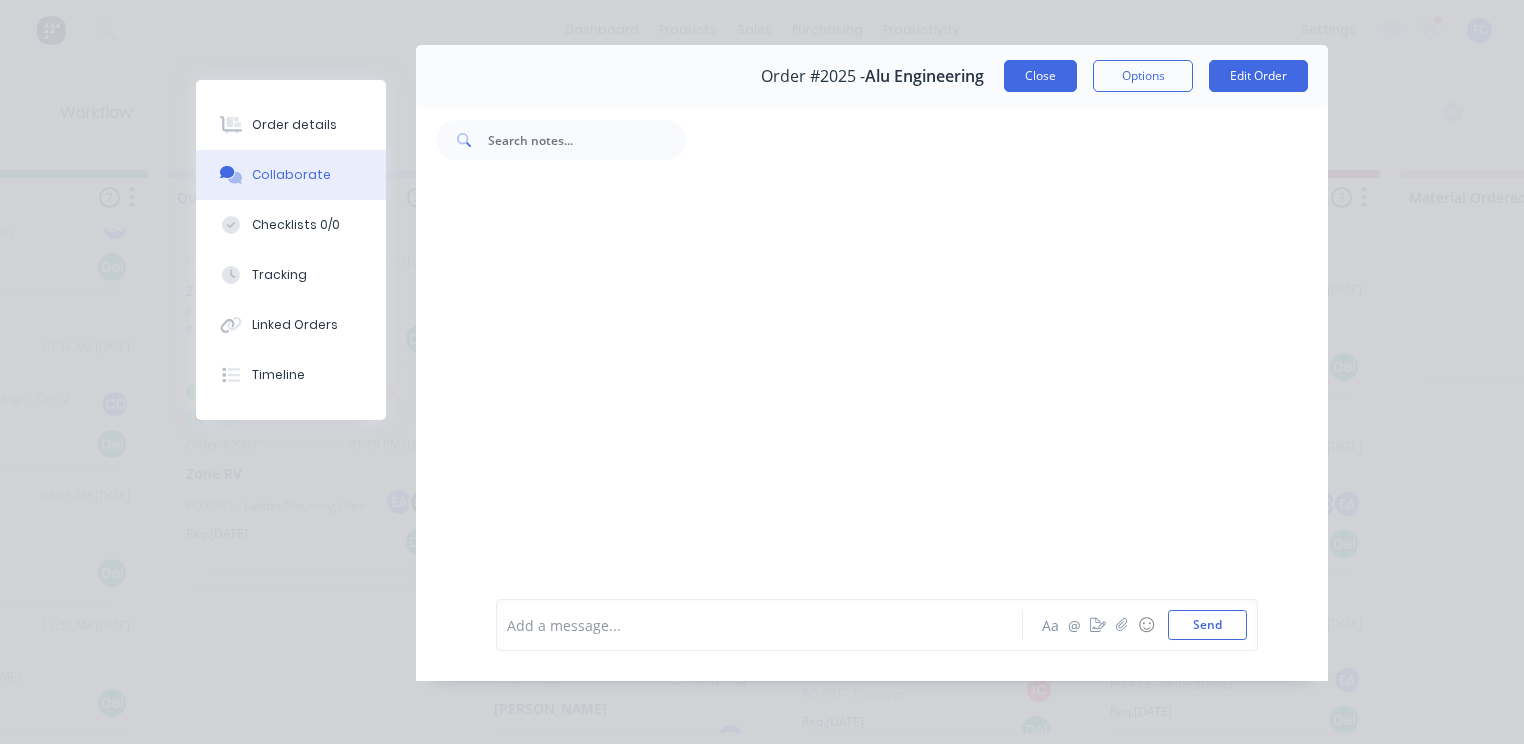 click on "Close" at bounding box center (1040, 76) 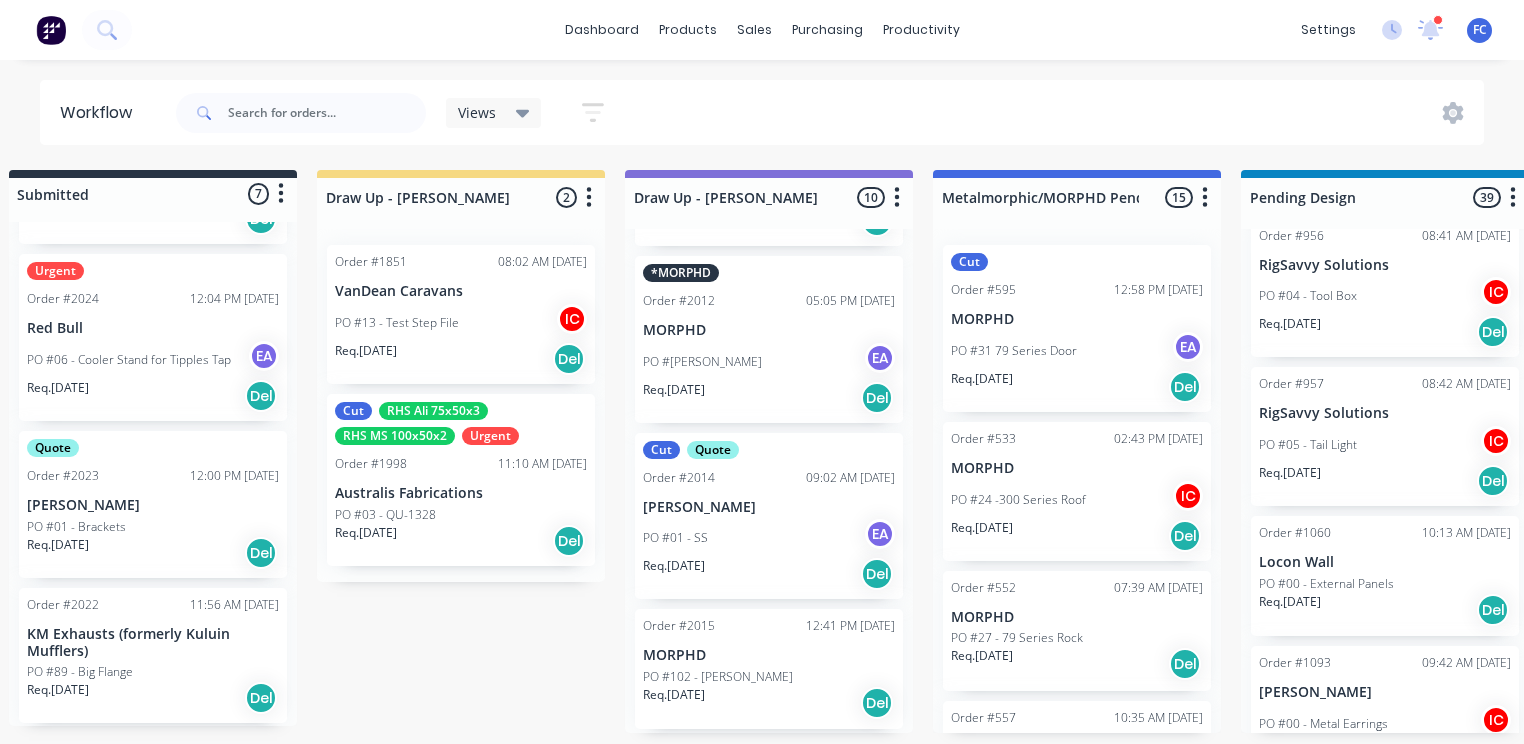 scroll, scrollTop: 0, scrollLeft: 0, axis: both 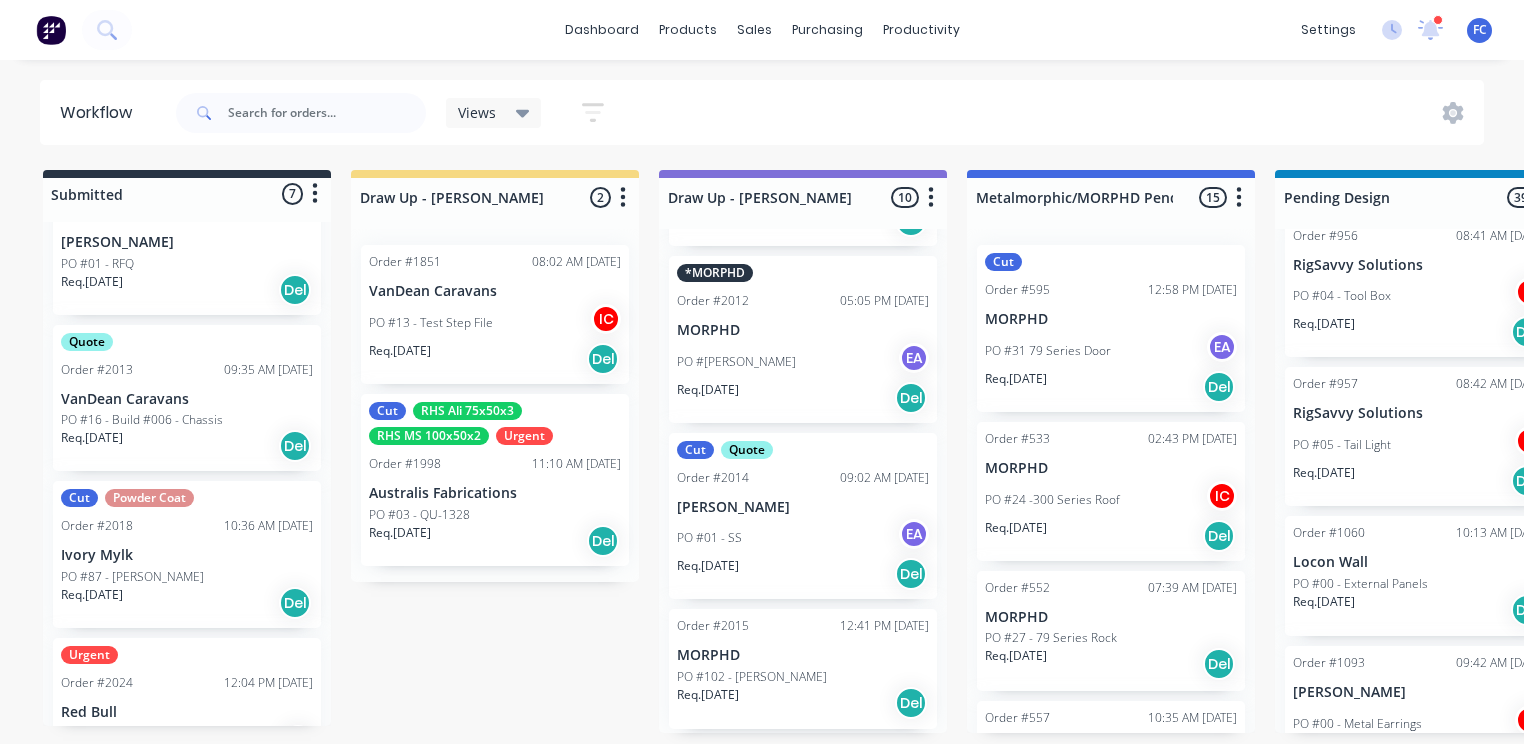 click on "PO #16 - Build #006 - Chassis" at bounding box center [142, 420] 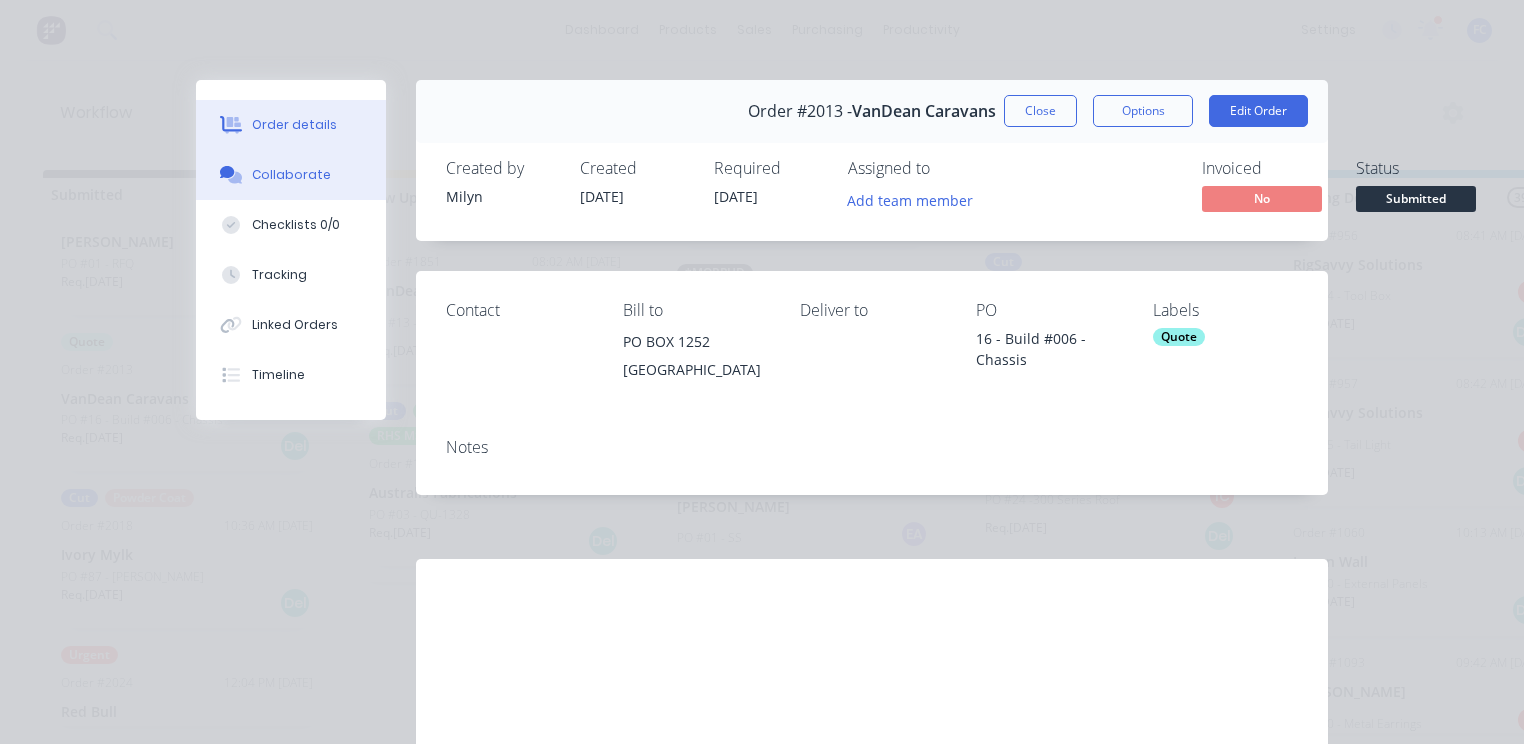 click on "Collaborate" at bounding box center (291, 175) 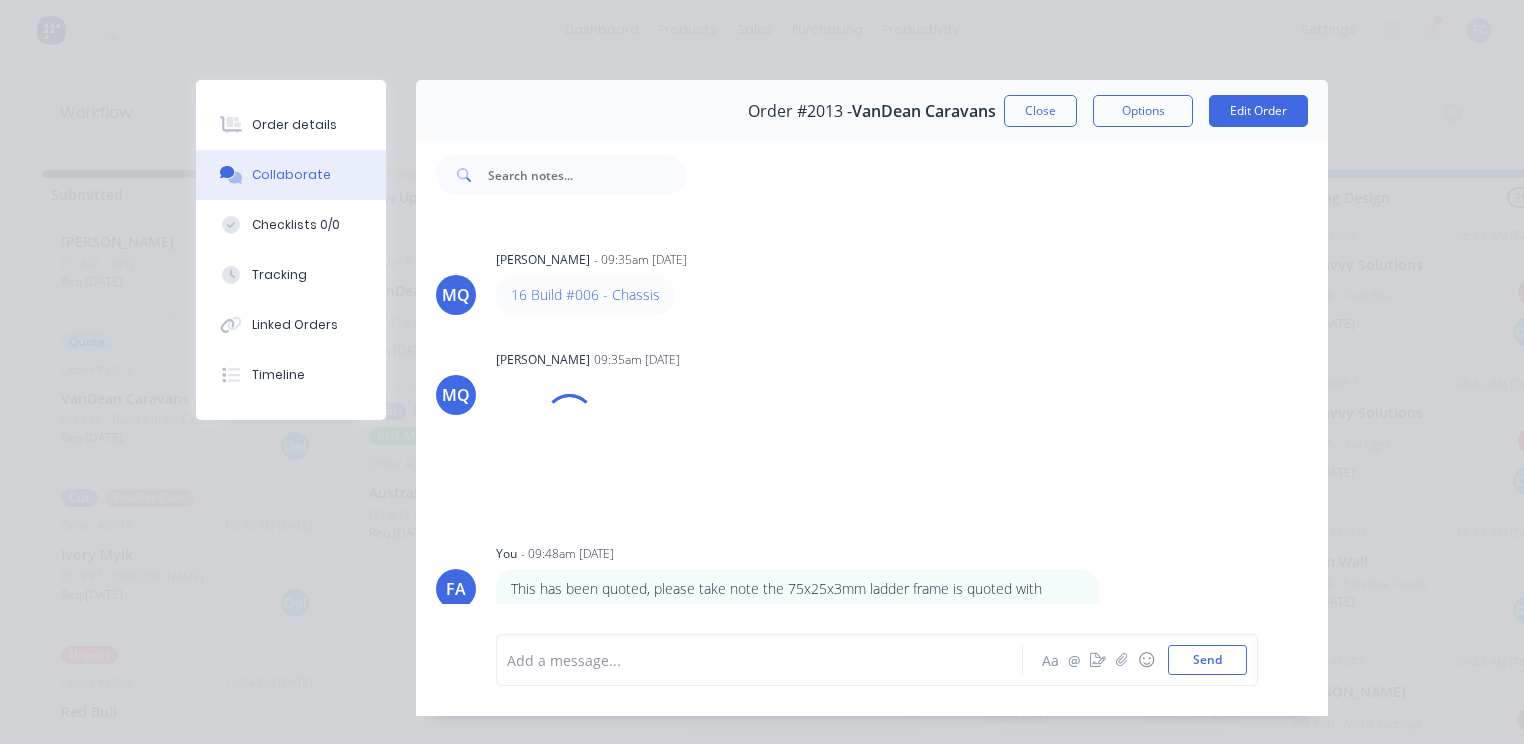 scroll, scrollTop: 404, scrollLeft: 0, axis: vertical 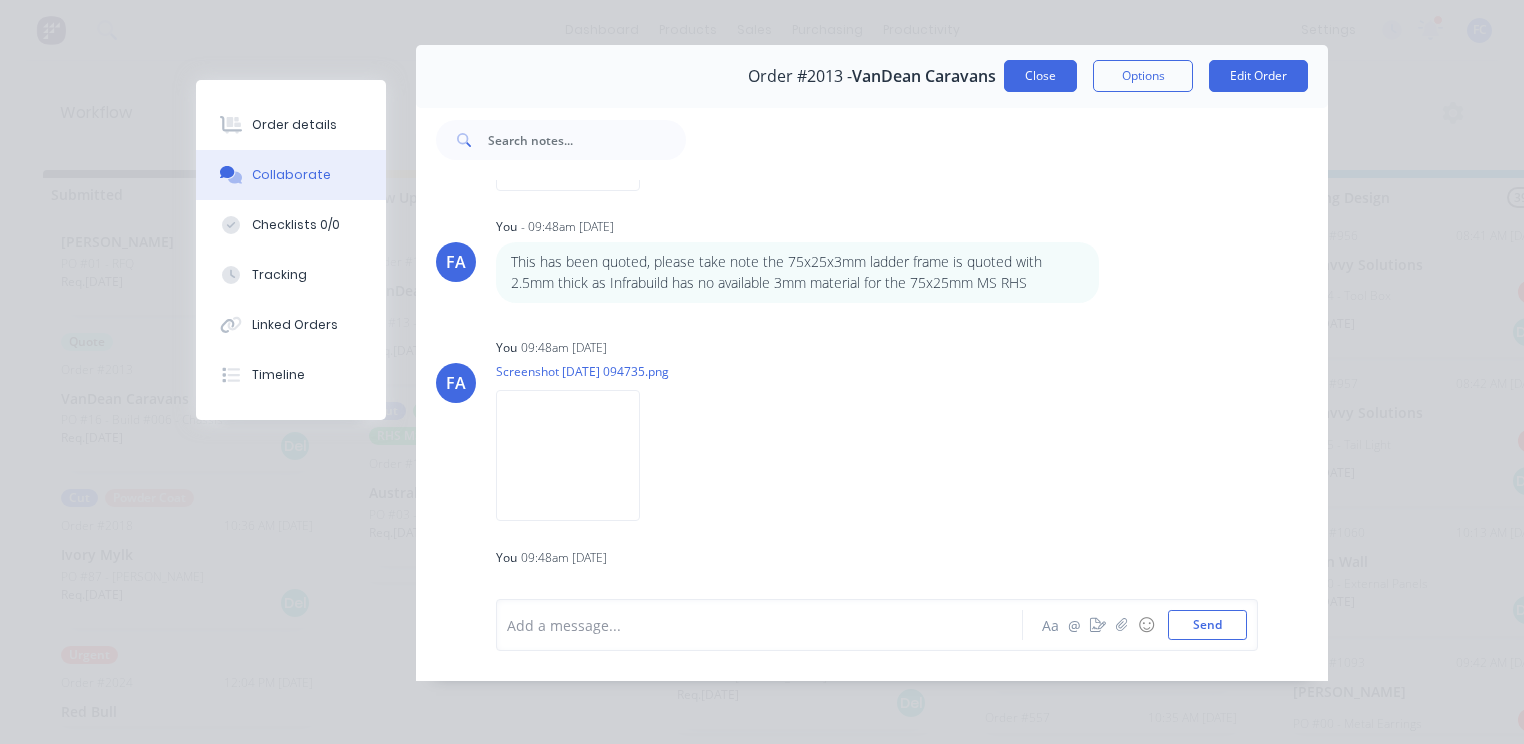 click on "Close" at bounding box center [1040, 76] 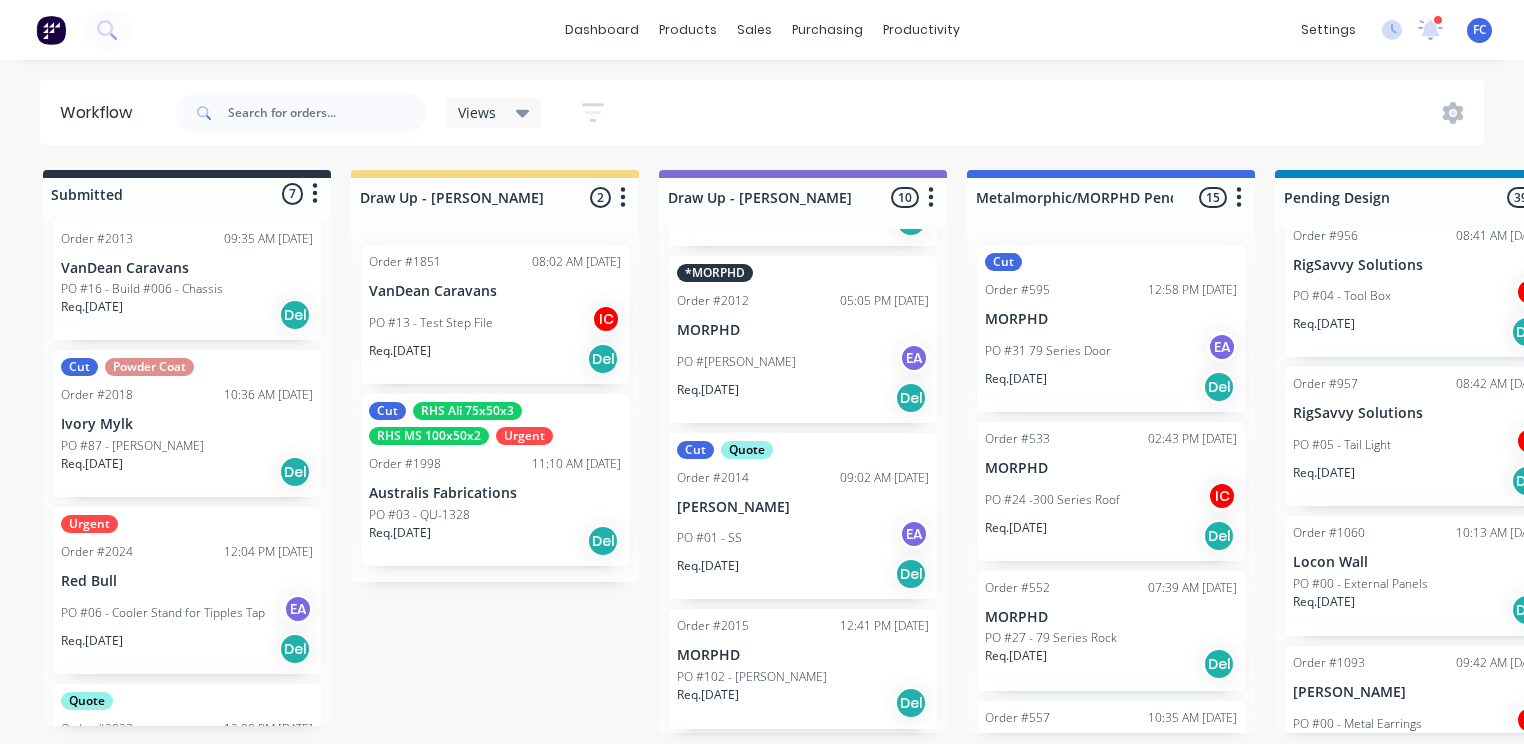 scroll, scrollTop: 400, scrollLeft: 0, axis: vertical 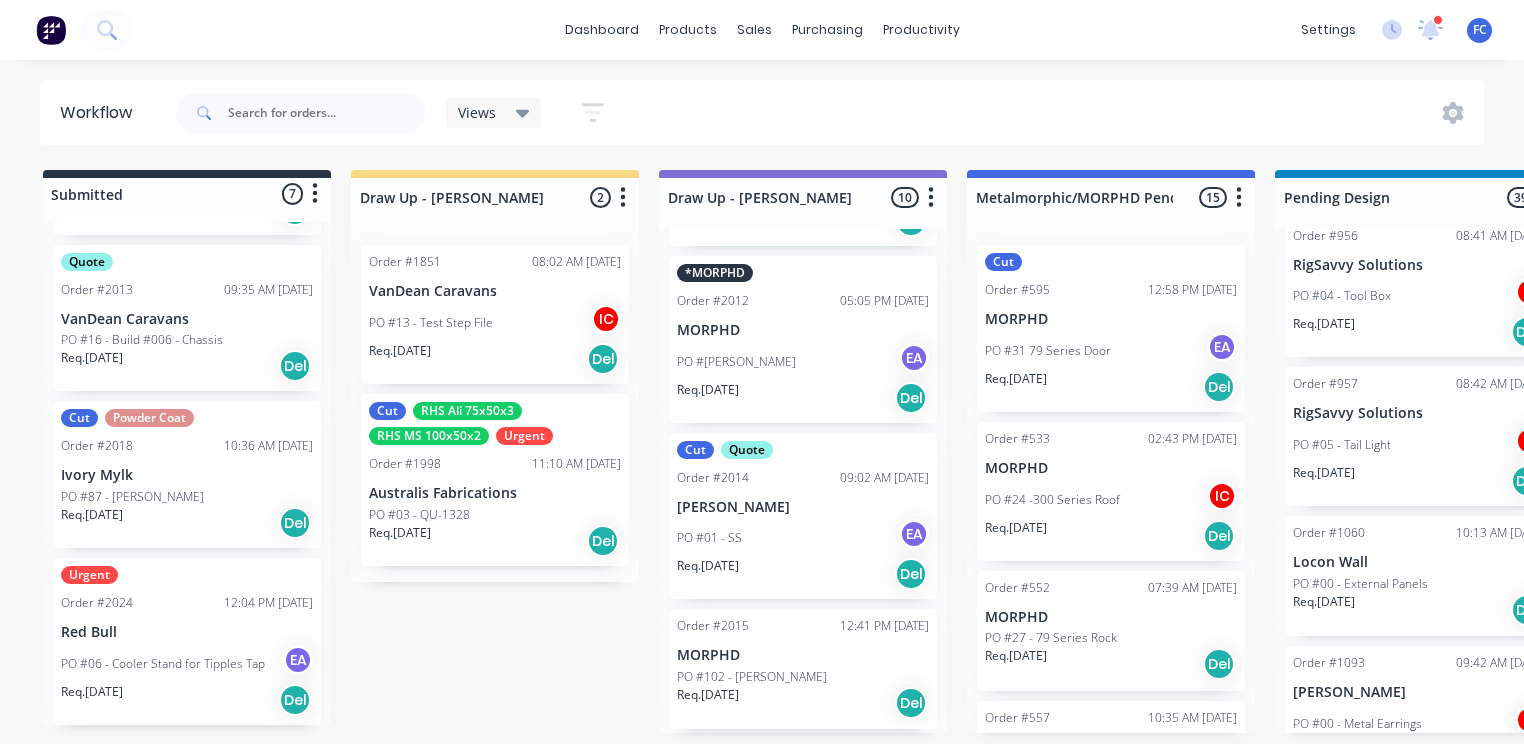 click on "Ivory Mylk" at bounding box center (187, 475) 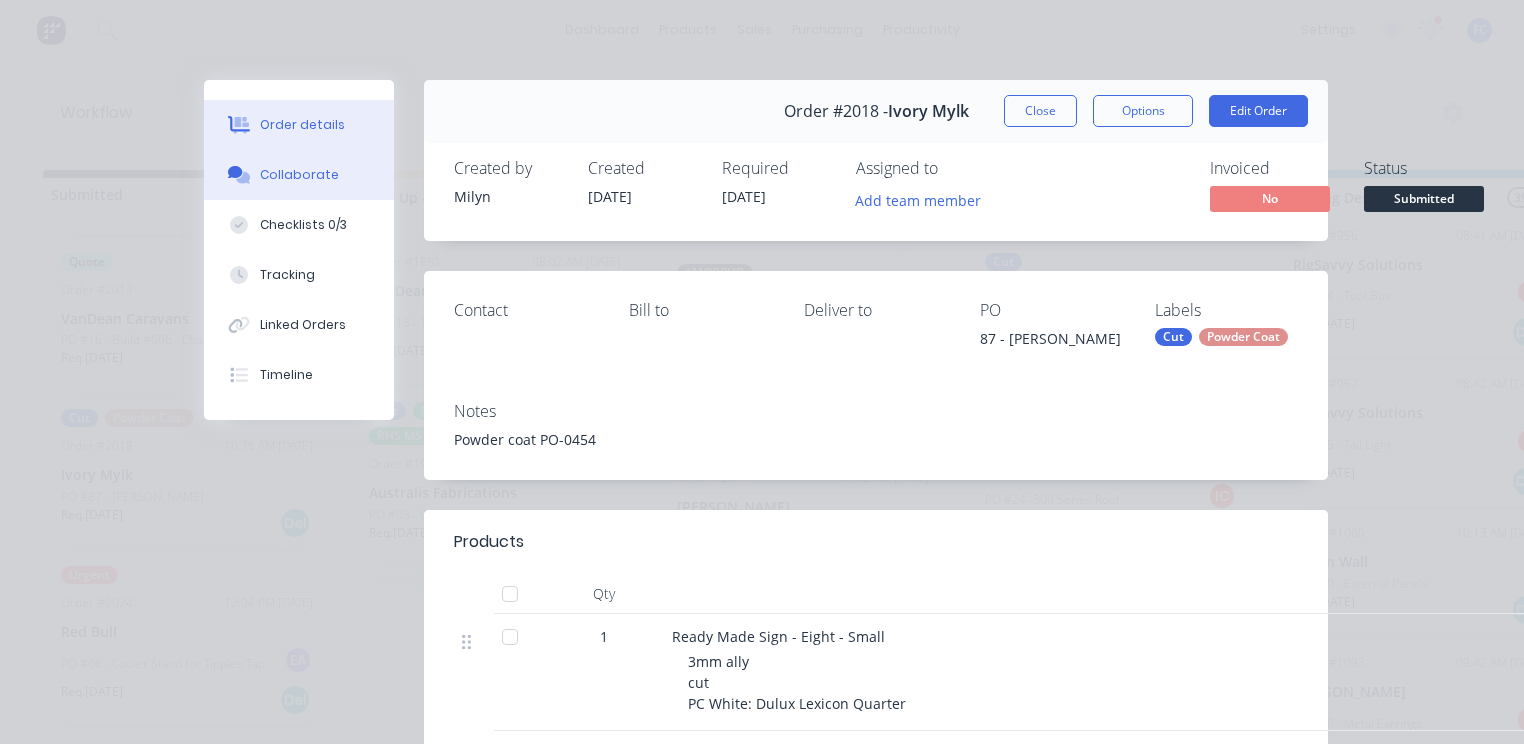 click on "Collaborate" at bounding box center (299, 175) 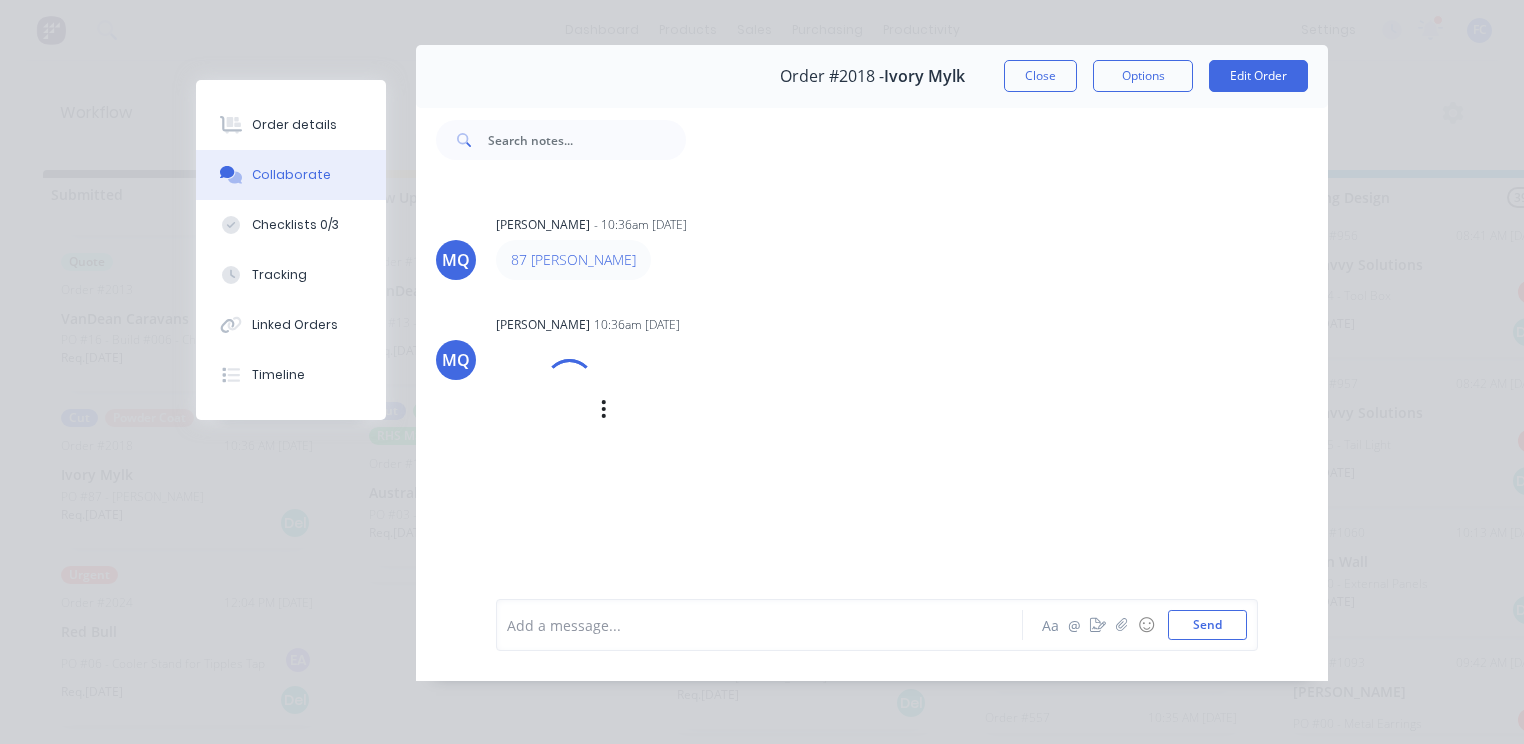scroll, scrollTop: 46, scrollLeft: 0, axis: vertical 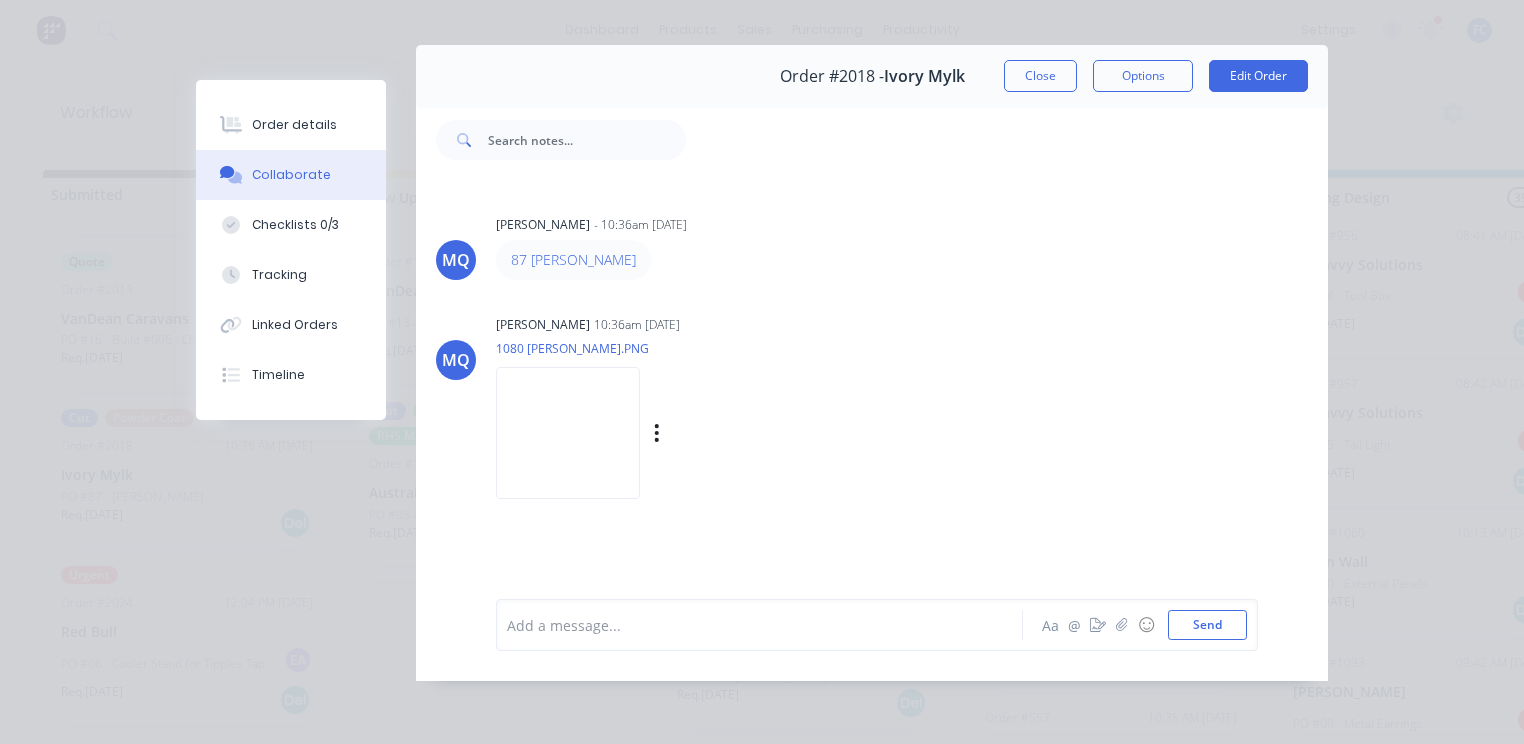 click at bounding box center (568, 432) 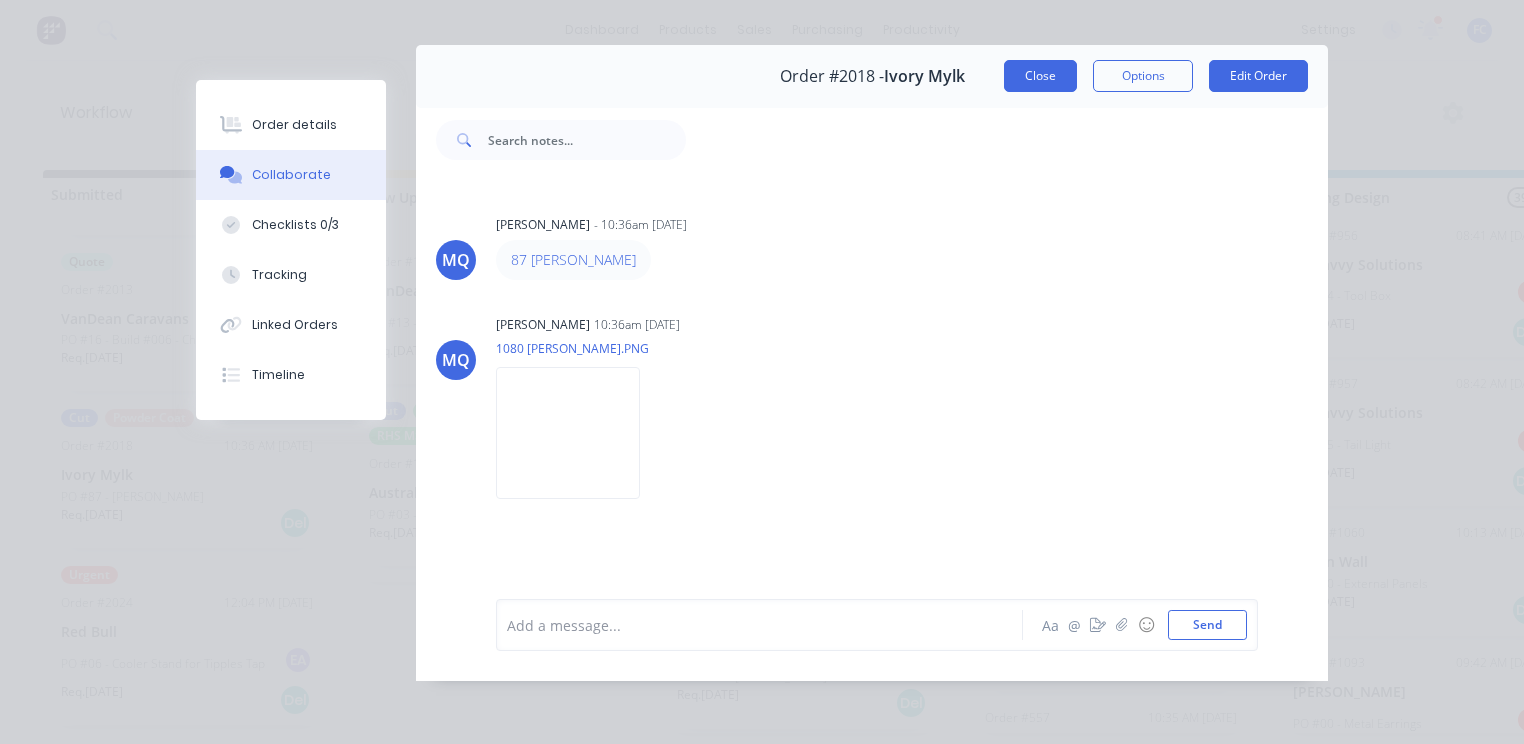 click on "Close" at bounding box center [1040, 76] 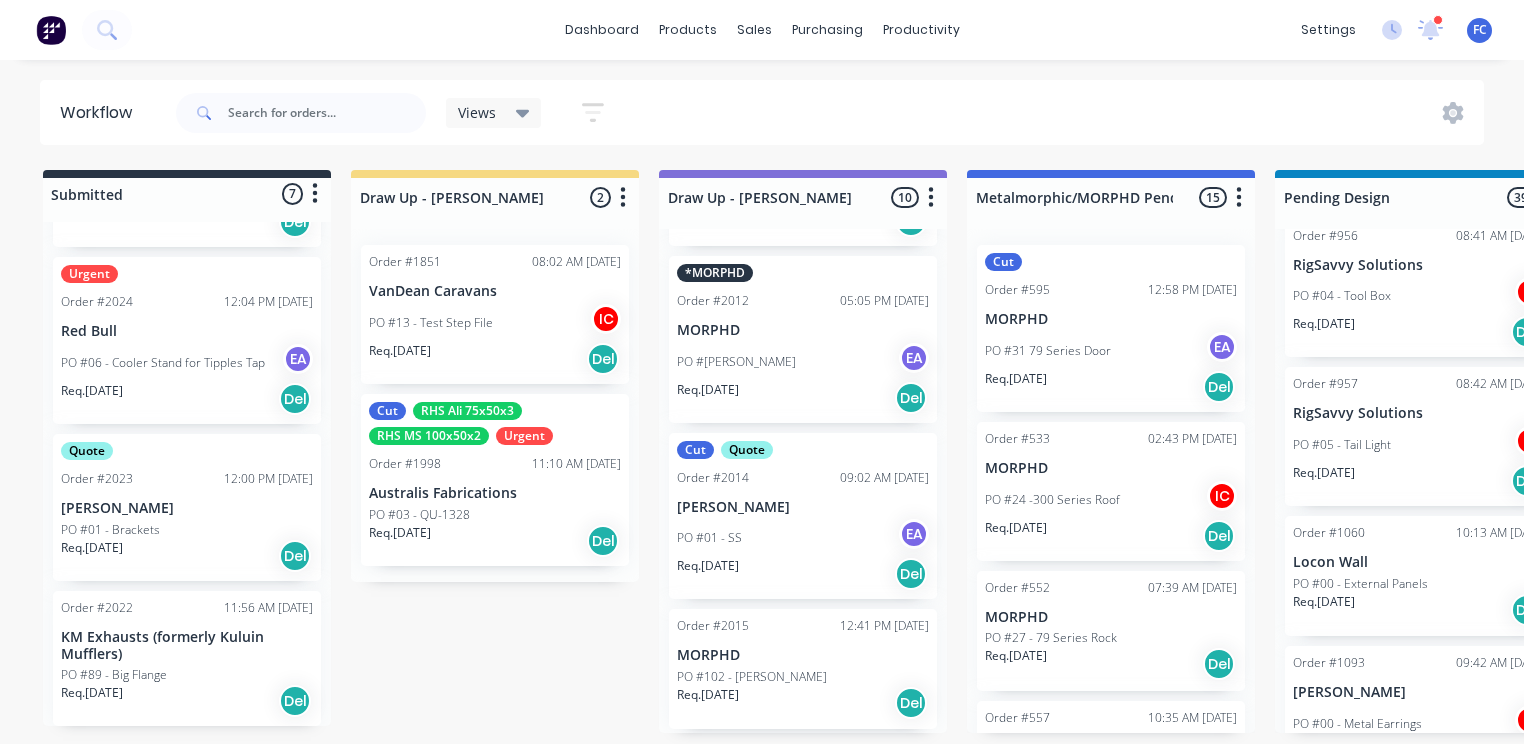 scroll, scrollTop: 704, scrollLeft: 0, axis: vertical 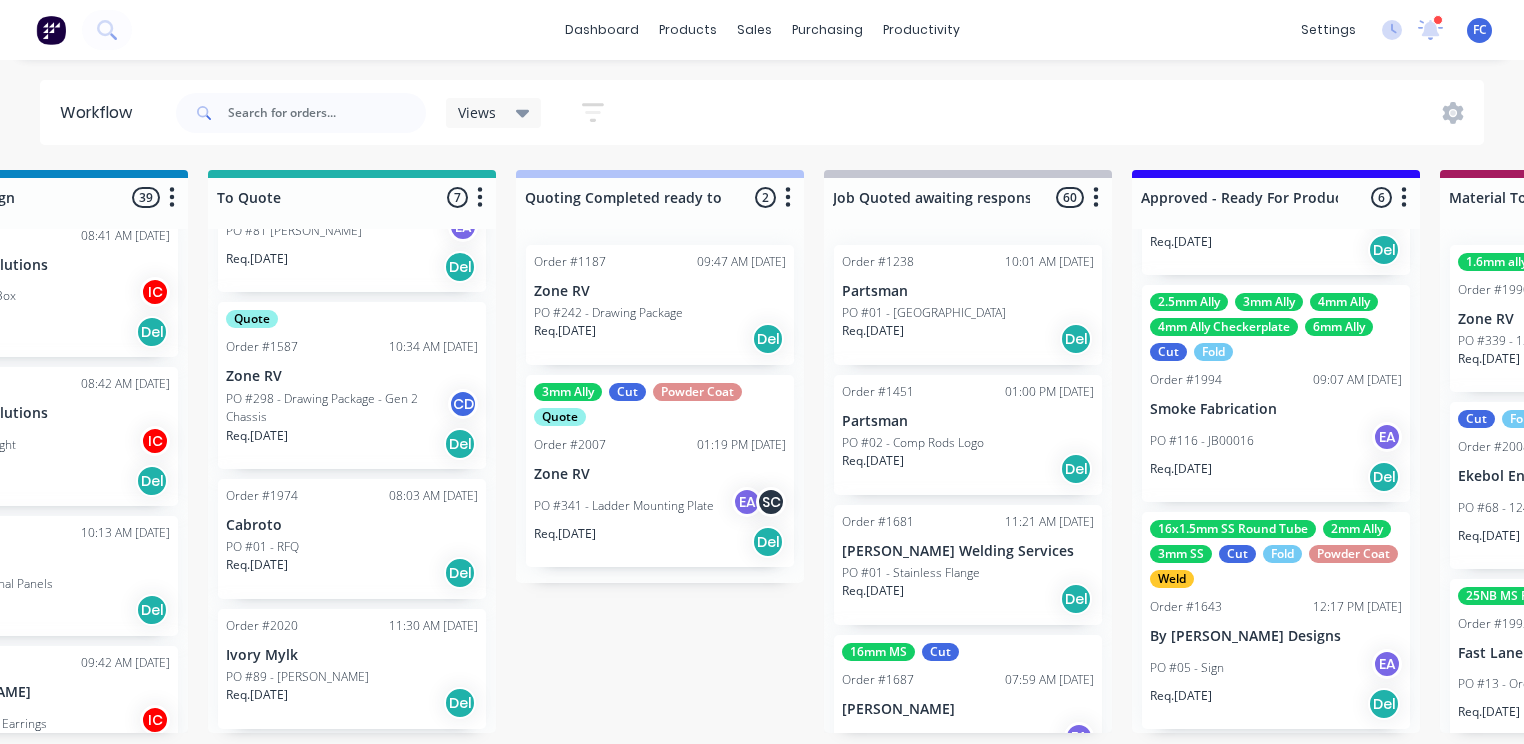 click on "Order #2020 11:30 AM [DATE] Ivory Mylk PO #89 - [PERSON_NAME]
Req. [DATE] Del" at bounding box center [352, 669] 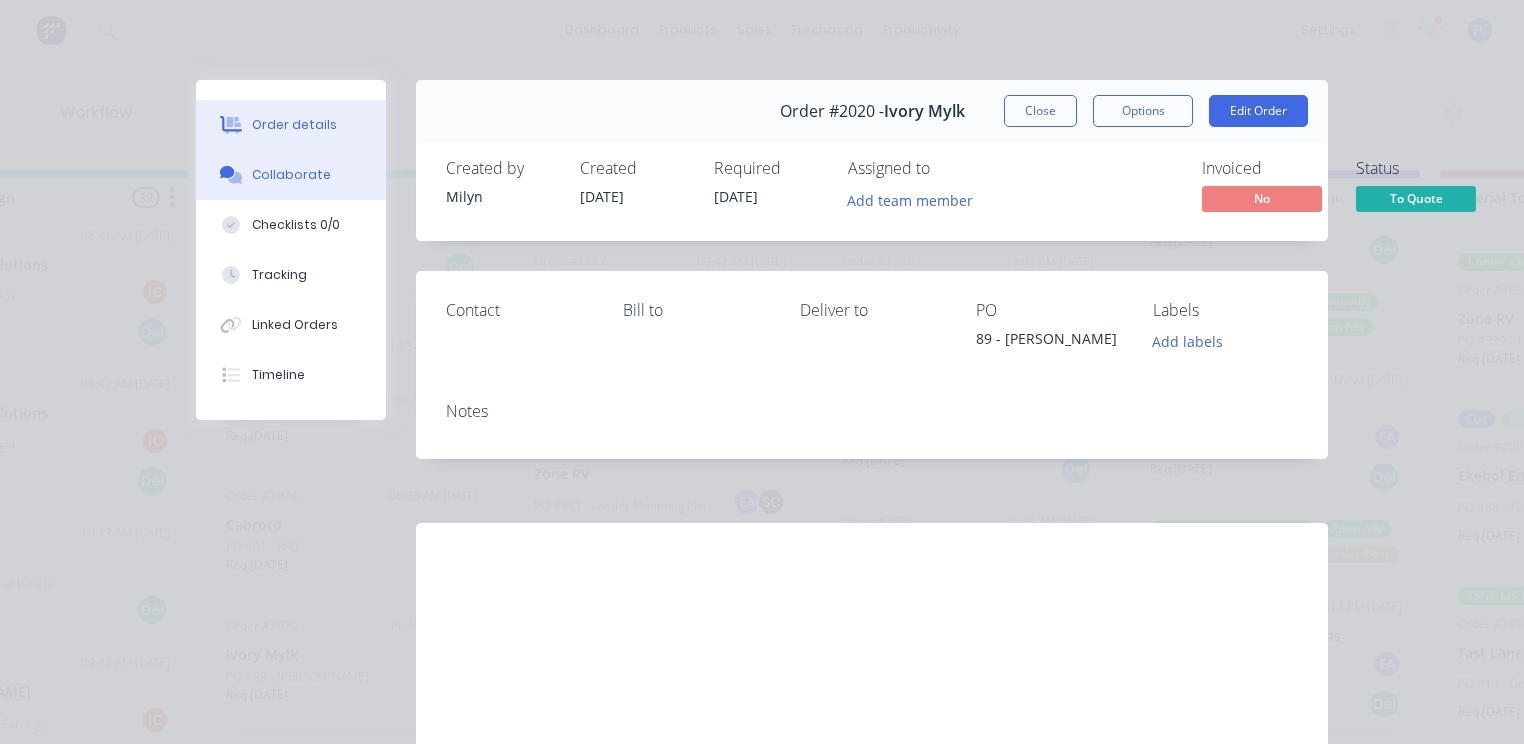 click on "Collaborate" at bounding box center (291, 175) 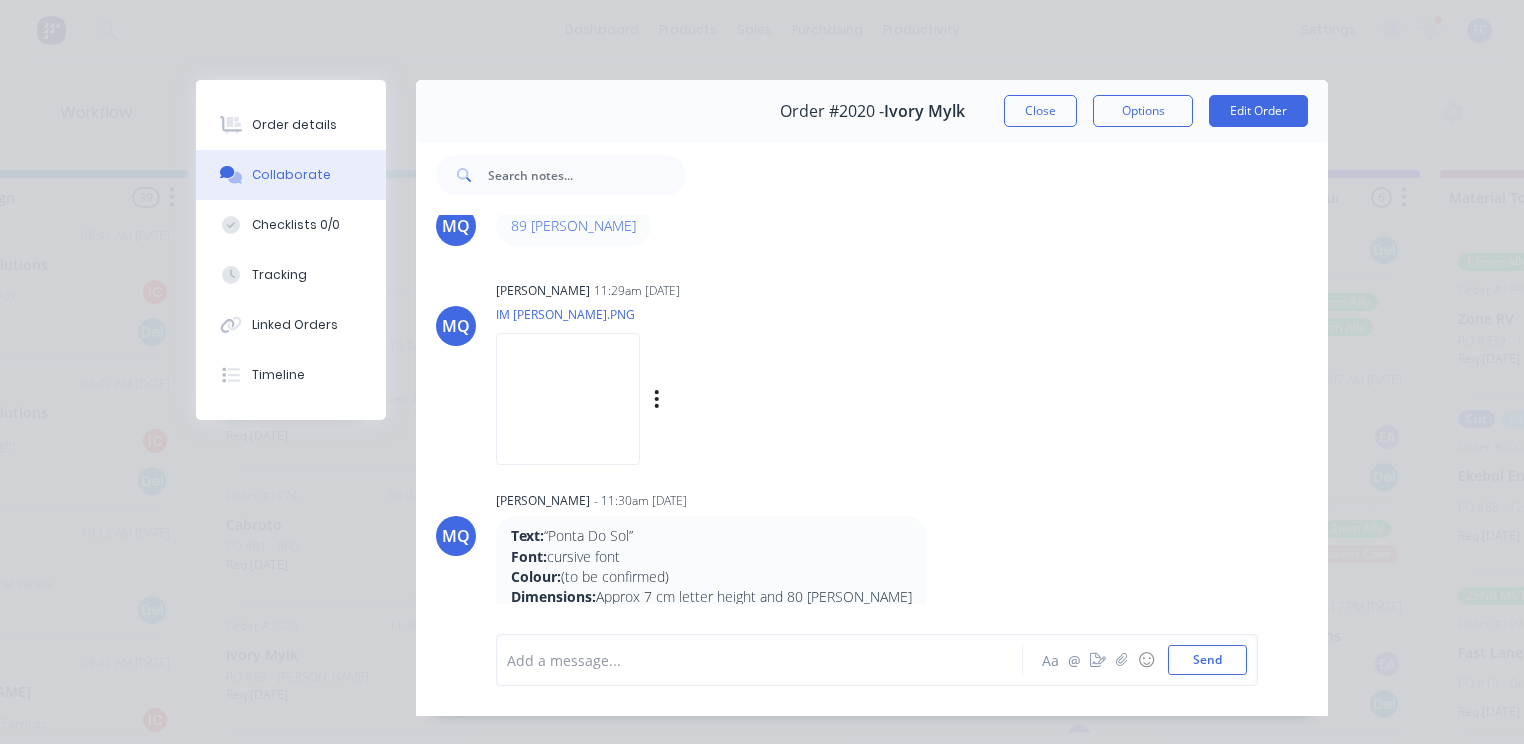 scroll, scrollTop: 70, scrollLeft: 0, axis: vertical 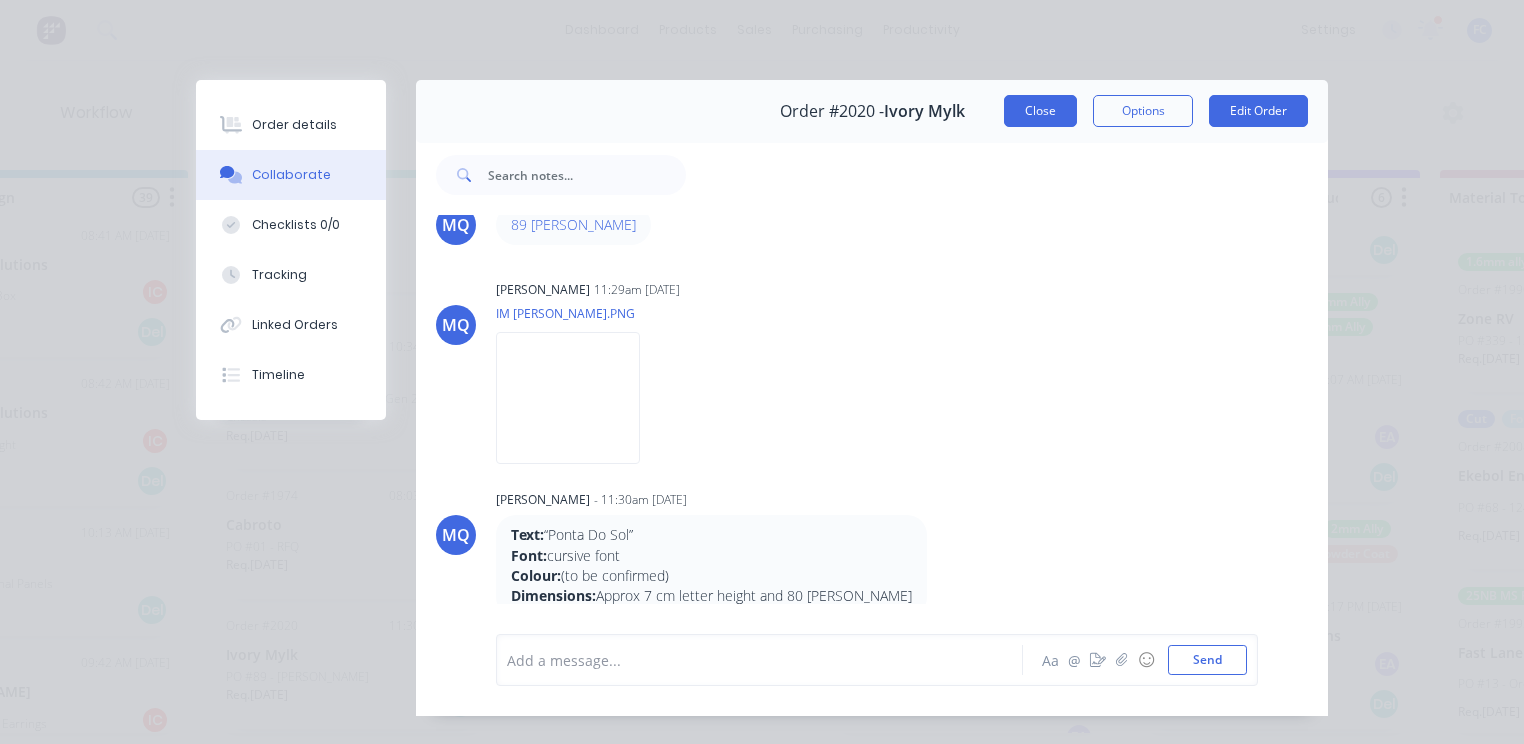 click on "Close" at bounding box center (1040, 111) 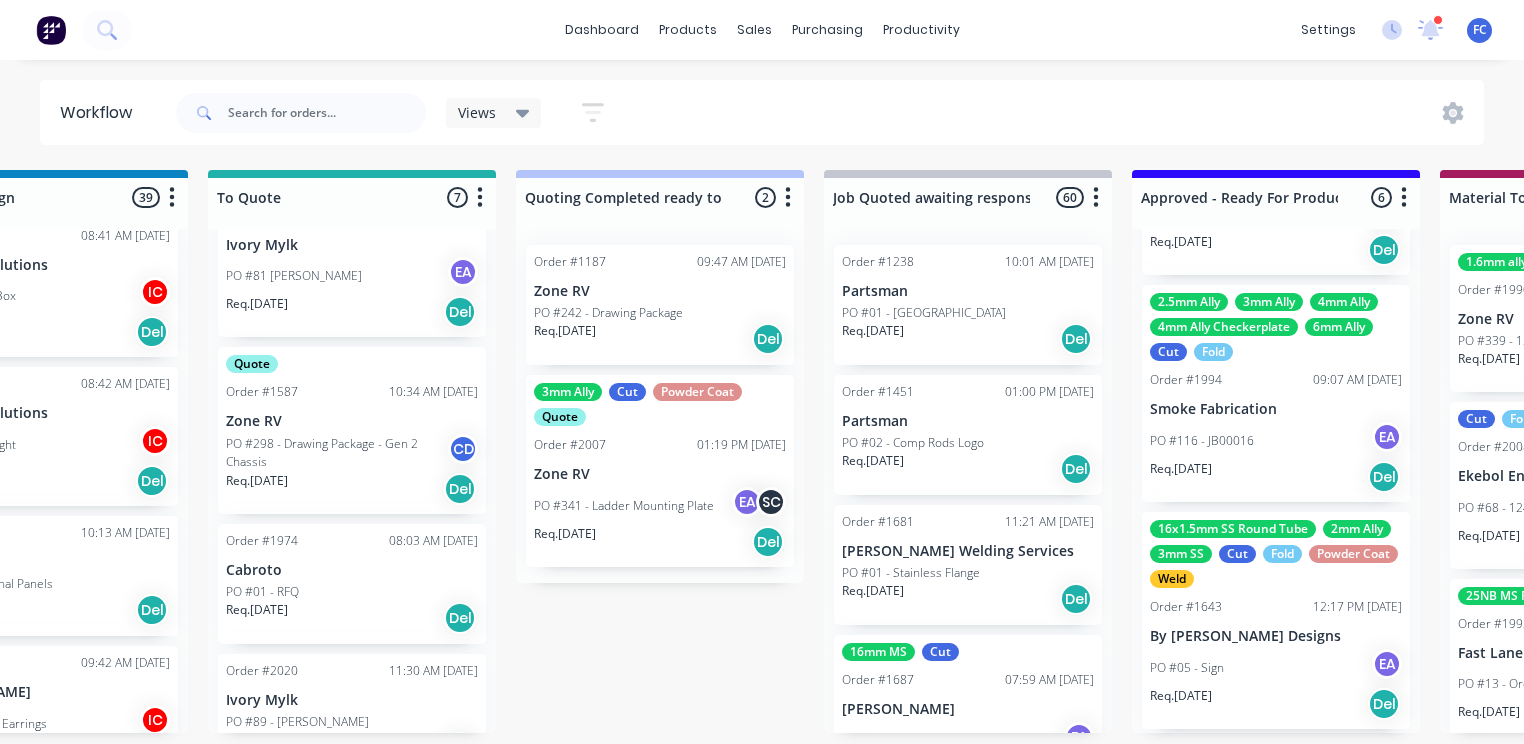 scroll, scrollTop: 608, scrollLeft: 0, axis: vertical 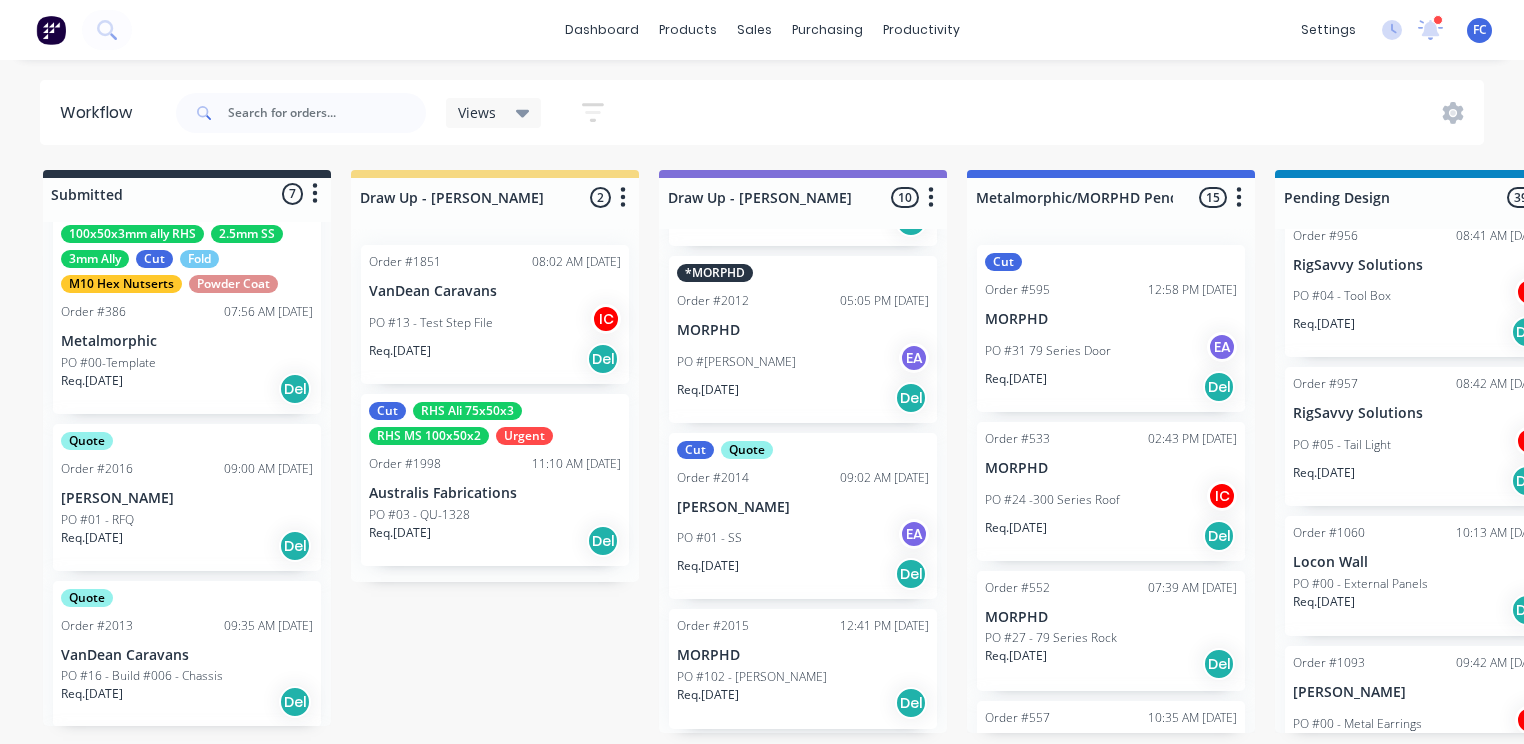 click on "[PERSON_NAME]" at bounding box center [187, 498] 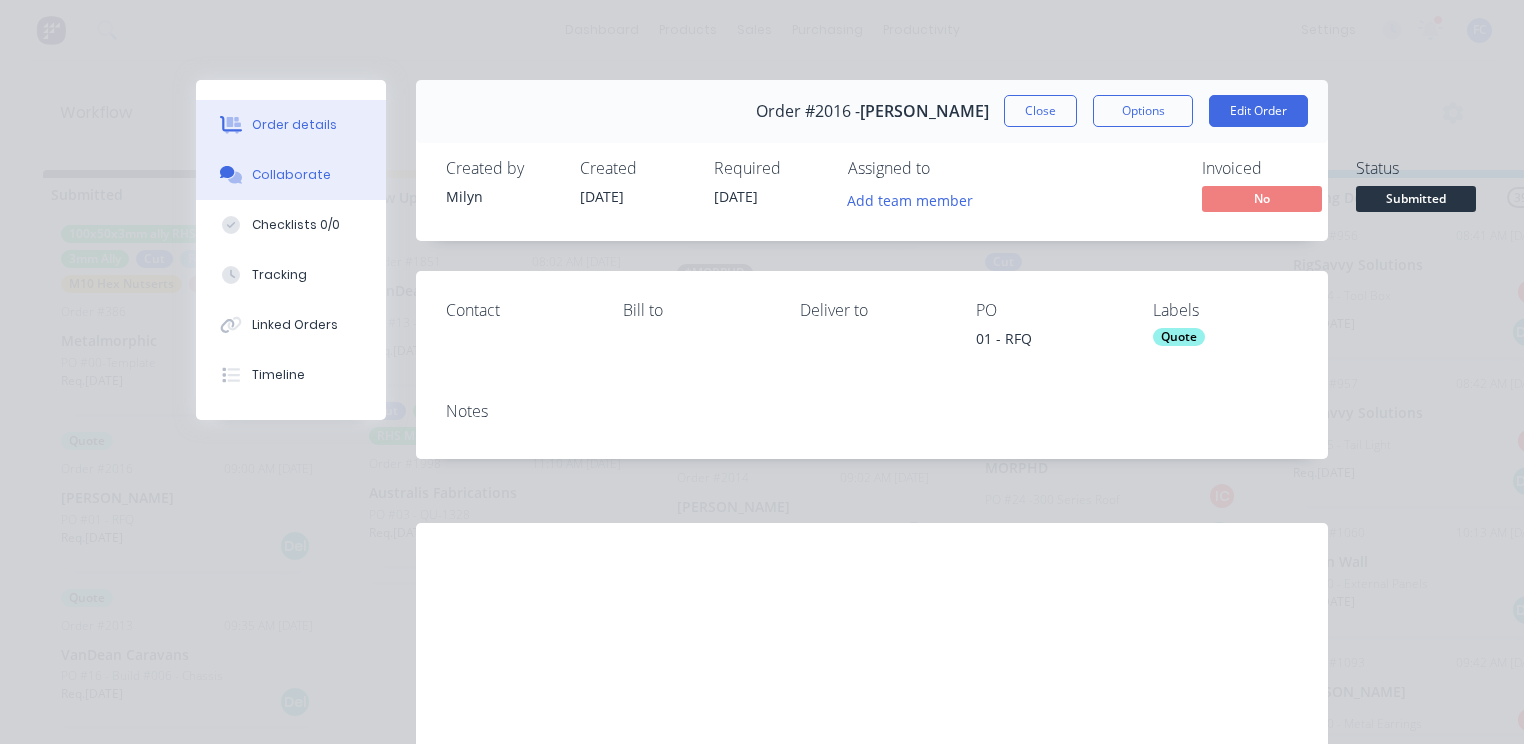 click on "Collaborate" at bounding box center (291, 175) 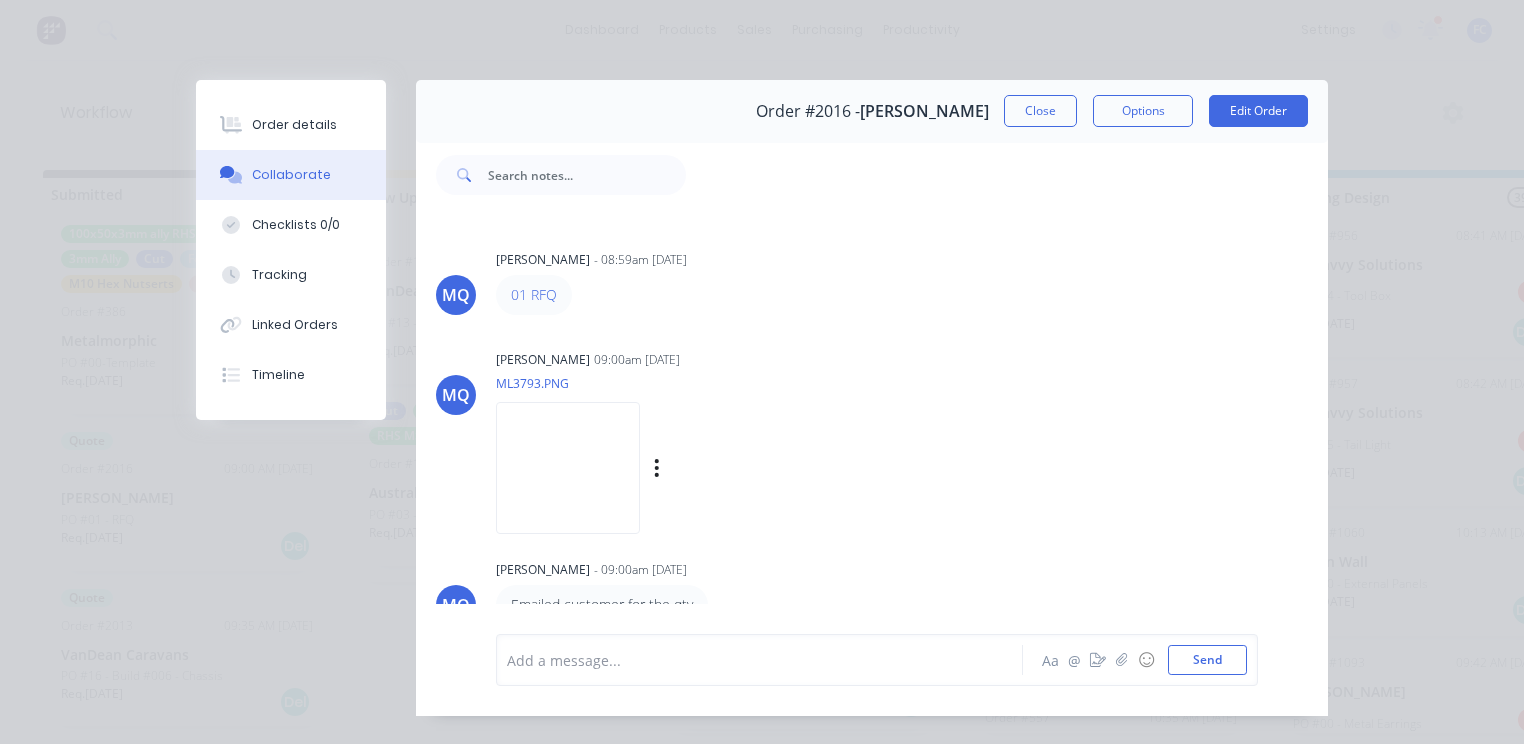scroll, scrollTop: 9, scrollLeft: 0, axis: vertical 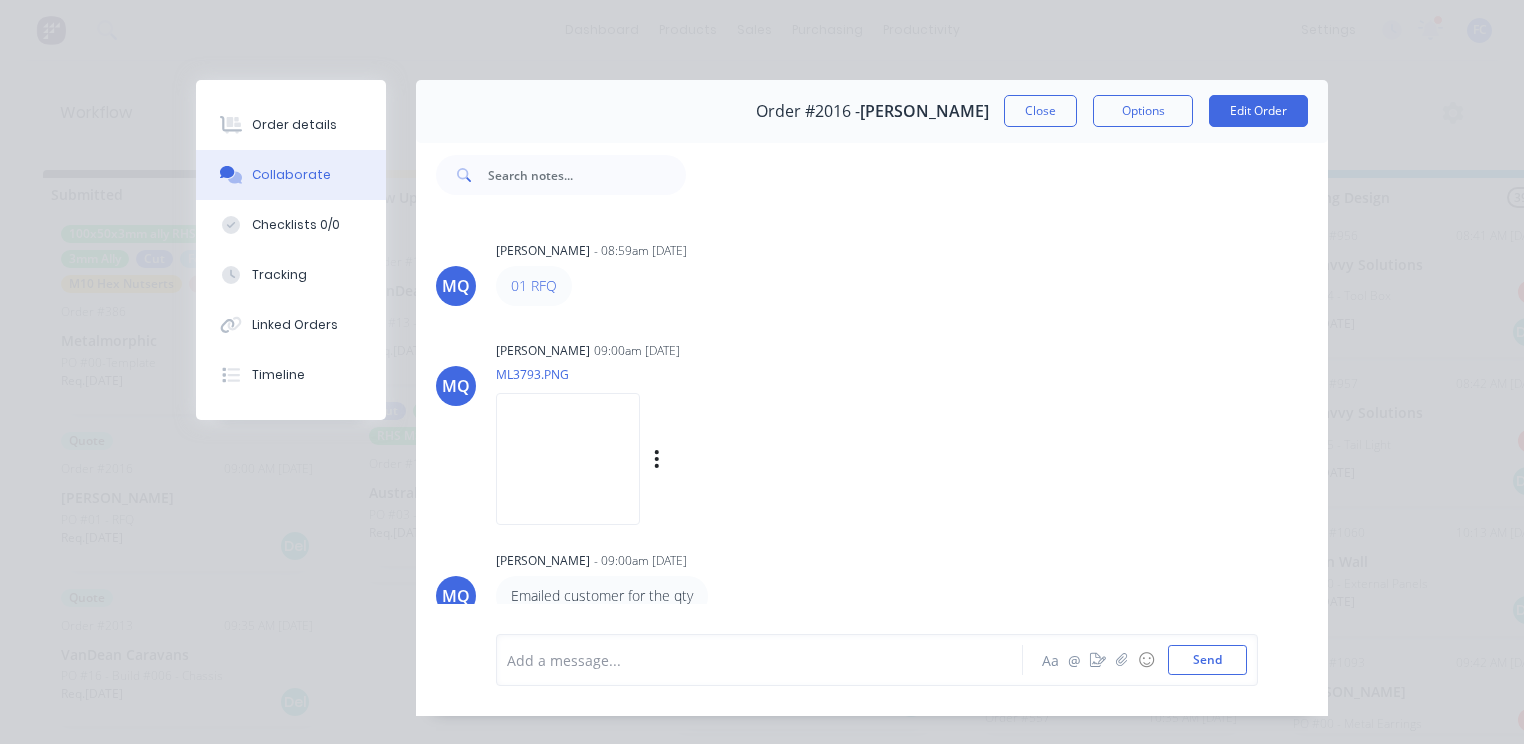 click at bounding box center (568, 458) 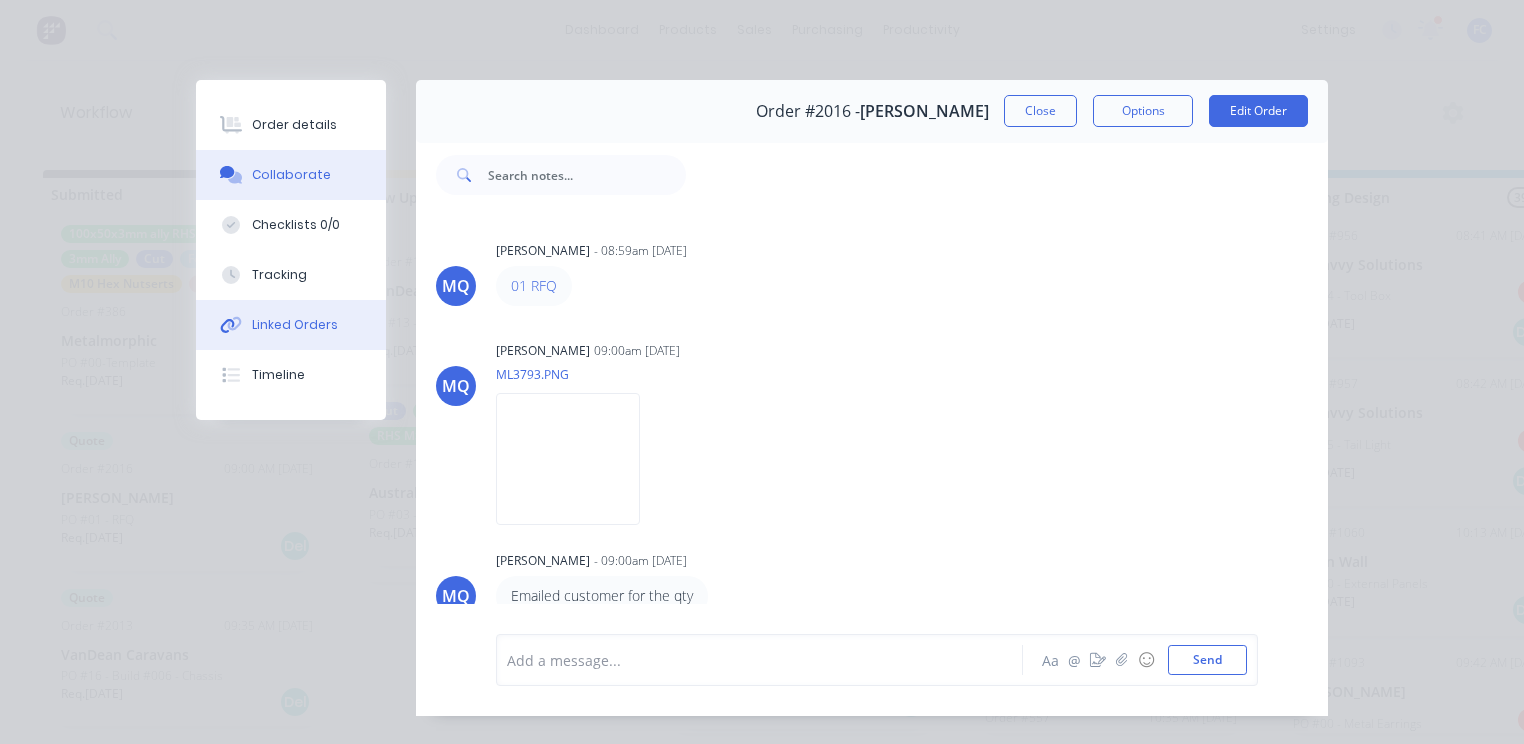 scroll, scrollTop: 0, scrollLeft: 0, axis: both 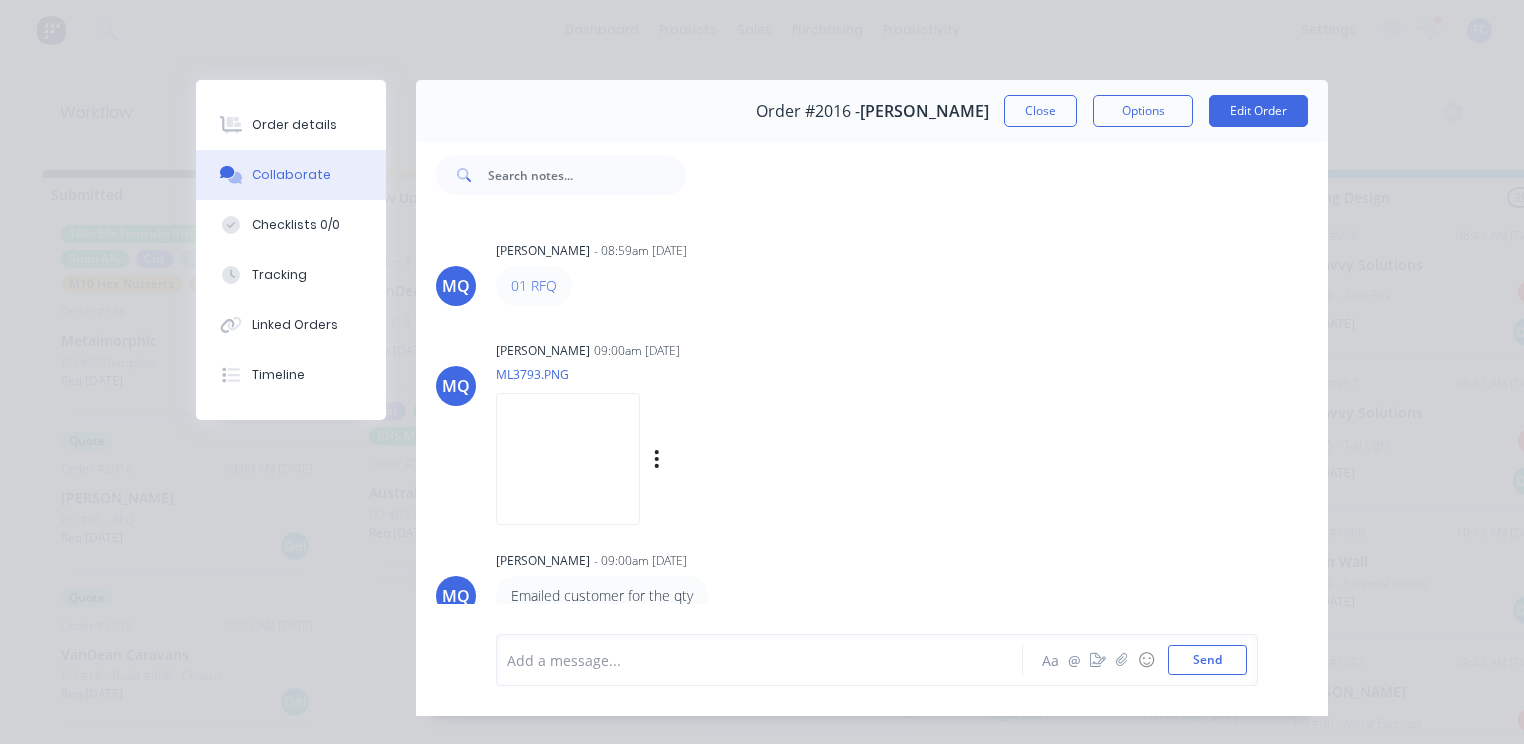 click at bounding box center [568, 458] 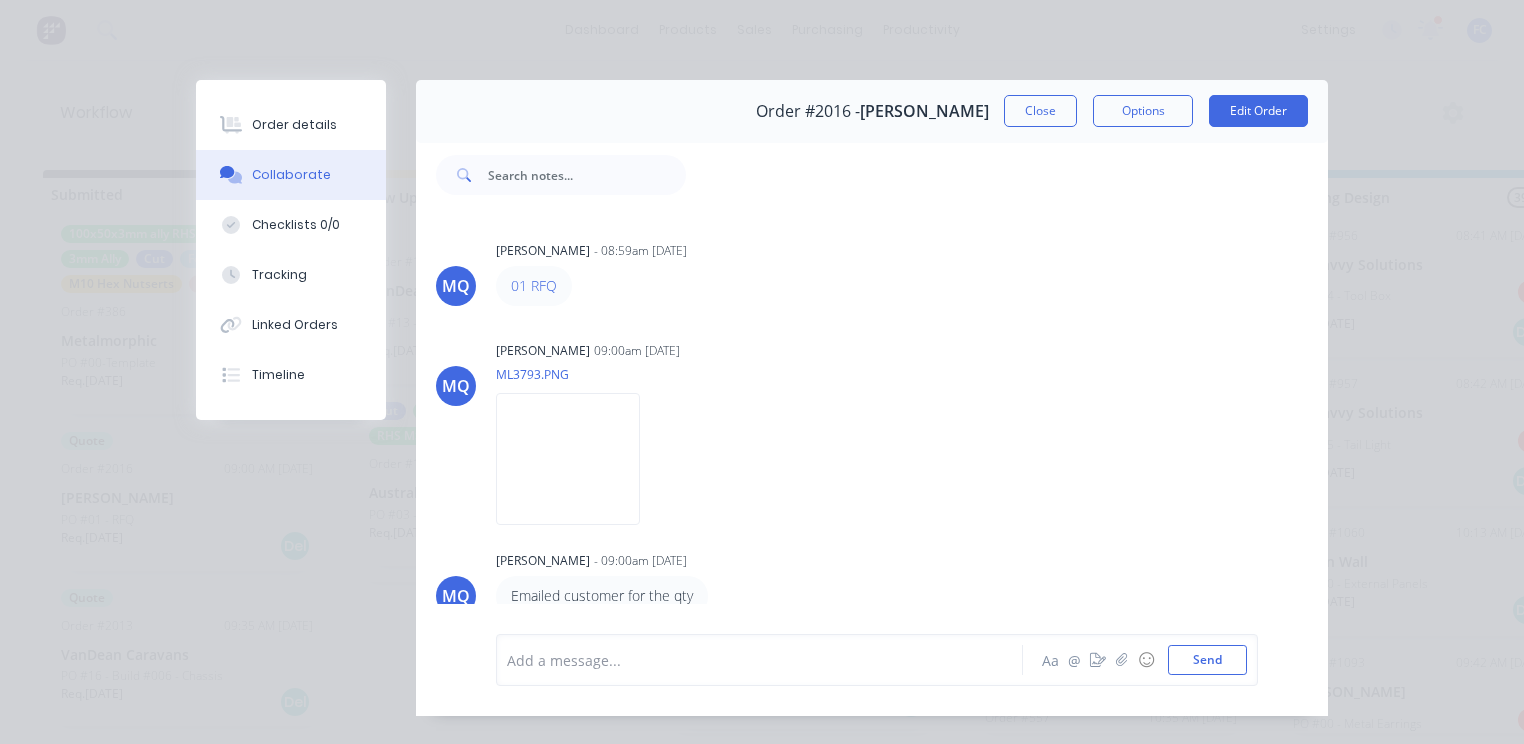 click on "Close" at bounding box center (1040, 111) 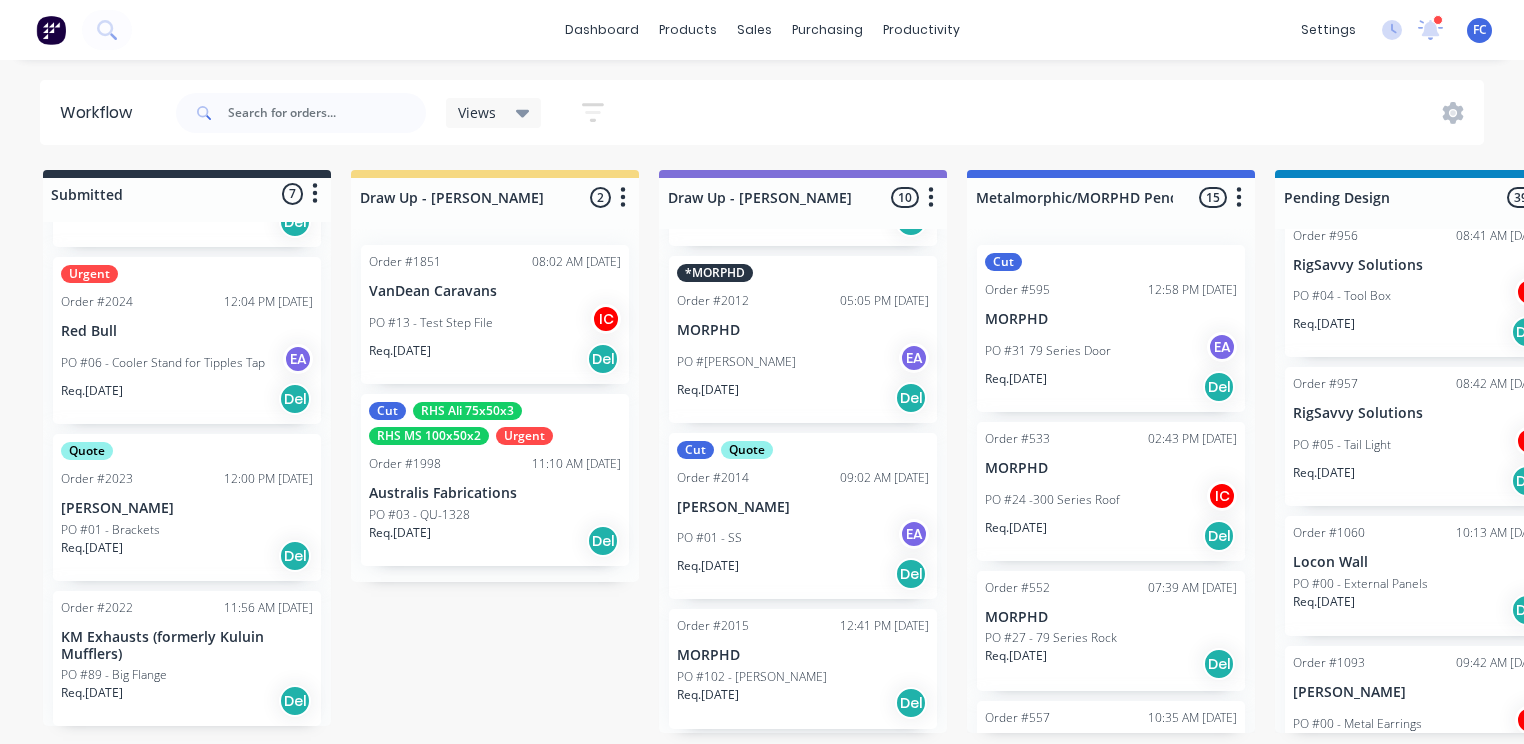scroll, scrollTop: 704, scrollLeft: 0, axis: vertical 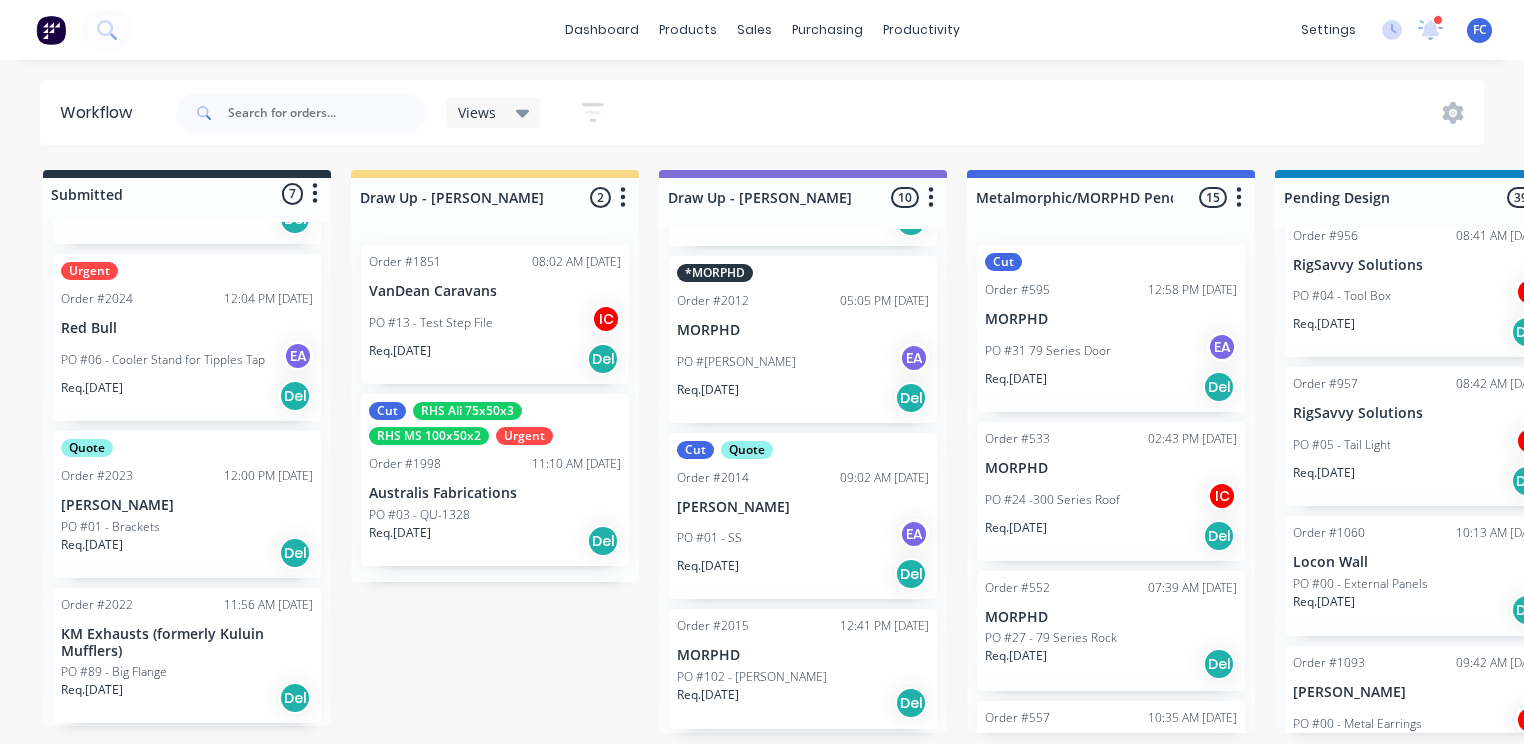 click on "Red Bull" at bounding box center [187, 328] 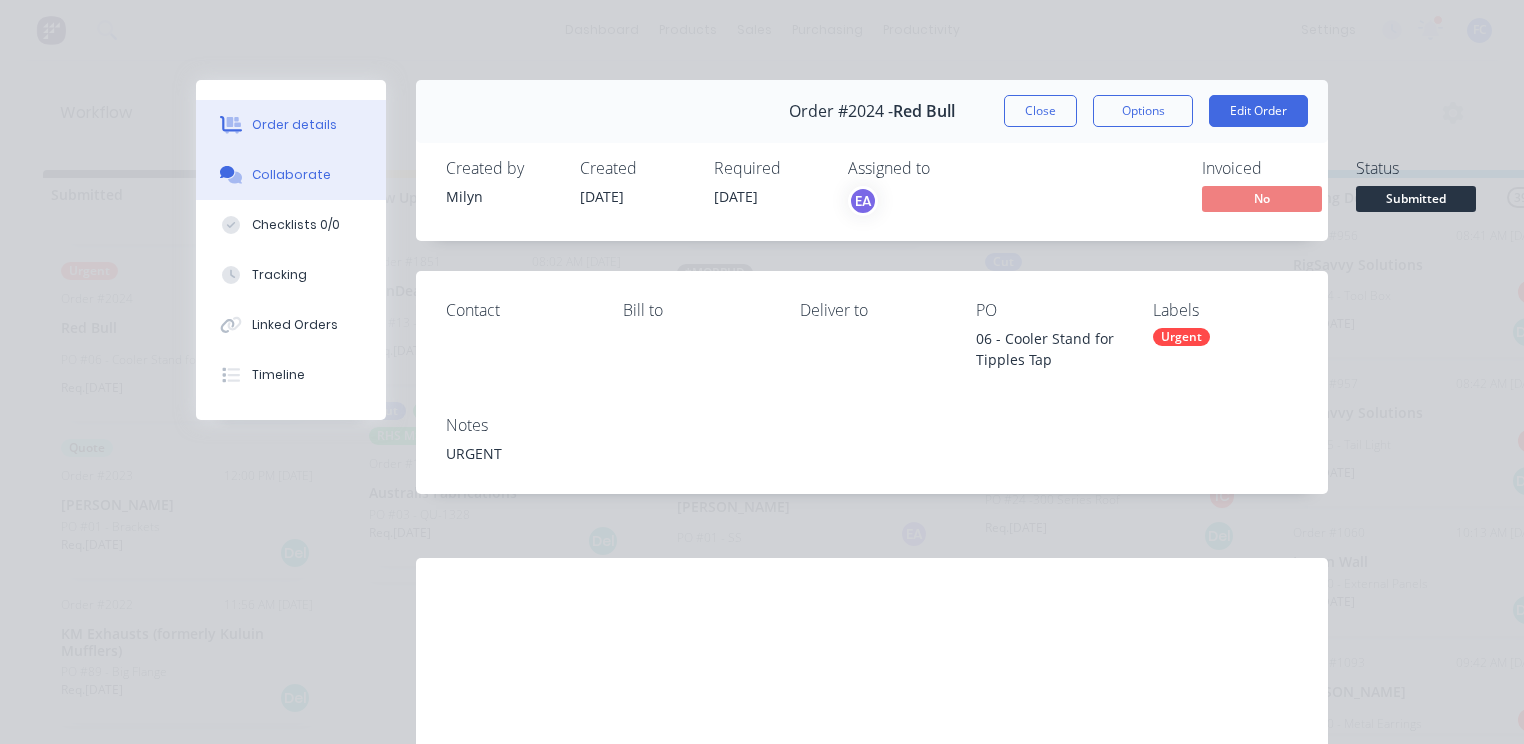 click on "Collaborate" at bounding box center (291, 175) 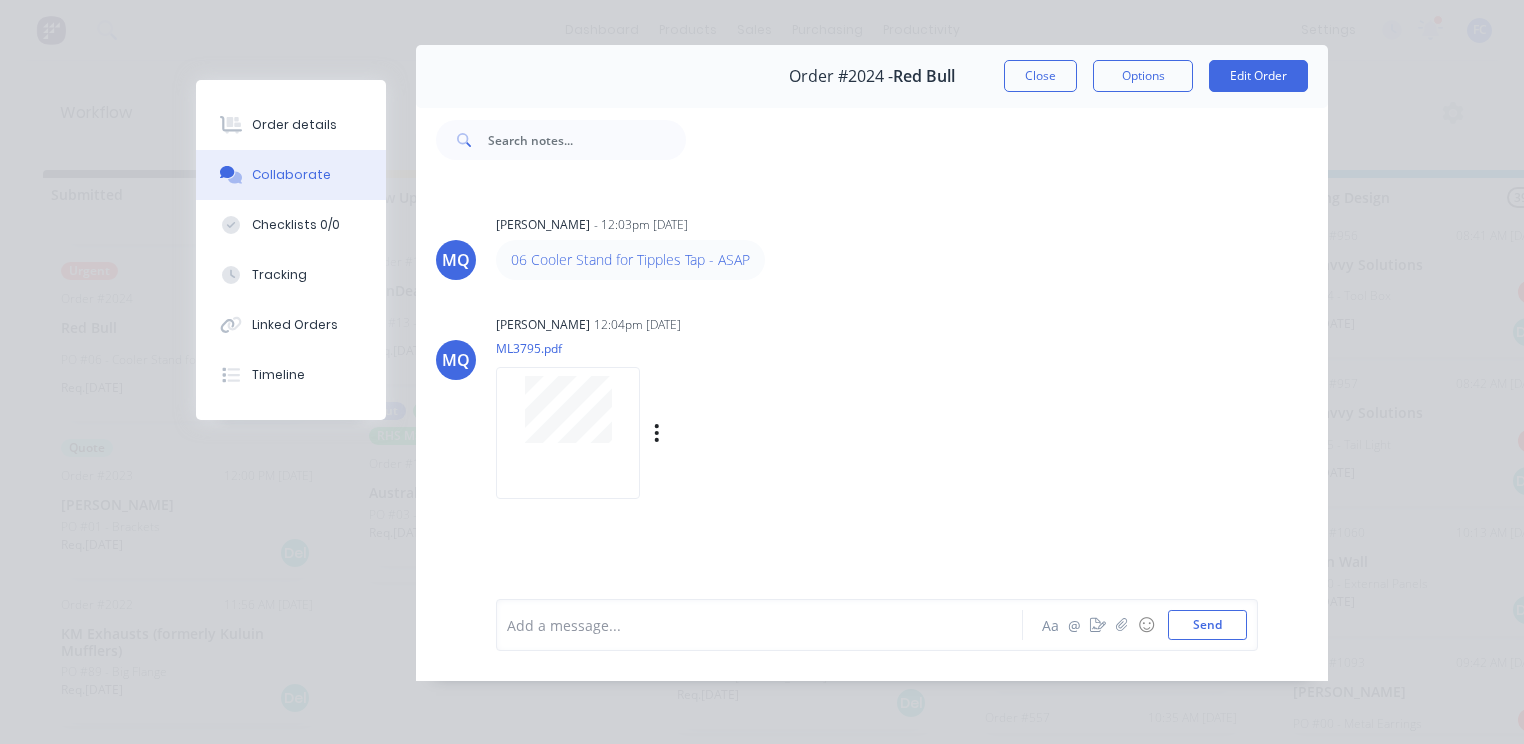 scroll, scrollTop: 46, scrollLeft: 0, axis: vertical 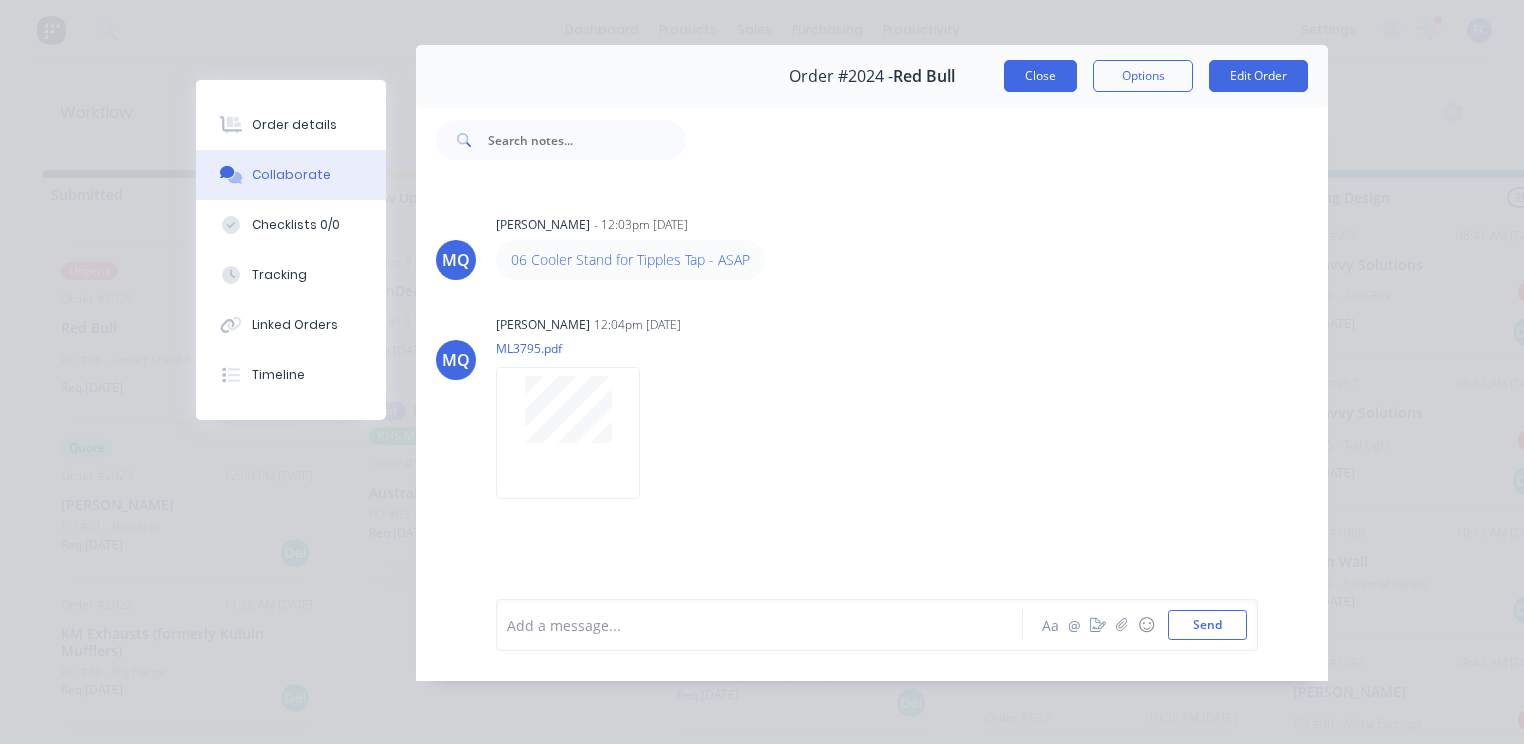 click on "Close" at bounding box center (1040, 76) 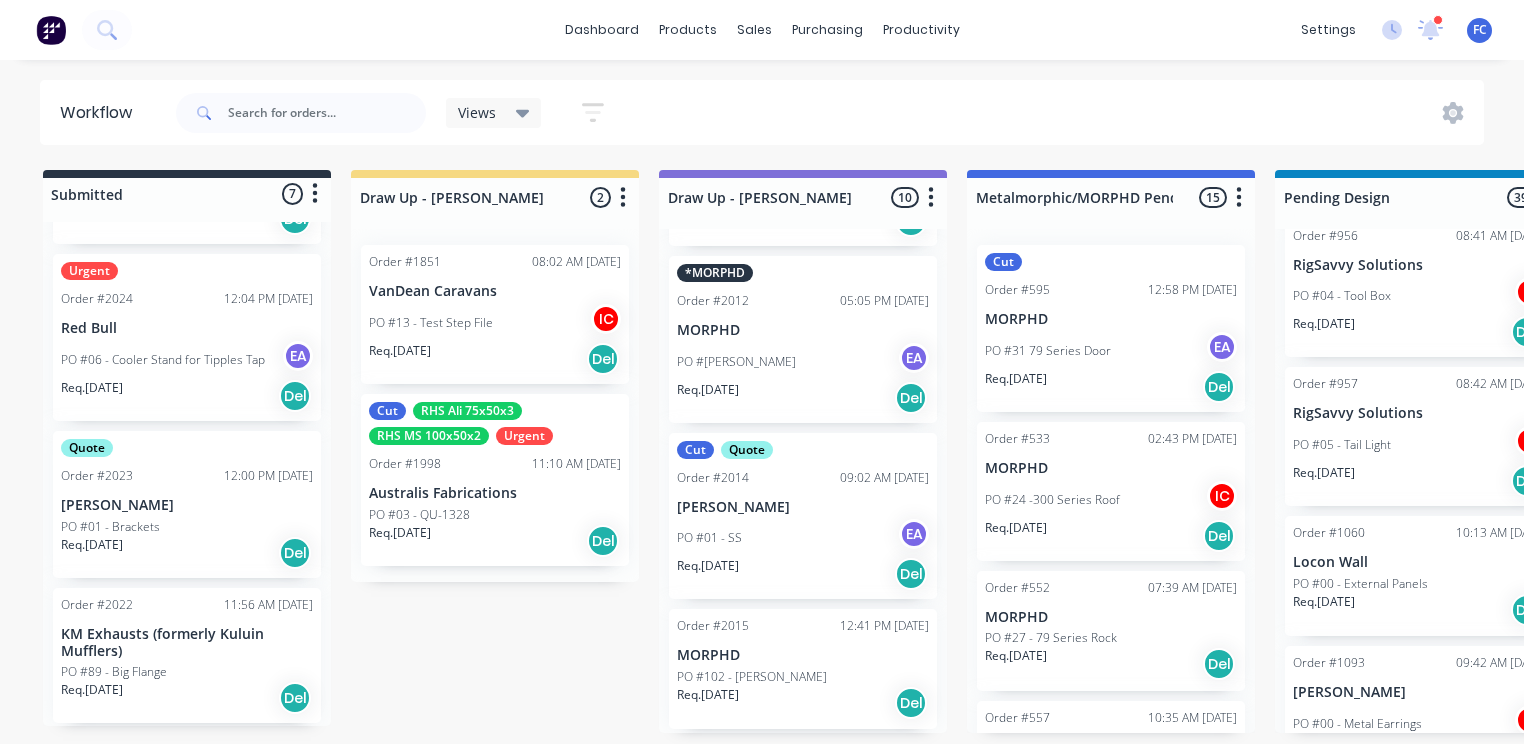 scroll, scrollTop: 0, scrollLeft: 0, axis: both 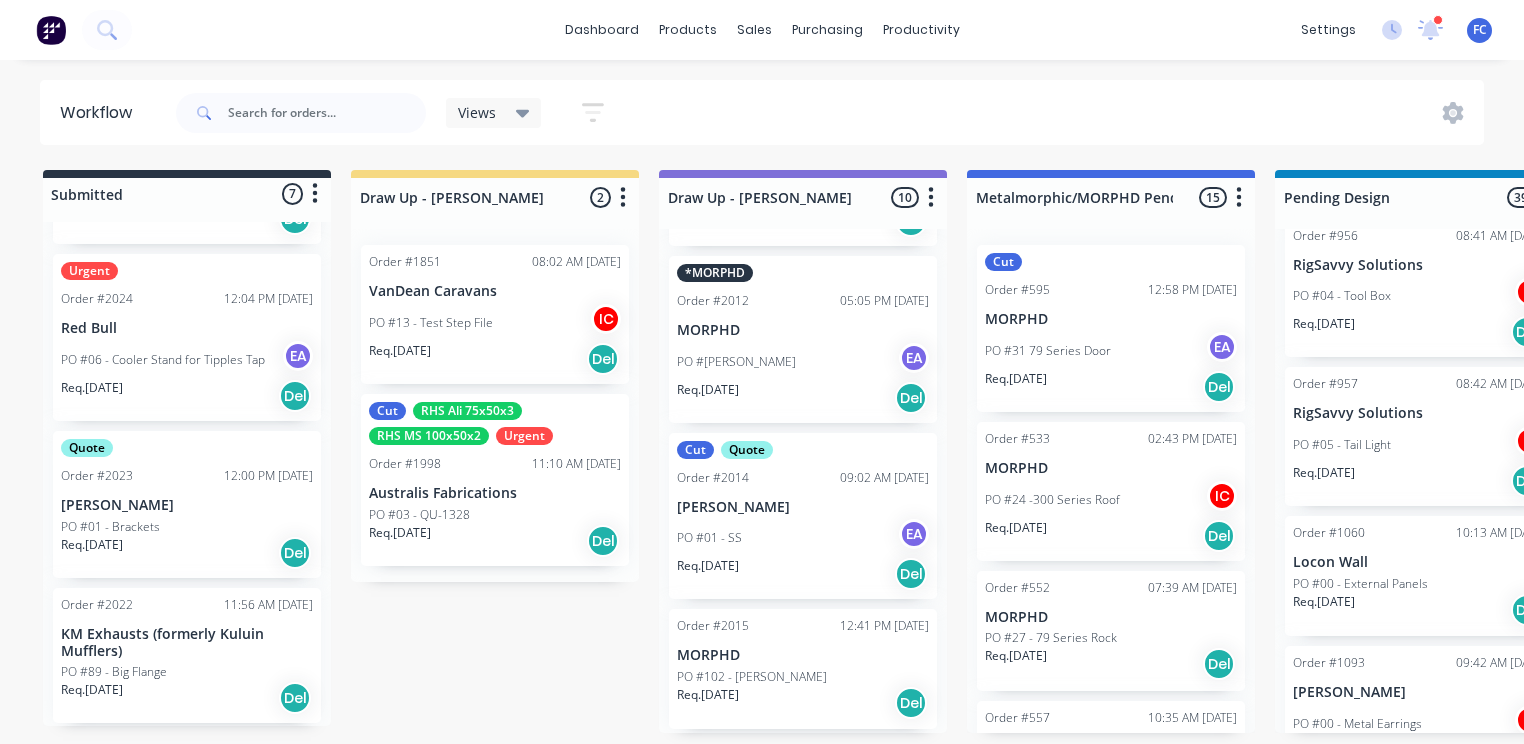 click on "[PERSON_NAME]" at bounding box center (187, 505) 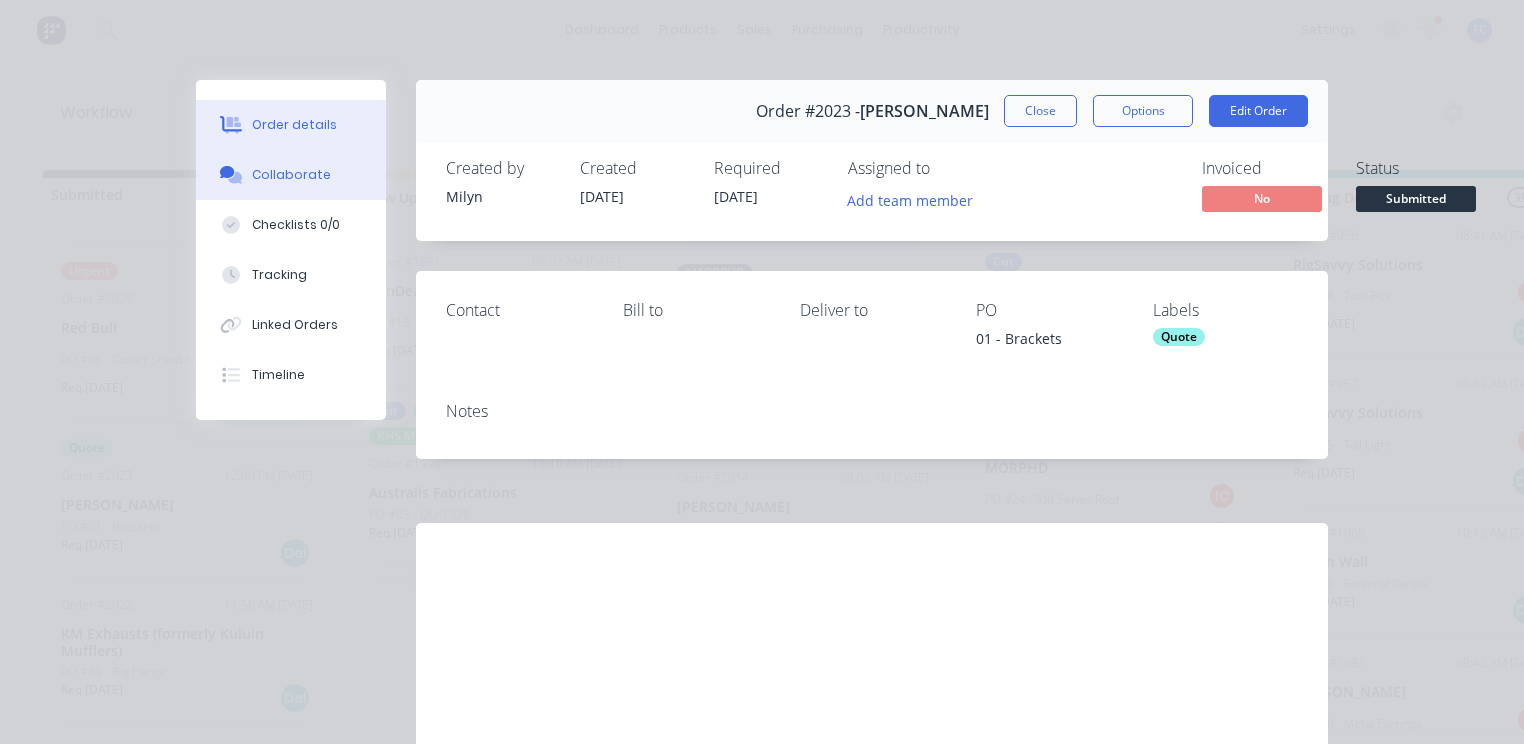 click on "Collaborate" at bounding box center [291, 175] 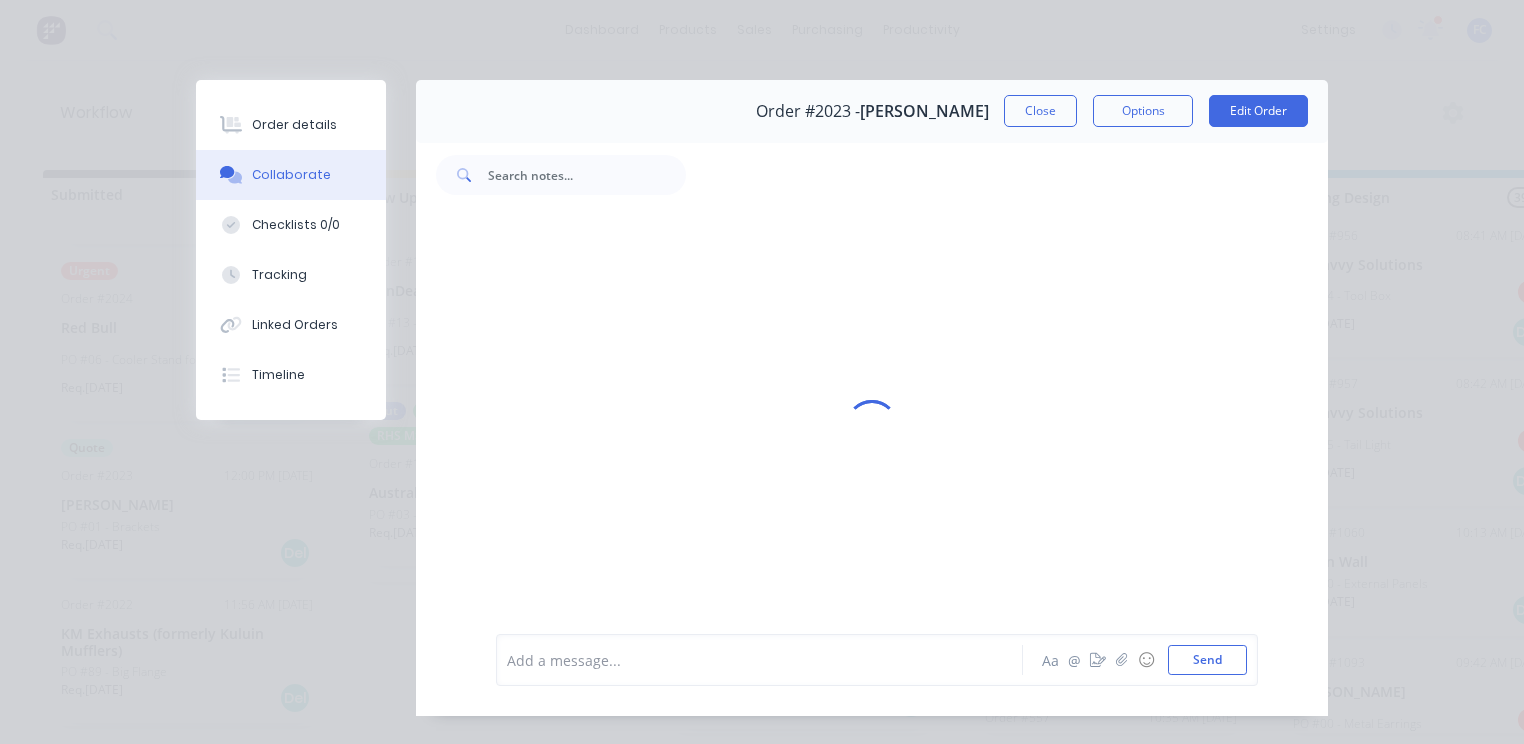 scroll, scrollTop: 0, scrollLeft: 0, axis: both 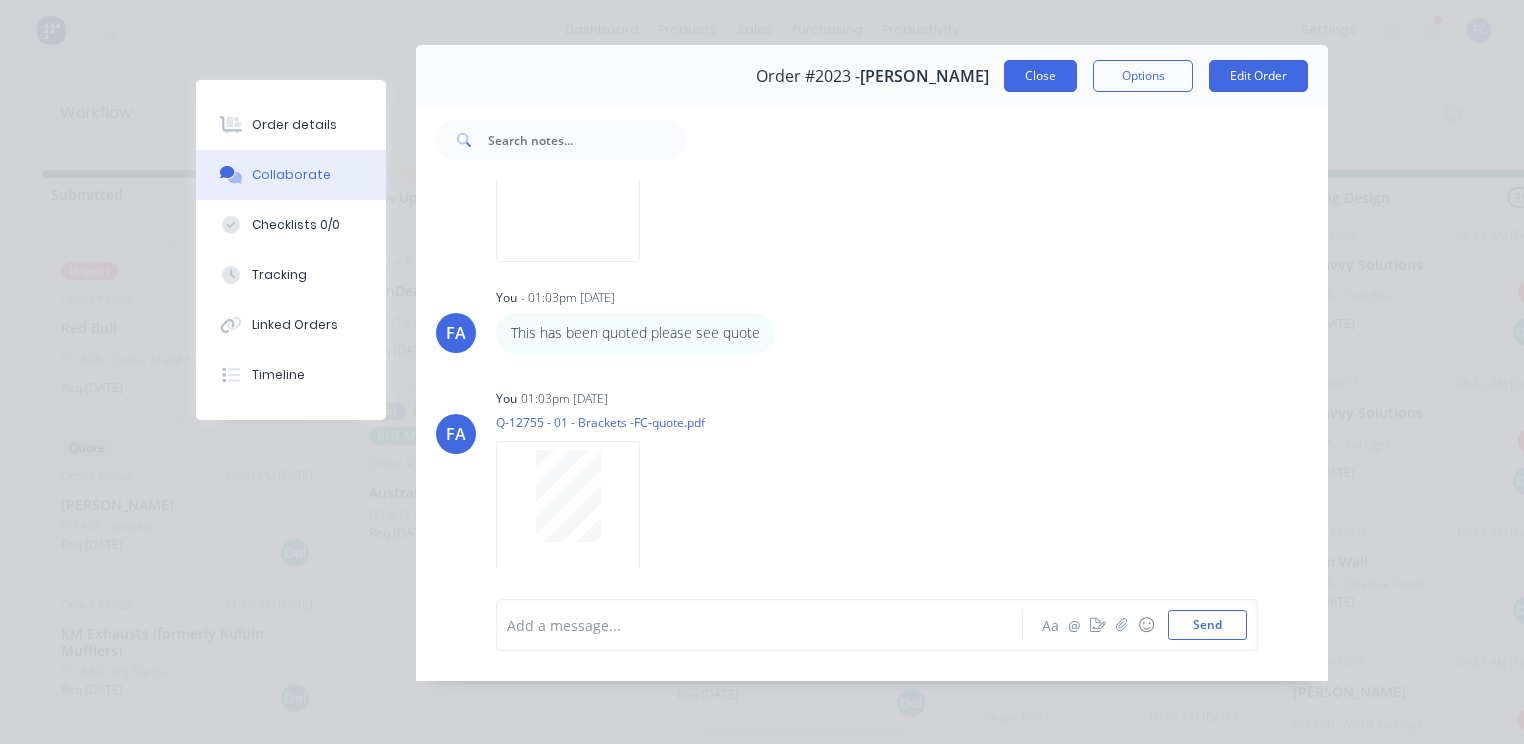 click on "Close" at bounding box center (1040, 76) 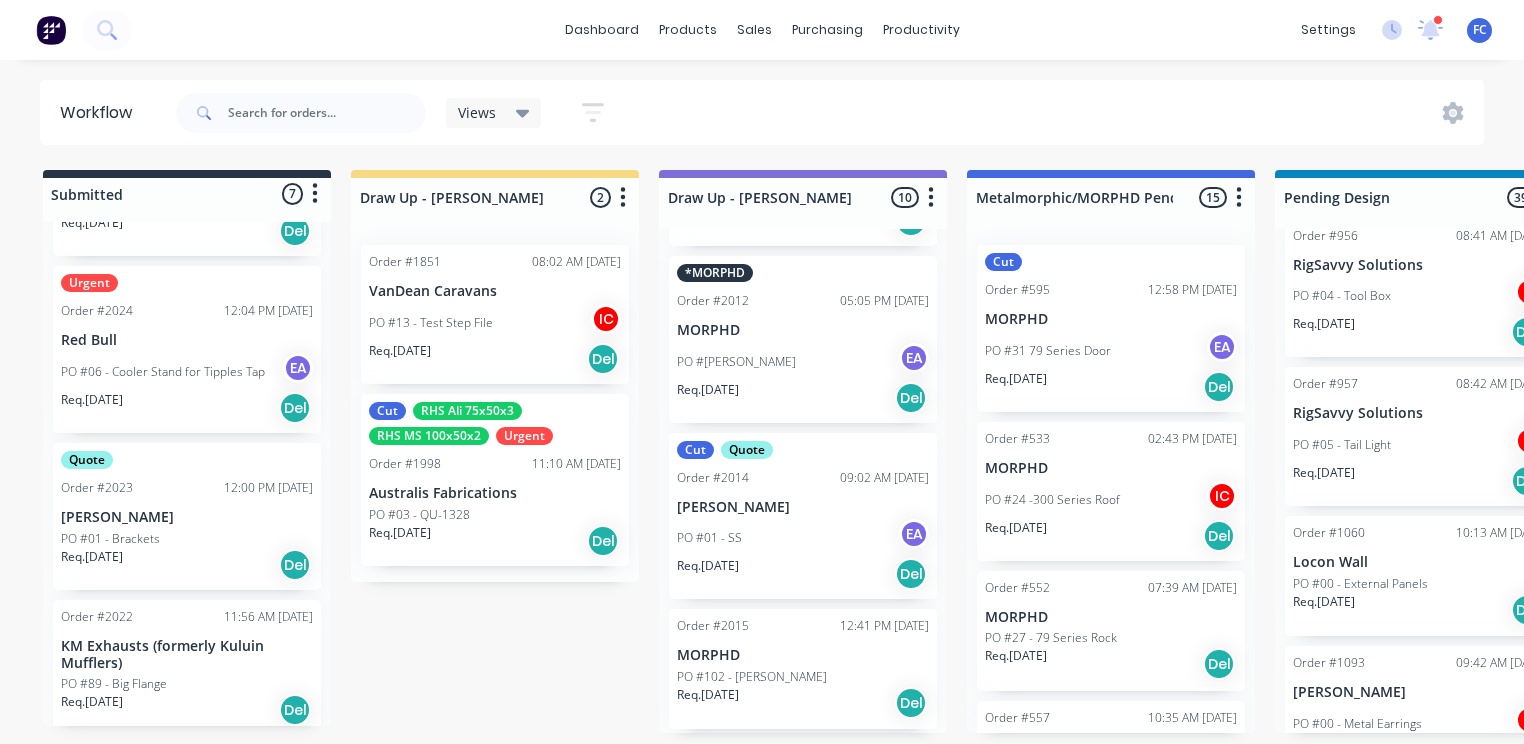 scroll, scrollTop: 704, scrollLeft: 0, axis: vertical 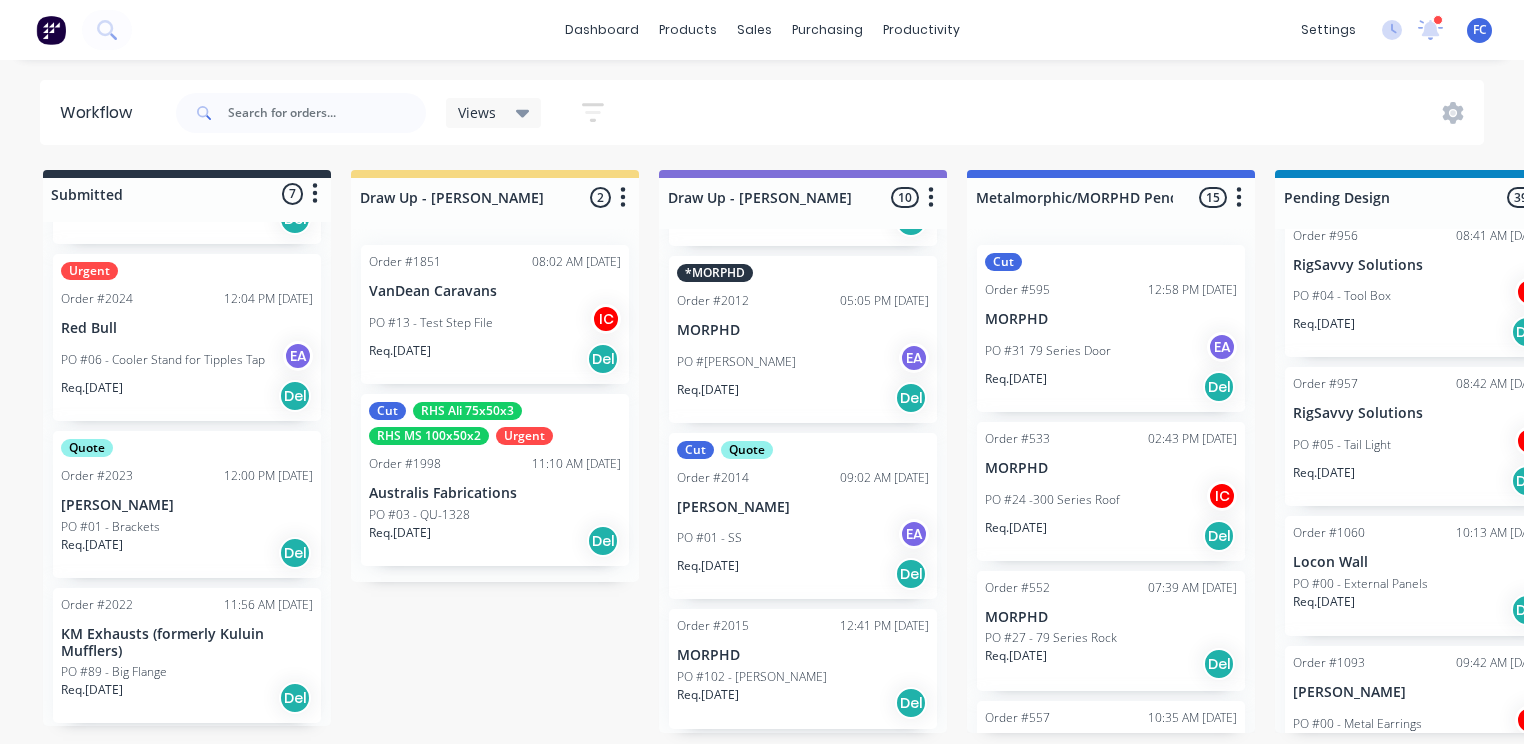 click on "KM Exhausts (formerly Kuluin Mufflers)" at bounding box center [187, 643] 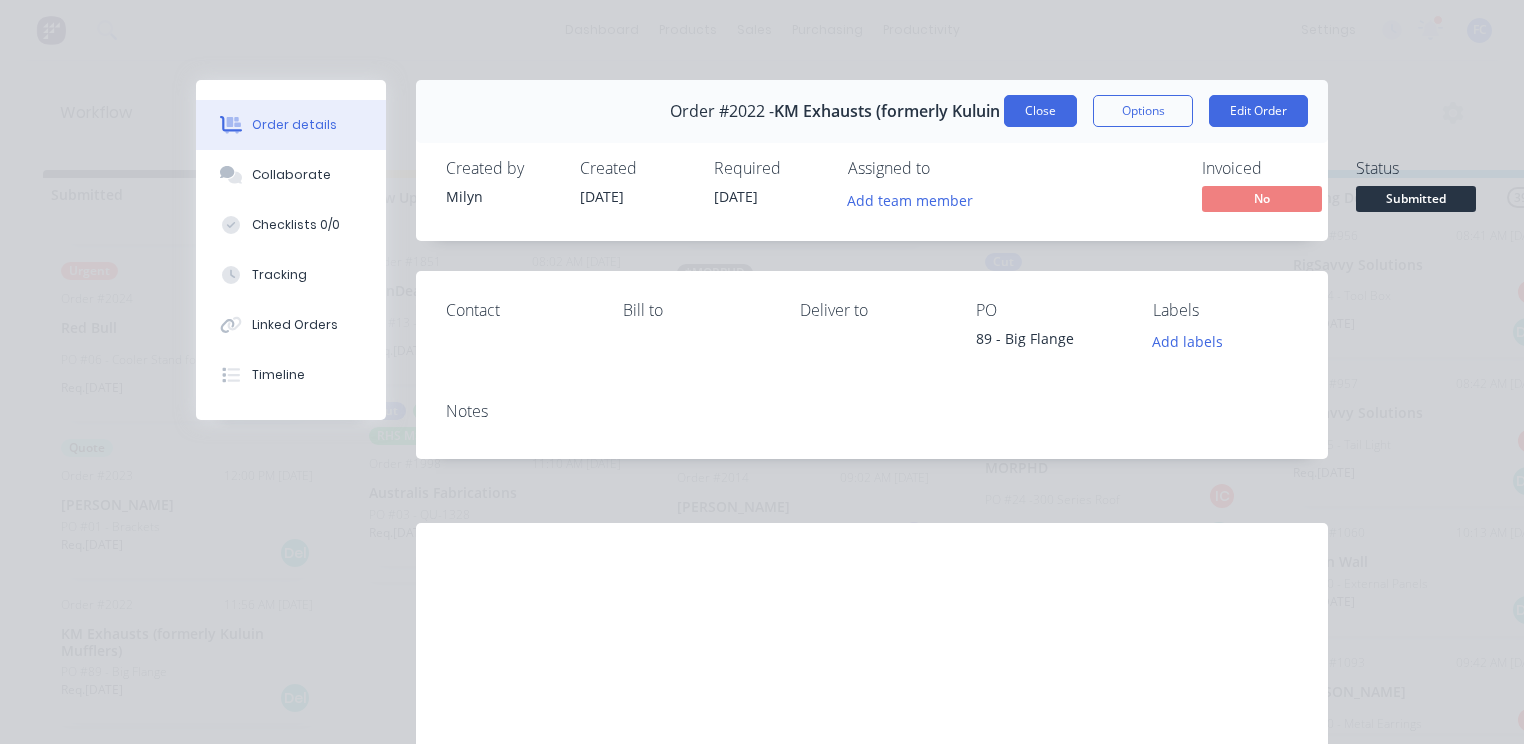 click on "Close" at bounding box center (1040, 111) 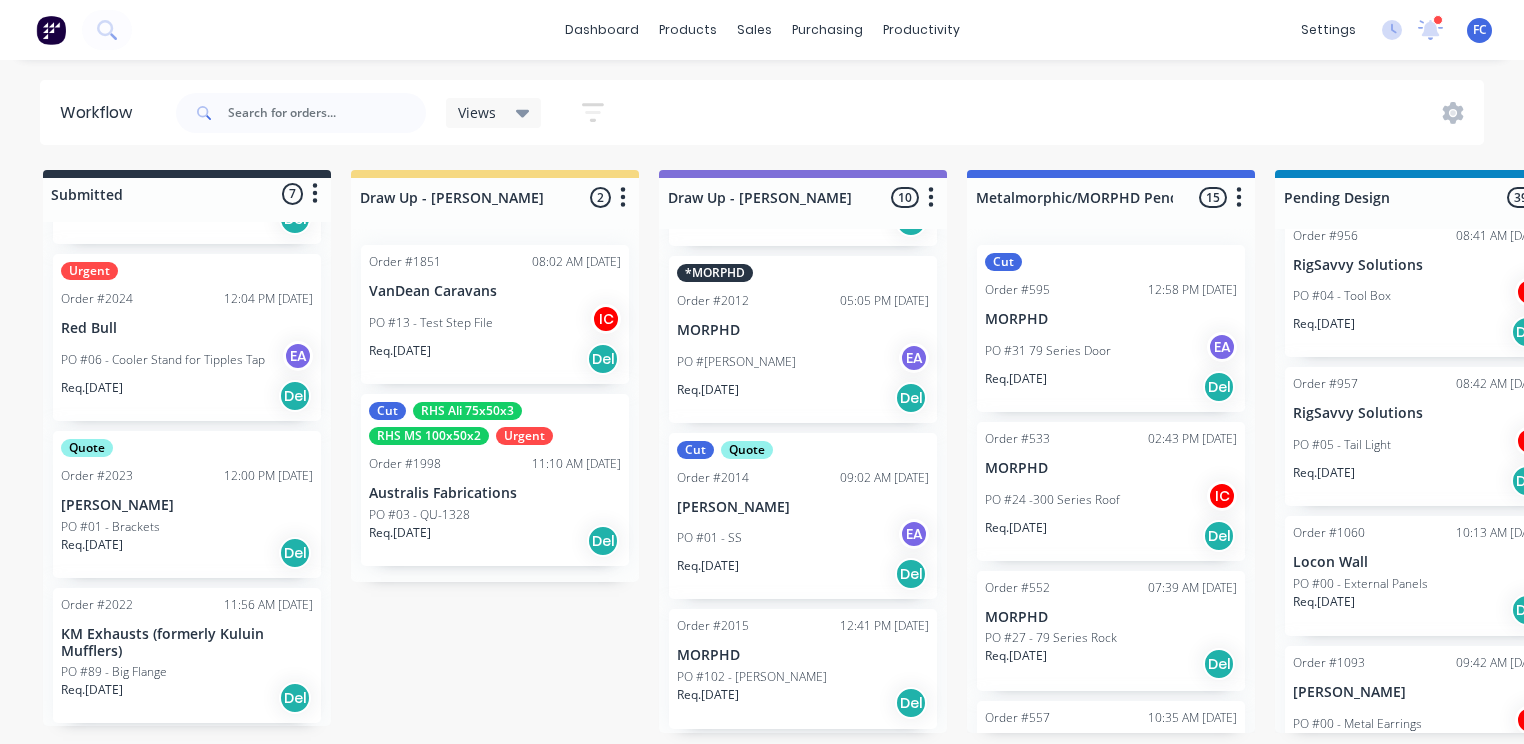 click on "KM Exhausts (formerly Kuluin Mufflers)" at bounding box center [187, 643] 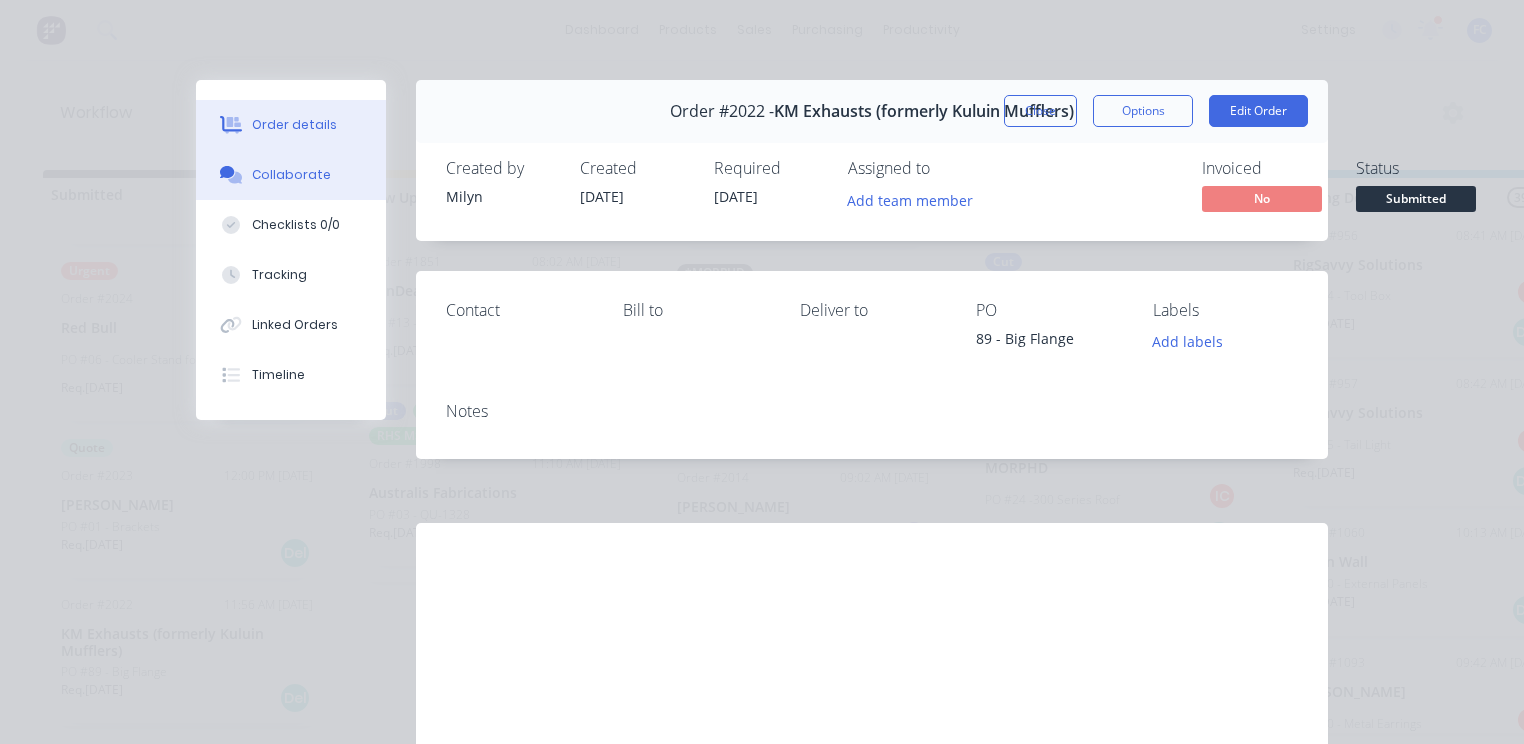 click on "Collaborate" at bounding box center [291, 175] 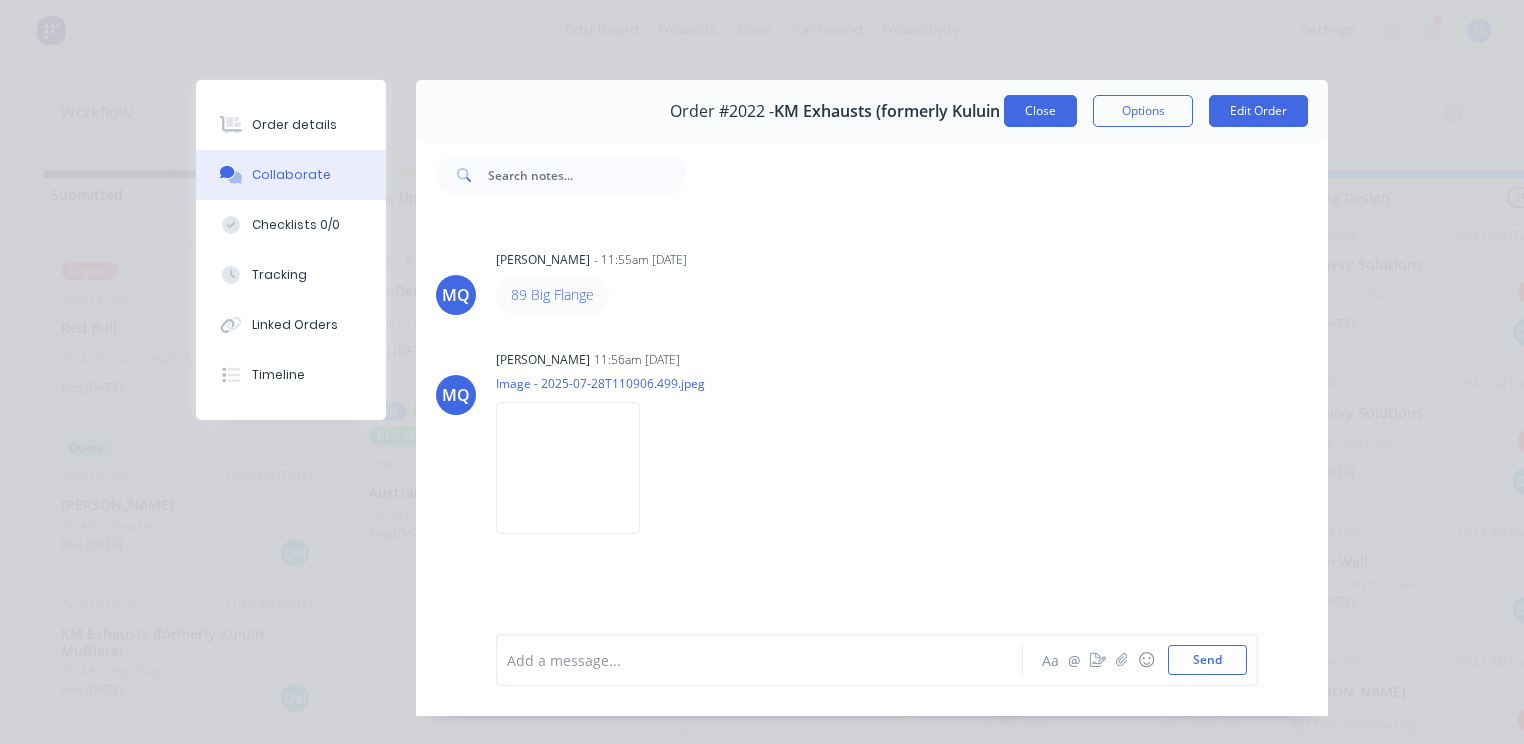 click on "Close" at bounding box center [1040, 111] 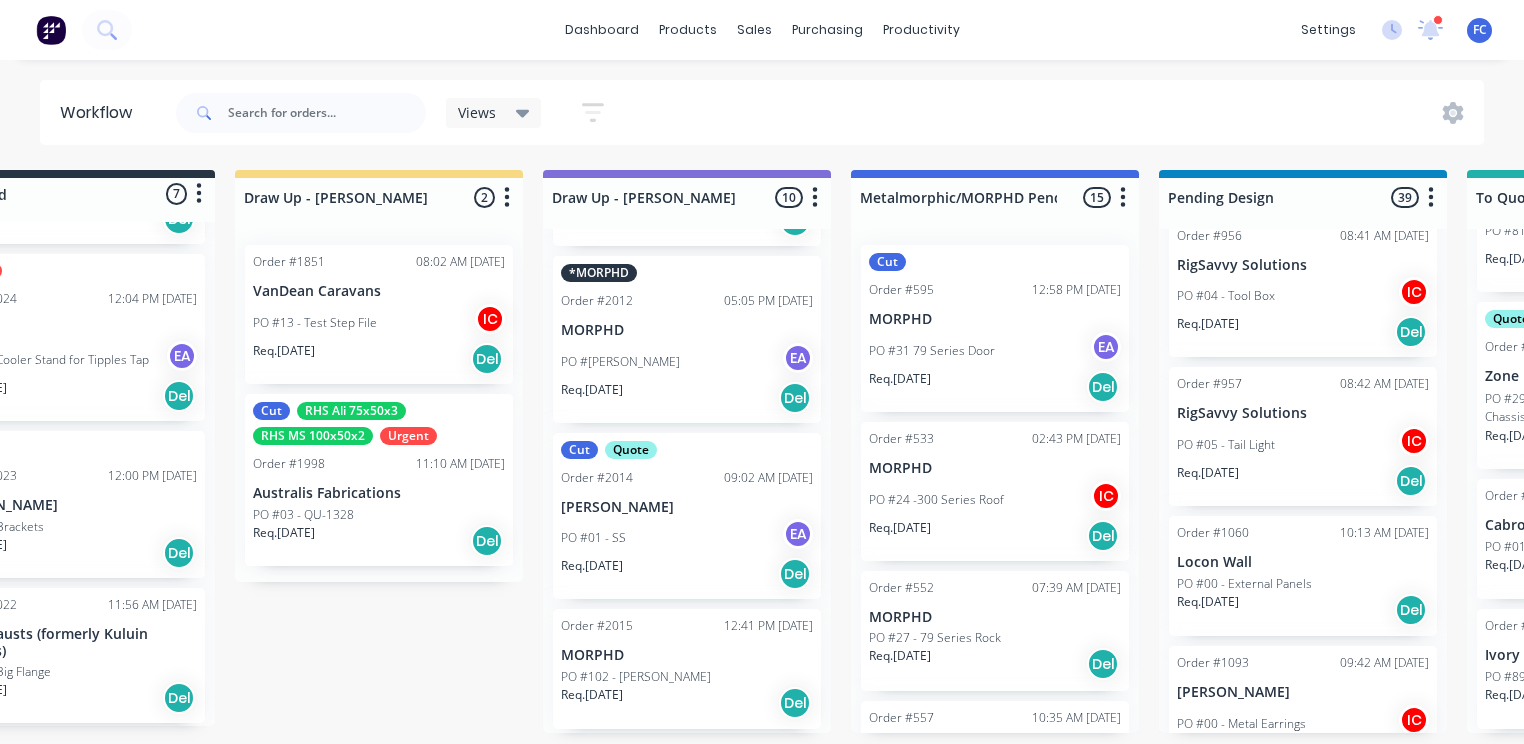 scroll, scrollTop: 0, scrollLeft: 120, axis: horizontal 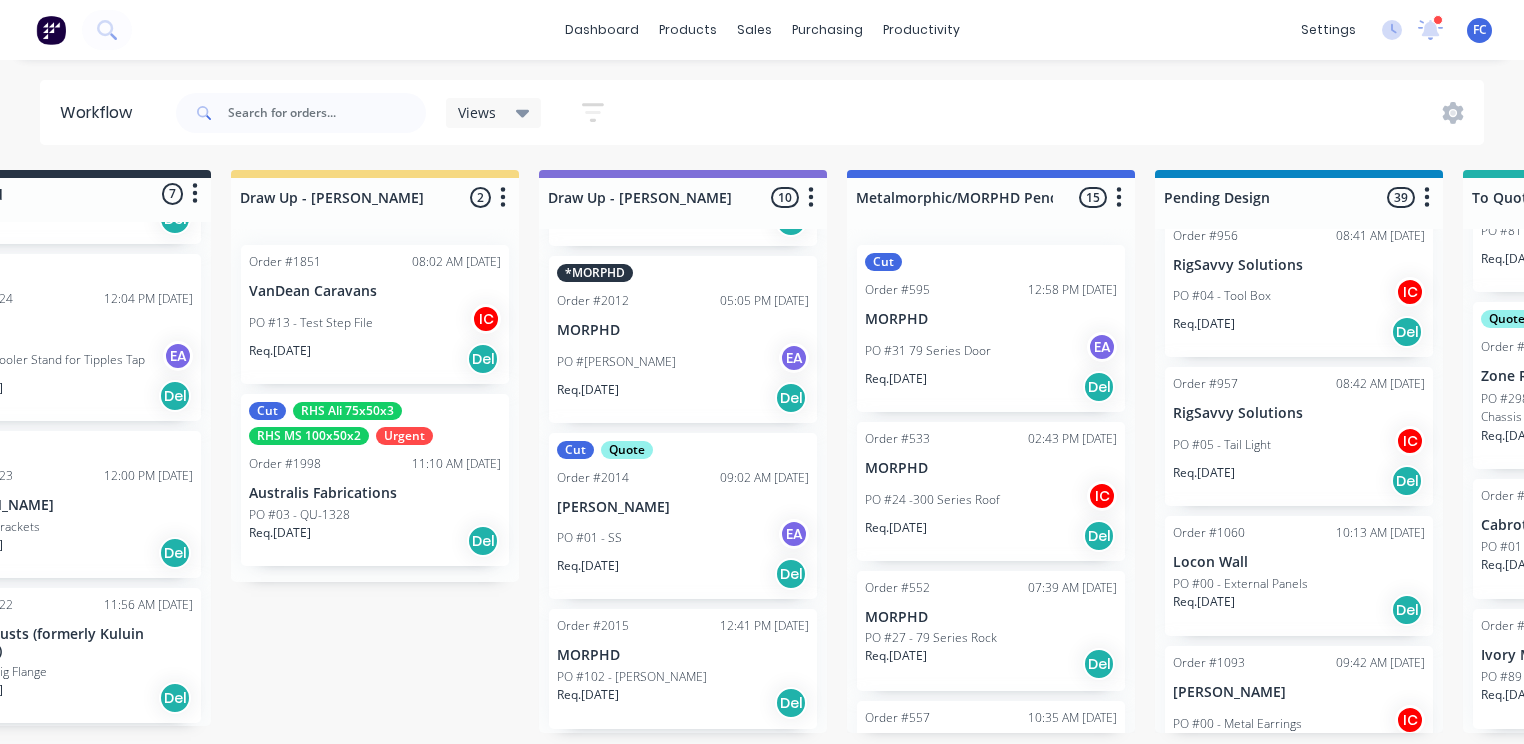 click on "[PERSON_NAME]" at bounding box center [683, 507] 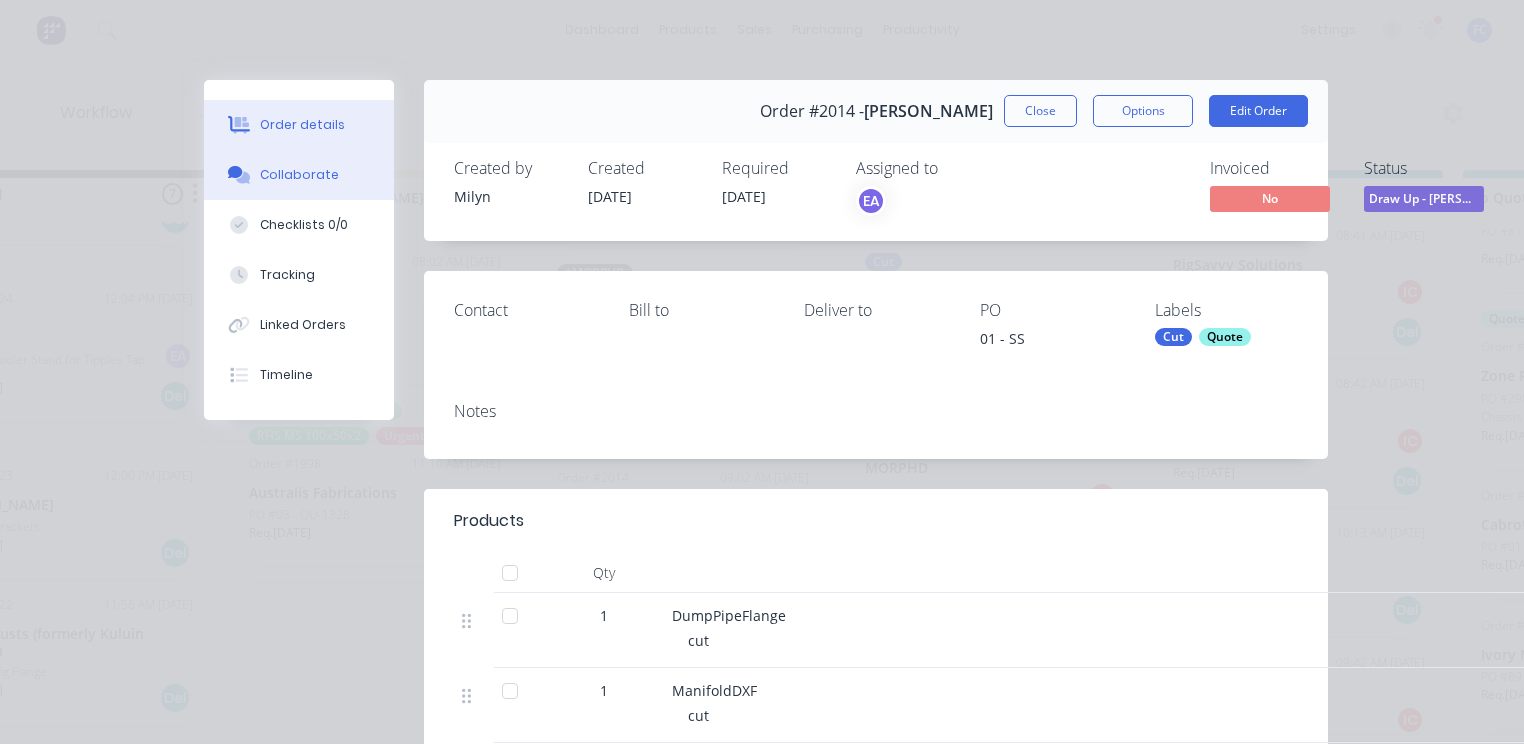 click on "Collaborate" at bounding box center (299, 175) 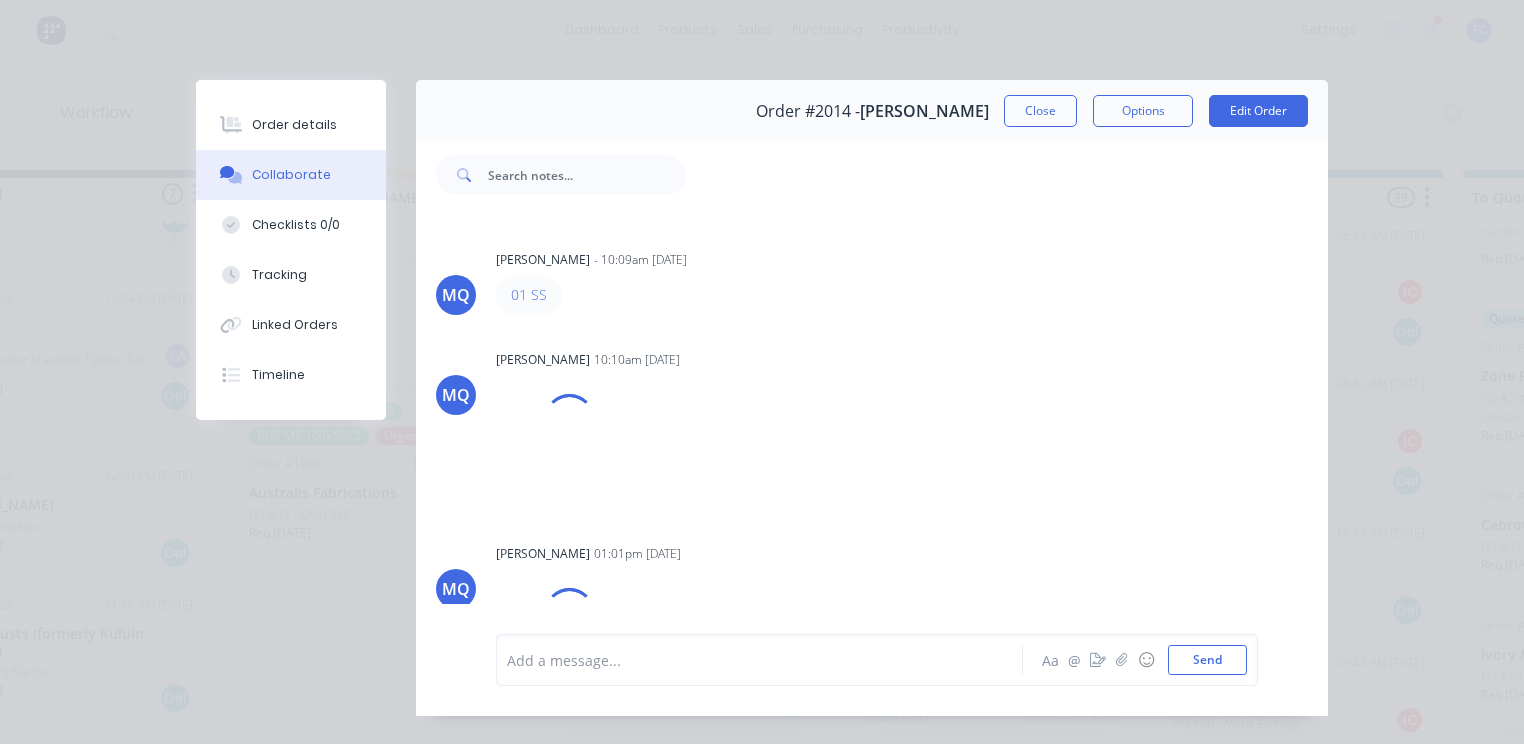 scroll, scrollTop: 188, scrollLeft: 0, axis: vertical 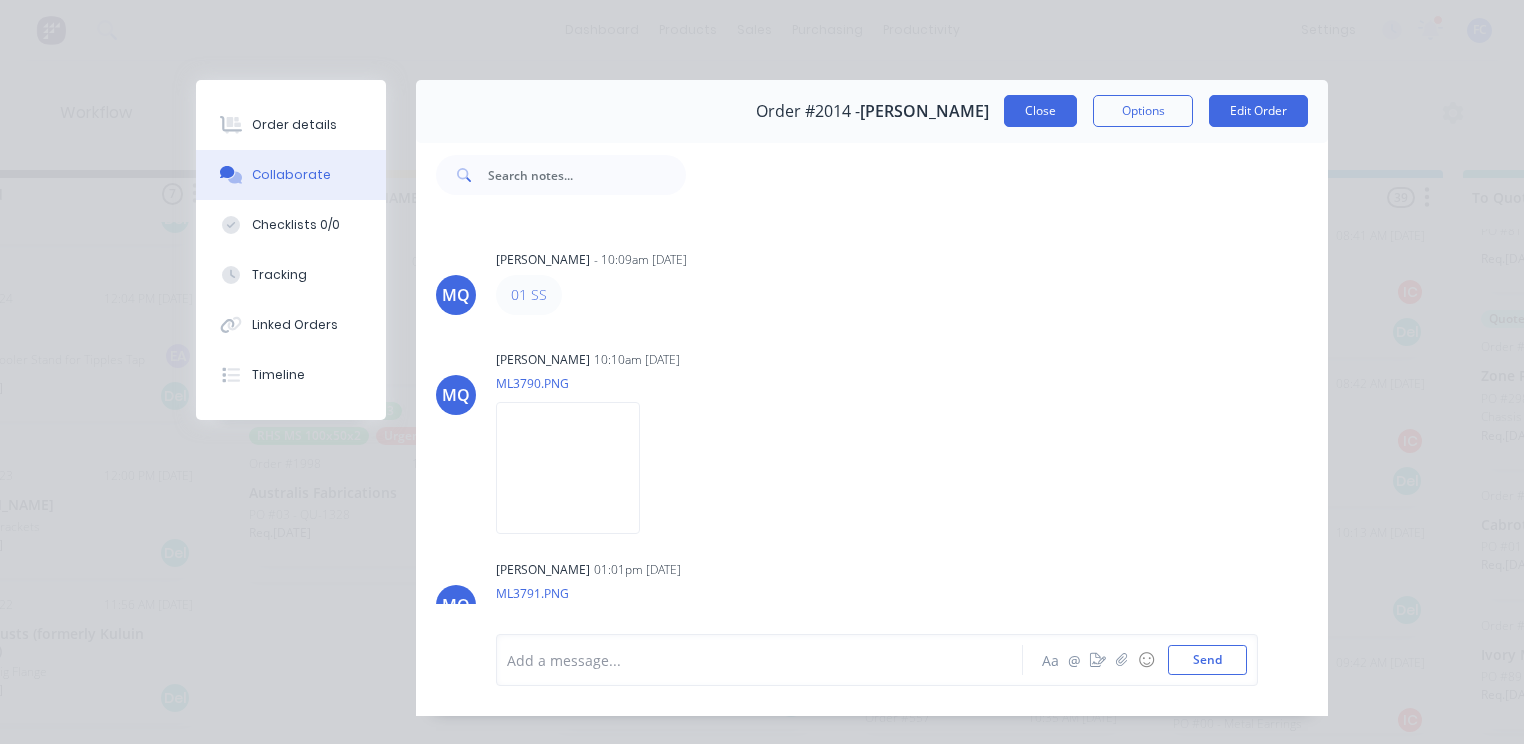 click on "Close" at bounding box center (1040, 111) 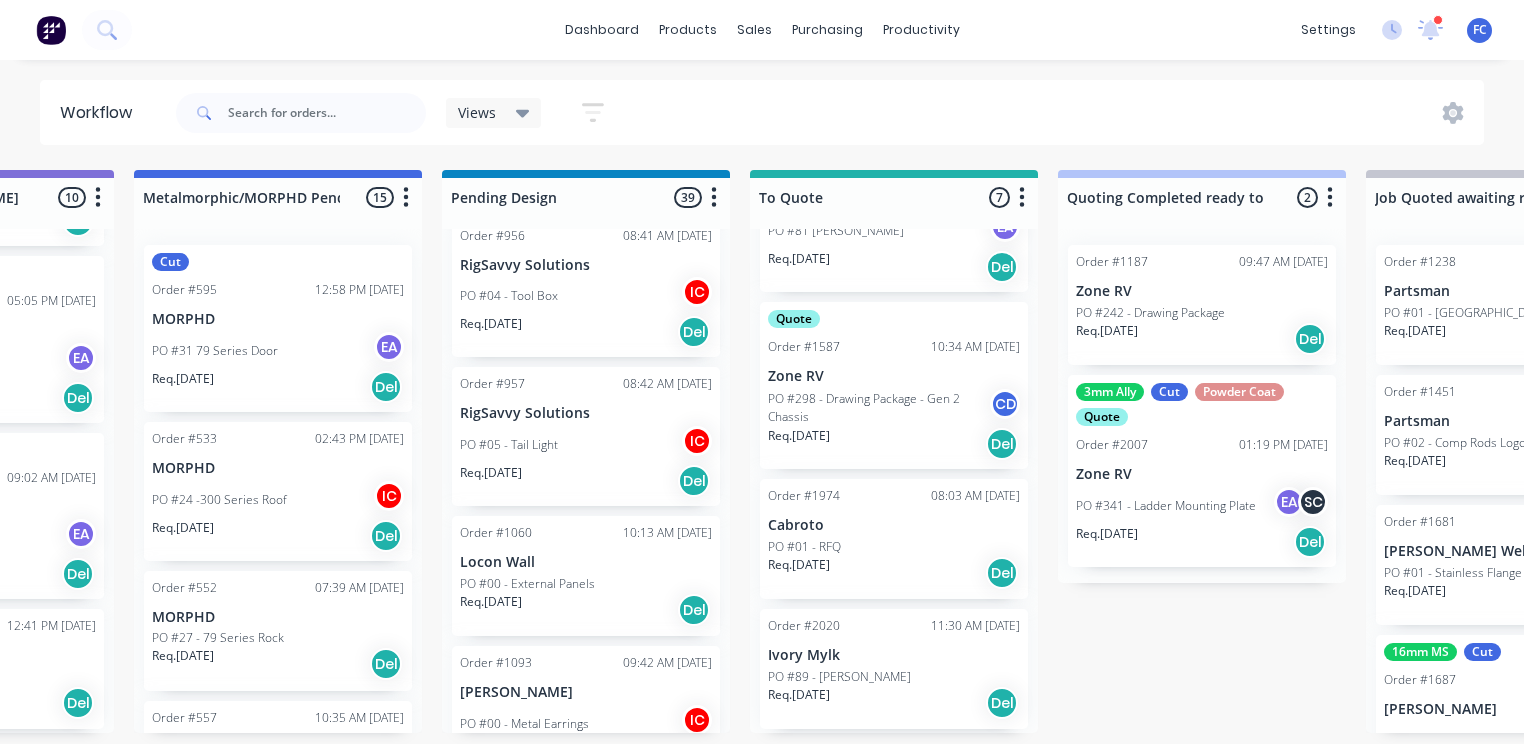 scroll, scrollTop: 0, scrollLeft: 864, axis: horizontal 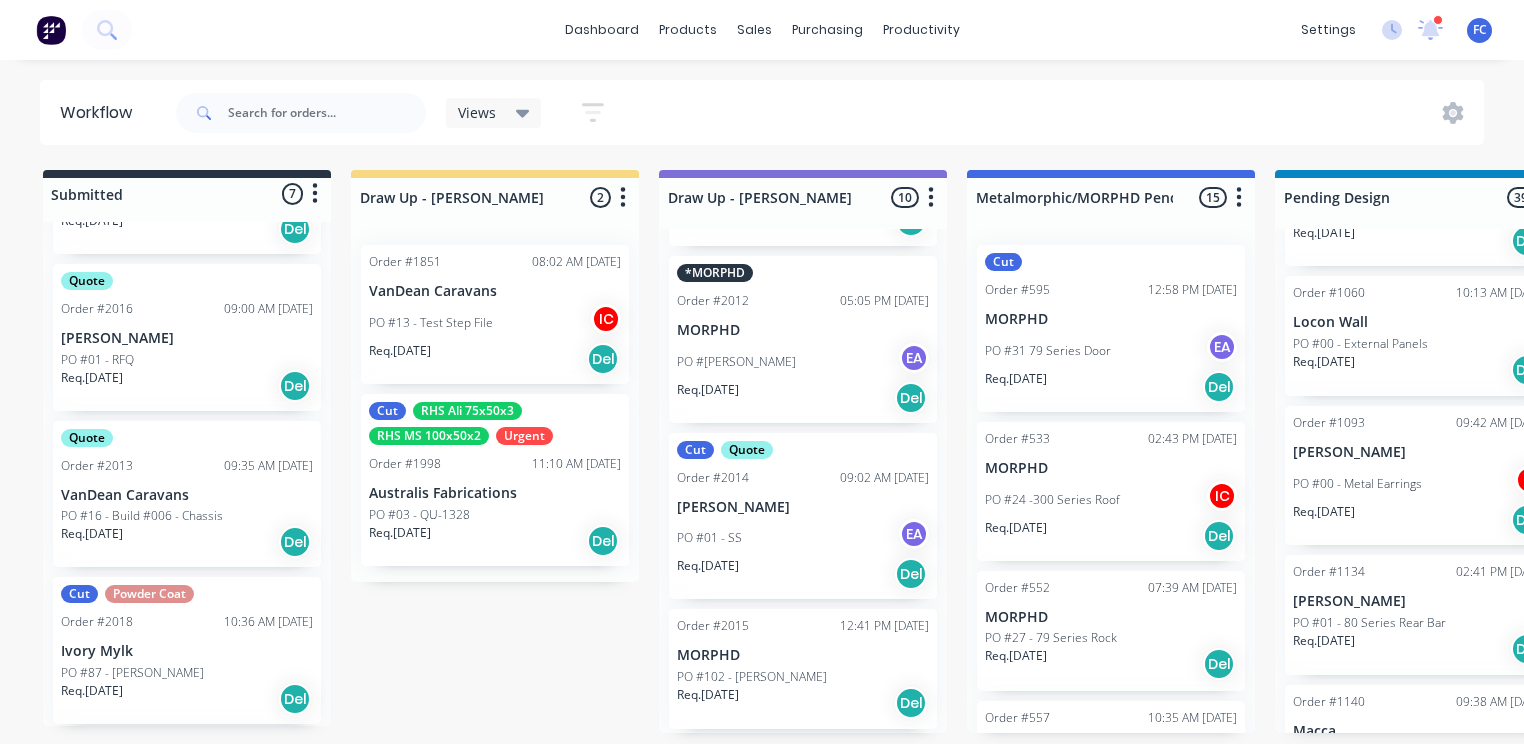 click on "Order #2016" at bounding box center [97, 309] 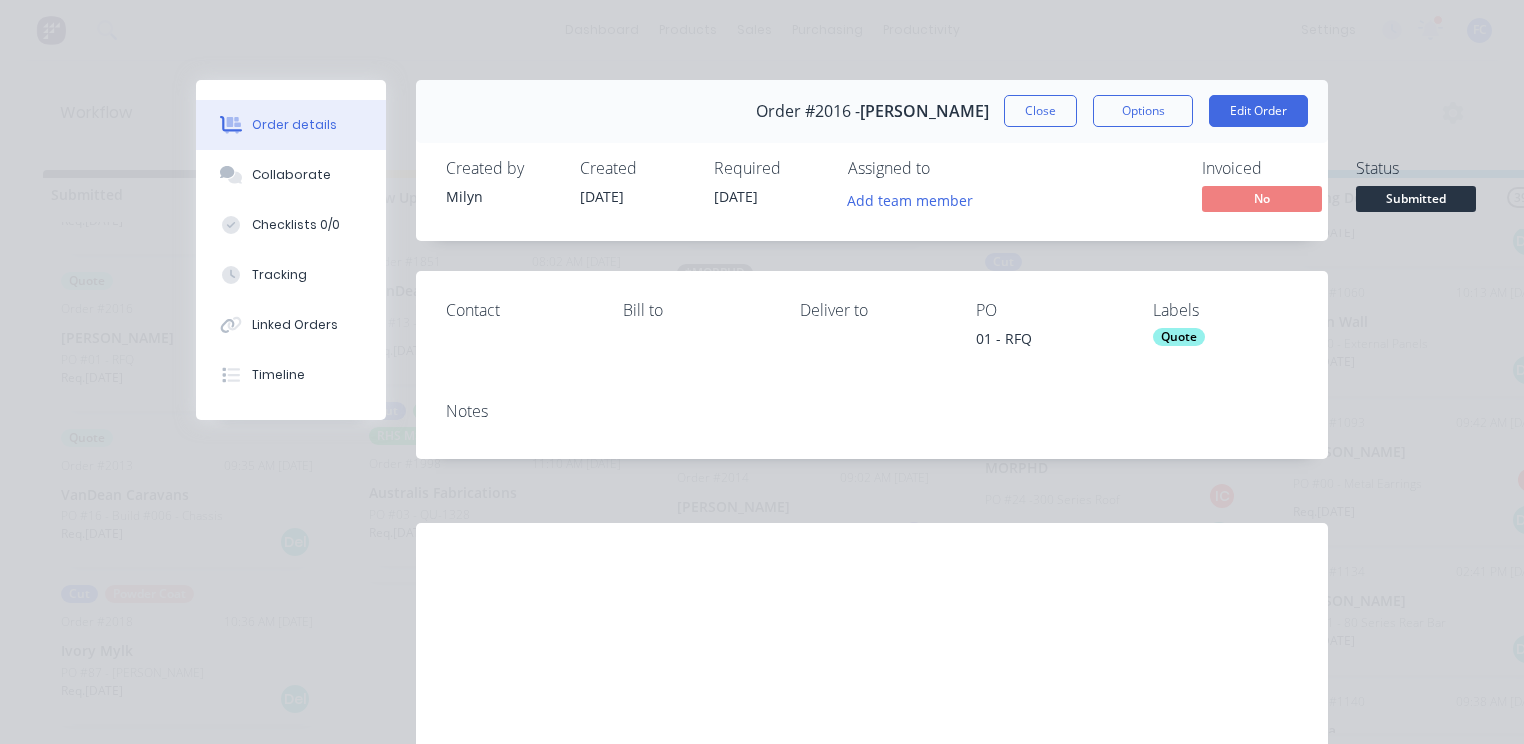 scroll, scrollTop: 0, scrollLeft: 0, axis: both 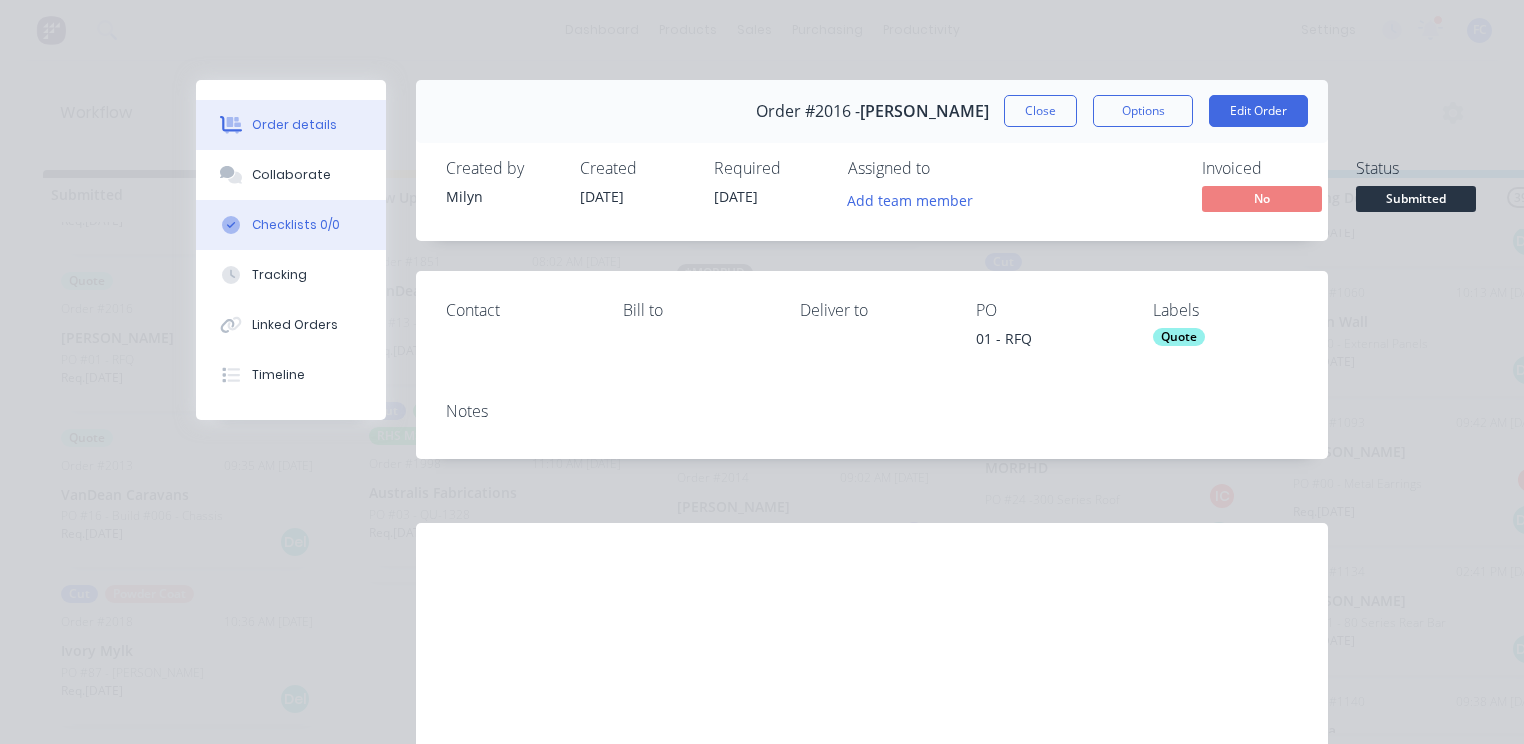 drag, startPoint x: 303, startPoint y: 170, endPoint x: 372, endPoint y: 204, distance: 76.922035 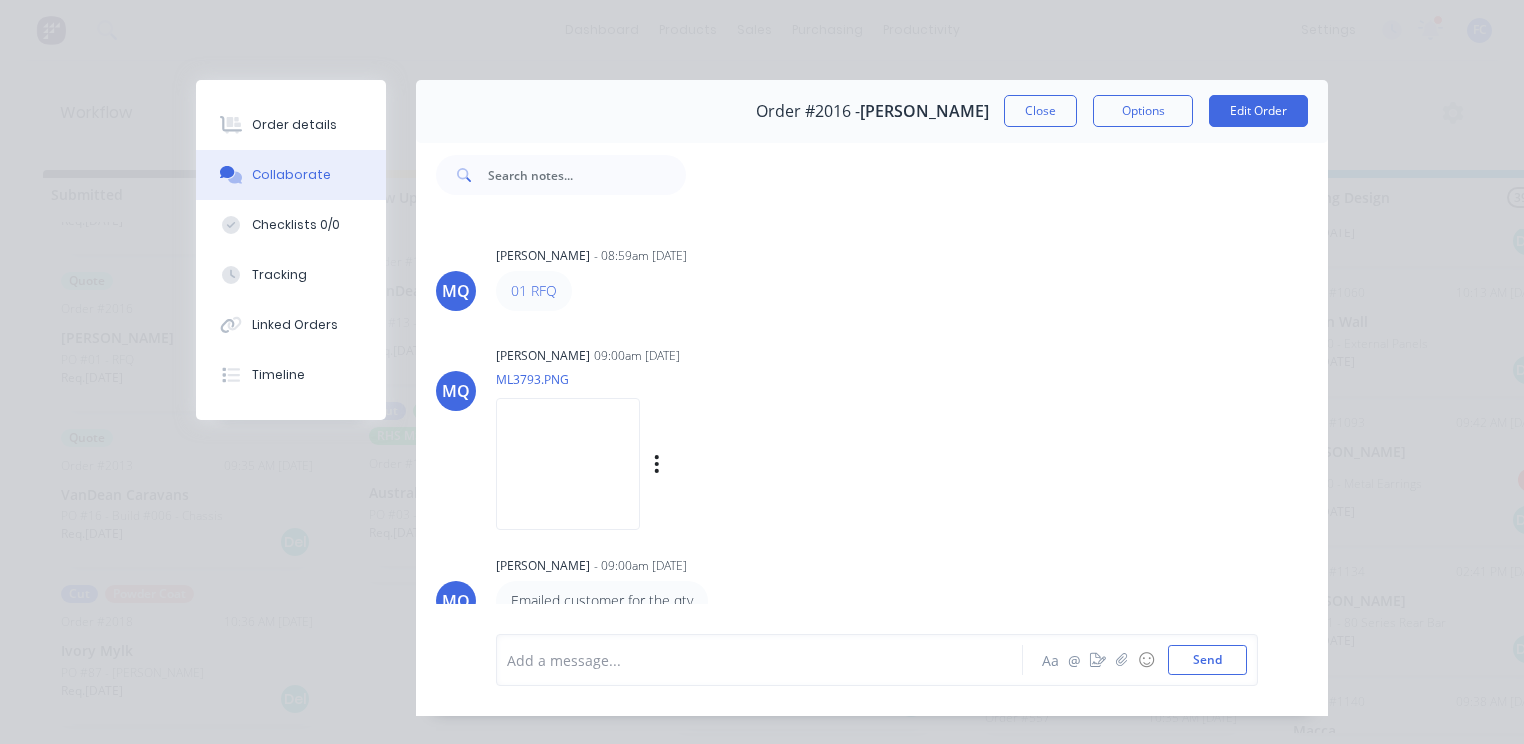 scroll, scrollTop: 9, scrollLeft: 0, axis: vertical 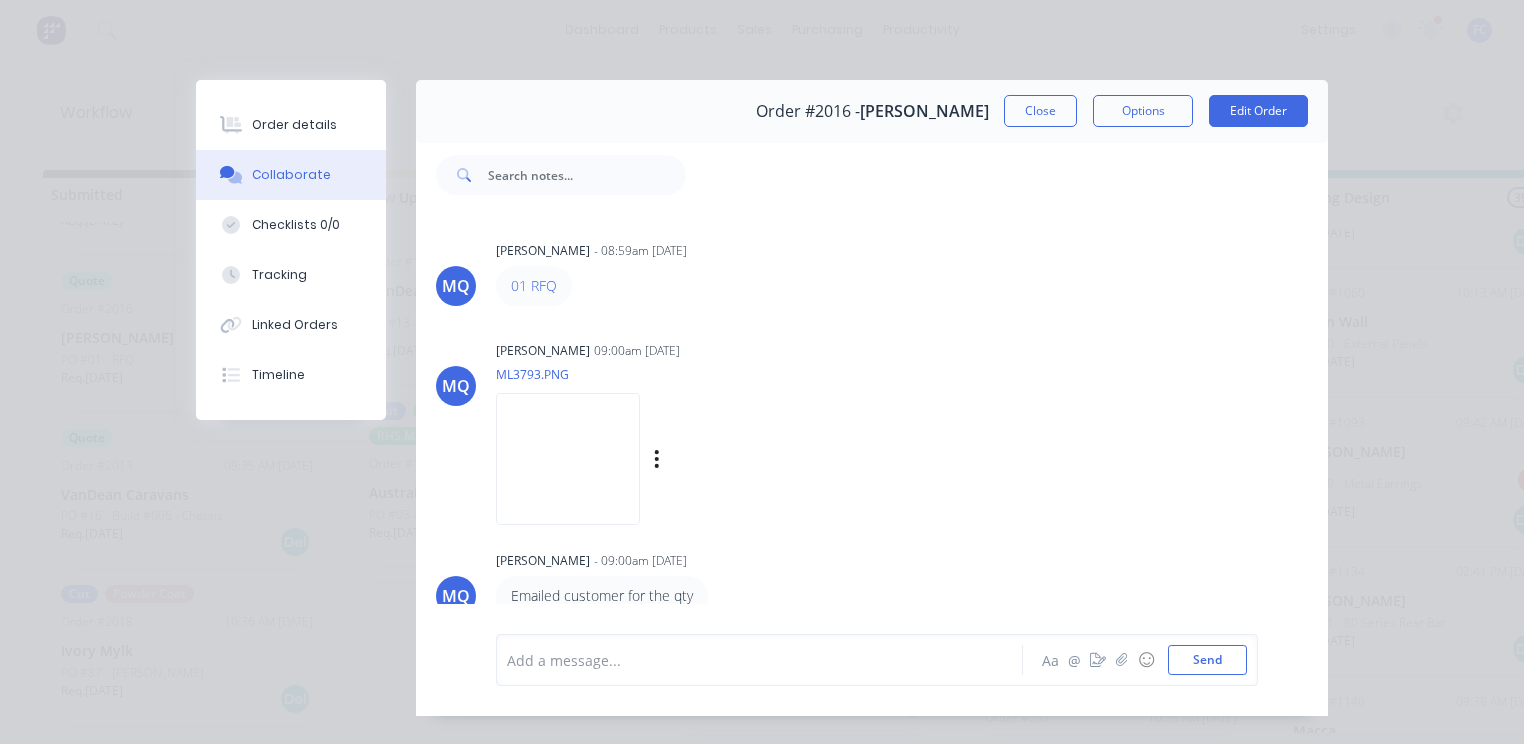 click at bounding box center (568, 458) 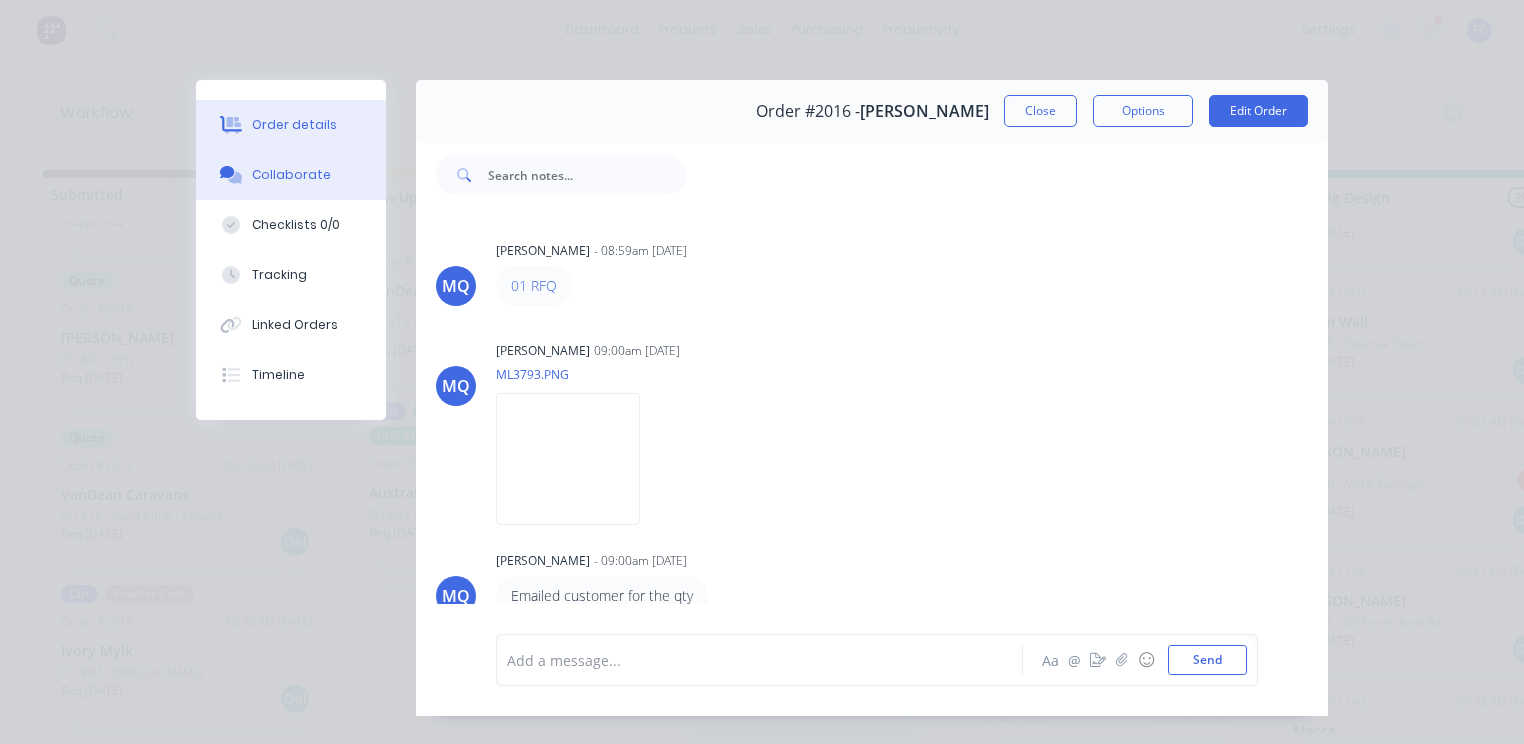 click on "Order details" at bounding box center (294, 125) 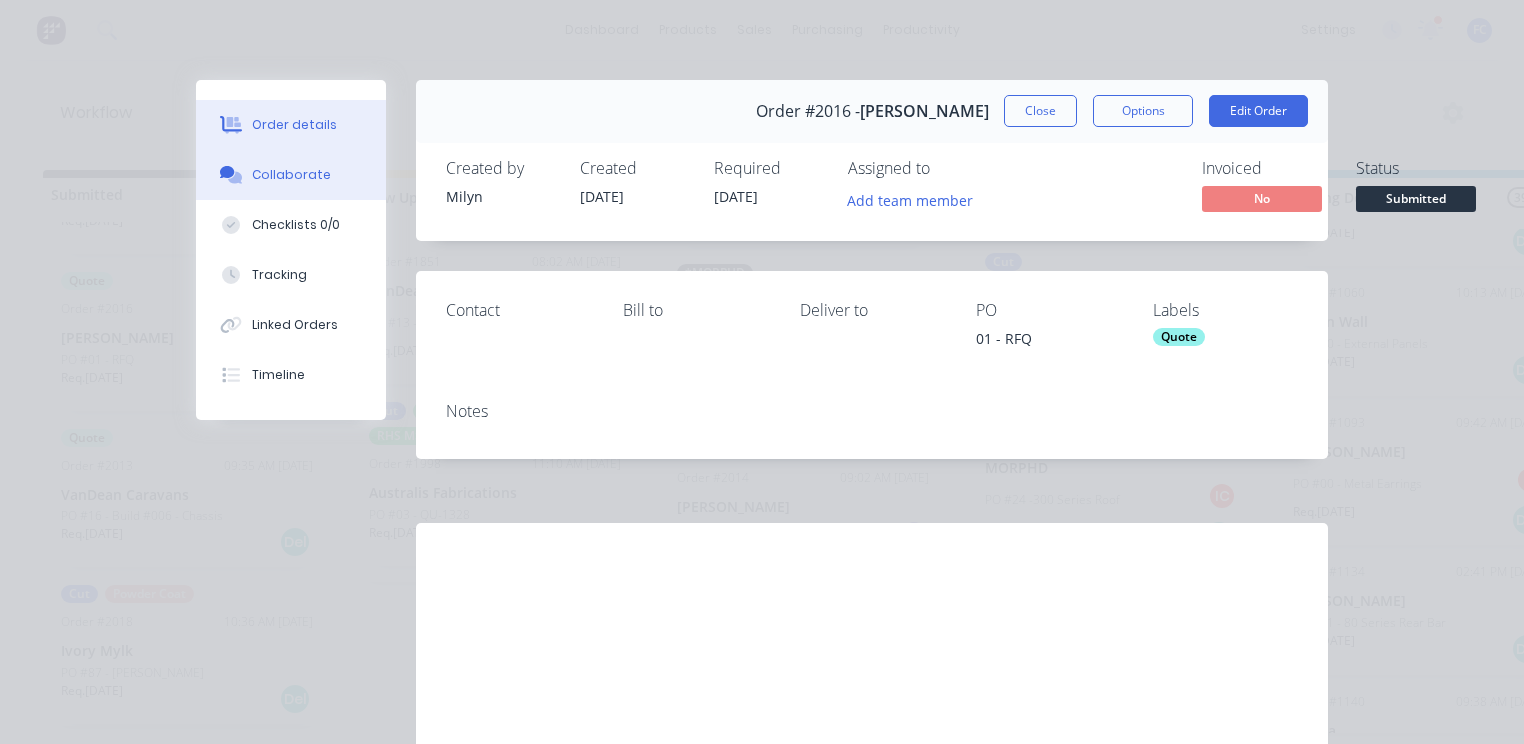 click on "Collaborate" at bounding box center (291, 175) 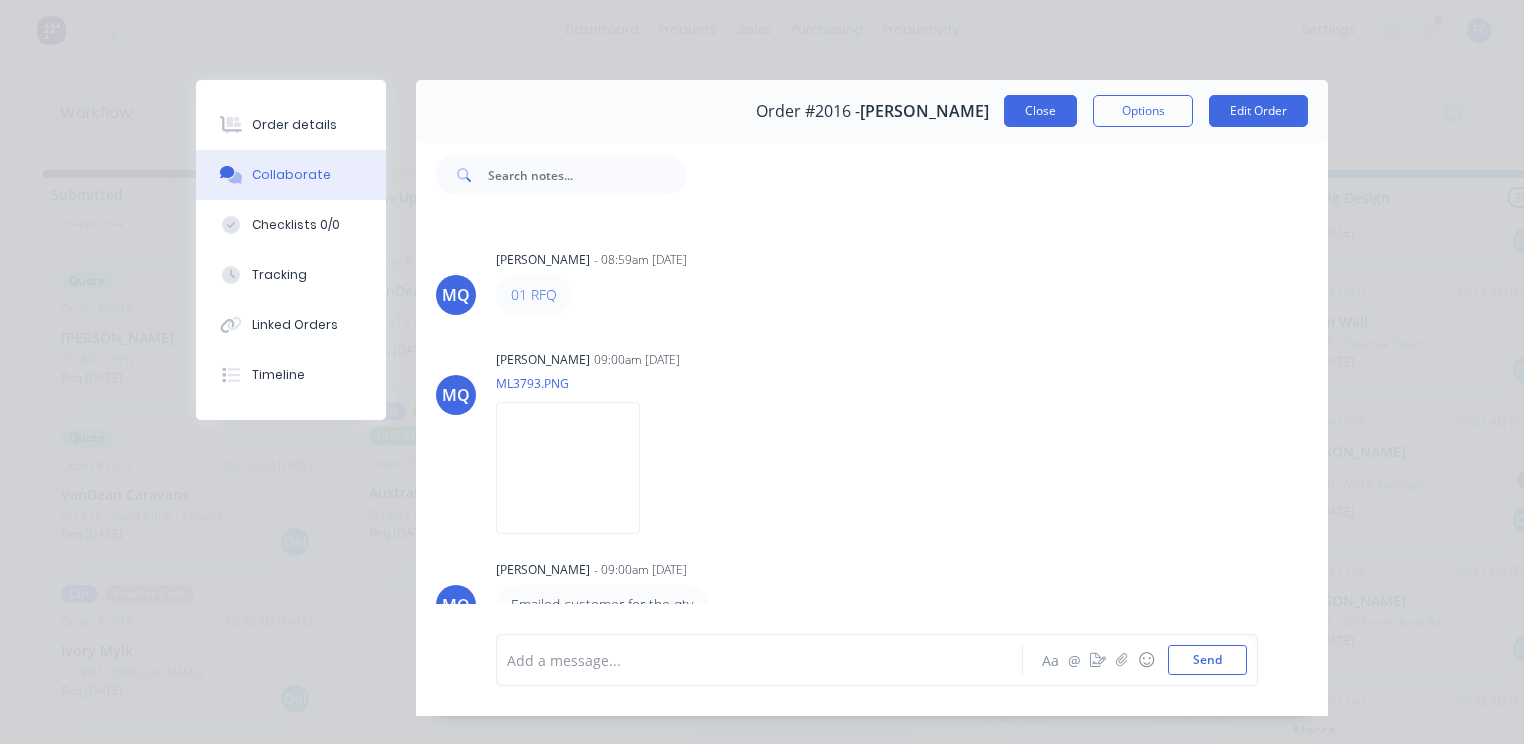 click on "Close" at bounding box center [1040, 111] 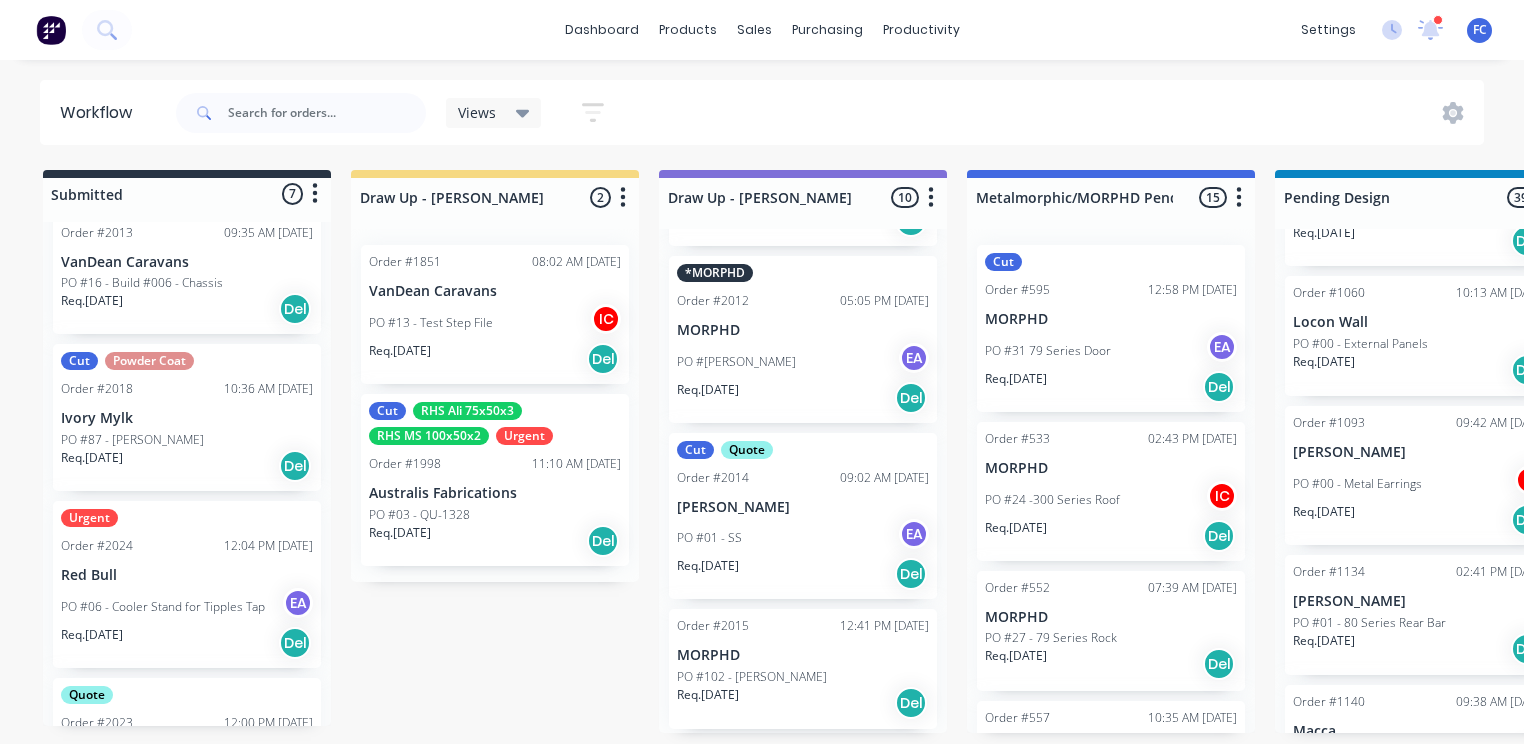 scroll, scrollTop: 384, scrollLeft: 0, axis: vertical 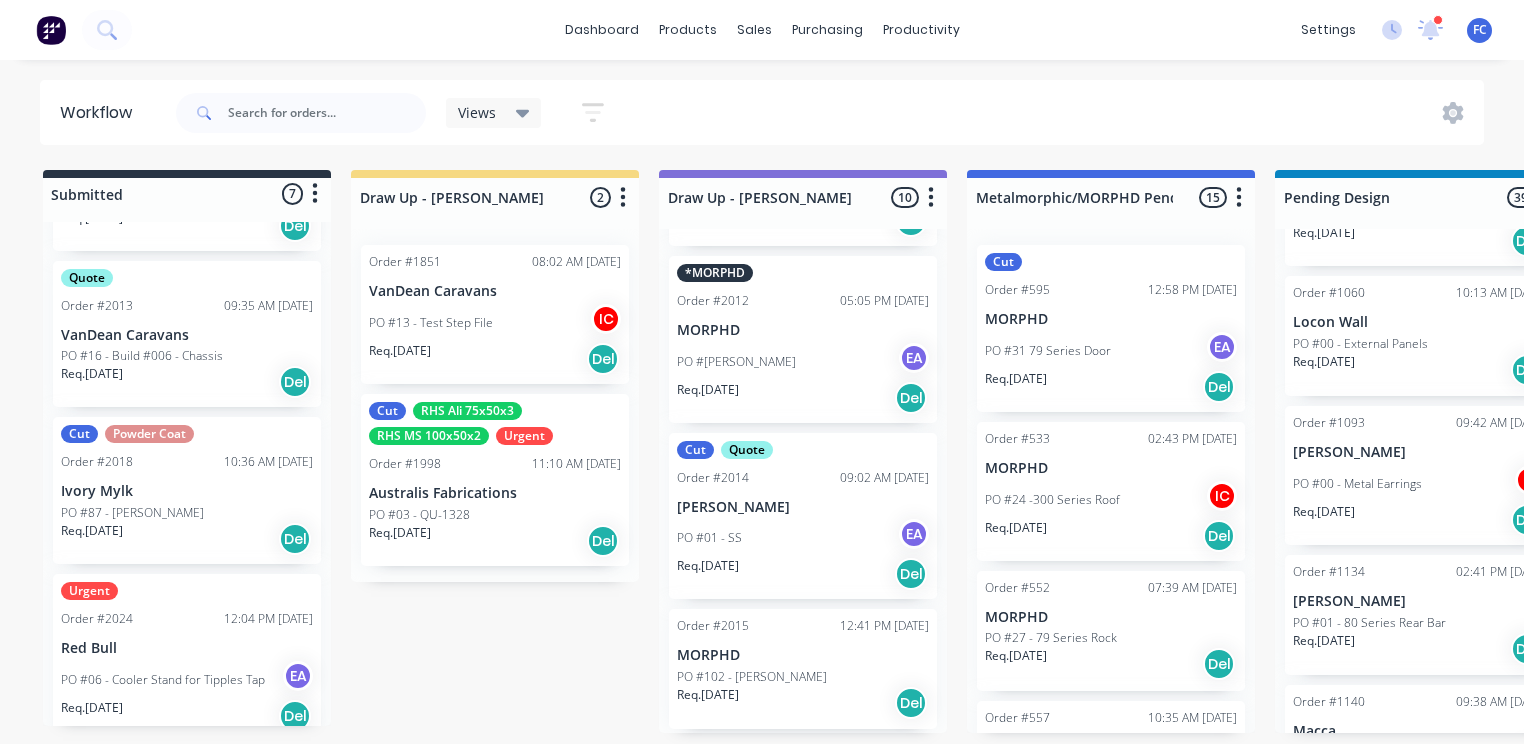 click on "PO #16 - Build #006 - Chassis" at bounding box center [142, 356] 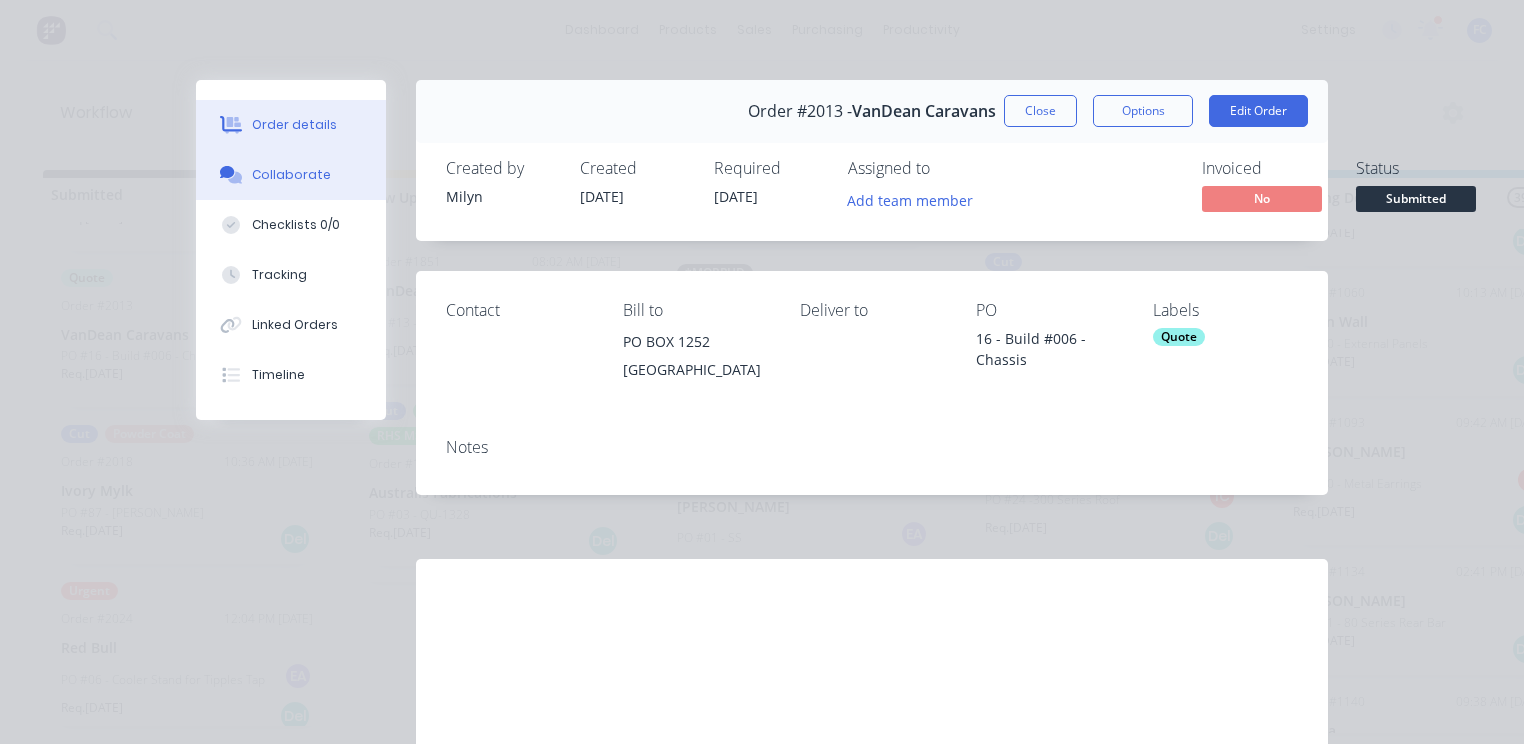 drag, startPoint x: 279, startPoint y: 173, endPoint x: 273, endPoint y: 184, distance: 12.529964 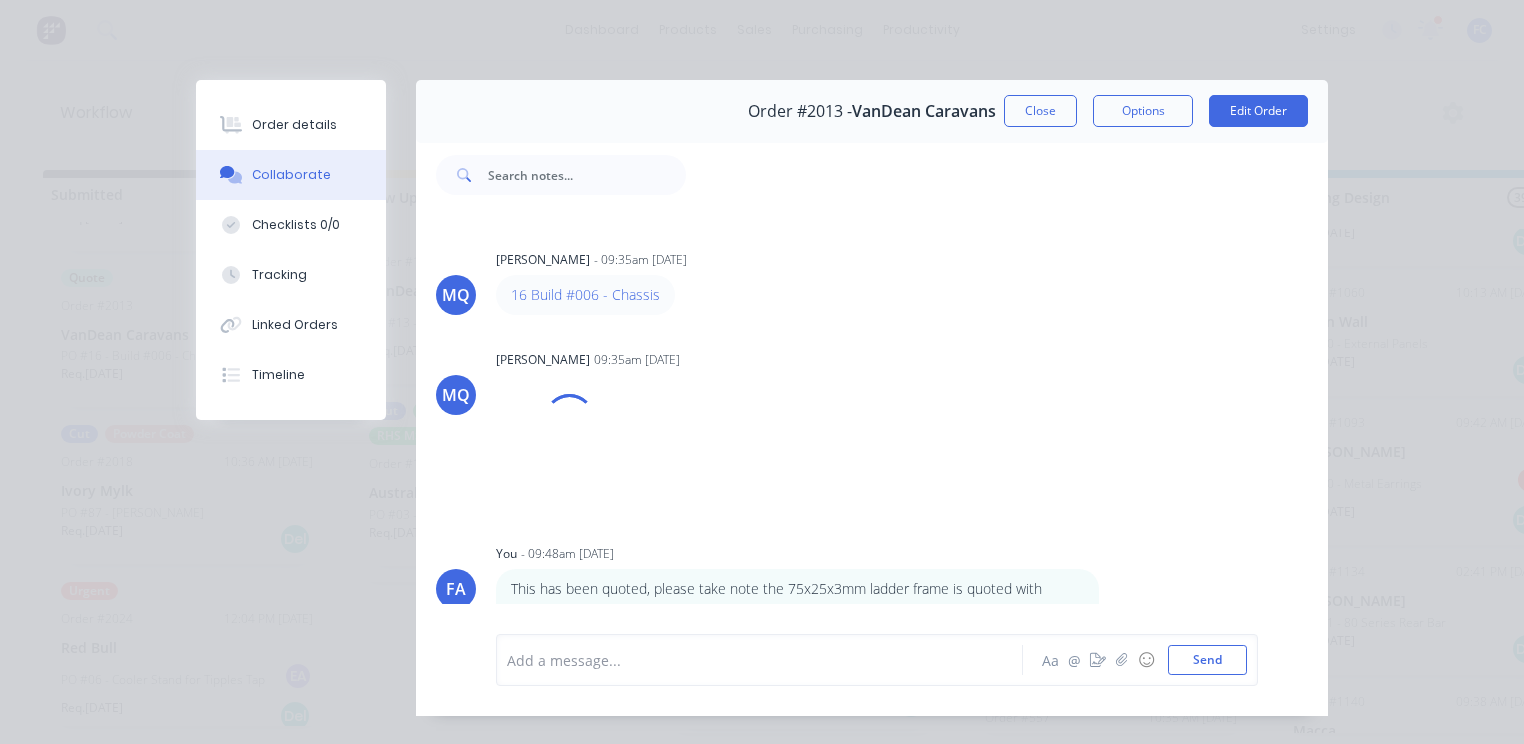 scroll, scrollTop: 404, scrollLeft: 0, axis: vertical 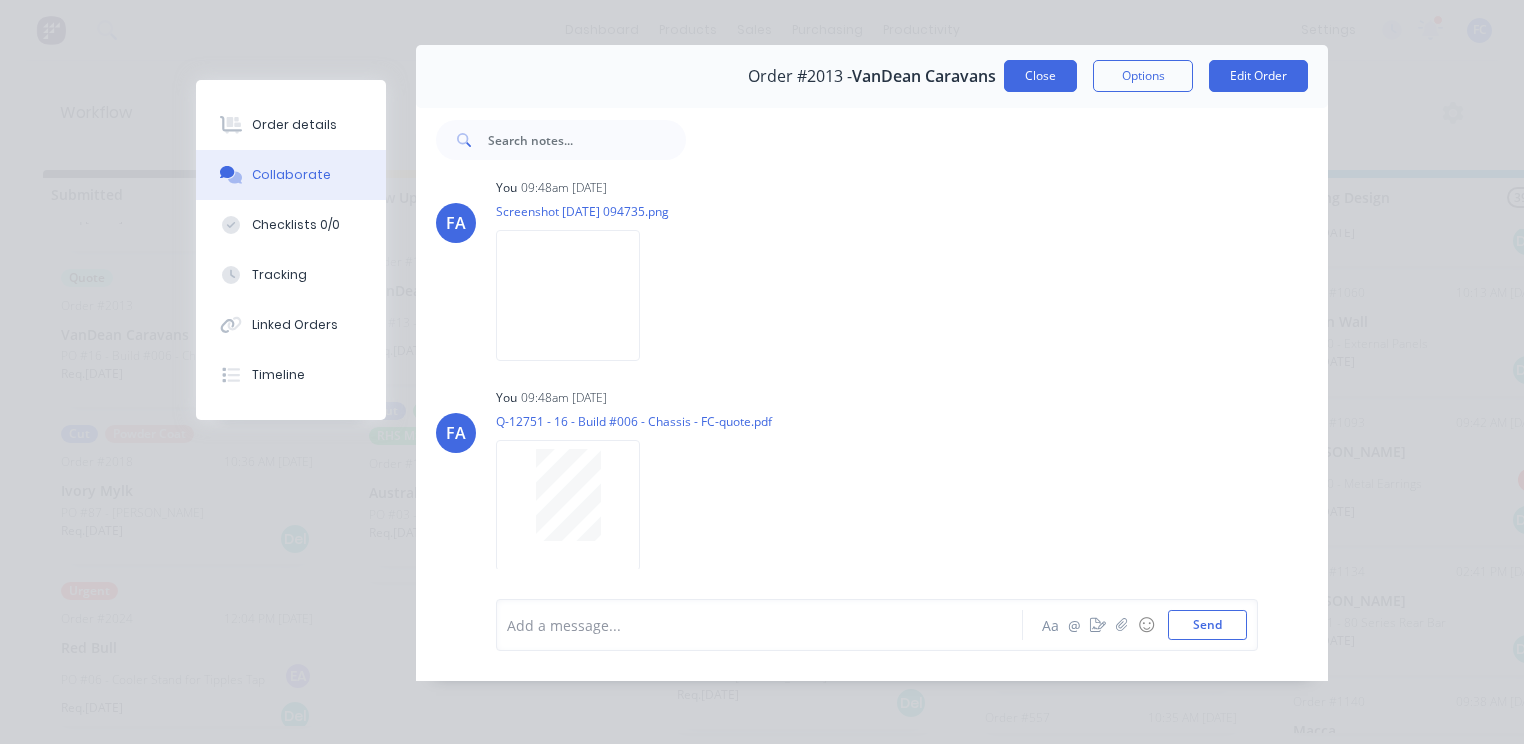 click on "Close" at bounding box center [1040, 76] 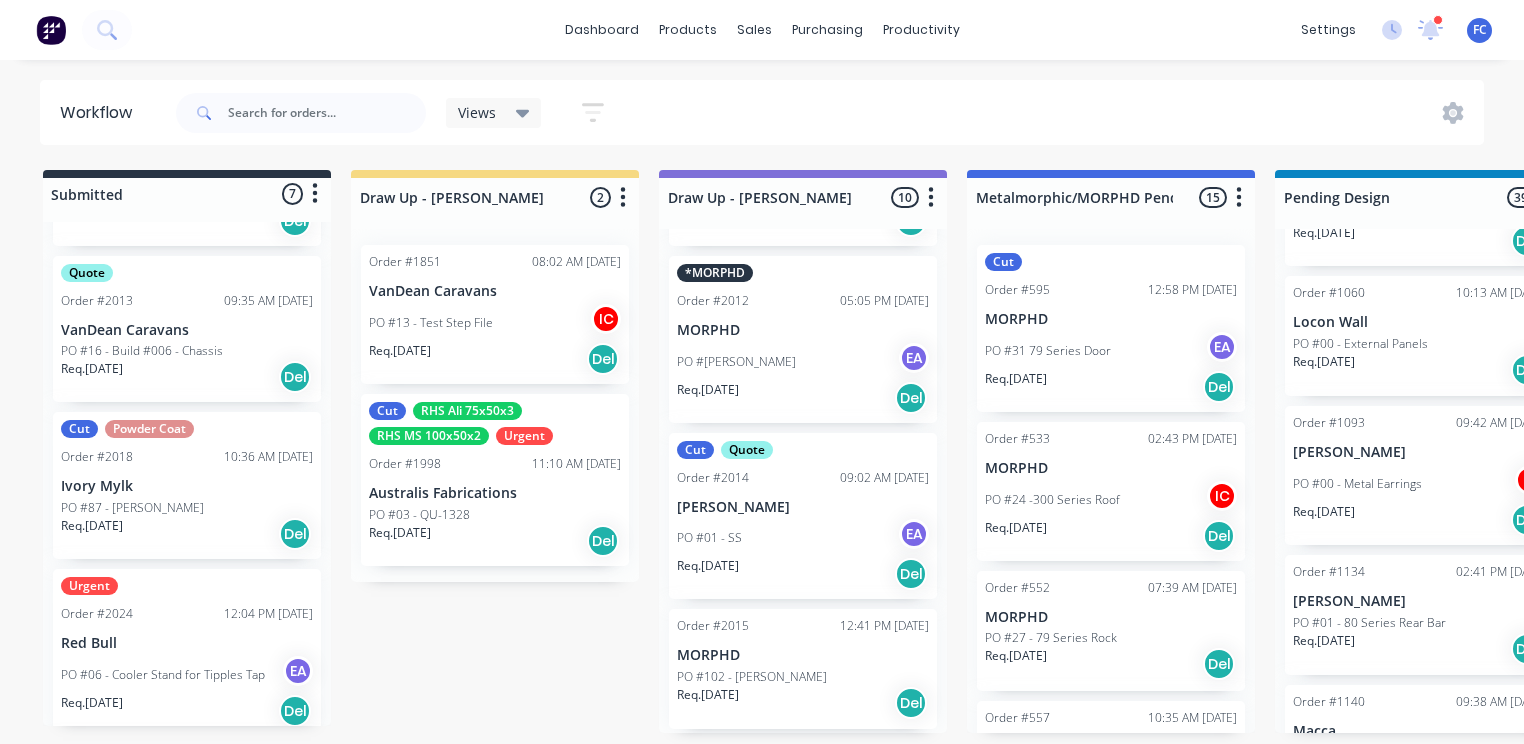 scroll, scrollTop: 384, scrollLeft: 0, axis: vertical 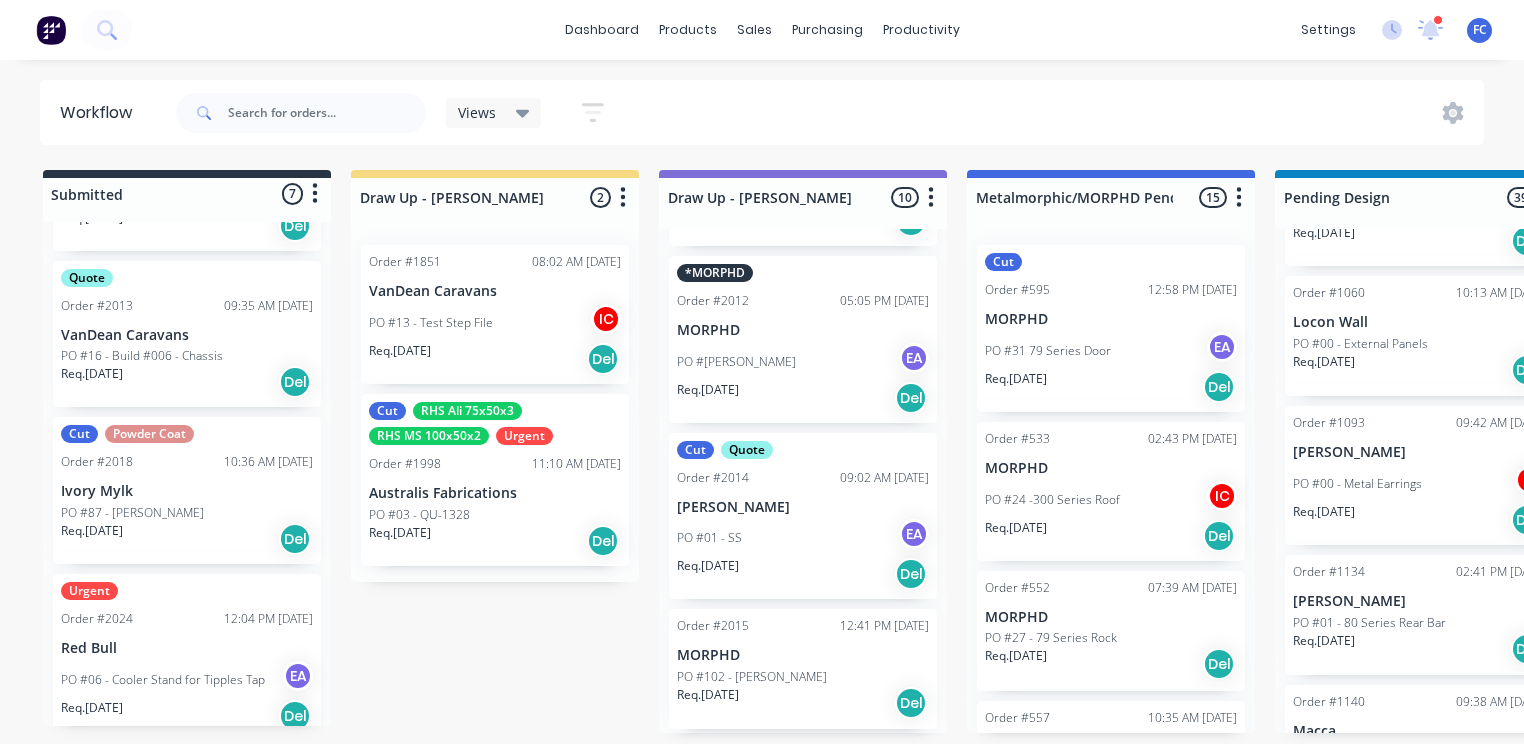 click on "PO #16 - Build #006 - Chassis" at bounding box center (142, 356) 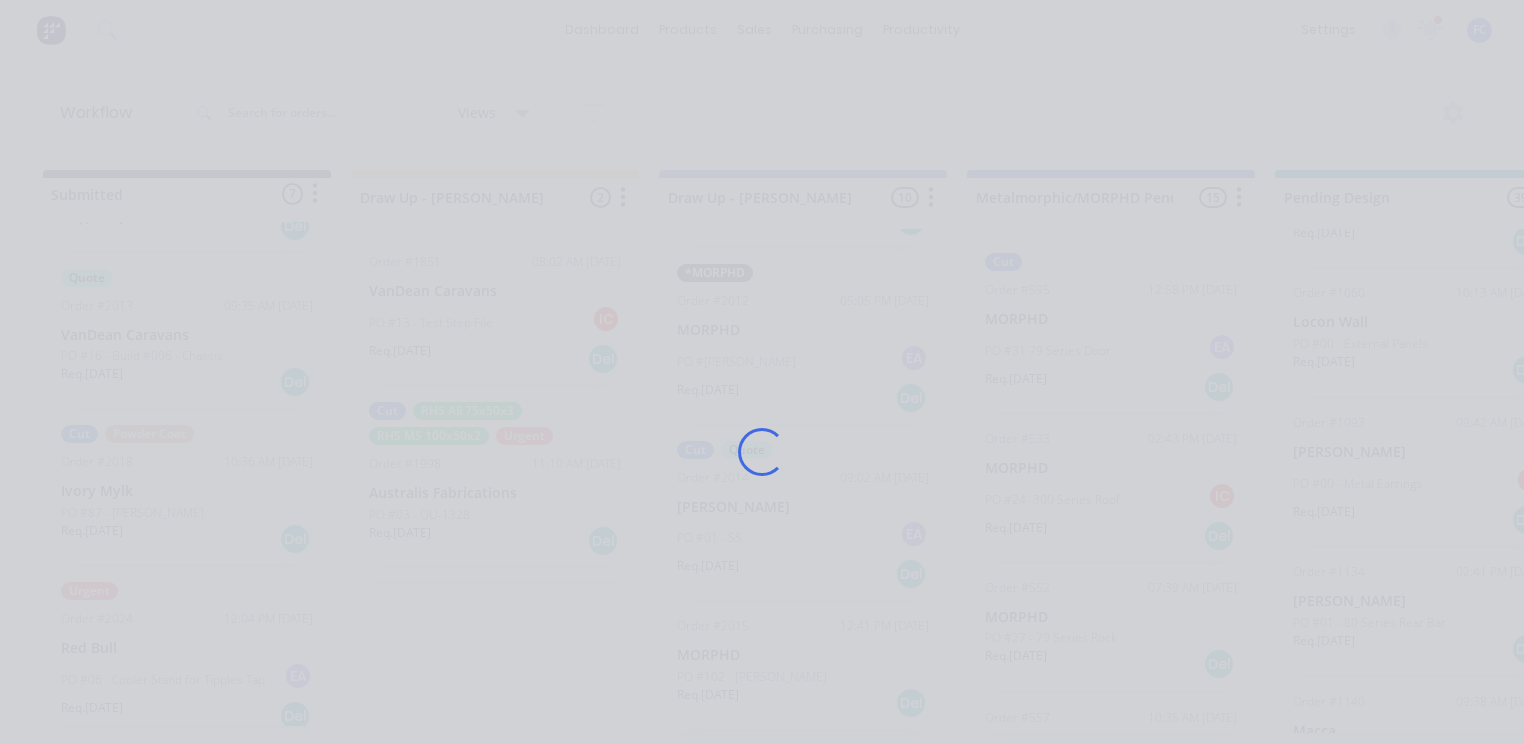 scroll, scrollTop: 0, scrollLeft: 0, axis: both 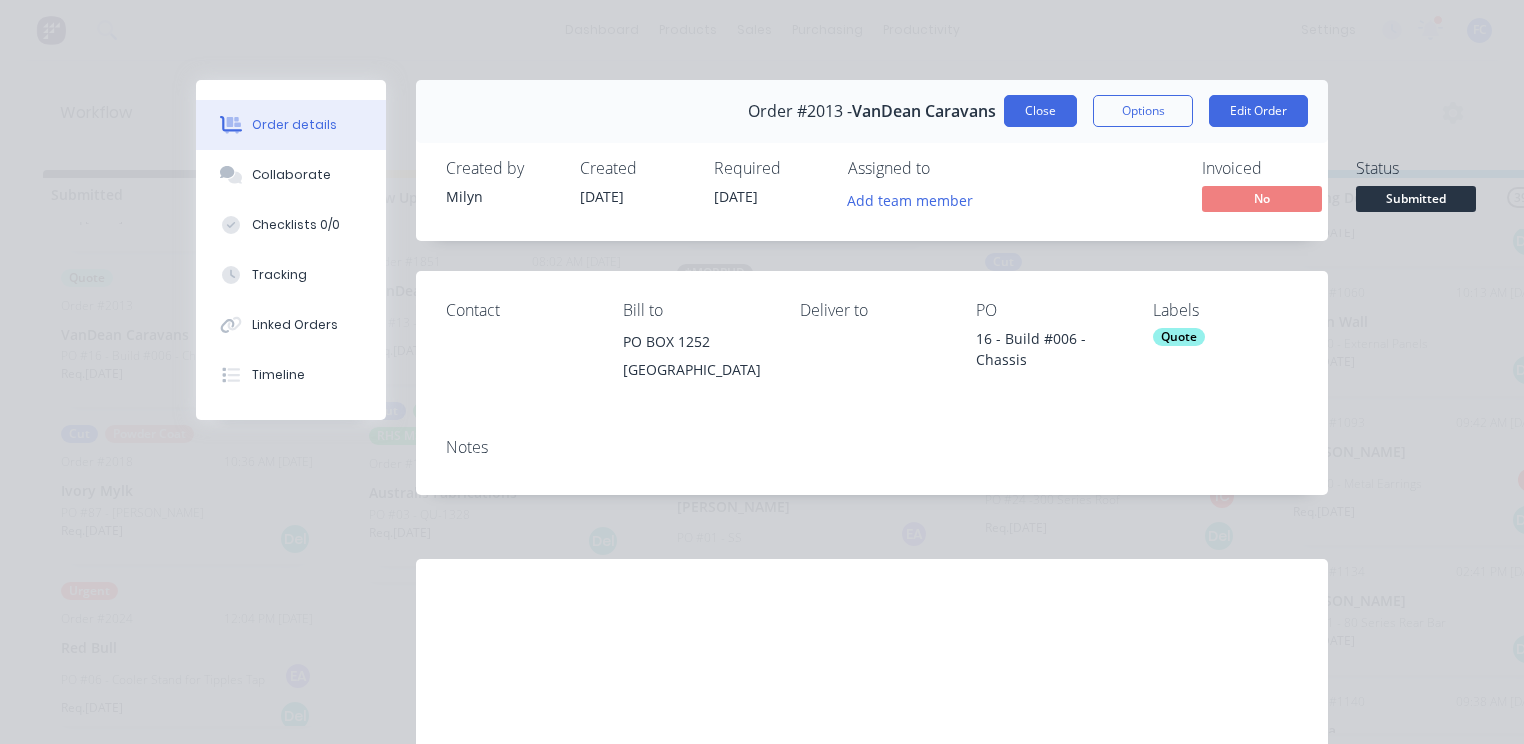 click on "Close" at bounding box center (1040, 111) 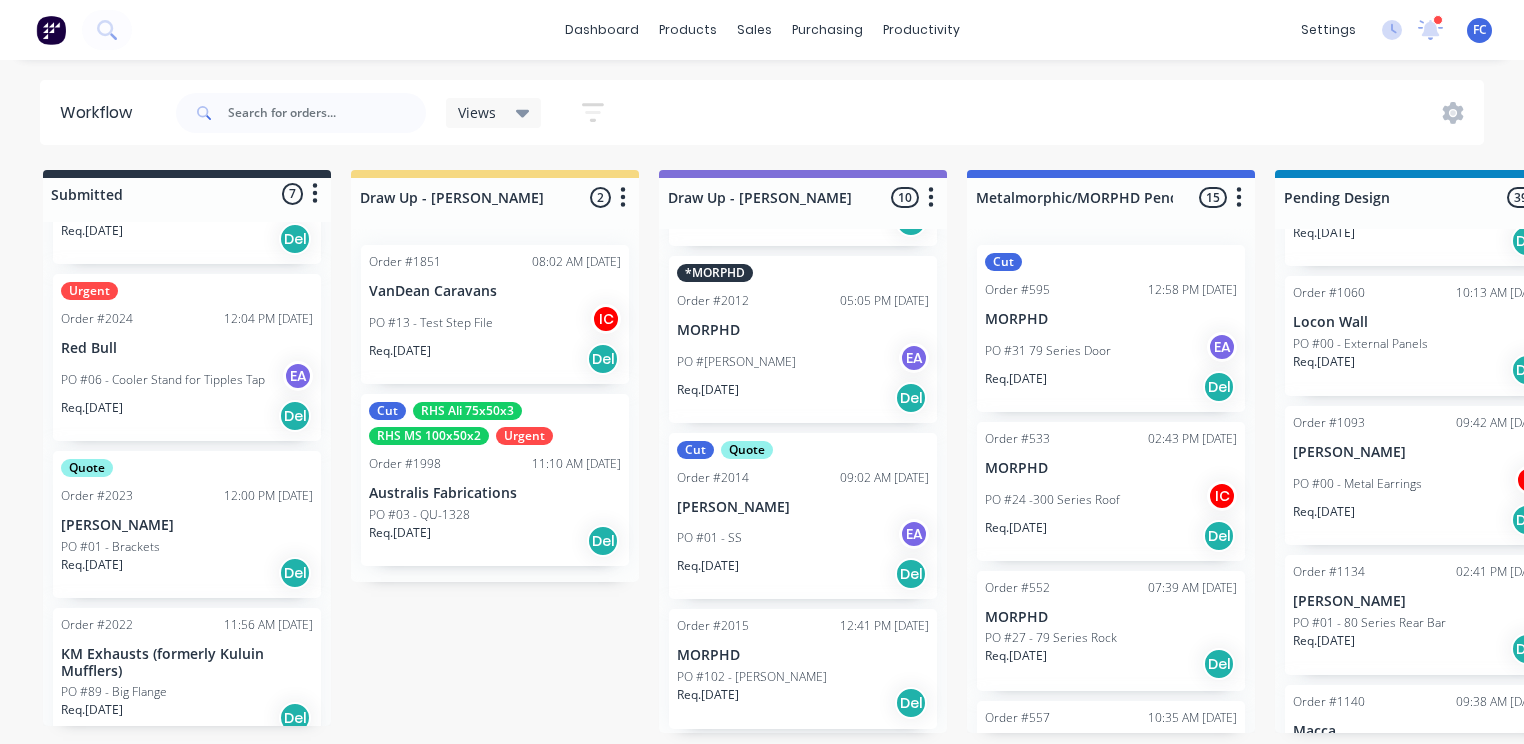scroll, scrollTop: 704, scrollLeft: 0, axis: vertical 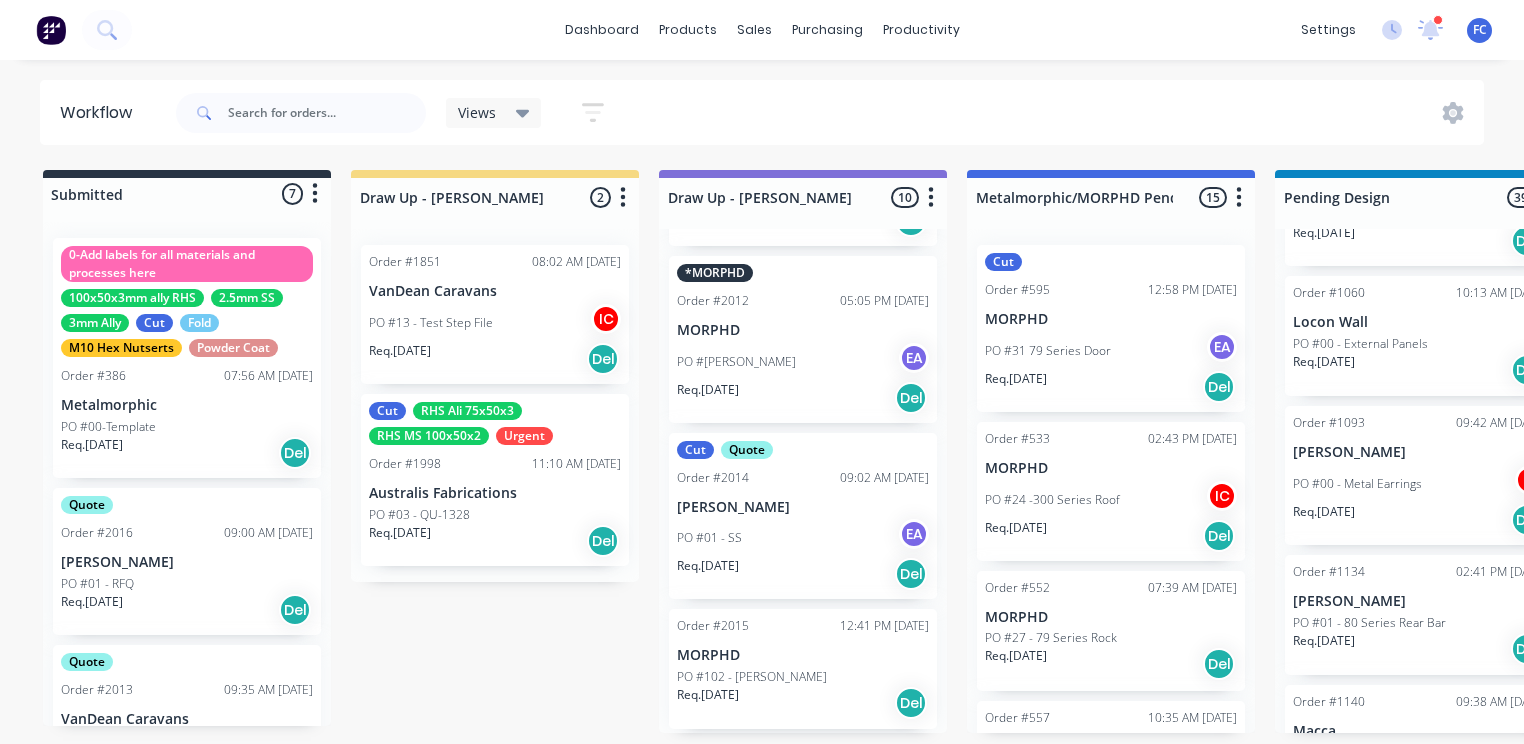 click on "Quote Order #2016 09:00 AM [DATE] [PERSON_NAME] PO #01 - RFQ Req. [DATE] Del" at bounding box center (187, 561) 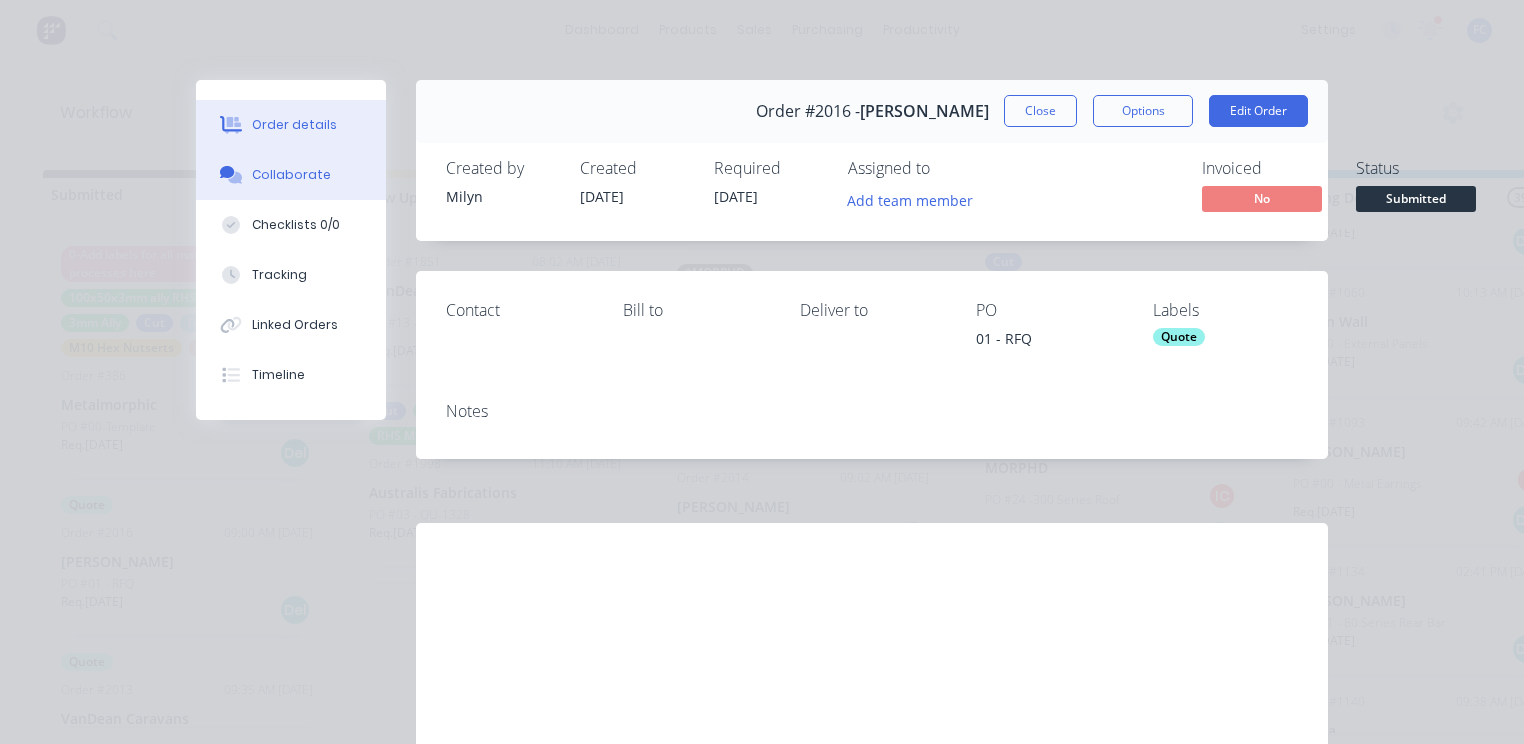 drag, startPoint x: 256, startPoint y: 176, endPoint x: 286, endPoint y: 186, distance: 31.622776 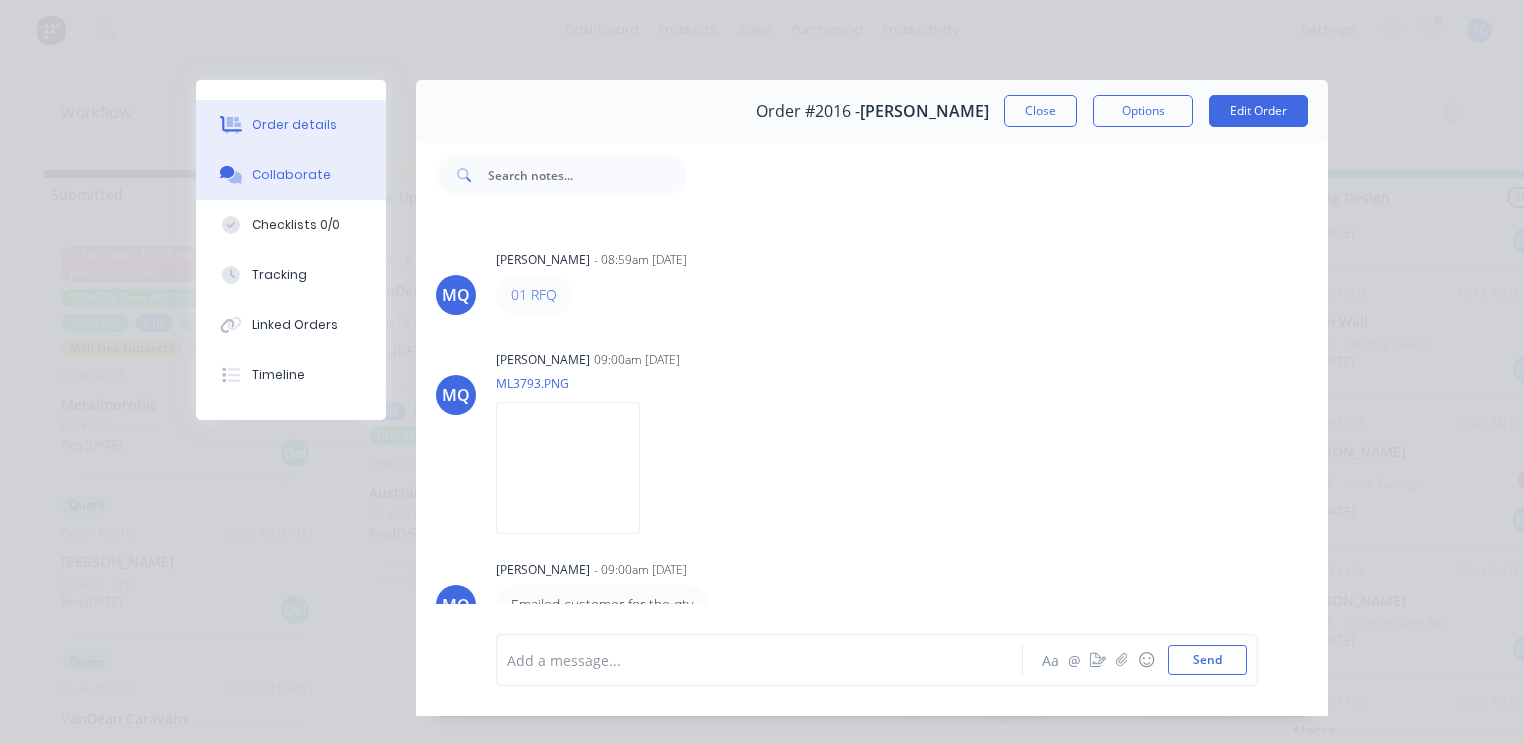 click on "Order details" at bounding box center [294, 125] 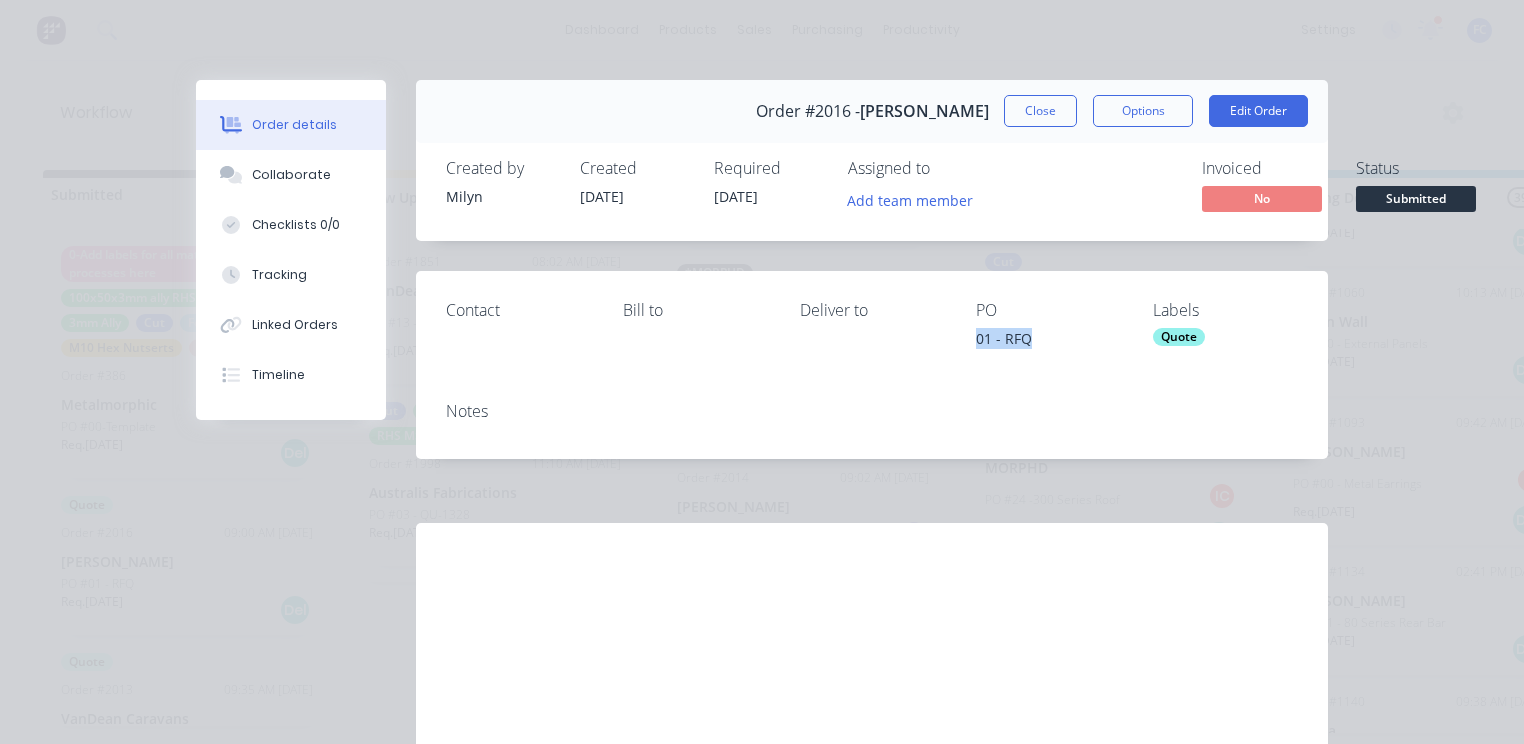 drag, startPoint x: 1037, startPoint y: 336, endPoint x: 964, endPoint y: 336, distance: 73 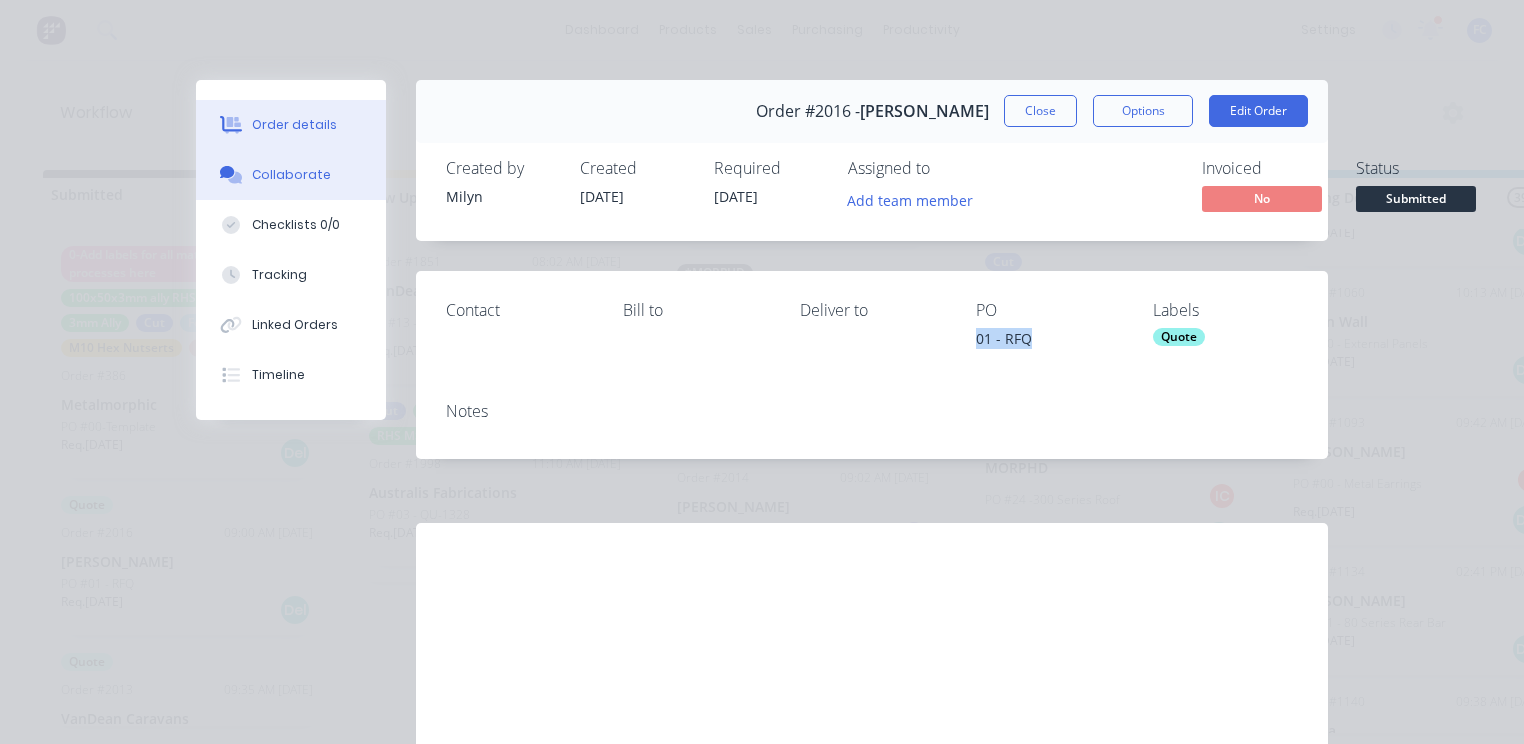 click on "Collaborate" at bounding box center (291, 175) 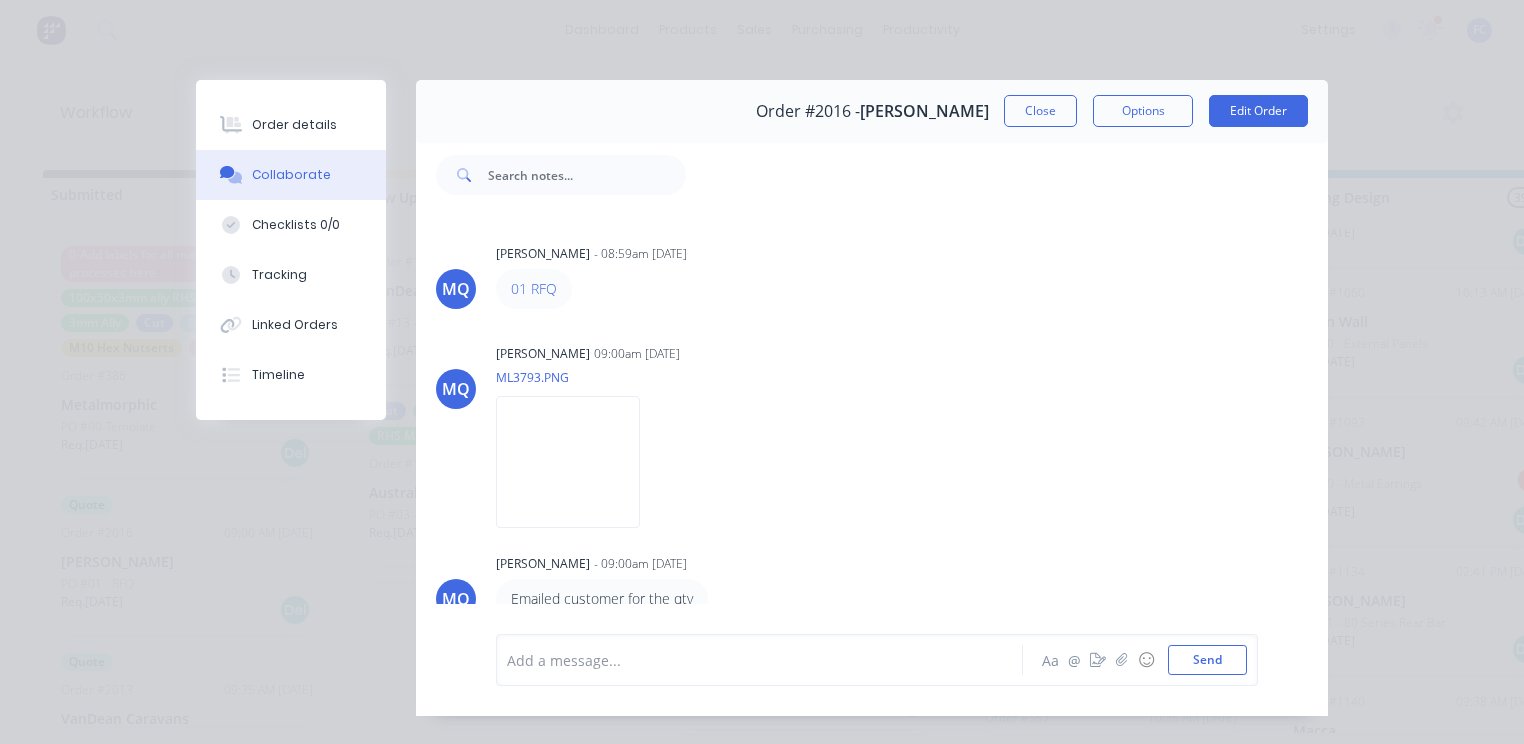 scroll, scrollTop: 9, scrollLeft: 0, axis: vertical 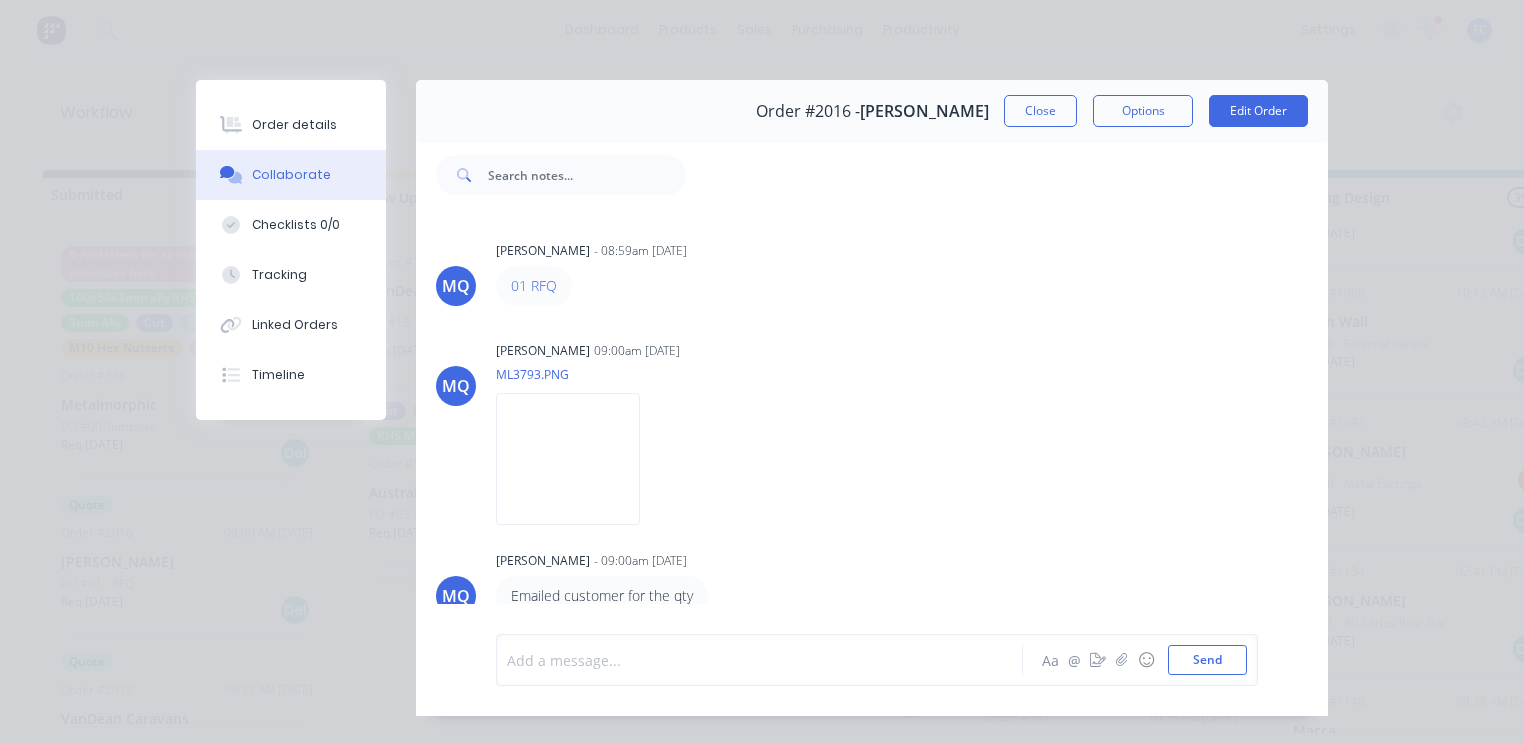 click at bounding box center [765, 660] 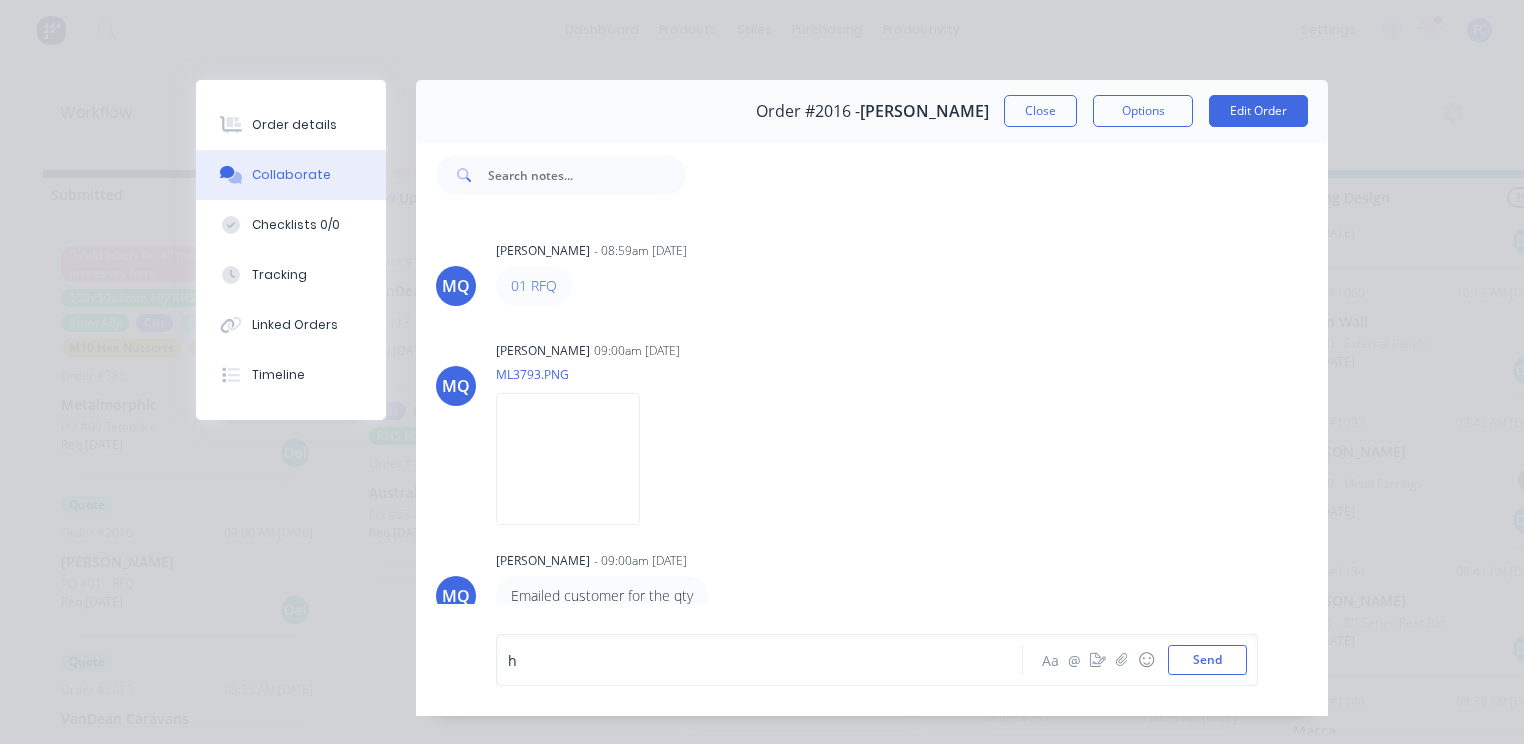 type 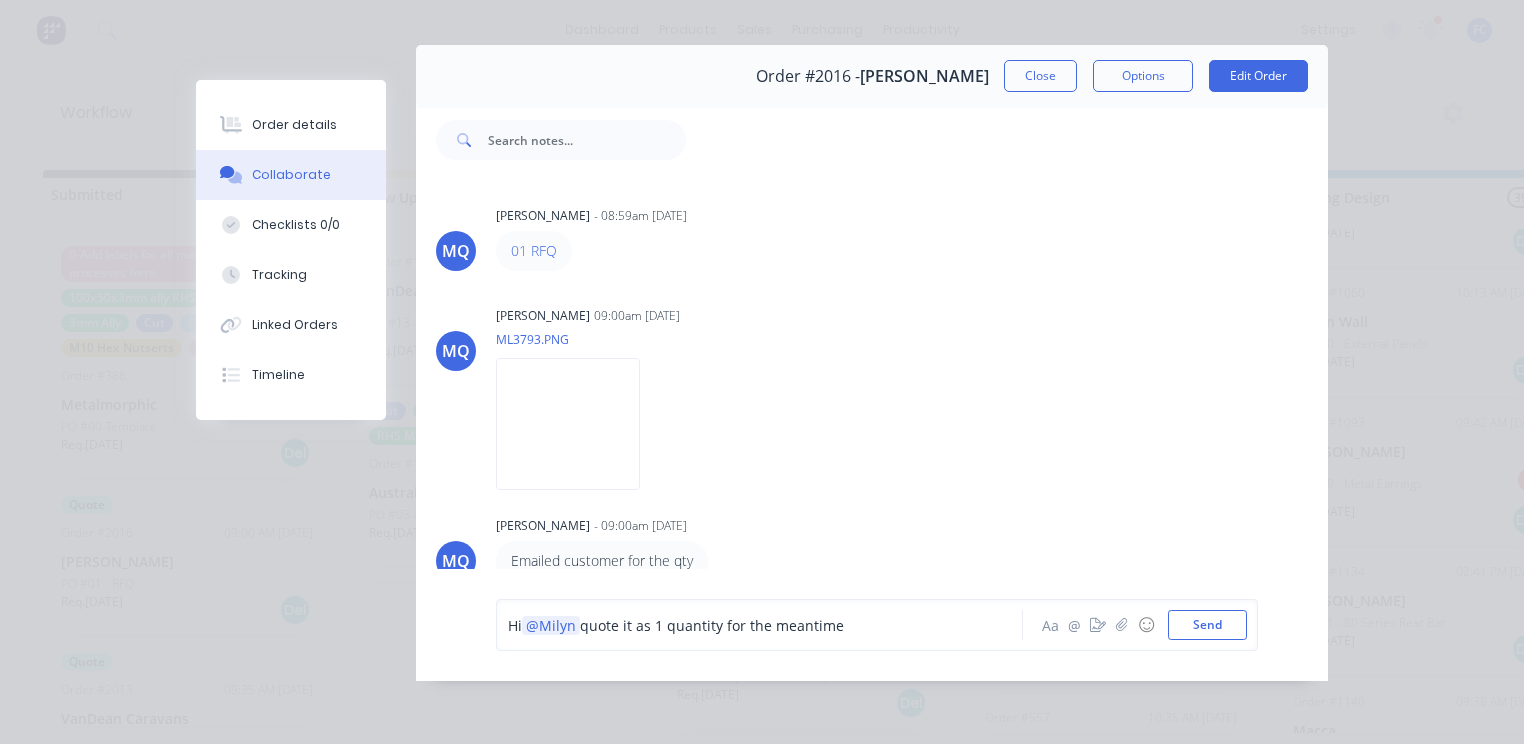 scroll, scrollTop: 46, scrollLeft: 0, axis: vertical 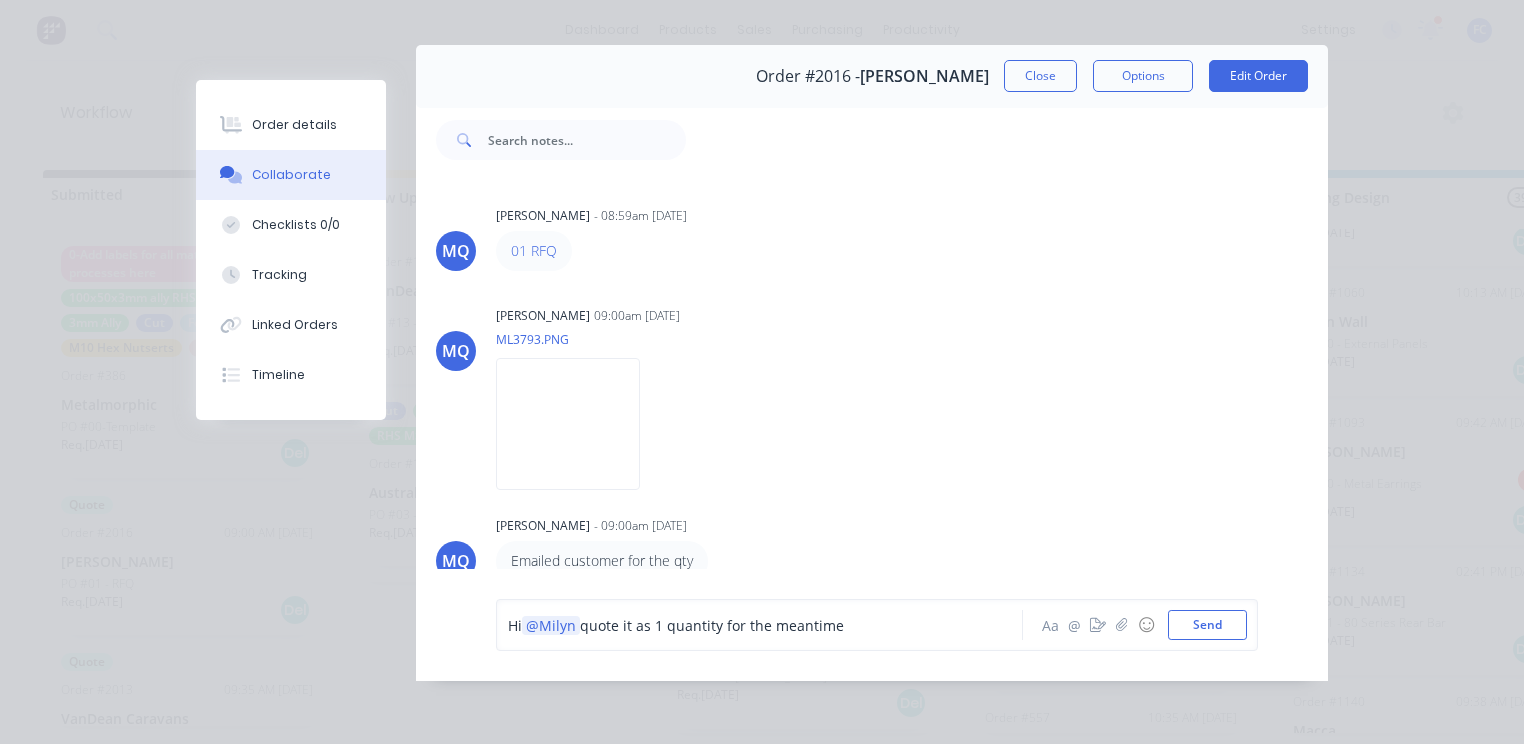 click on "Hi  @[PERSON_NAME]  quote it as 1 quantity for the meantime" at bounding box center [765, 625] 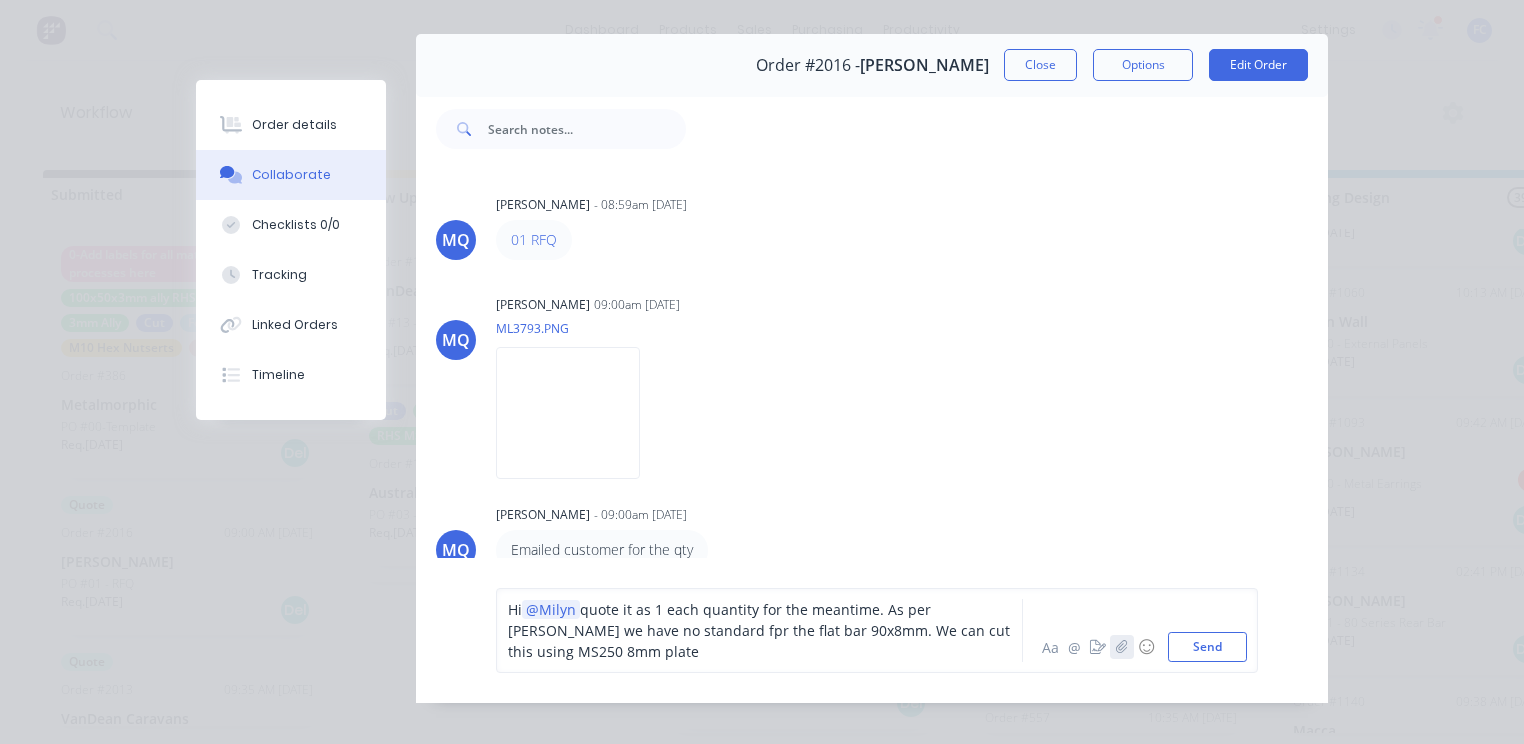 click at bounding box center [1122, 647] 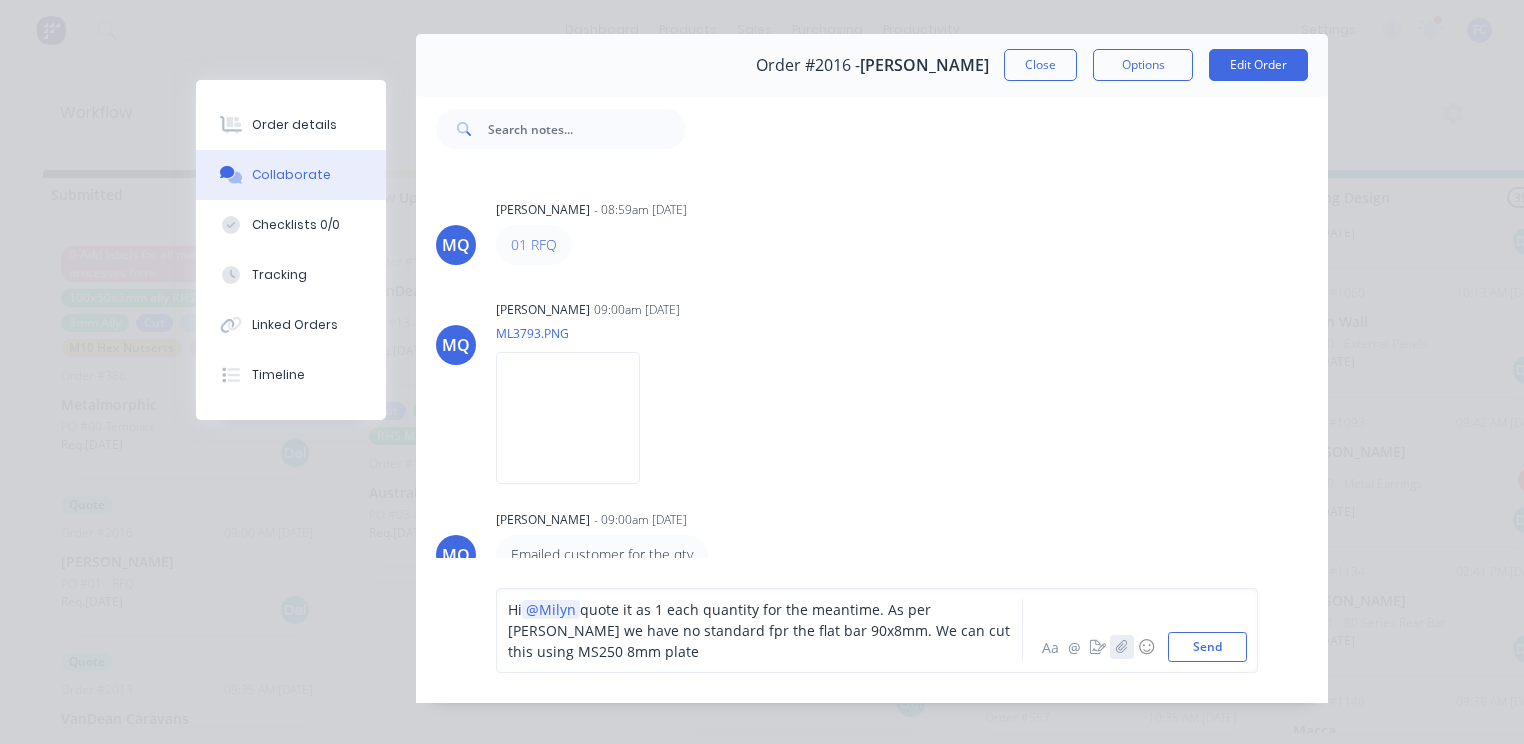scroll, scrollTop: 0, scrollLeft: 0, axis: both 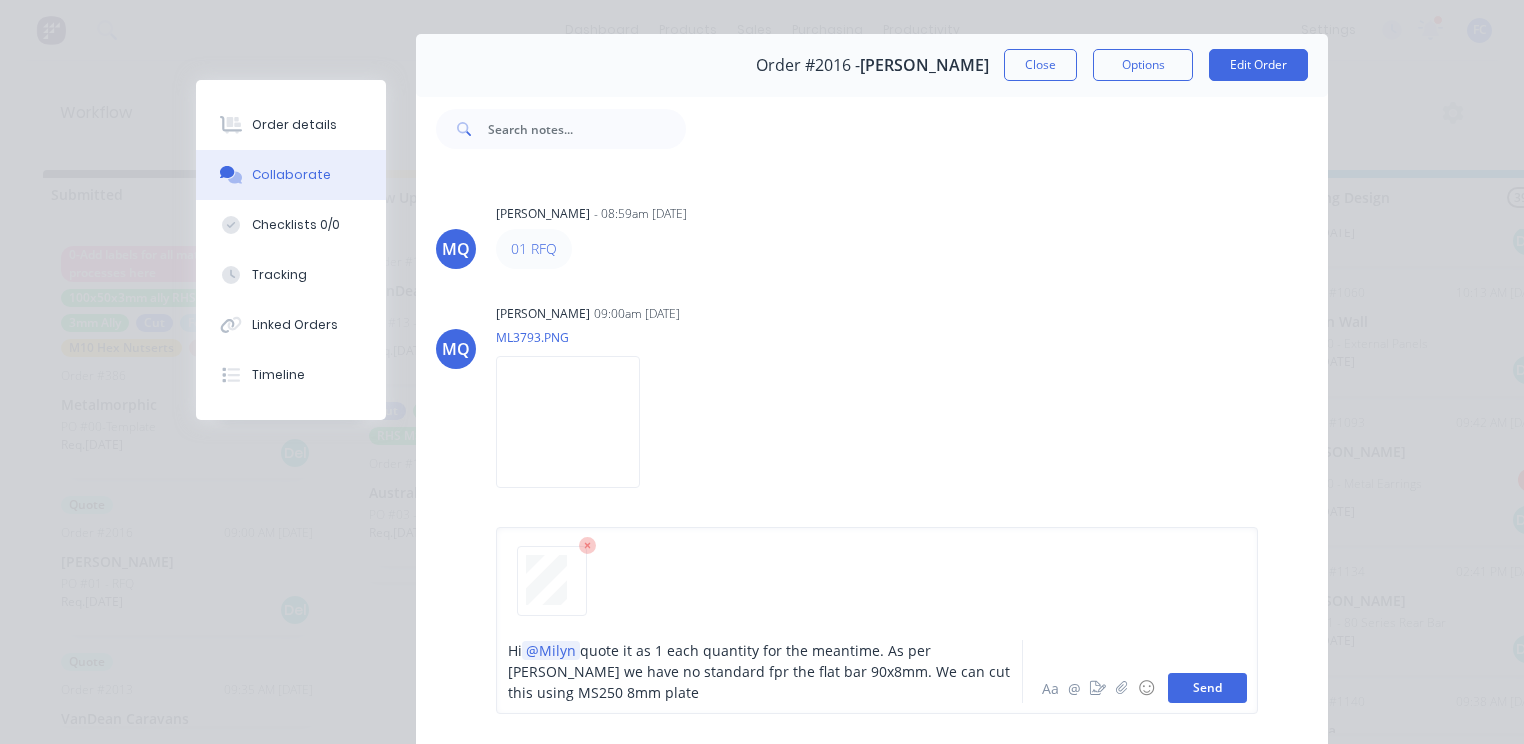 click on "Send" at bounding box center (1207, 688) 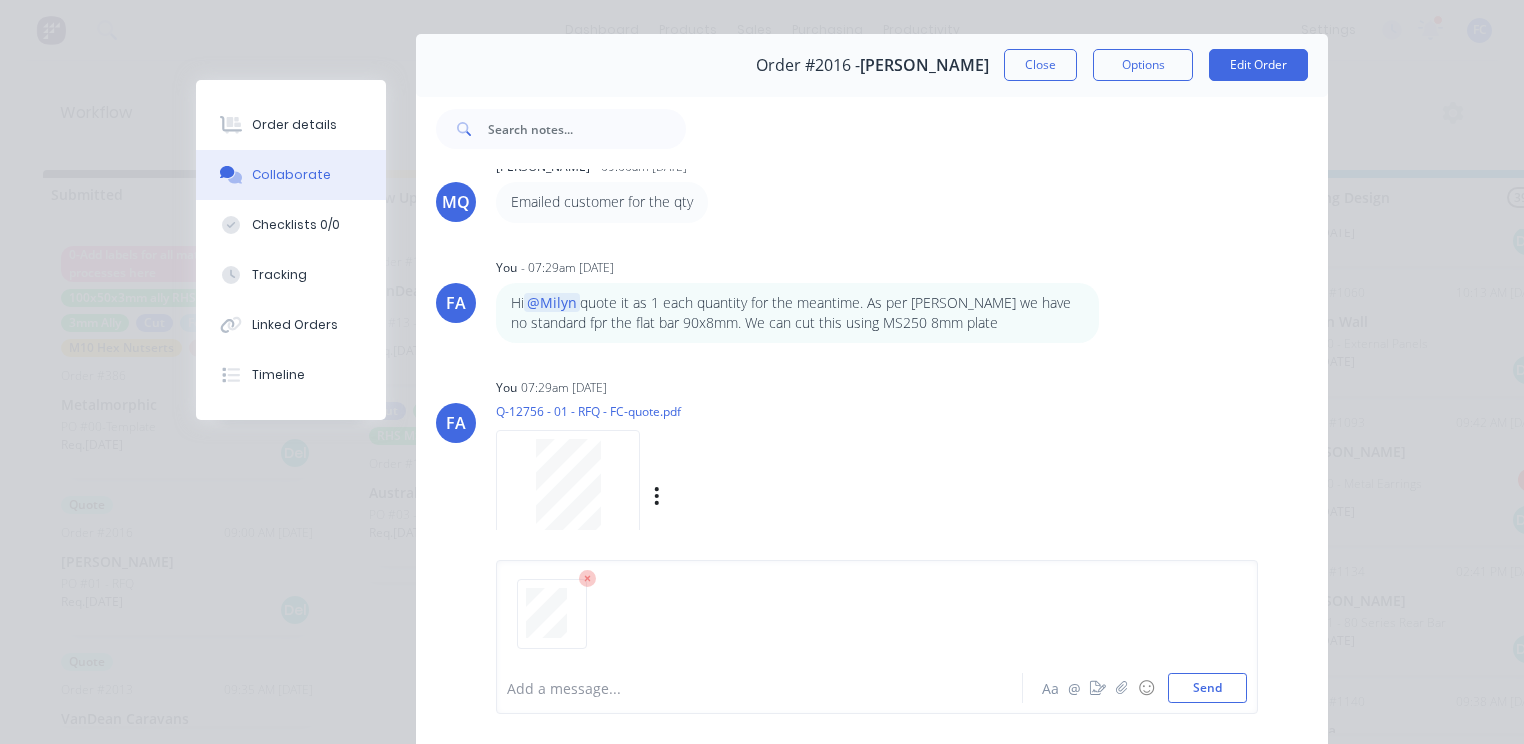 scroll, scrollTop: 358, scrollLeft: 0, axis: vertical 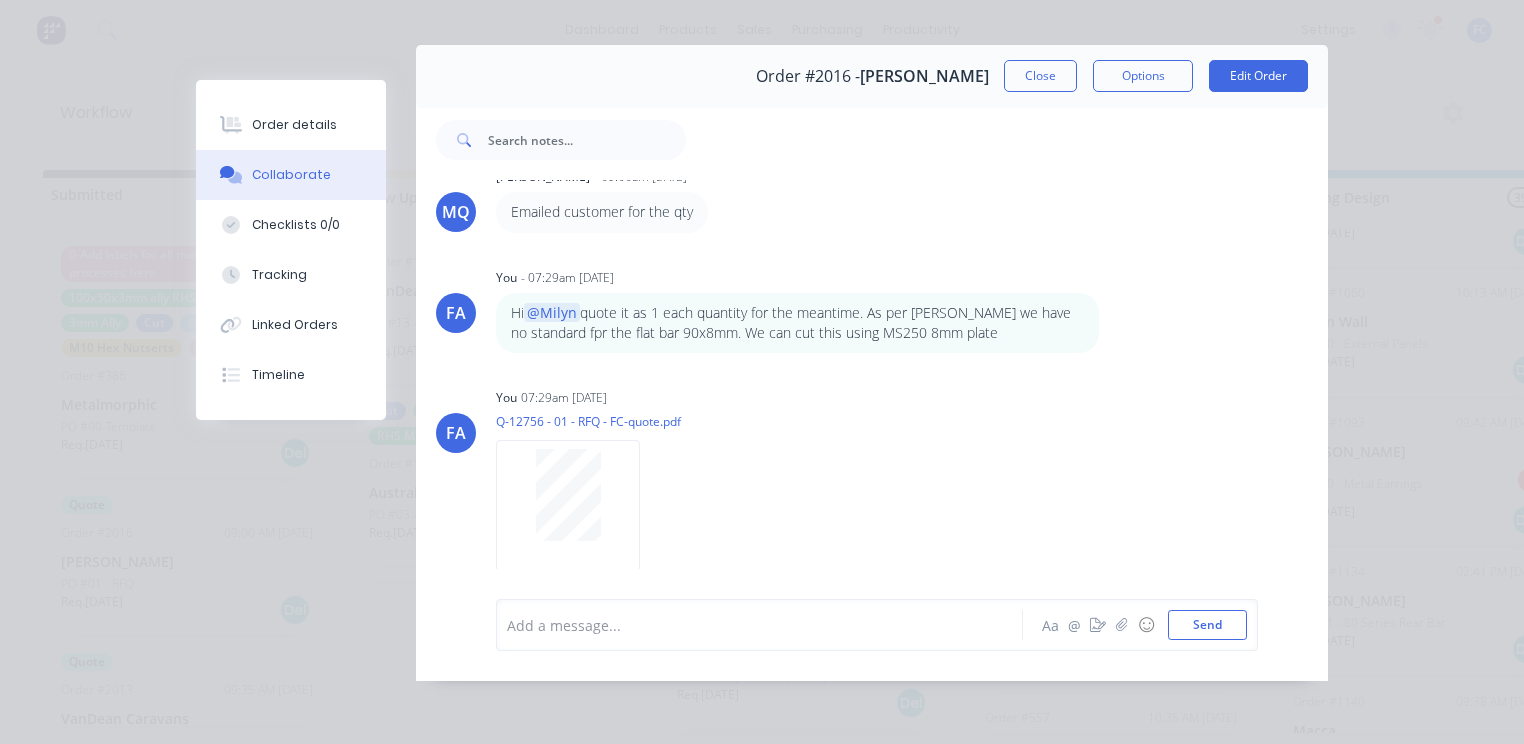 drag, startPoint x: 1025, startPoint y: 54, endPoint x: 521, endPoint y: 229, distance: 533.5176 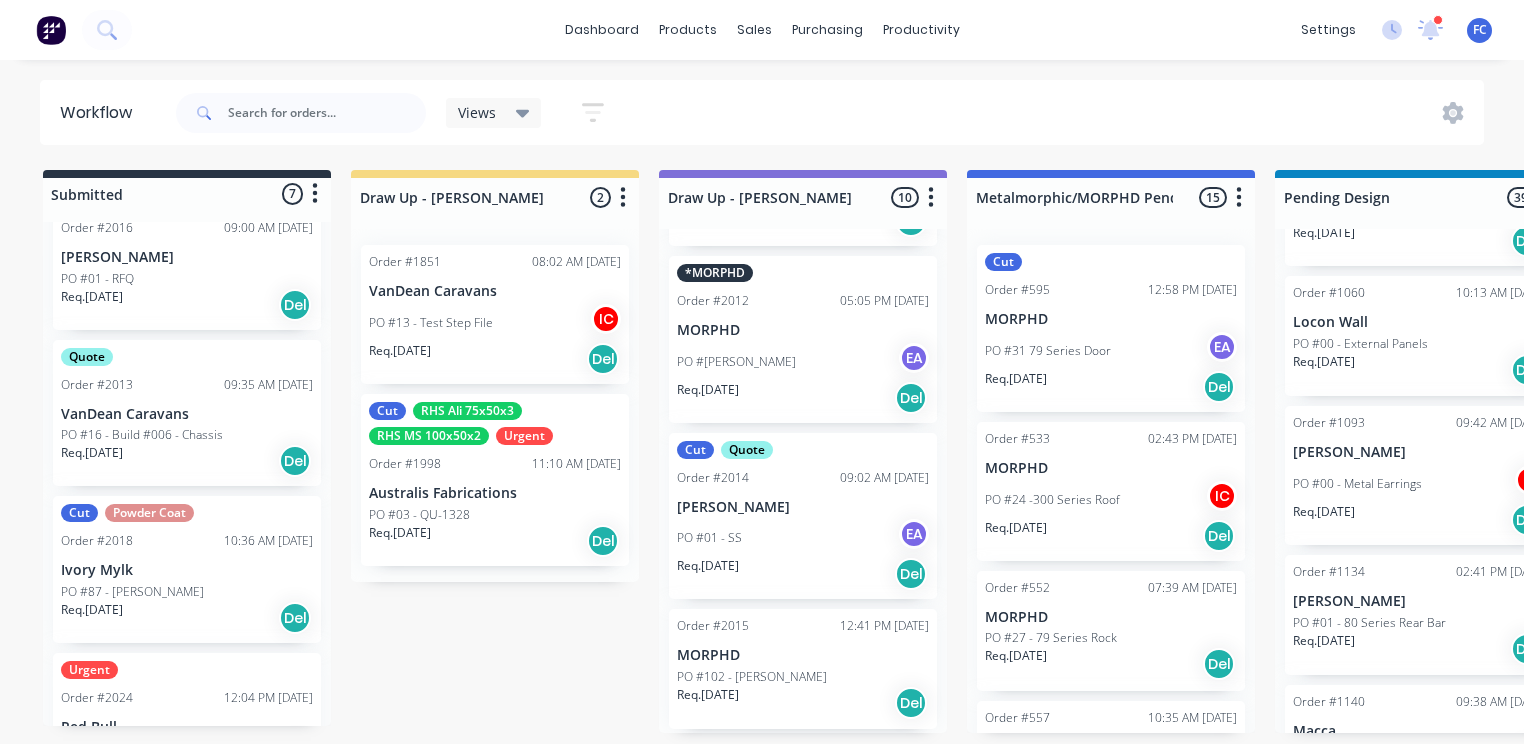 scroll, scrollTop: 320, scrollLeft: 0, axis: vertical 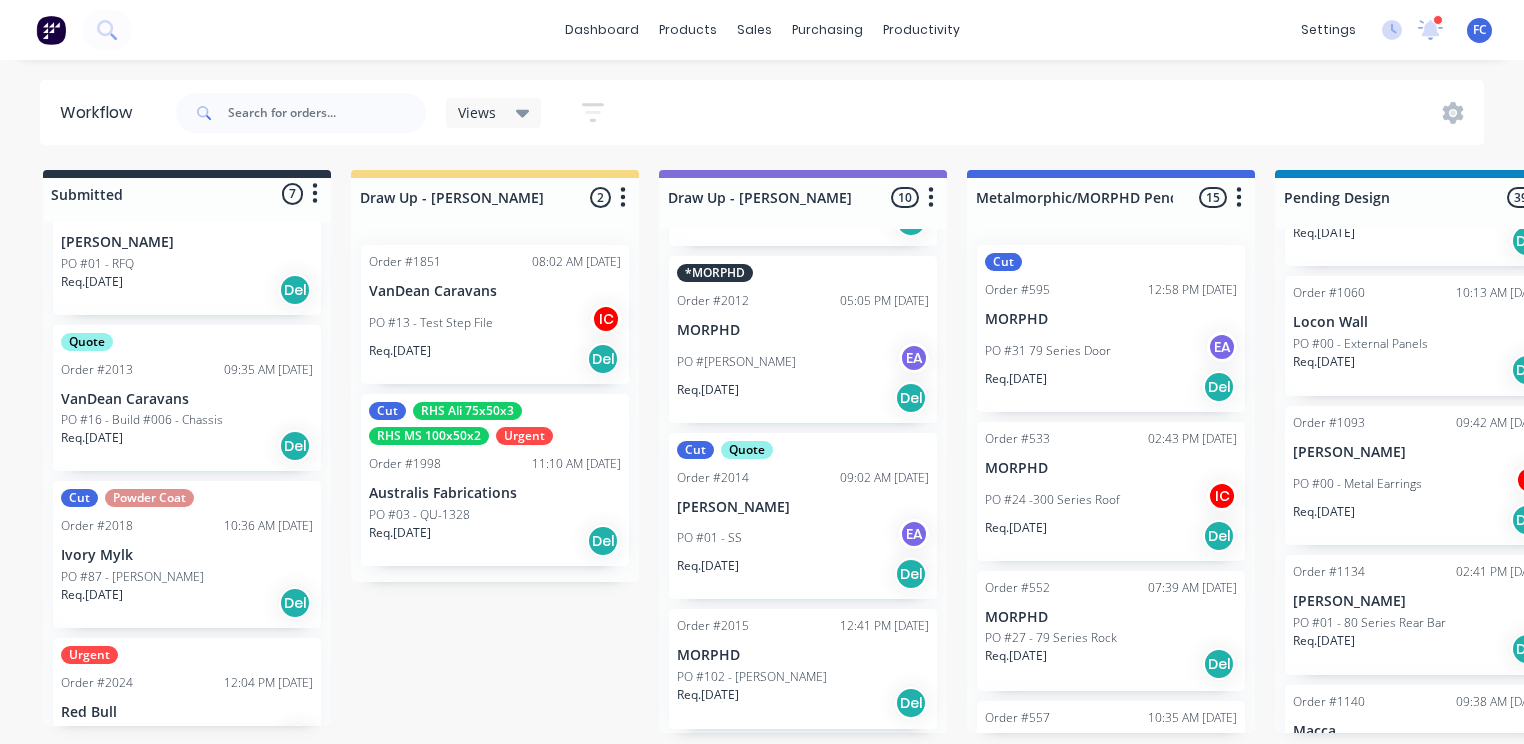 click on "PO #16 - Build #006 - Chassis" at bounding box center (142, 420) 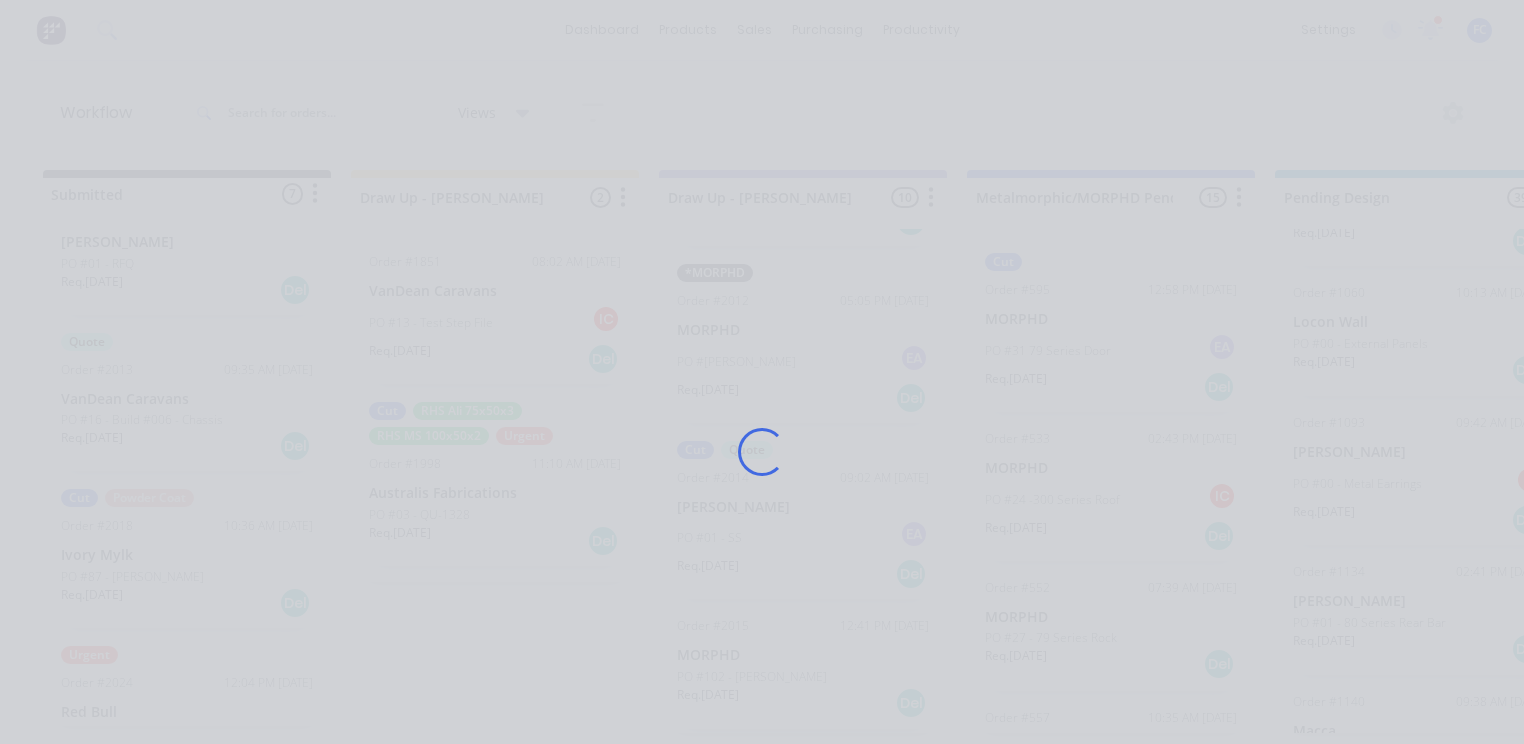 scroll, scrollTop: 0, scrollLeft: 0, axis: both 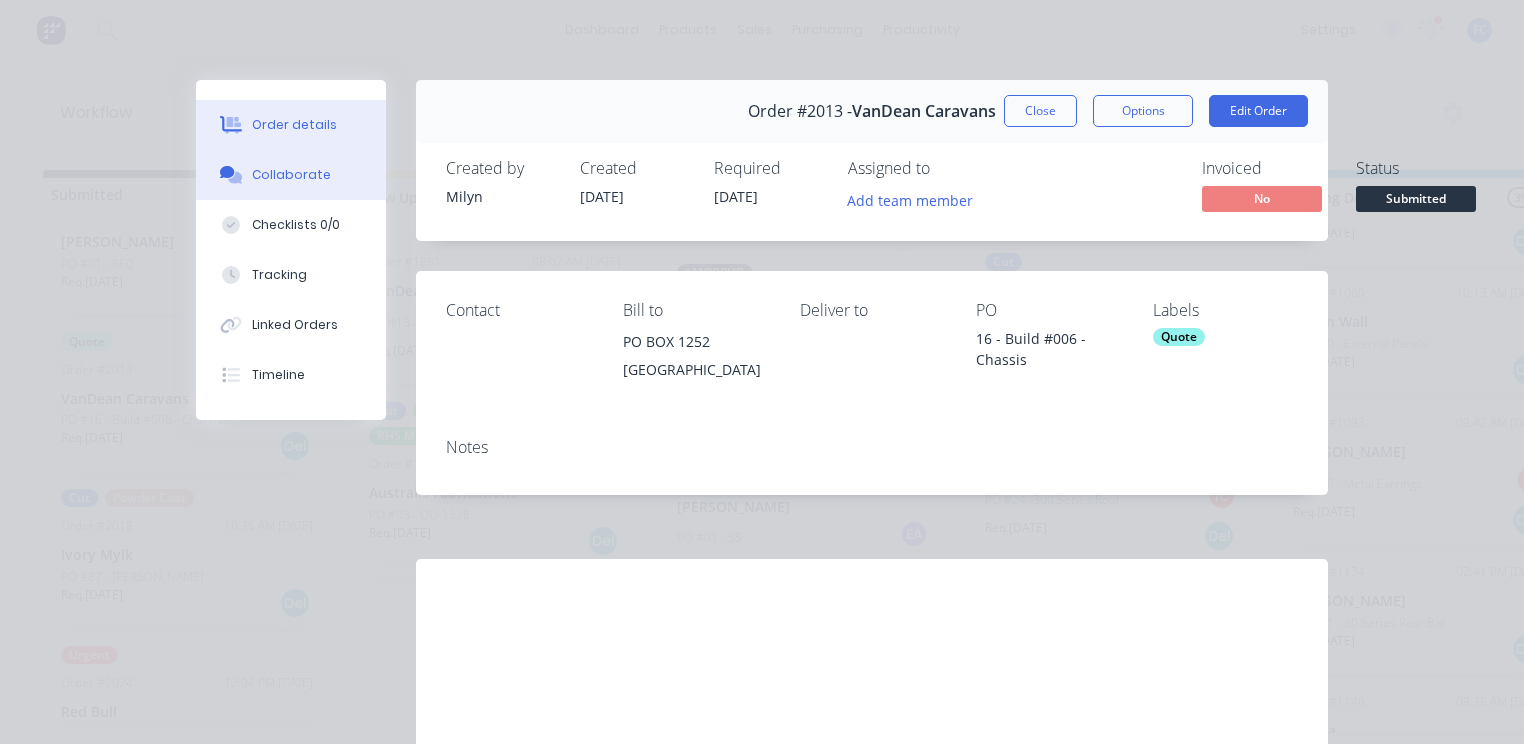 click on "Collaborate" at bounding box center (291, 175) 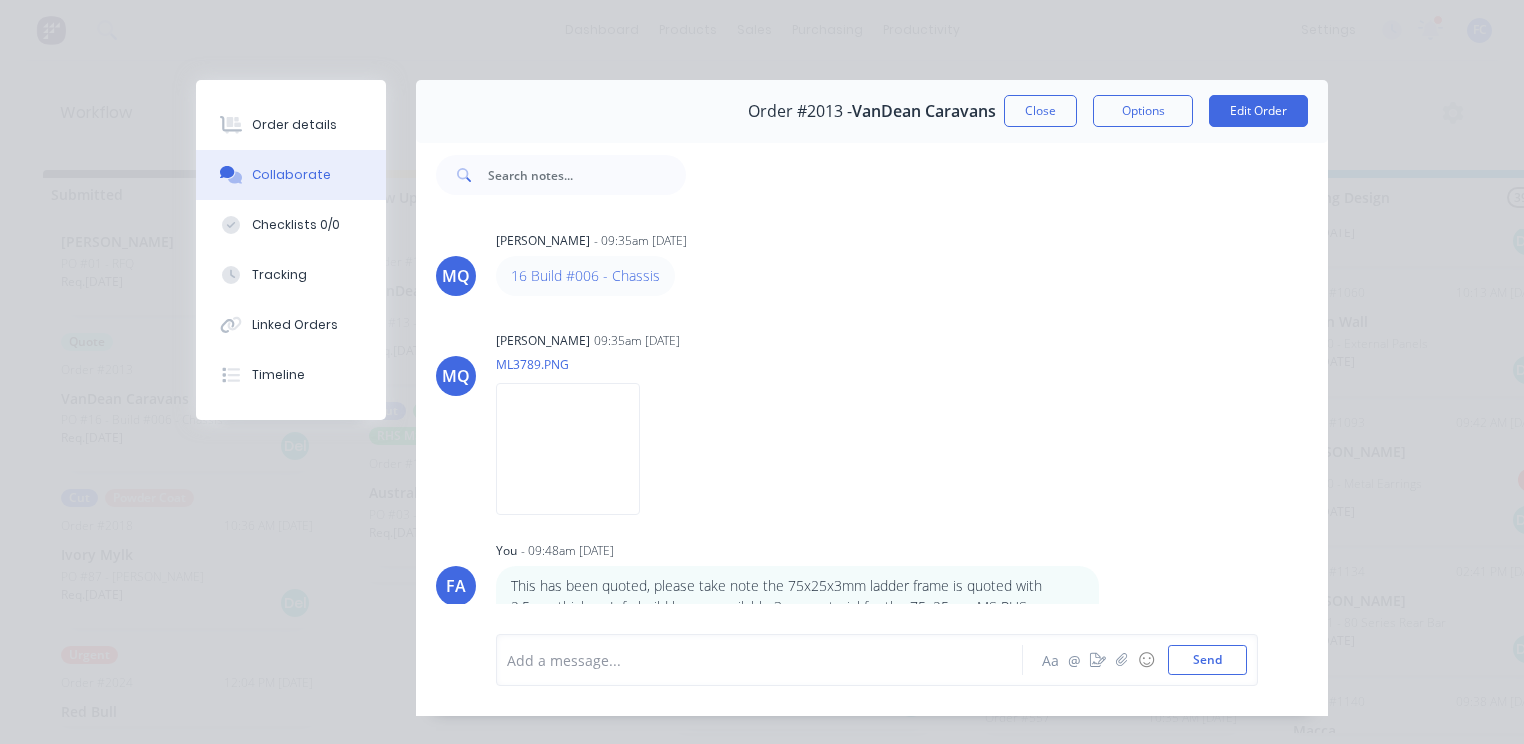 scroll, scrollTop: 0, scrollLeft: 0, axis: both 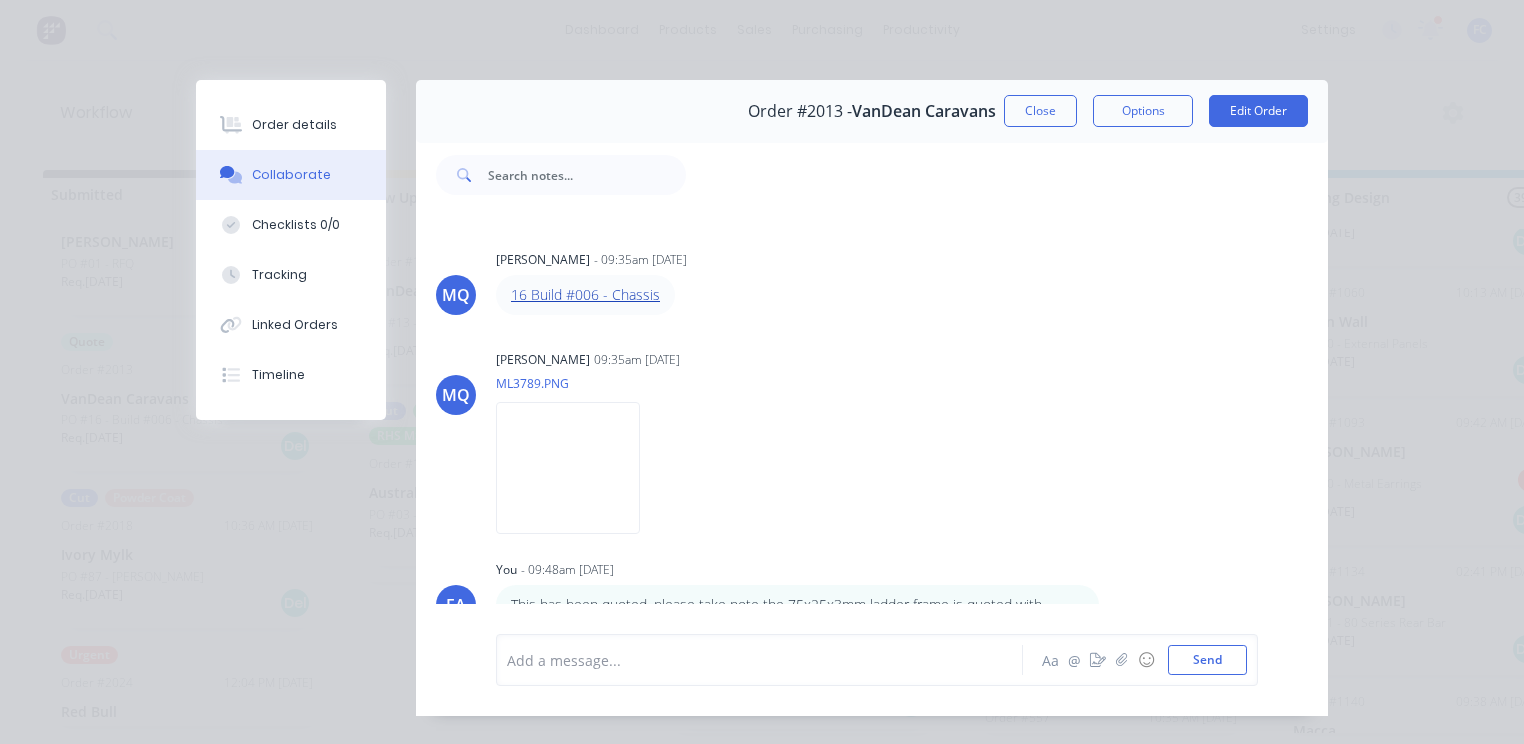 drag, startPoint x: 553, startPoint y: 306, endPoint x: 544, endPoint y: 299, distance: 11.401754 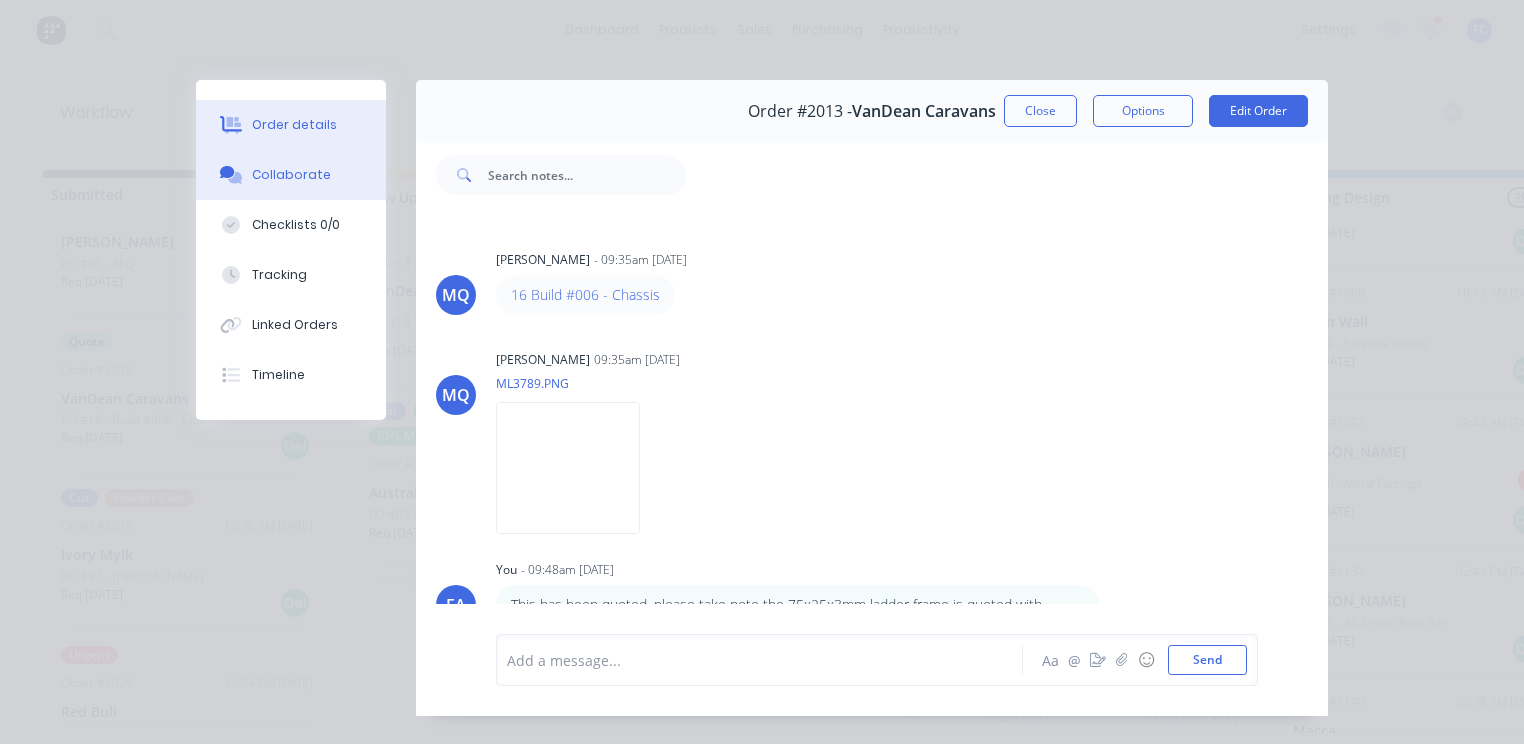 click on "Order details" at bounding box center (291, 125) 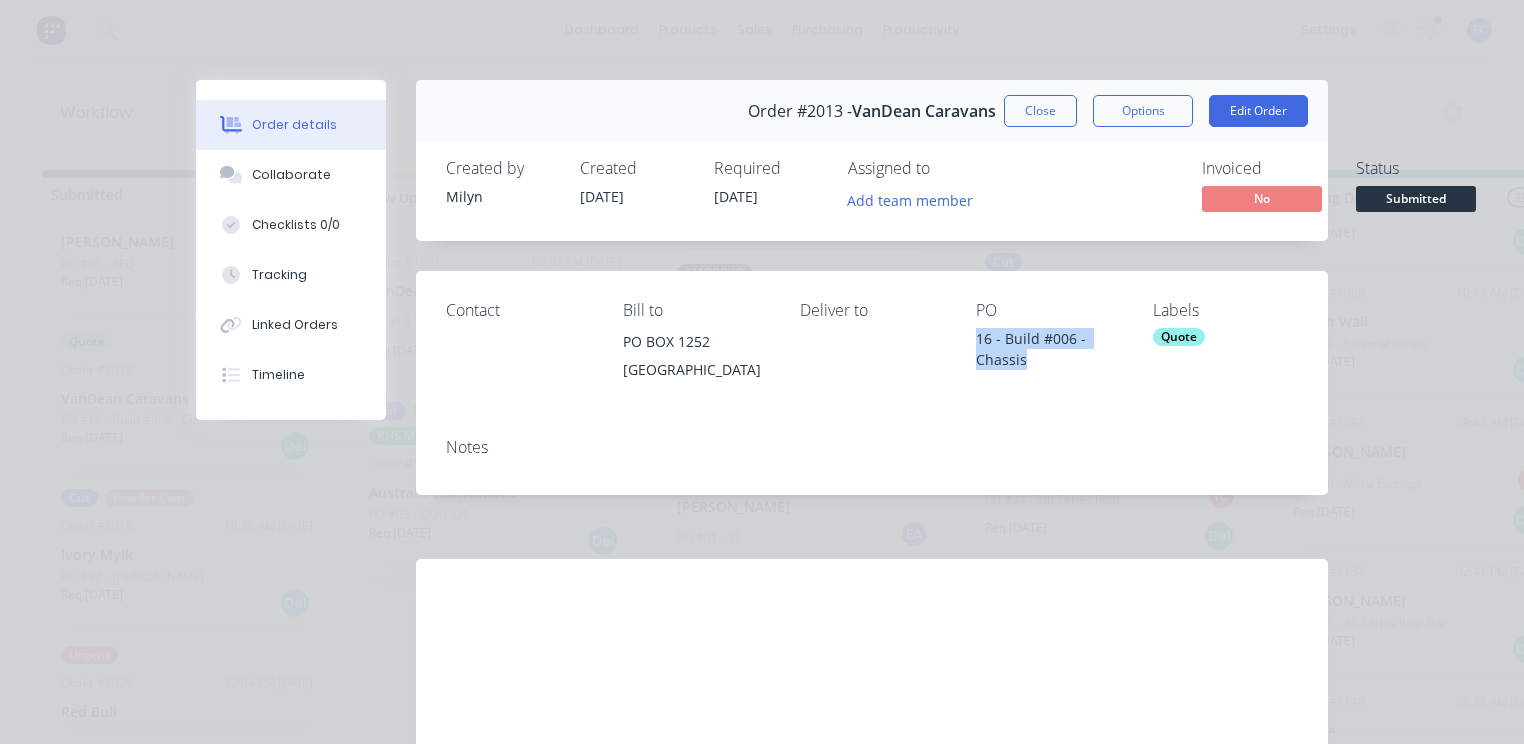 drag, startPoint x: 1030, startPoint y: 368, endPoint x: 957, endPoint y: 332, distance: 81.394104 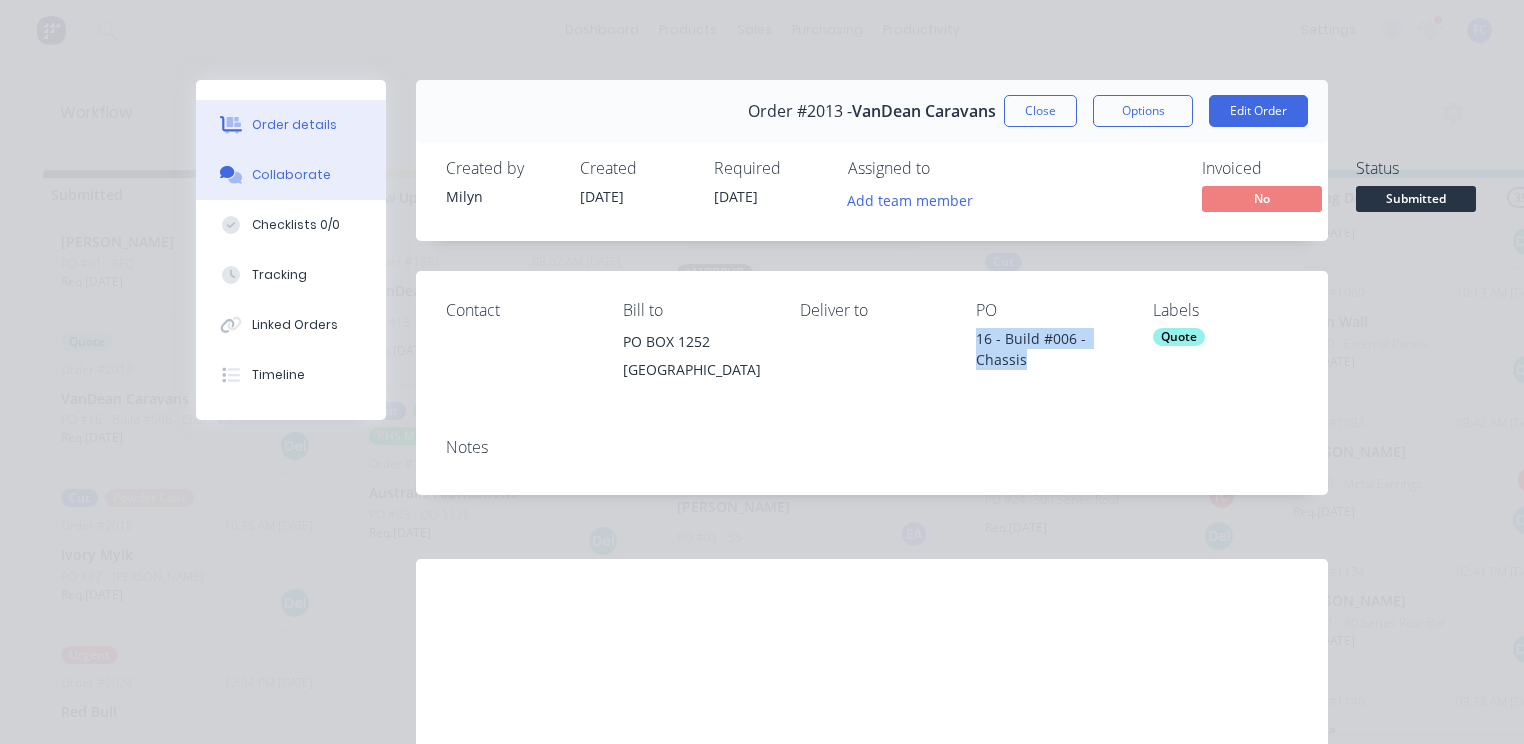 click on "Collaborate" at bounding box center (291, 175) 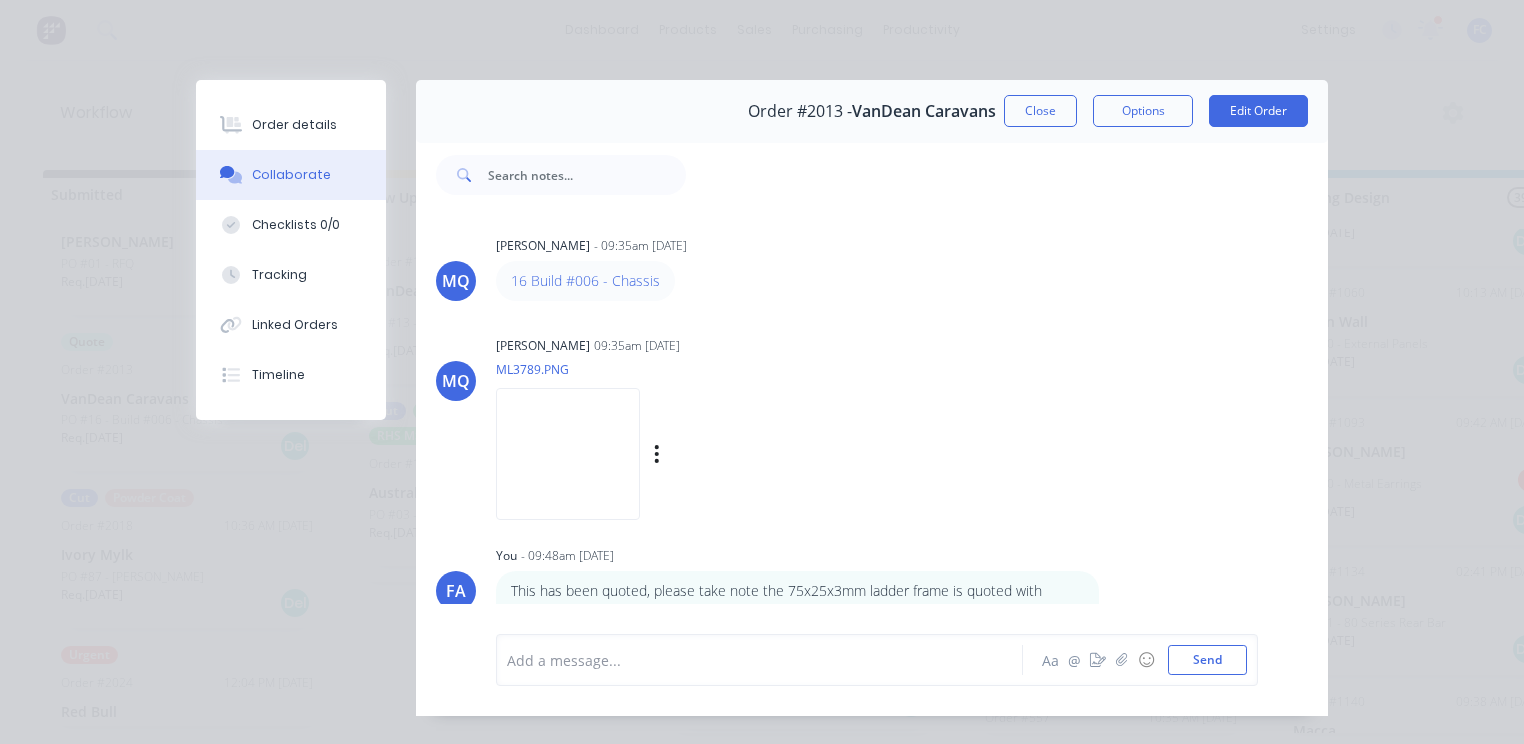 scroll, scrollTop: 0, scrollLeft: 0, axis: both 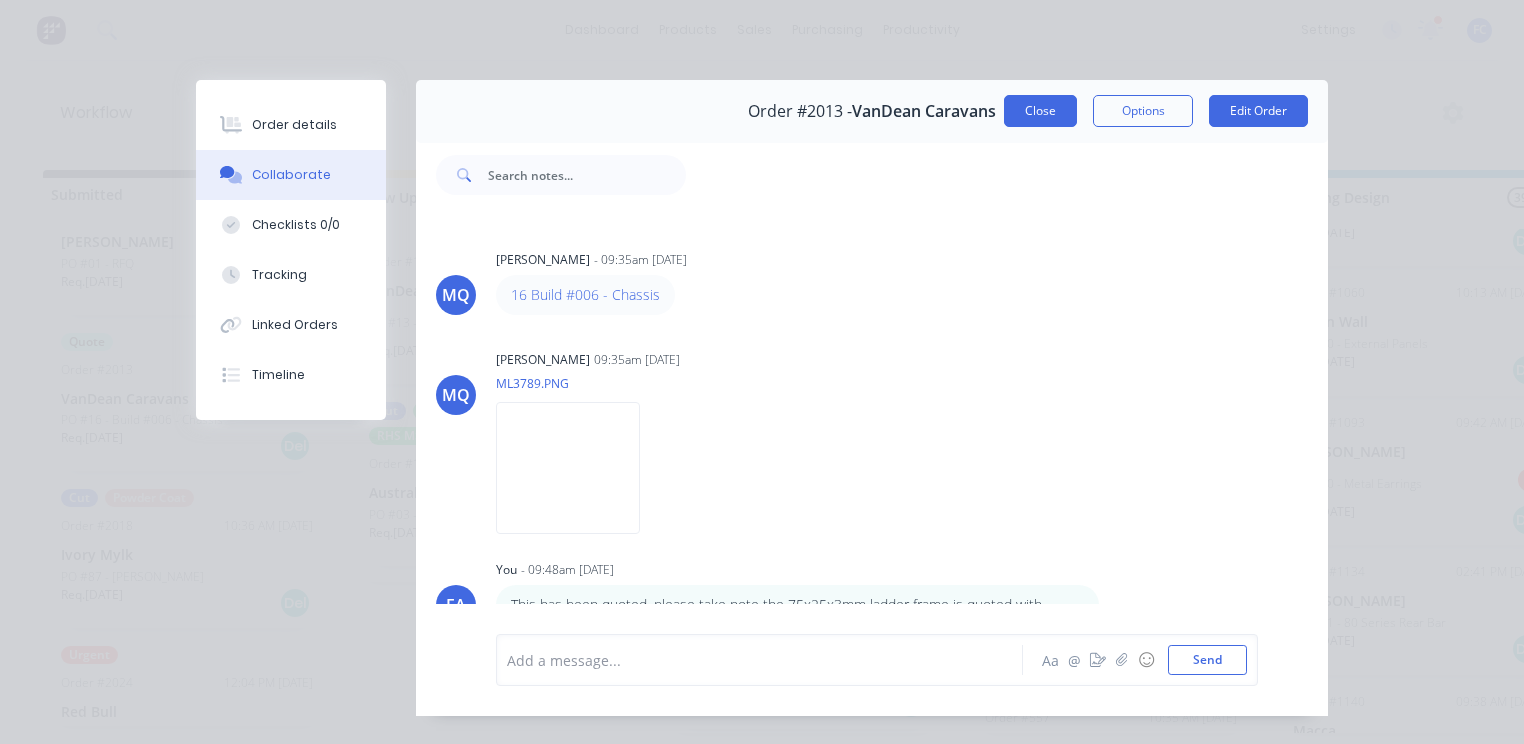 drag, startPoint x: 1010, startPoint y: 104, endPoint x: 924, endPoint y: 184, distance: 117.456375 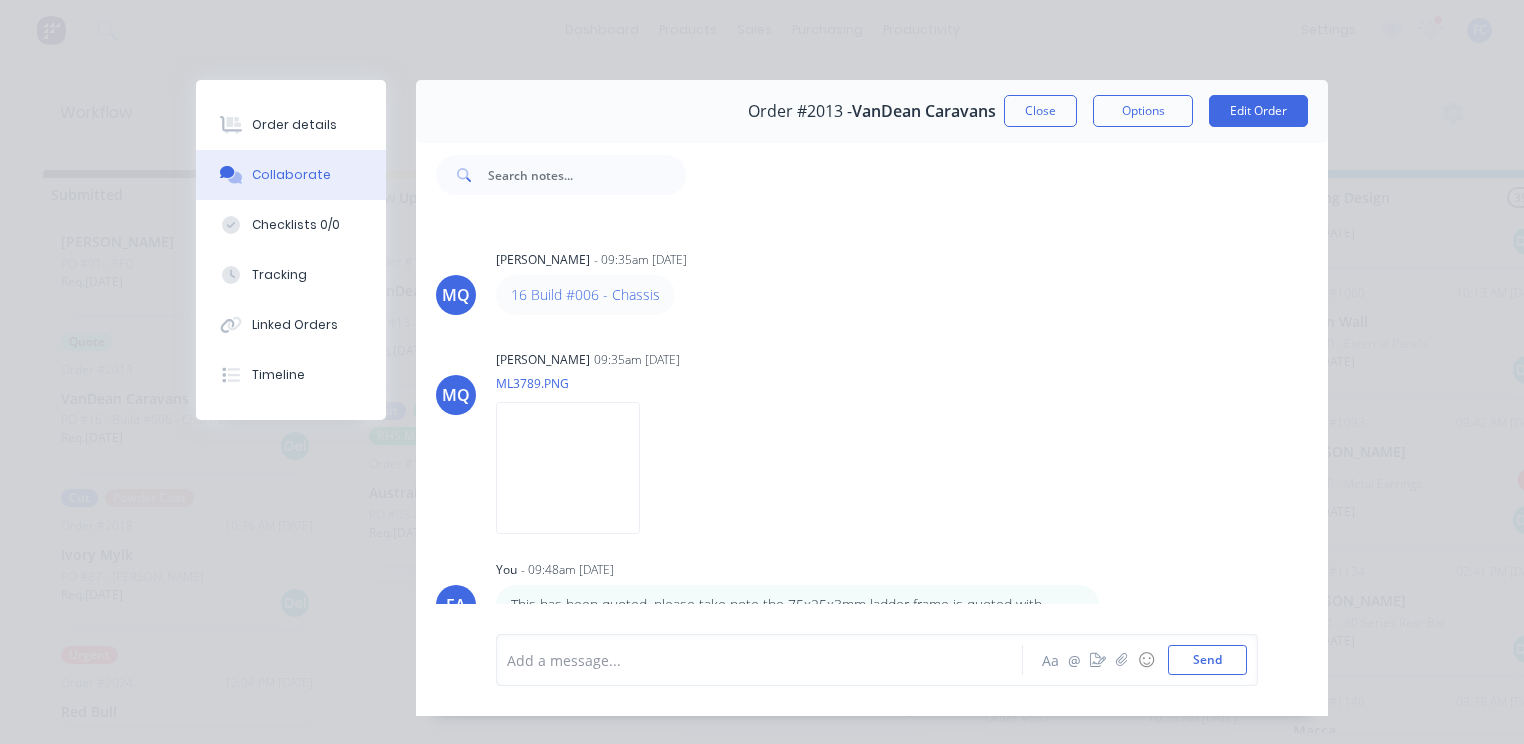 click on "Close" at bounding box center (1040, 111) 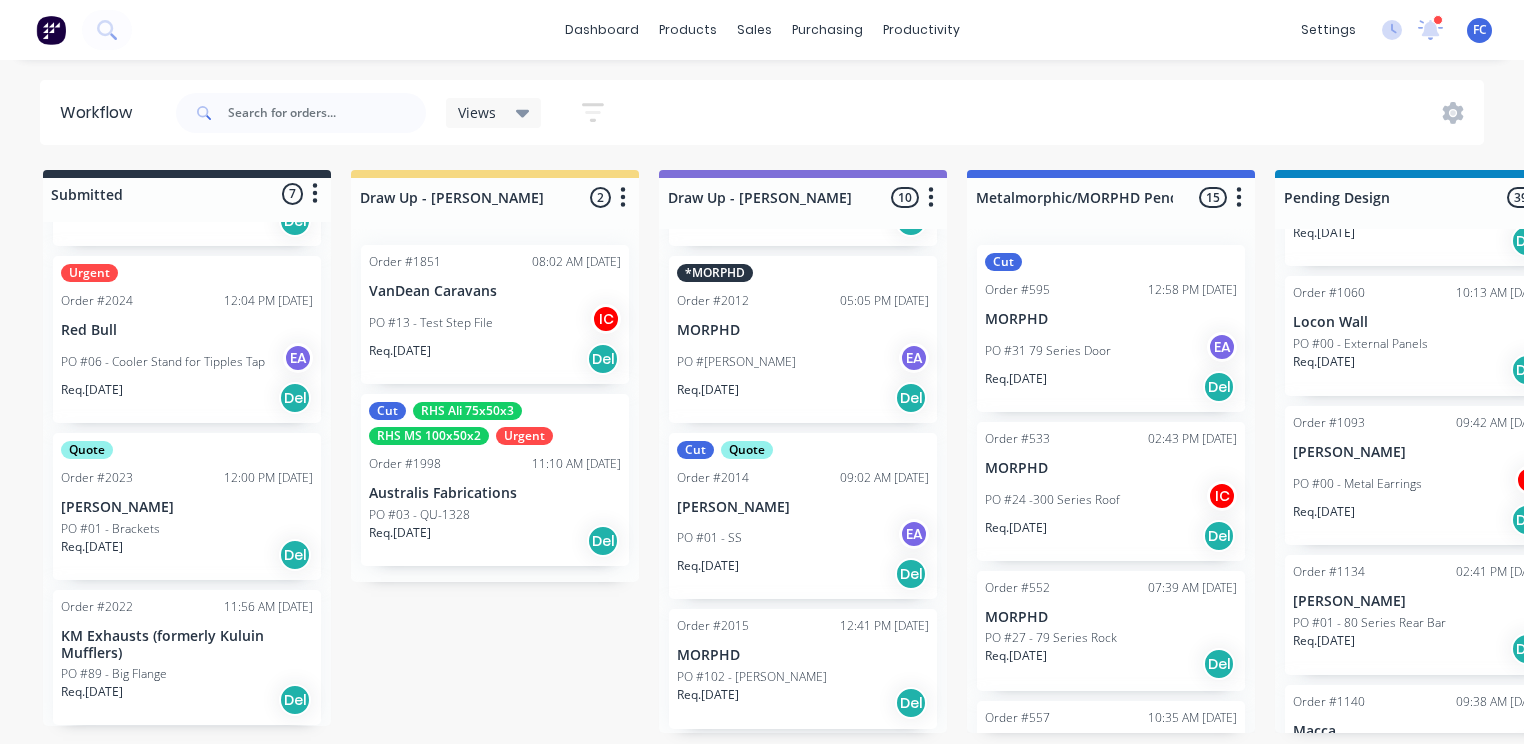 scroll, scrollTop: 704, scrollLeft: 0, axis: vertical 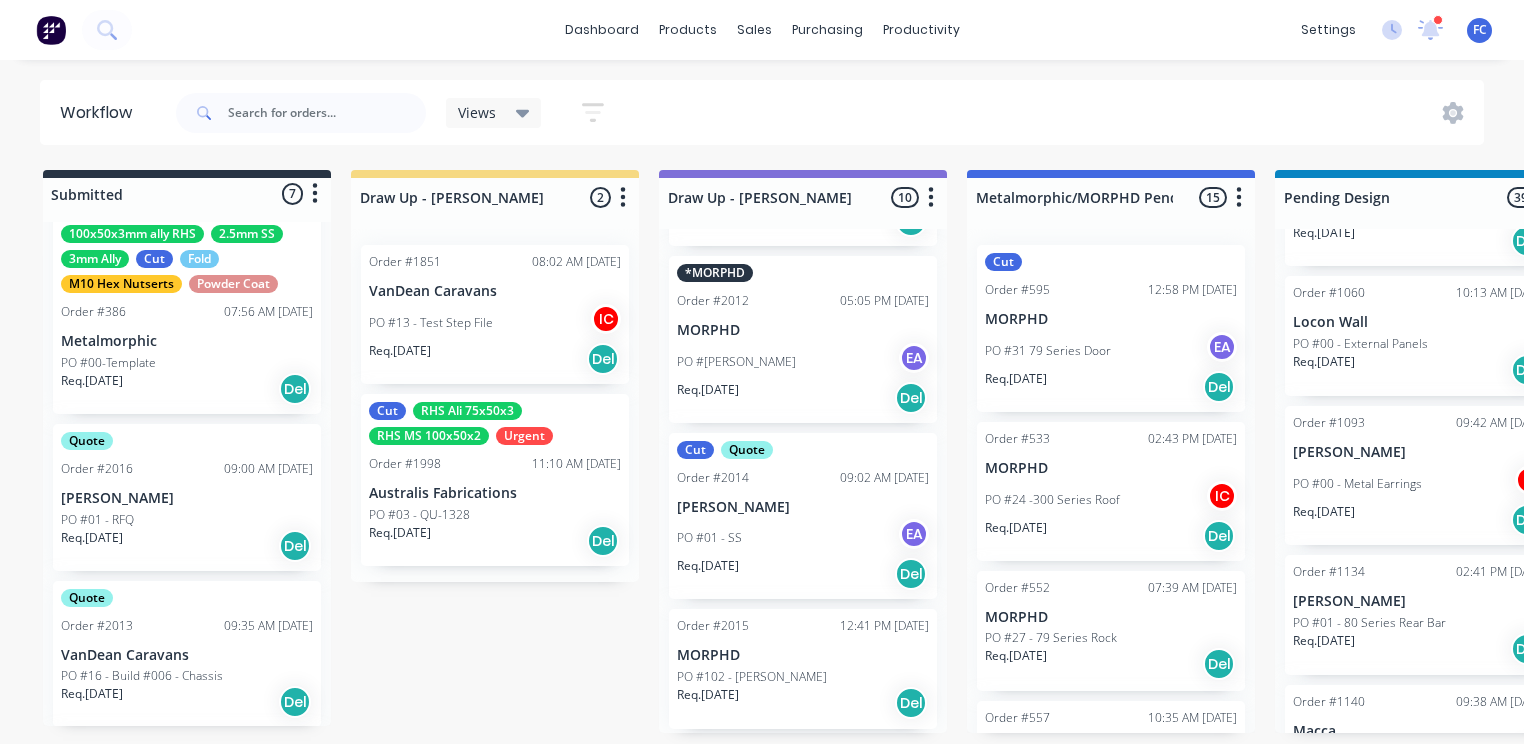click on "[PERSON_NAME]" at bounding box center (187, 498) 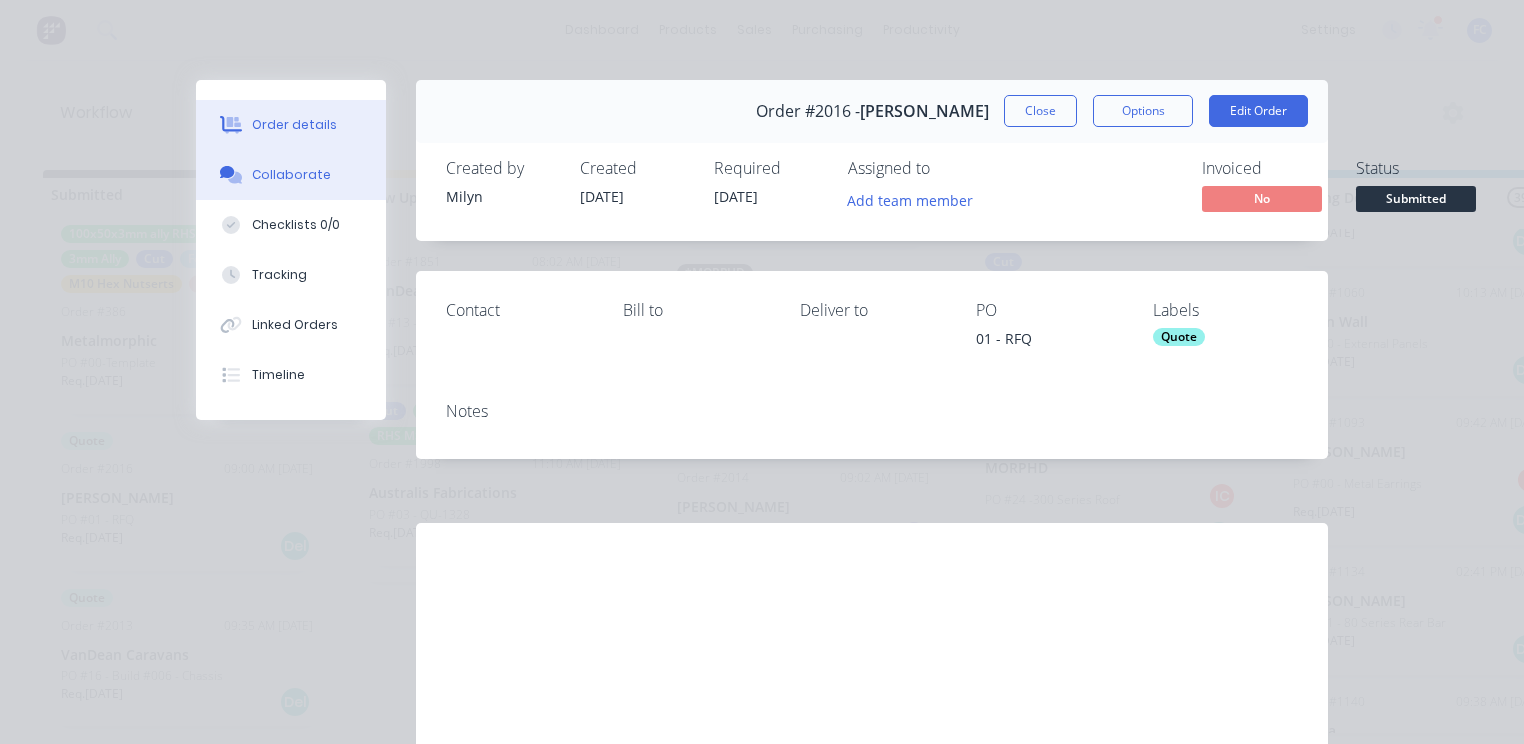 click on "Collaborate" at bounding box center [291, 175] 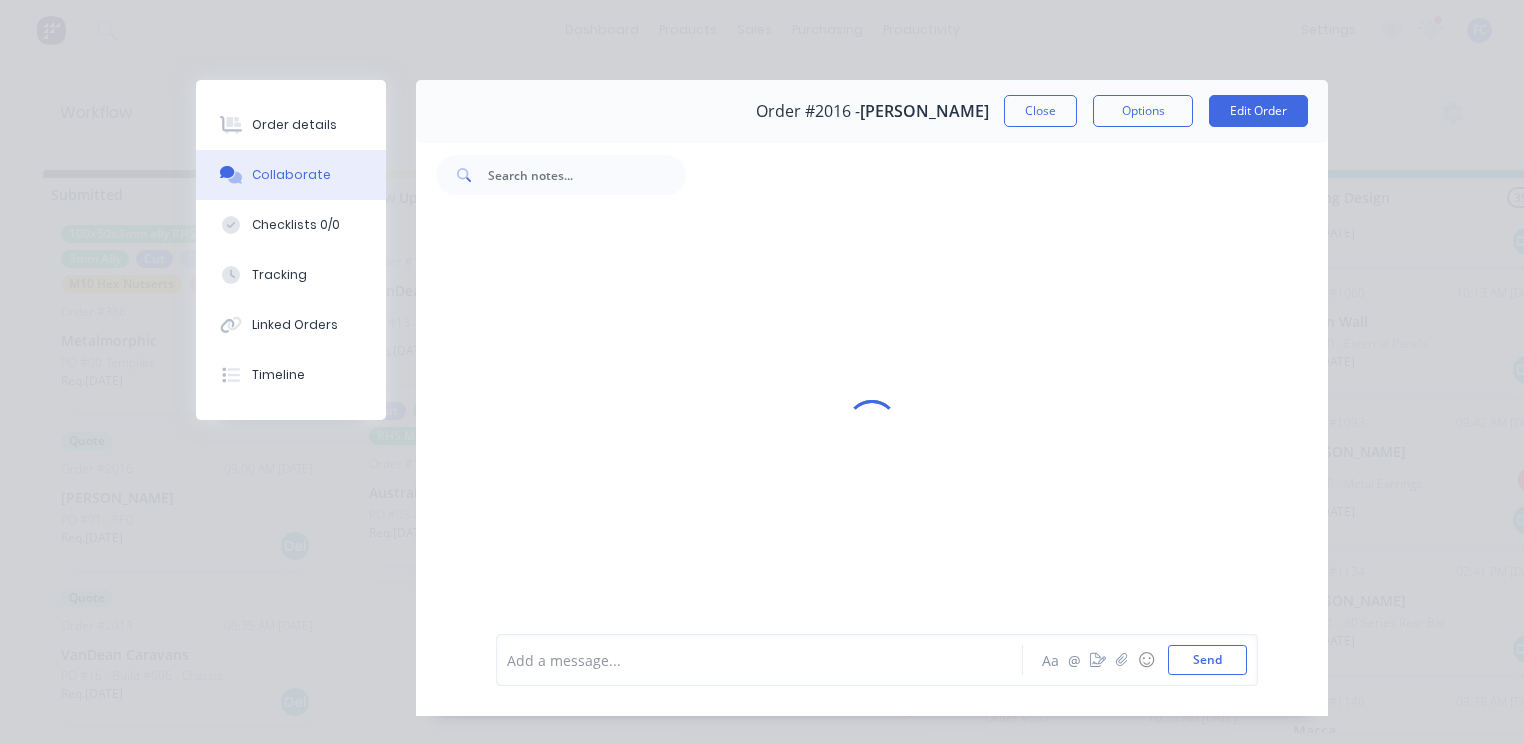 scroll, scrollTop: 310, scrollLeft: 0, axis: vertical 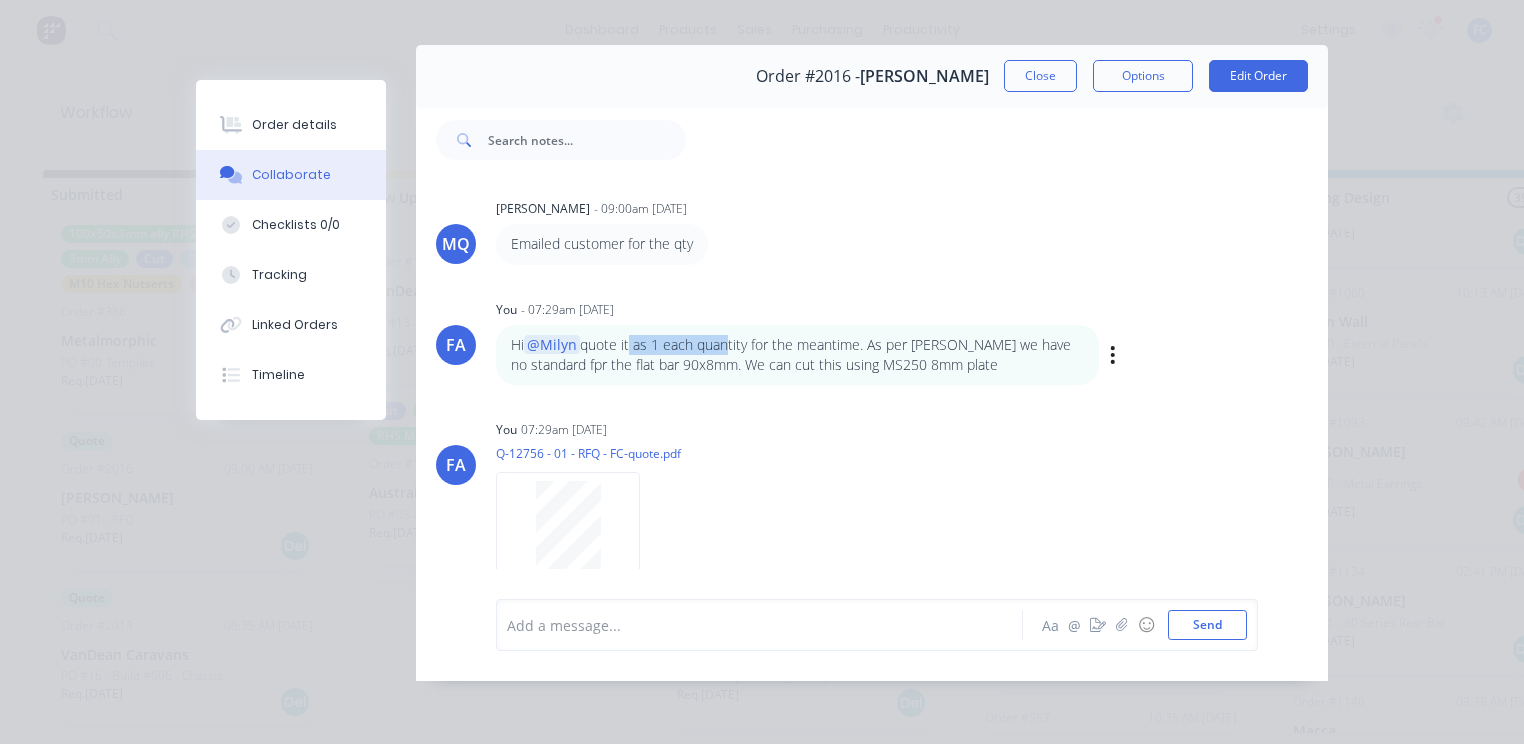 drag, startPoint x: 624, startPoint y: 329, endPoint x: 720, endPoint y: 323, distance: 96.18732 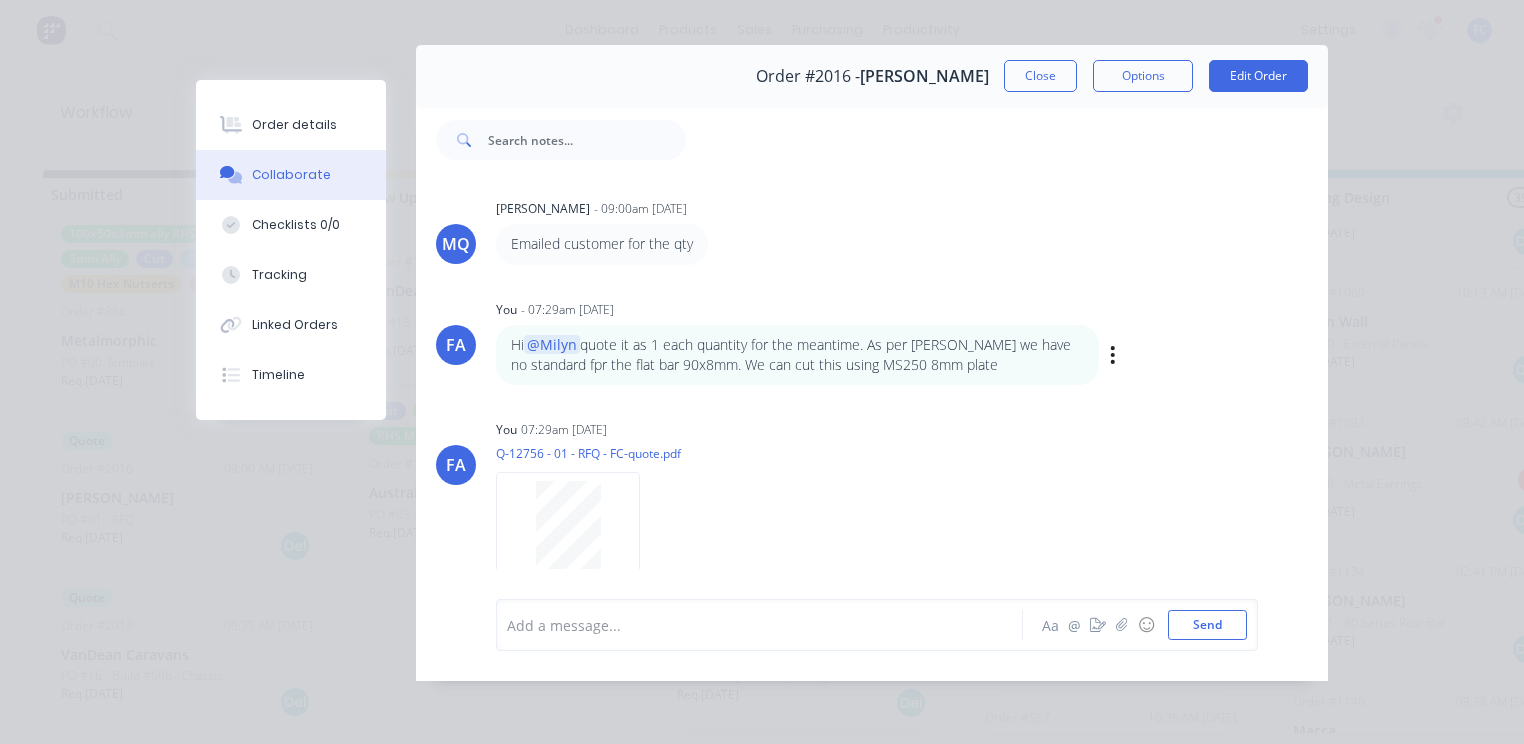 drag, startPoint x: 628, startPoint y: 340, endPoint x: 589, endPoint y: 332, distance: 39.812057 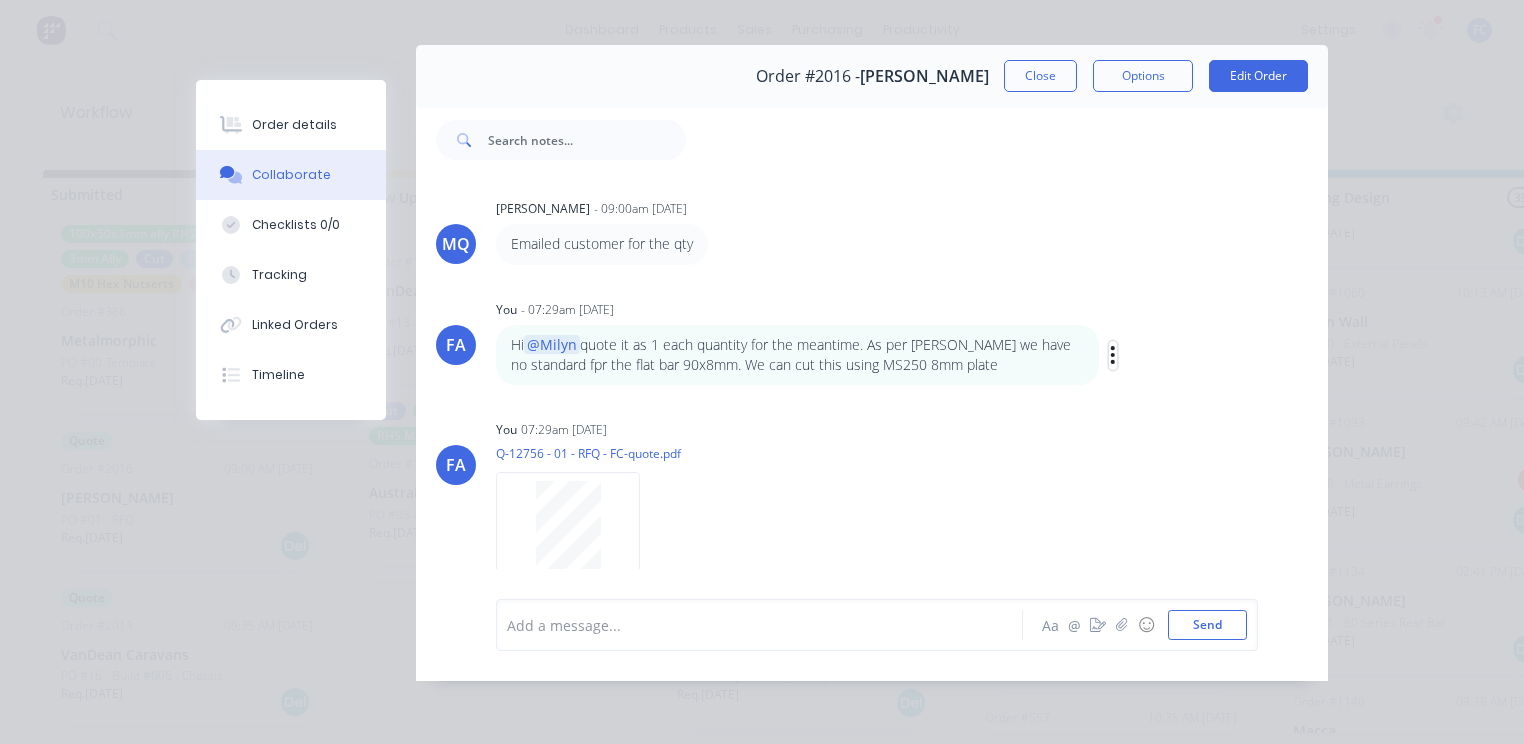 click at bounding box center [1113, 355] 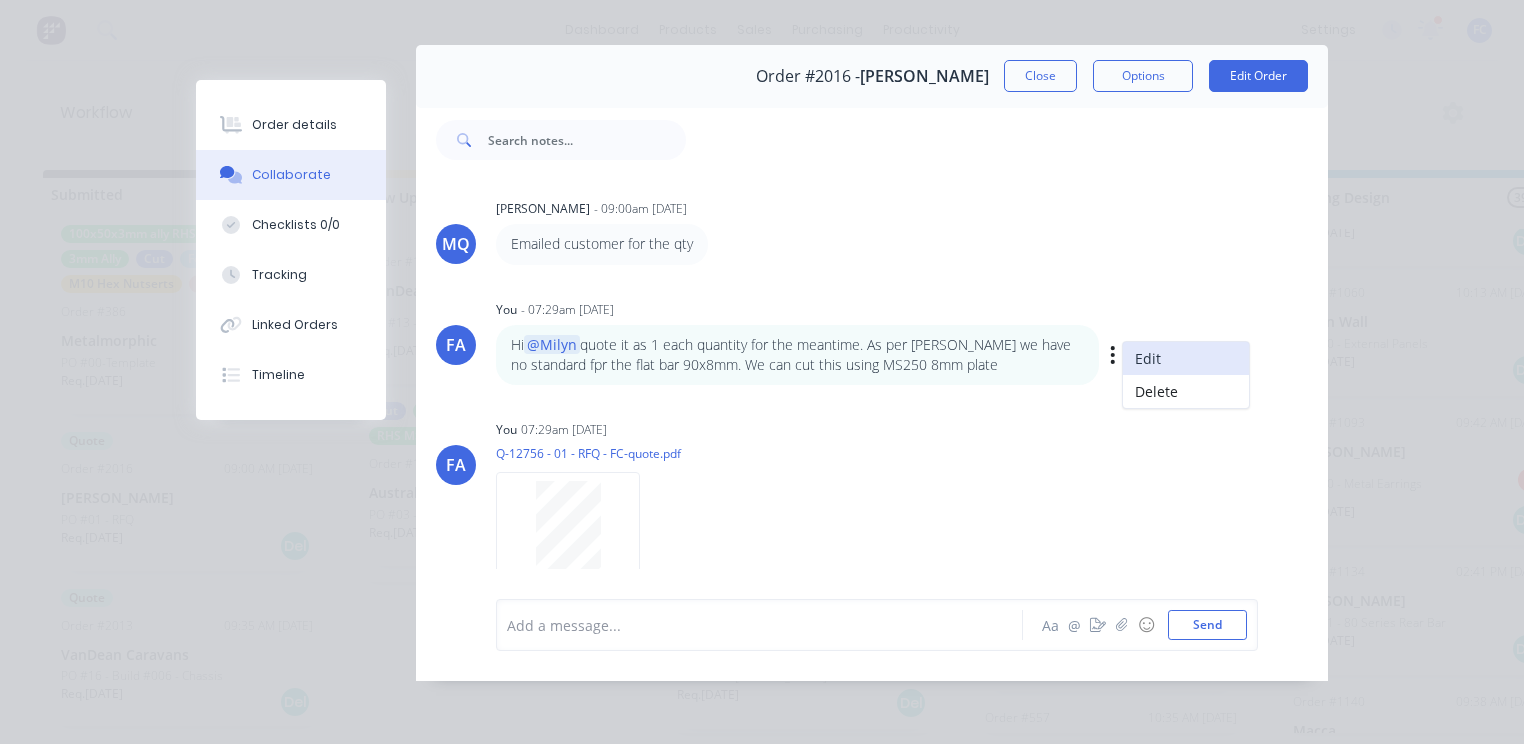 click on "Edit" at bounding box center [1186, 358] 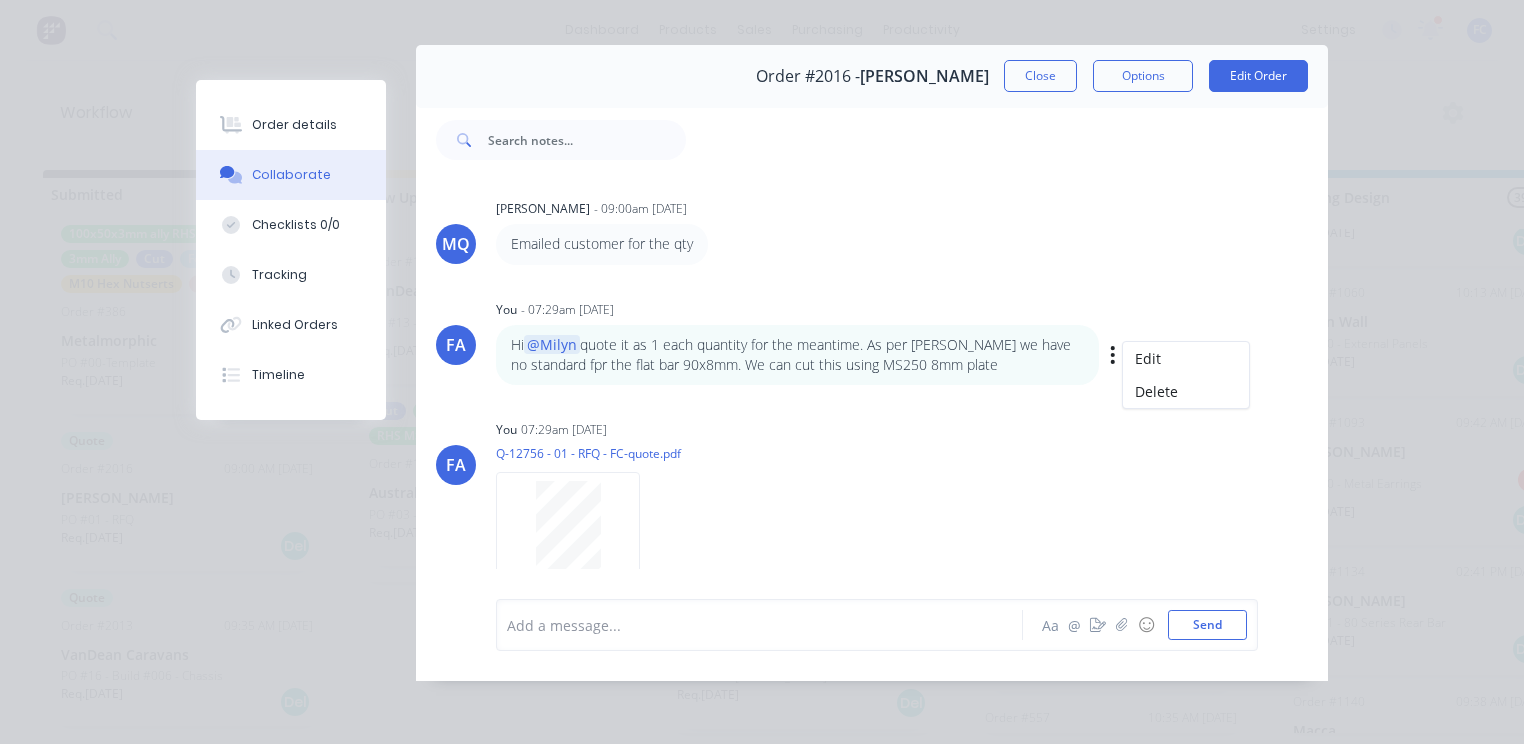 scroll, scrollTop: 358, scrollLeft: 0, axis: vertical 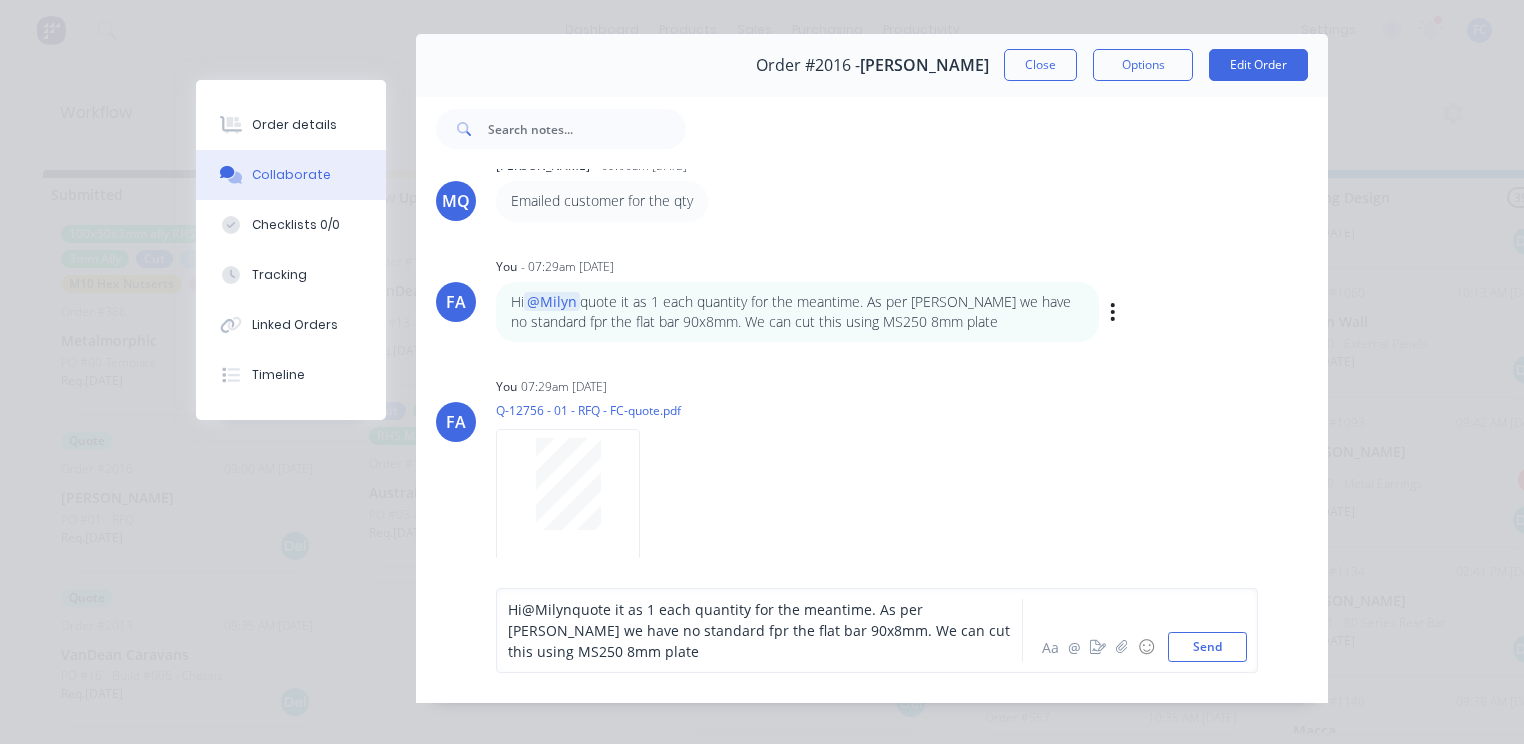 click on "Hi  @[PERSON_NAME]  quote it as 1 each quantity for the meantime. As per [PERSON_NAME] we have no standard fpr the flat bar 90x8mm. We can cut this using MS250 8mm plate" at bounding box center [797, 312] 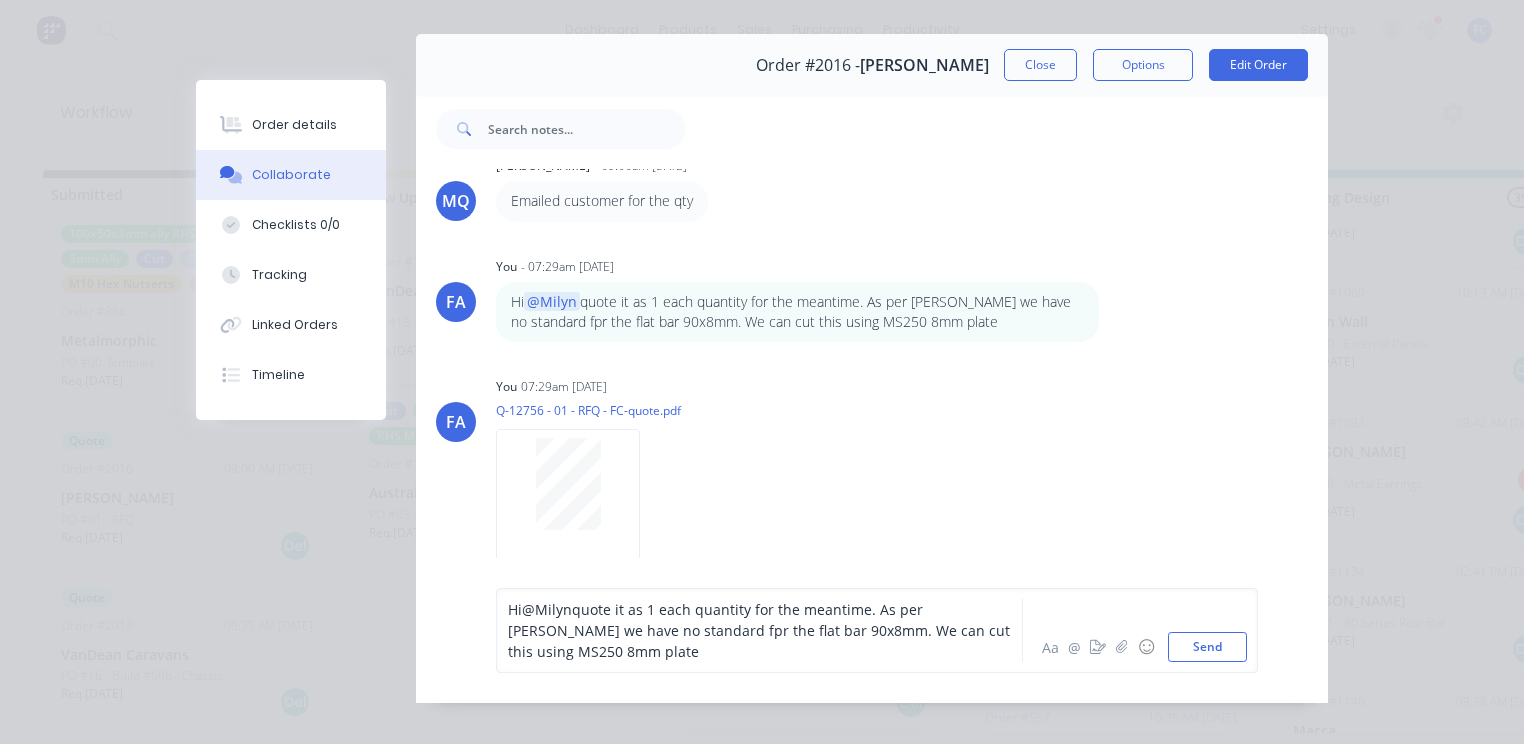 click on "quote it as 1 each quantity for the meantime. As per [PERSON_NAME] we have no standard fpr the flat bar 90x8mm. We can cut this using MS250 8mm plate" at bounding box center (761, 630) 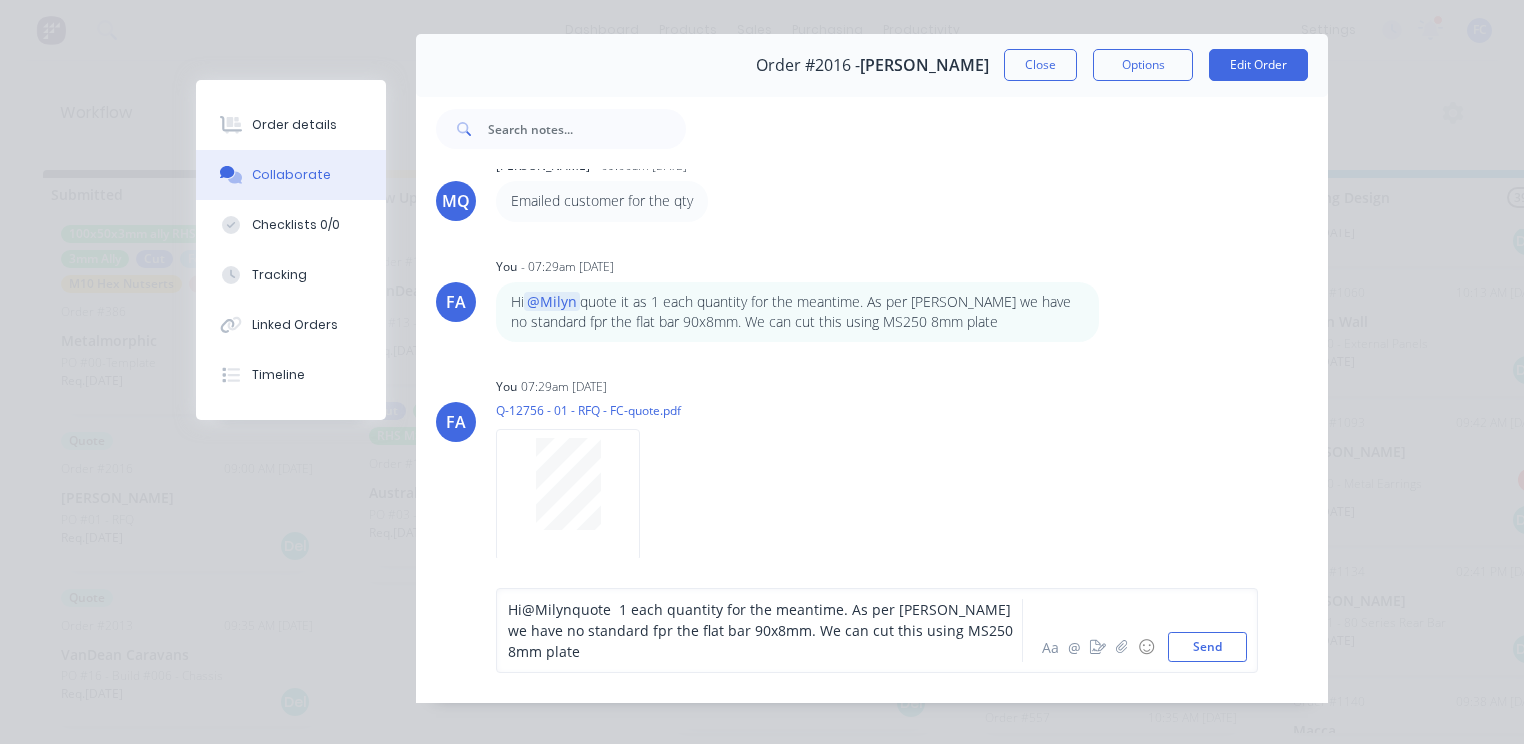 type 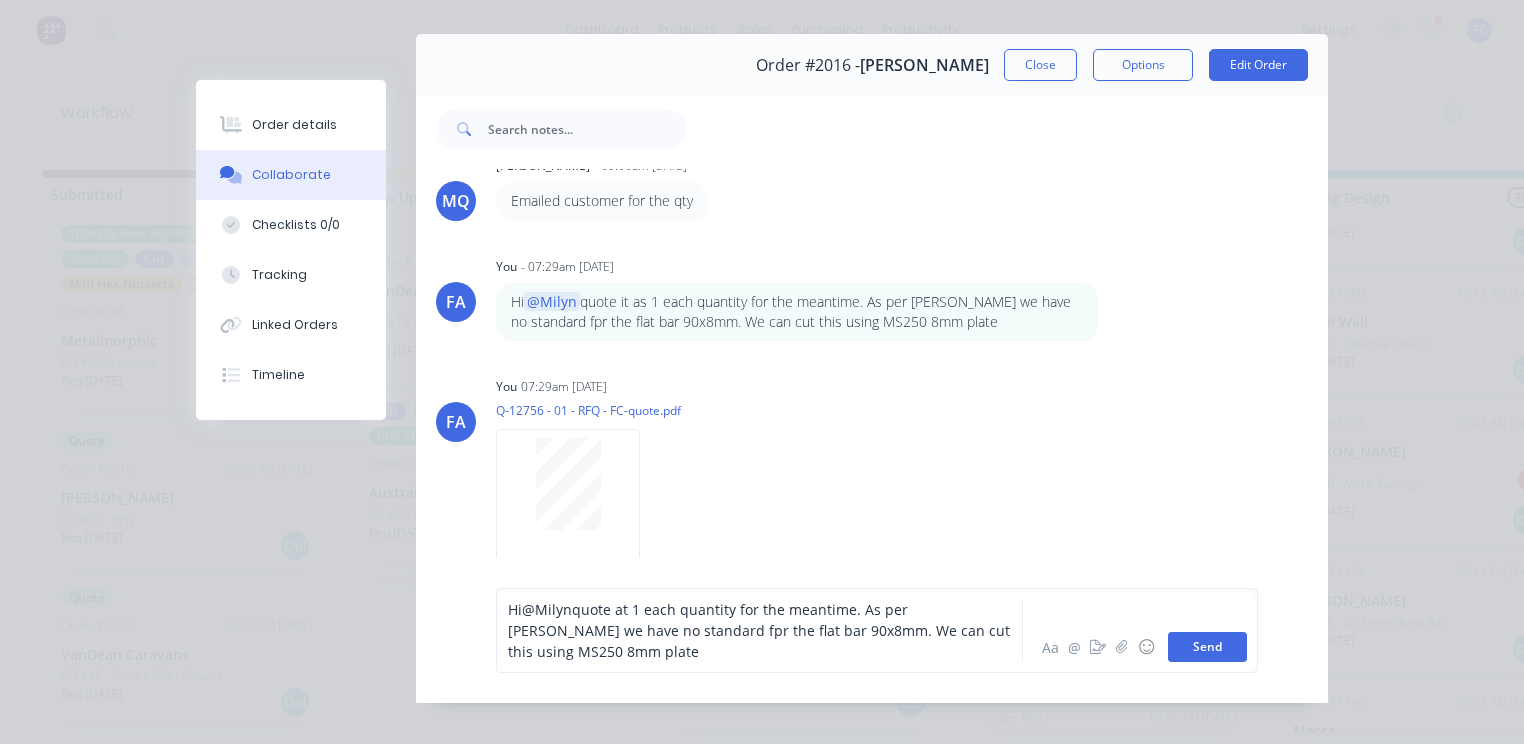 click on "Send" at bounding box center [1207, 647] 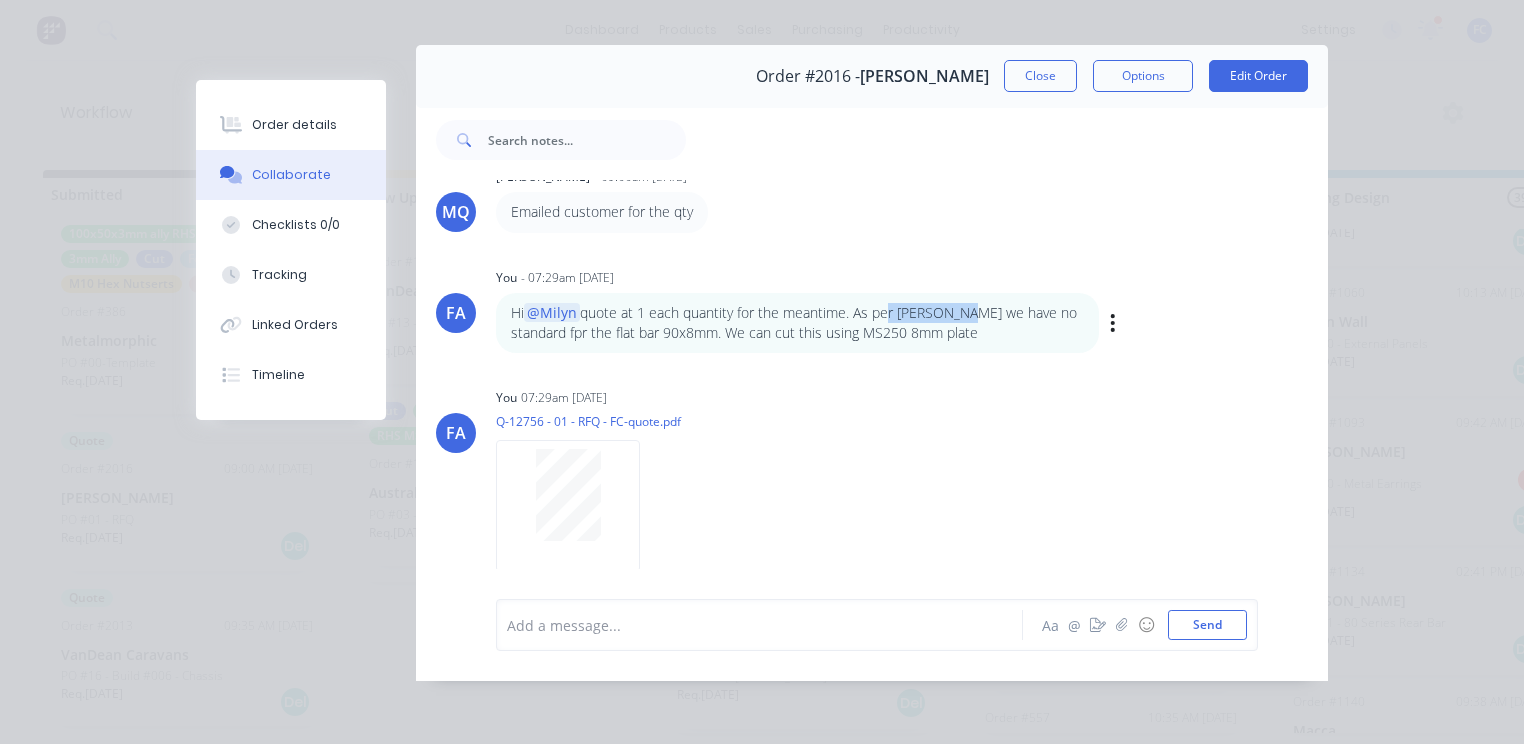 drag, startPoint x: 881, startPoint y: 302, endPoint x: 960, endPoint y: 291, distance: 79.762146 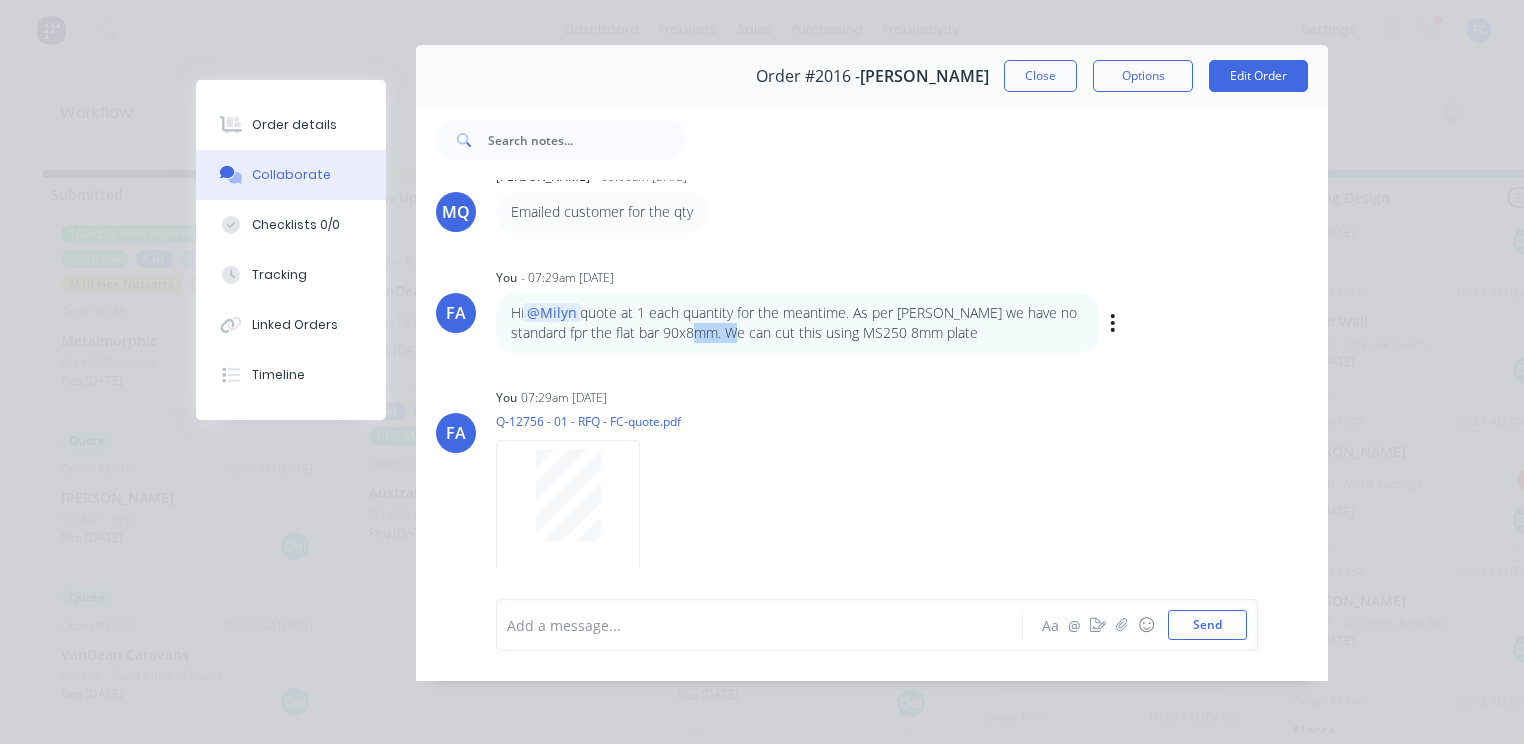 drag, startPoint x: 692, startPoint y: 320, endPoint x: 723, endPoint y: 317, distance: 31.144823 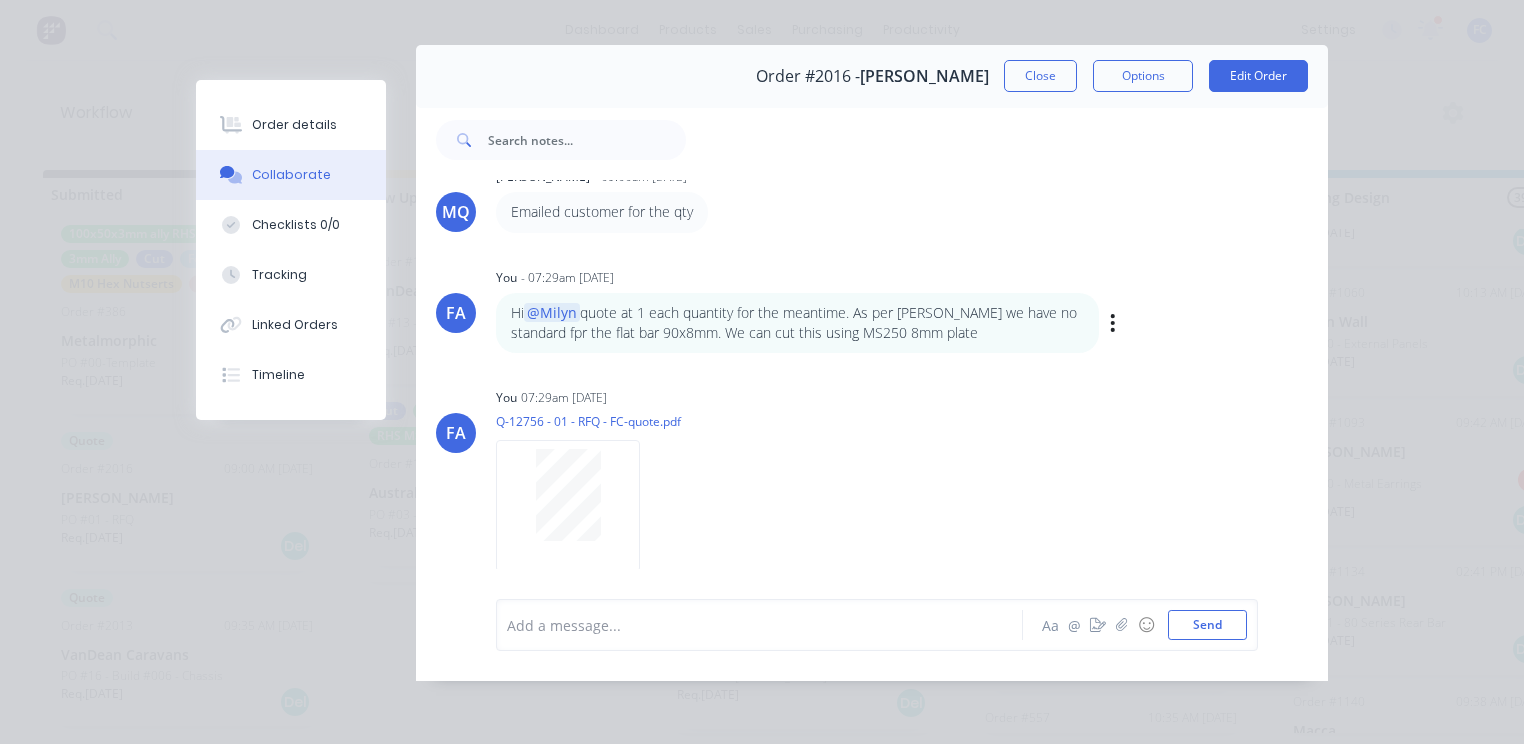 click on "FA You  - 07:29am [DATE] Hi  @[PERSON_NAME]  quote at 1 each quantity for the meantime. As per [PERSON_NAME] we have no standard fpr the flat bar 90x8mm. We can cut this using MS250 8mm plate Edit Delete" at bounding box center [872, 308] 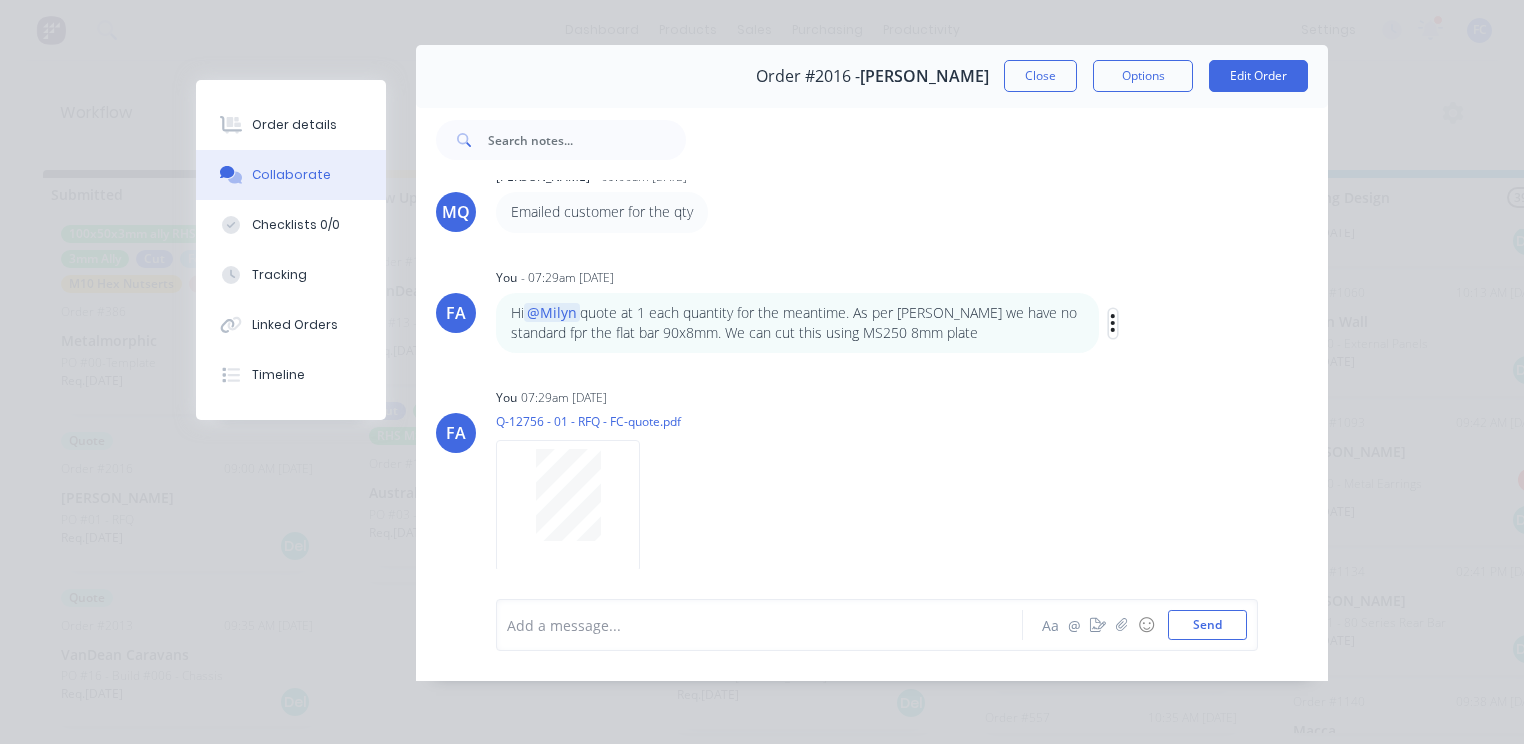 click 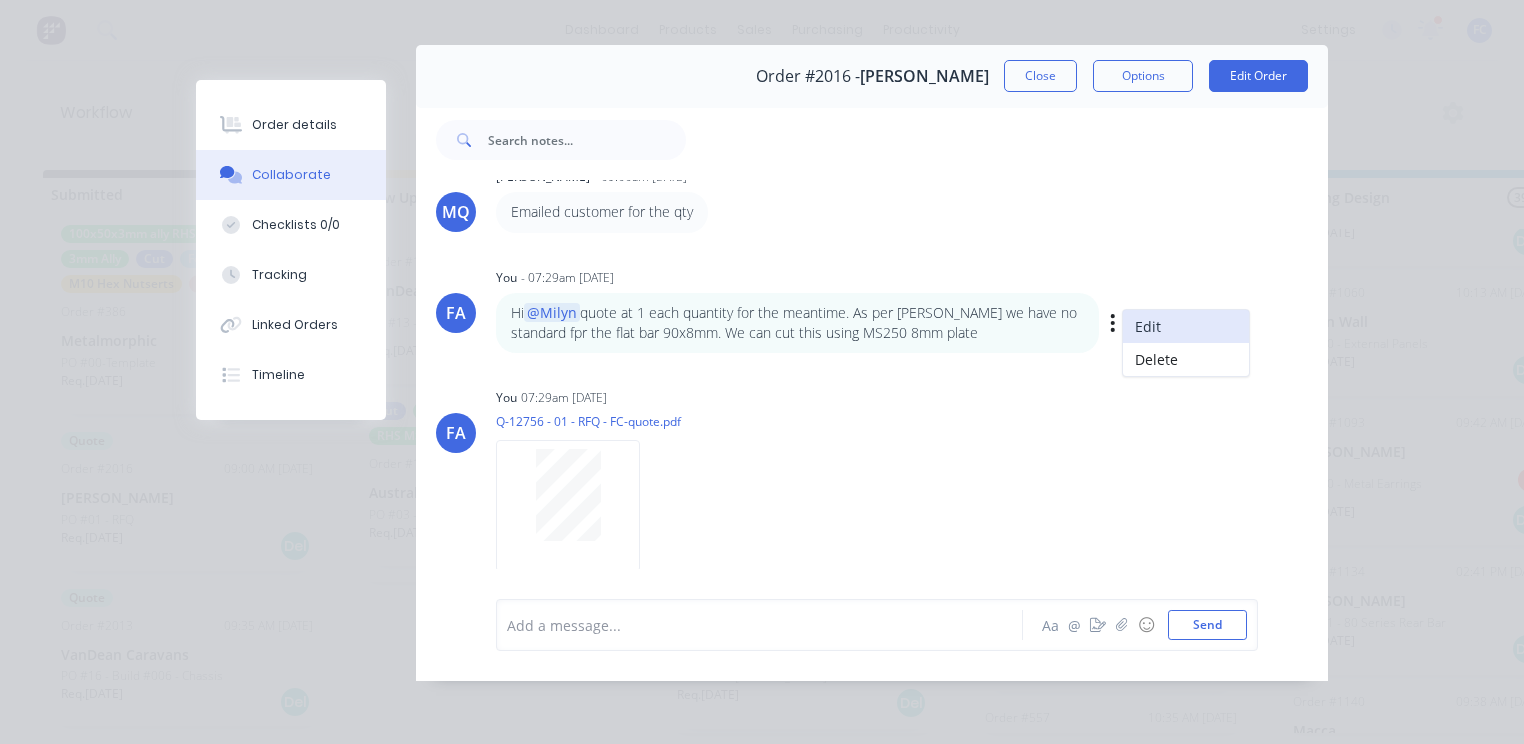 click on "Edit" at bounding box center [1186, 326] 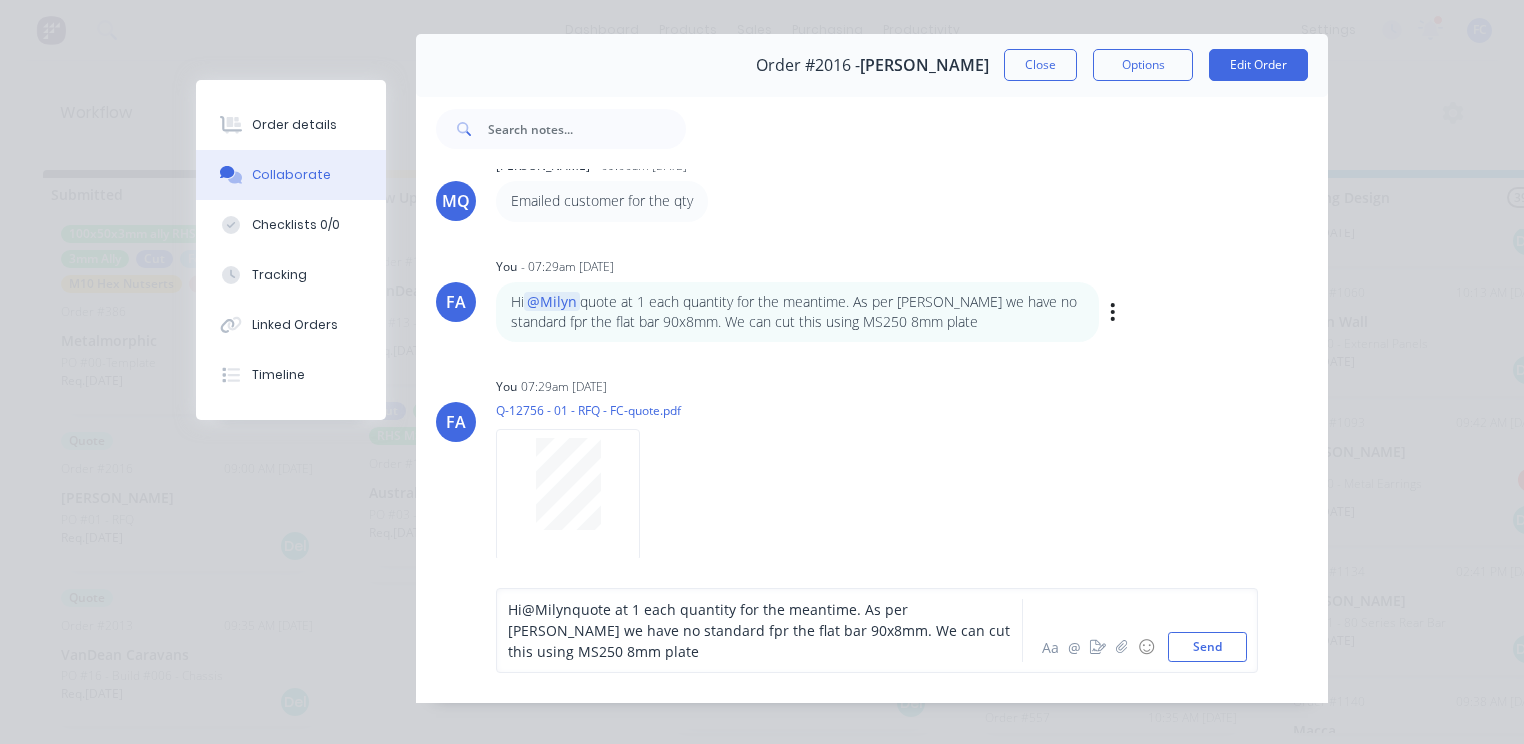 drag, startPoint x: 515, startPoint y: 323, endPoint x: 552, endPoint y: 322, distance: 37.01351 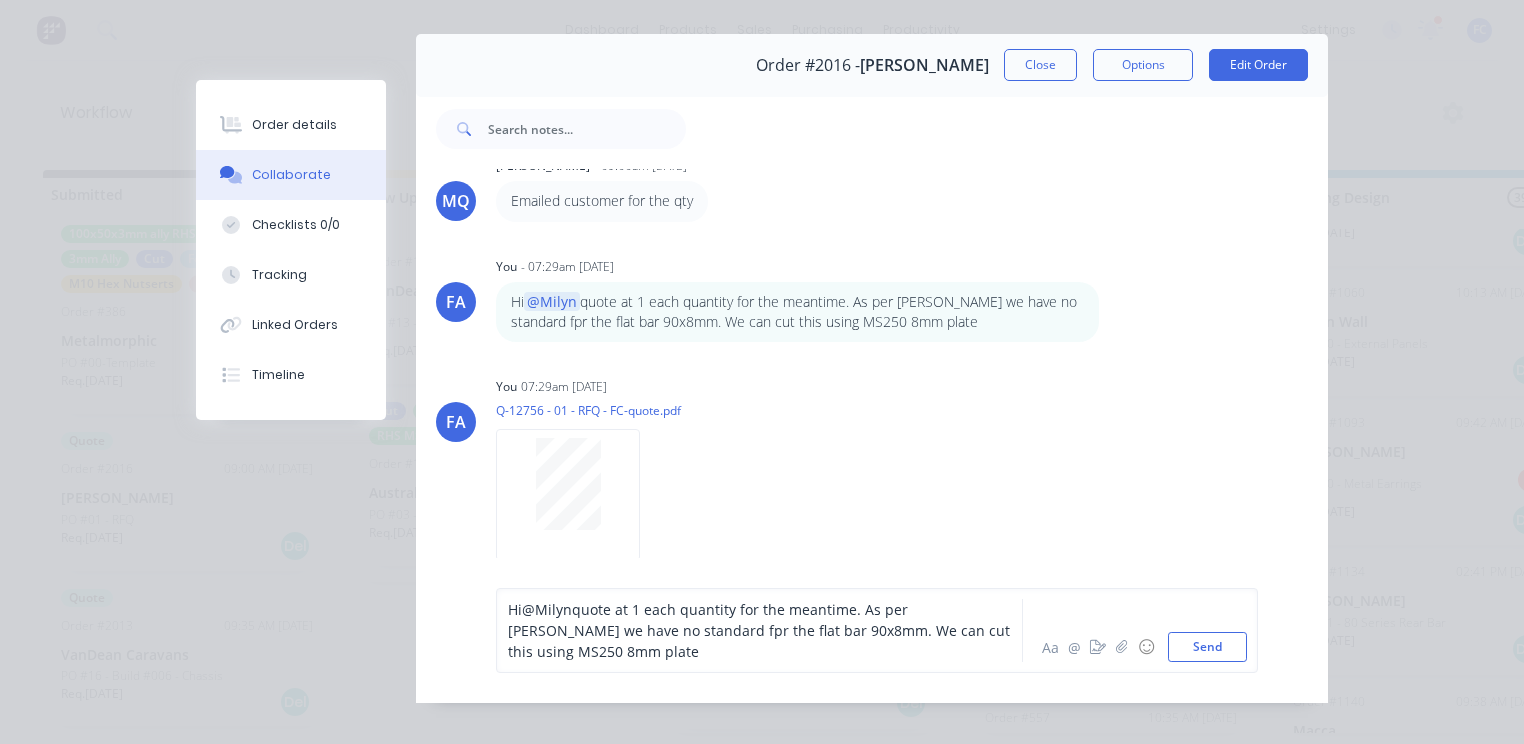 click on "quote at 1 each quantity for the meantime. As per [PERSON_NAME] we have no standard fpr the flat bar 90x8mm. We can cut this using MS250 8mm plate" at bounding box center (761, 630) 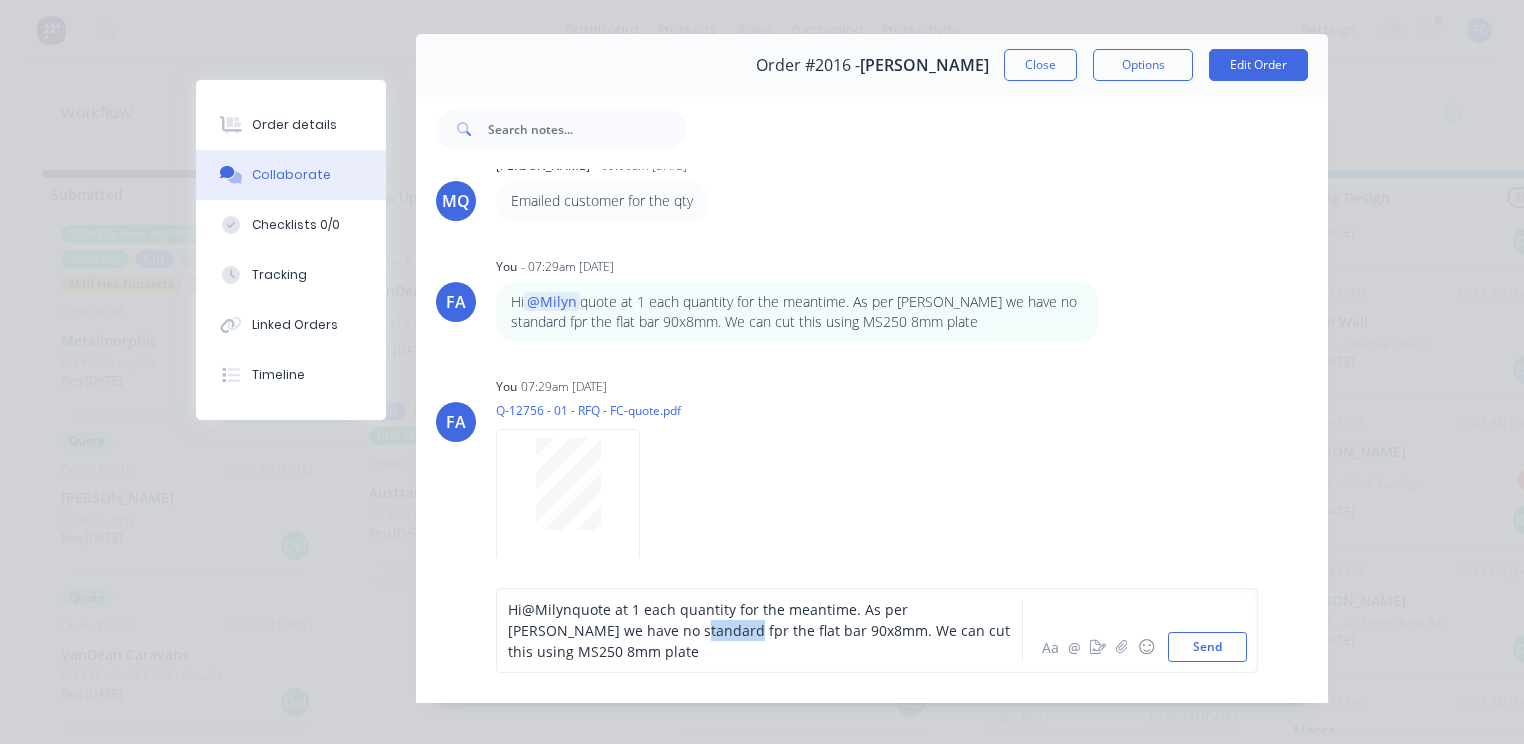 drag, startPoint x: 605, startPoint y: 640, endPoint x: 564, endPoint y: 642, distance: 41.04875 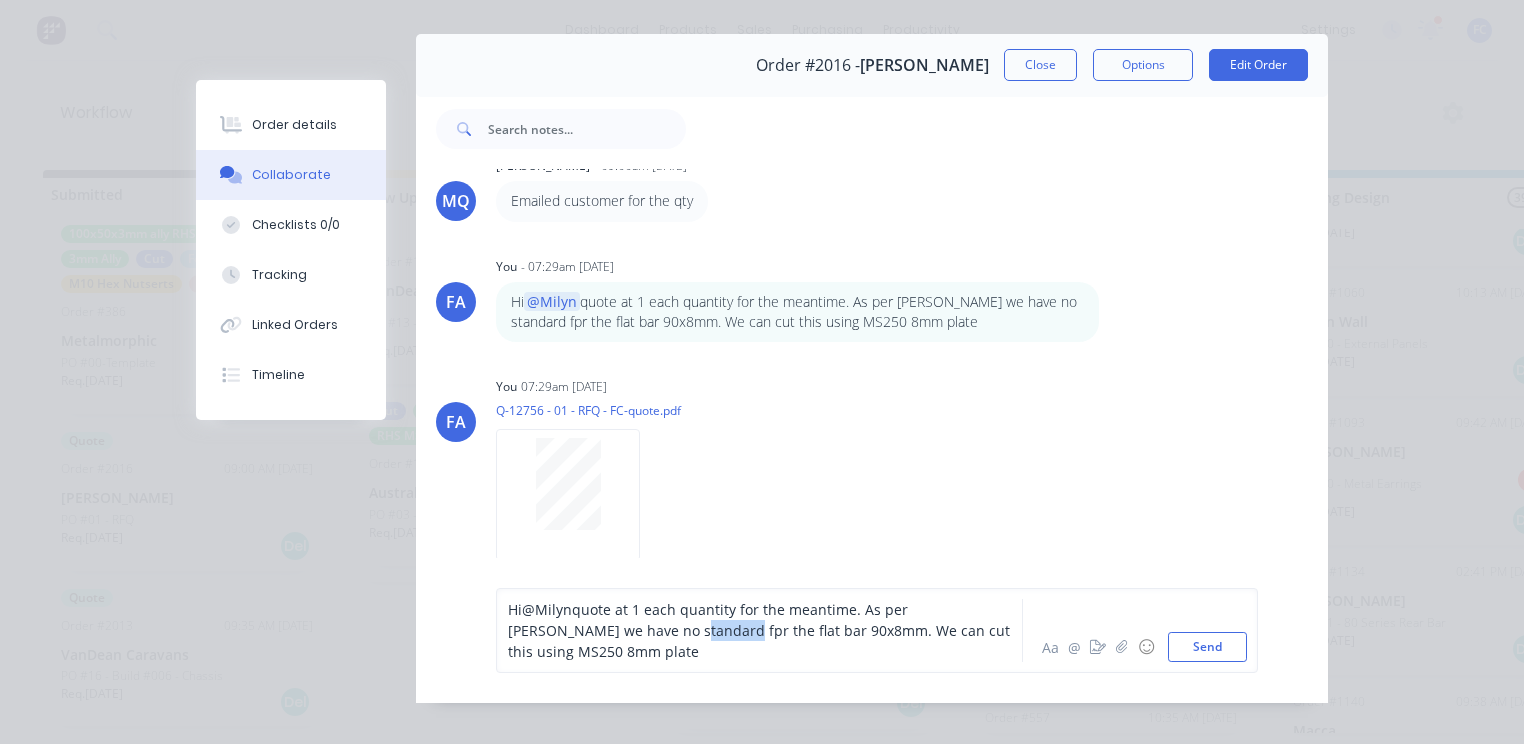 click on "quote at 1 each quantity for the meantime. As per [PERSON_NAME] we have no standard fpr the flat bar 90x8mm. We can cut this using MS250 8mm plate" at bounding box center (761, 630) 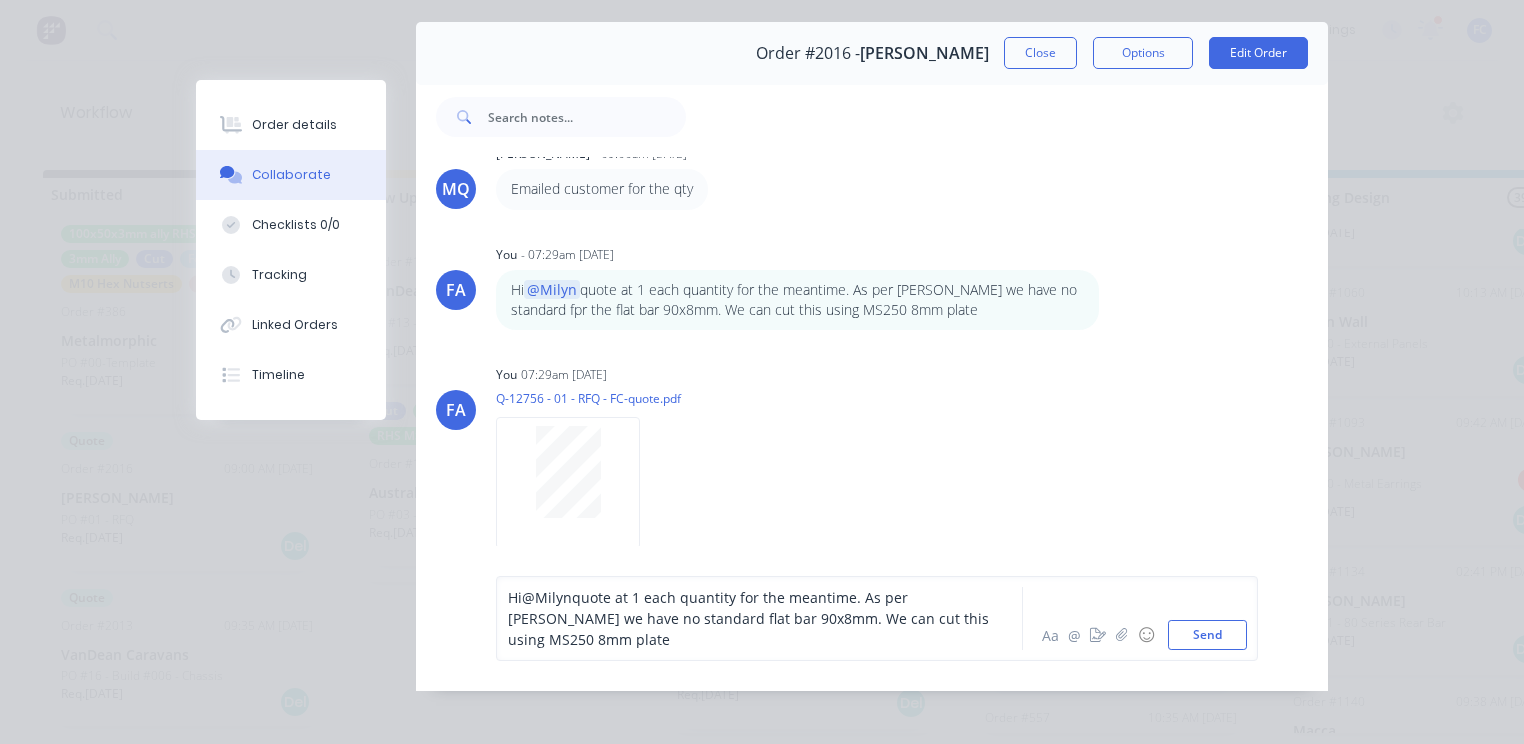 scroll, scrollTop: 59, scrollLeft: 0, axis: vertical 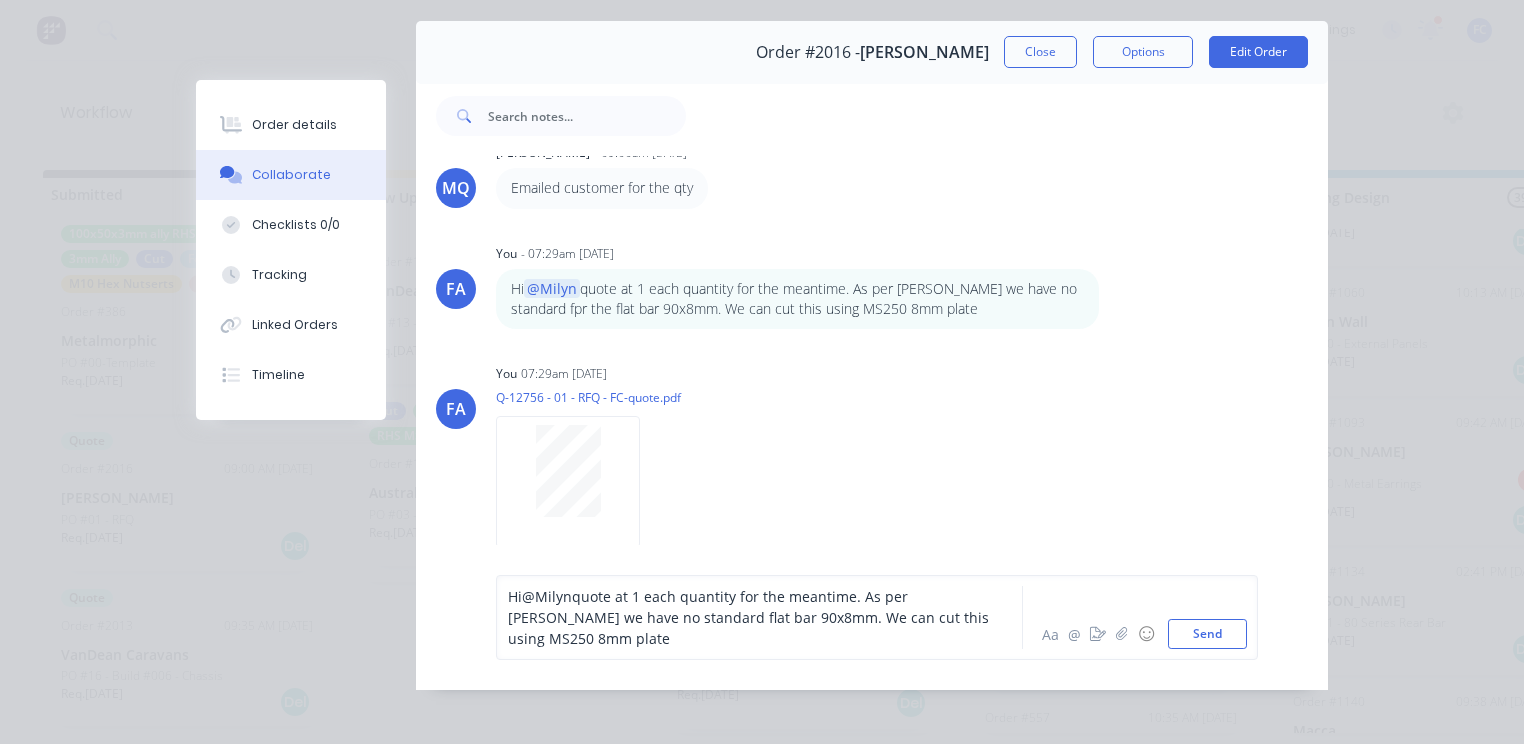 click on "quote at 1 each quantity for the meantime. As per [PERSON_NAME] we have no standard flat bar 90x8mm. We can cut this using MS250 8mm plate" at bounding box center (750, 617) 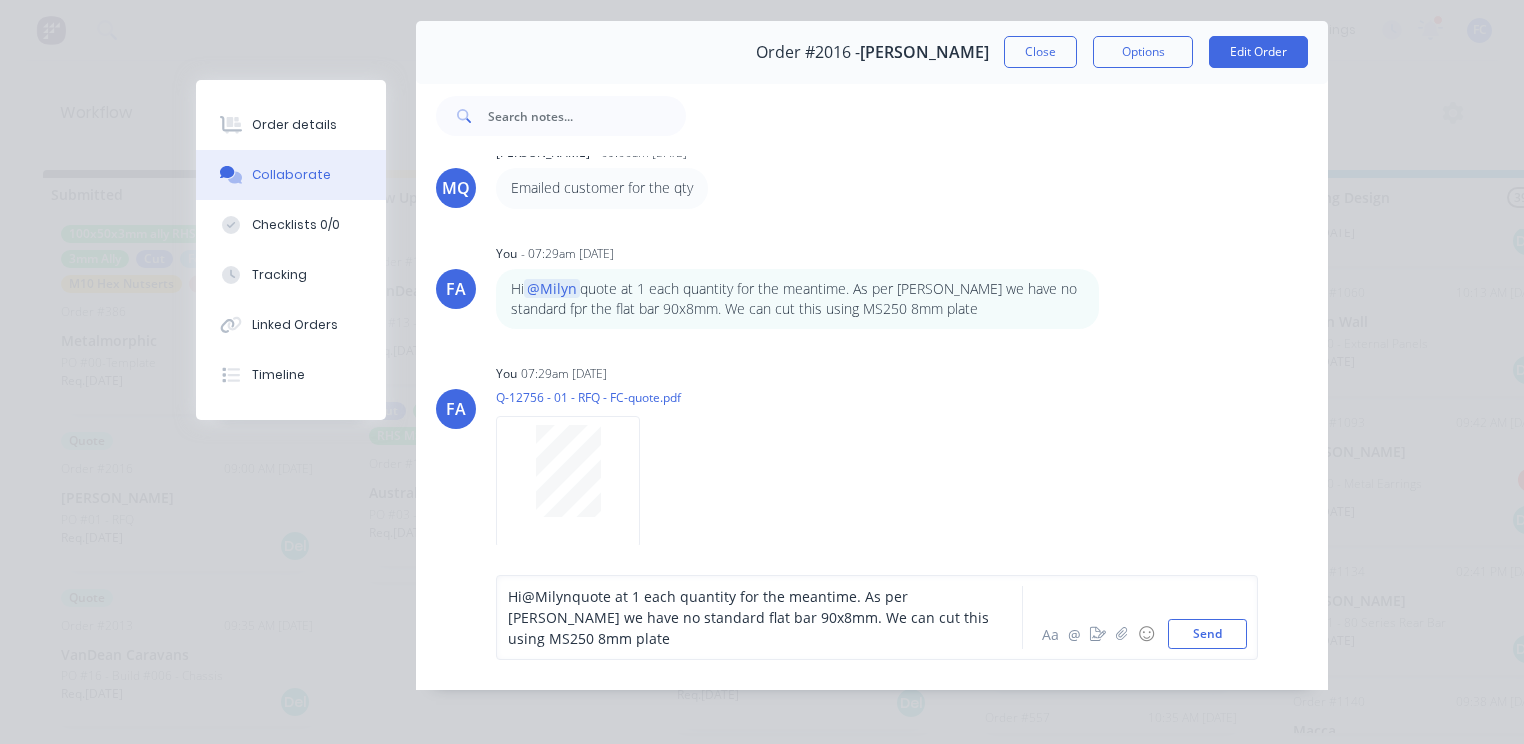 click on "quote at 1 each quantity for the meantime. As per [PERSON_NAME] we have no standard flat bar 90x8mm. We can cut this using MS250 8mm plate" at bounding box center [750, 617] 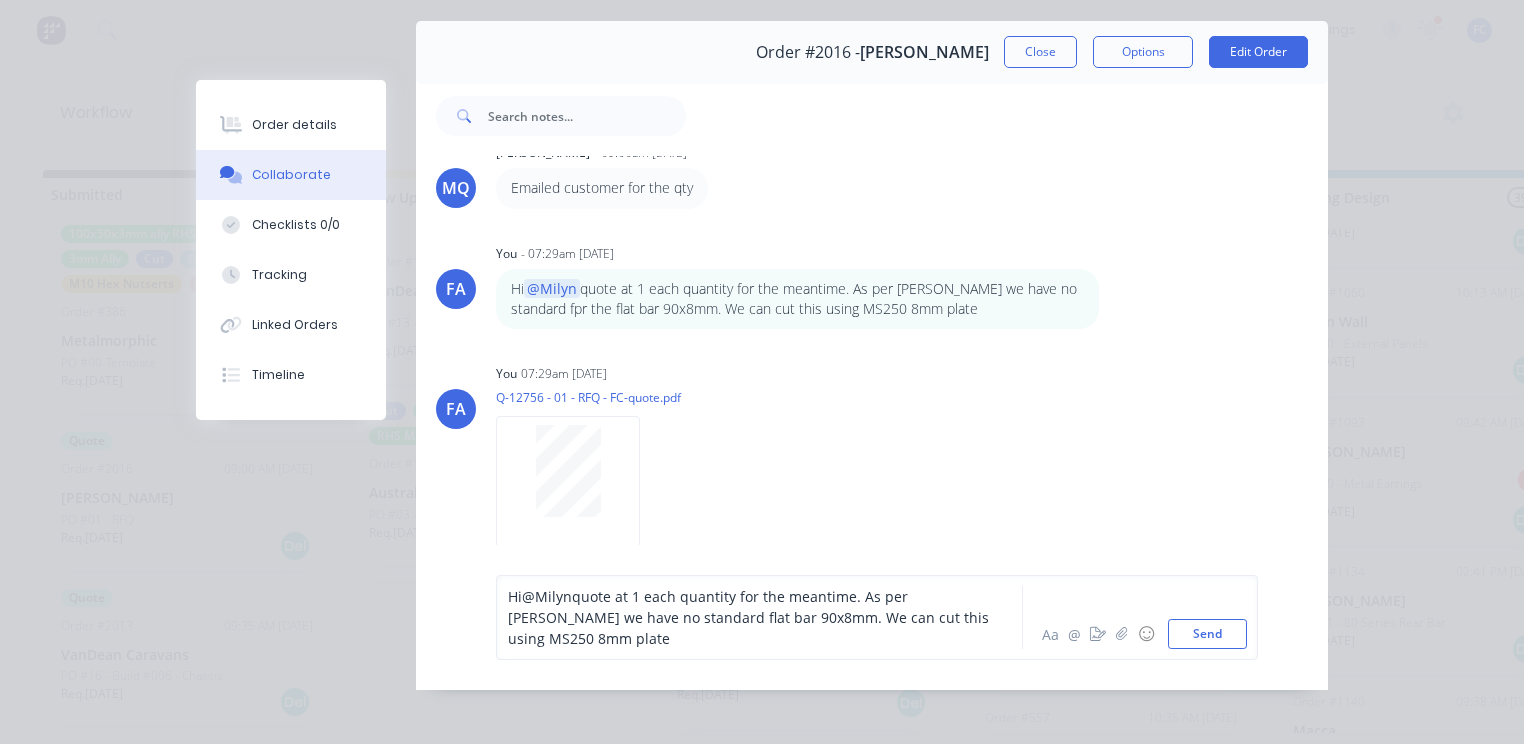 click on "quote at 1 each quantity for the meantime. As per [PERSON_NAME] we have no standard flat bar 90x8mm. We can cut this using MS250 8mm plate" at bounding box center [750, 617] 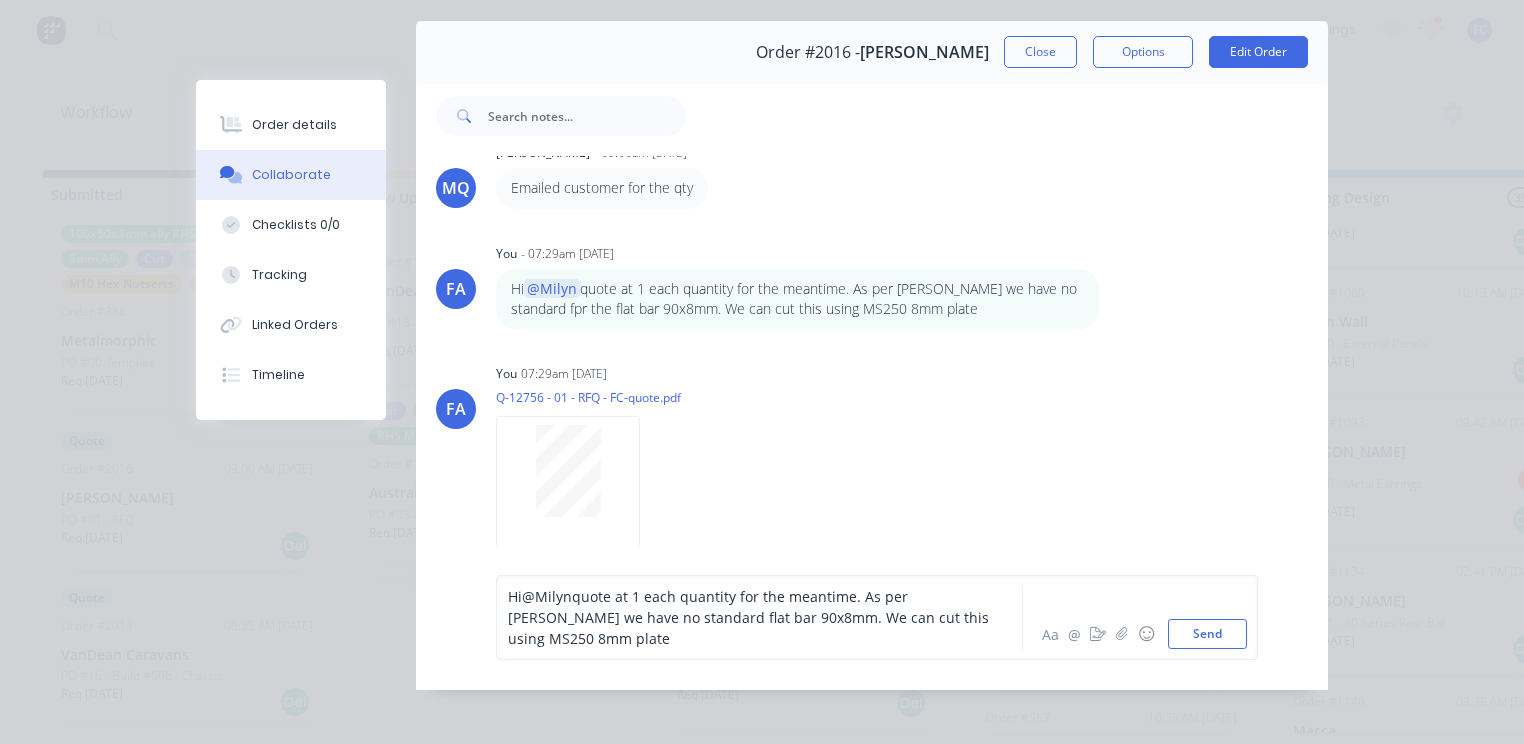 click on "quote at 1 each quantity for the meantime. As per [PERSON_NAME] we have no standard flat bar 90x8mm. We can cut this using MS250 8mm plate" at bounding box center [750, 617] 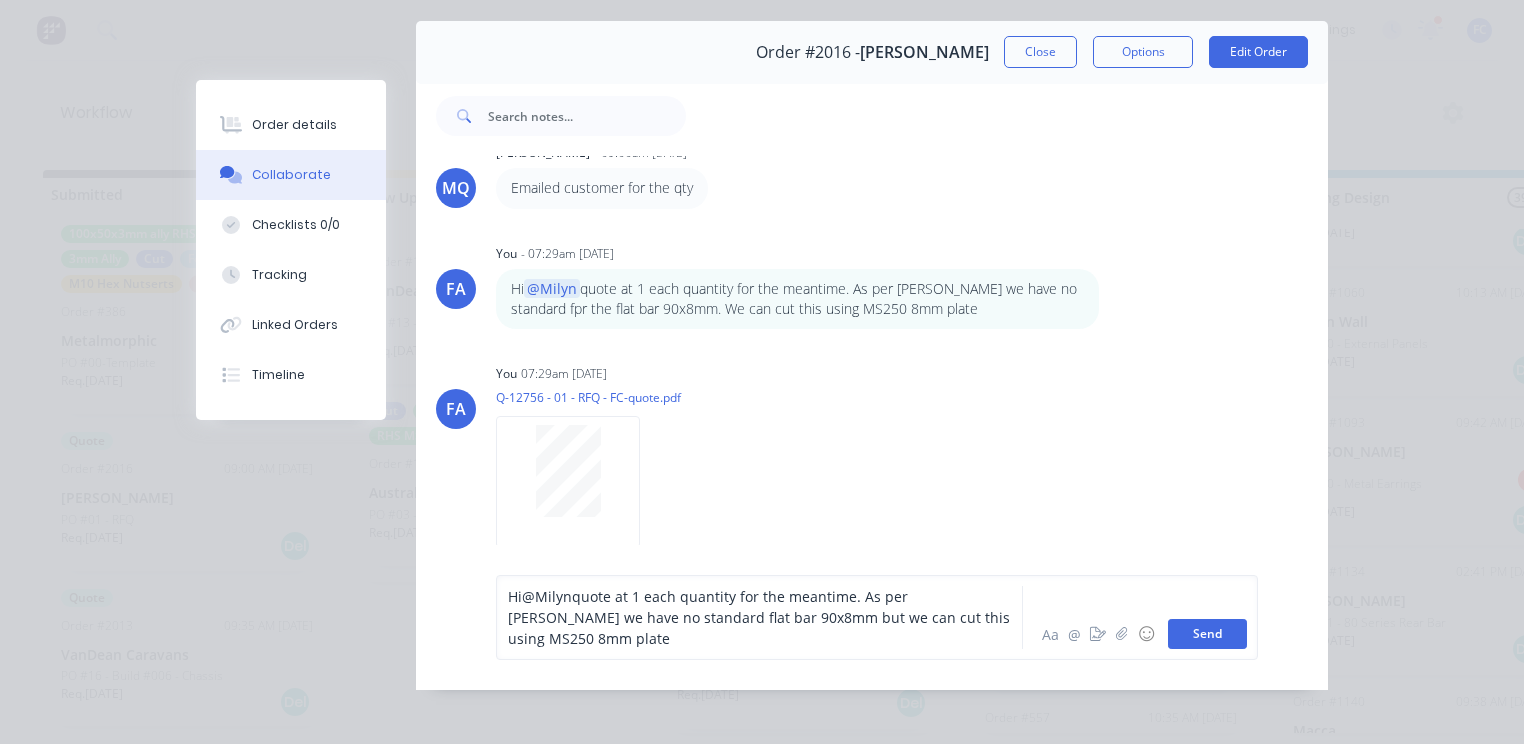 click on "Send" at bounding box center [1207, 634] 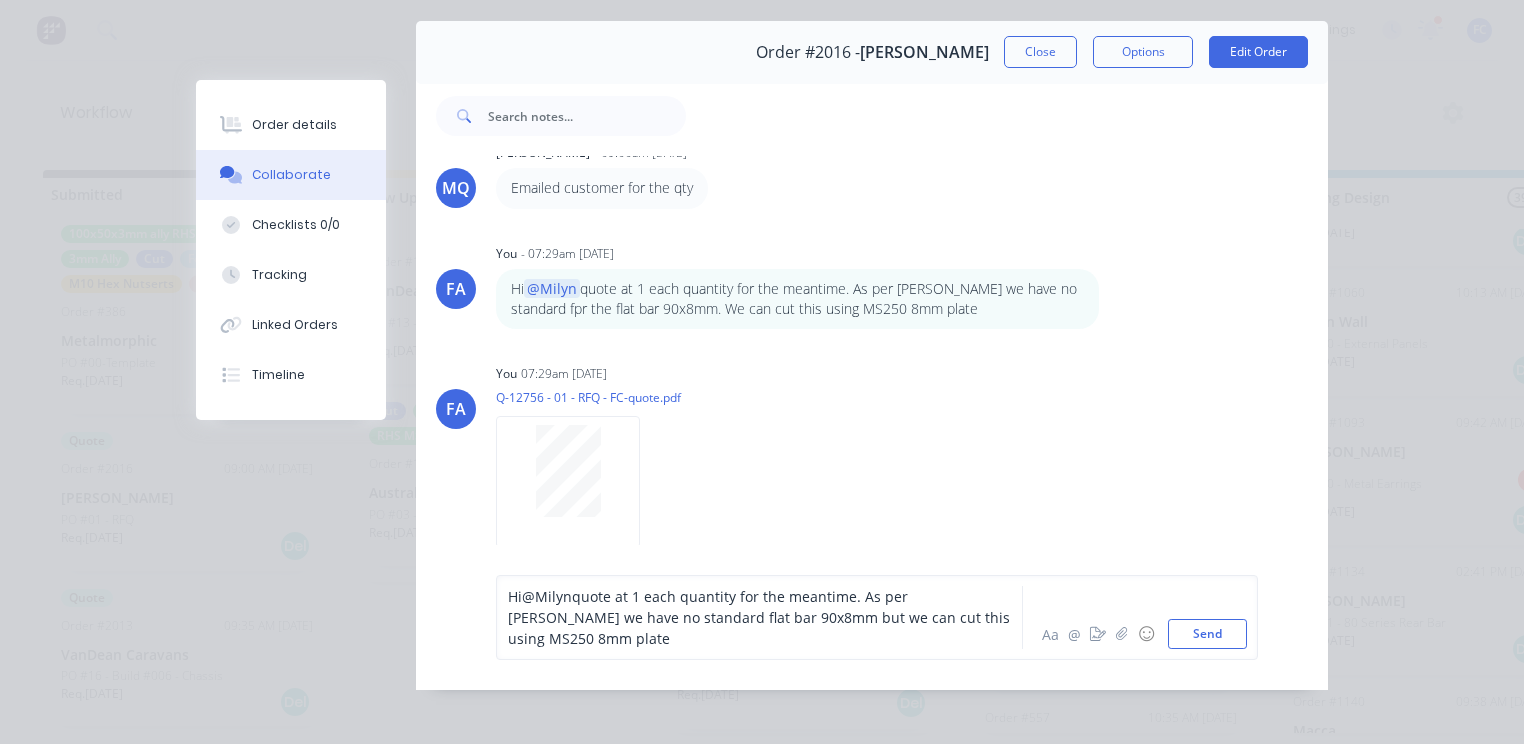 scroll, scrollTop: 46, scrollLeft: 0, axis: vertical 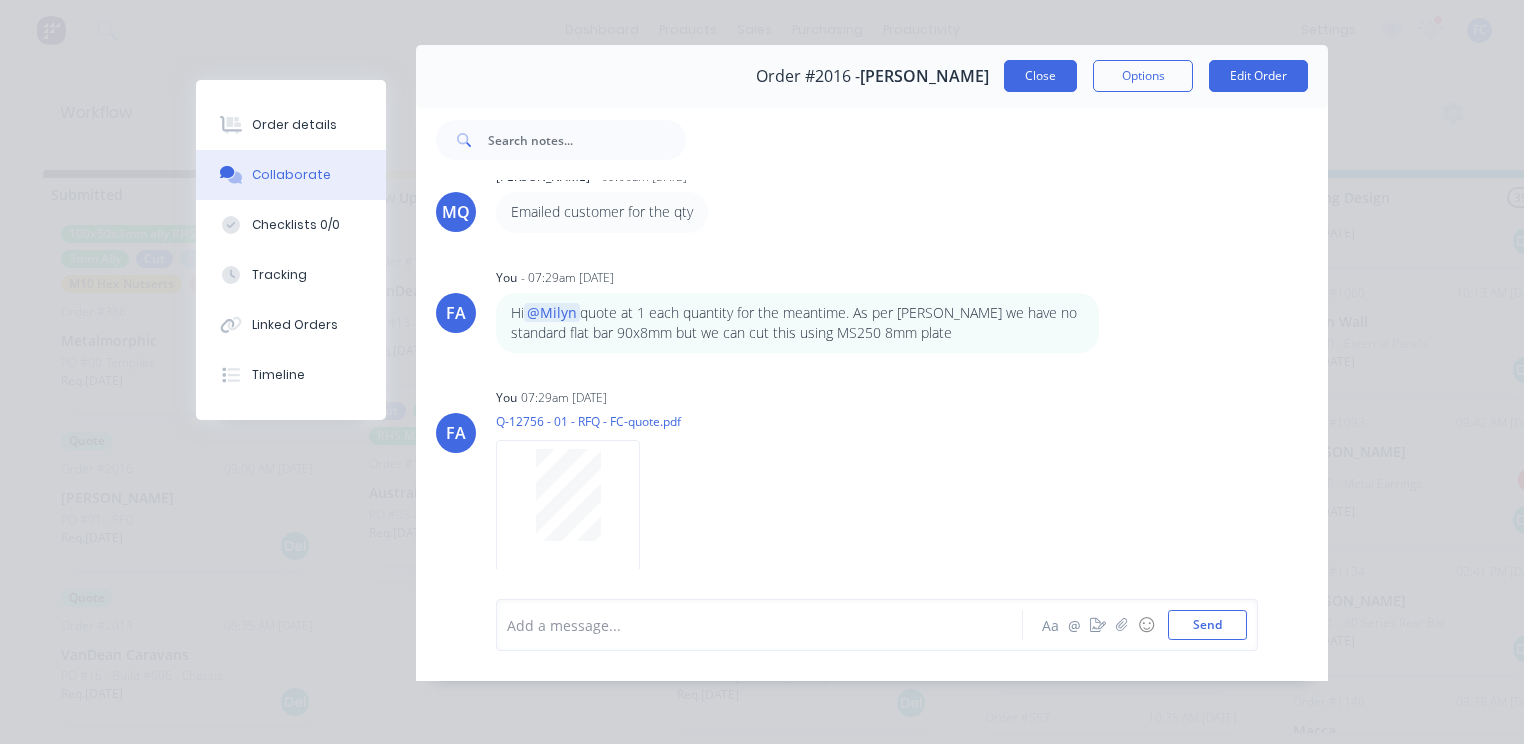 click on "Close" at bounding box center [1040, 76] 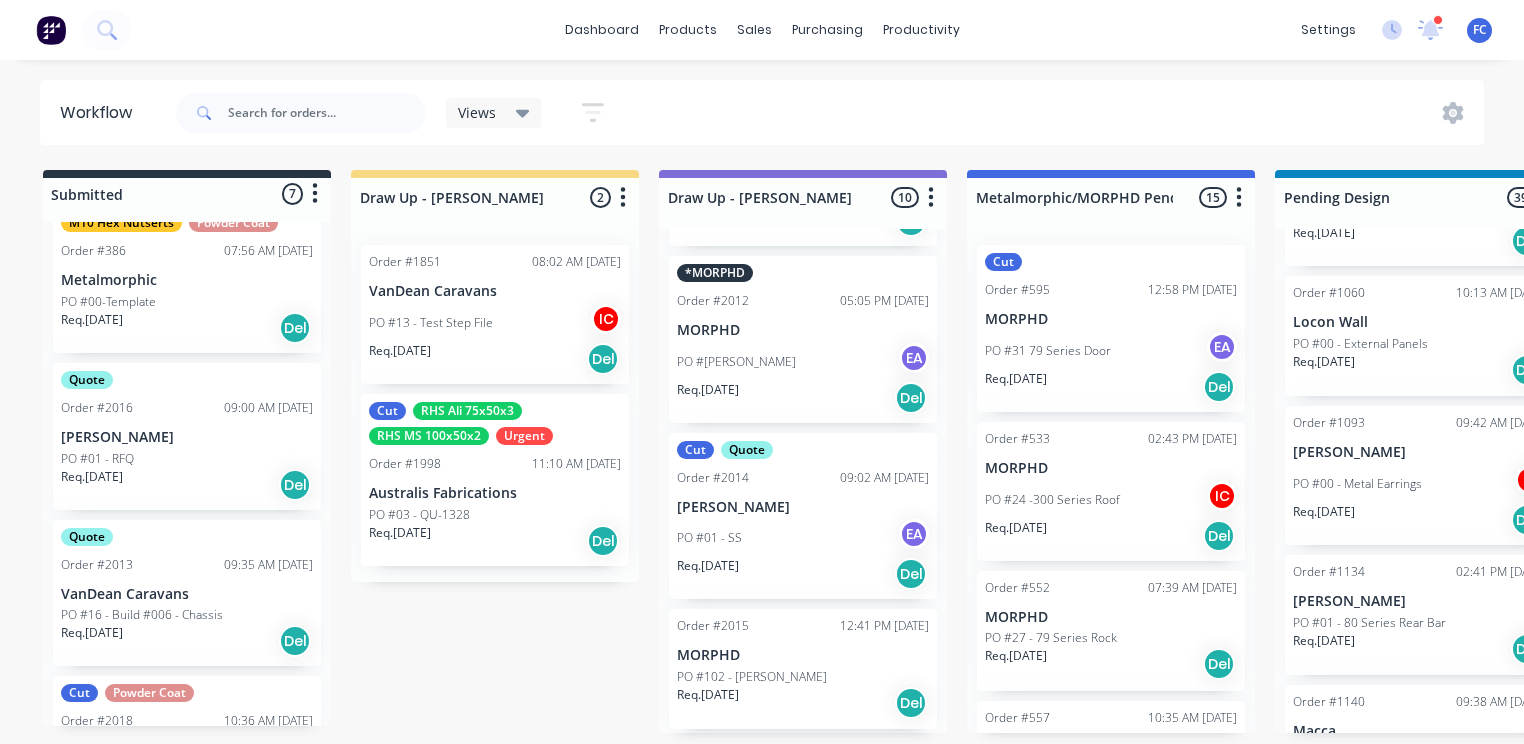 scroll, scrollTop: 304, scrollLeft: 0, axis: vertical 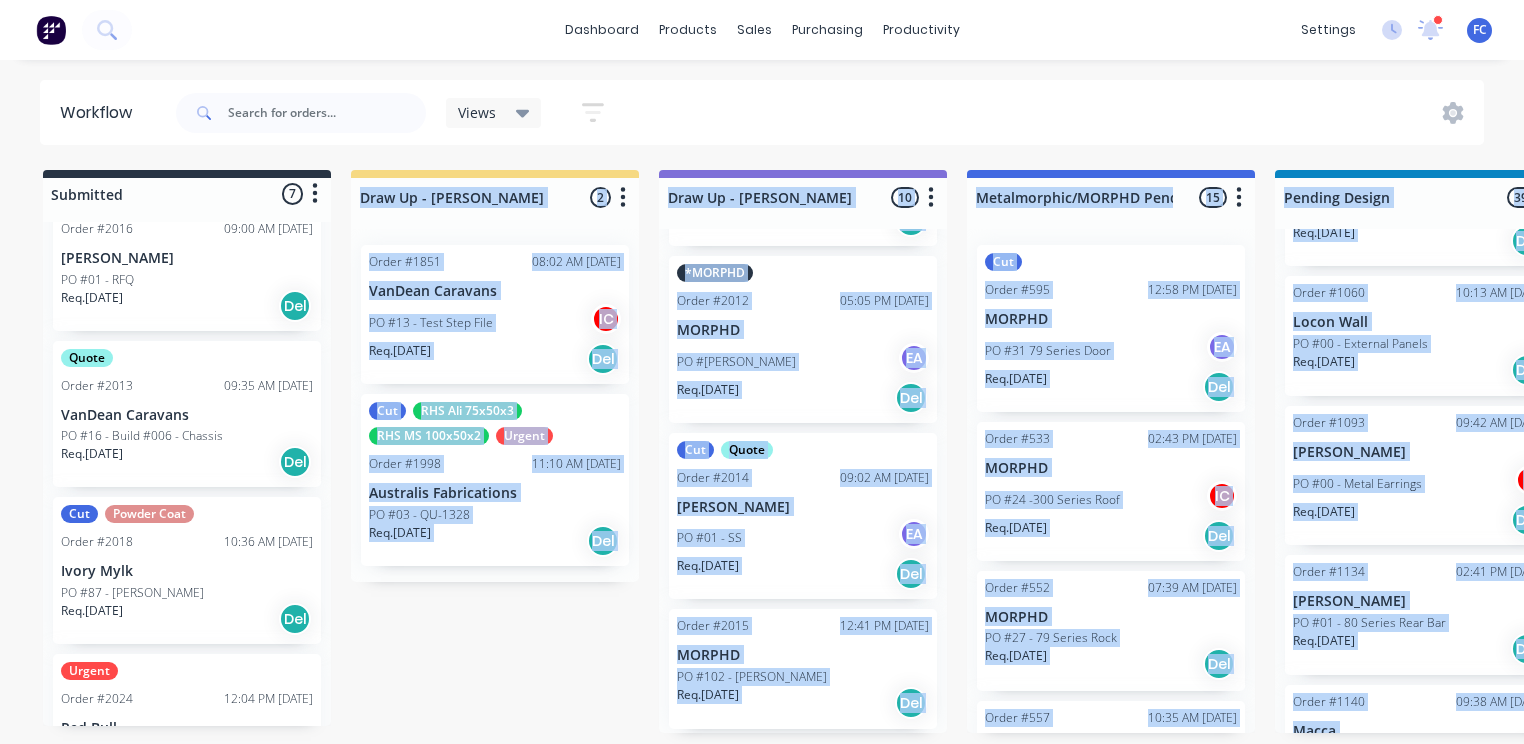 drag, startPoint x: 248, startPoint y: 742, endPoint x: 514, endPoint y: 748, distance: 266.06766 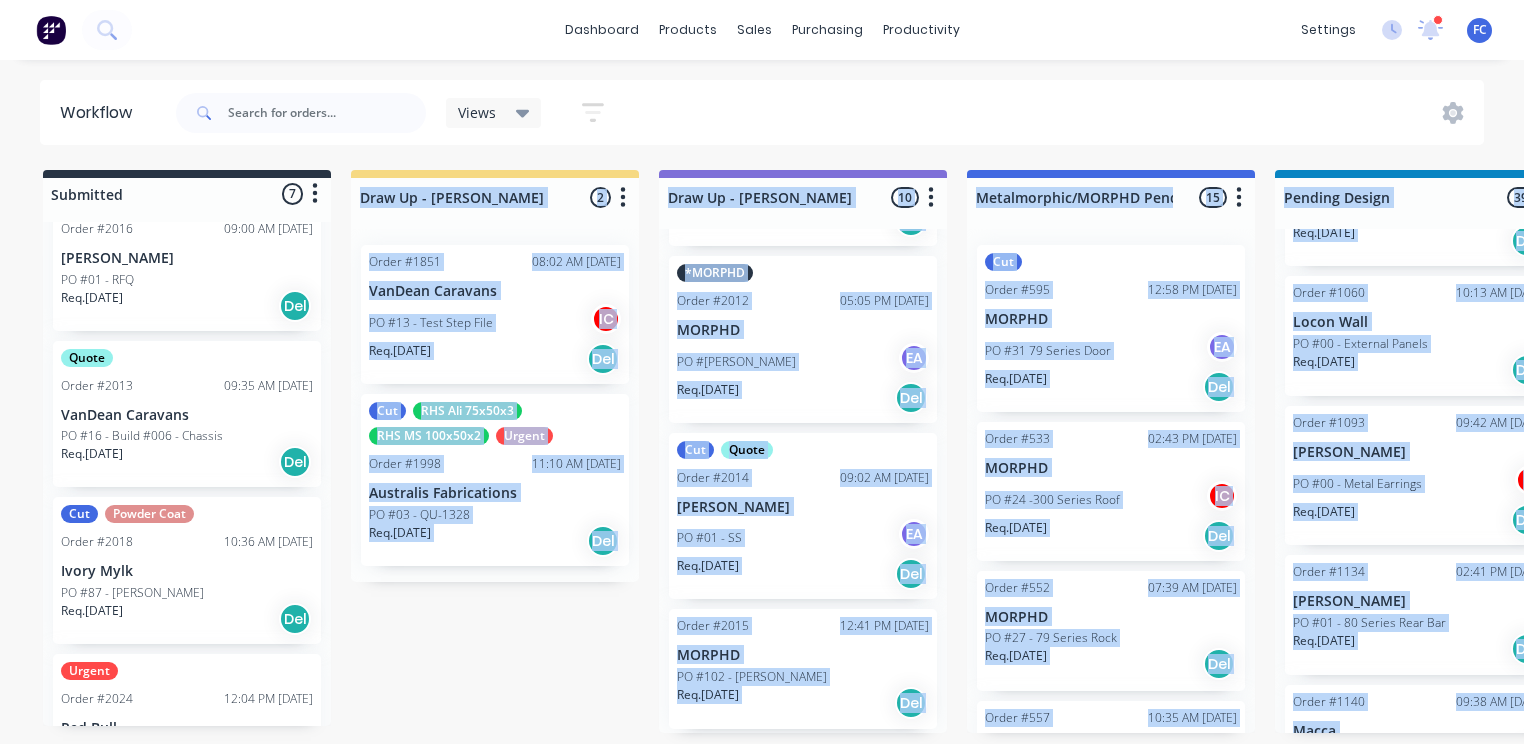 click on "dashboard products sales purchasing productivity dashboard products Product Catalogue Materials sales Sales Orders Customers Price Level Manager purchasing Purchase Orders Suppliers productivity Workflow Planner Delivery Scheduling Timesheets settings 1 new notifications Mark all as read [PERSON_NAME]  mentioned you in a message Precision Stainless Order  # 1850 PO  03 - Bench 12:00pm [DATE]   Milyn  mentioned you in a message HC Design Consulting Order  # 1666 PO  01 - Plates 11:33am [DATE]   [PERSON_NAME]  mentioned you in a message Precision Stainless Order  # 1950 PO  07 - Tray Shelves
10:51am [DATE]   [PERSON_NAME]  mentioned you in a message Mint Fabrication Order  # 1999 PO  03 - SS Tags
10:42am [DATE]   [PERSON_NAME]  mentioned you in a message VanDean Caravans Order  # 2000 PO  15 - Actuator Parts
06:15am [DATE]   [PERSON_NAME]  mentioned you in a message Fencescape Fencing Order  # 1987 PO  01 - RFQ 08:00am [DATE]   [PERSON_NAME]  mentioned you in a message Fast Lane Fabrication Order  # 1992 PO  13 - Order [DATE]
06:05am [DATE]" at bounding box center [762, 312] 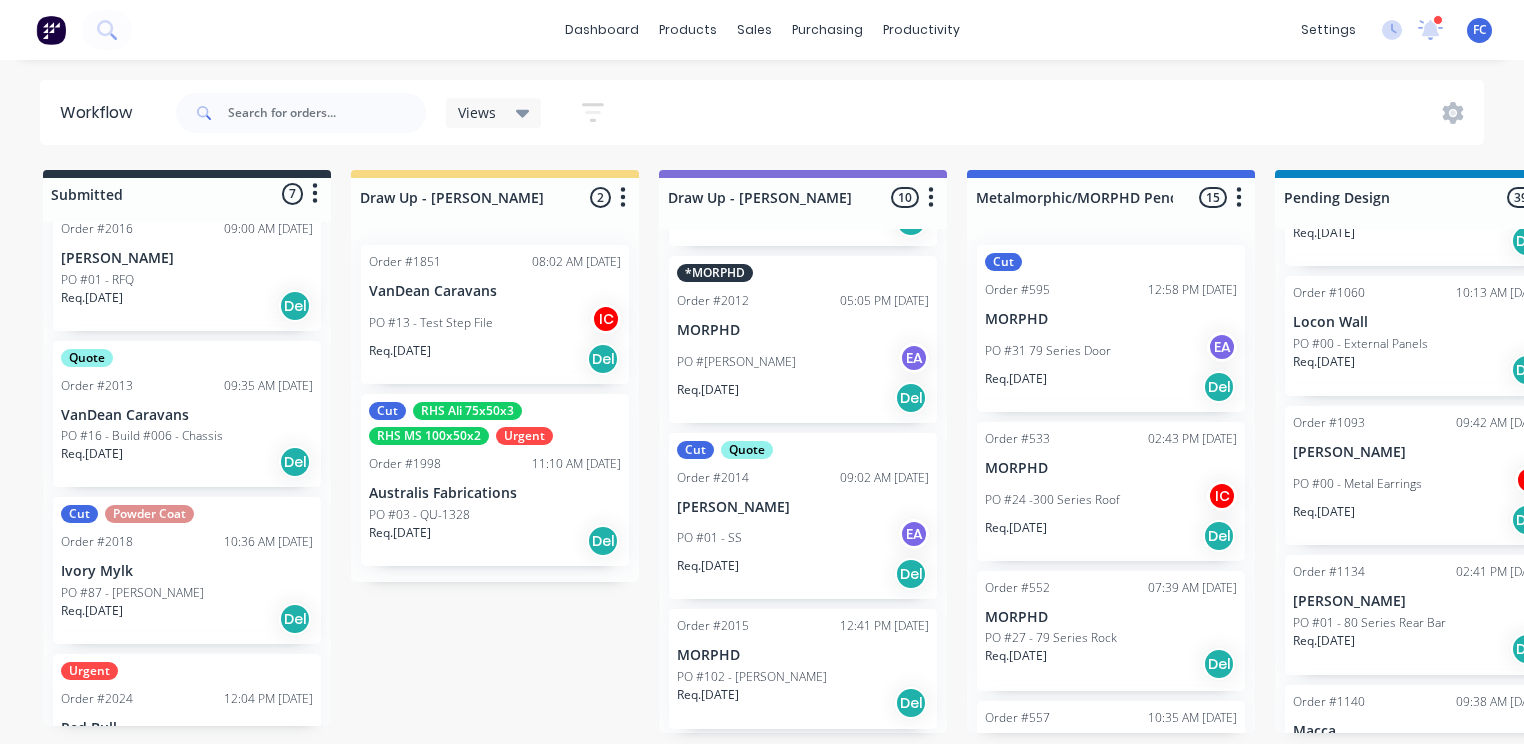 click on "Submitted 7 Status colour #273444 hex #273444 Save Cancel Summaries Total order value Invoiced to date To be invoiced Sort By Created date Required date Order number Customer name Most recent 0-Add labels for all materials and processes here 100x50x3mm ally RHS 2.5mm SS 3mm Ally Cut Fold M10 Hex Nutserts Powder Coat Order #386 07:56 AM [DATE] Metalmorphic PO #00-Template Req. [DATE] Del Quote Order #2016 09:00 AM [DATE] [PERSON_NAME] PO #01 - RFQ Req. [DATE] Del Quote Order #2013 09:35 AM [DATE] VanDean Caravans PO #16 - Build #006 - Chassis Req. [DATE] Del Cut Powder Coat Order #2018 10:36 AM [DATE] Ivory Mylk PO #87 - [PERSON_NAME]
Req. [DATE] Del Urgent Order #2024 12:04 PM [DATE] Red Bull PO #06 - Cooler Stand for Tipples Tap
EA Req. [DATE] Del Quote Order #2023 12:00 PM [DATE] [PERSON_NAME] PO #01 - Brackets
Req. [DATE] Del Order #2022 11:56 AM [DATE] KM Exhausts (formerly Kuluin Mufflers) PO #89 - Big Flange
Req. [DATE] Del Draw Up - [PERSON_NAME] 2 Status colour #F6D982 hex Save" at bounding box center [3972, 451] 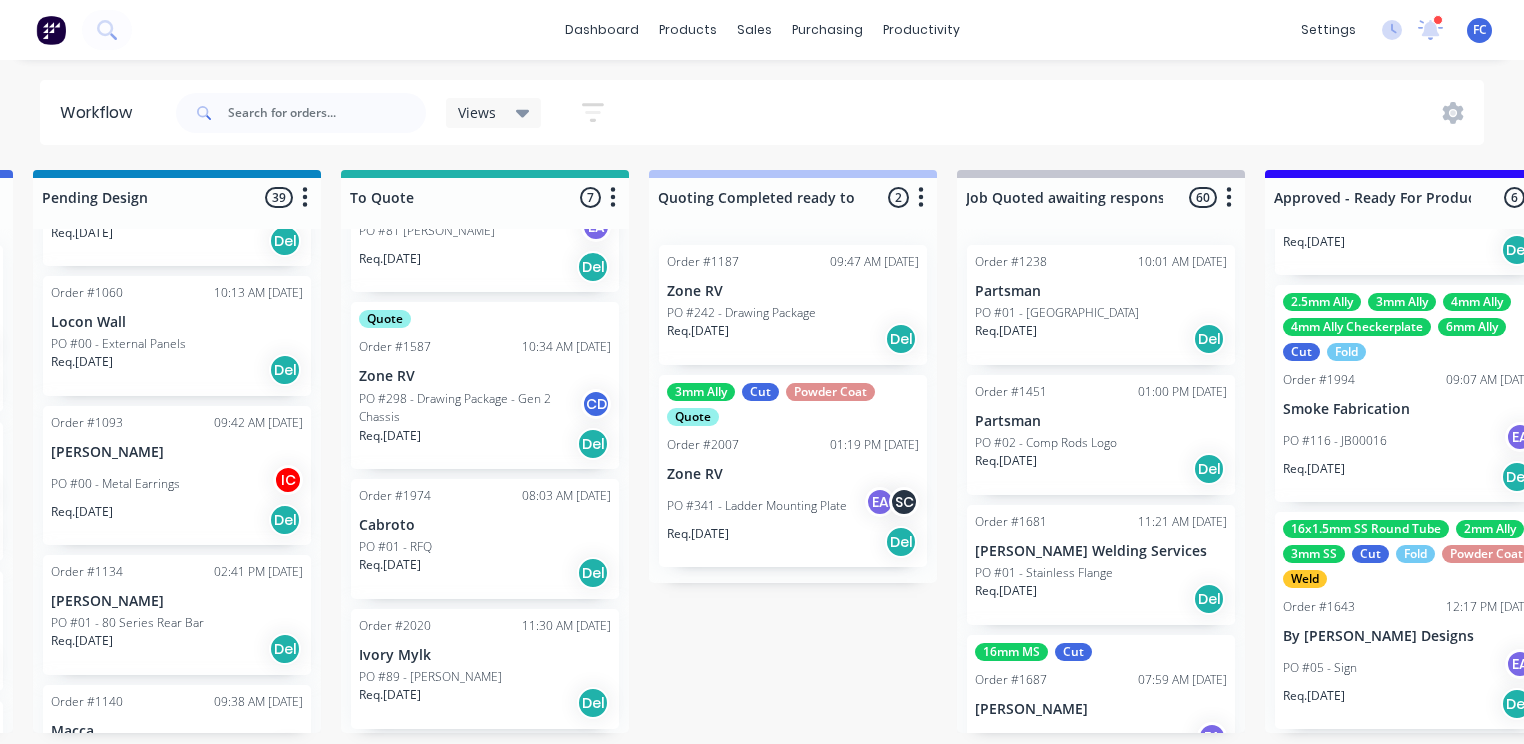 scroll, scrollTop: 0, scrollLeft: 1229, axis: horizontal 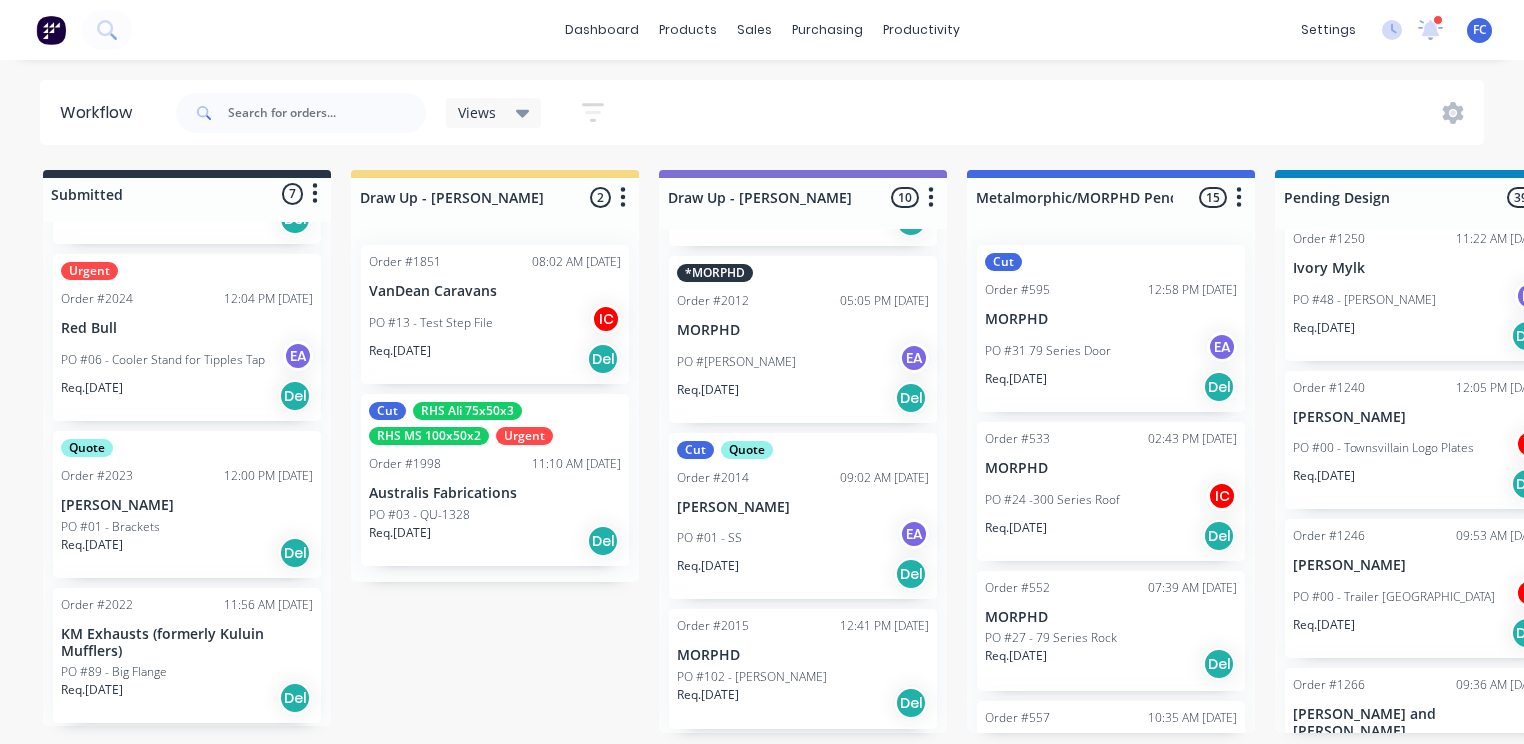click on "Red Bull" at bounding box center [187, 328] 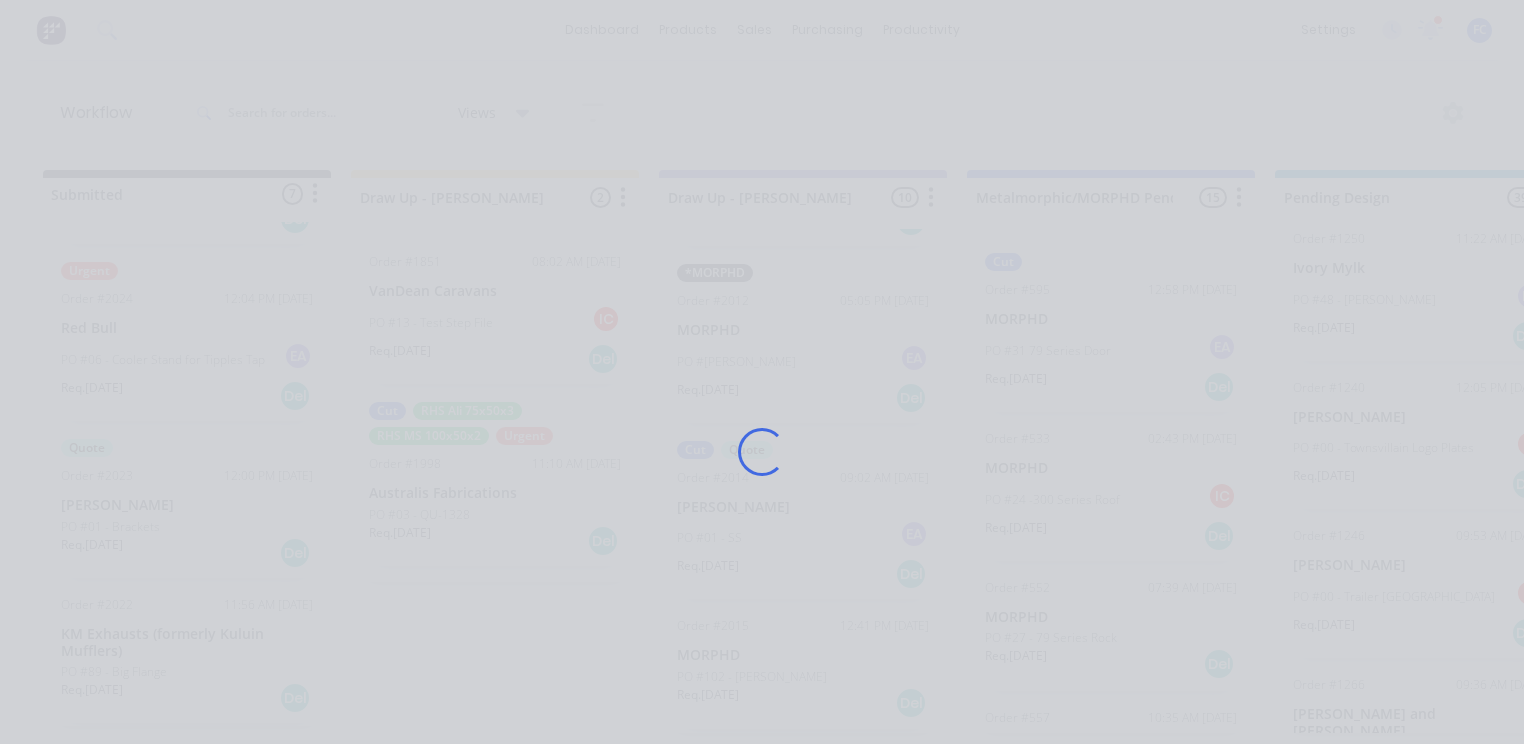 scroll, scrollTop: 0, scrollLeft: 0, axis: both 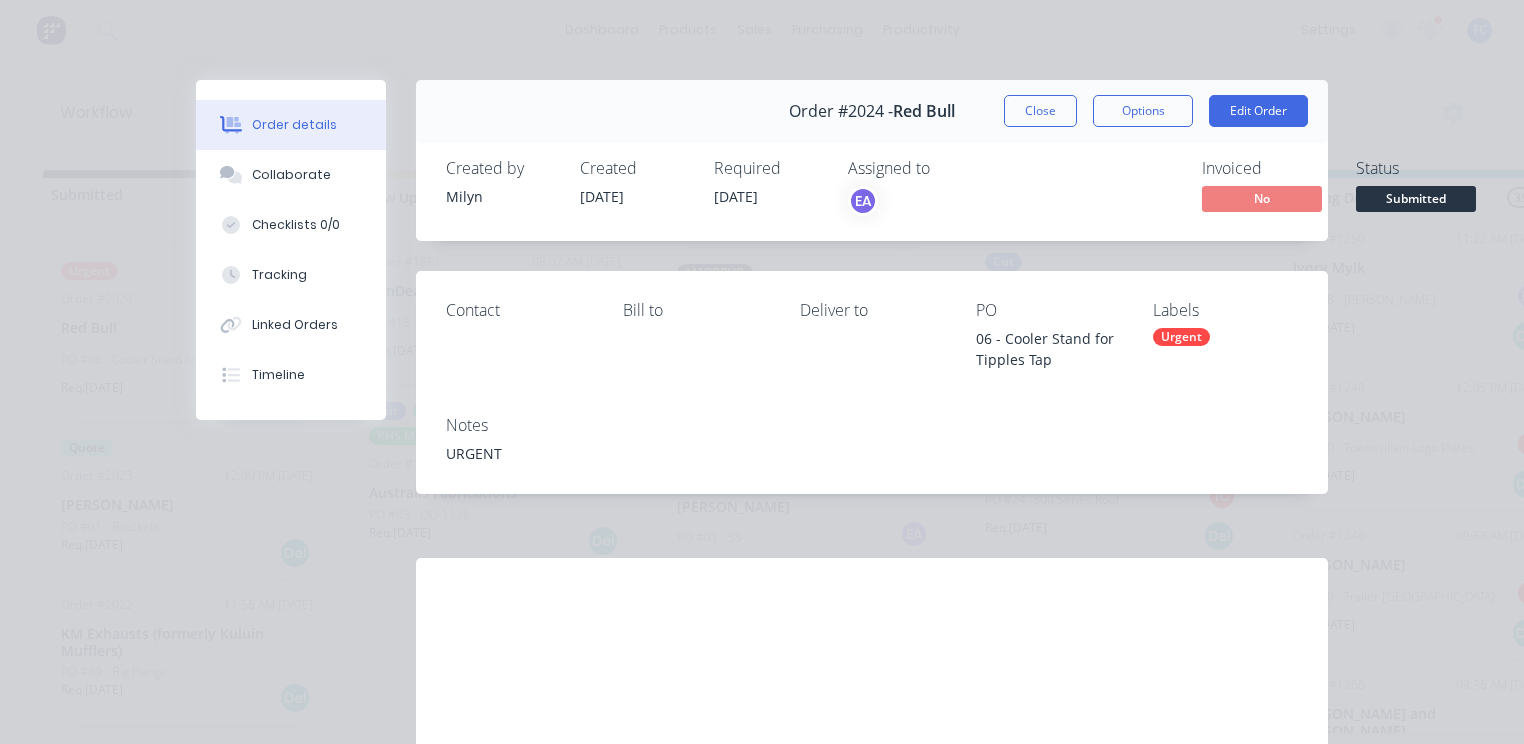 drag, startPoint x: 1049, startPoint y: 112, endPoint x: 286, endPoint y: 649, distance: 933.02625 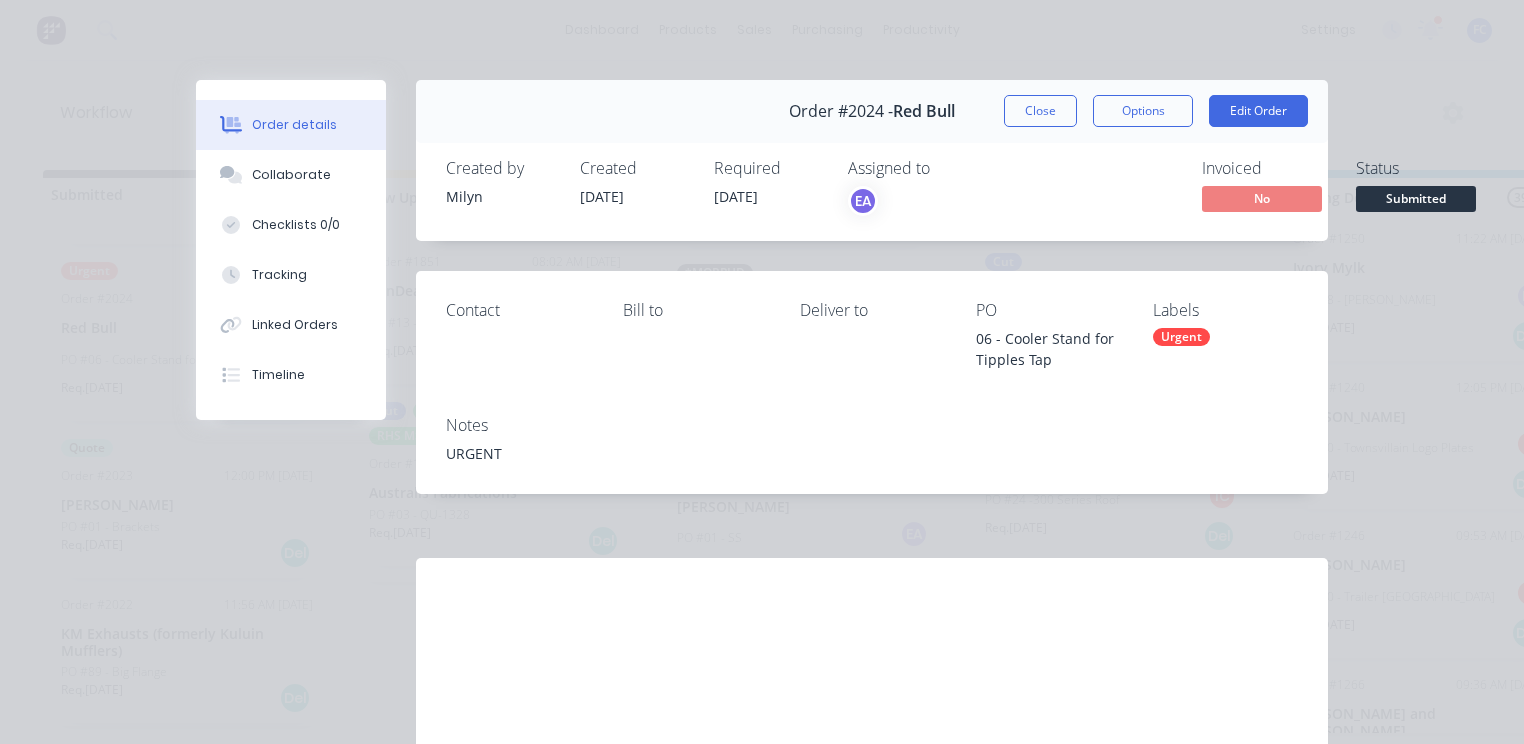 click on "Close" at bounding box center (1040, 111) 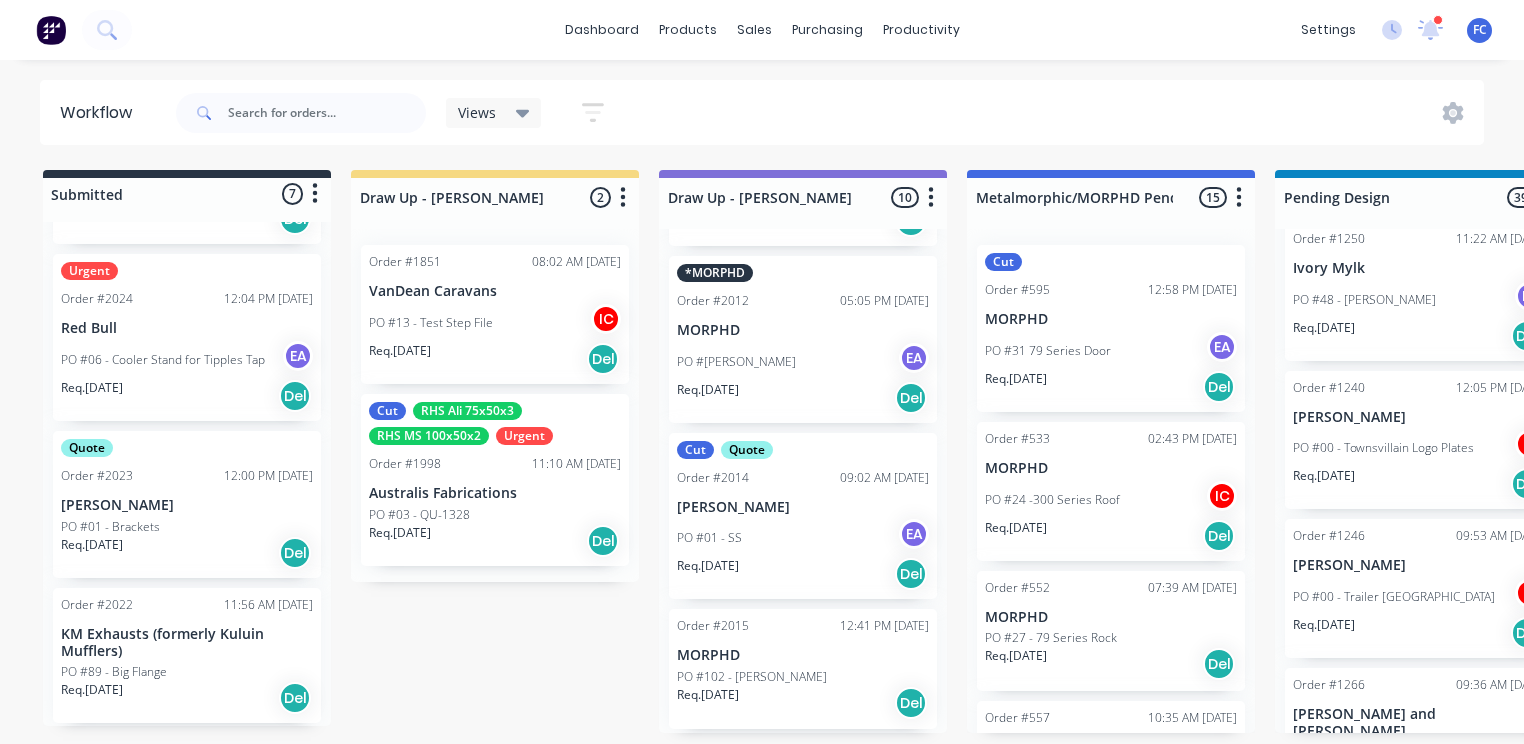 scroll, scrollTop: 0, scrollLeft: 0, axis: both 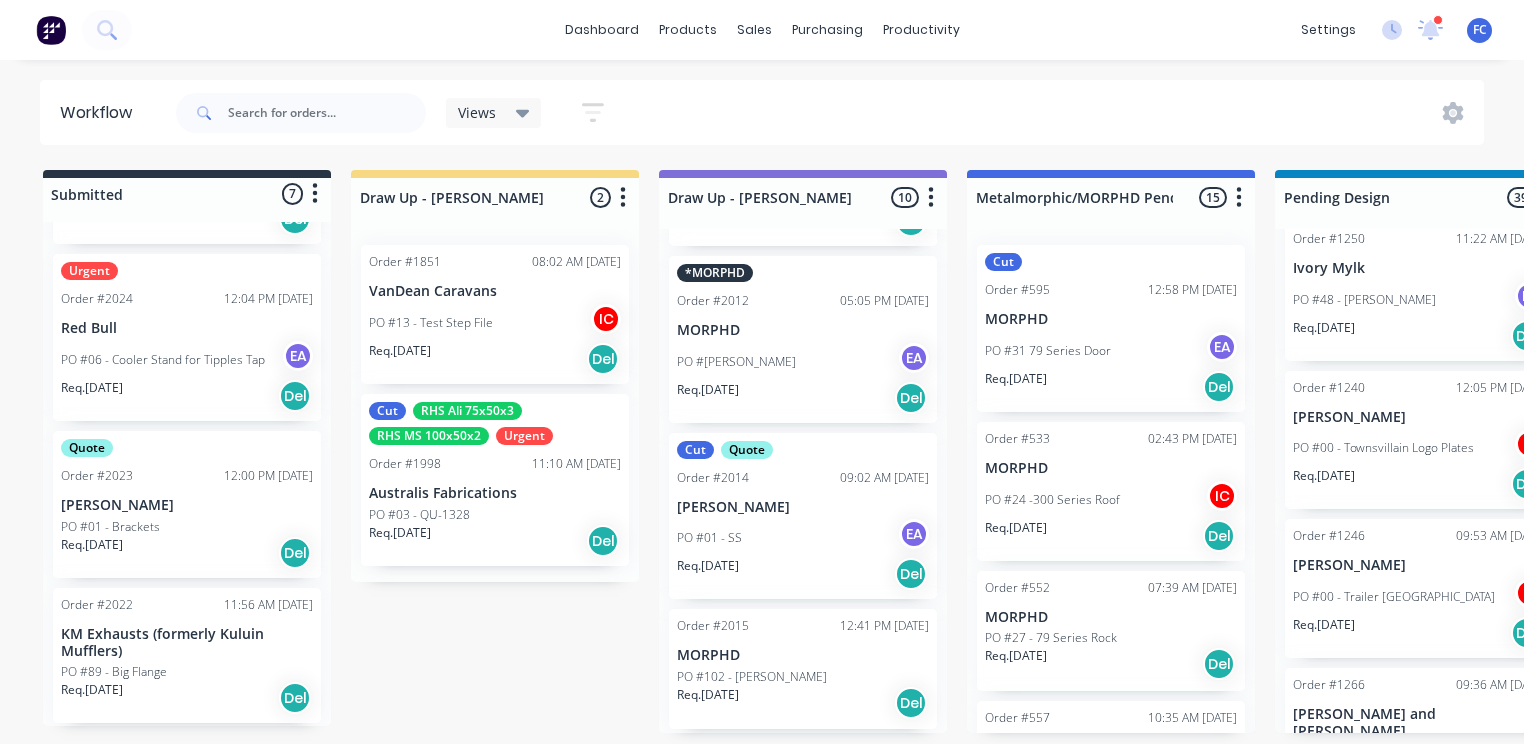 click on "[PERSON_NAME]" at bounding box center [187, 505] 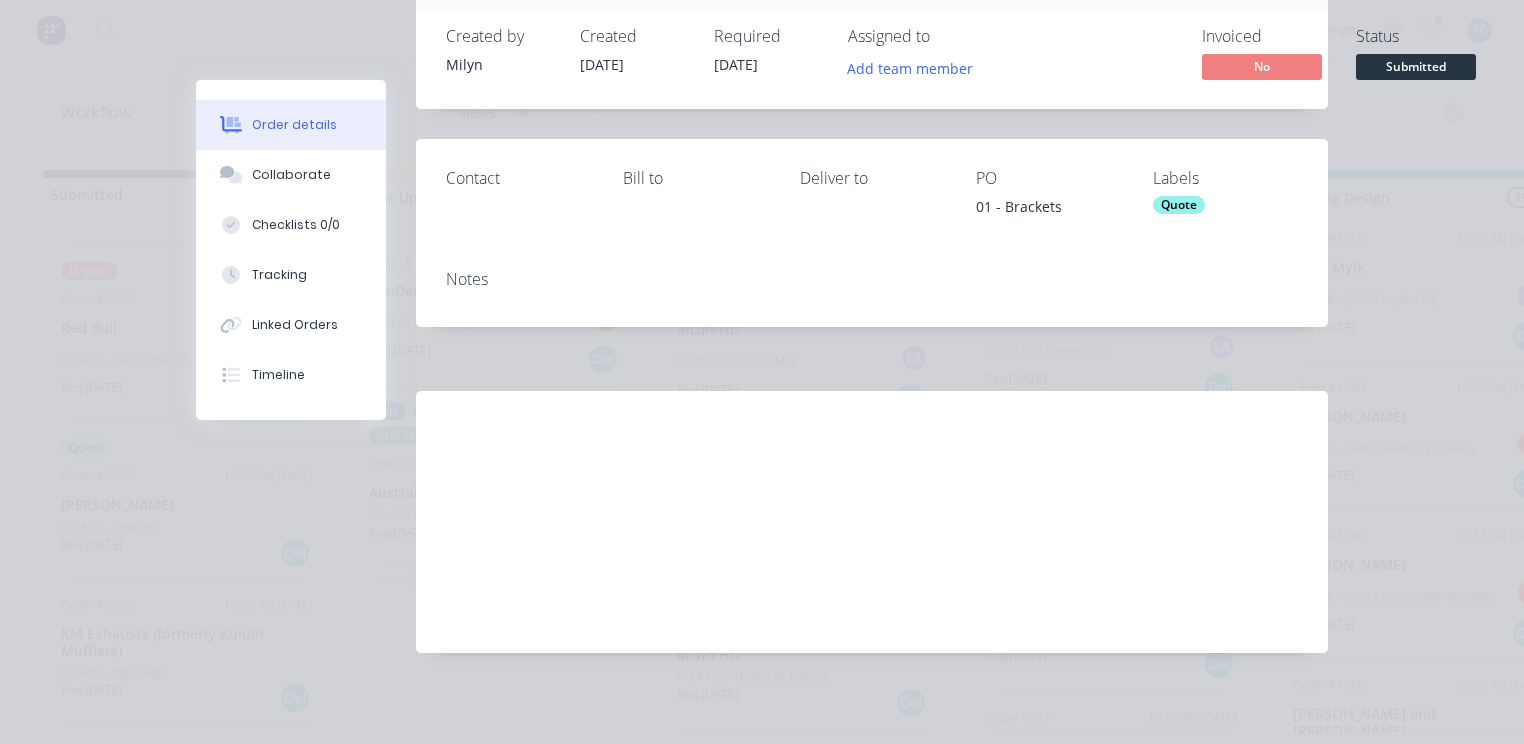 scroll, scrollTop: 134, scrollLeft: 0, axis: vertical 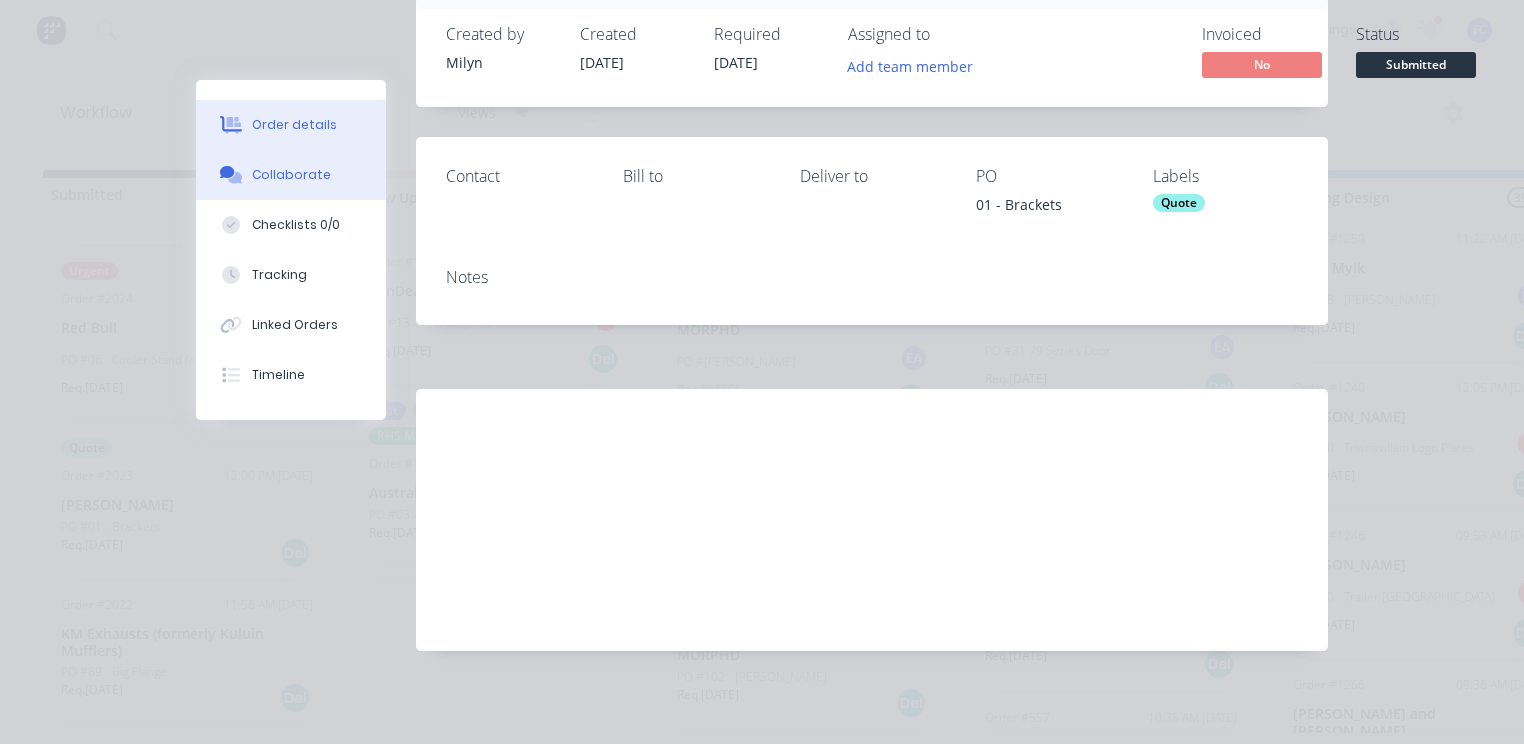 click 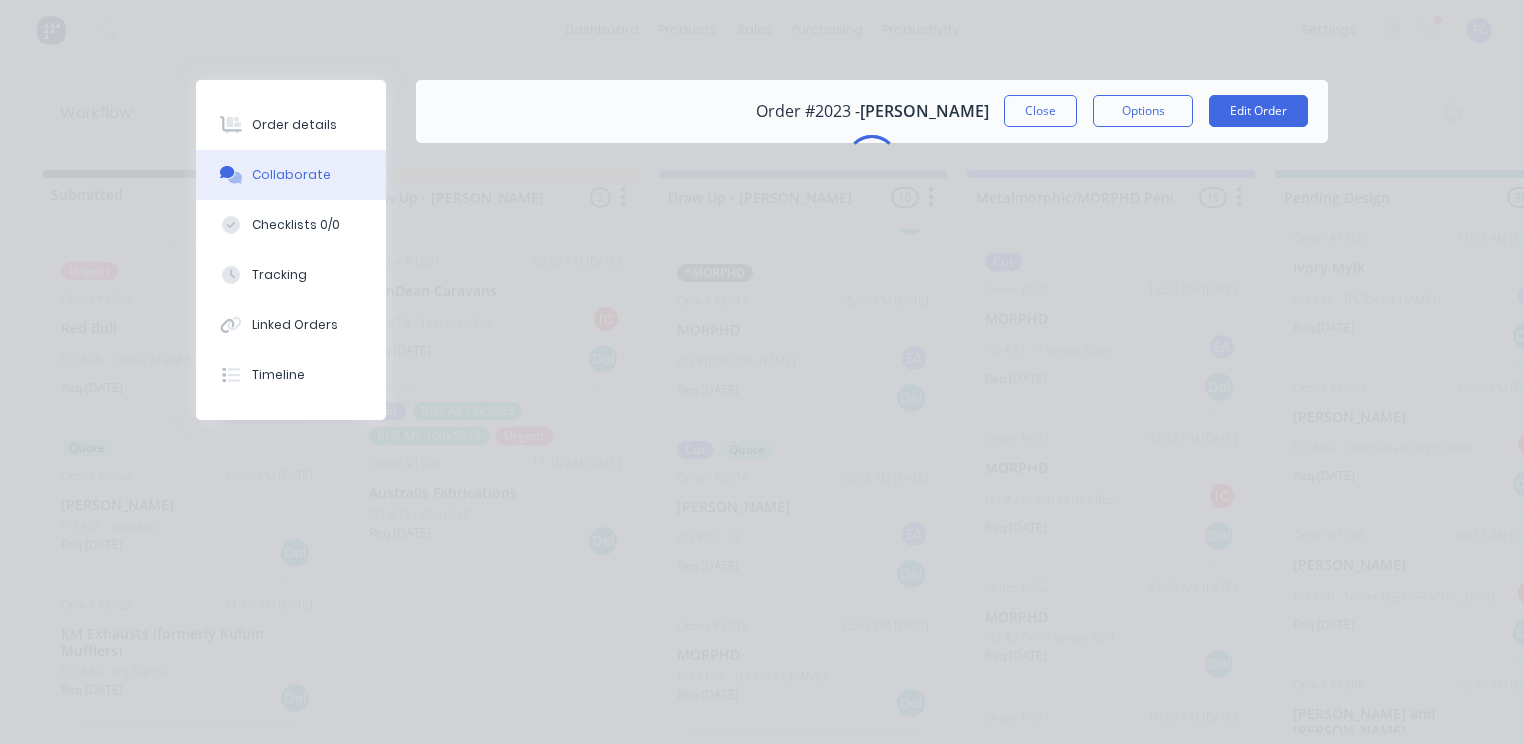 scroll, scrollTop: 0, scrollLeft: 0, axis: both 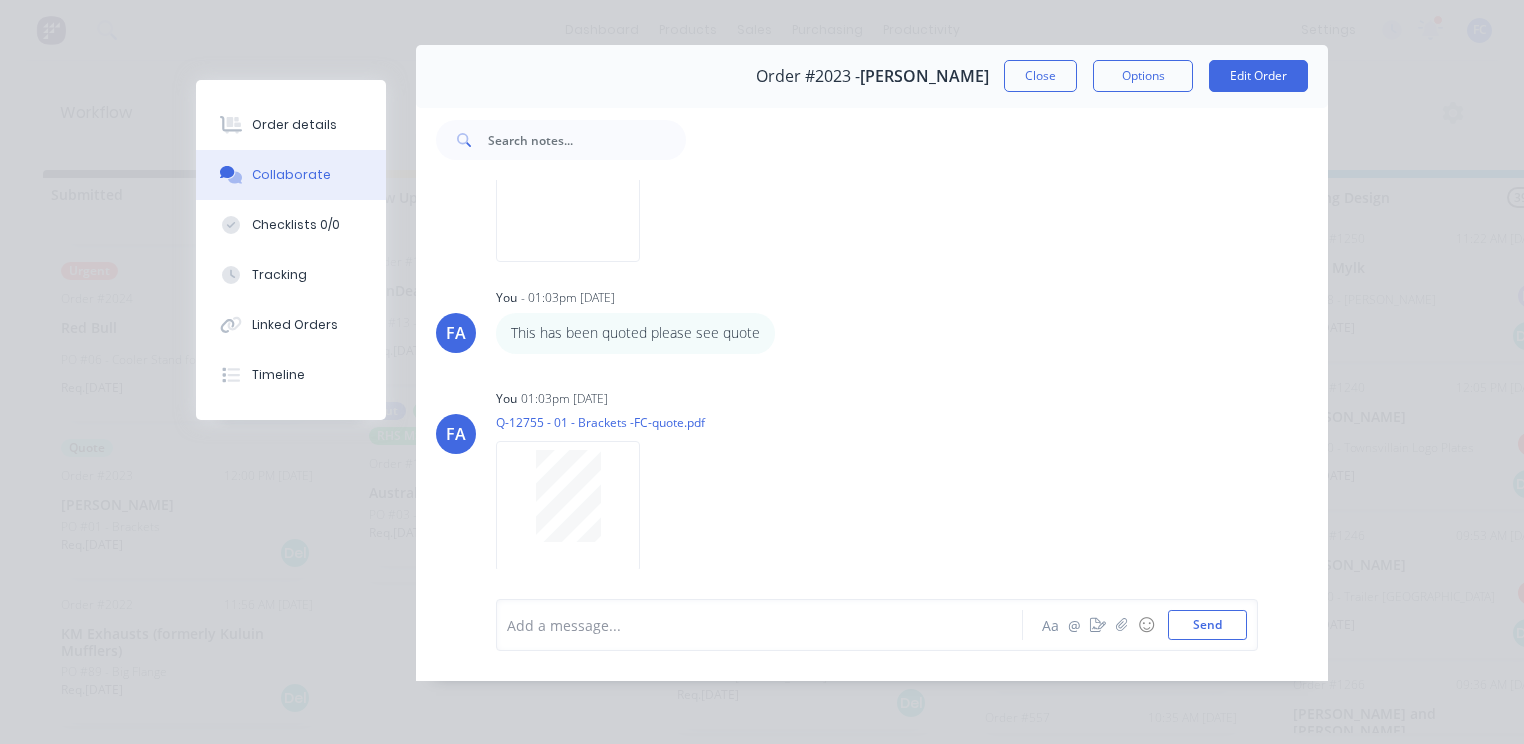 drag, startPoint x: 1008, startPoint y: 63, endPoint x: 1488, endPoint y: 282, distance: 527.5993 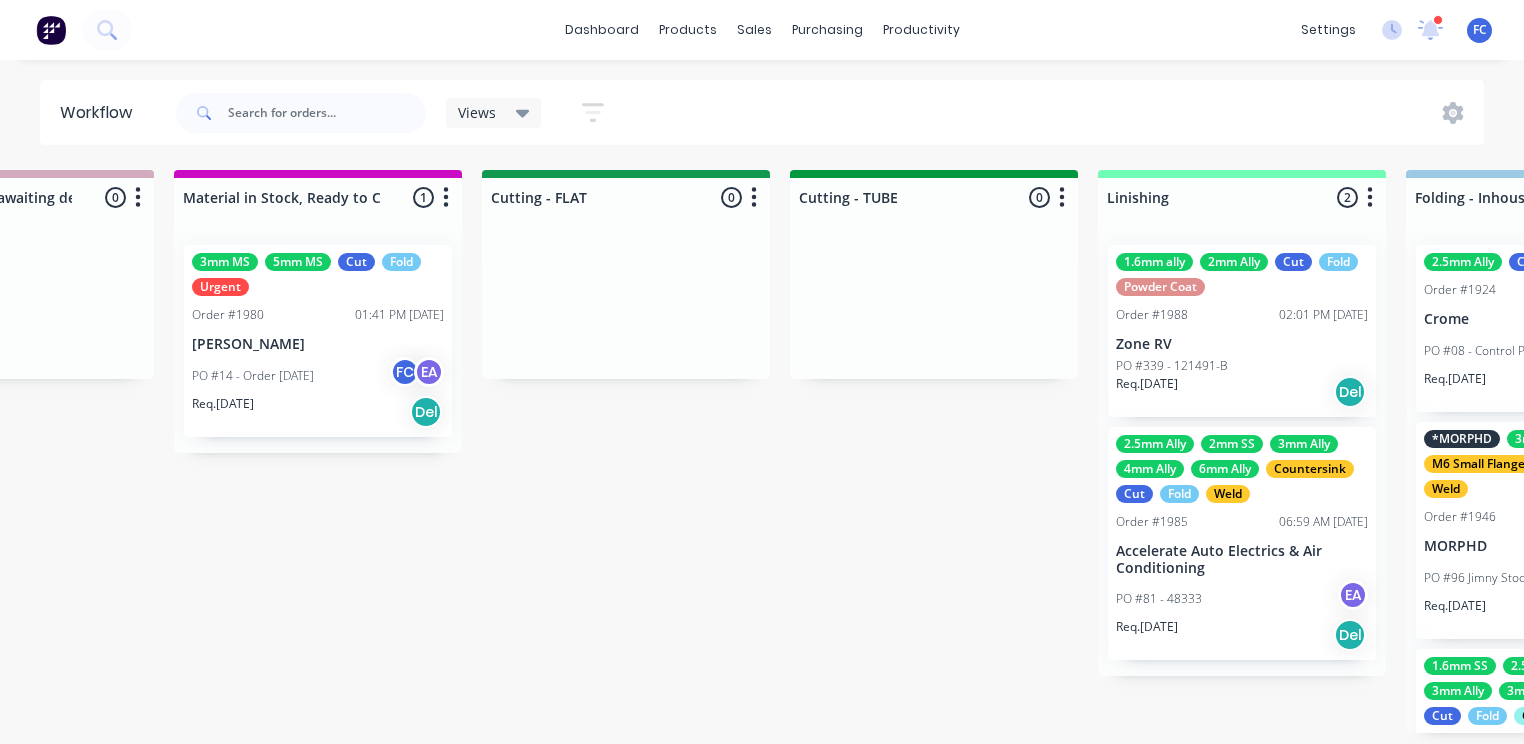 scroll, scrollTop: 0, scrollLeft: 0, axis: both 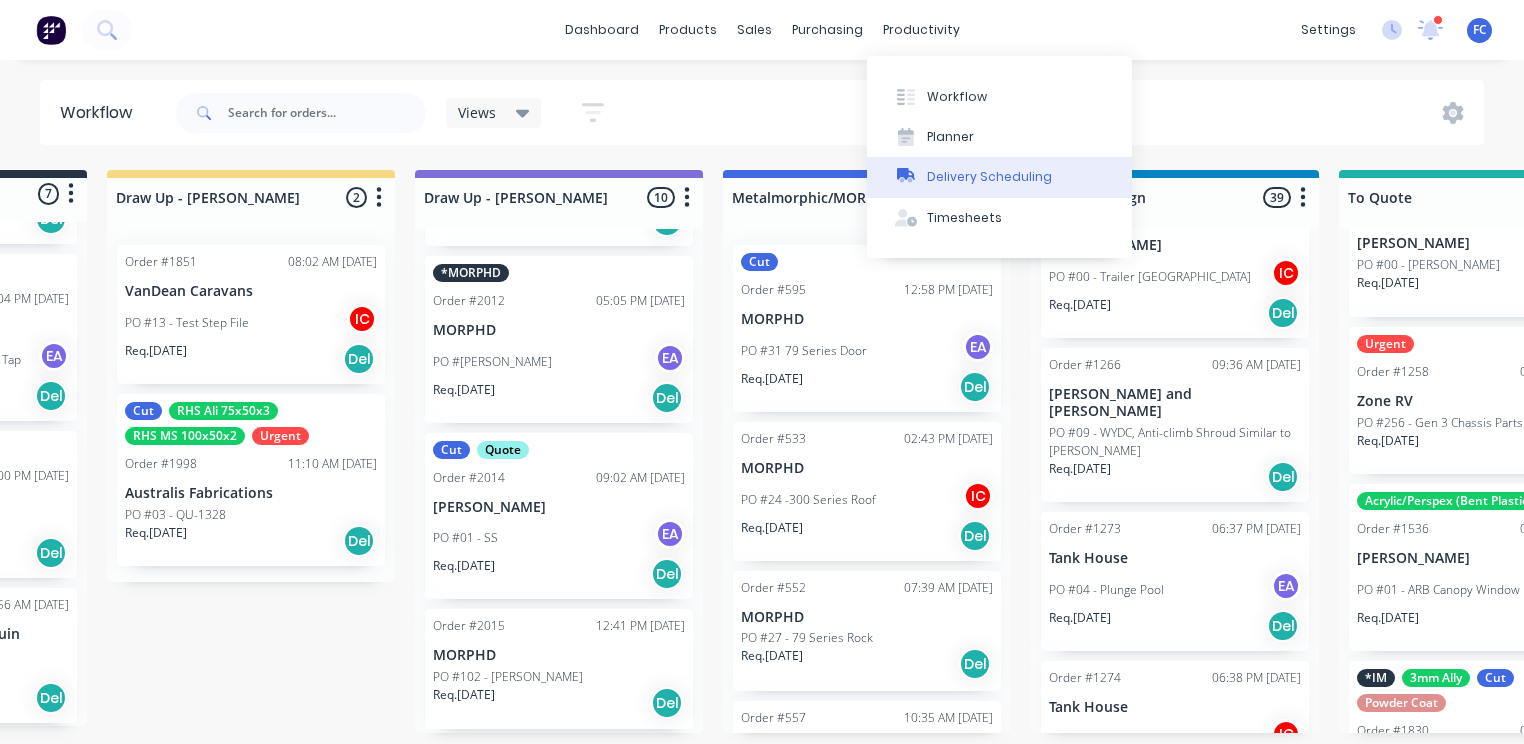 click on "Delivery Scheduling" at bounding box center (989, 177) 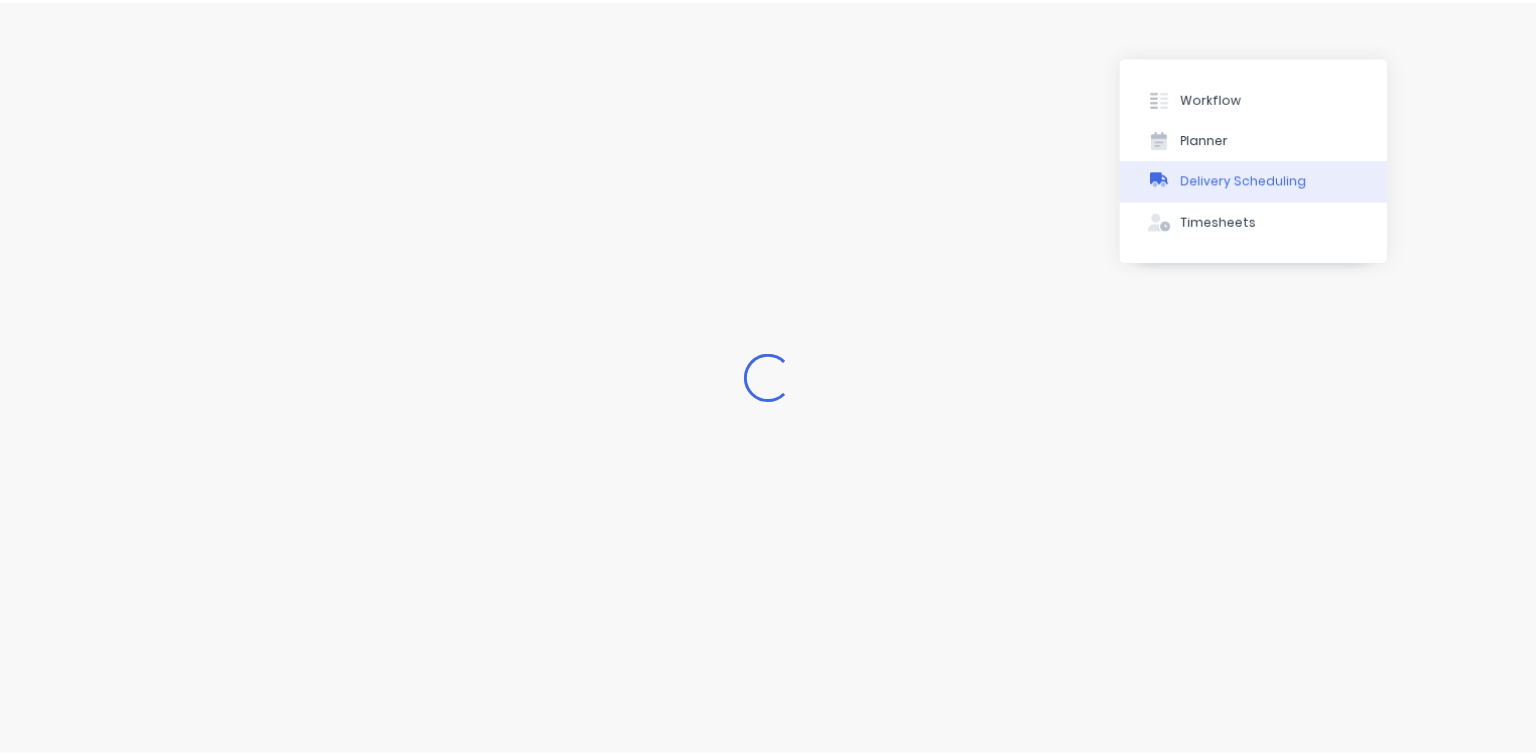 scroll, scrollTop: 0, scrollLeft: 0, axis: both 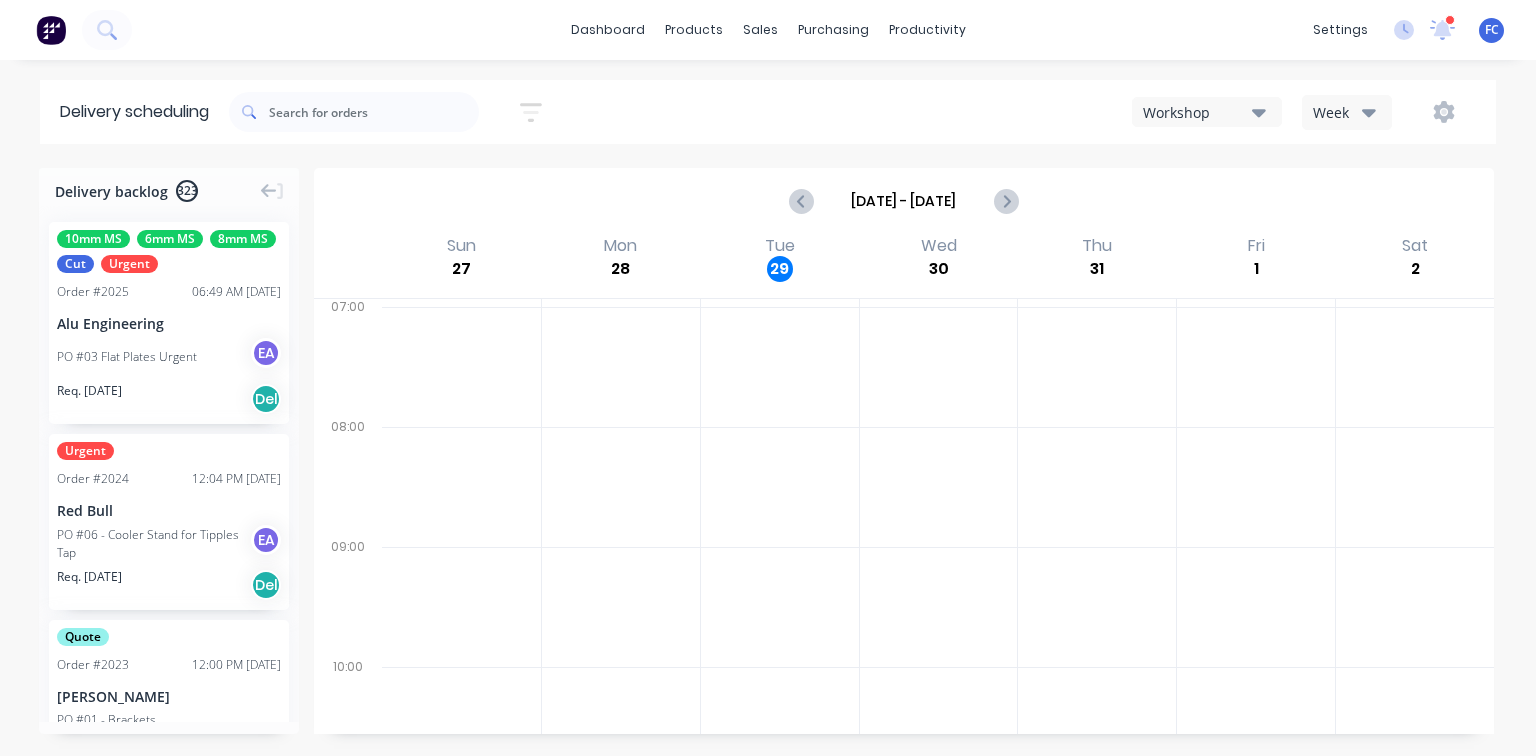 click on "Order # 2025" at bounding box center (93, 292) 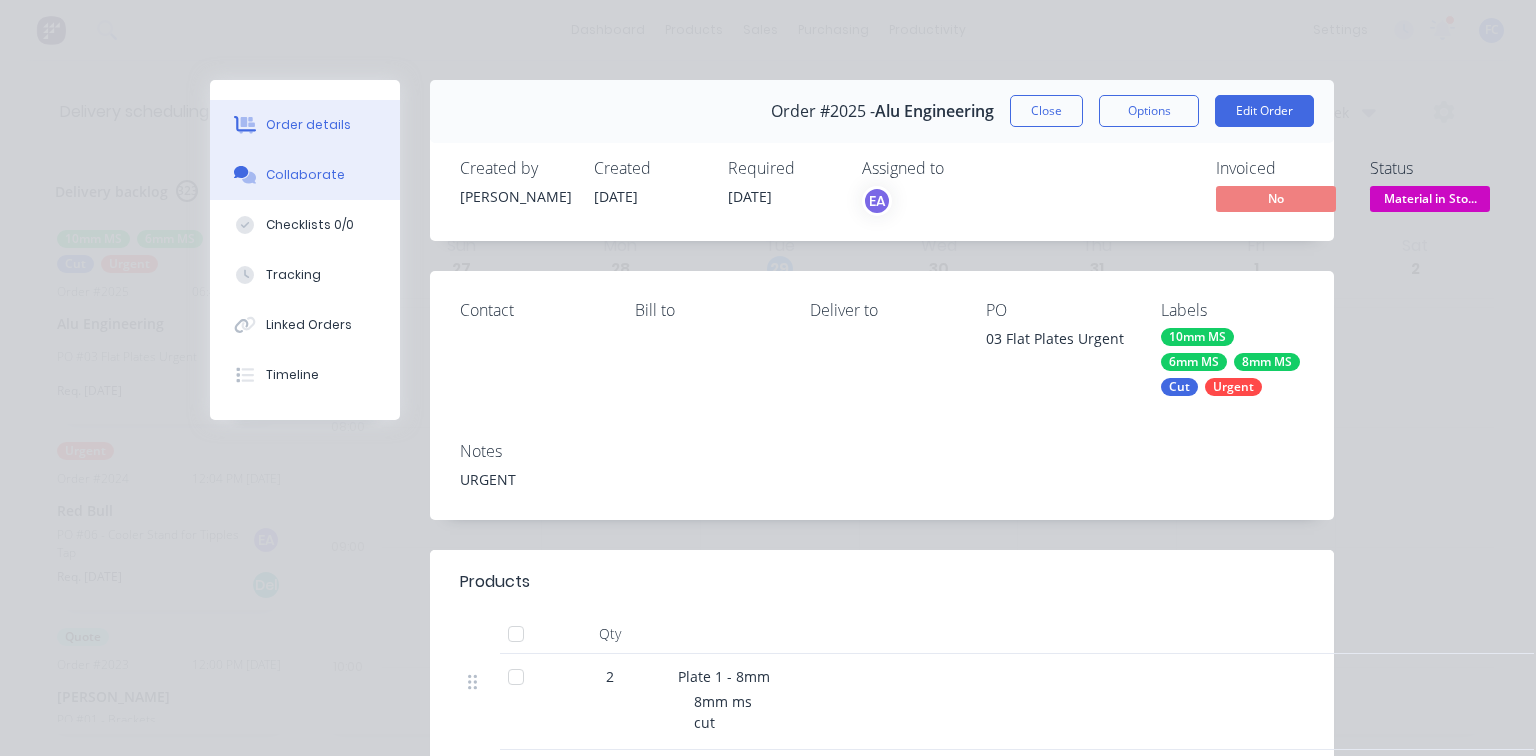 click on "Collaborate" at bounding box center (305, 175) 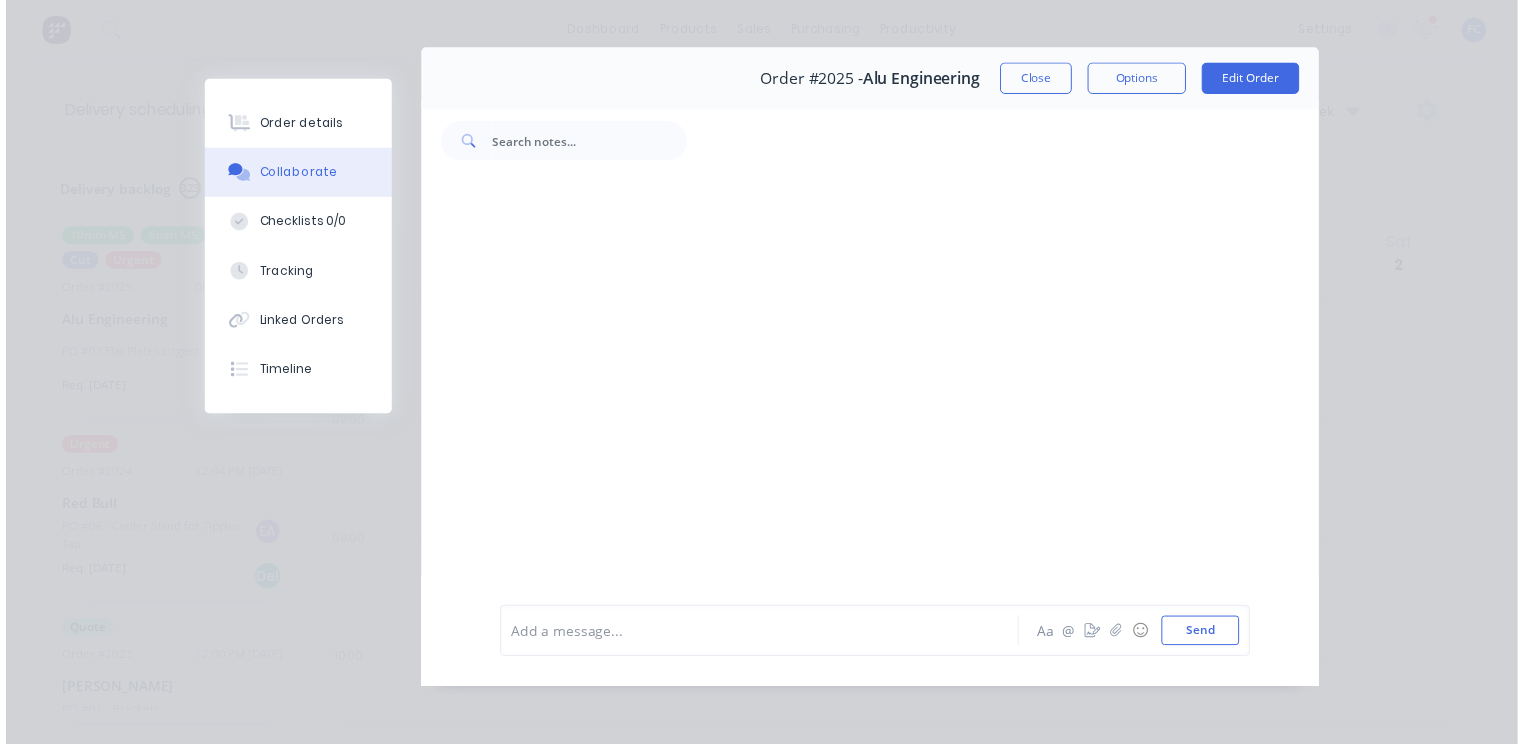 scroll, scrollTop: 34, scrollLeft: 0, axis: vertical 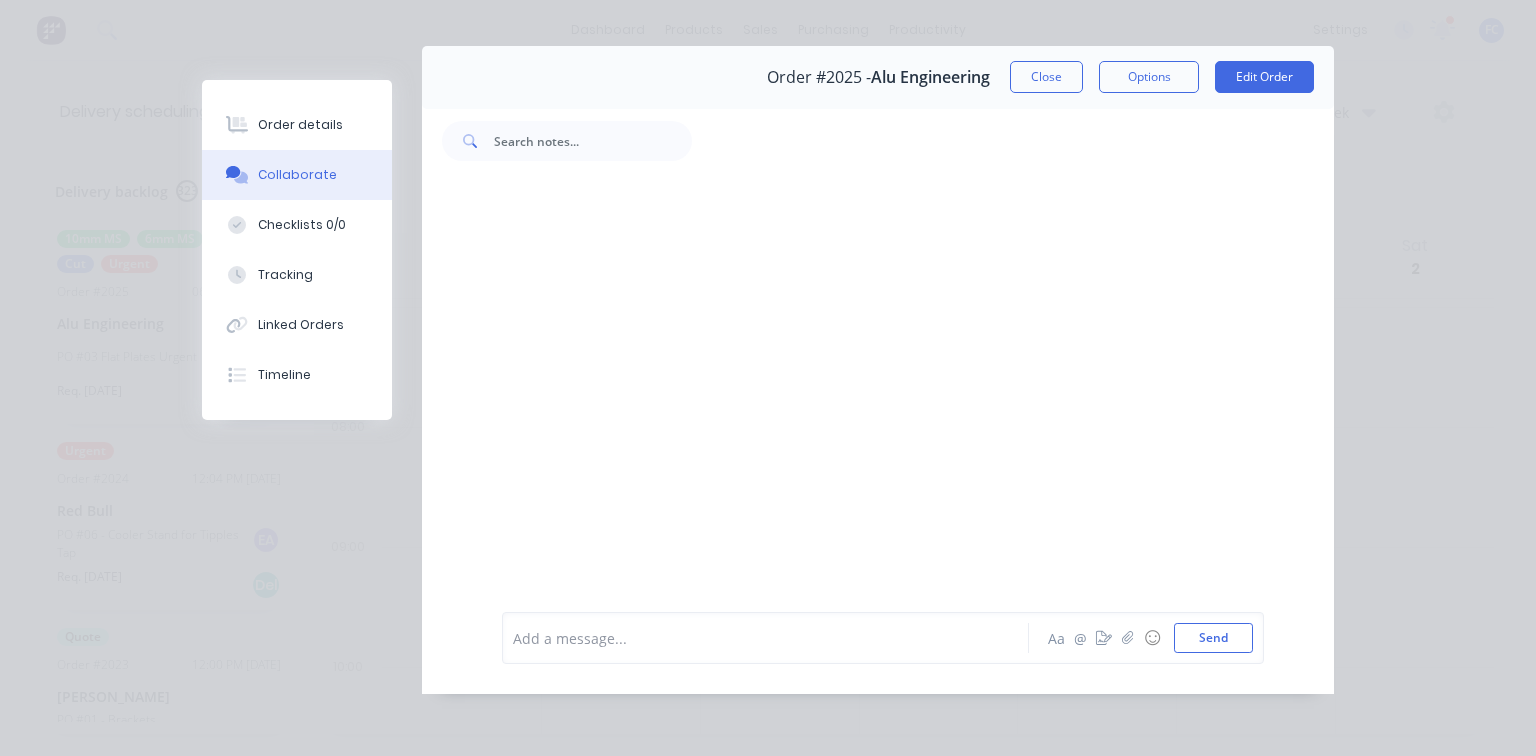click on "Close" at bounding box center (1046, 77) 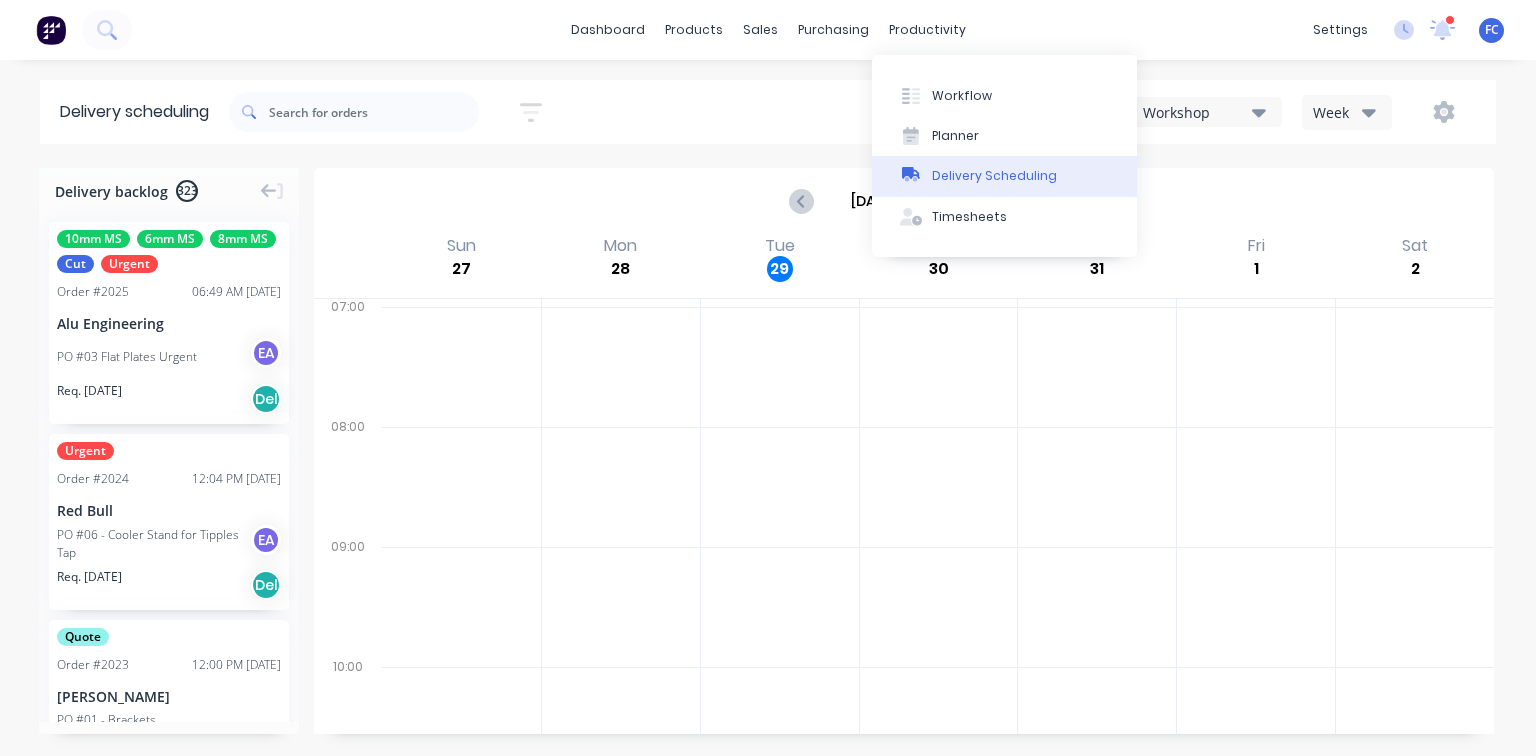 click on "Delivery Scheduling" at bounding box center [1004, 176] 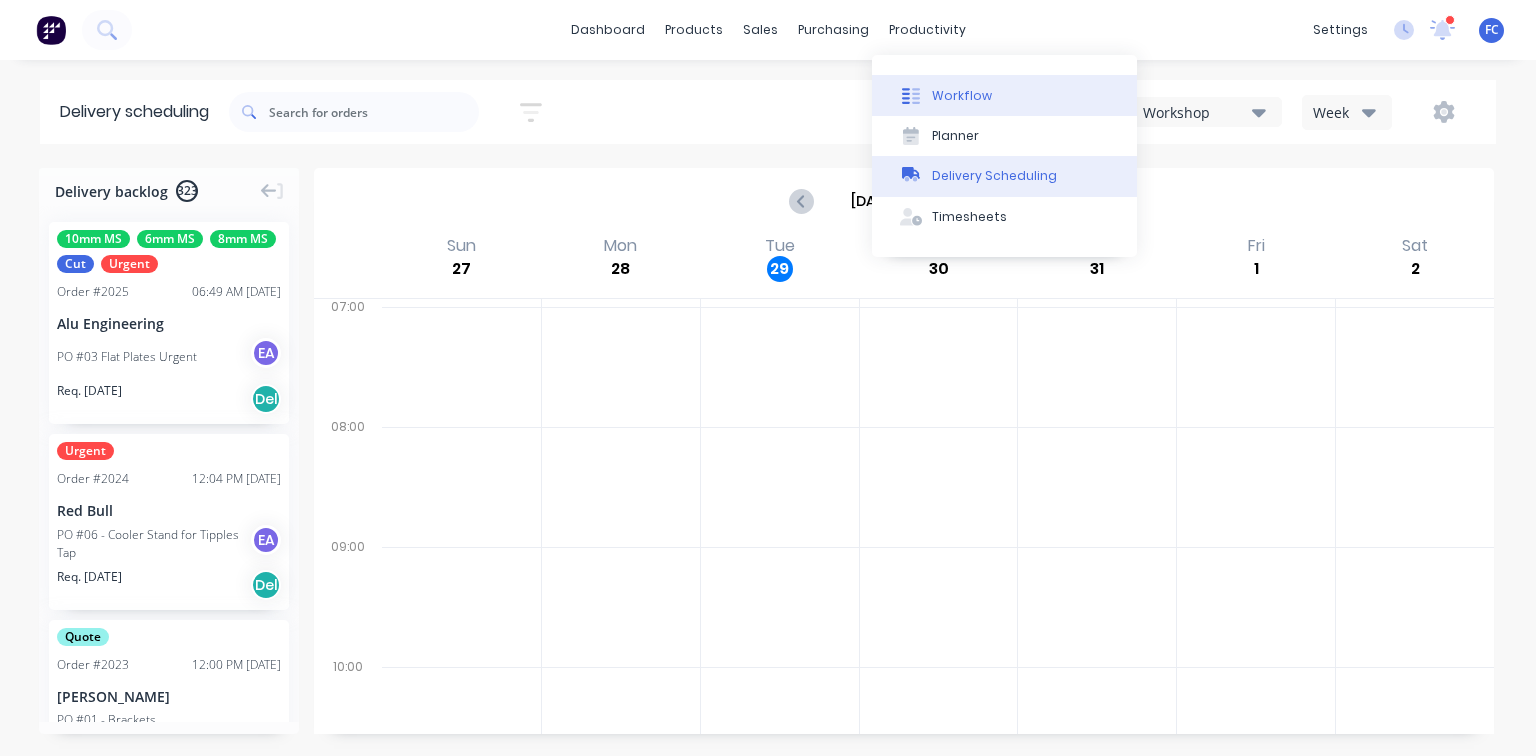 click on "Workflow" at bounding box center [962, 96] 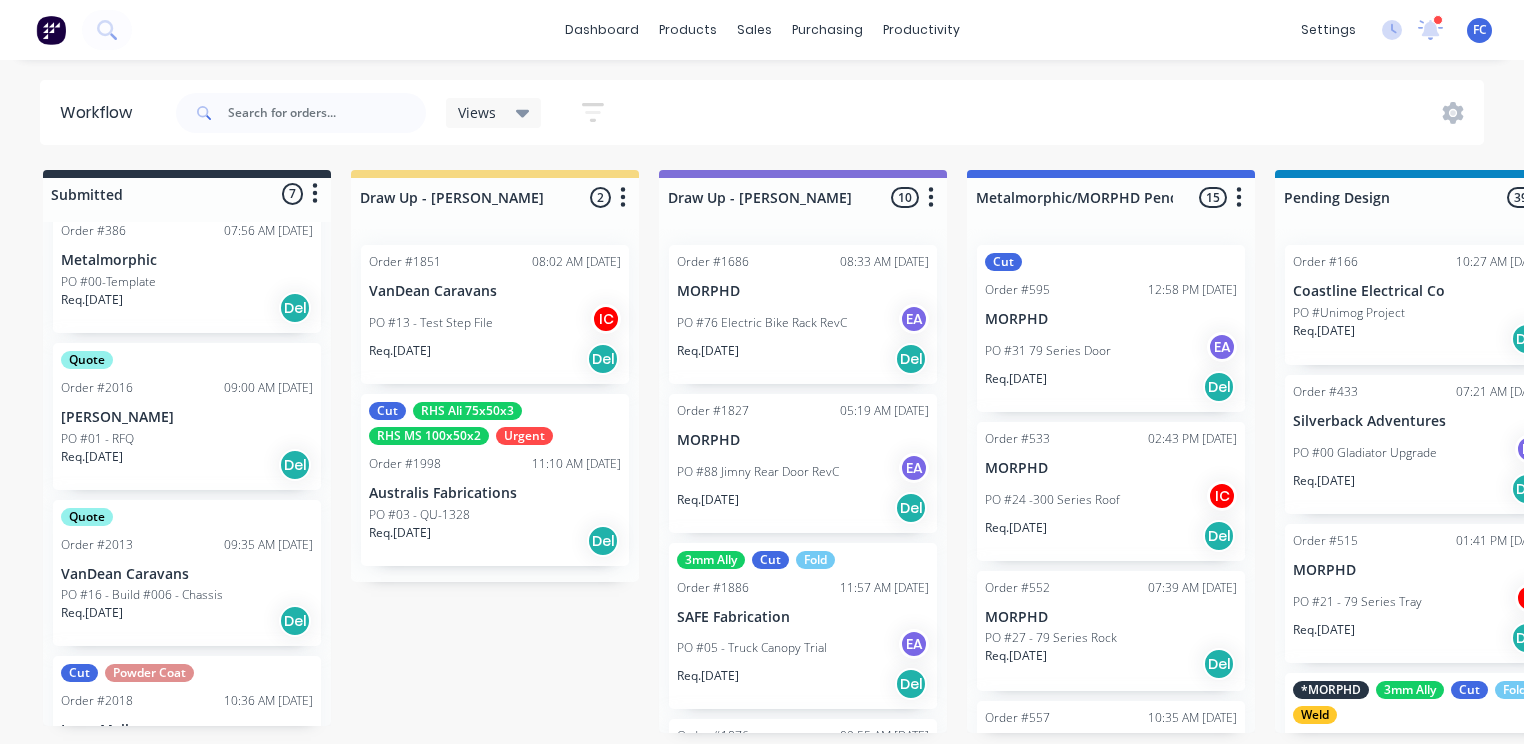 scroll, scrollTop: 160, scrollLeft: 0, axis: vertical 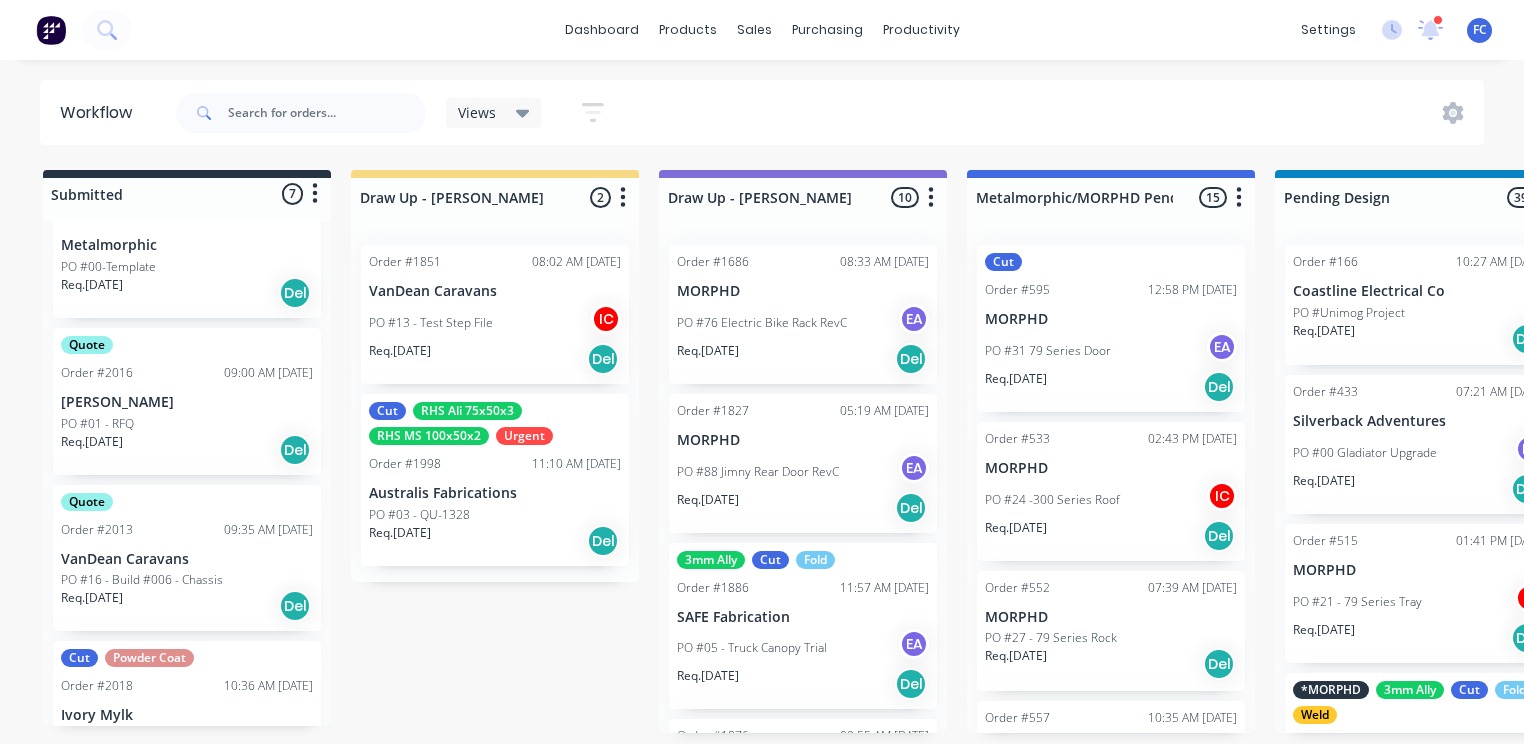 click on "Order #2013 09:35 AM [DATE]" at bounding box center (187, 530) 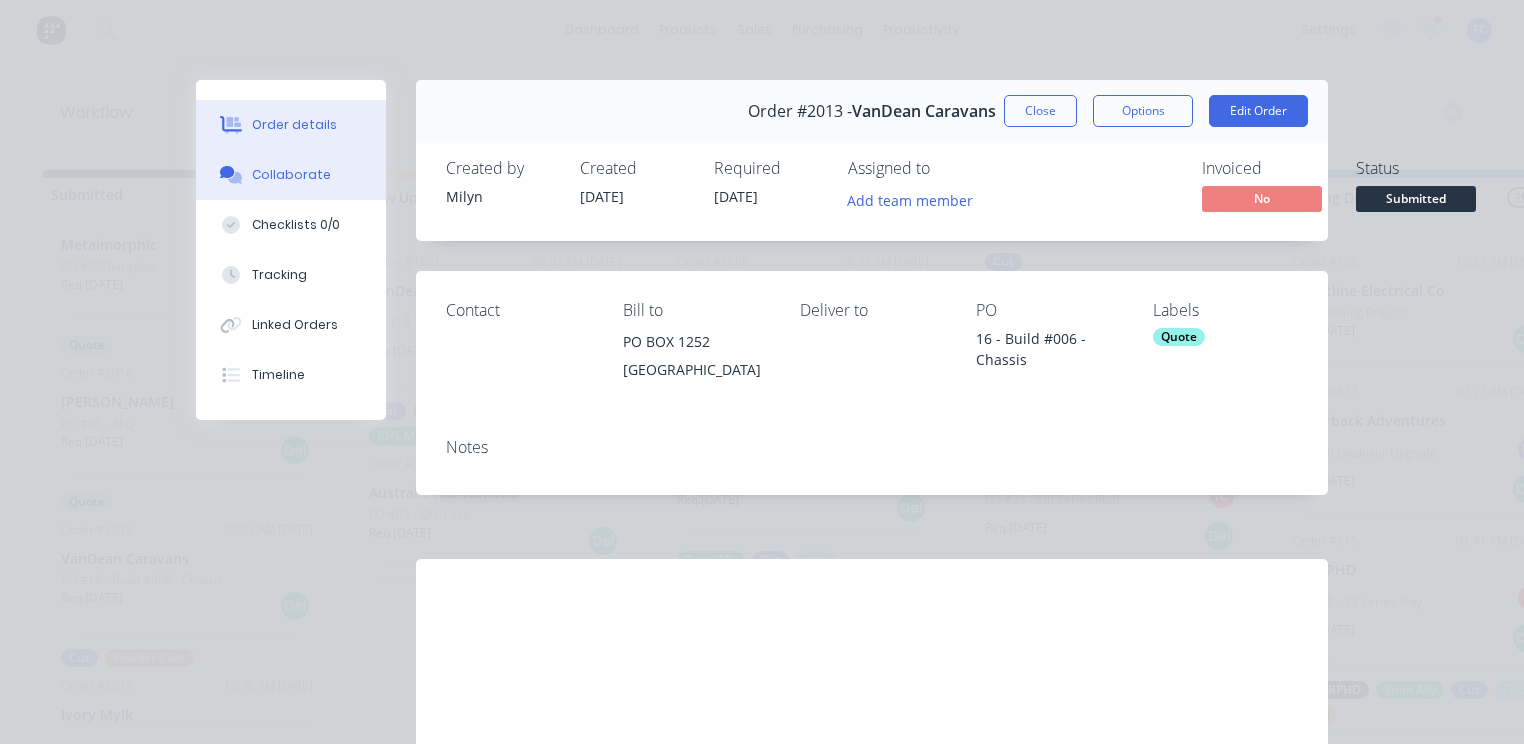 click on "Collaborate" at bounding box center (291, 175) 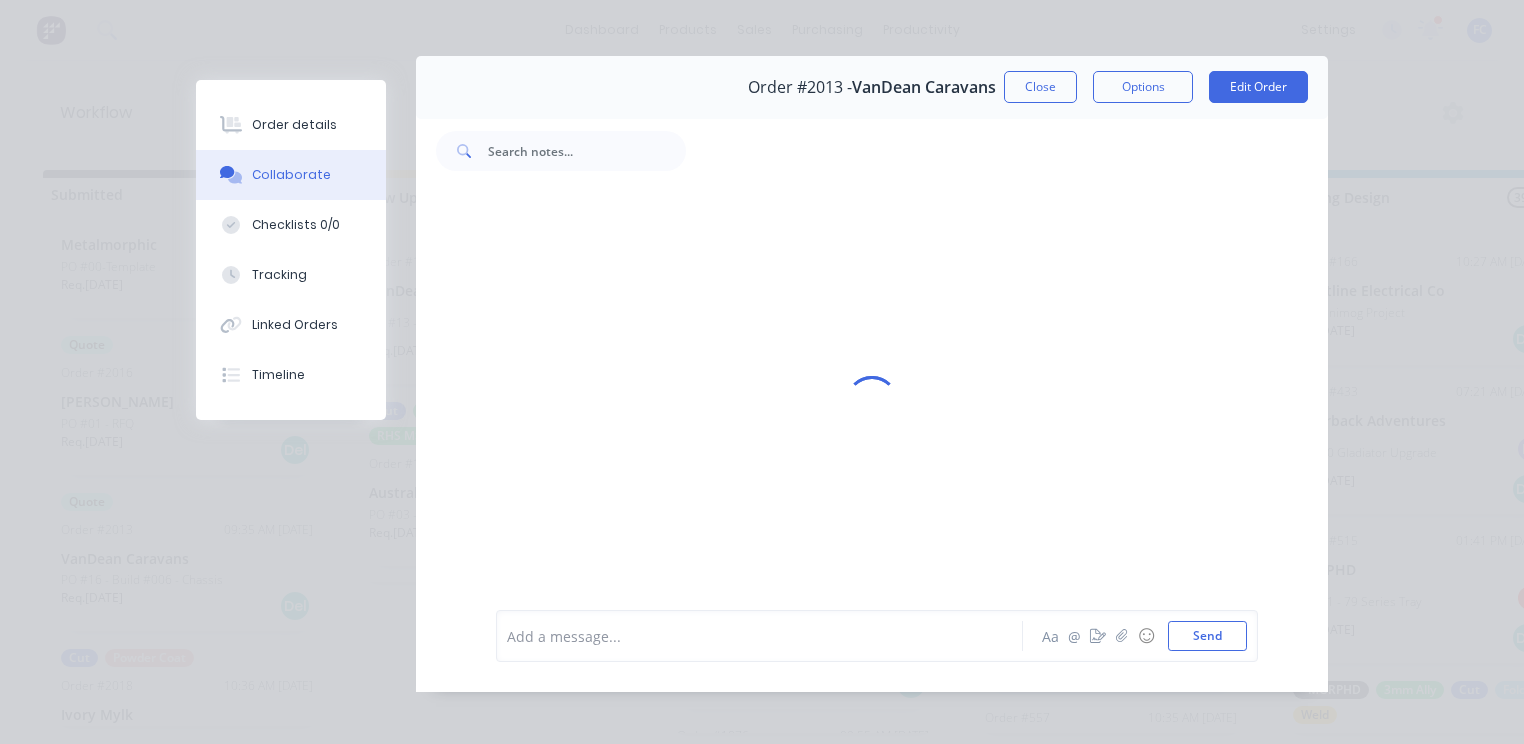 scroll, scrollTop: 46, scrollLeft: 0, axis: vertical 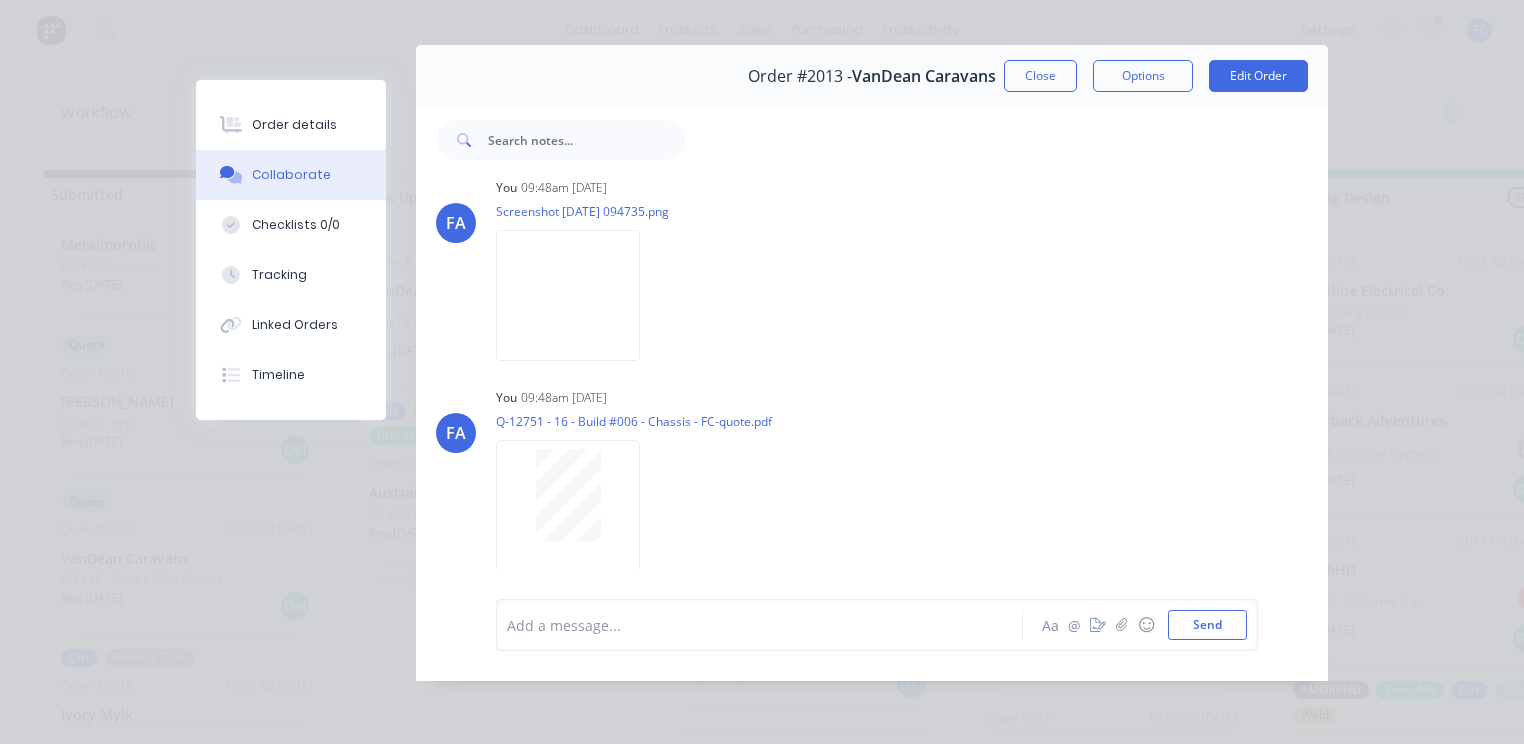 click on "Close" at bounding box center [1040, 76] 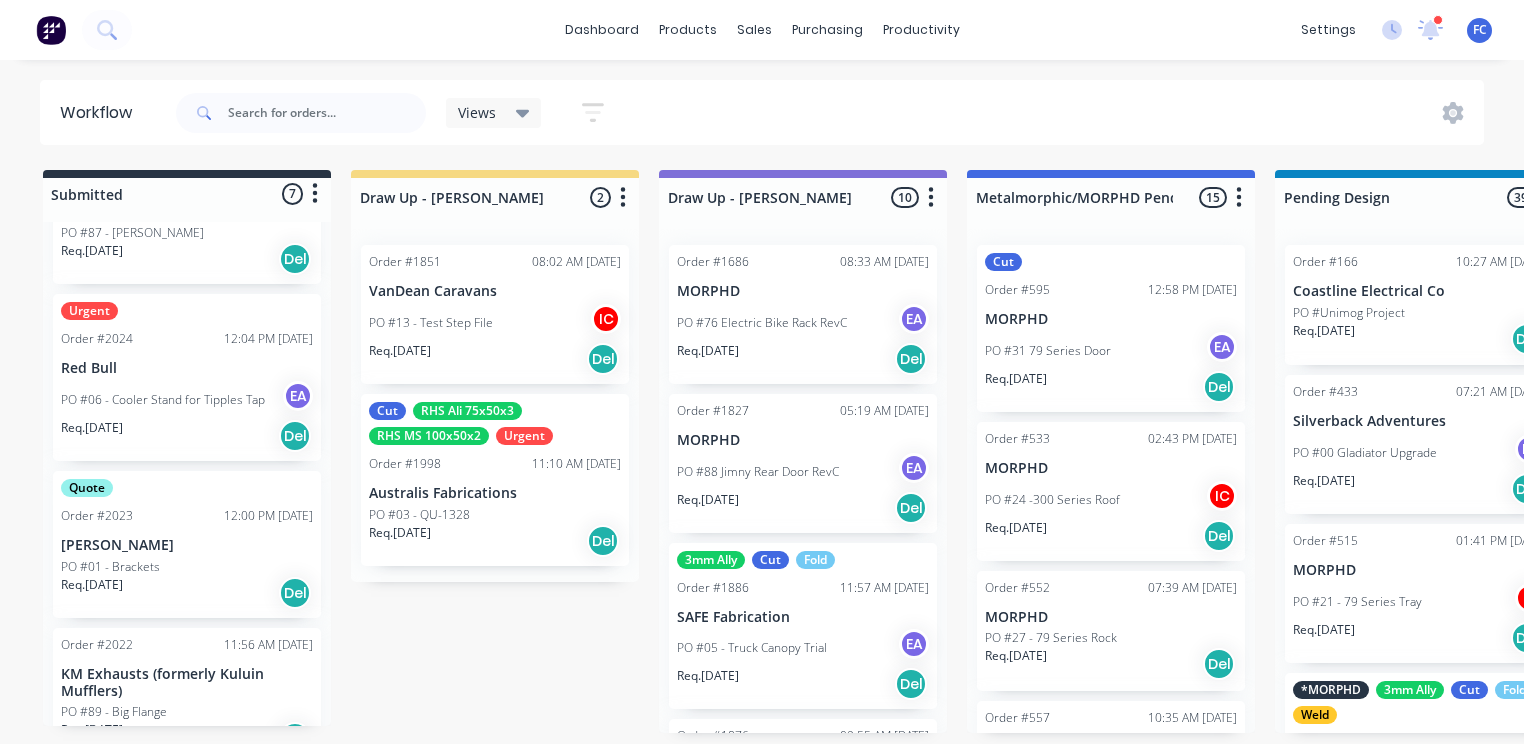 scroll, scrollTop: 704, scrollLeft: 0, axis: vertical 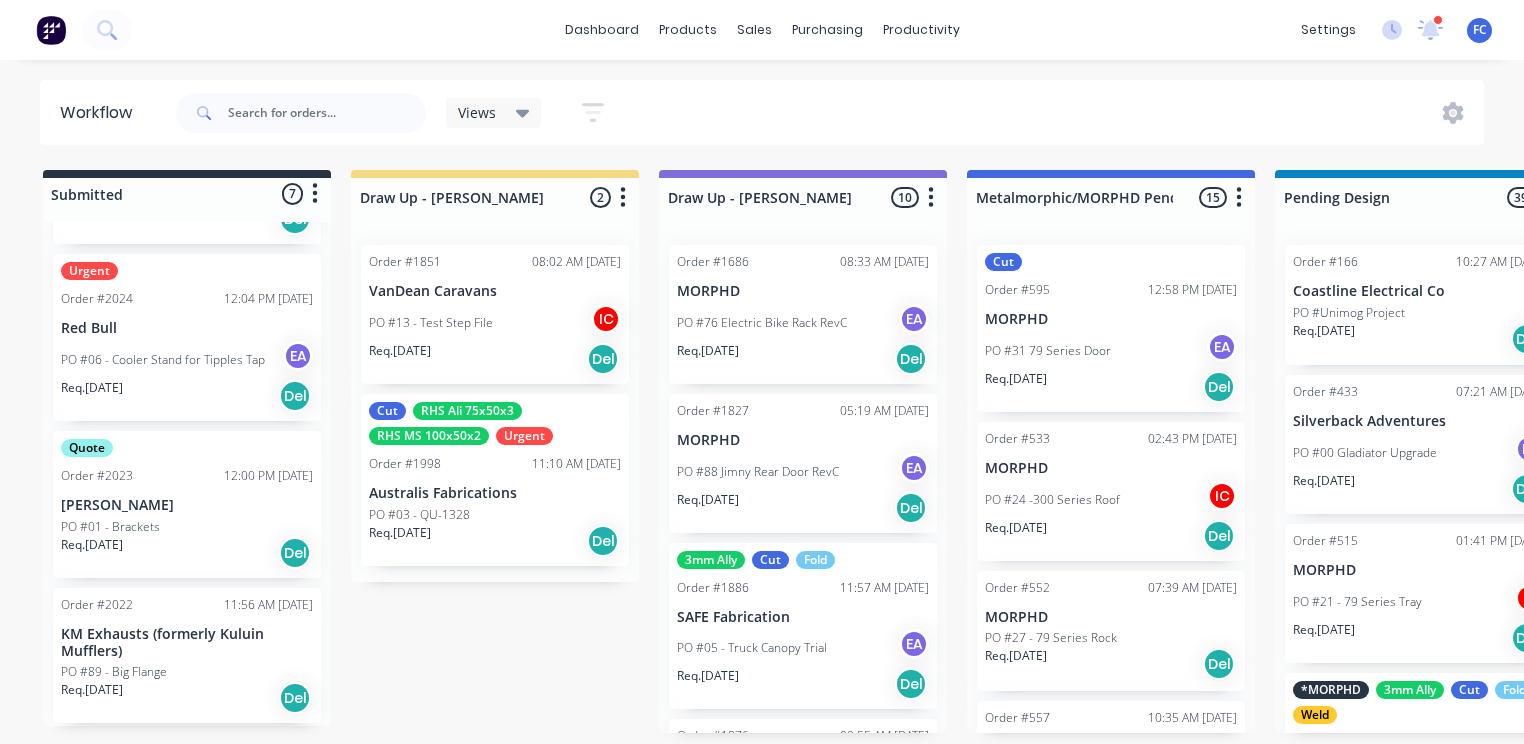 click on "PO #01 - Brackets" at bounding box center (110, 527) 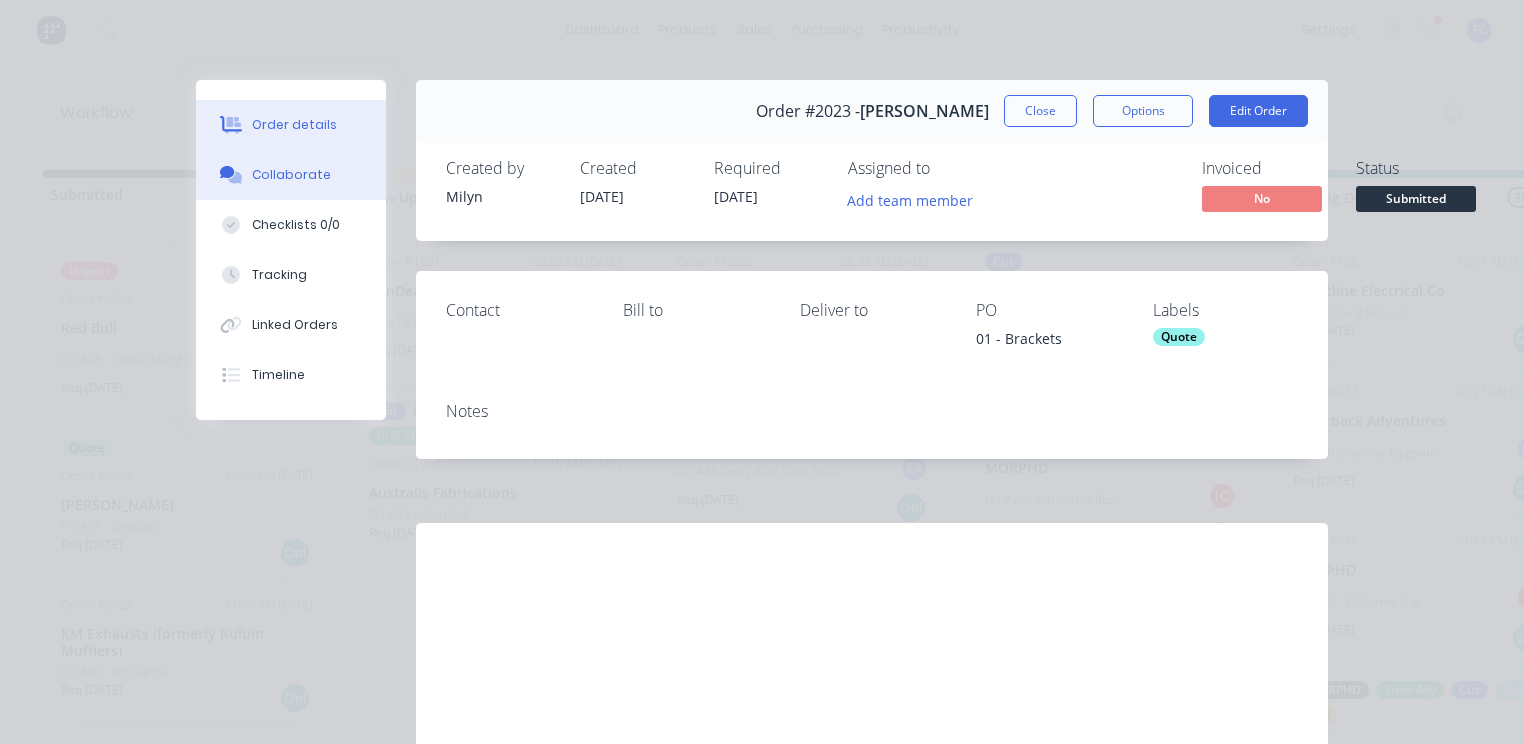 click on "Collaborate" at bounding box center [291, 175] 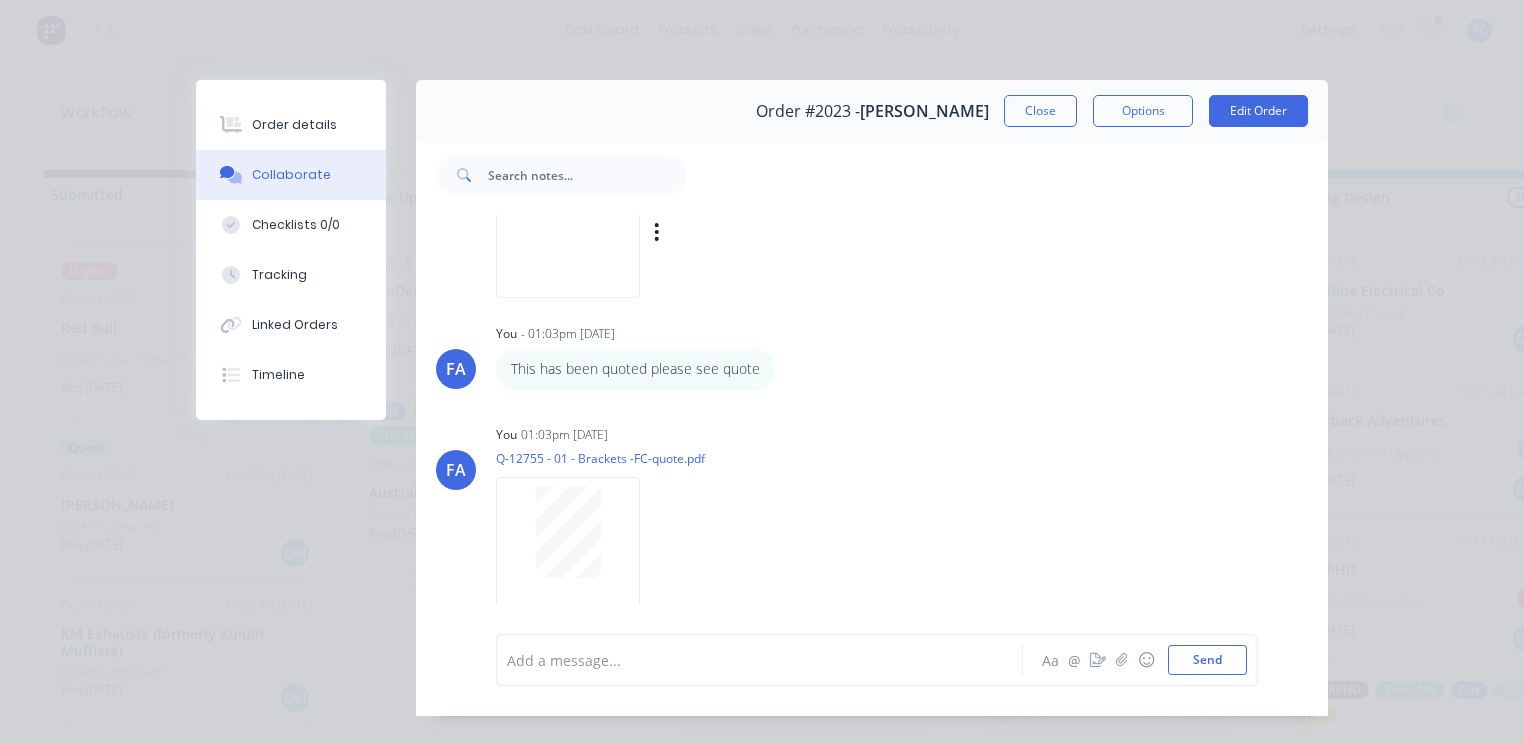 scroll, scrollTop: 237, scrollLeft: 0, axis: vertical 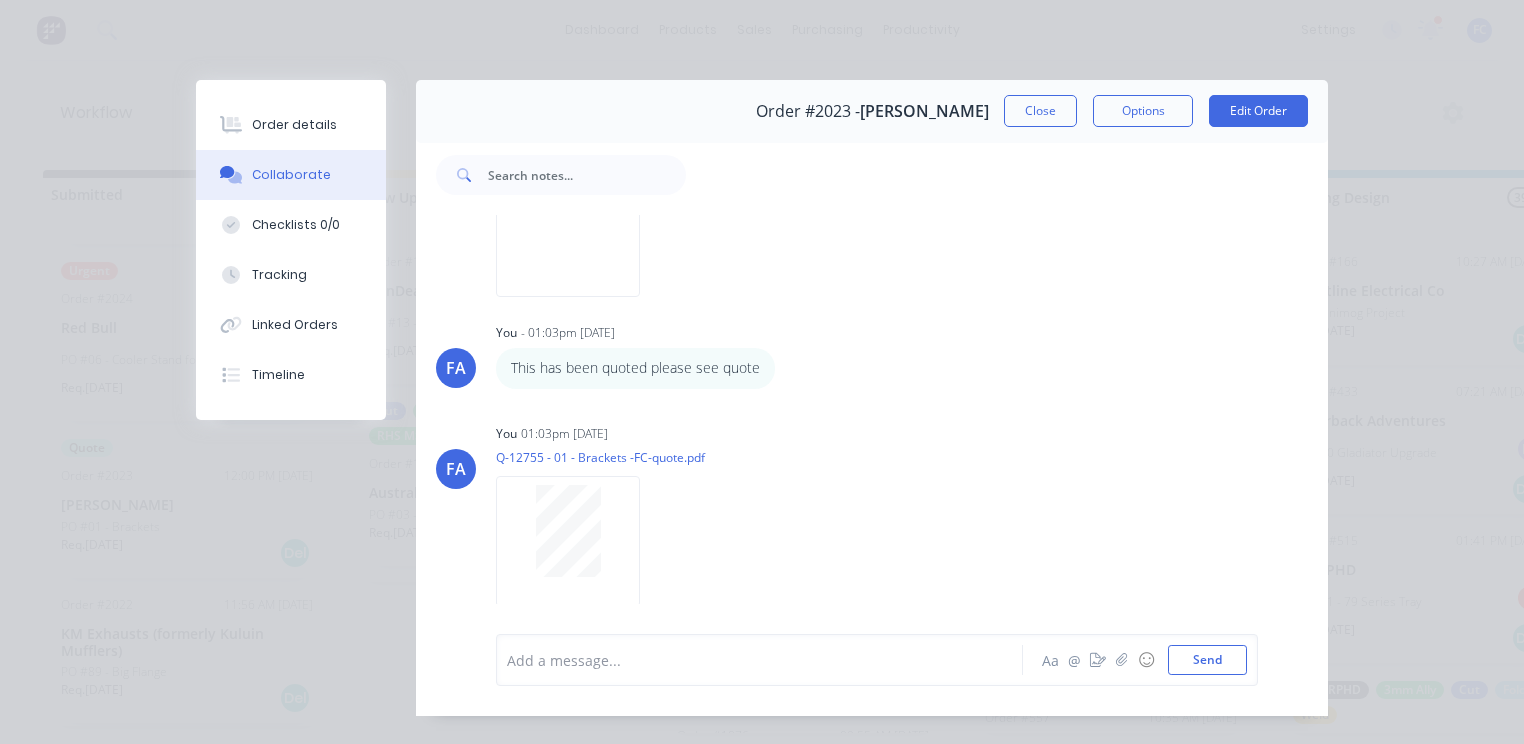 drag, startPoint x: 1023, startPoint y: 110, endPoint x: 593, endPoint y: 304, distance: 471.7372 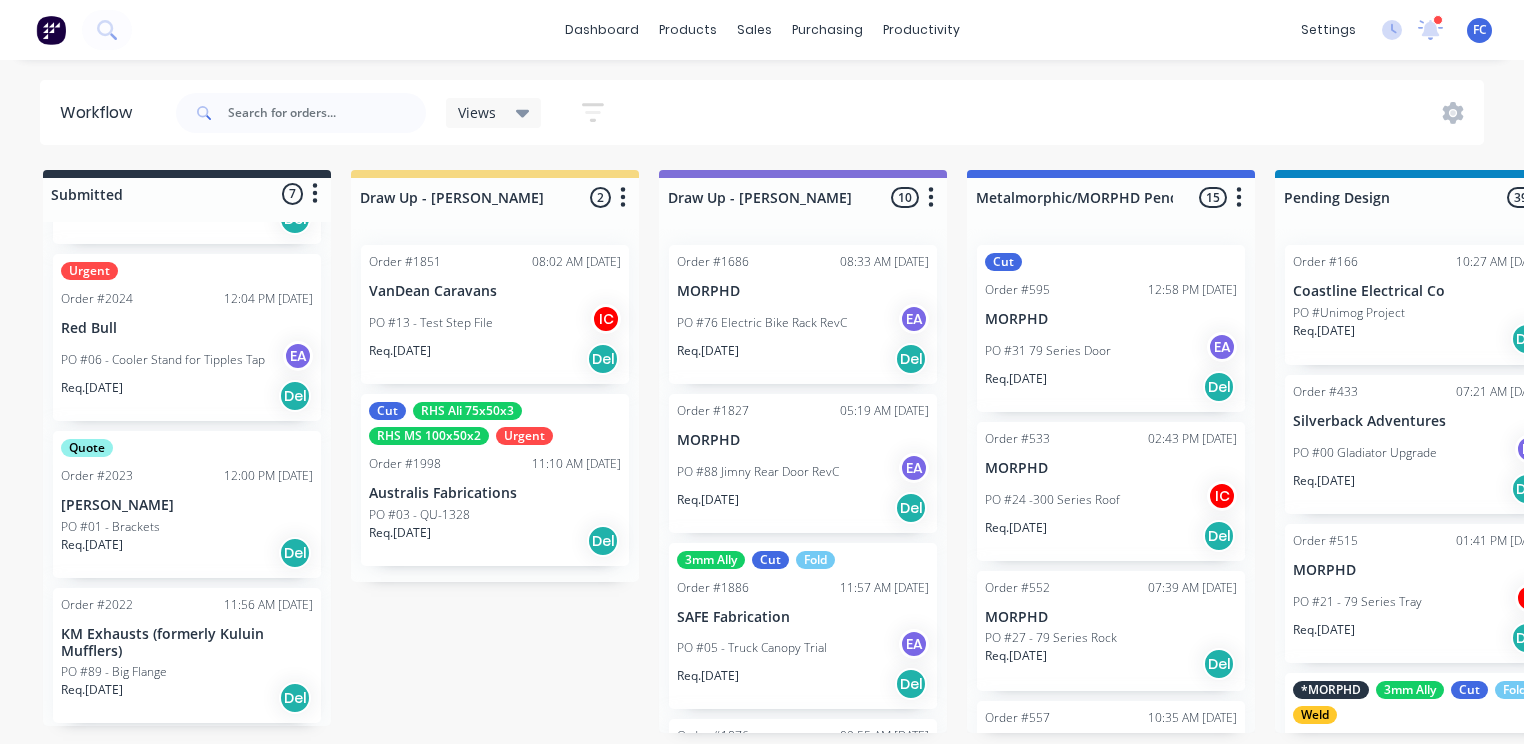 click on "KM Exhausts (formerly Kuluin Mufflers)" at bounding box center [187, 643] 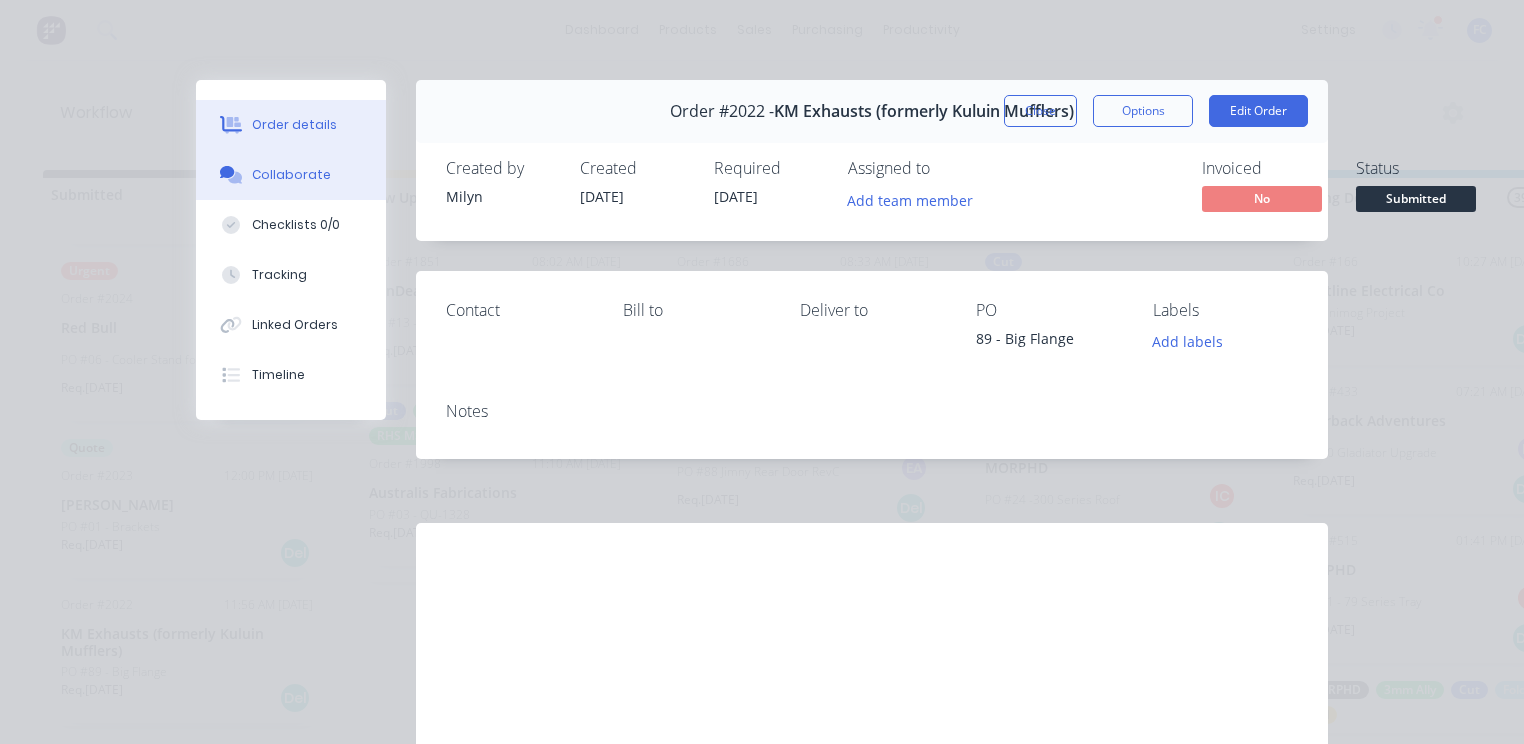 scroll, scrollTop: 0, scrollLeft: 0, axis: both 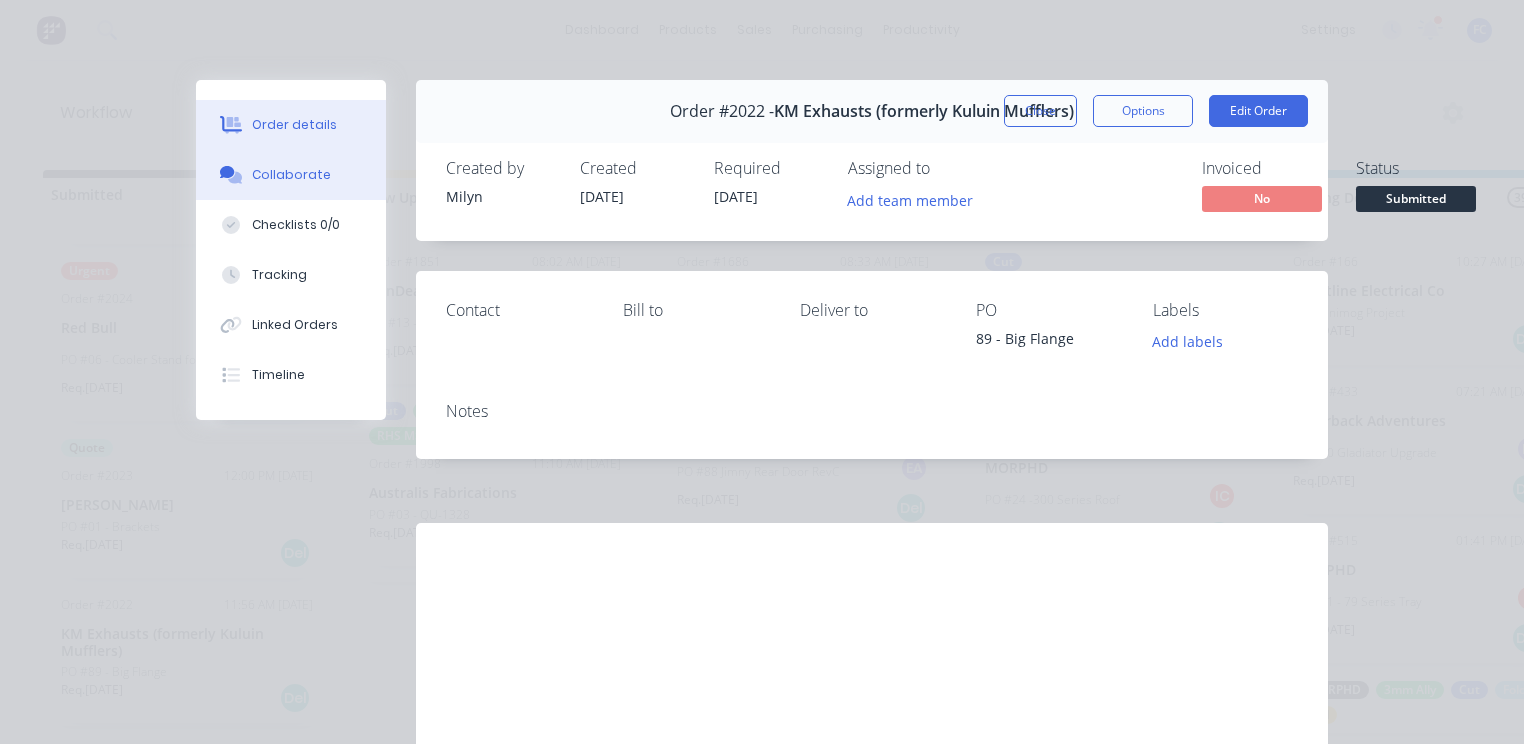 click on "Collaborate" at bounding box center [291, 175] 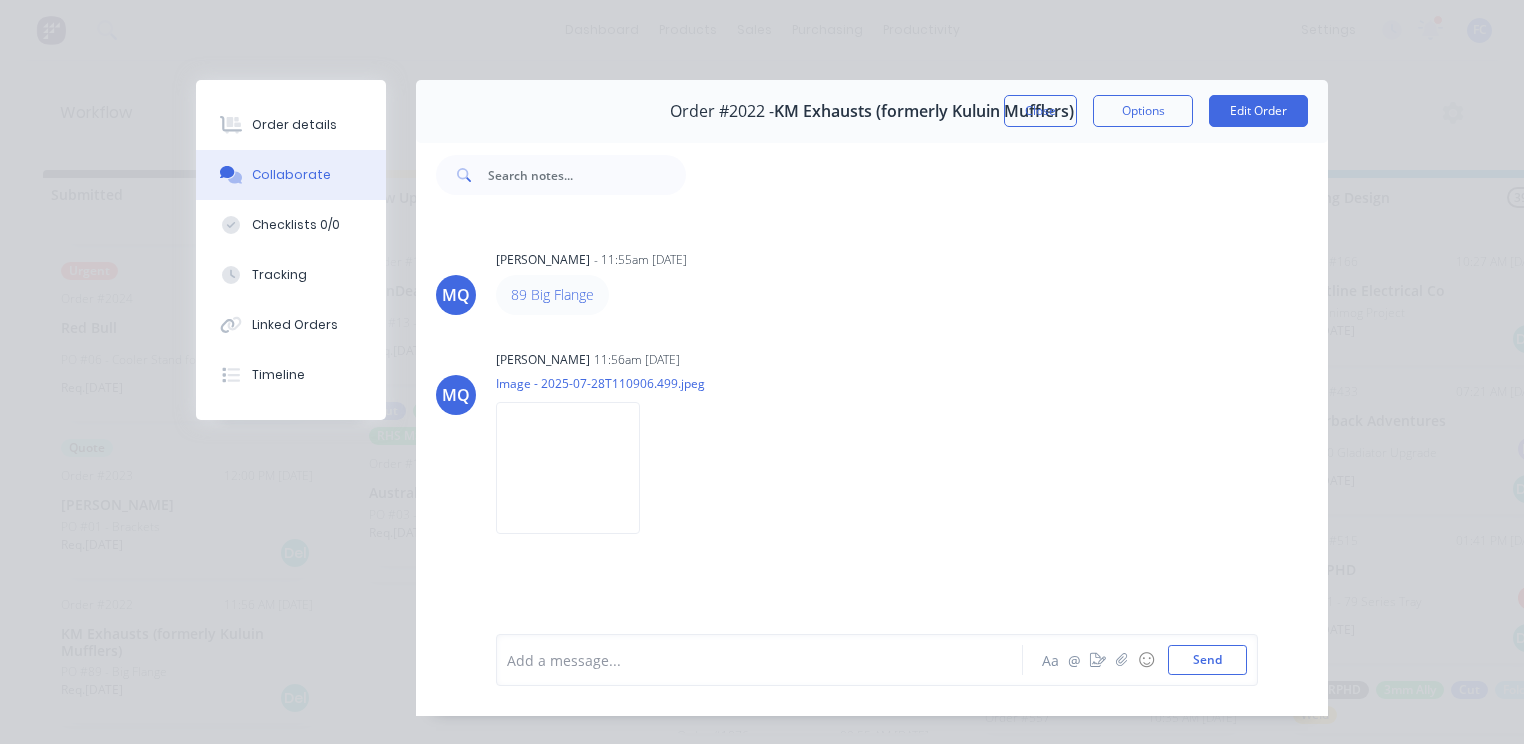 click on "Close" at bounding box center (1040, 111) 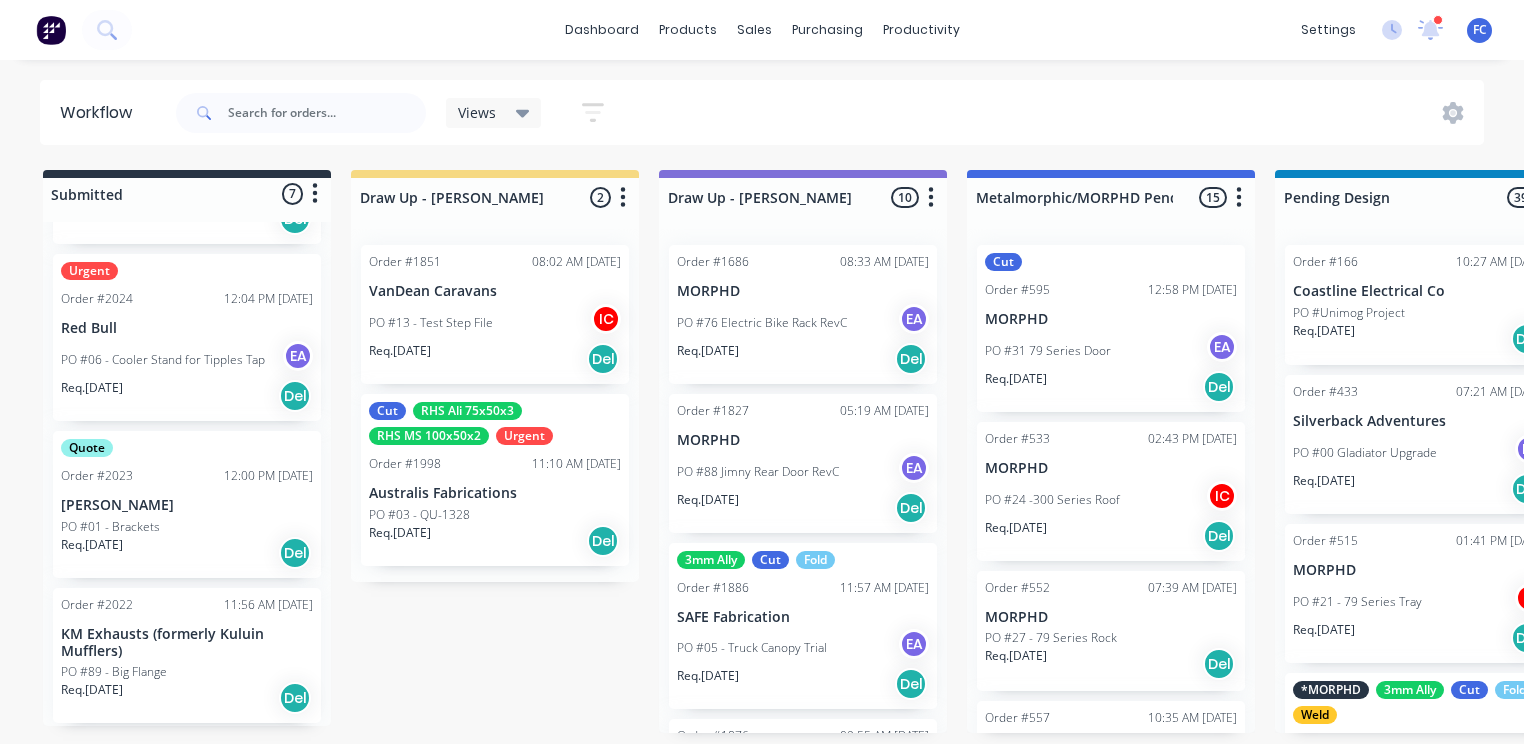 scroll, scrollTop: 0, scrollLeft: 0, axis: both 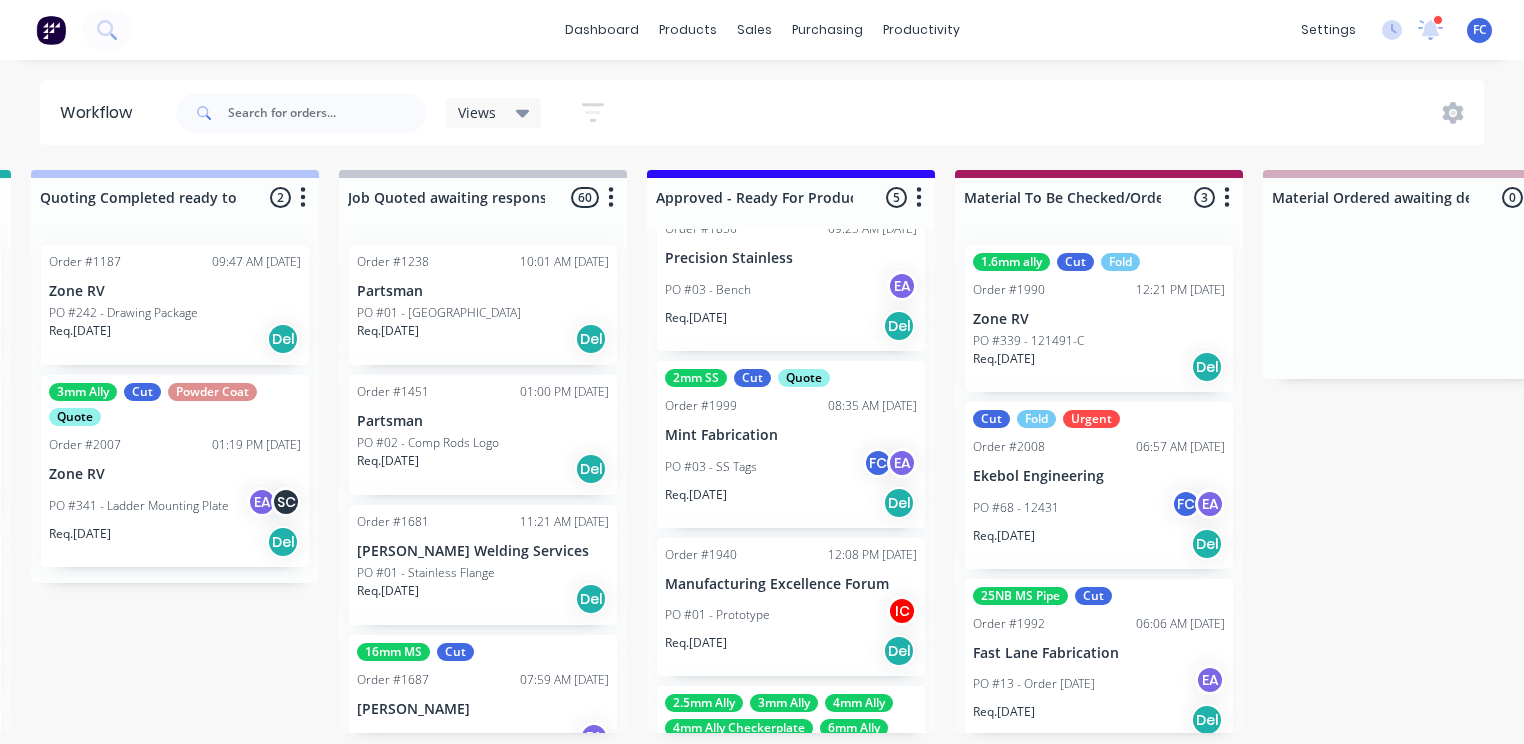 click on "PO #01 - Prototype IC" at bounding box center [791, 615] 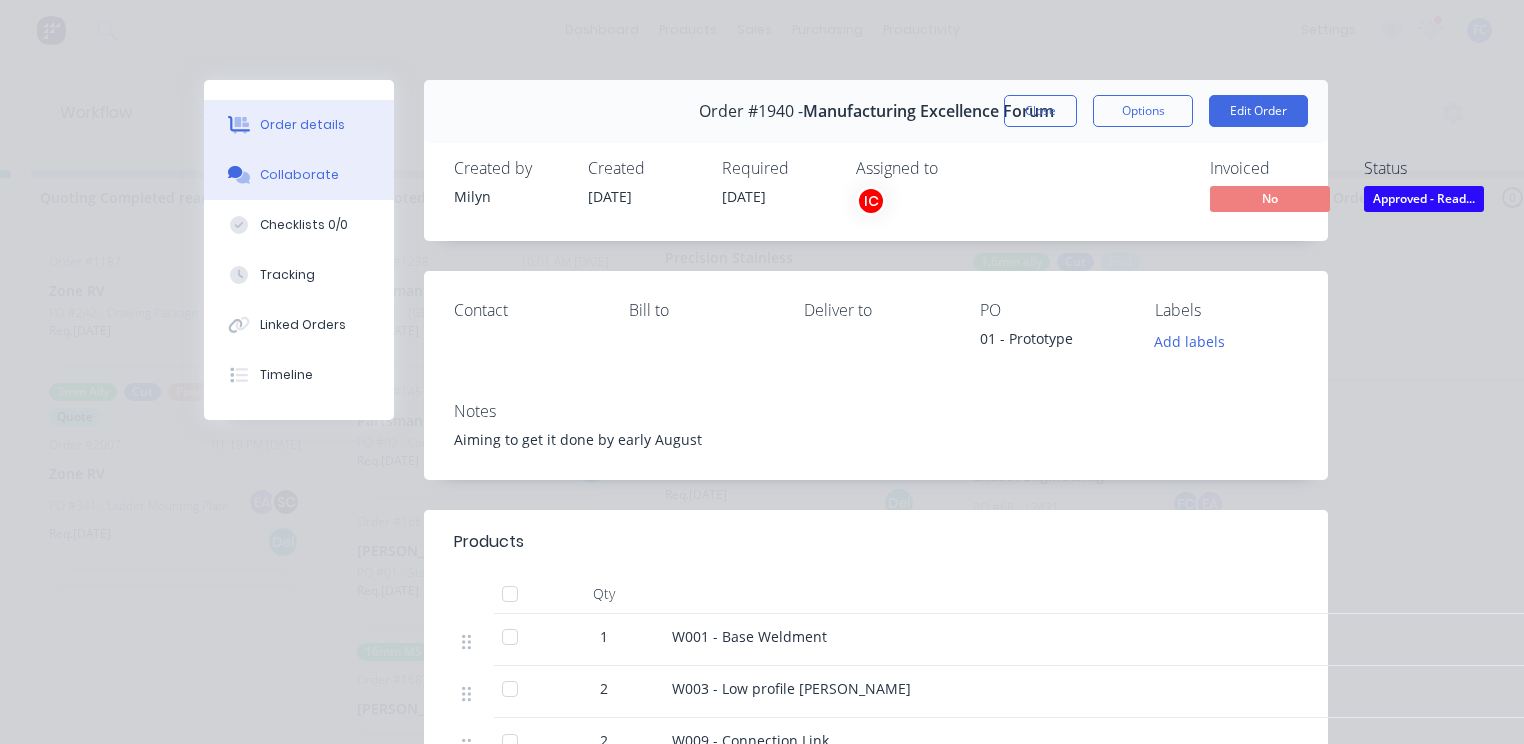 click on "Collaborate" at bounding box center (299, 175) 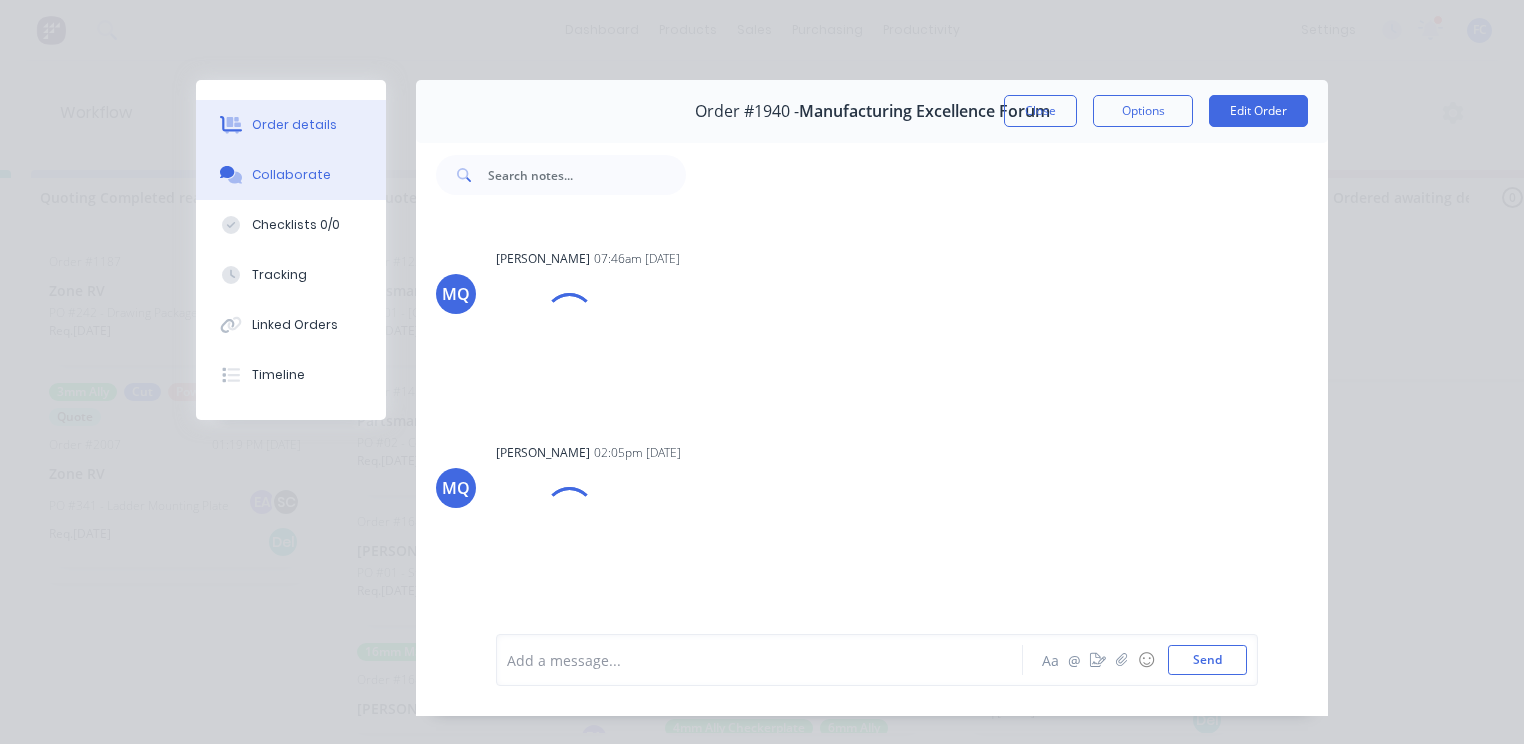 scroll, scrollTop: 429, scrollLeft: 0, axis: vertical 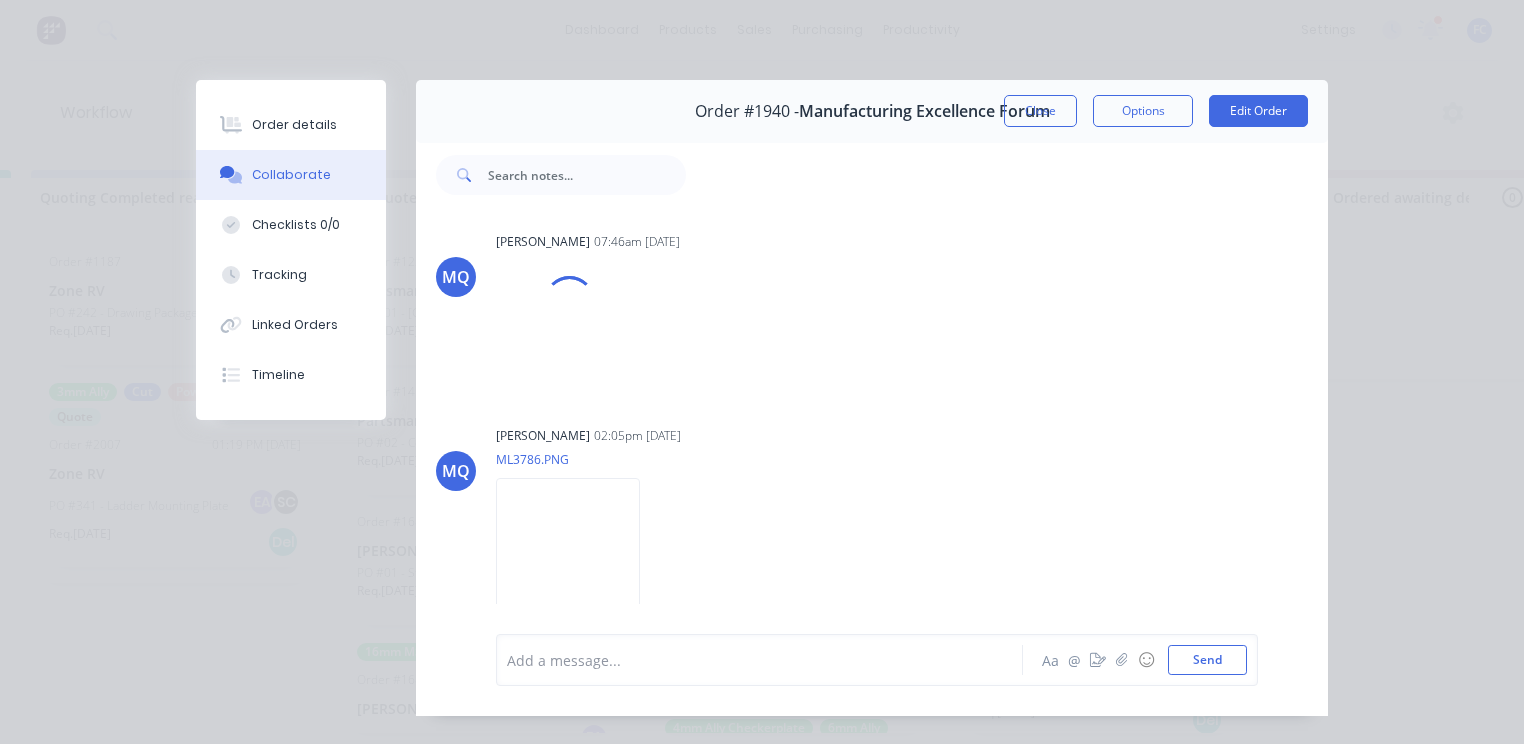 click on "Order details" at bounding box center [294, 125] 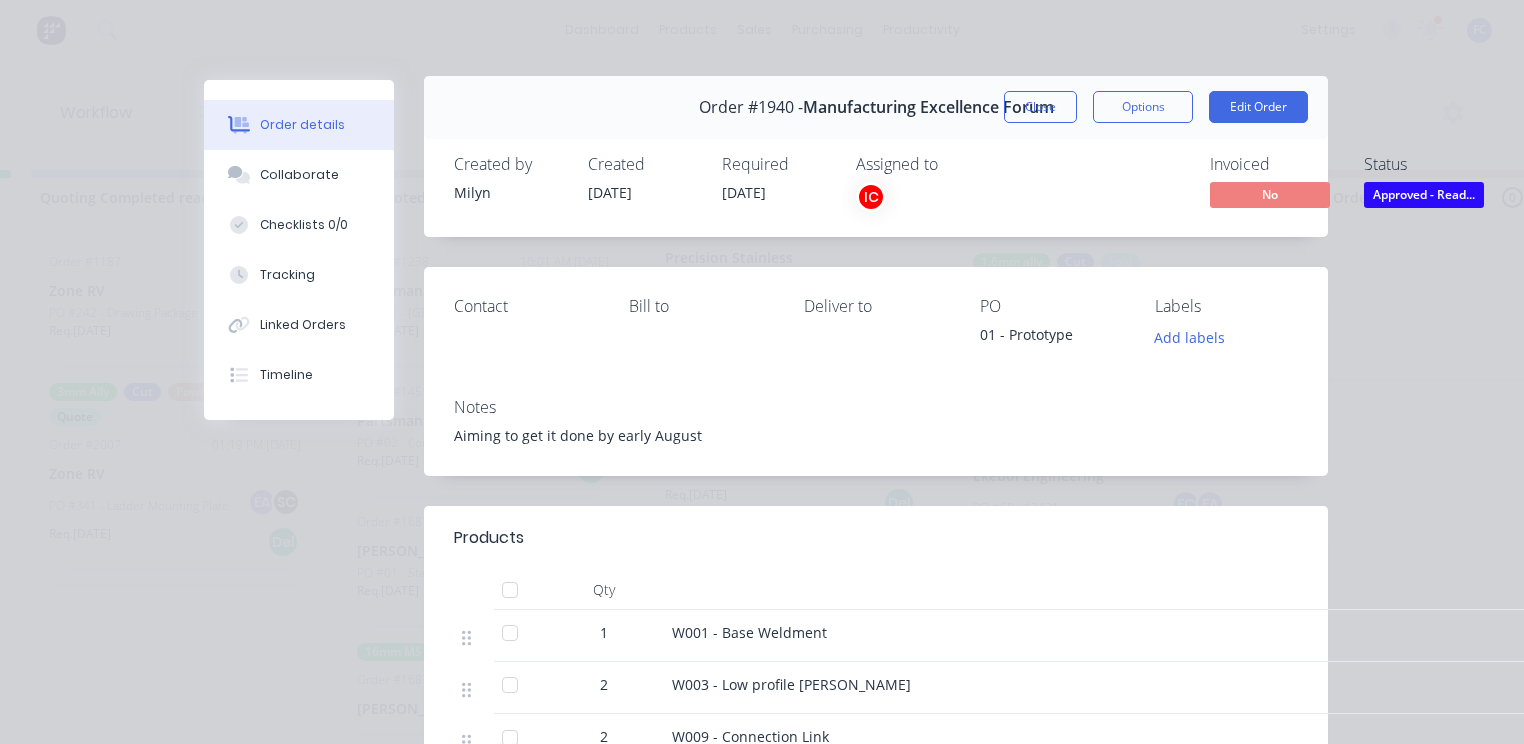 scroll, scrollTop: 0, scrollLeft: 0, axis: both 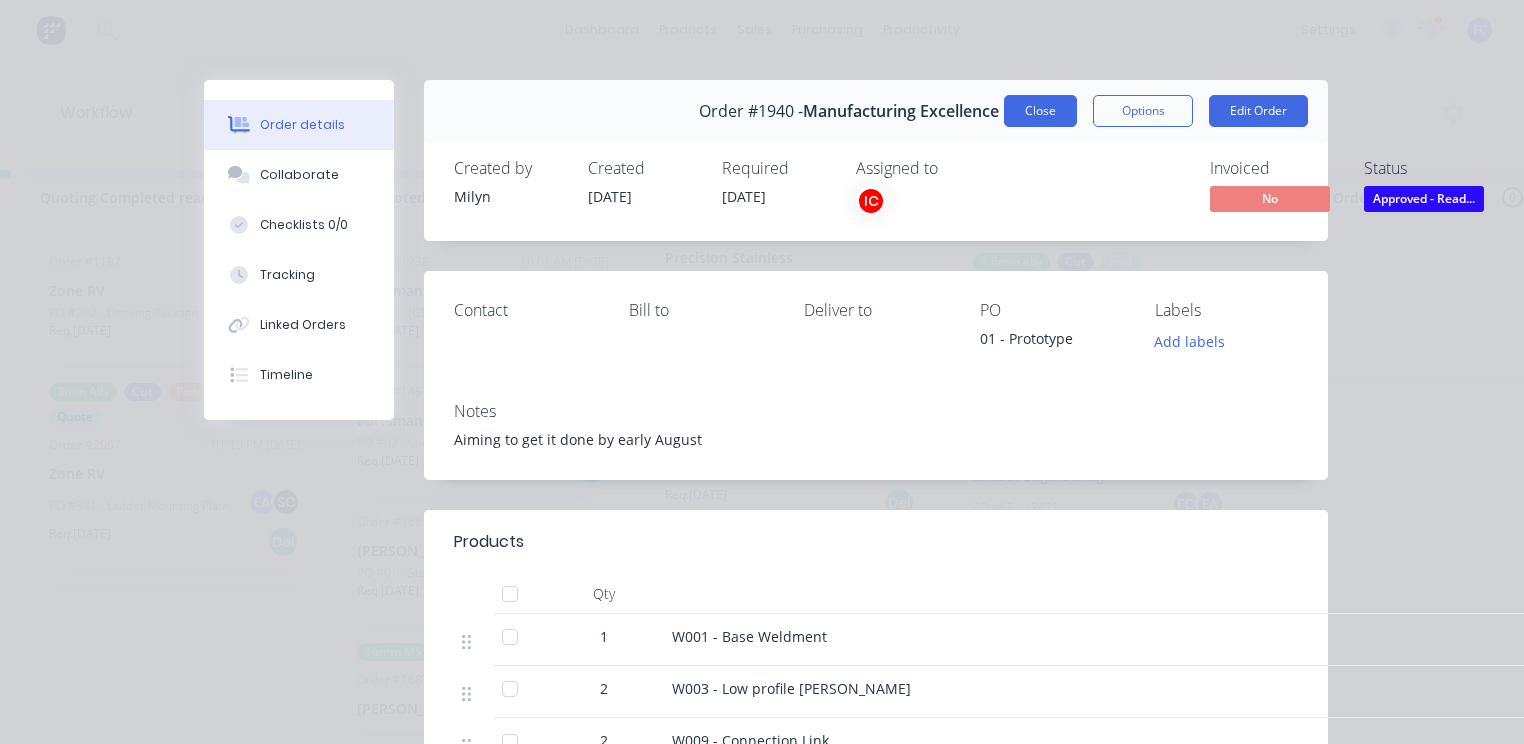 click on "Close" at bounding box center (1040, 111) 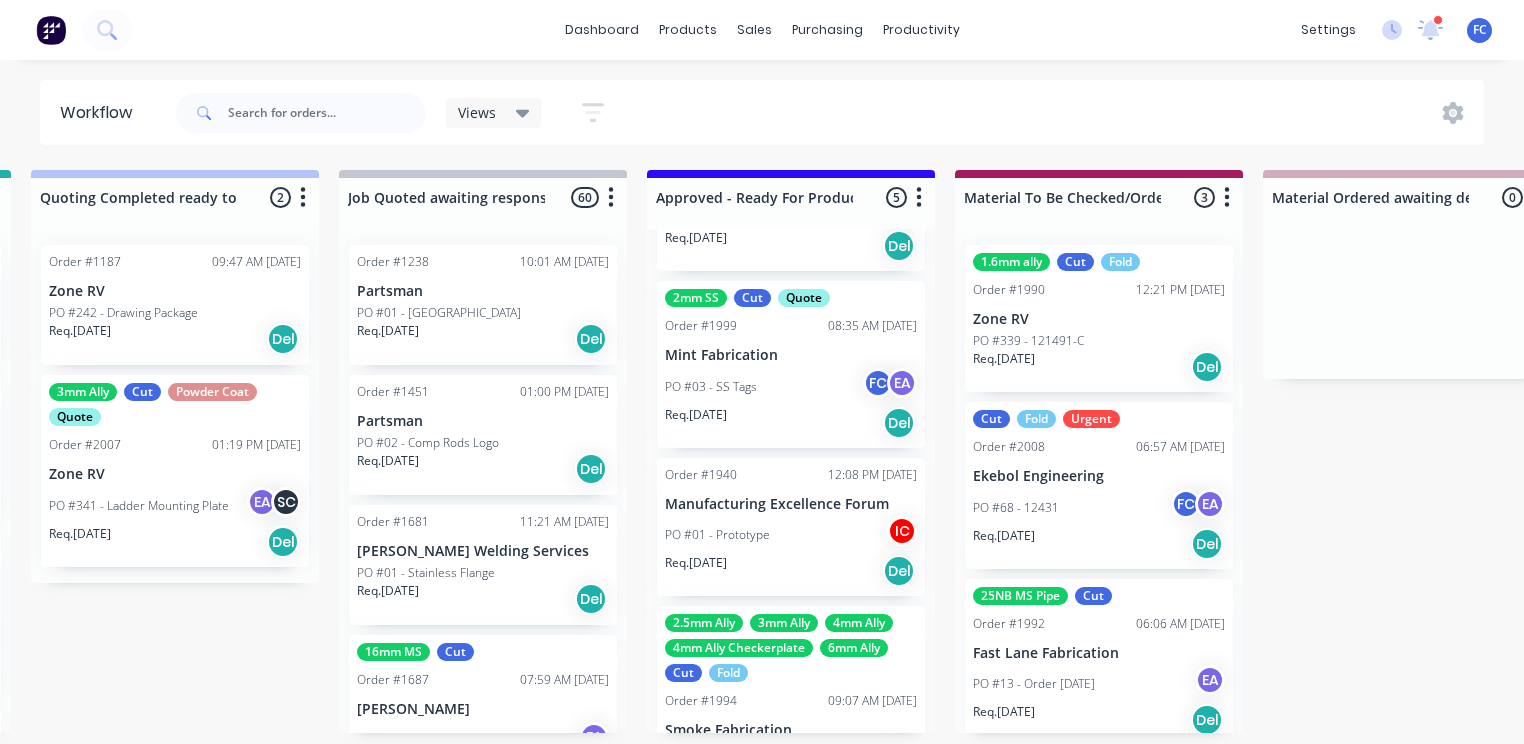 scroll, scrollTop: 461, scrollLeft: 0, axis: vertical 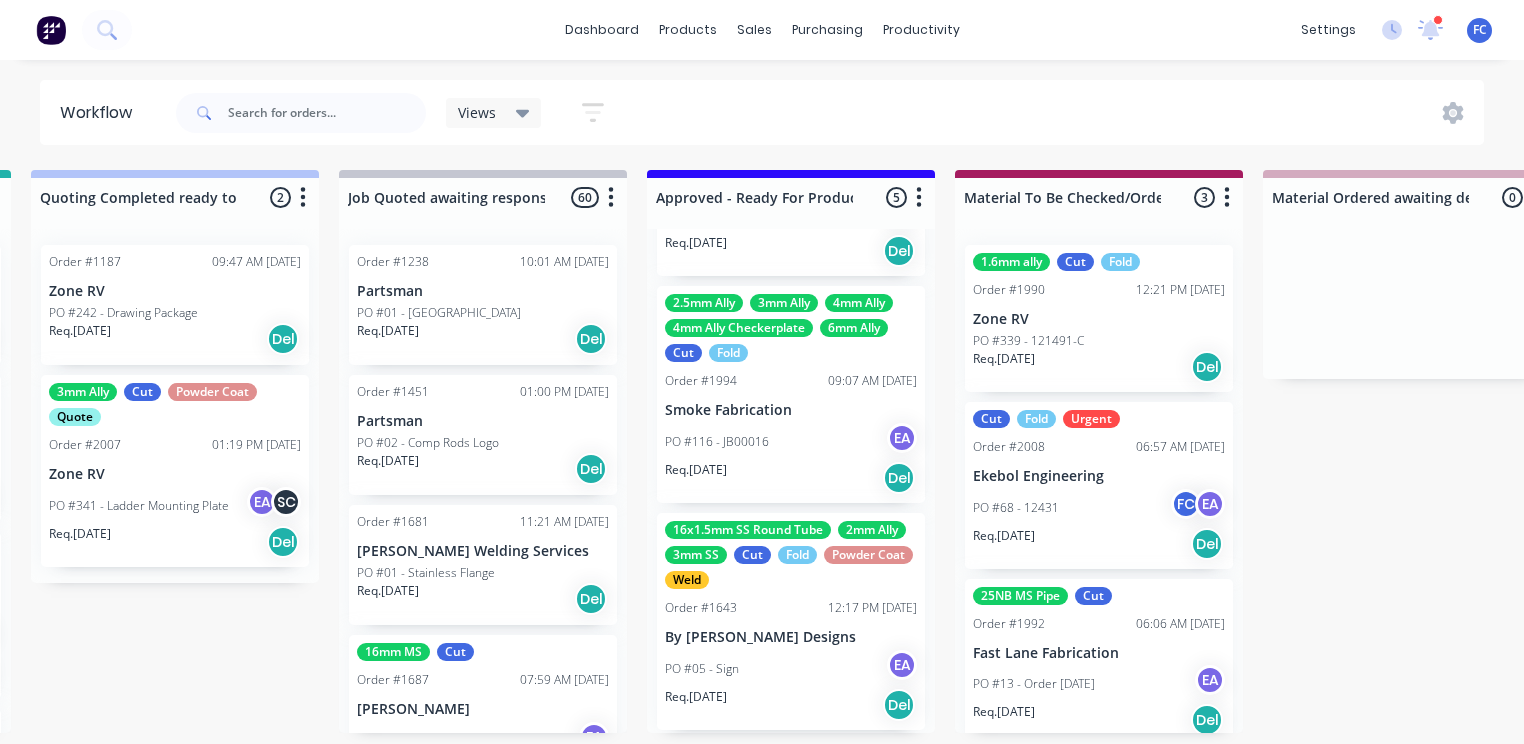 click on "1.6mm SS Cut Fold Order #1850 09:23 AM [DATE] Precision Stainless PO #03 - Bench EA Req. [DATE] Del 2mm SS Cut Quote Order #1999 08:35 AM [DATE] Mint Fabrication PO #03 - SS Tags
FC EA Req. [DATE] Del Order #1940 12:08 PM [DATE] Manufacturing Excellence Forum PO #01 - Prototype IC Req. [DATE] Del 2.5mm Ally 3mm Ally 4mm Ally 4mm Ally Checkerplate 6mm Ally Cut Fold Order #1994 09:07 AM [DATE] Smoke Fabrication PO #116 -  JB00016
EA Req. [DATE] Del 16x1.5mm SS Round Tube 2mm Ally 3mm SS Cut Fold Powder Coat Weld Order #1643 12:17 PM [DATE] By [PERSON_NAME] Designs PO #05 - Sign
EA Req. [DATE] Del" at bounding box center (791, 481) 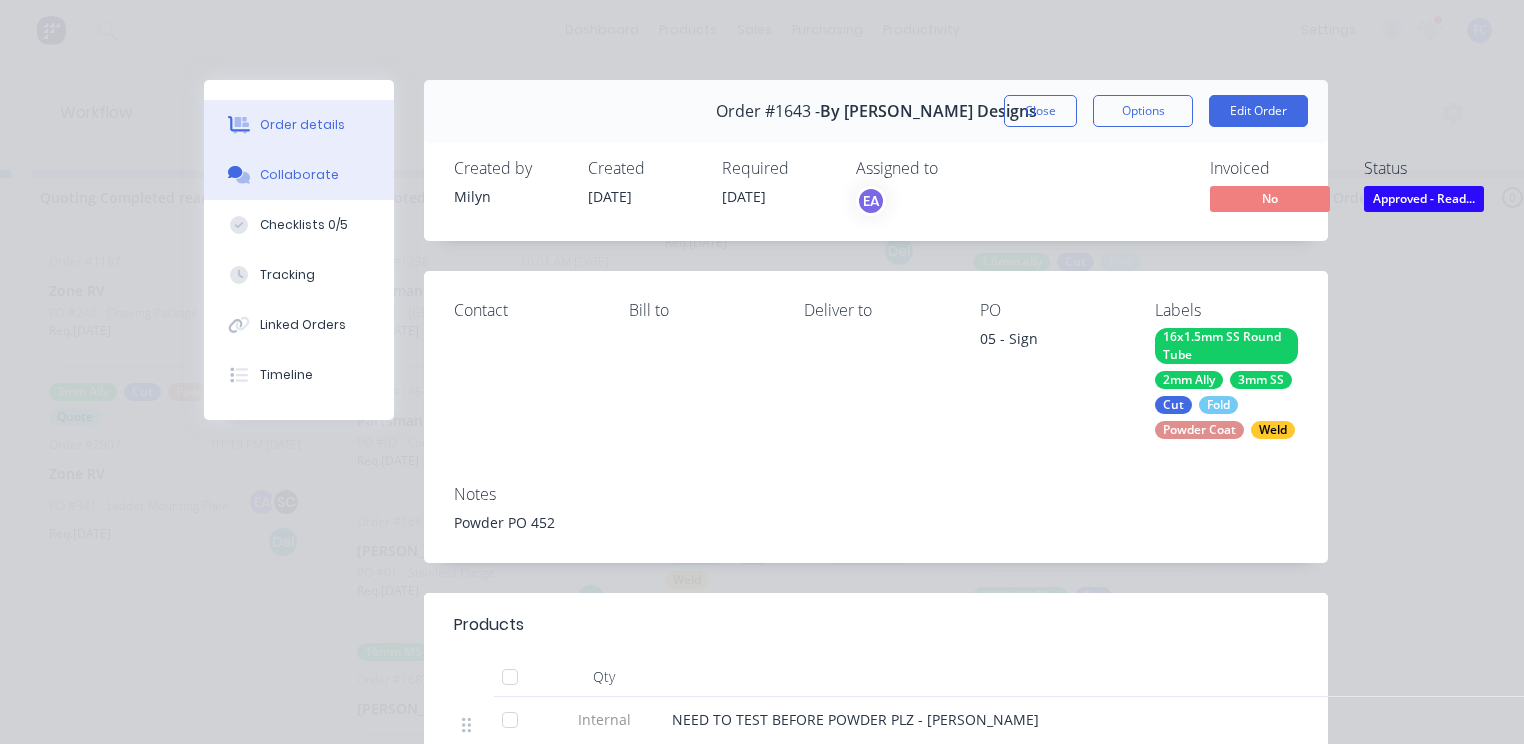 click on "Collaborate" at bounding box center [299, 175] 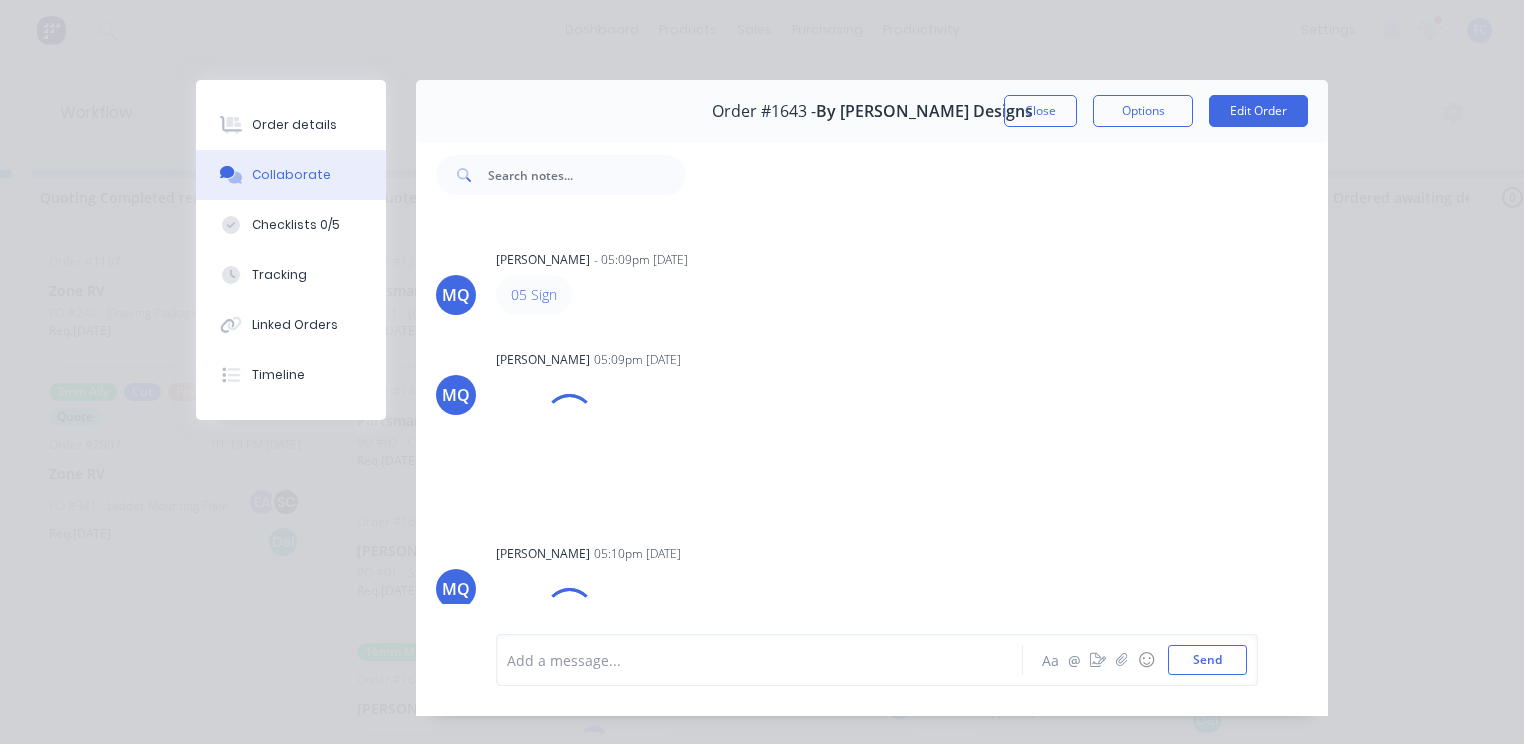 scroll, scrollTop: 671, scrollLeft: 0, axis: vertical 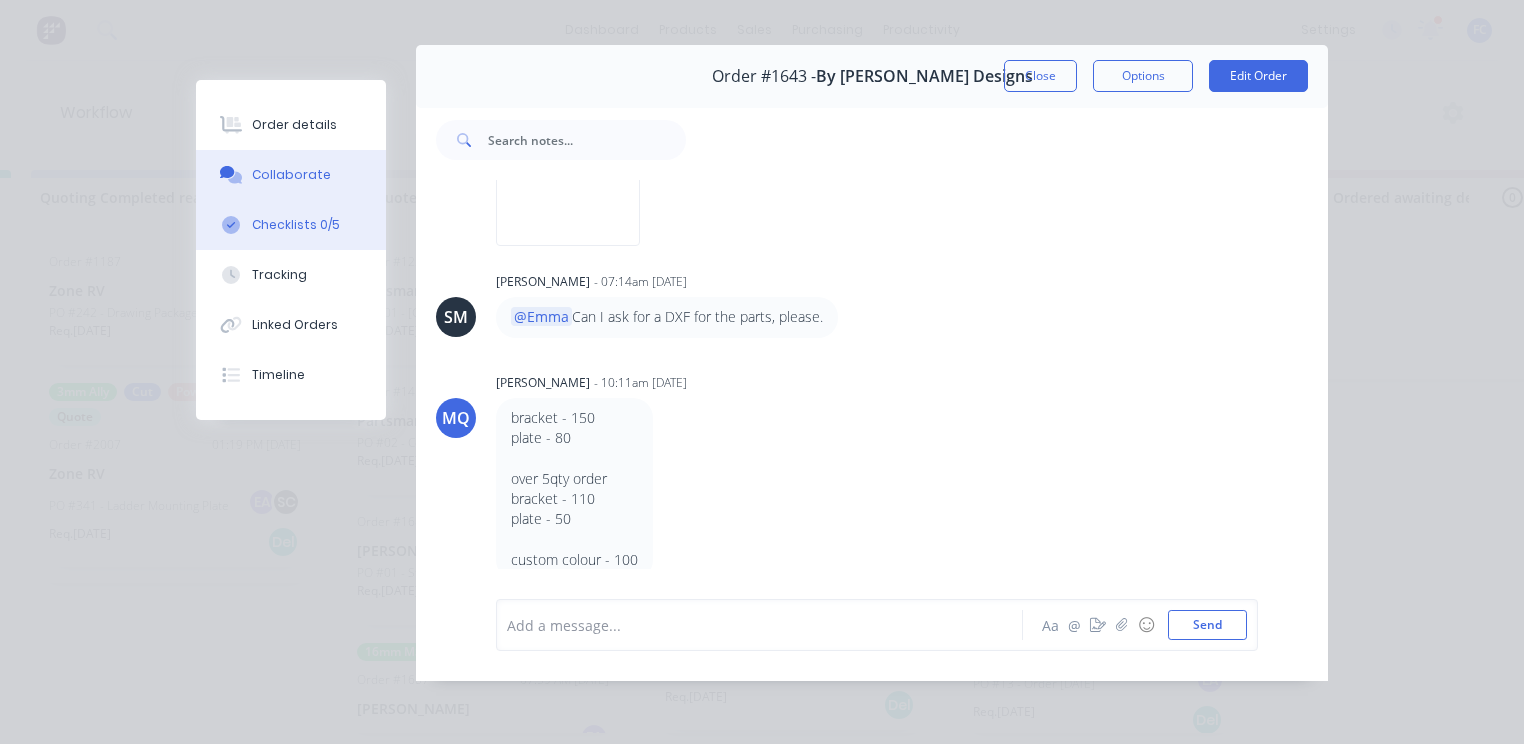 click on "Checklists 0/5" at bounding box center [296, 225] 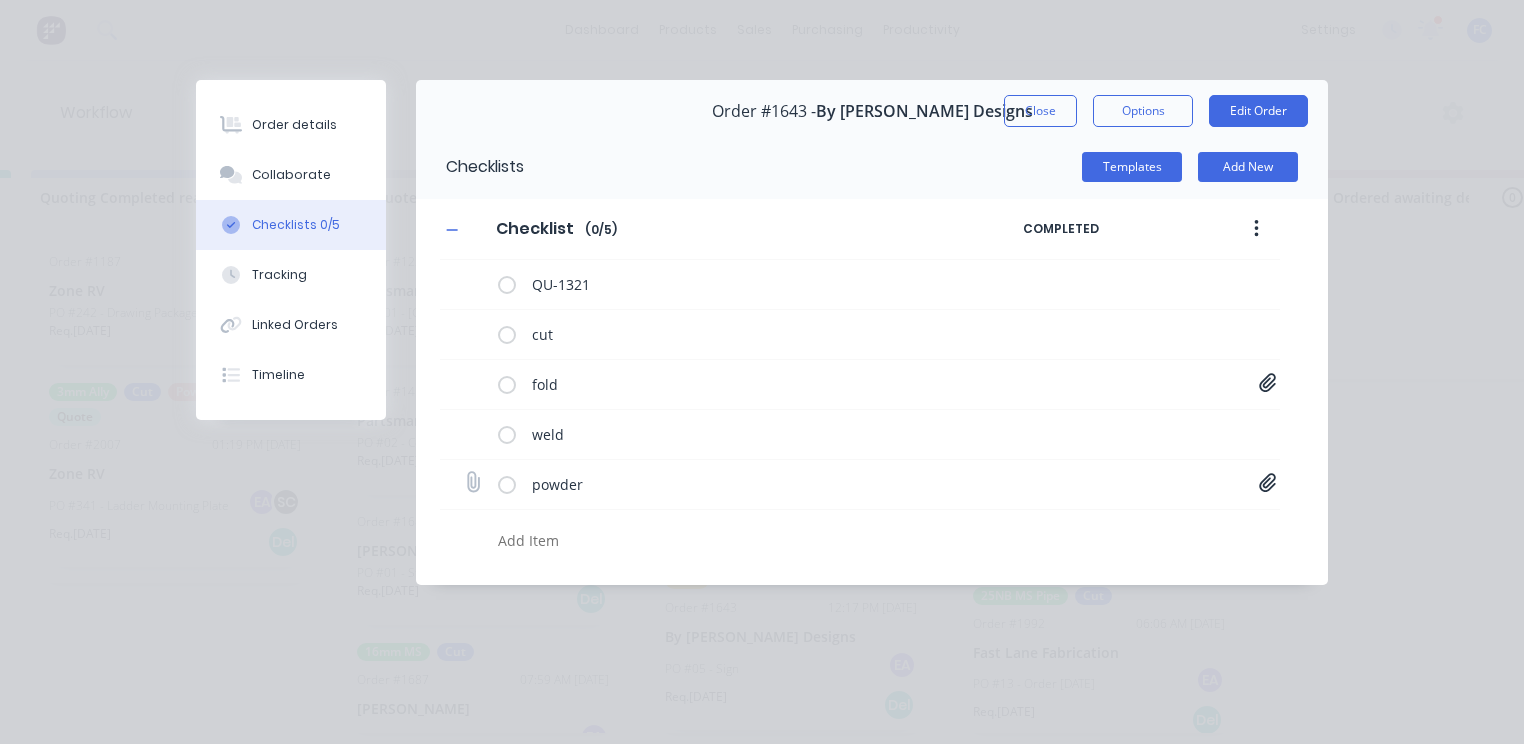 click 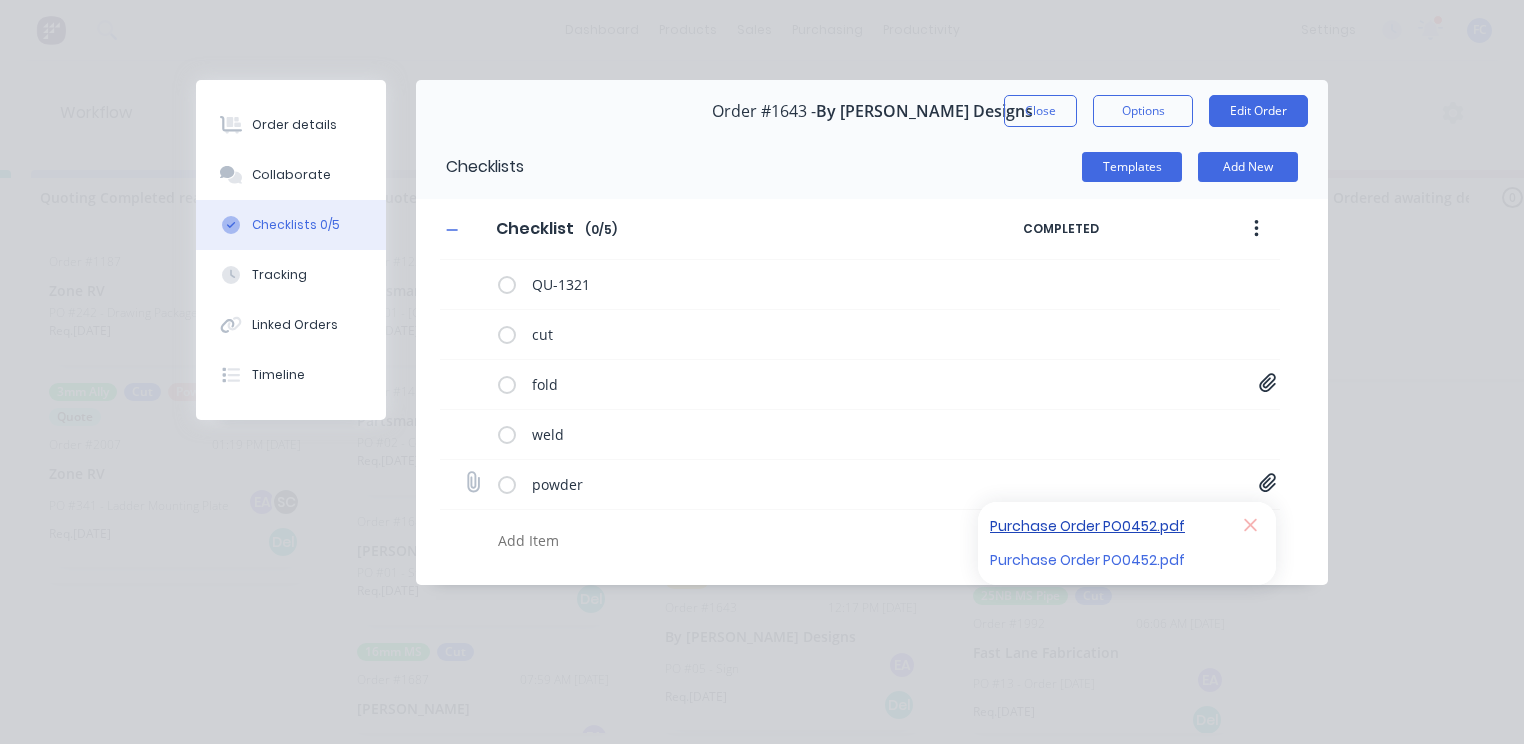 click on "Purchase Order PO0452.pdf" at bounding box center (1106, 526) 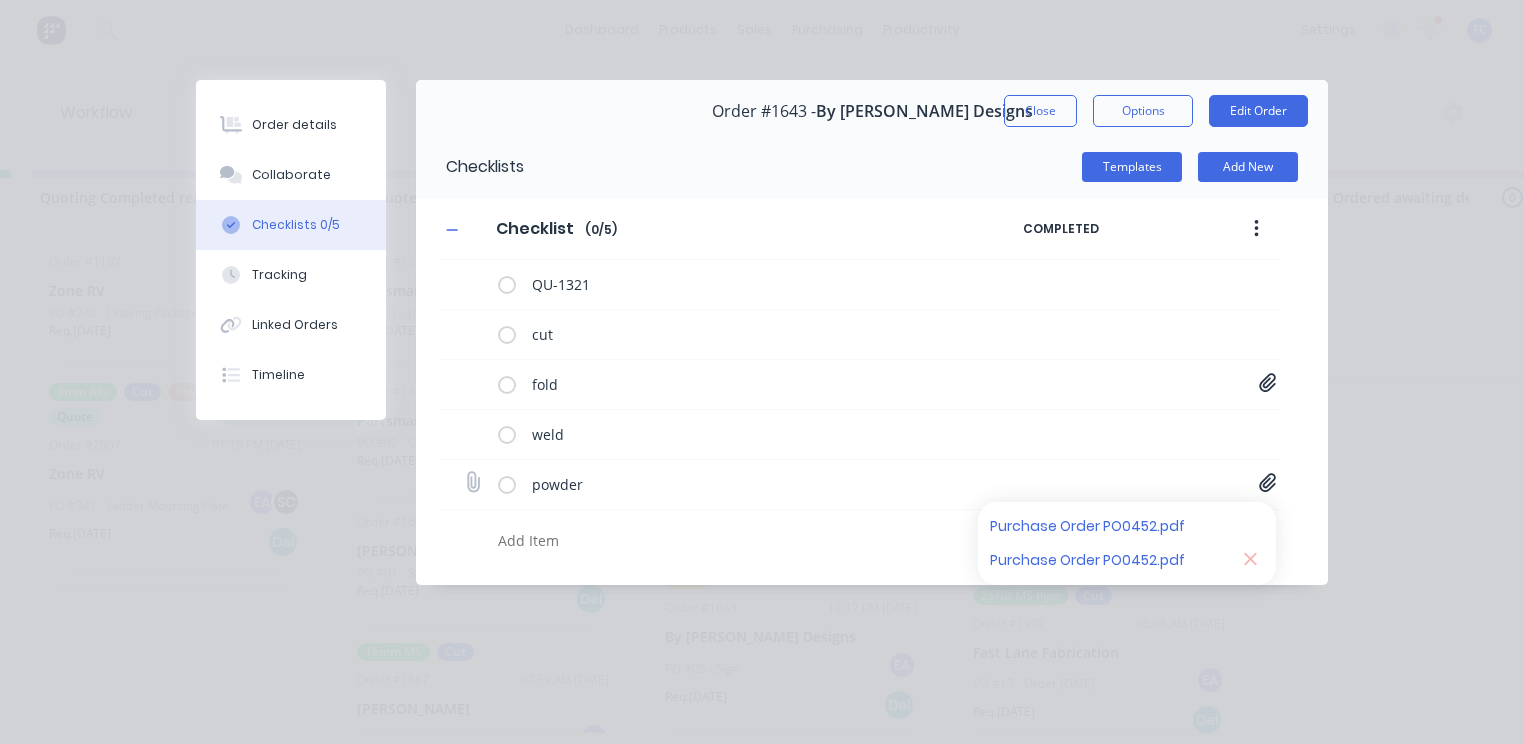 click on "Purchase Order PO0452.pdf" at bounding box center [1127, 560] 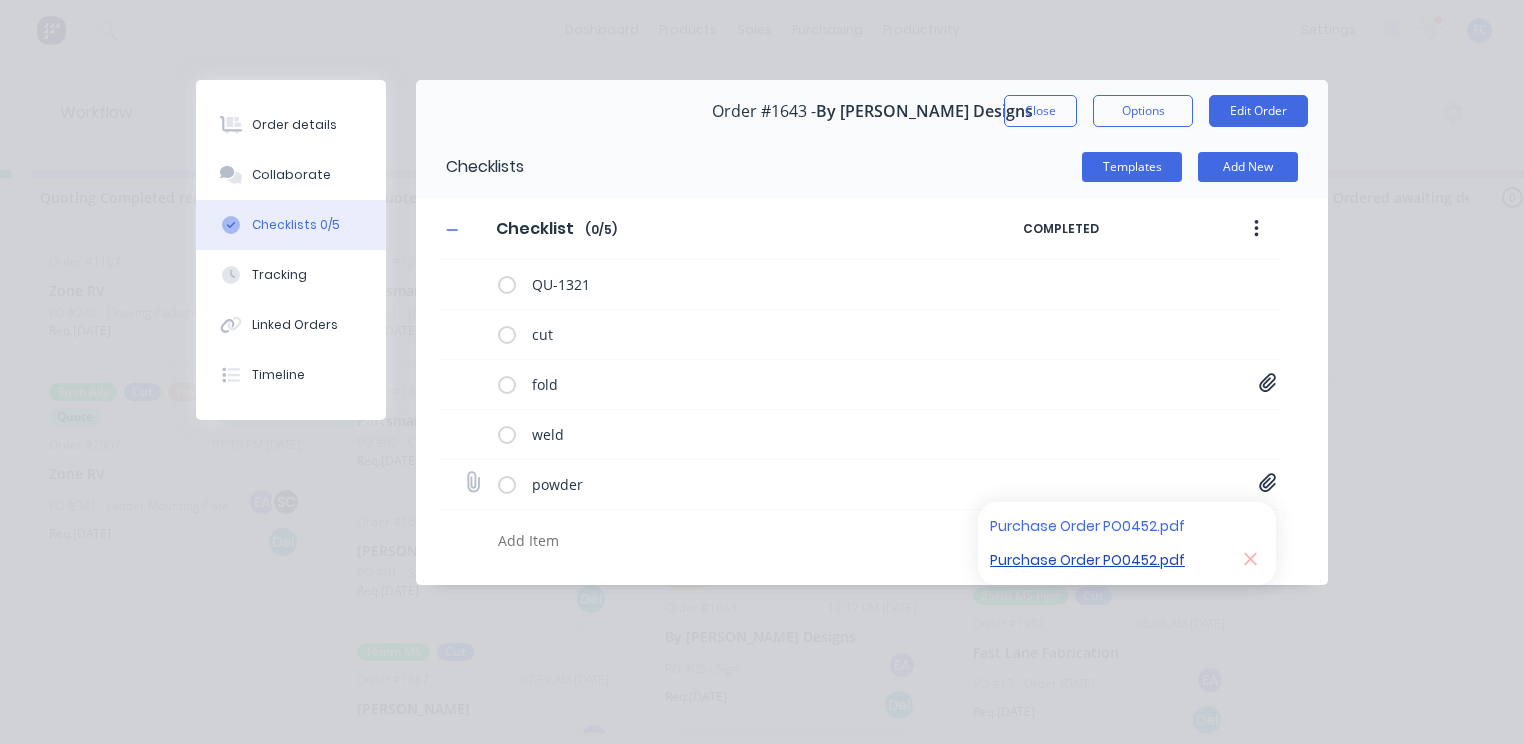 click on "Purchase Order PO0452.pdf" at bounding box center [1106, 559] 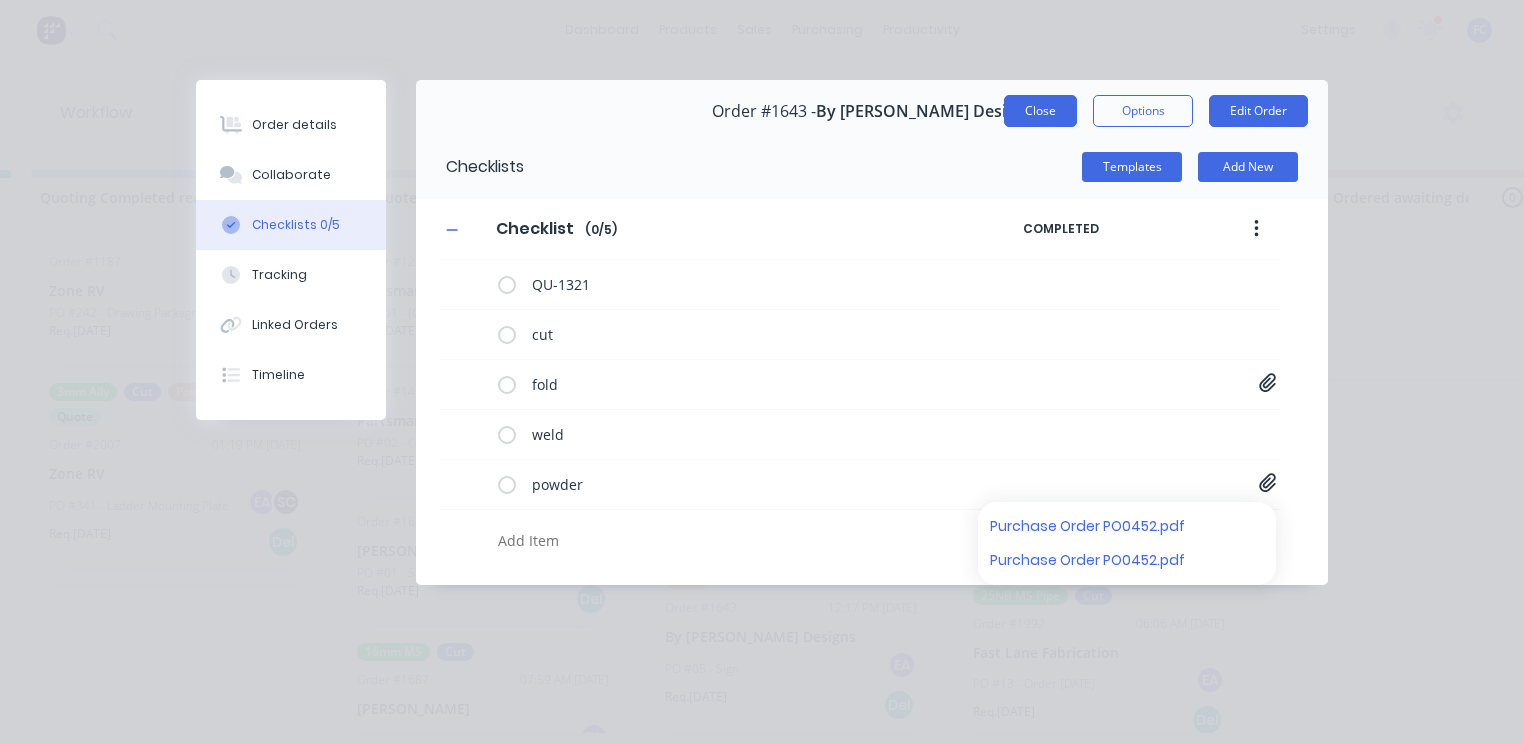 click on "Close" at bounding box center [1040, 111] 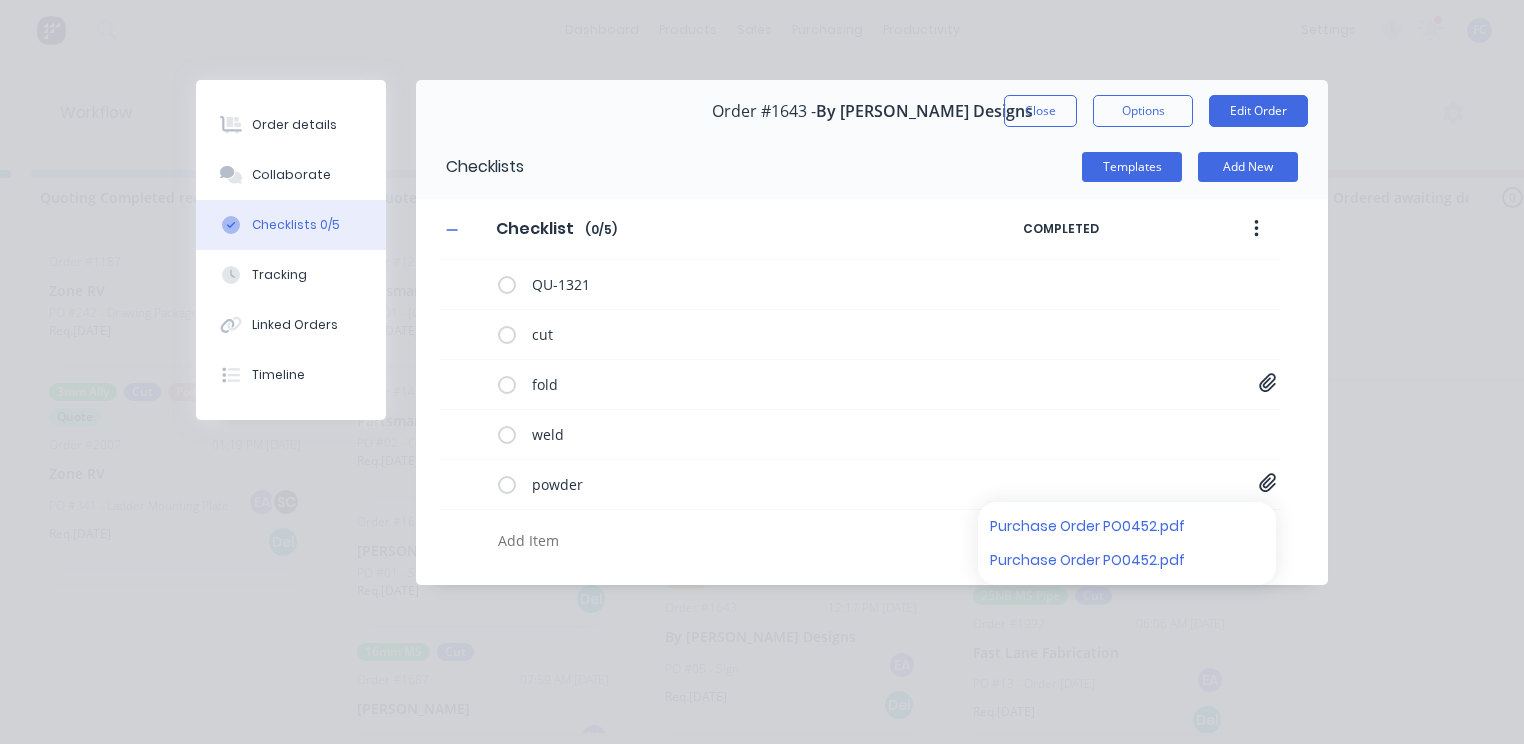type on "x" 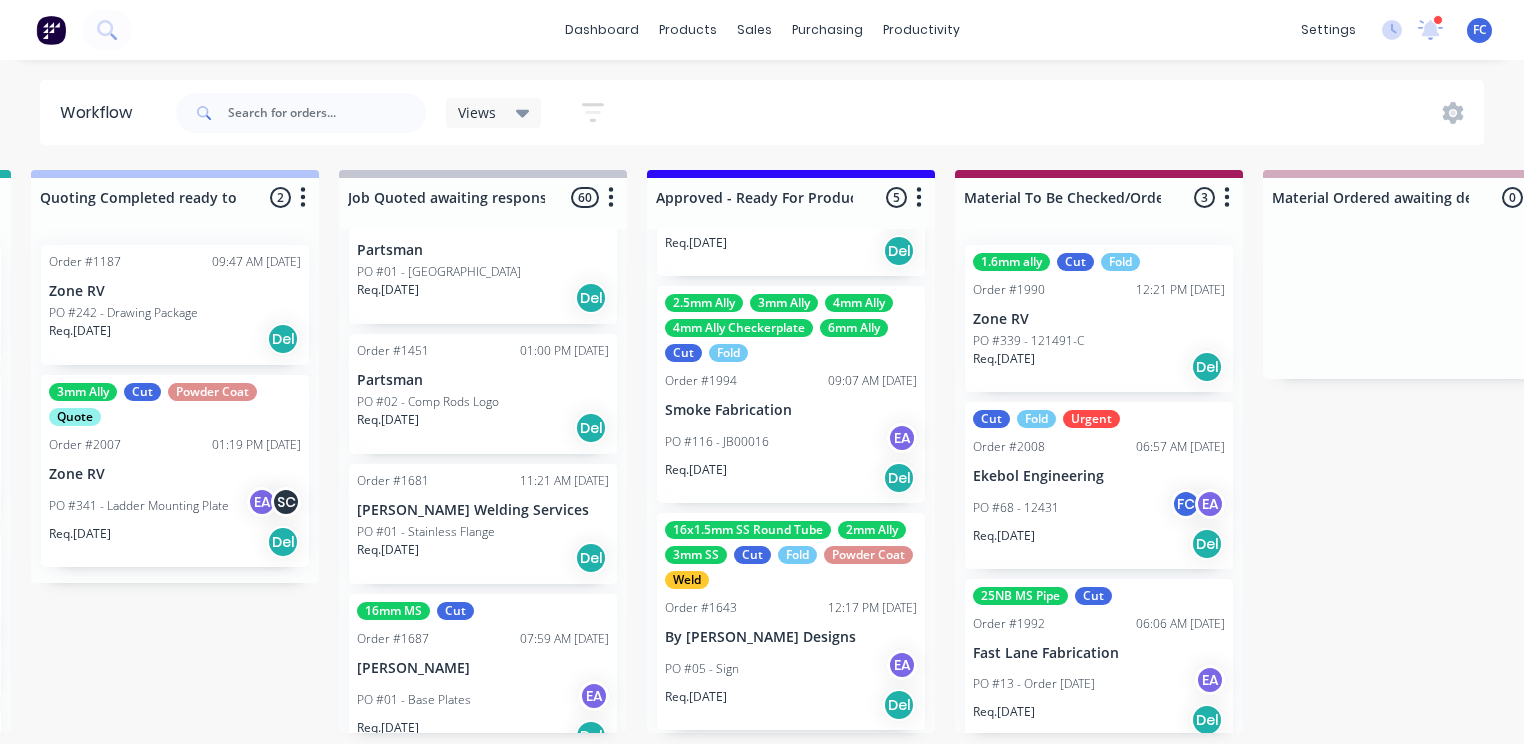 scroll, scrollTop: 160, scrollLeft: 0, axis: vertical 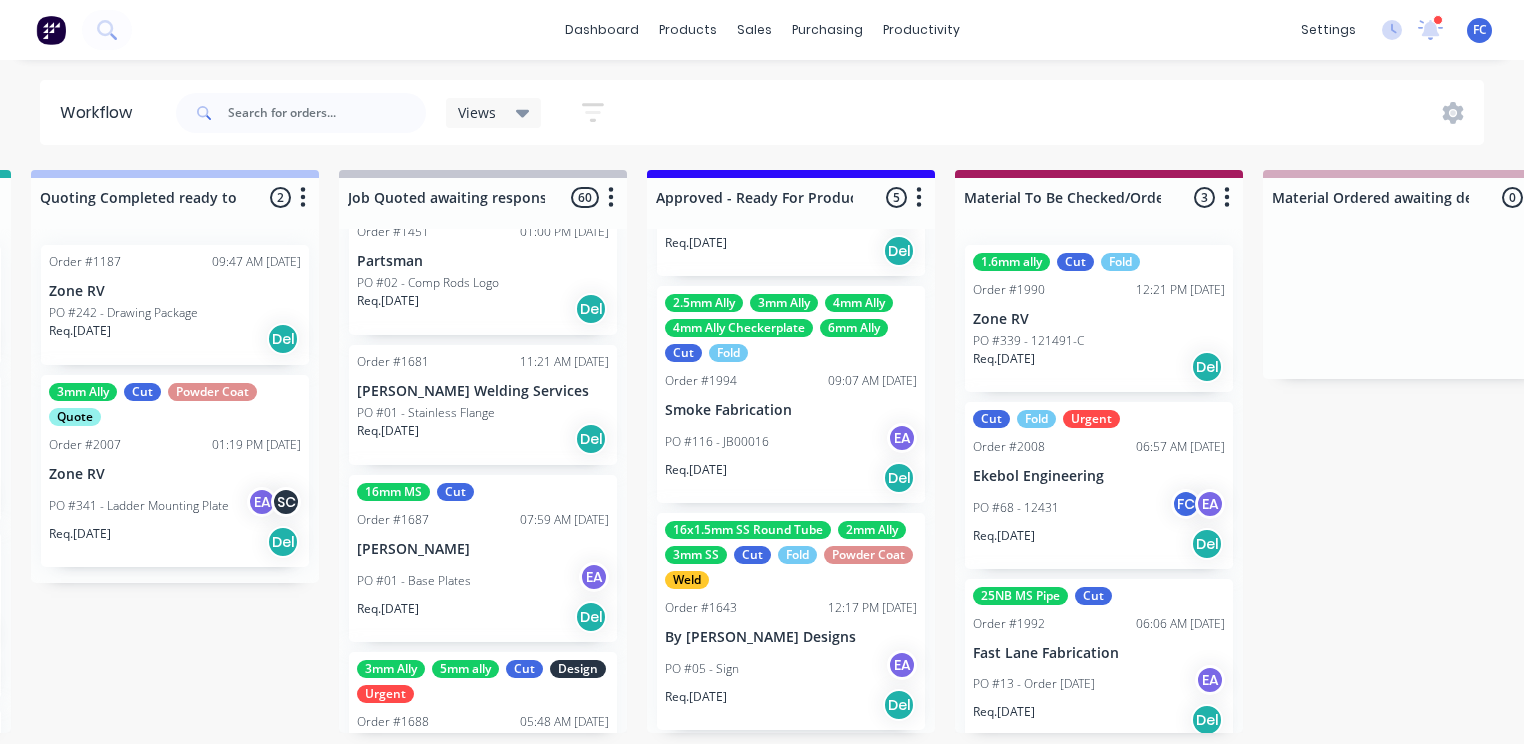 click on "Powder Coat" at bounding box center (868, 555) 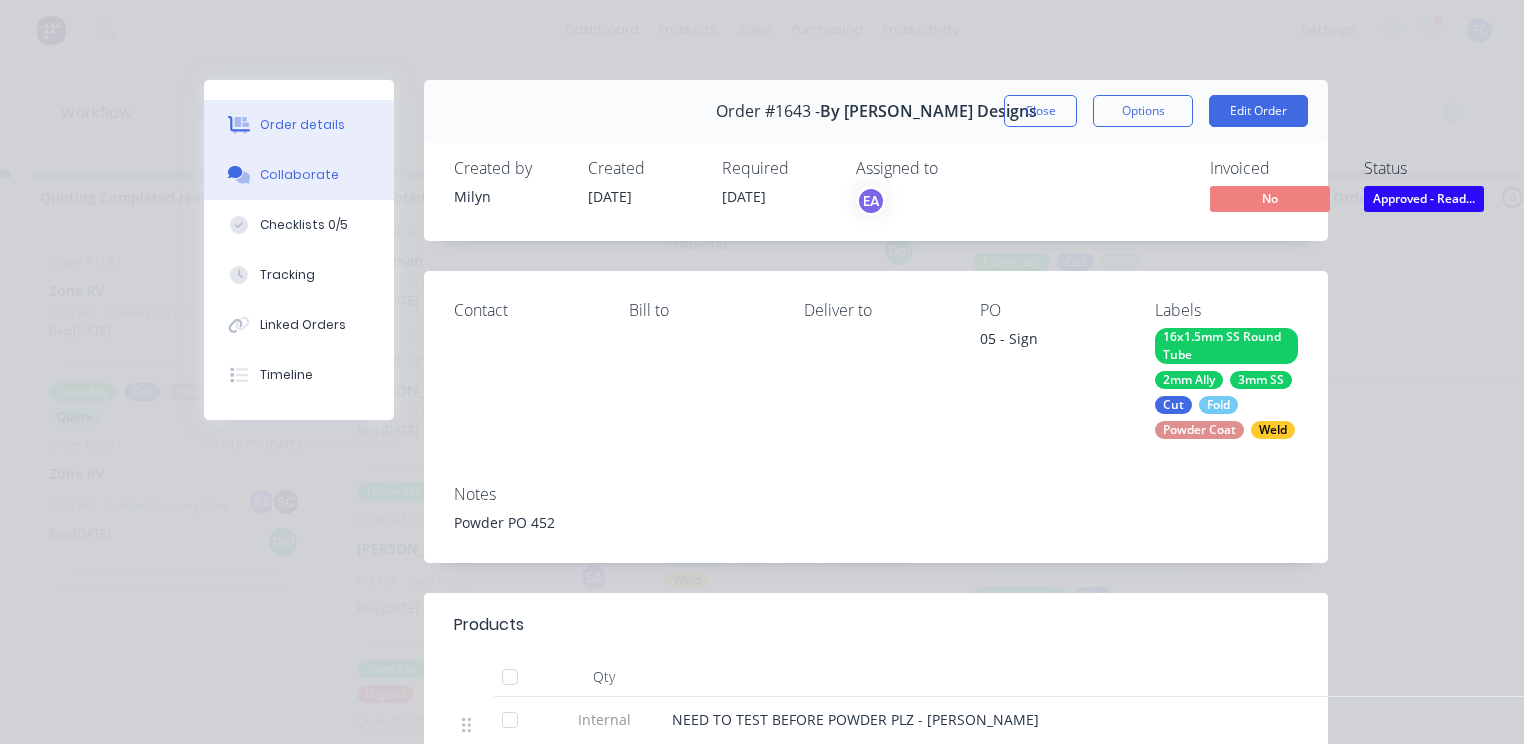click on "Collaborate" at bounding box center (299, 175) 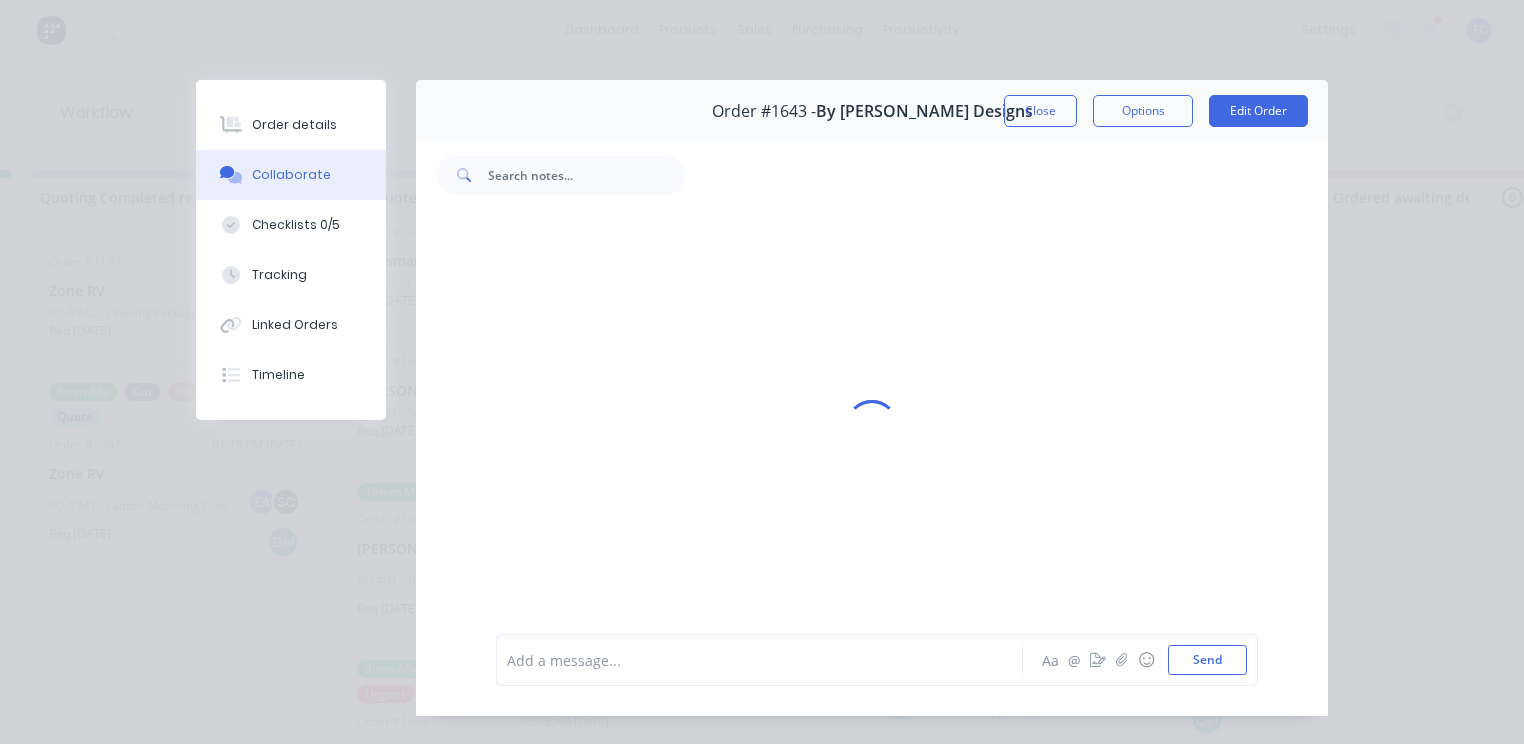 scroll, scrollTop: 671, scrollLeft: 0, axis: vertical 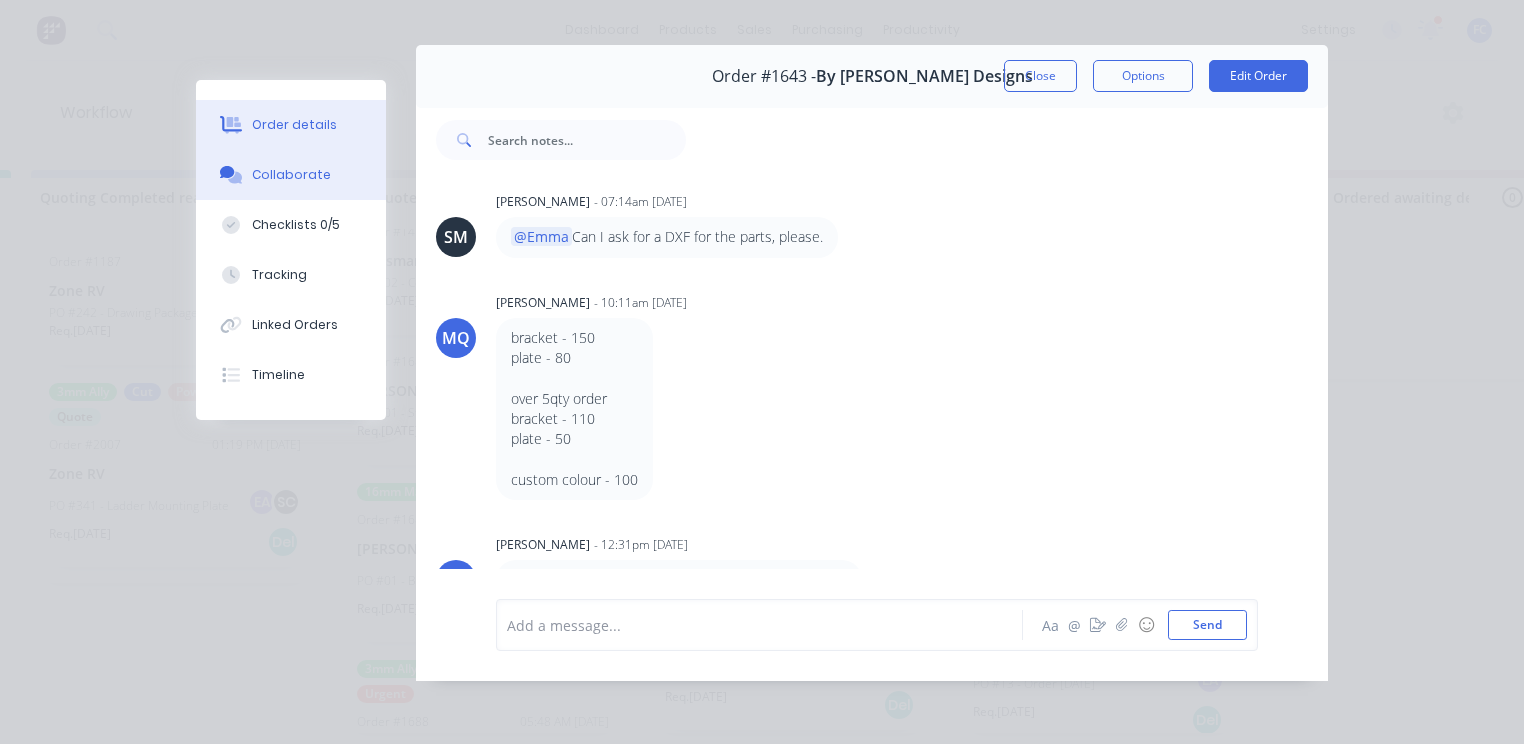 click on "Order details" at bounding box center (291, 125) 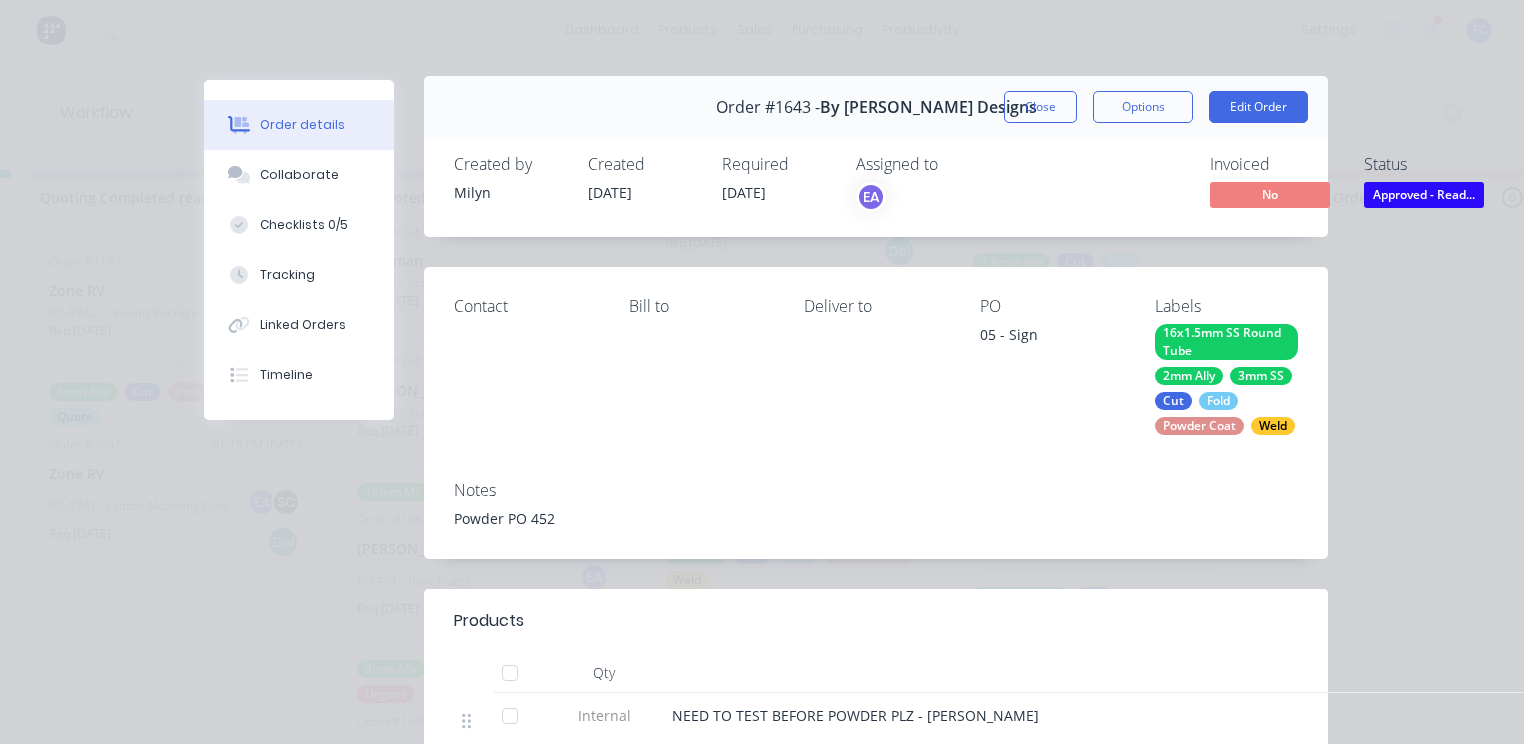 scroll, scrollTop: 0, scrollLeft: 0, axis: both 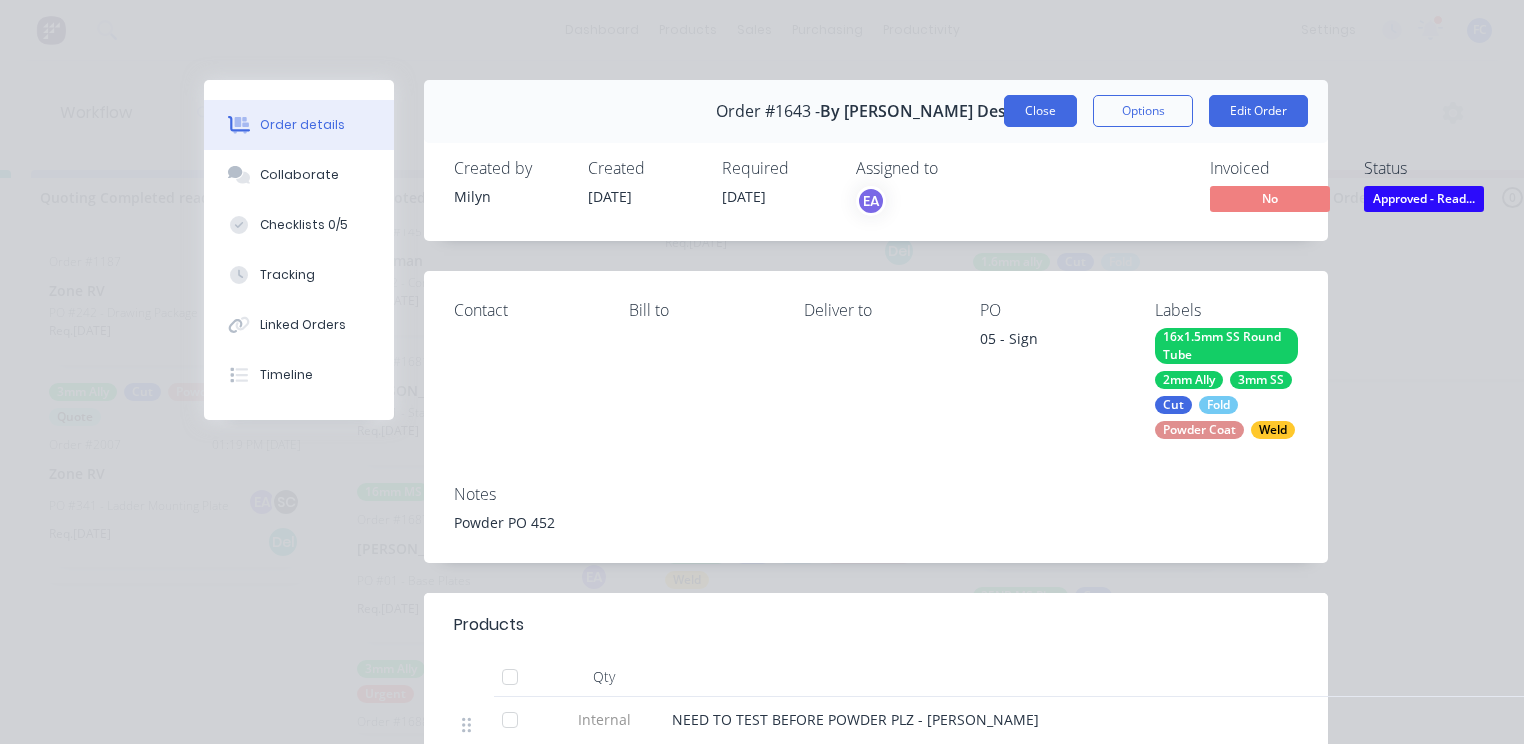 click on "Close" at bounding box center [1040, 111] 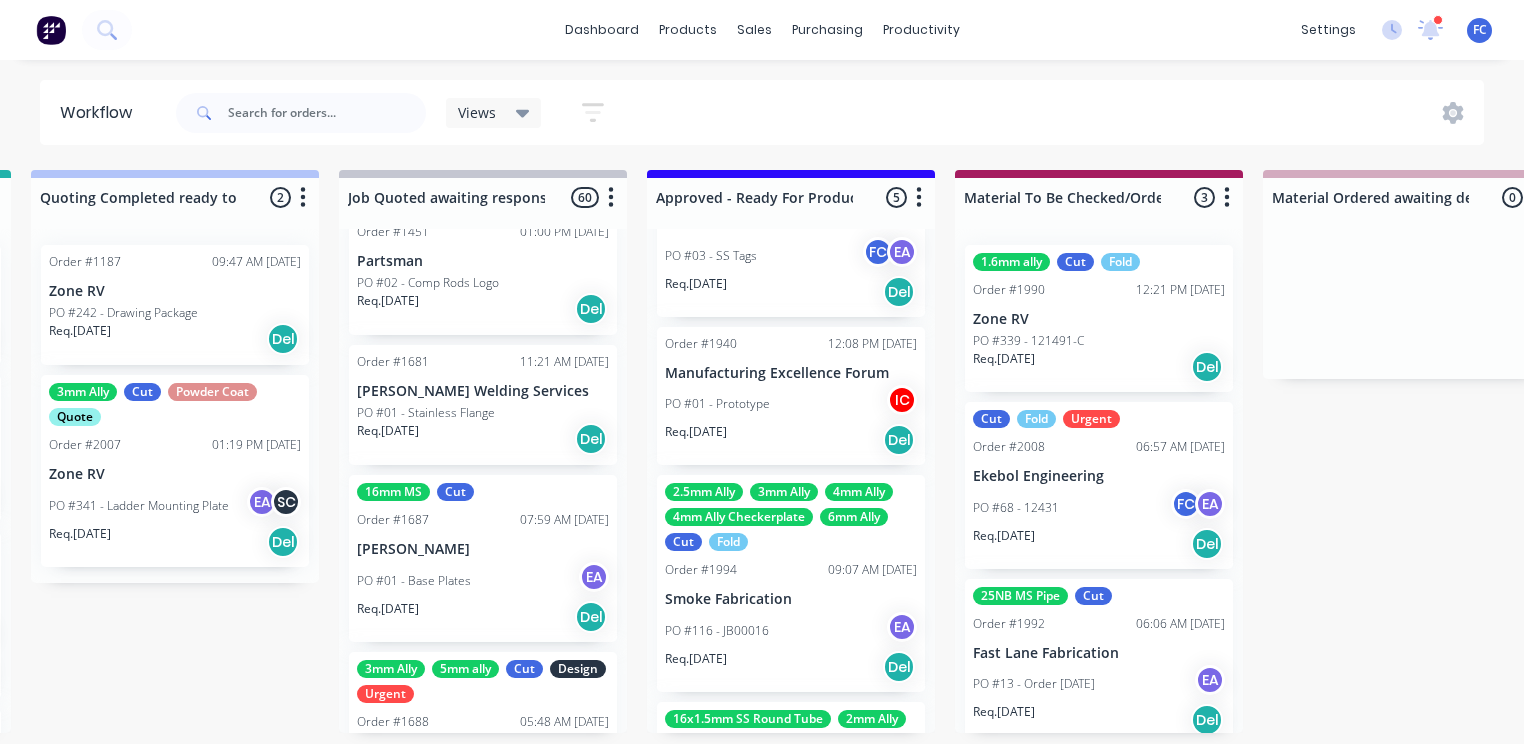 scroll, scrollTop: 221, scrollLeft: 0, axis: vertical 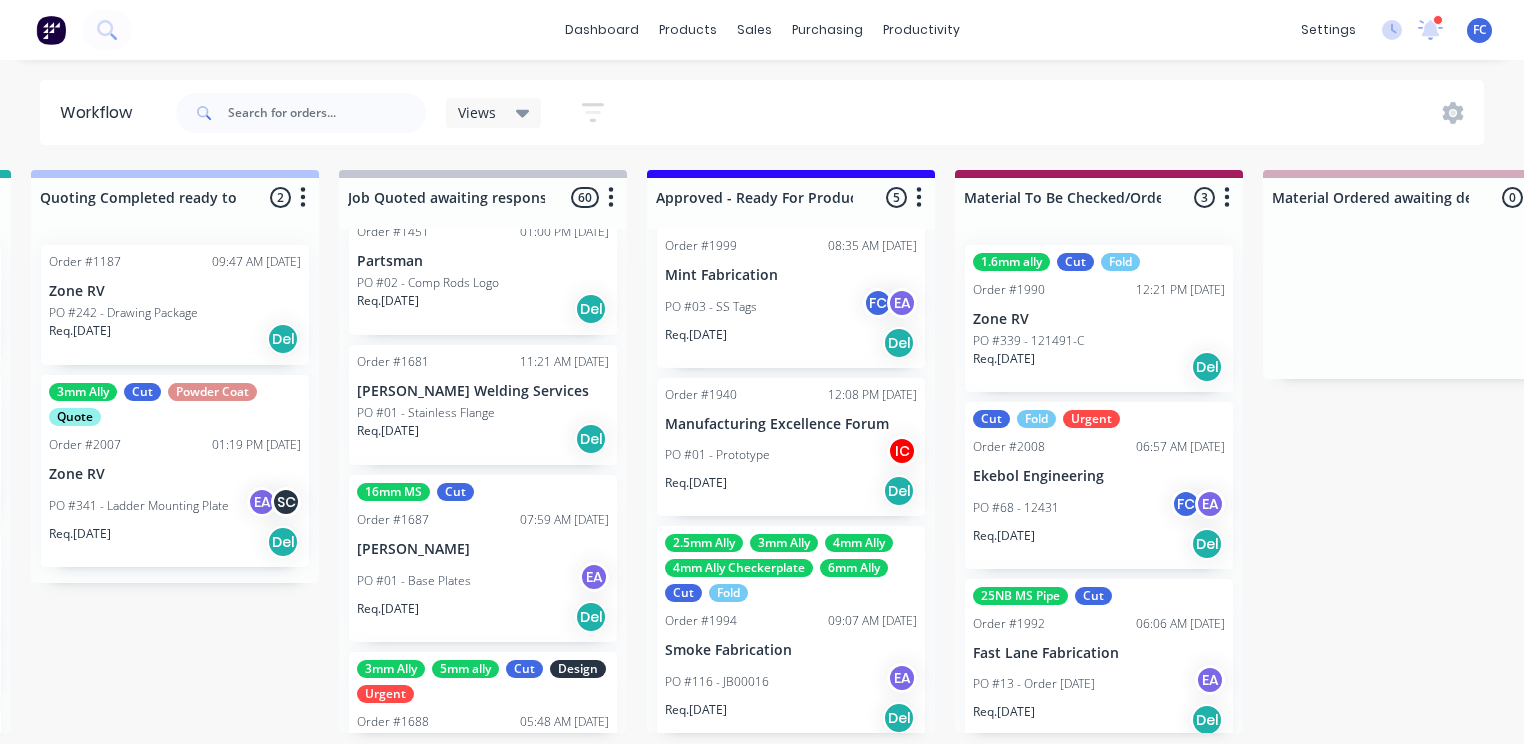 click on "4mm Ally Checkerplate" at bounding box center [739, 568] 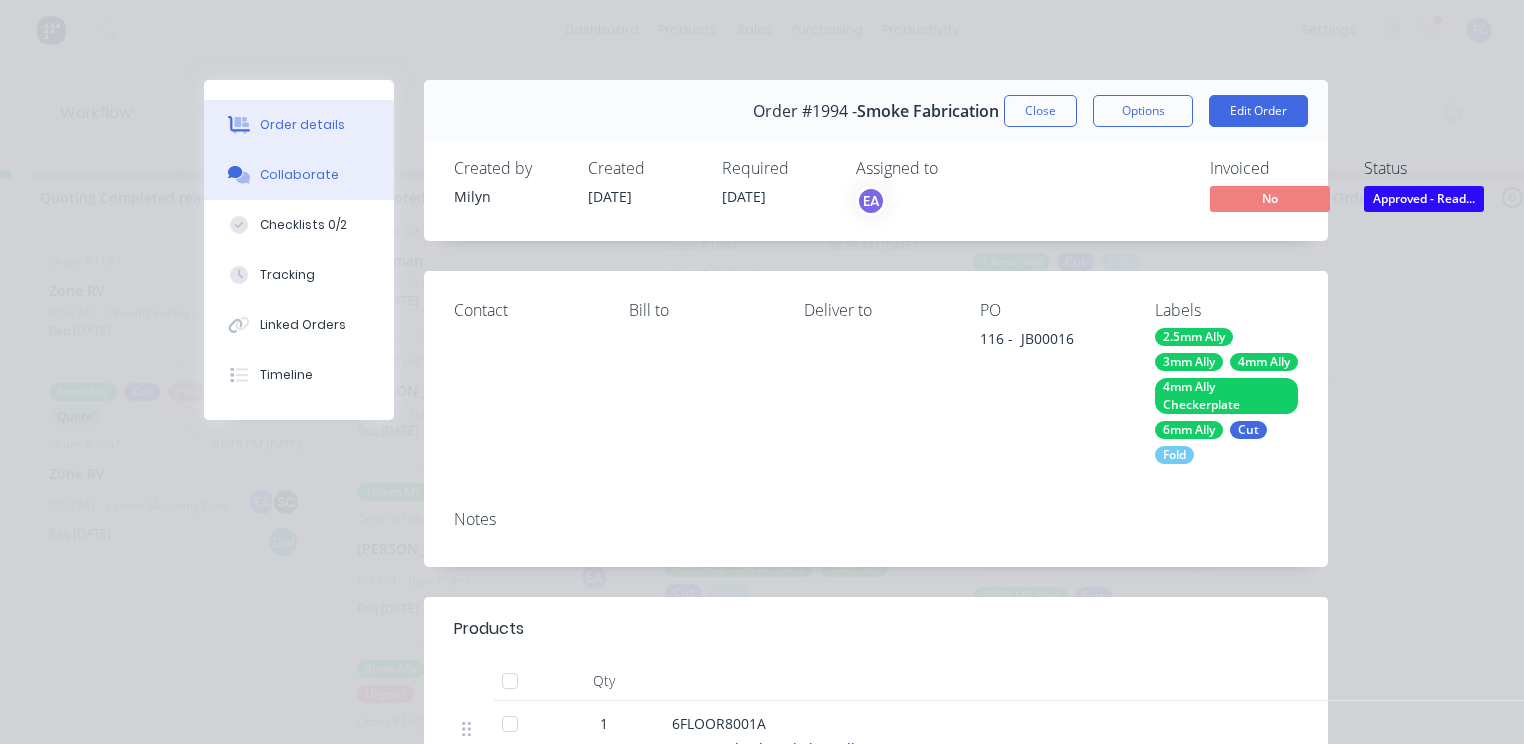click on "Collaborate" at bounding box center [299, 175] 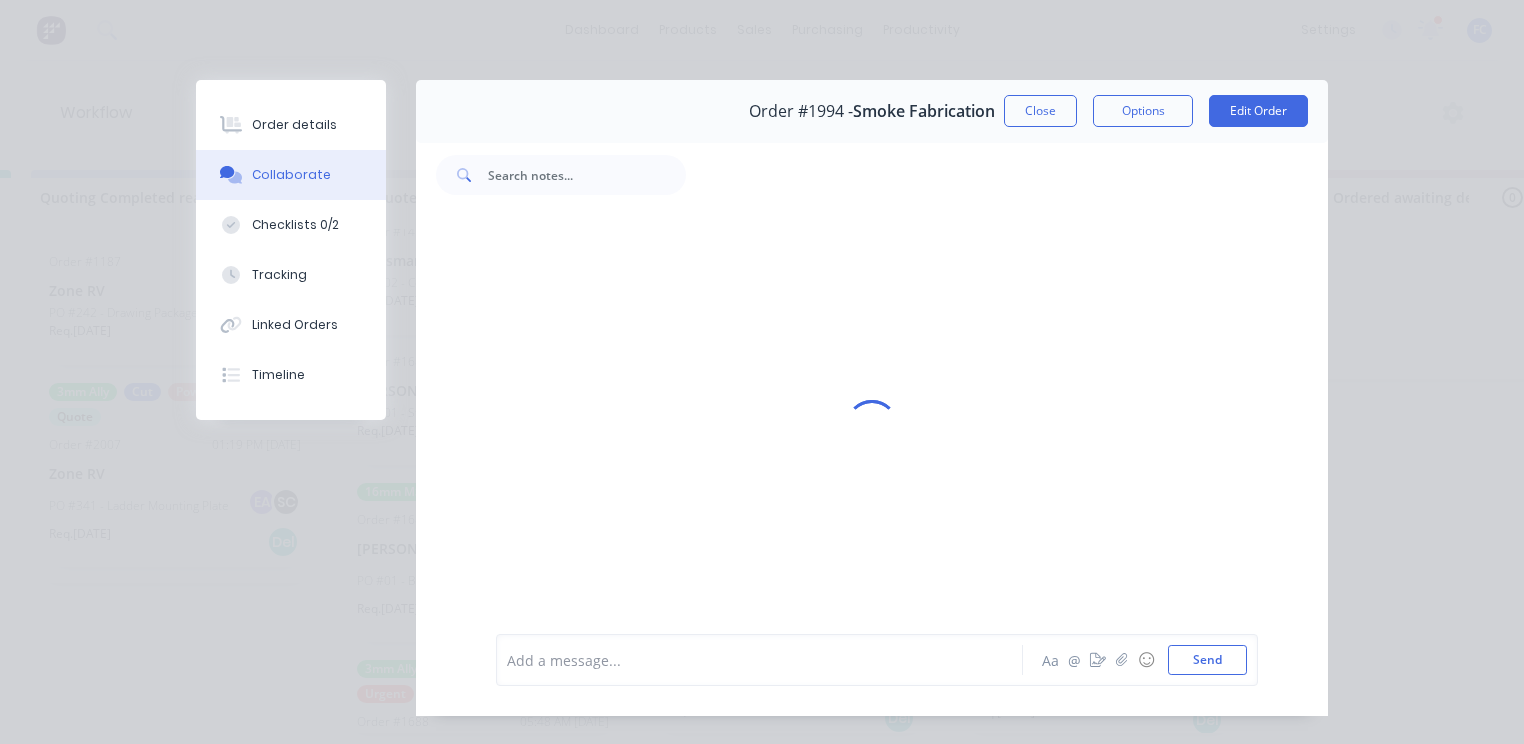 scroll, scrollTop: 0, scrollLeft: 1860, axis: horizontal 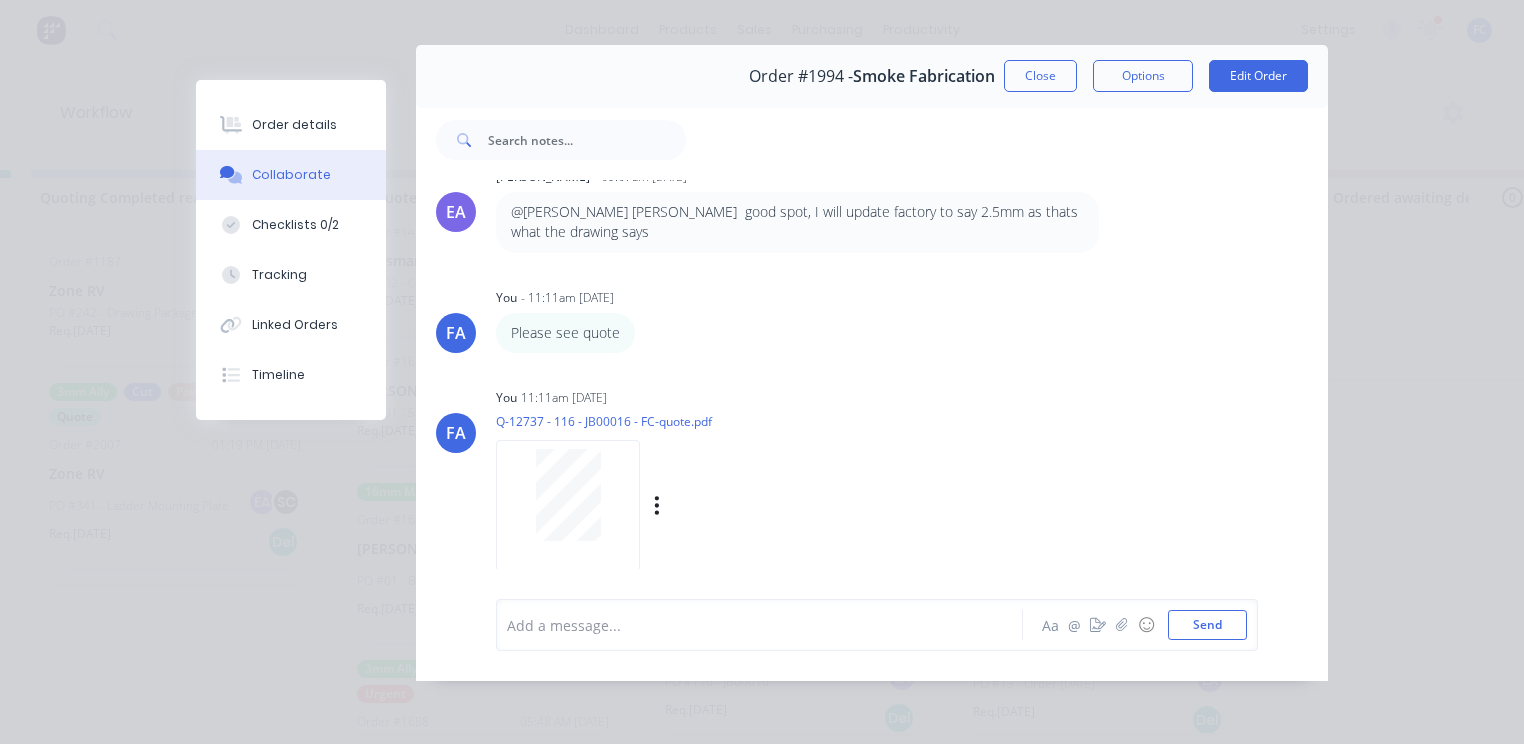 click at bounding box center (568, 495) 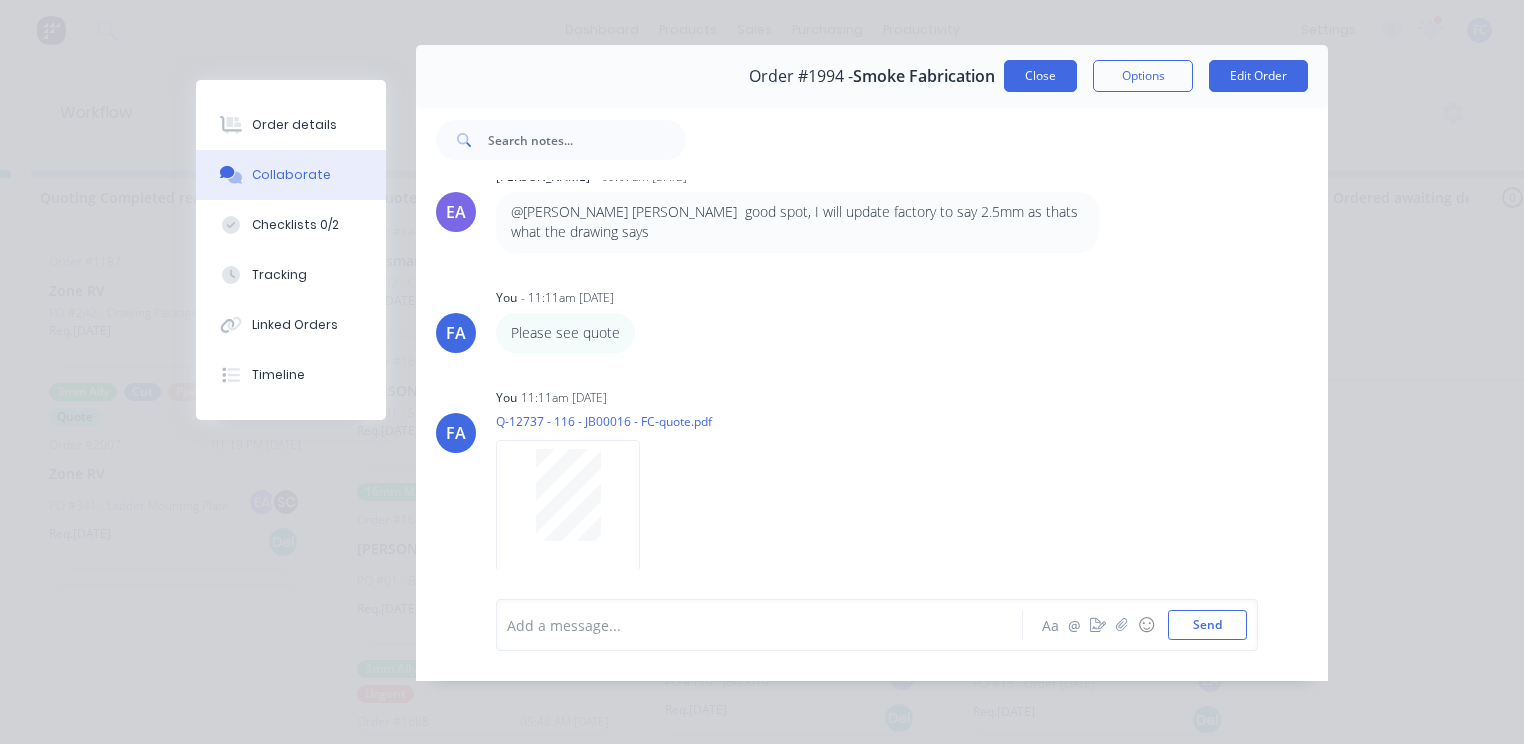 click on "Close" at bounding box center [1040, 76] 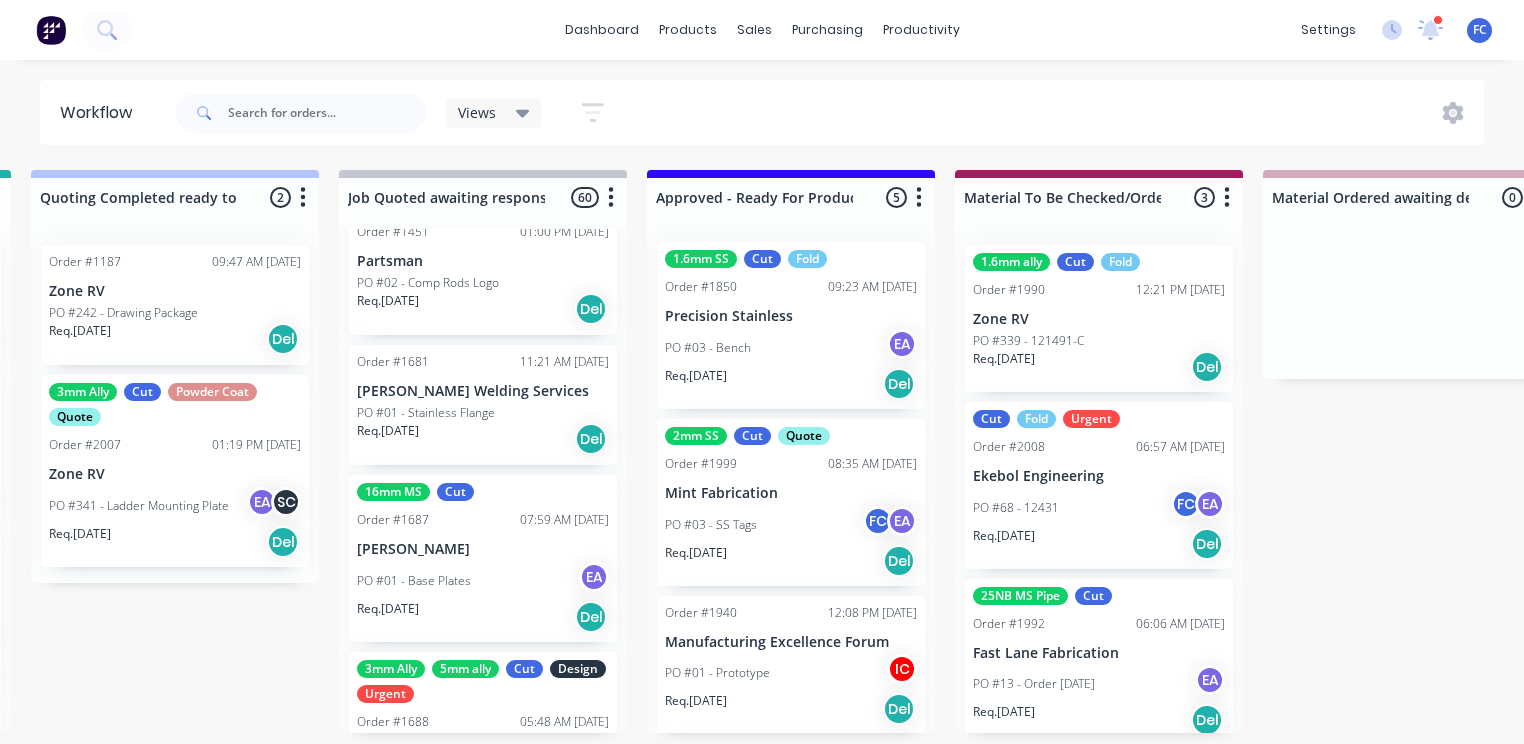 scroll, scrollTop: 0, scrollLeft: 0, axis: both 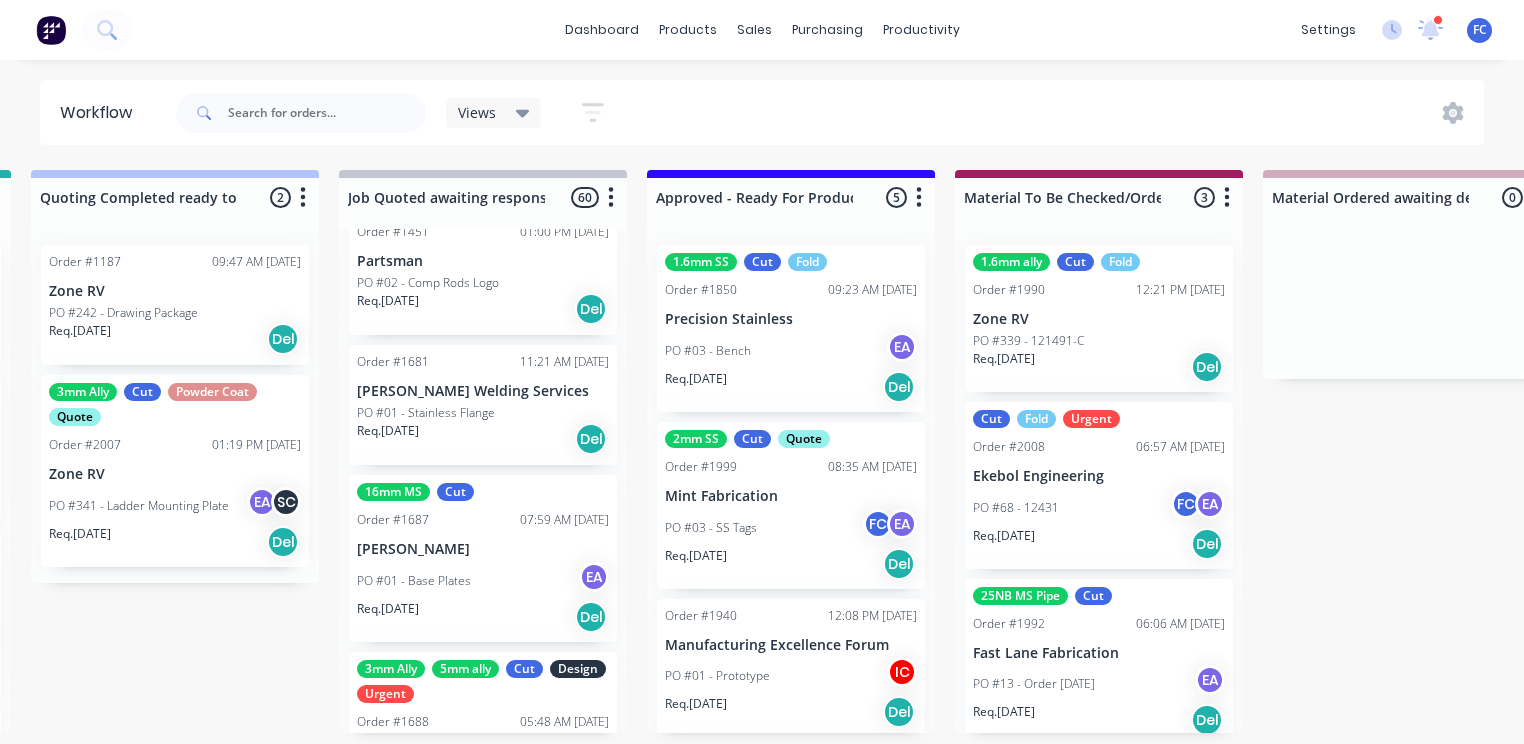 click on "Mint Fabrication" at bounding box center [791, 496] 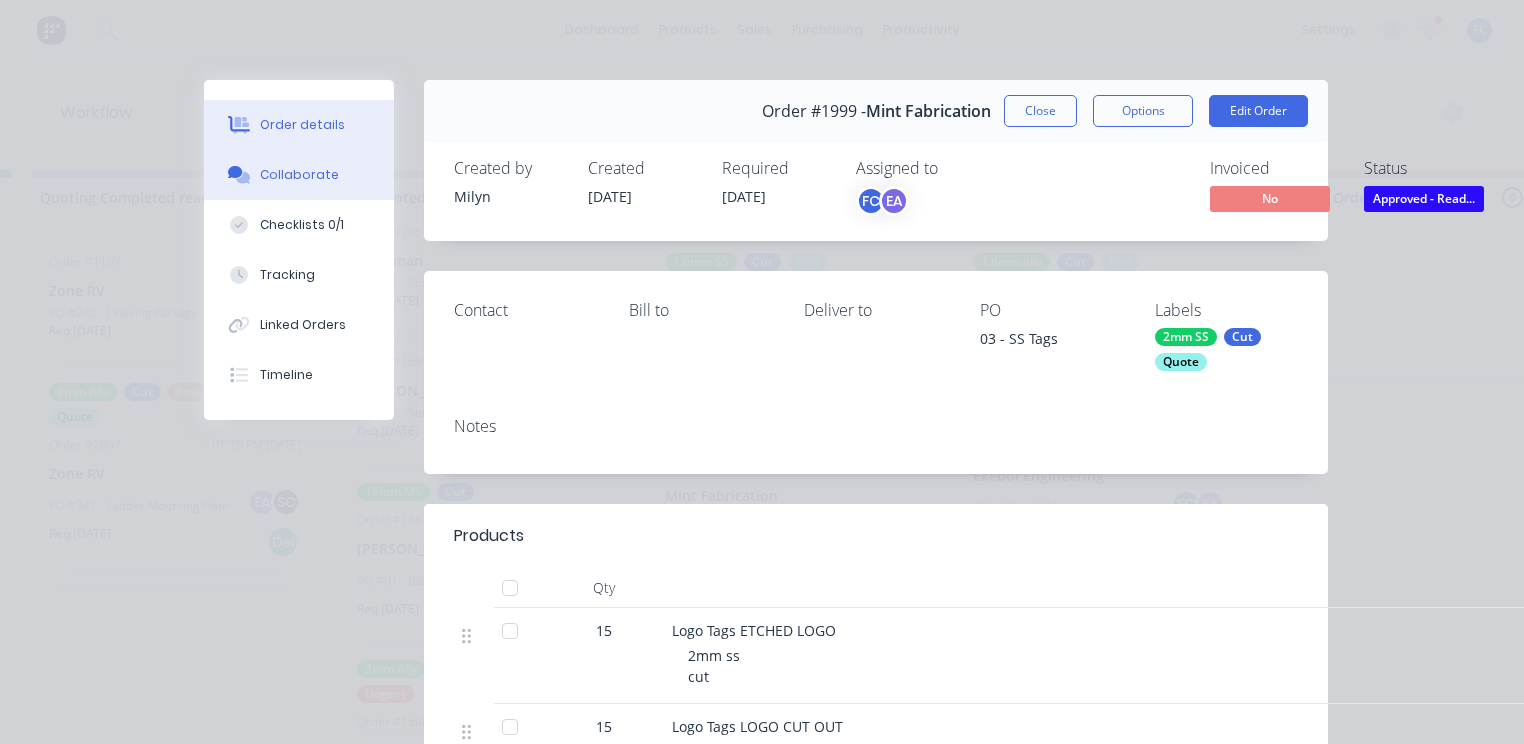 click on "Collaborate" at bounding box center (299, 175) 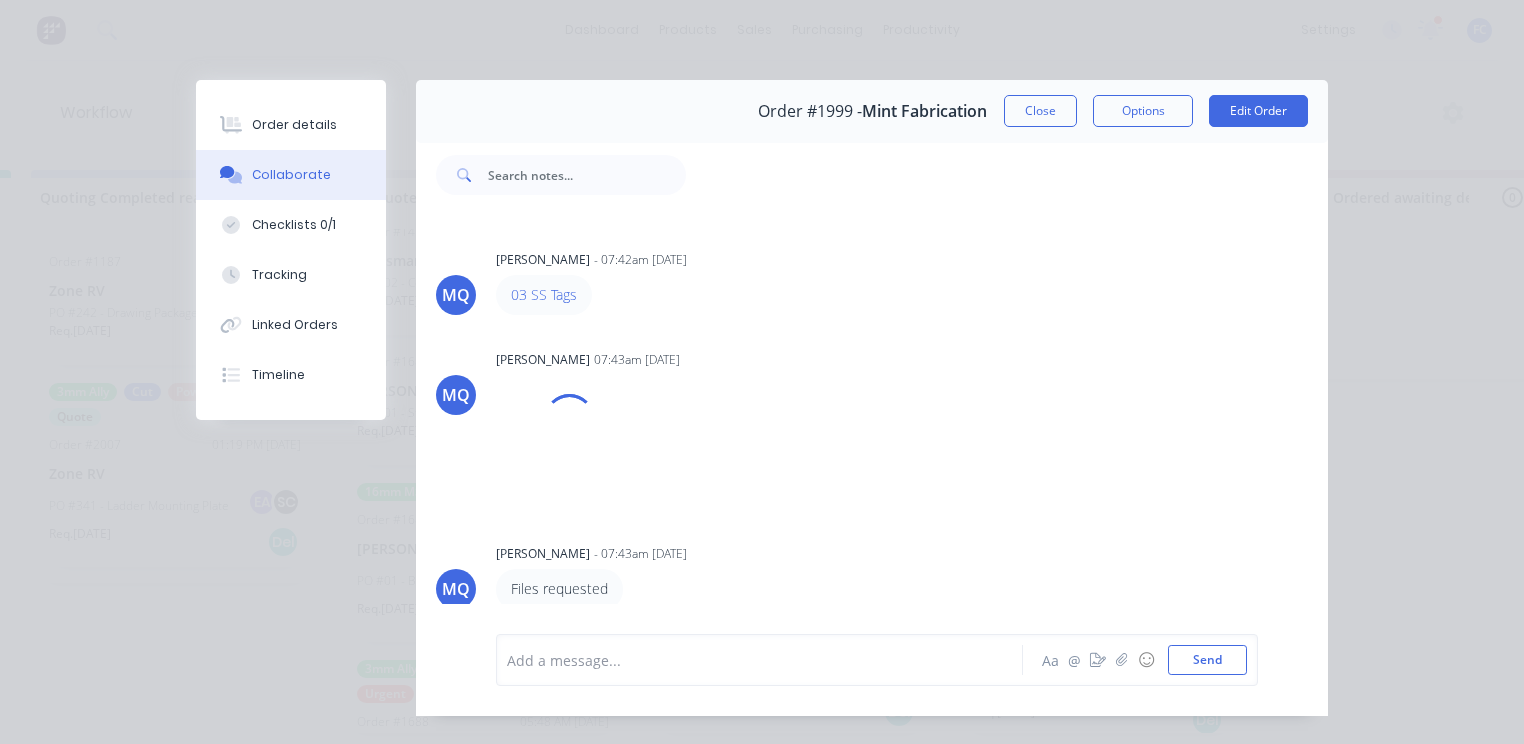 scroll, scrollTop: 876, scrollLeft: 0, axis: vertical 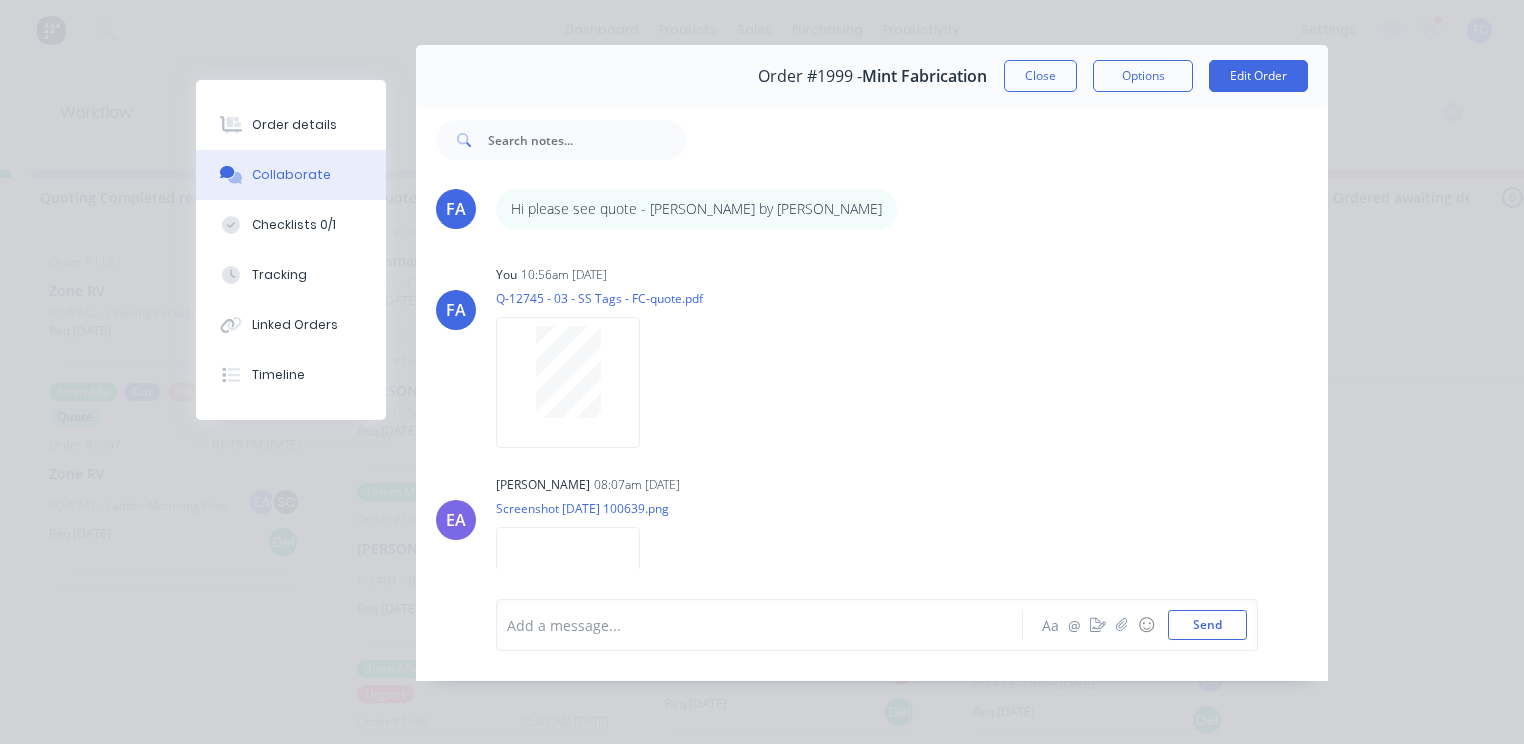 drag, startPoint x: 1023, startPoint y: 74, endPoint x: 932, endPoint y: 192, distance: 149.01343 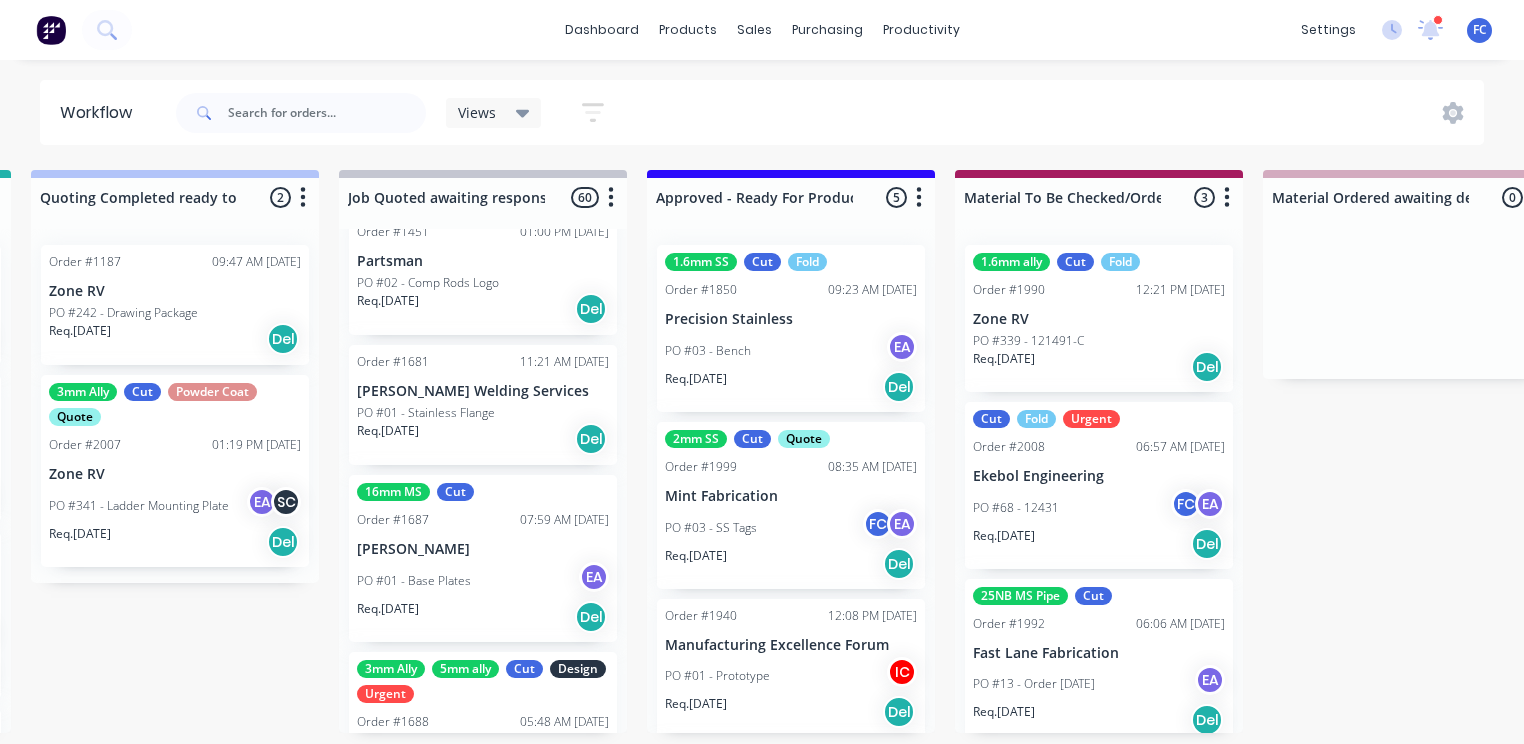 scroll, scrollTop: 0, scrollLeft: 1860, axis: horizontal 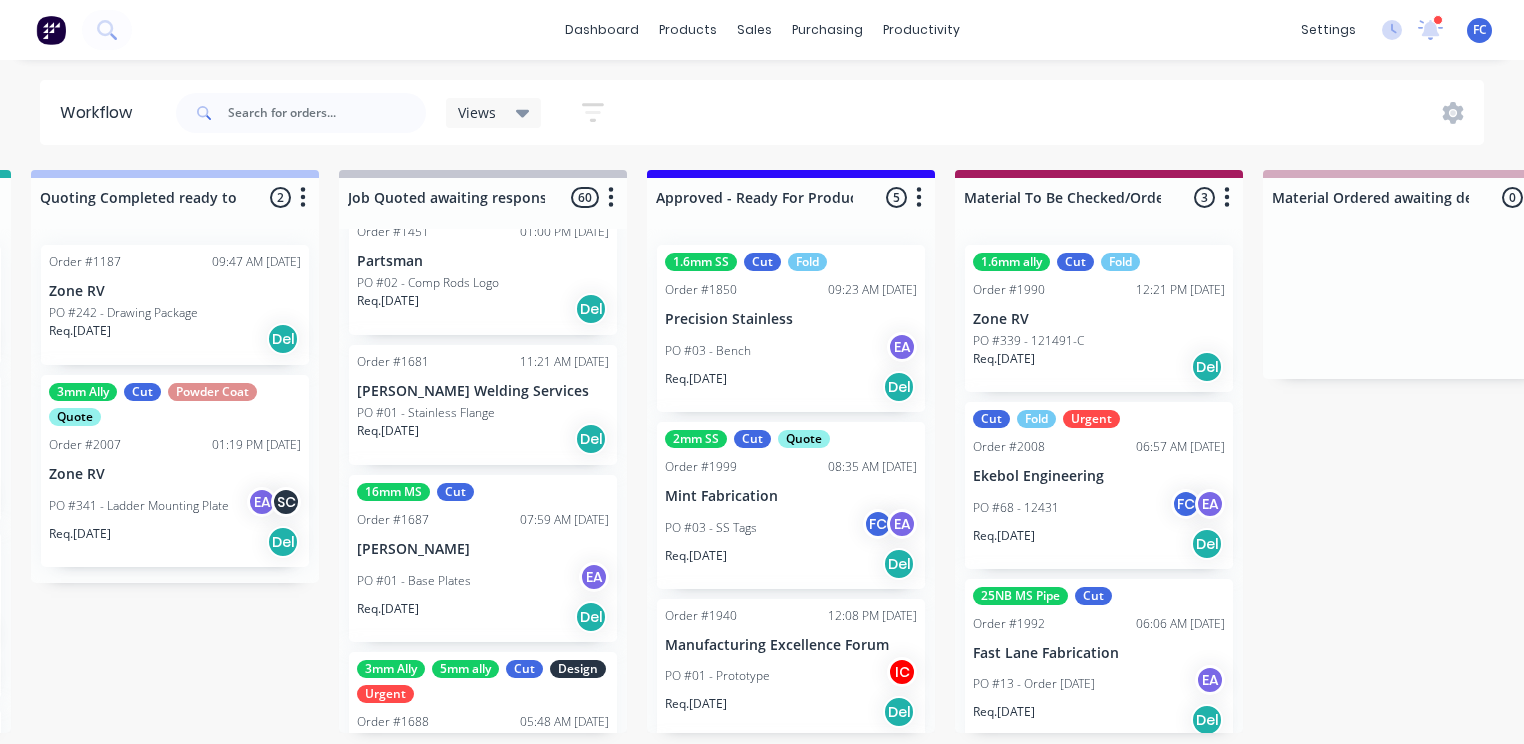 click on "Order #1850" at bounding box center (701, 290) 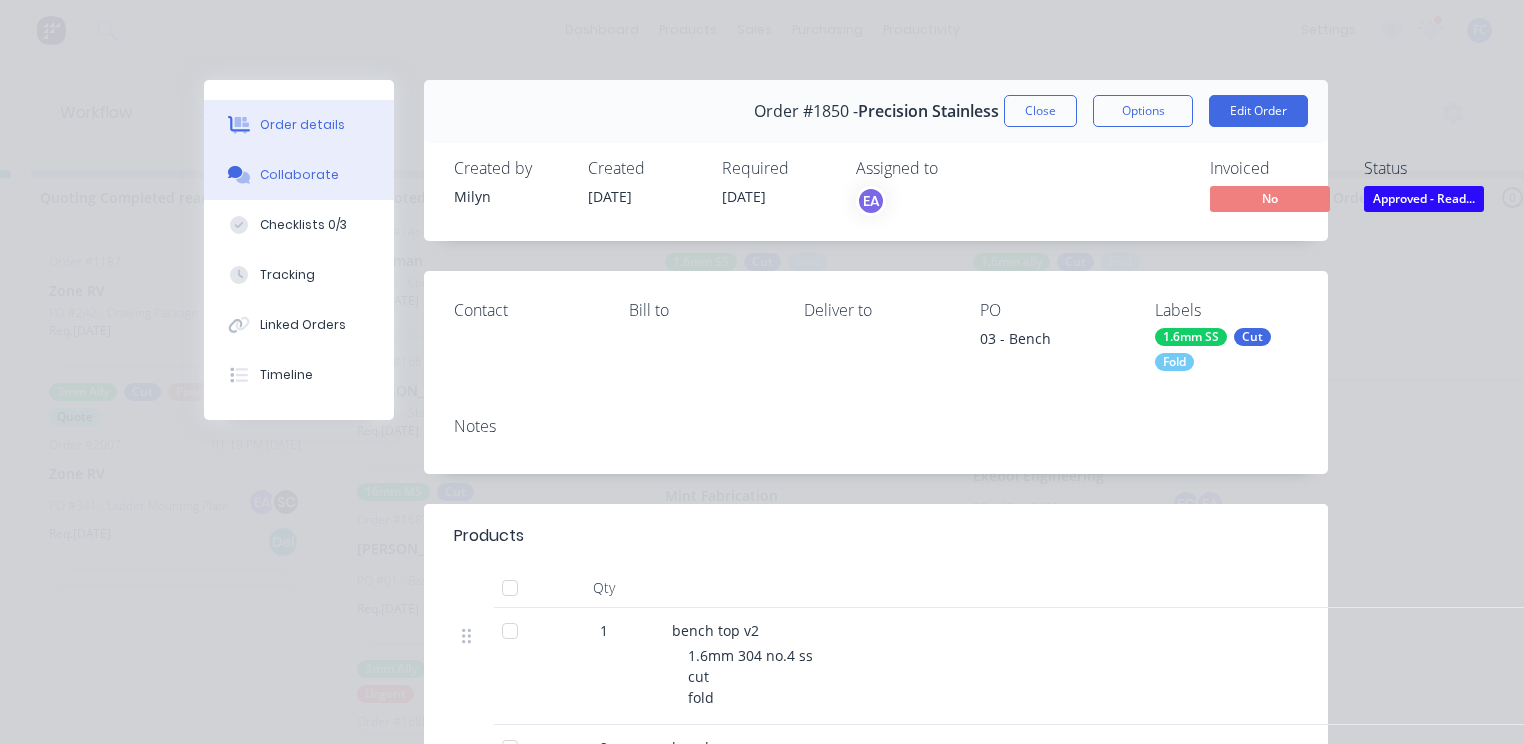 click on "Collaborate" at bounding box center (299, 175) 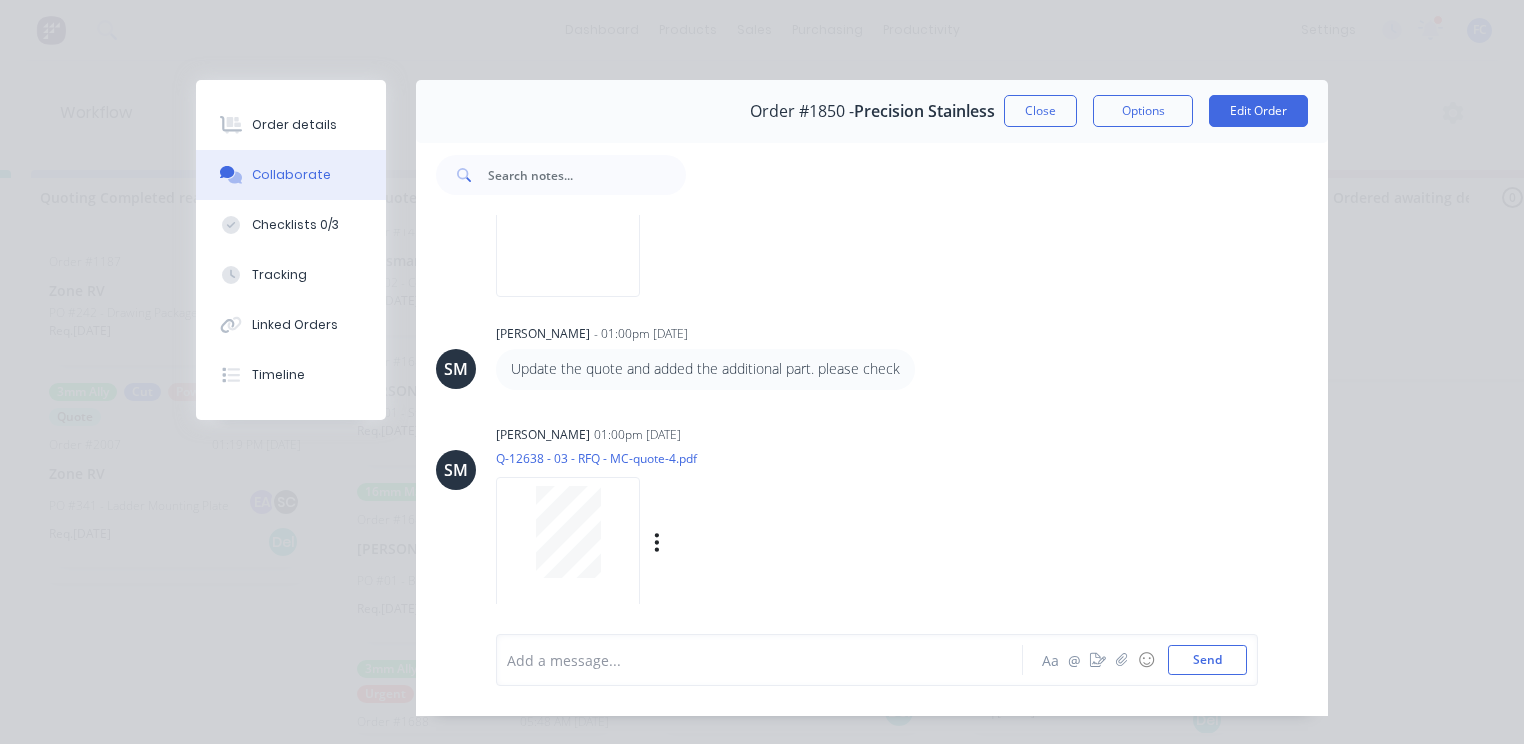scroll, scrollTop: 1180, scrollLeft: 0, axis: vertical 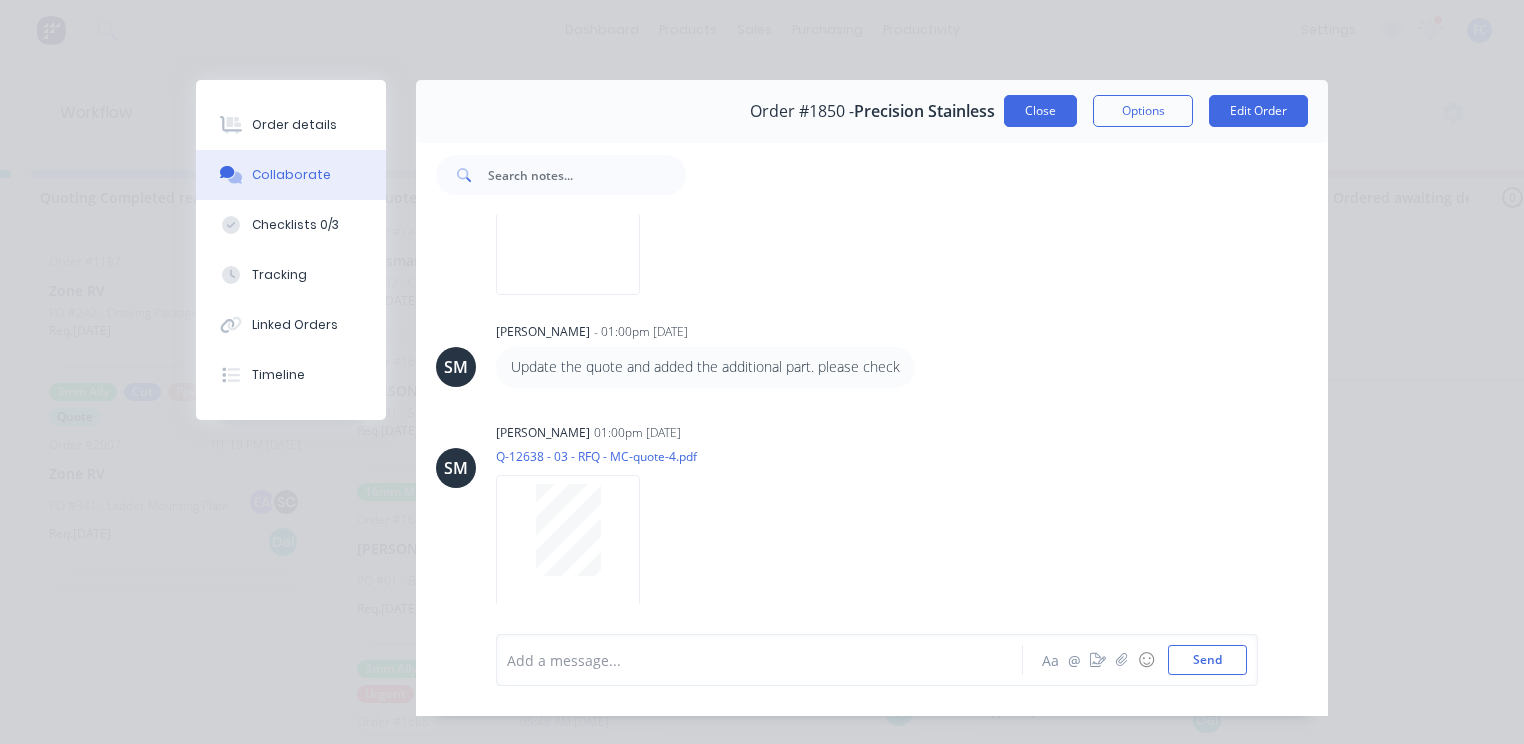 click on "Close" at bounding box center [1040, 111] 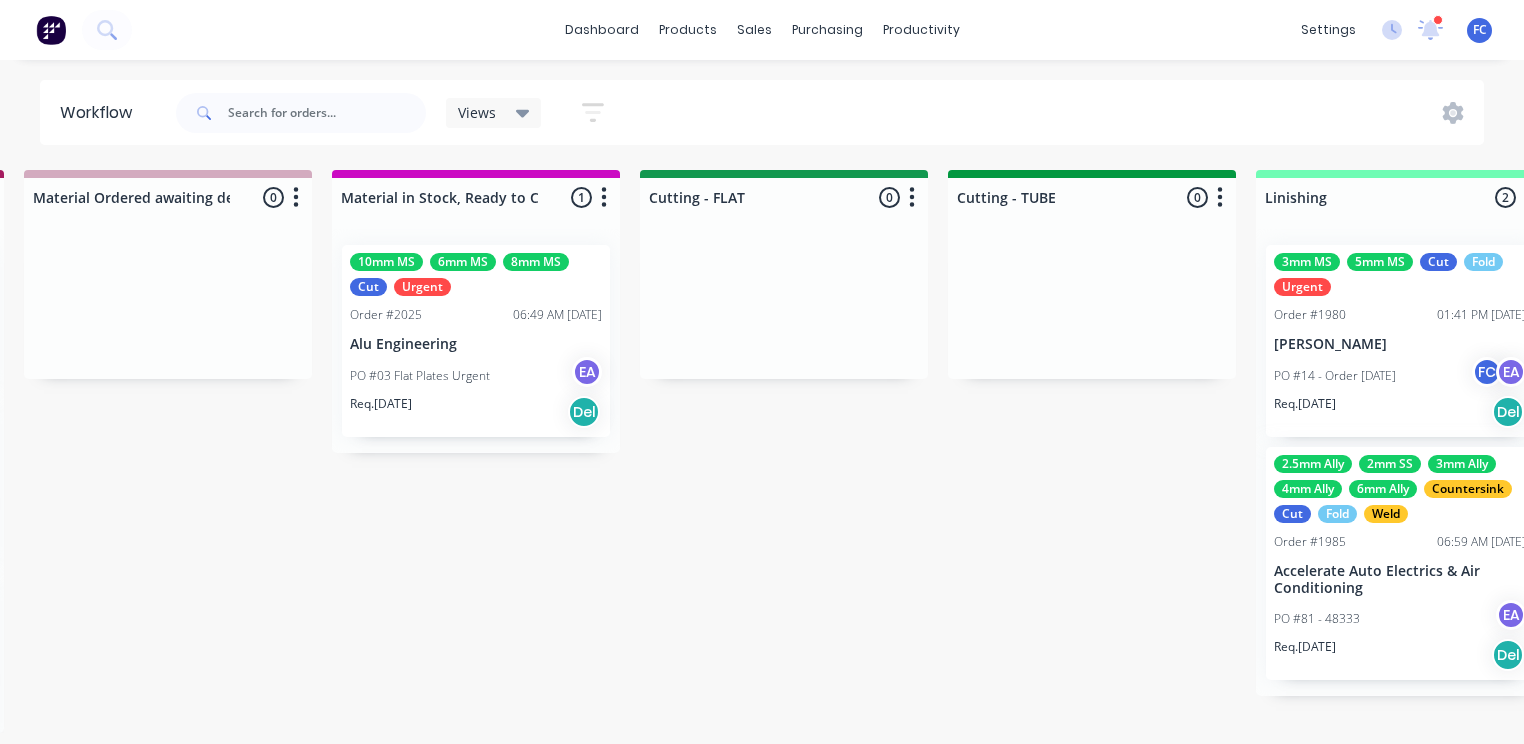 scroll, scrollTop: 0, scrollLeft: 3094, axis: horizontal 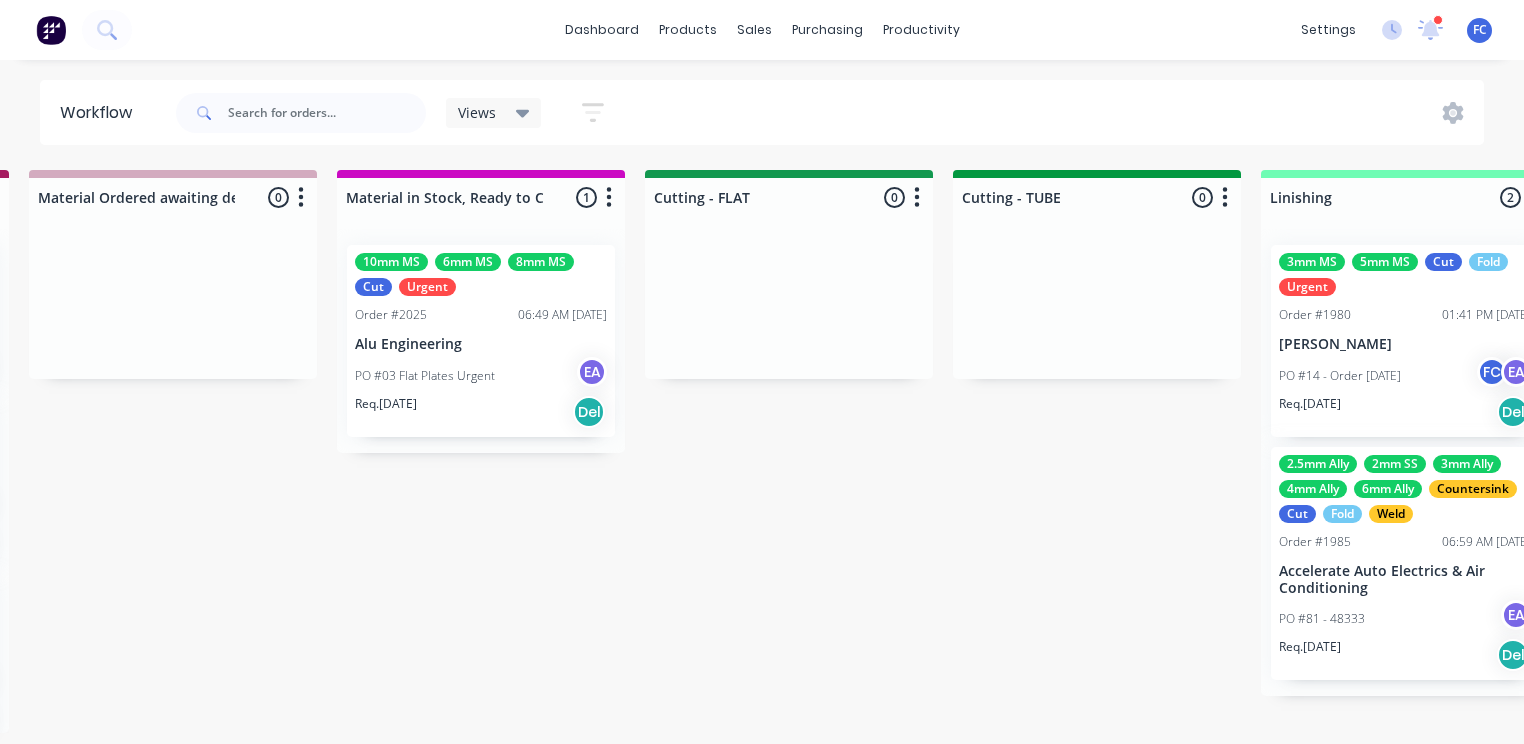 click on "Order #2025 06:49 AM [DATE]" at bounding box center (481, 315) 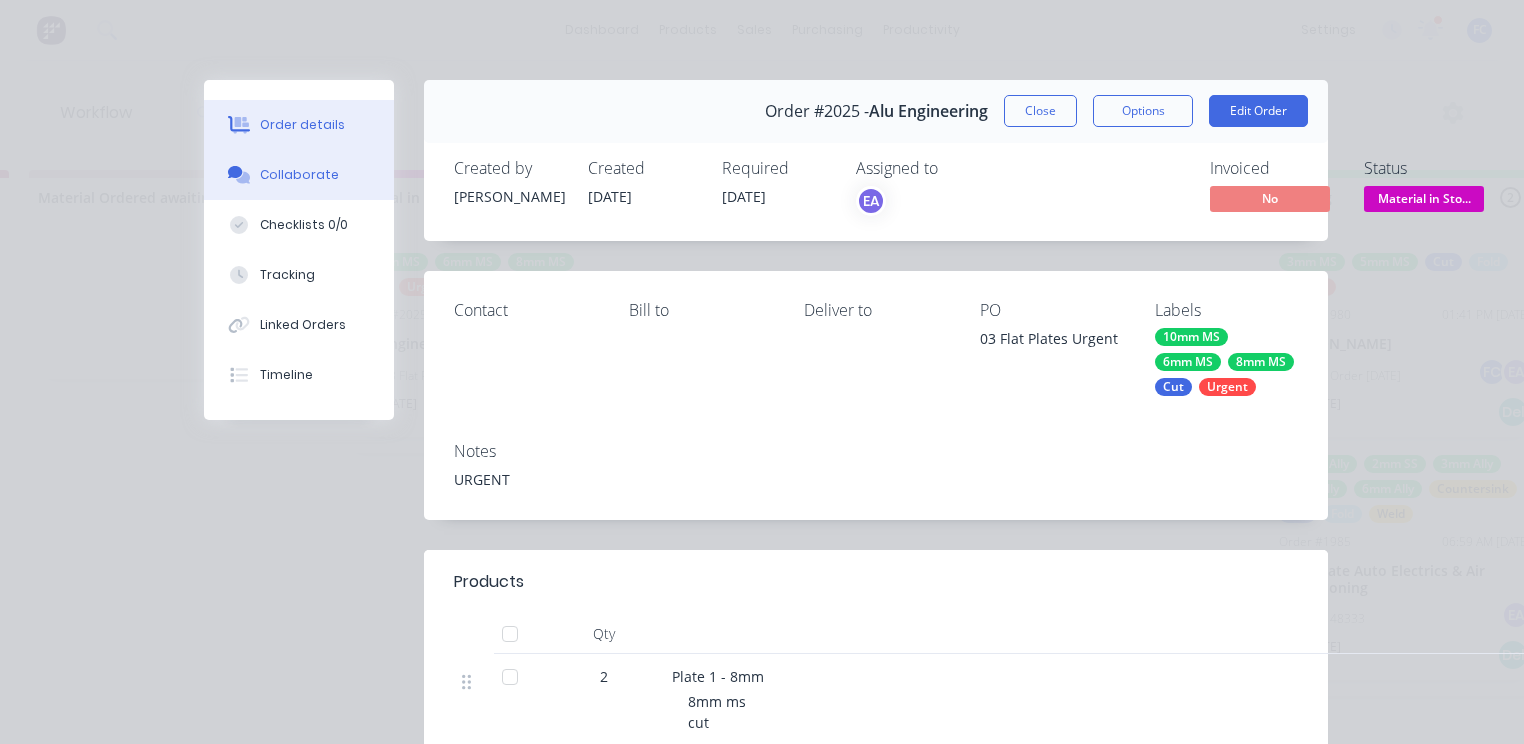 click on "Collaborate" at bounding box center [299, 175] 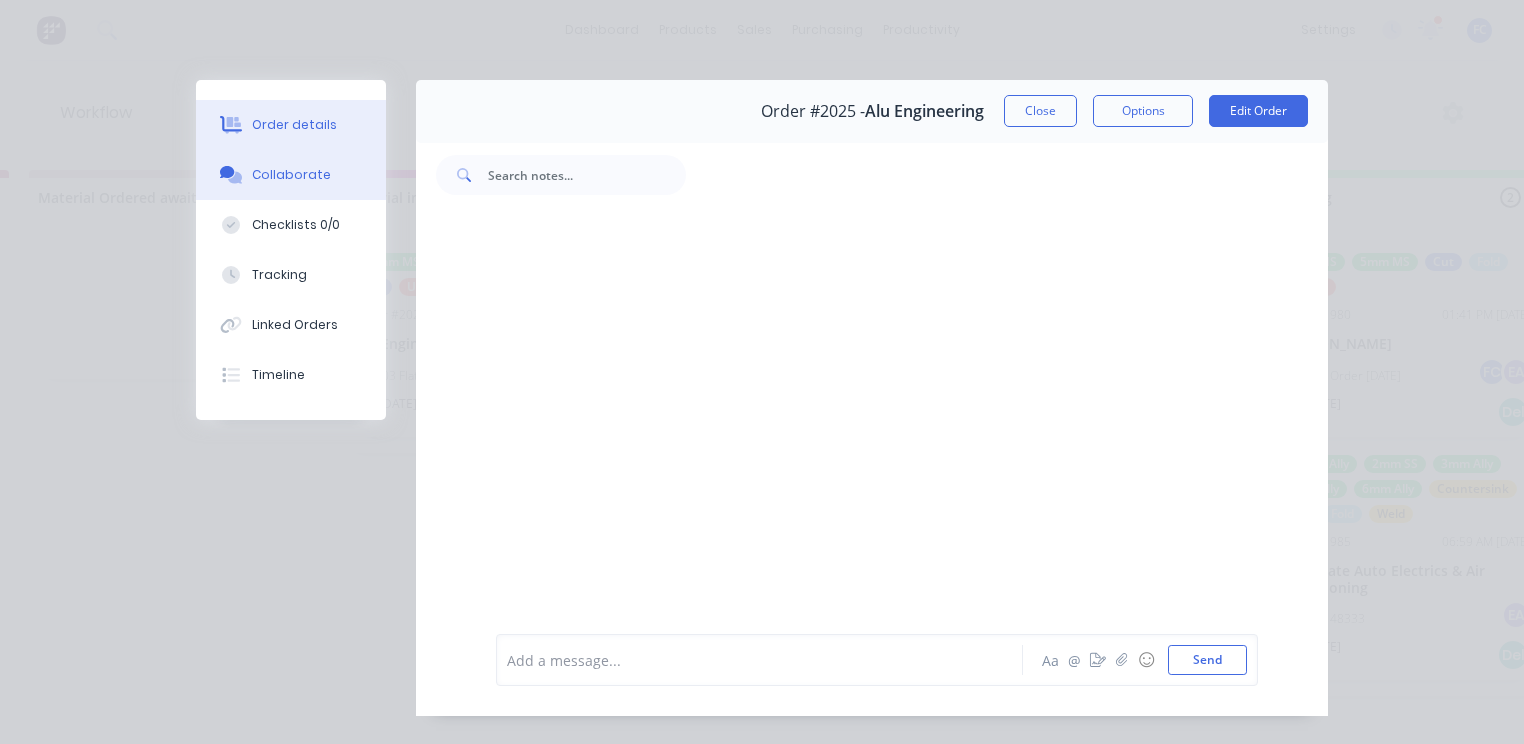 click 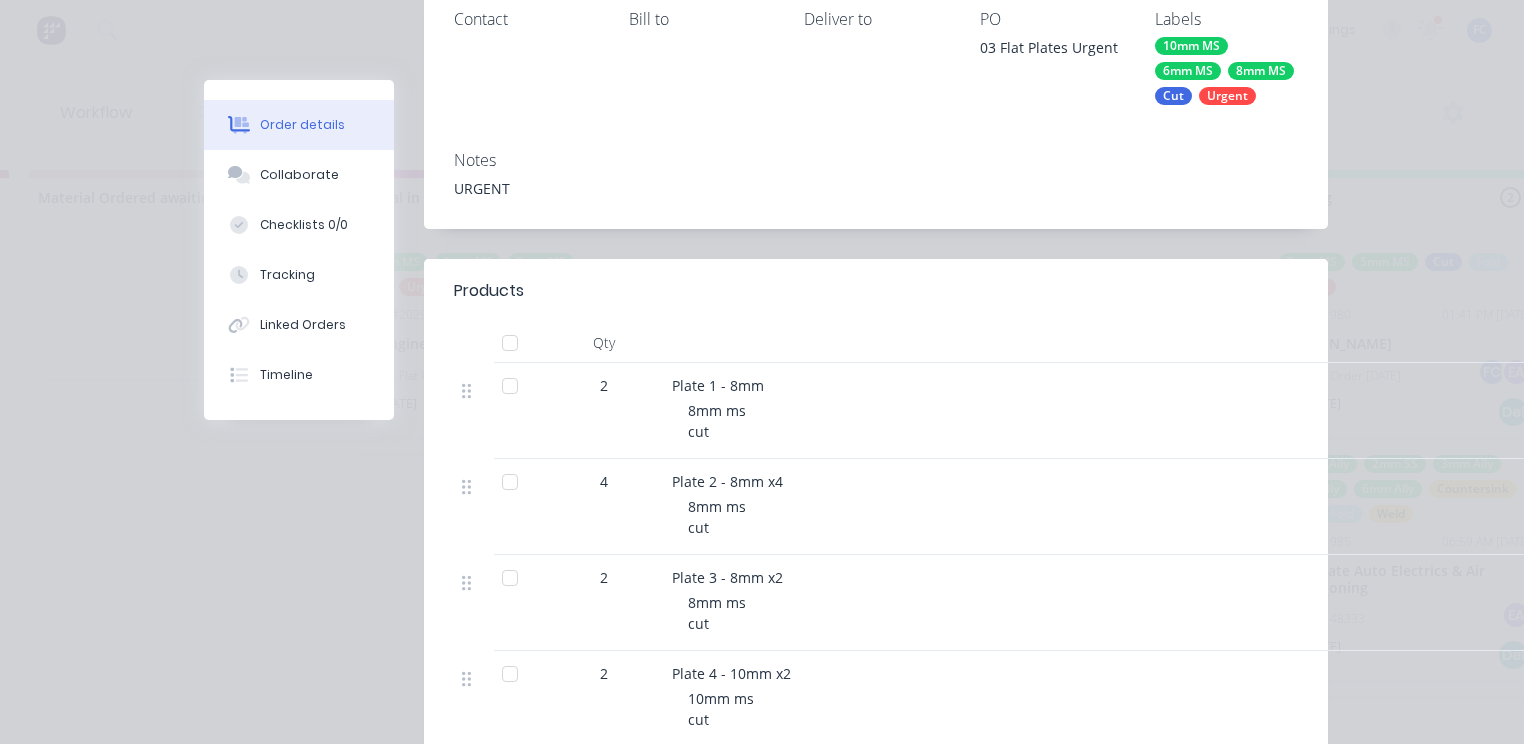 scroll, scrollTop: 320, scrollLeft: 0, axis: vertical 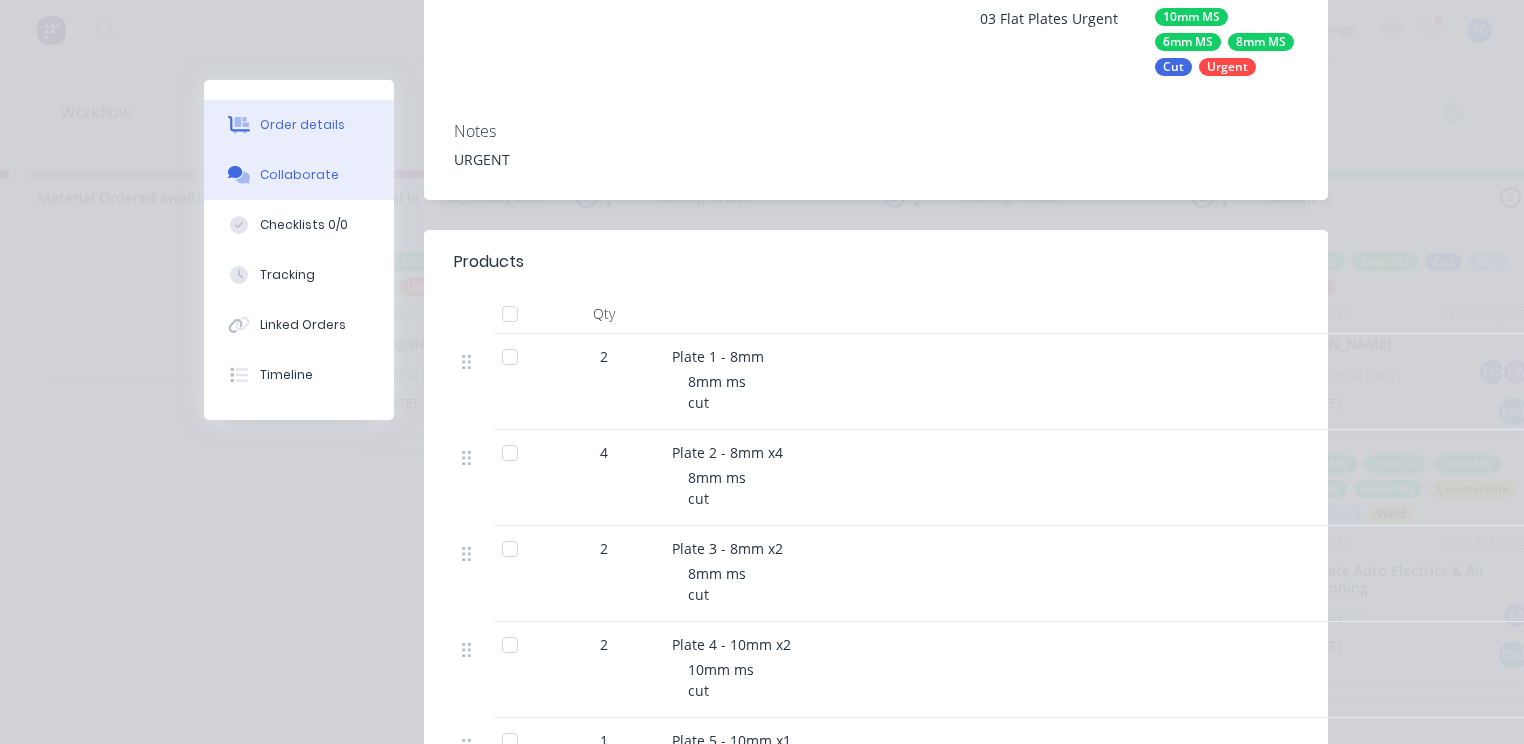 click on "Collaborate" at bounding box center (299, 175) 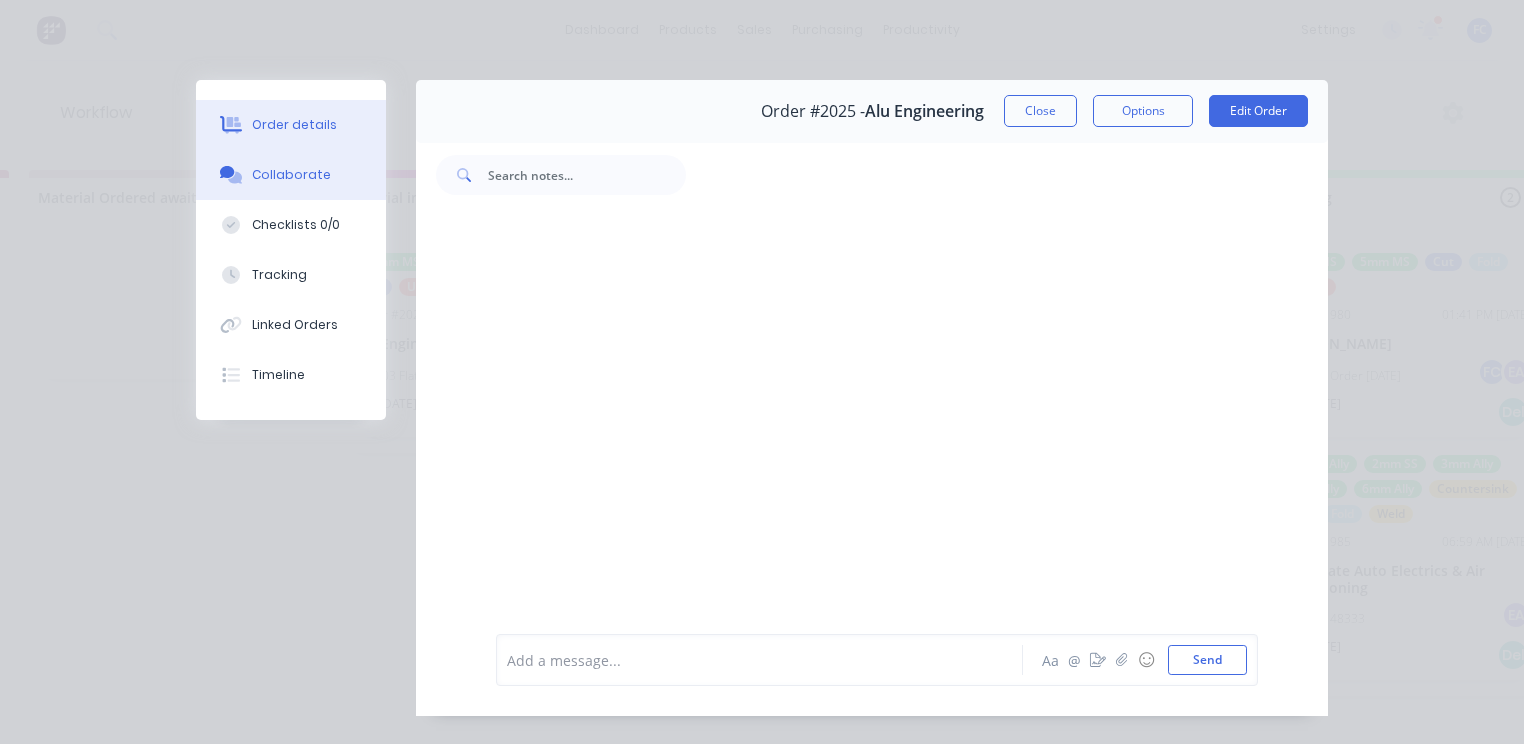 click on "Order details" at bounding box center (291, 125) 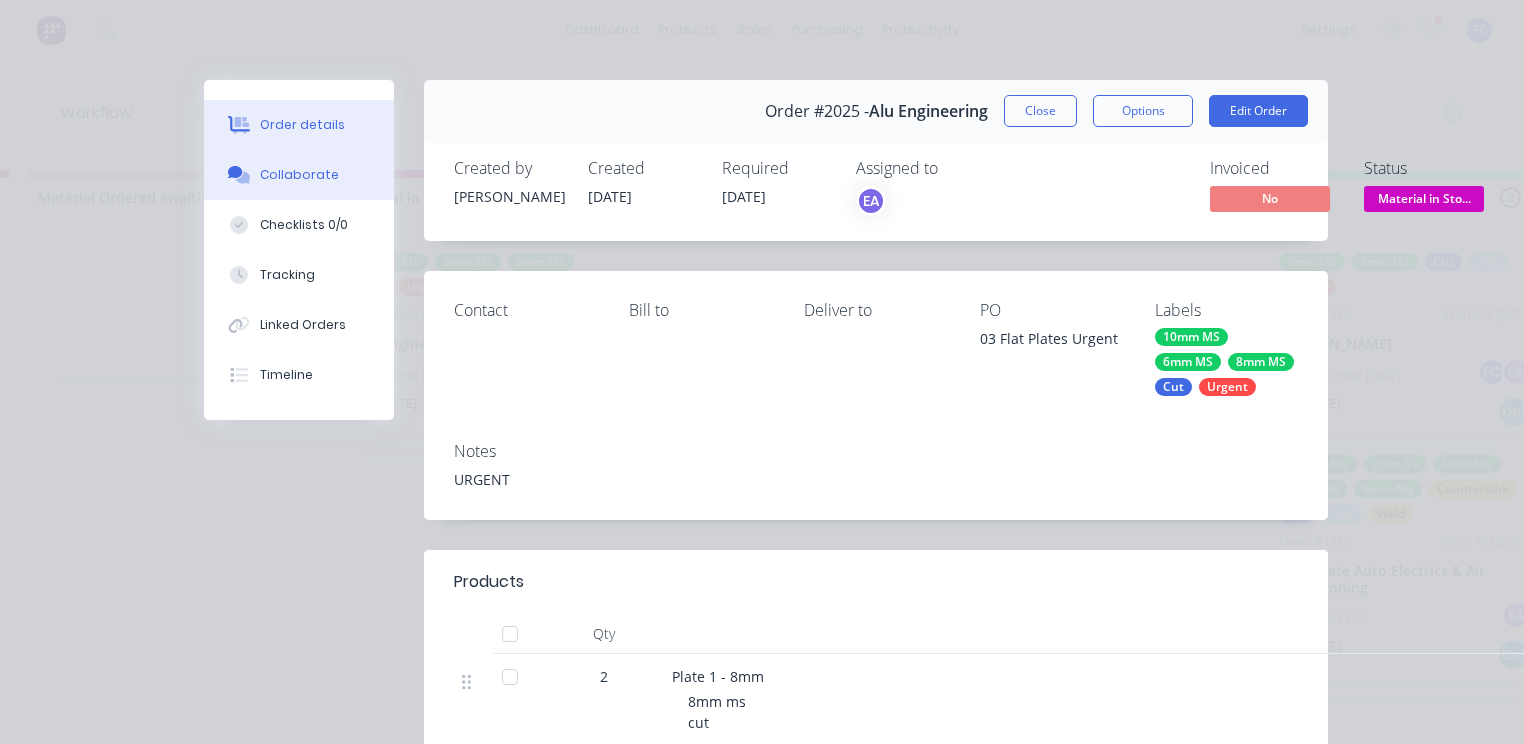 click on "Collaborate" at bounding box center (299, 175) 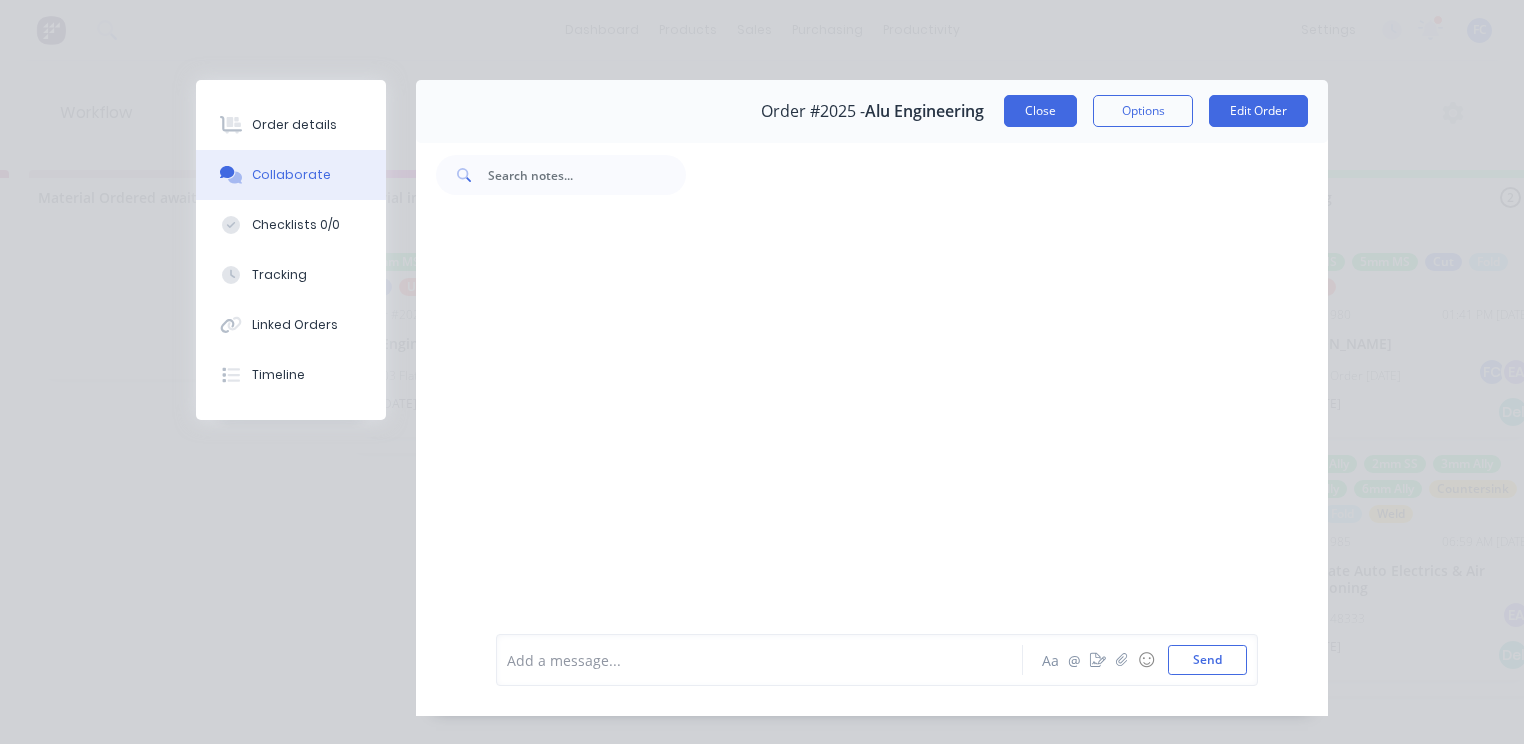 click on "Close" at bounding box center (1040, 111) 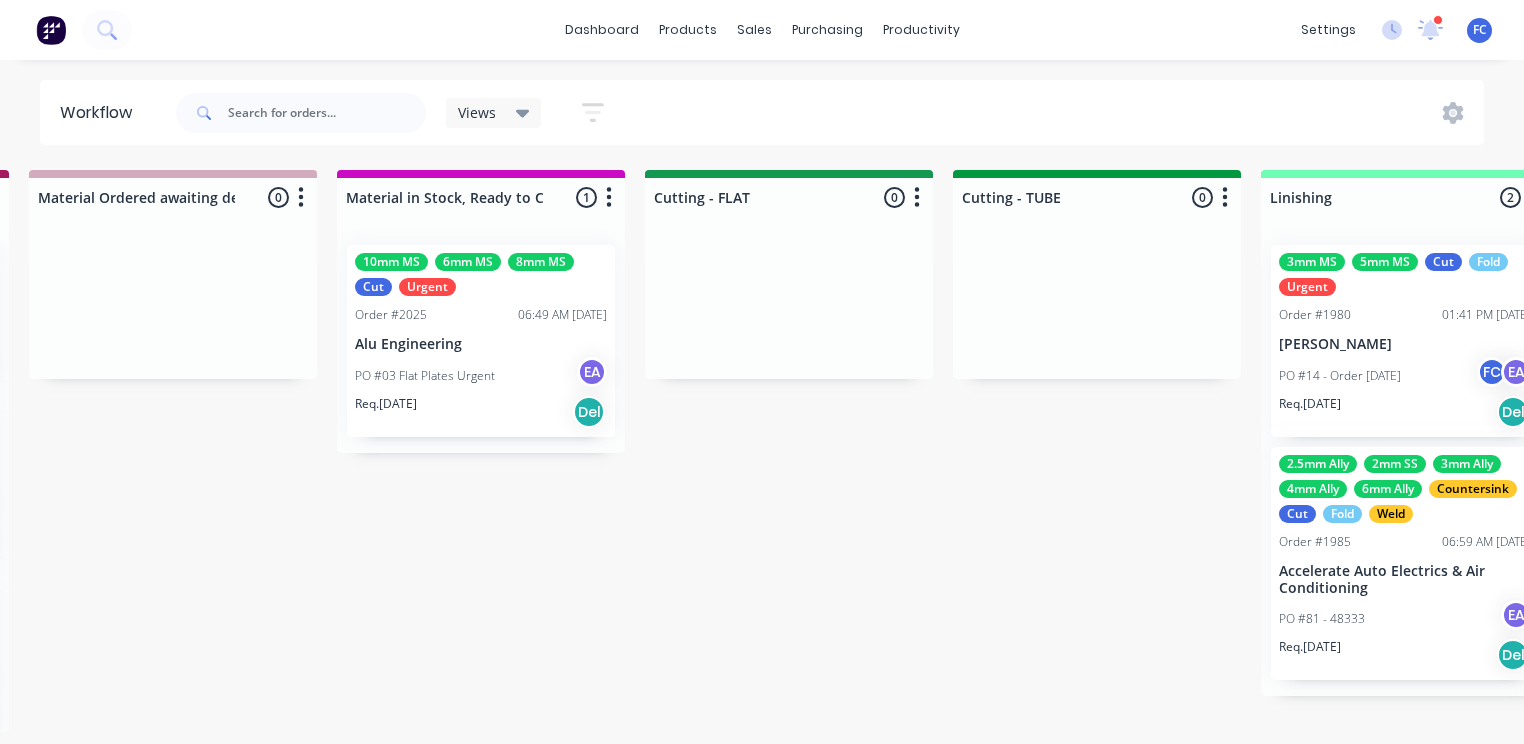 drag, startPoint x: 761, startPoint y: 743, endPoint x: 746, endPoint y: 744, distance: 15.033297 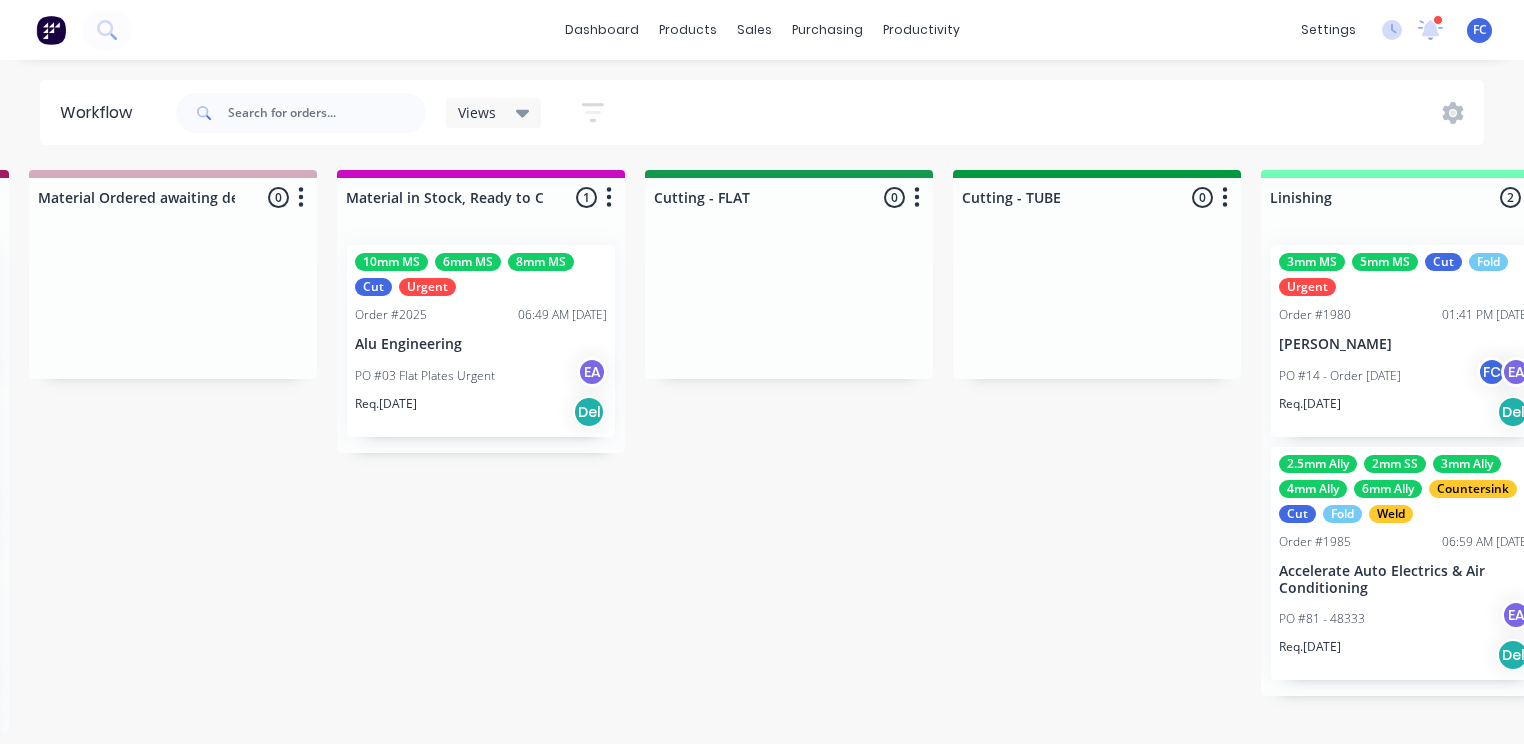 click on "dashboard products sales purchasing productivity dashboard products Product Catalogue Materials sales Sales Orders Customers Price Level Manager purchasing Purchase Orders Suppliers productivity Workflow Planner Delivery Scheduling Timesheets settings 1 new notifications Mark all as read [PERSON_NAME]  mentioned you in a message Precision Stainless Order  # 1850 PO  03 - Bench 12:00pm [DATE]   Milyn  mentioned you in a message HC Design Consulting Order  # 1666 PO  01 - Plates 11:33am [DATE]   [PERSON_NAME]  mentioned you in a message Precision Stainless Order  # 1950 PO  07 - Tray Shelves
10:51am [DATE]   [PERSON_NAME]  mentioned you in a message Mint Fabrication Order  # 1999 PO  03 - SS Tags
10:42am [DATE]   [PERSON_NAME]  mentioned you in a message VanDean Caravans Order  # 2000 PO  15 - Actuator Parts
06:15am [DATE]   [PERSON_NAME]  mentioned you in a message Fencescape Fencing Order  # 1987 PO  01 - RFQ 08:00am [DATE]   [PERSON_NAME]  mentioned you in a message Fast Lane Fabrication Order  # 1992 PO  13 - Order [DATE]
06:05am [DATE]" at bounding box center [-2332, 312] 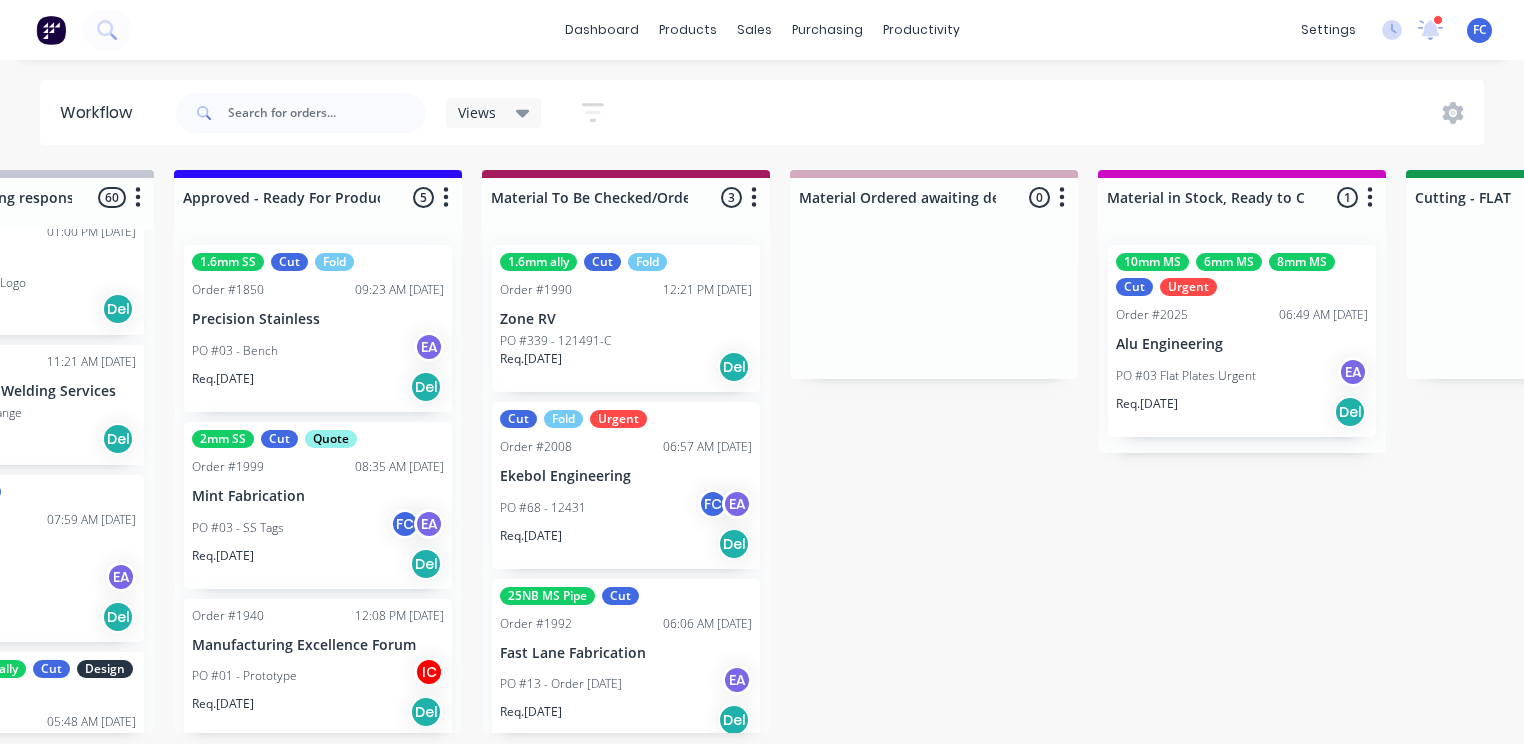 scroll, scrollTop: 0, scrollLeft: 2329, axis: horizontal 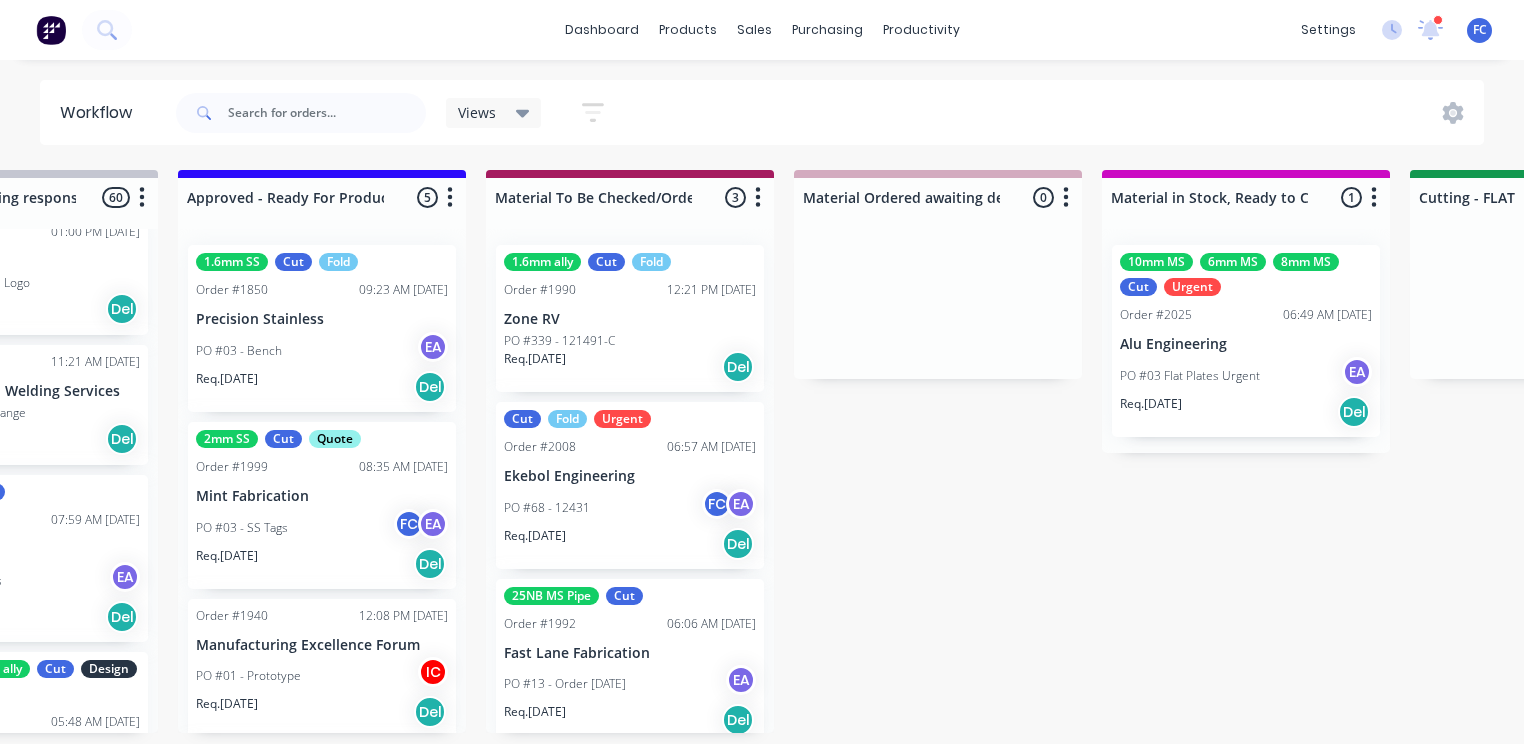 click on "Ekebol Engineering" at bounding box center (630, 476) 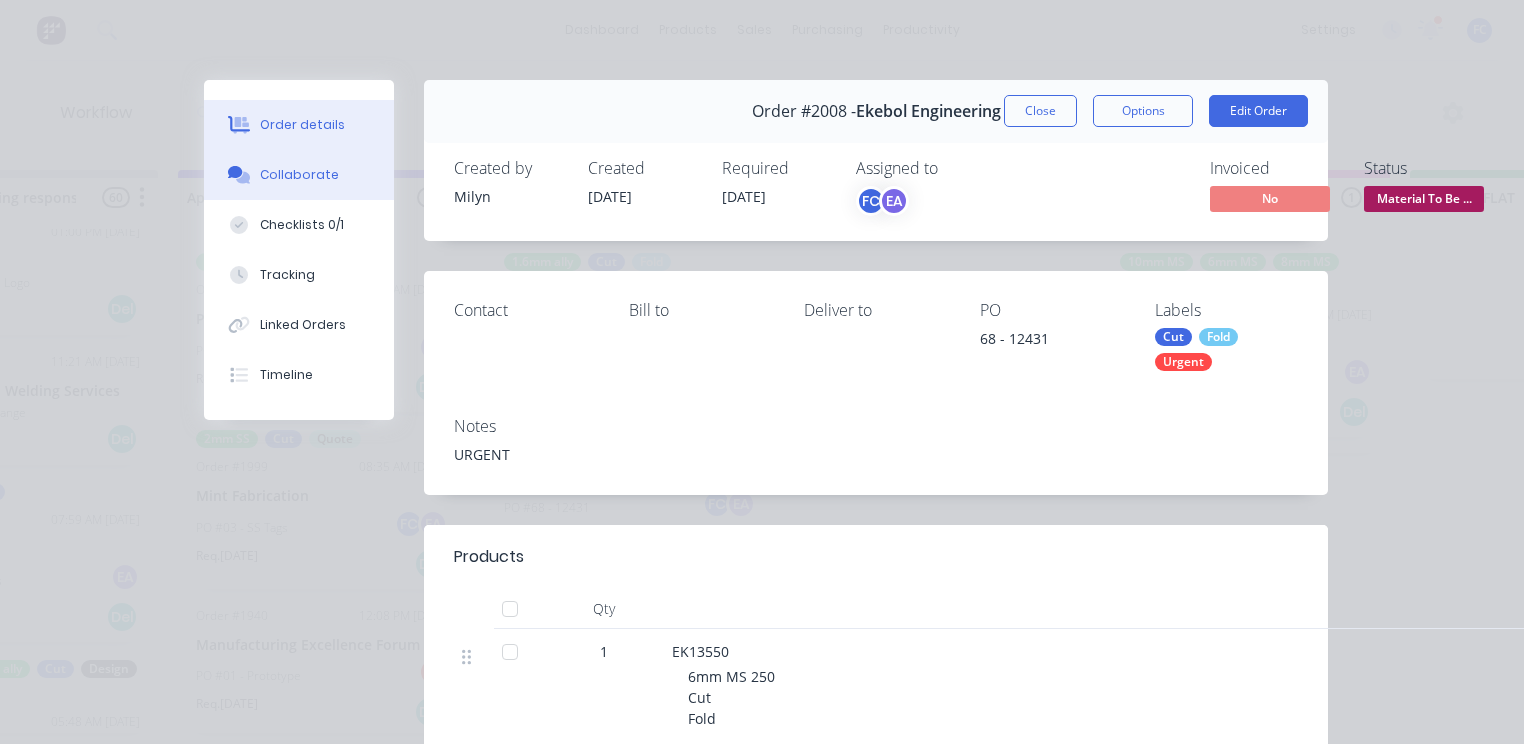 click on "Collaborate" at bounding box center (299, 175) 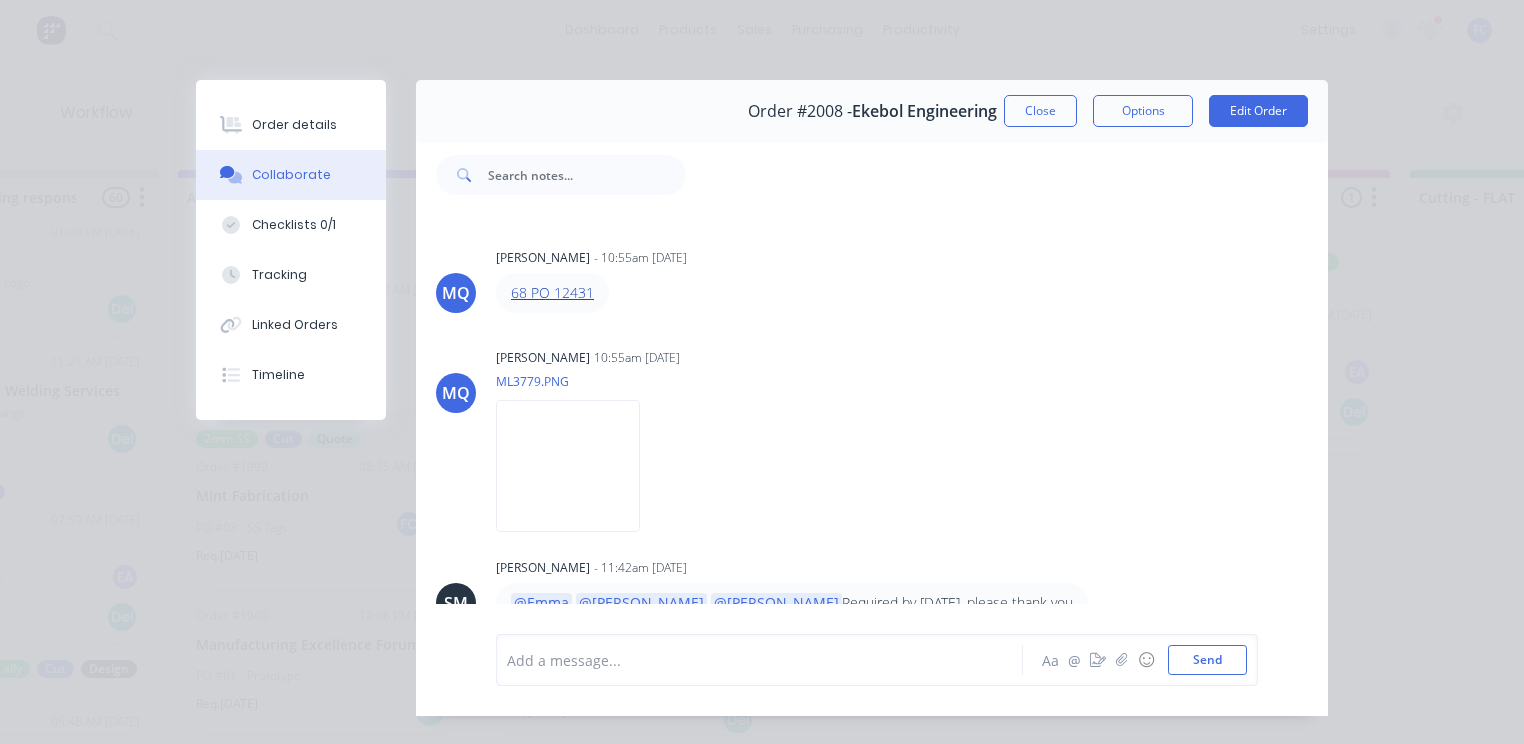scroll, scrollTop: 0, scrollLeft: 0, axis: both 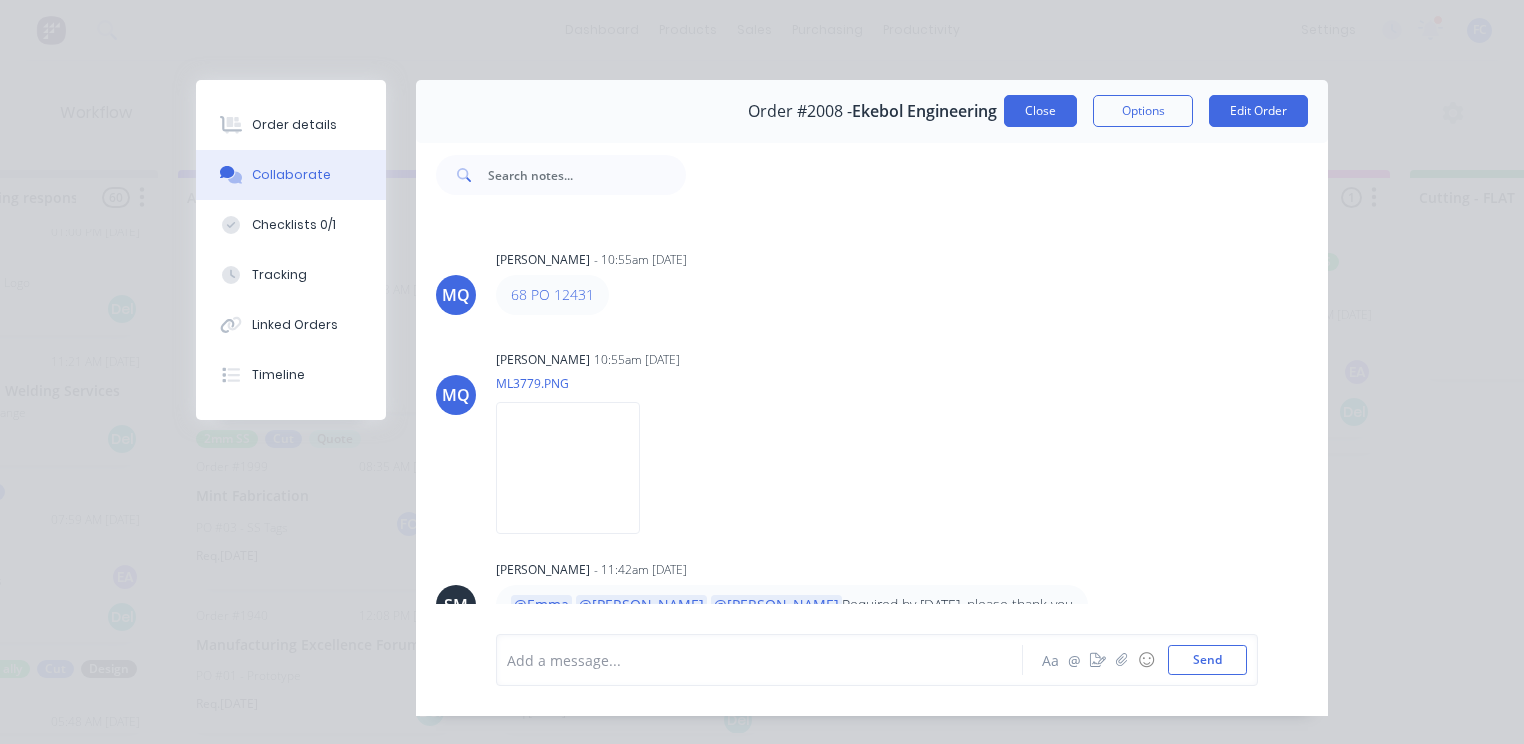 click on "Close" at bounding box center [1040, 111] 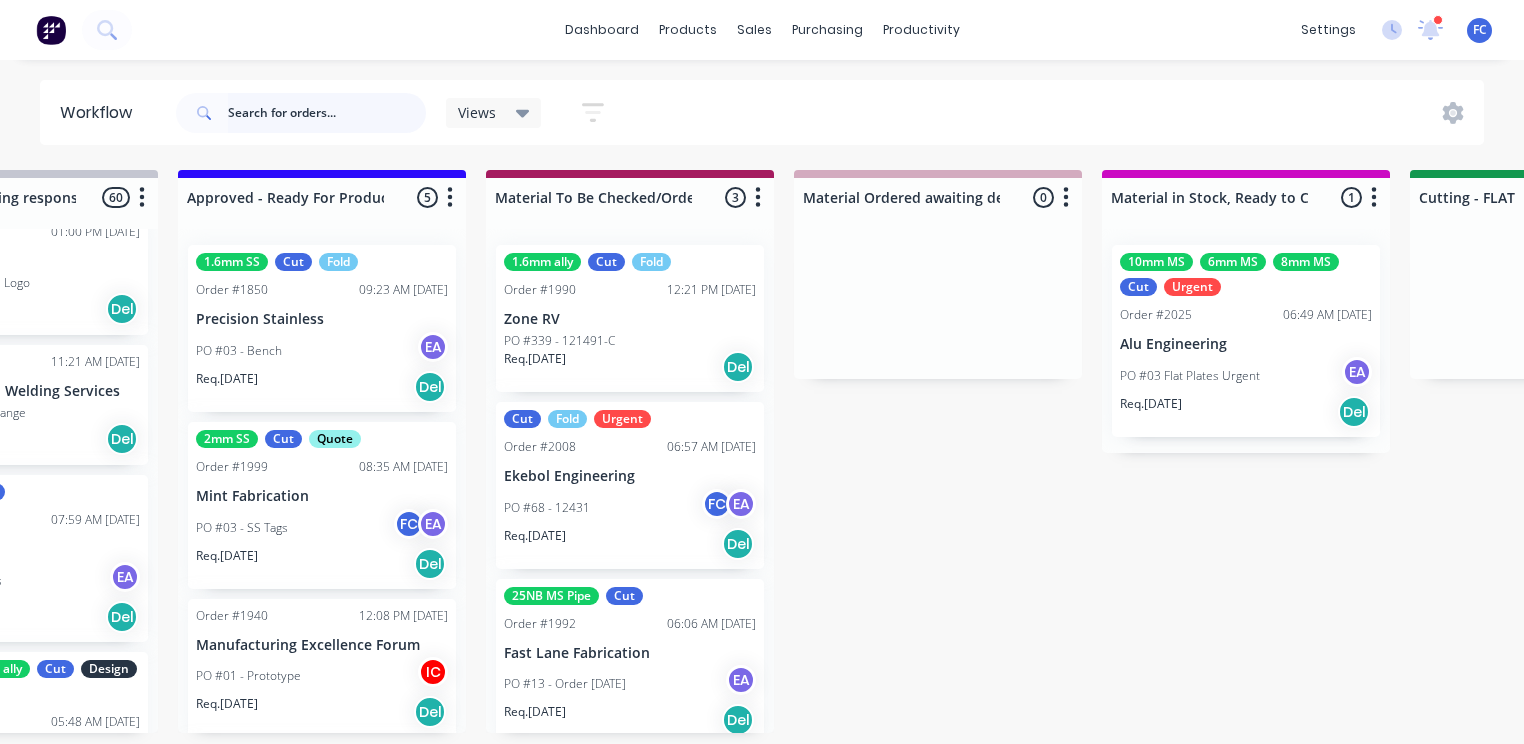 click at bounding box center [327, 113] 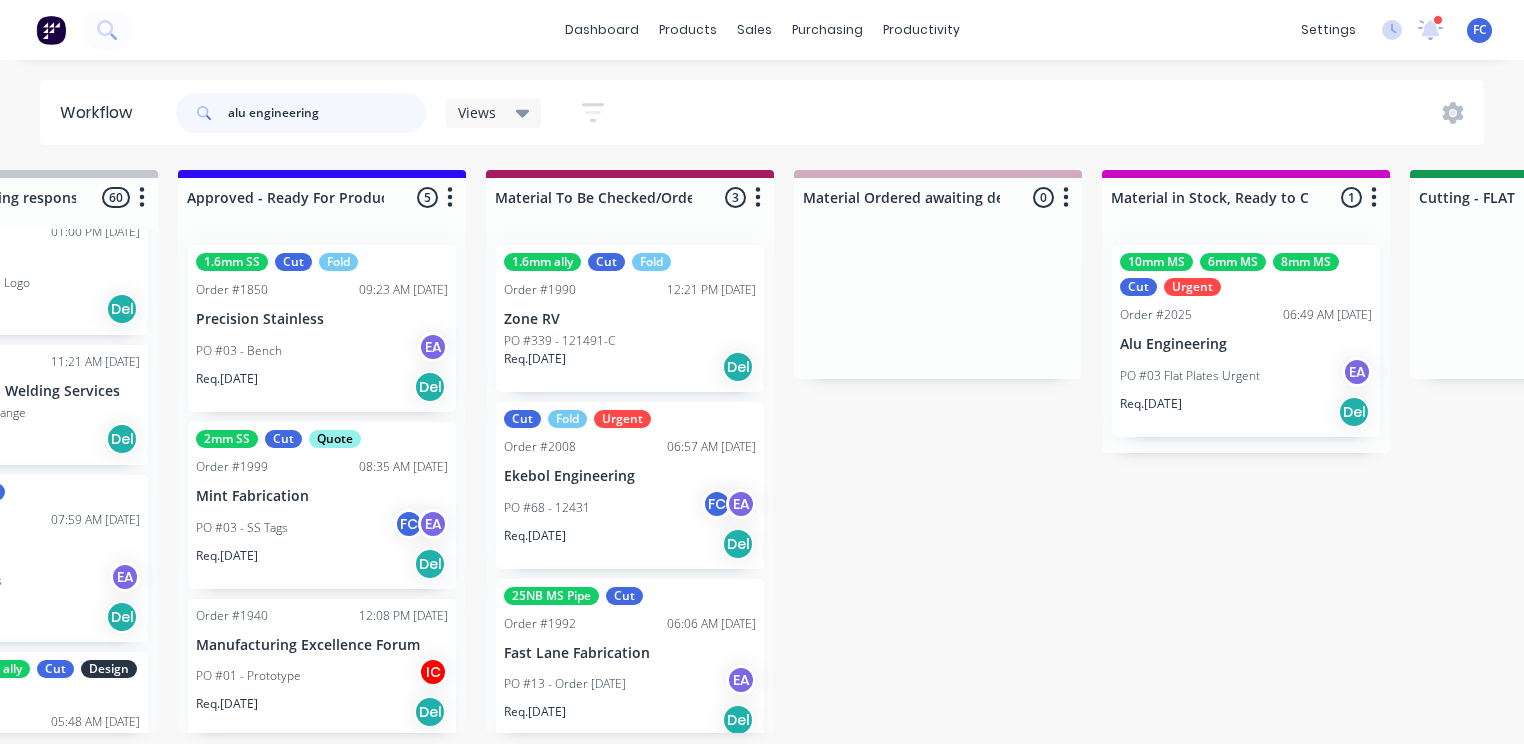 type on "alu engineering" 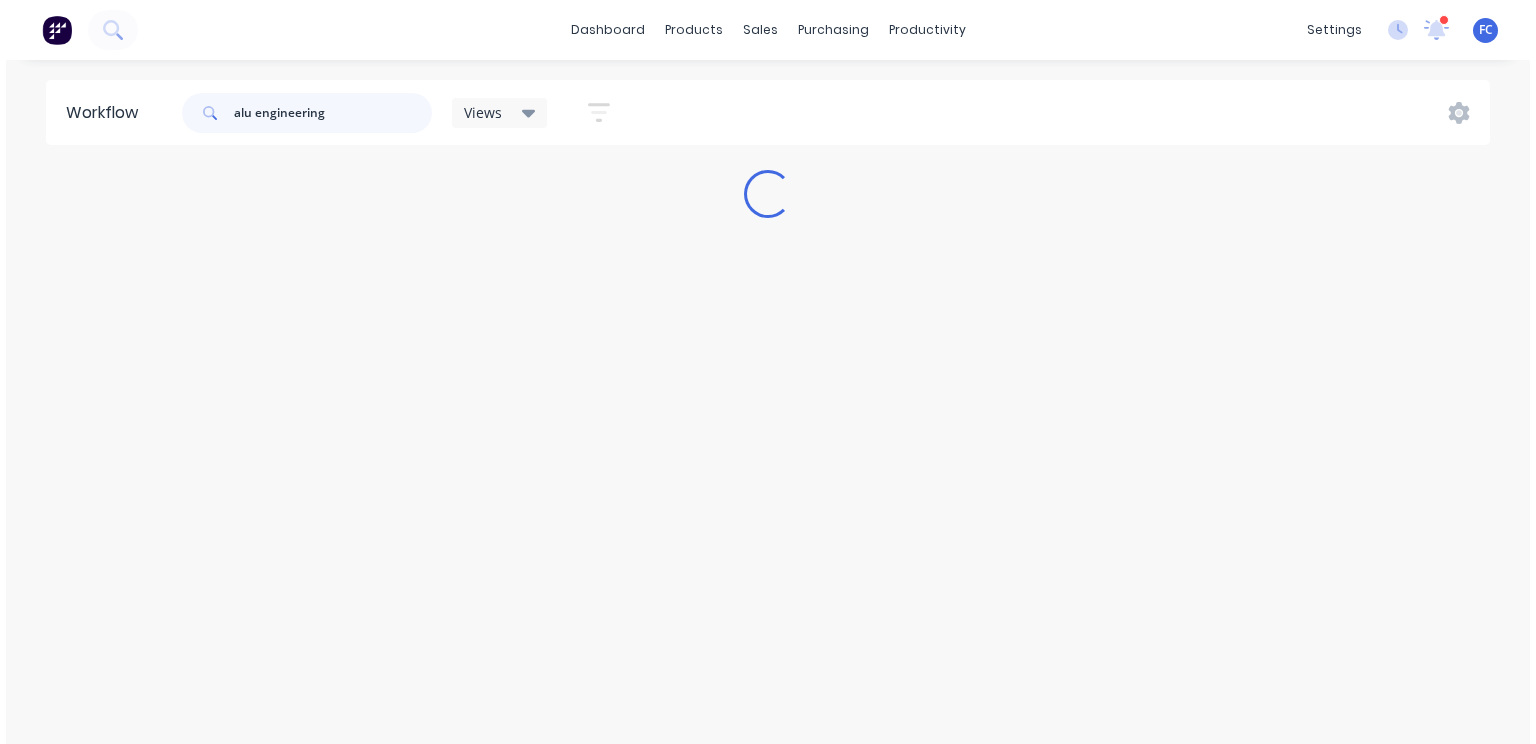 scroll, scrollTop: 0, scrollLeft: 0, axis: both 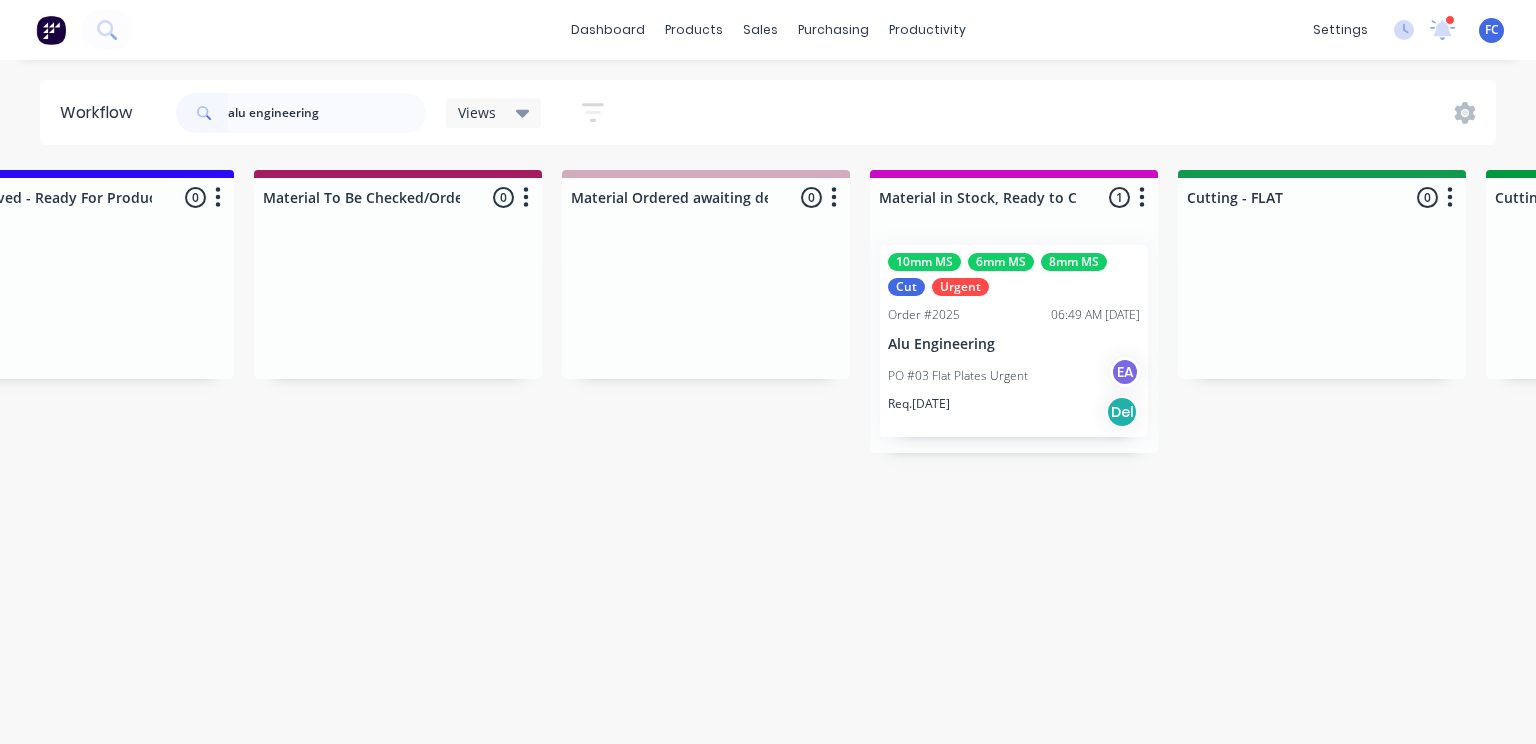 click on "Order #2025" at bounding box center (924, 315) 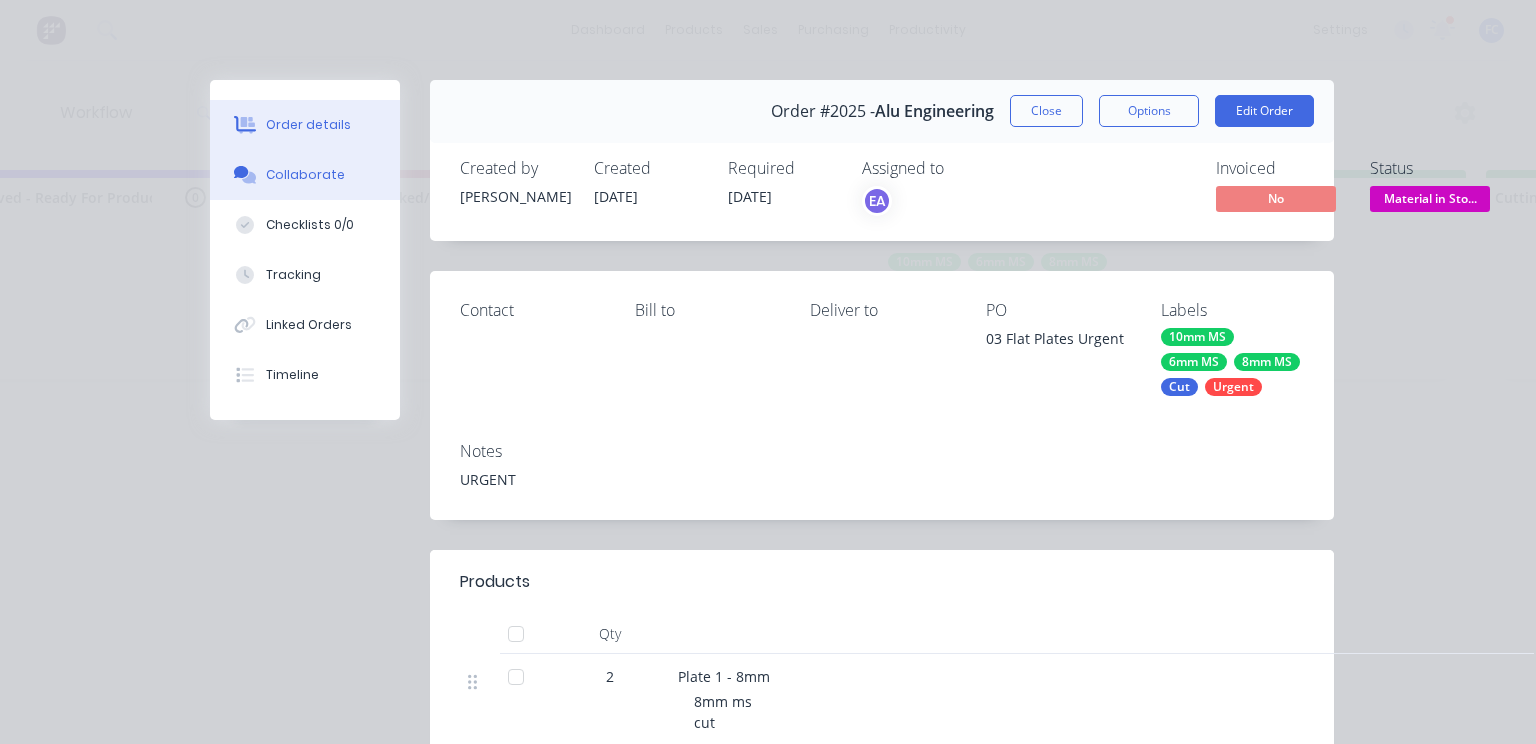 click on "Collaborate" at bounding box center (305, 175) 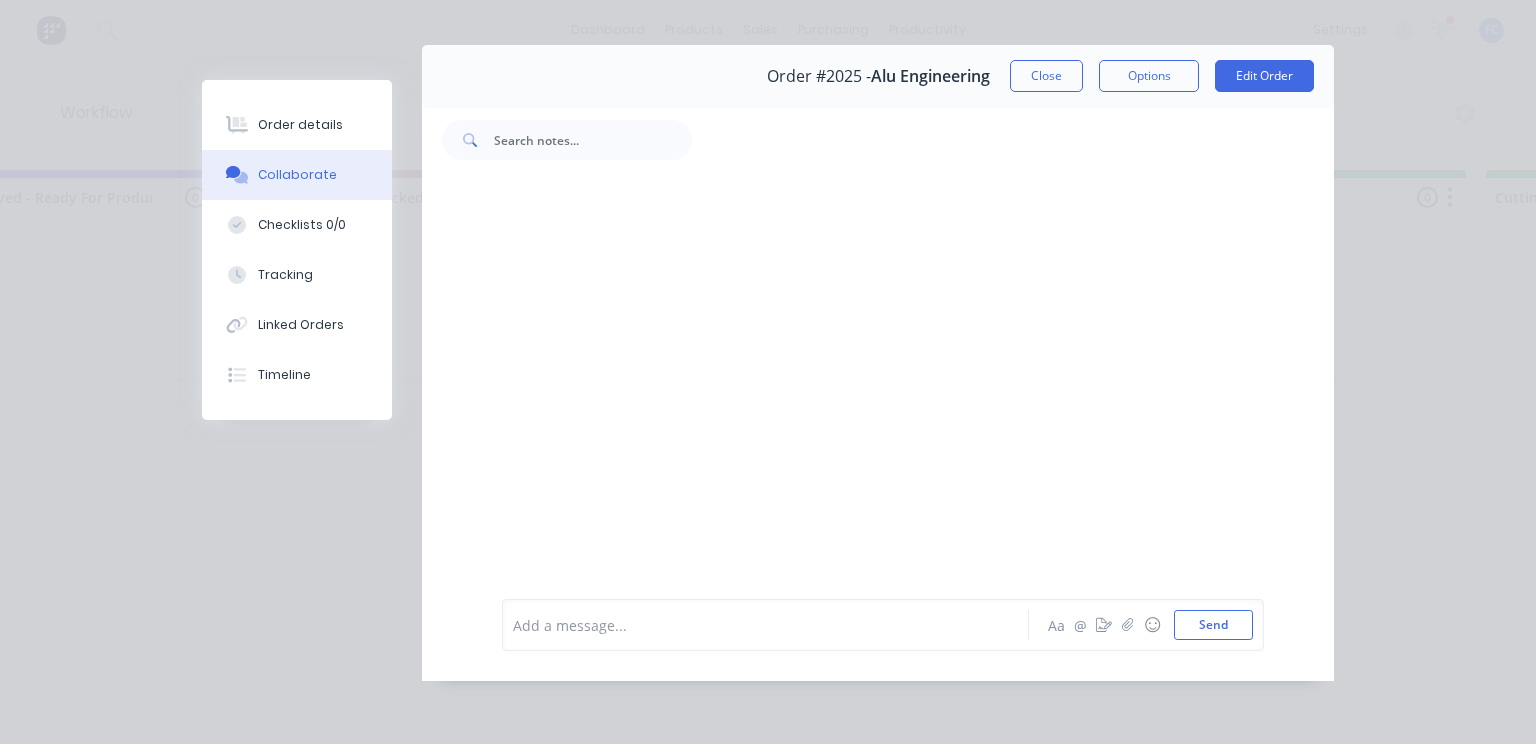 scroll, scrollTop: 46, scrollLeft: 0, axis: vertical 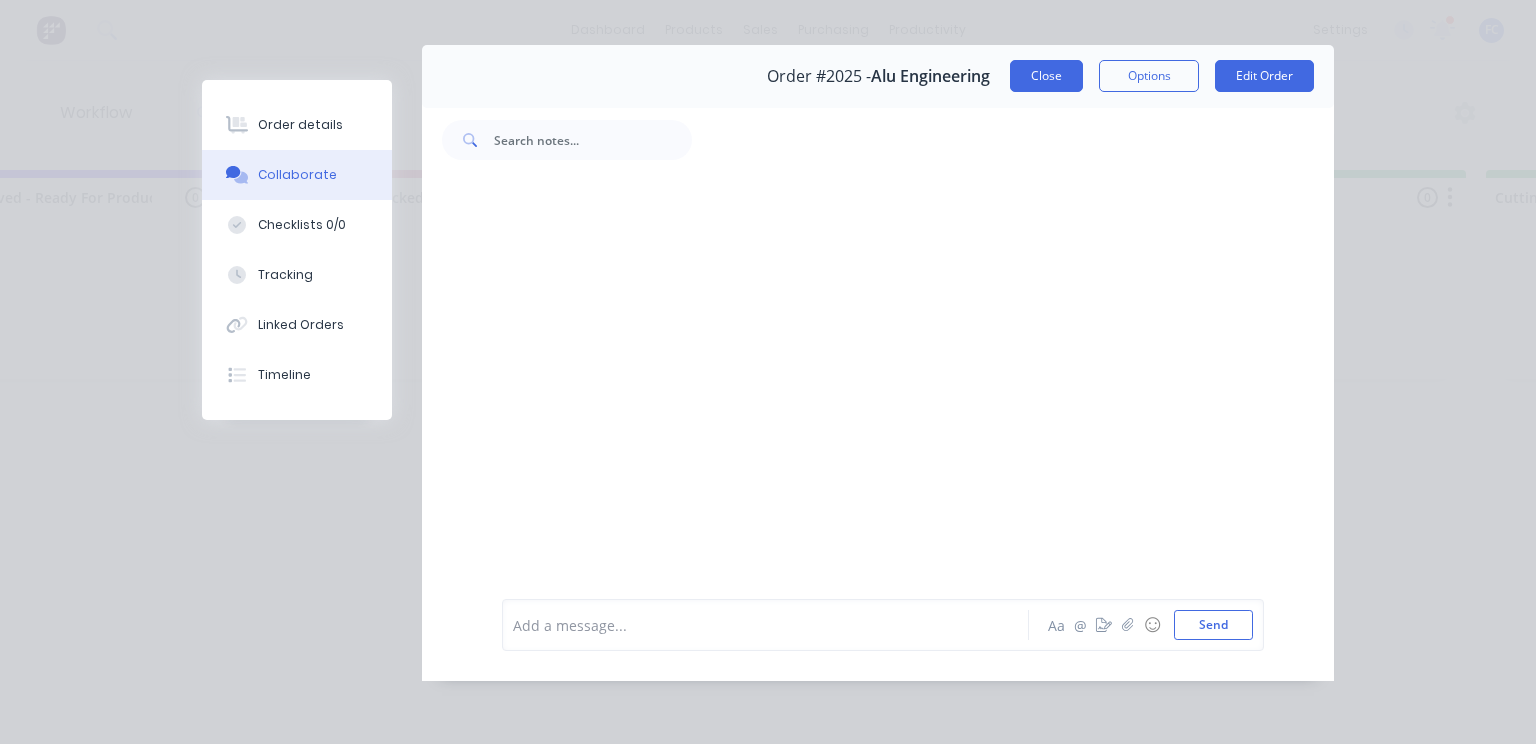drag, startPoint x: 1012, startPoint y: 61, endPoint x: 995, endPoint y: 77, distance: 23.345236 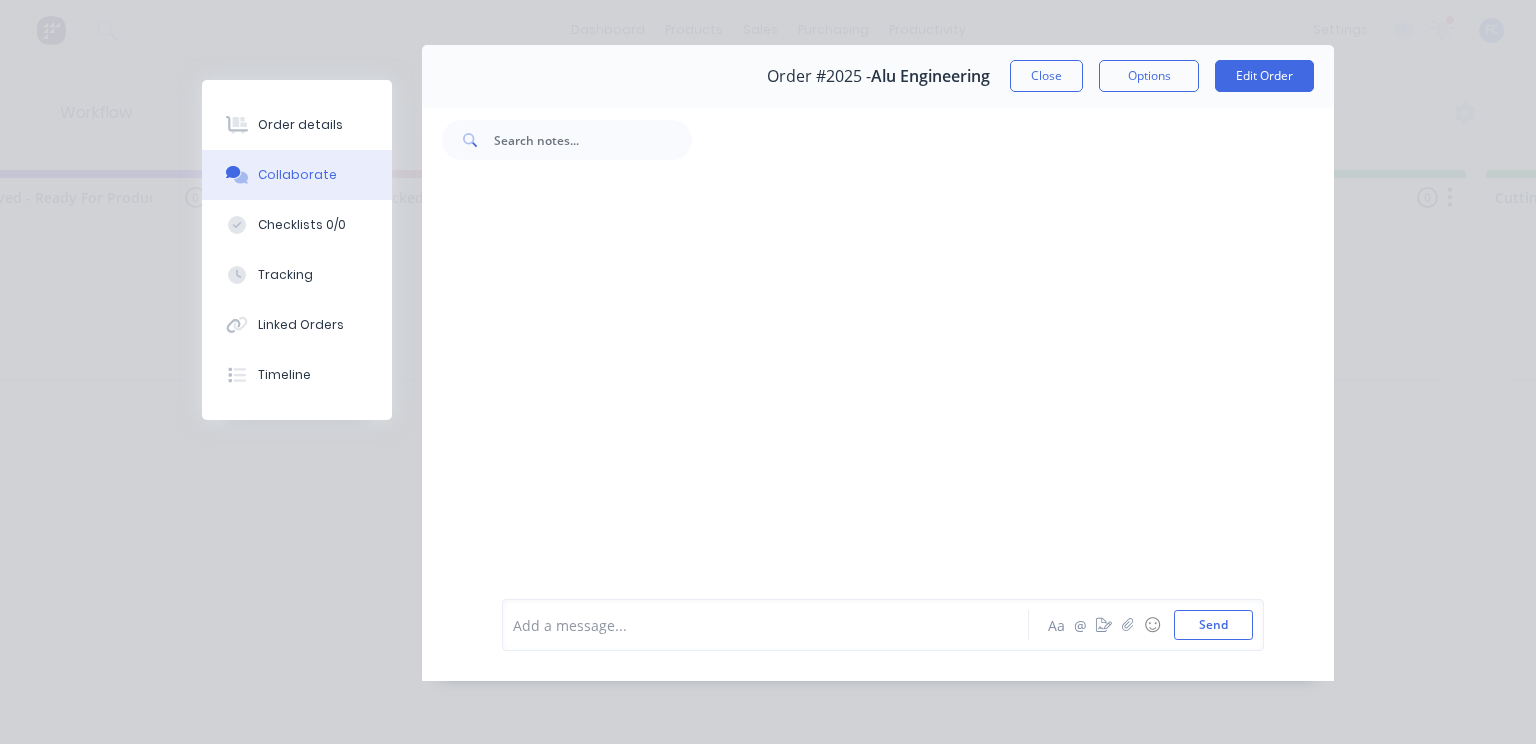 click on "Close" at bounding box center (1046, 76) 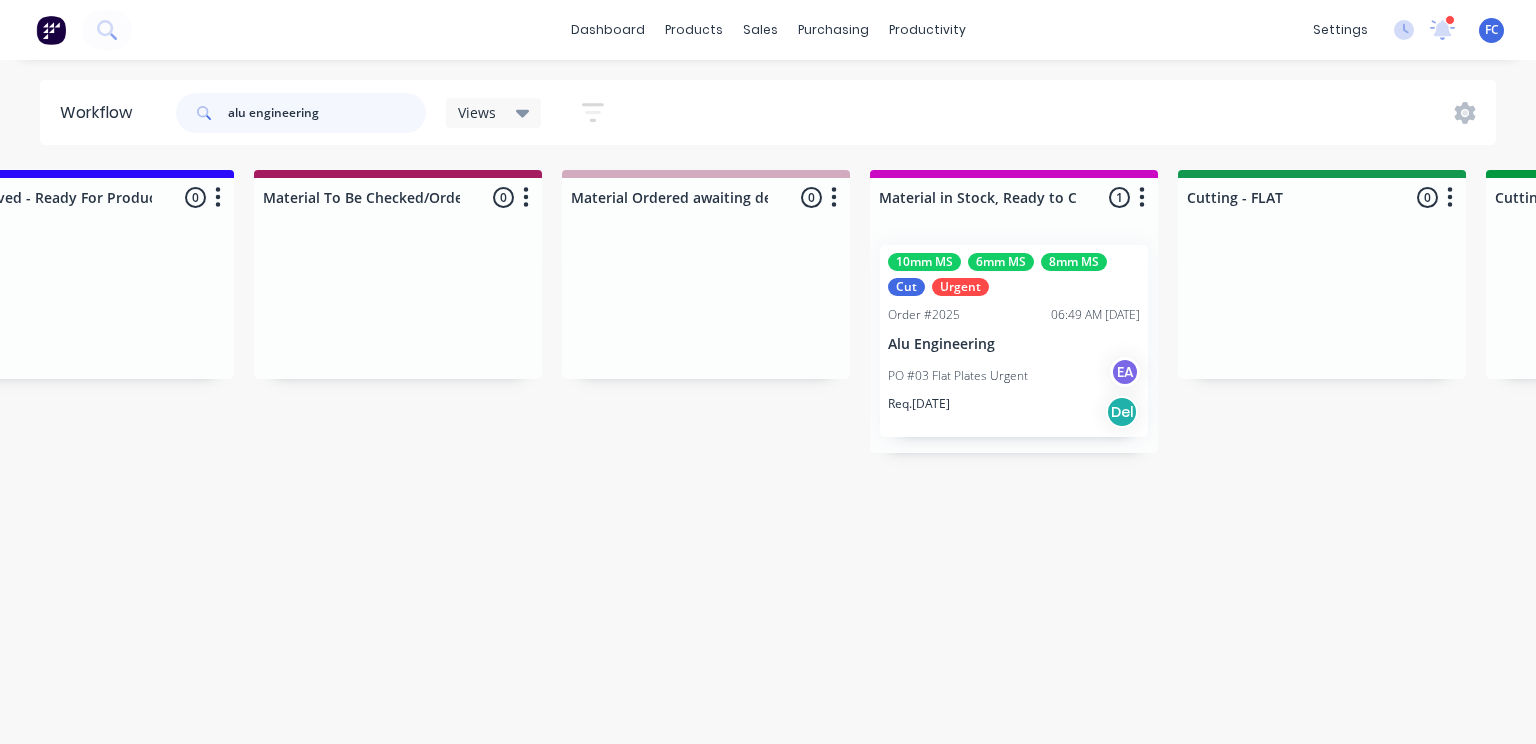 drag, startPoint x: 239, startPoint y: 105, endPoint x: 116, endPoint y: 90, distance: 123.911255 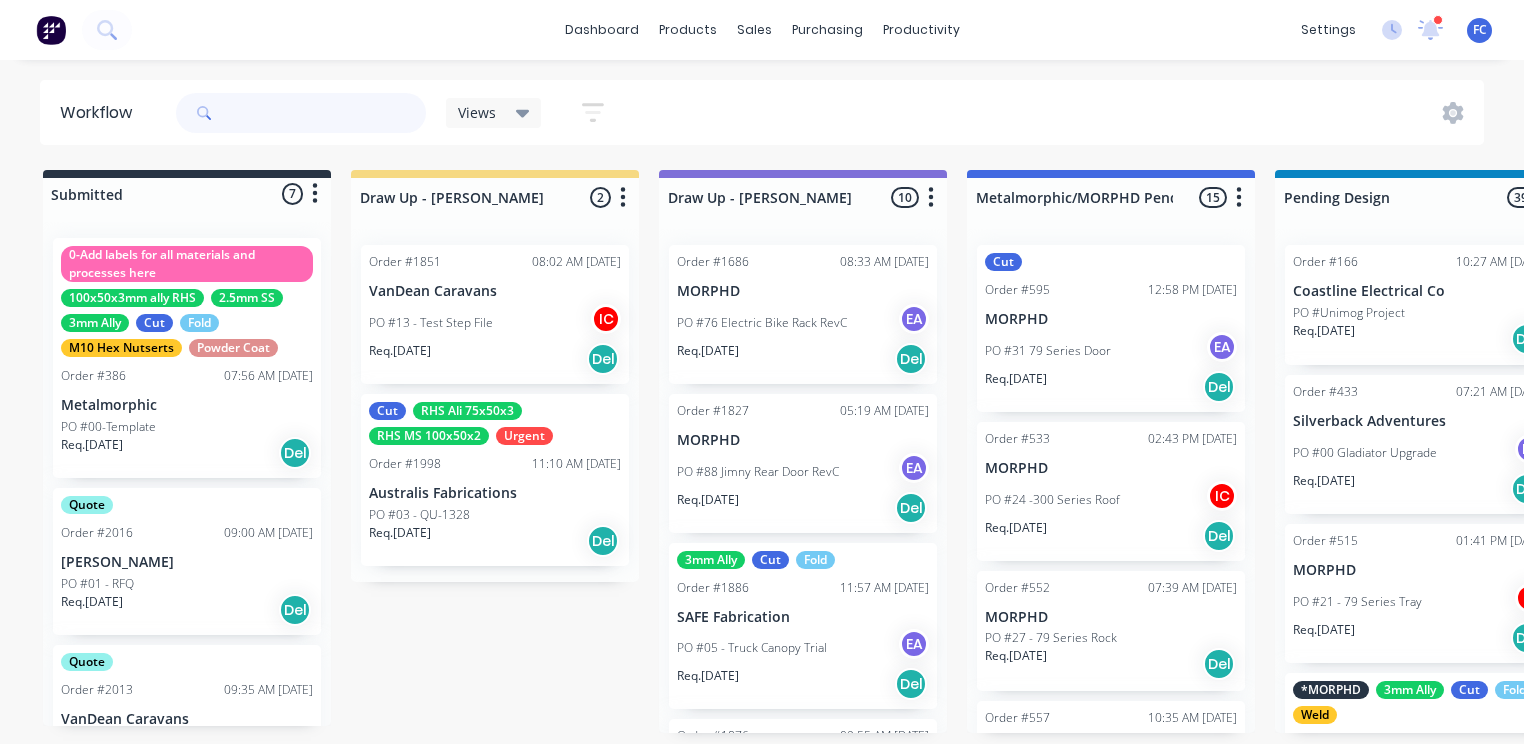scroll, scrollTop: 0, scrollLeft: 0, axis: both 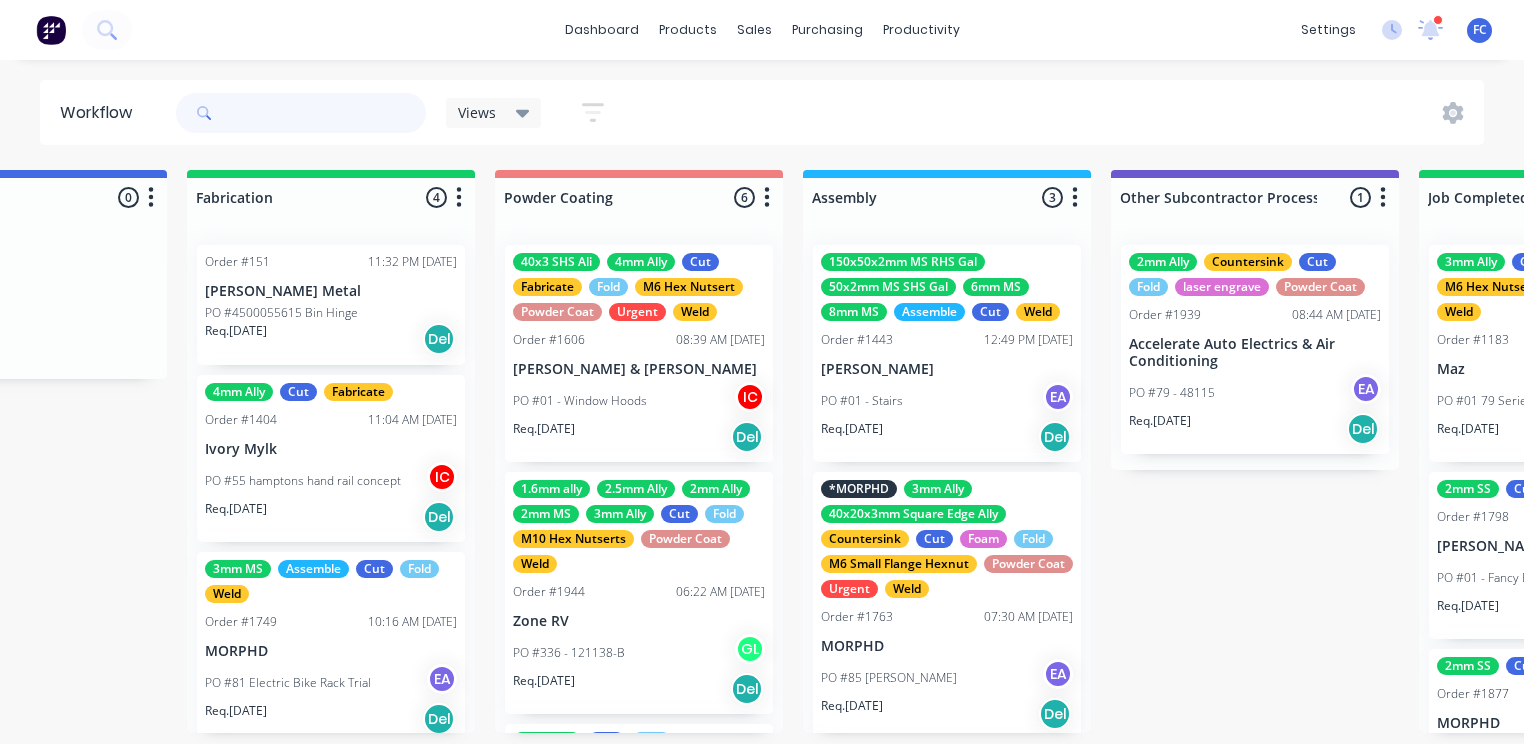 click at bounding box center (327, 113) 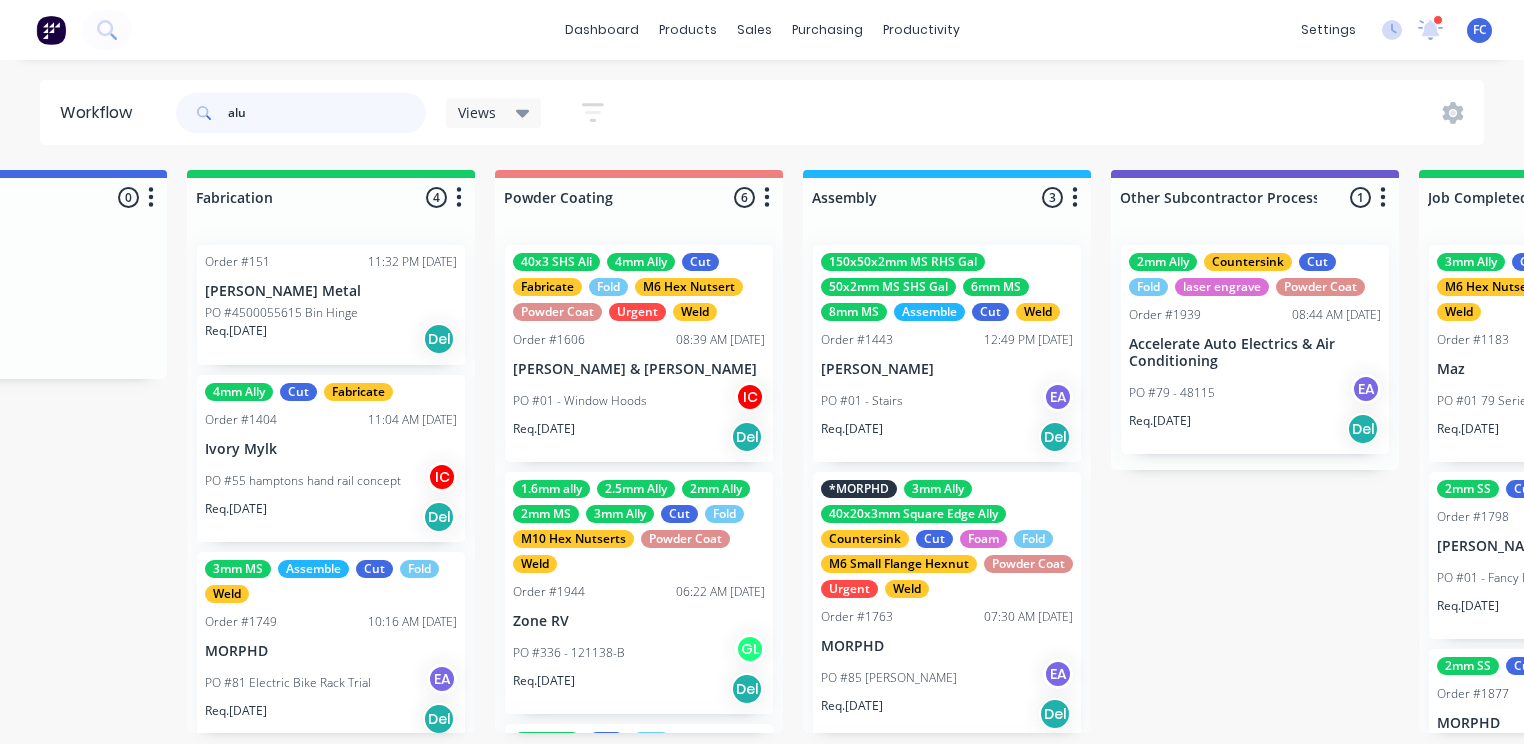 type on "alu" 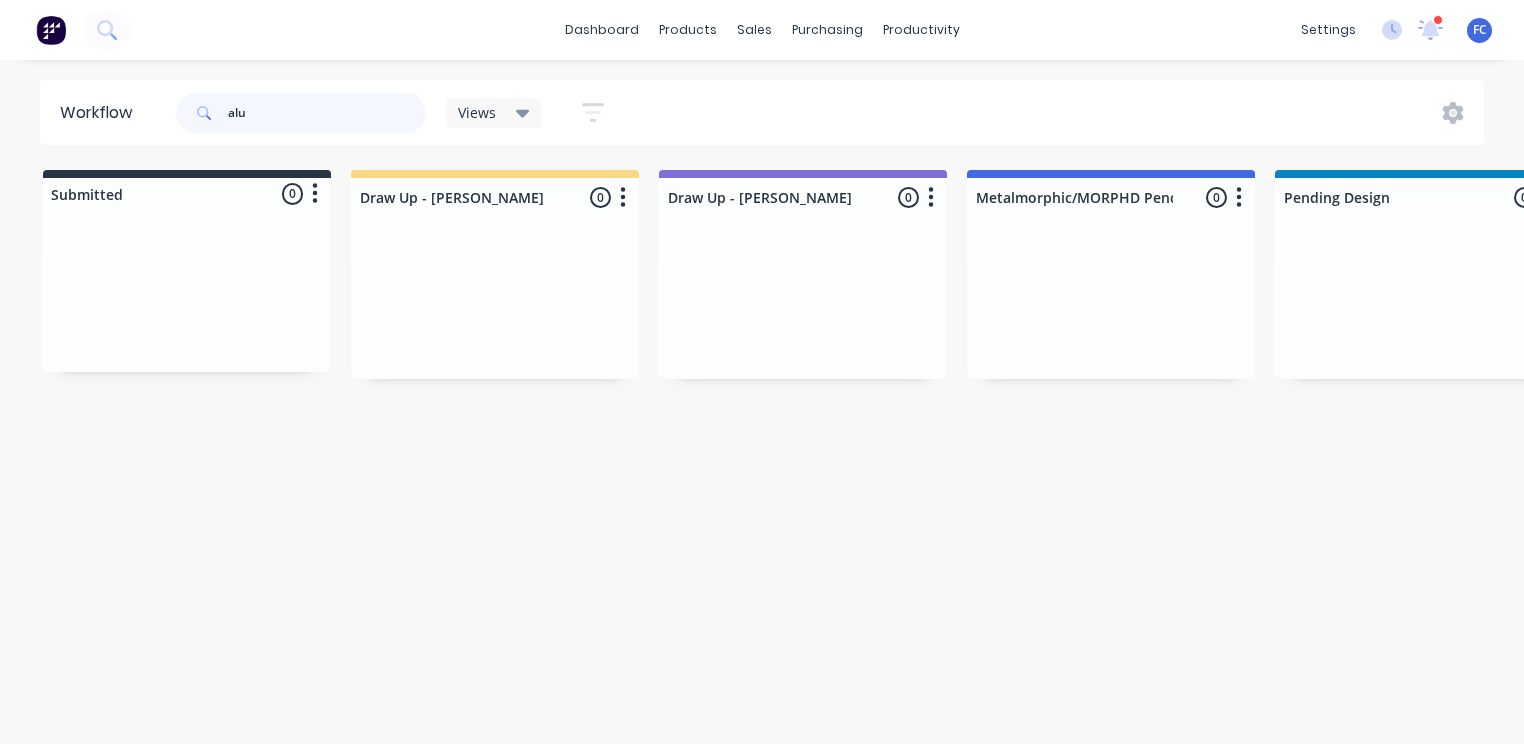 scroll, scrollTop: 0, scrollLeft: 0, axis: both 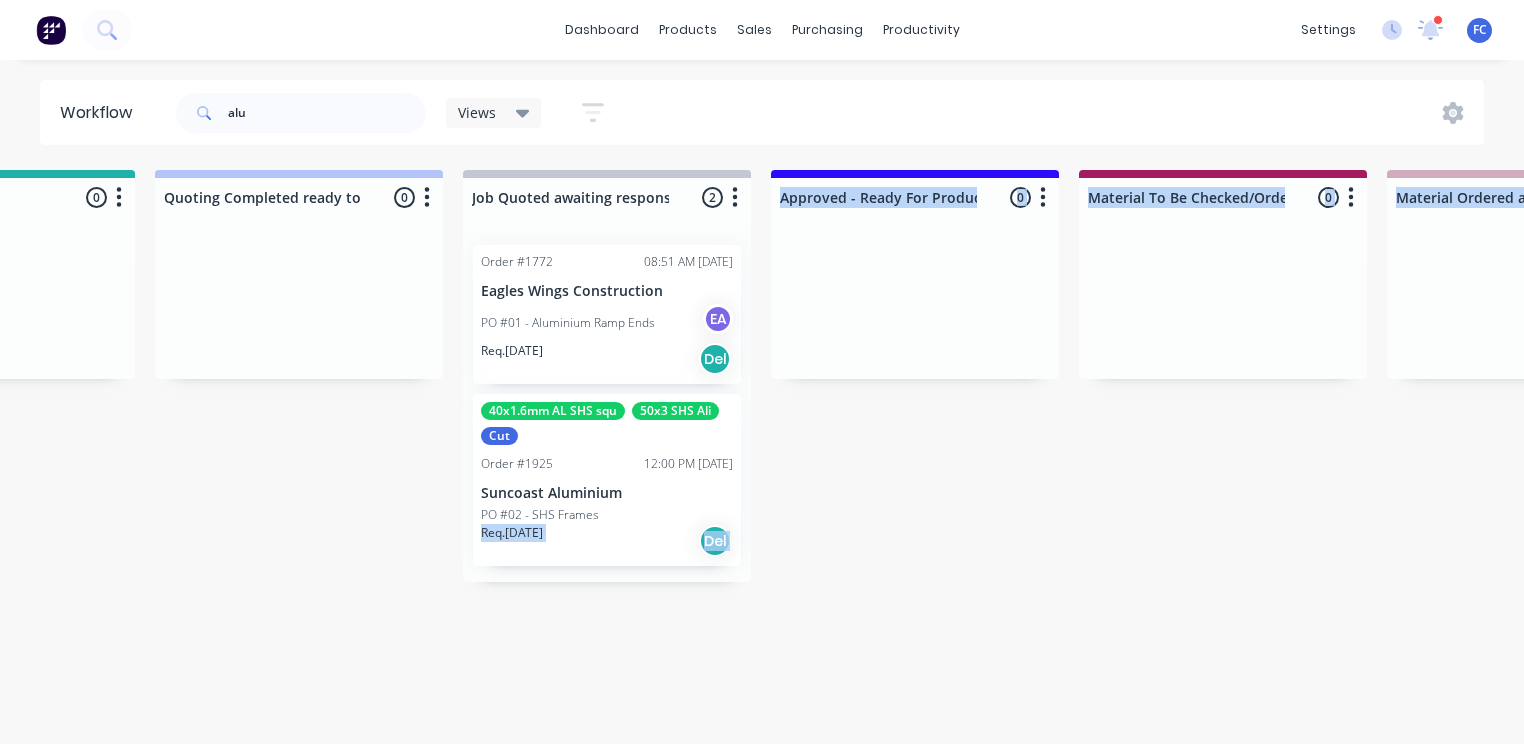 drag, startPoint x: 441, startPoint y: 741, endPoint x: 644, endPoint y: 750, distance: 203.1994 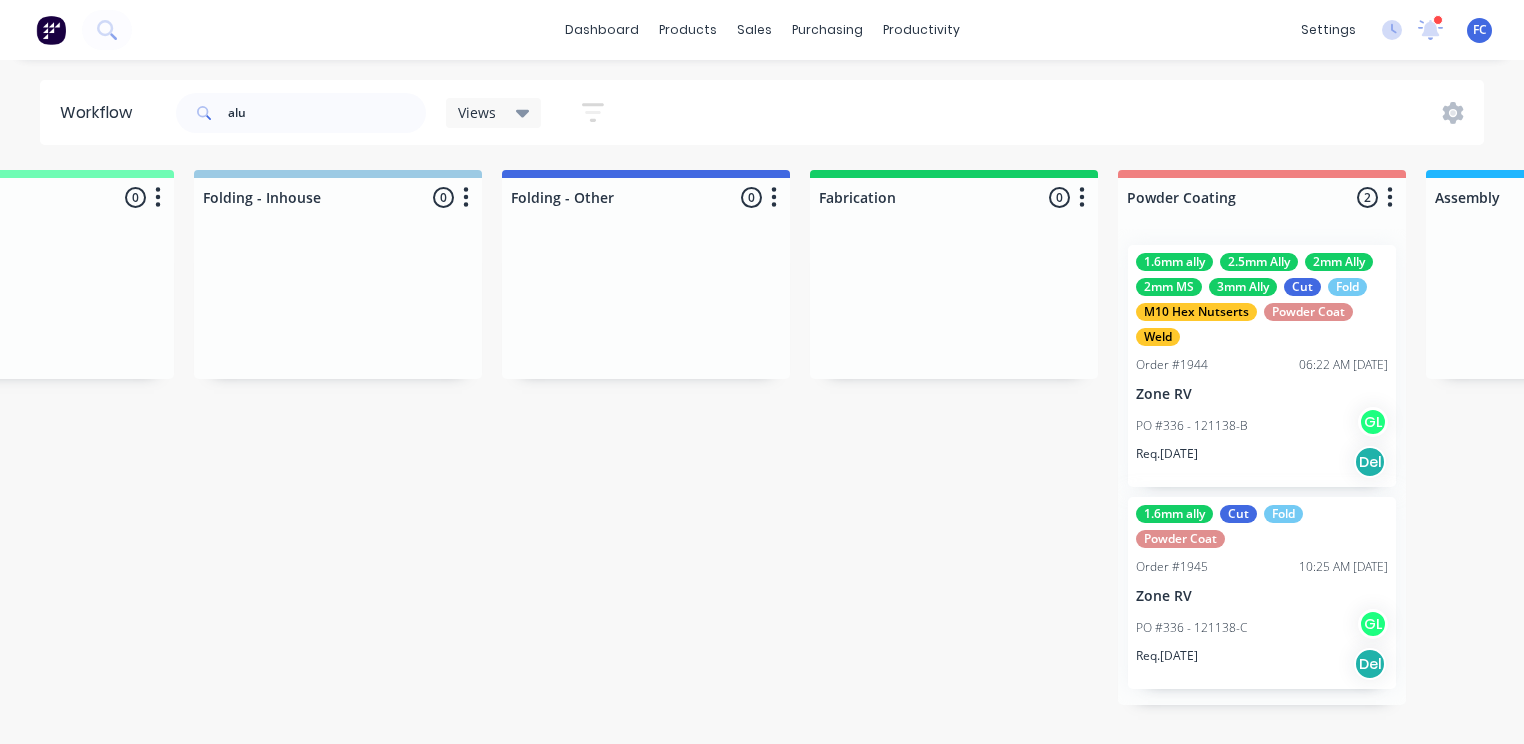 scroll, scrollTop: 0, scrollLeft: 4396, axis: horizontal 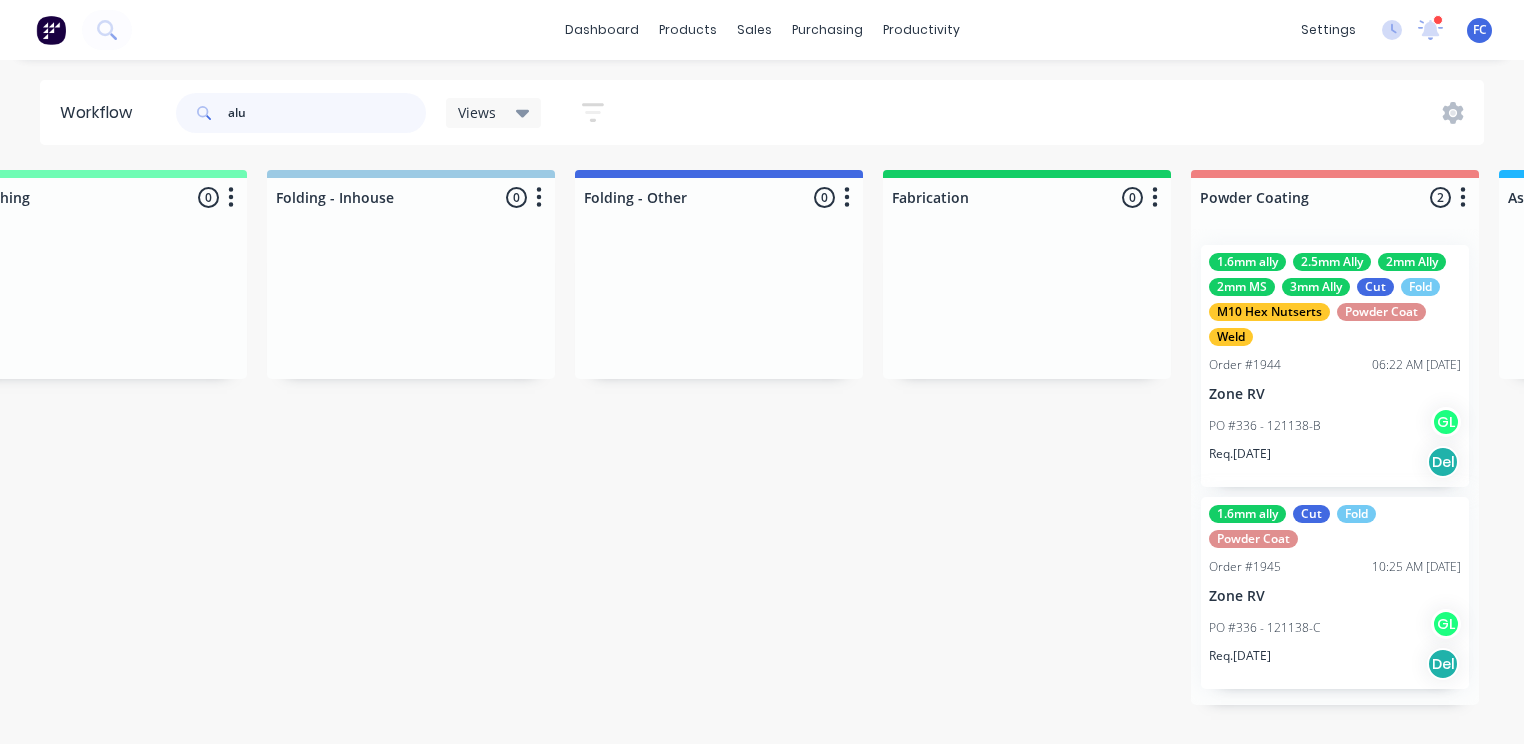 click on "Workflow alu Views Save new view None   (Default) edit [PERSON_NAME]   edit [PERSON_NAME]   edit   Show/Hide statuses Show line item cards Show line item cards Hide line item cards Sort by Required date Created date Required date Order number Customer name Most recent Filter by assignee Filter by labels" at bounding box center (762, 112) 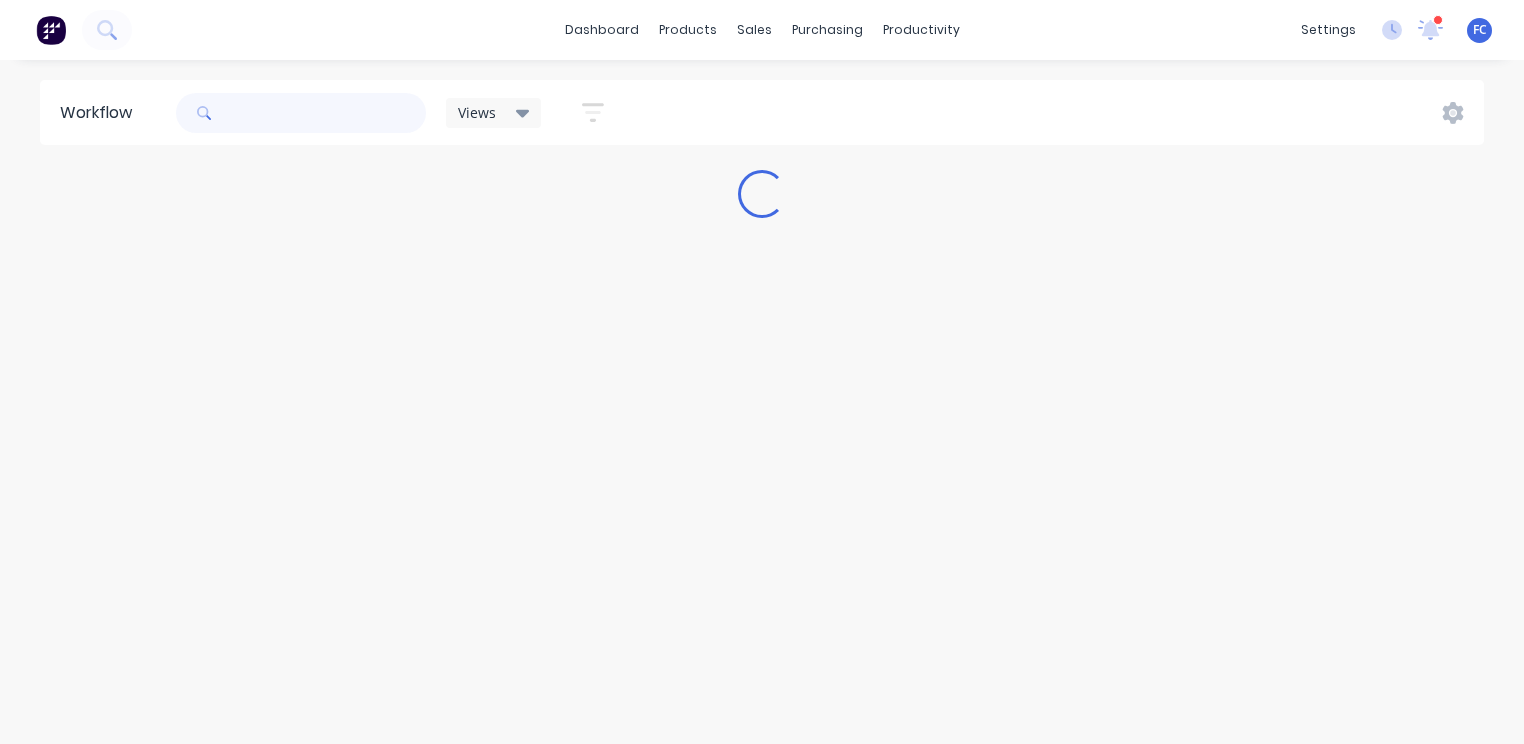 scroll, scrollTop: 0, scrollLeft: 0, axis: both 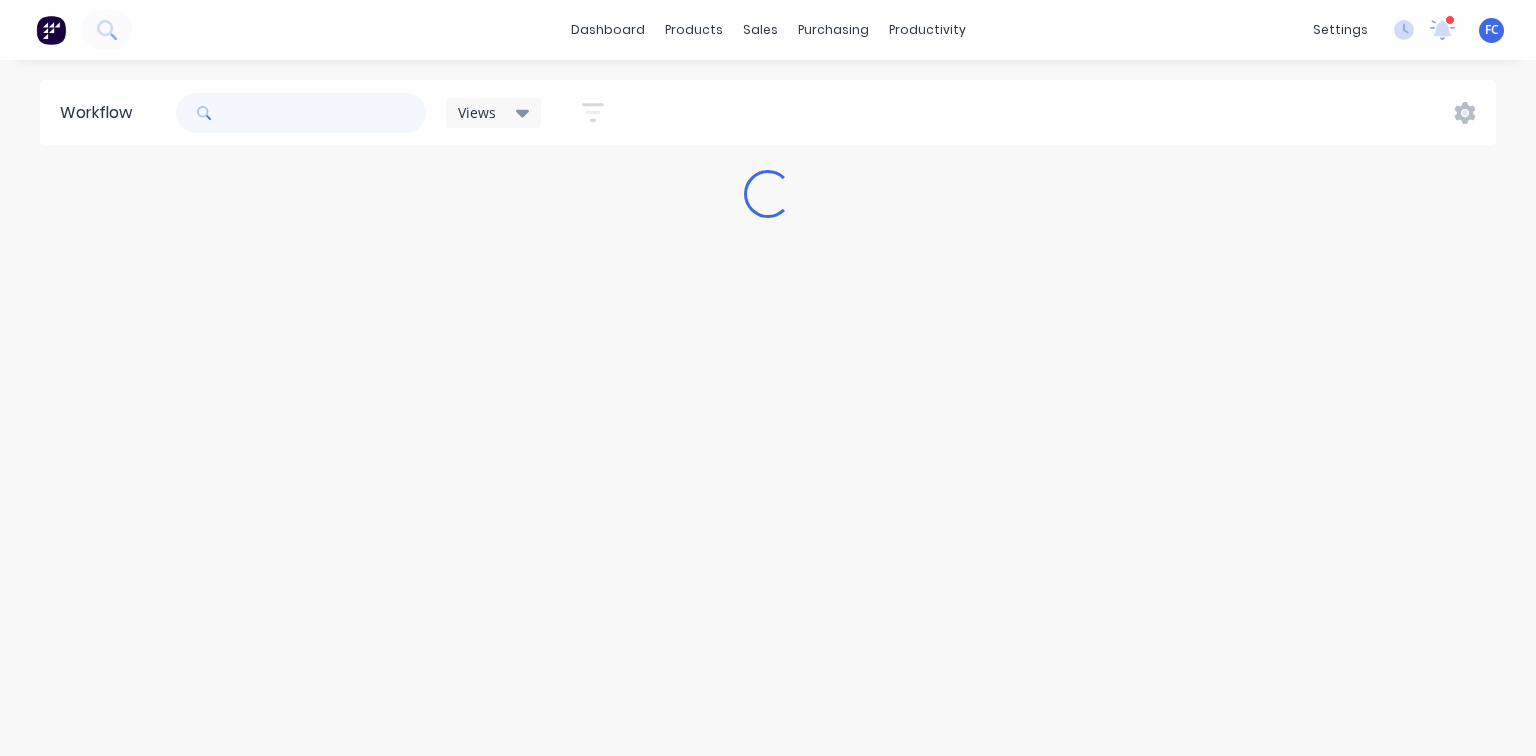 type 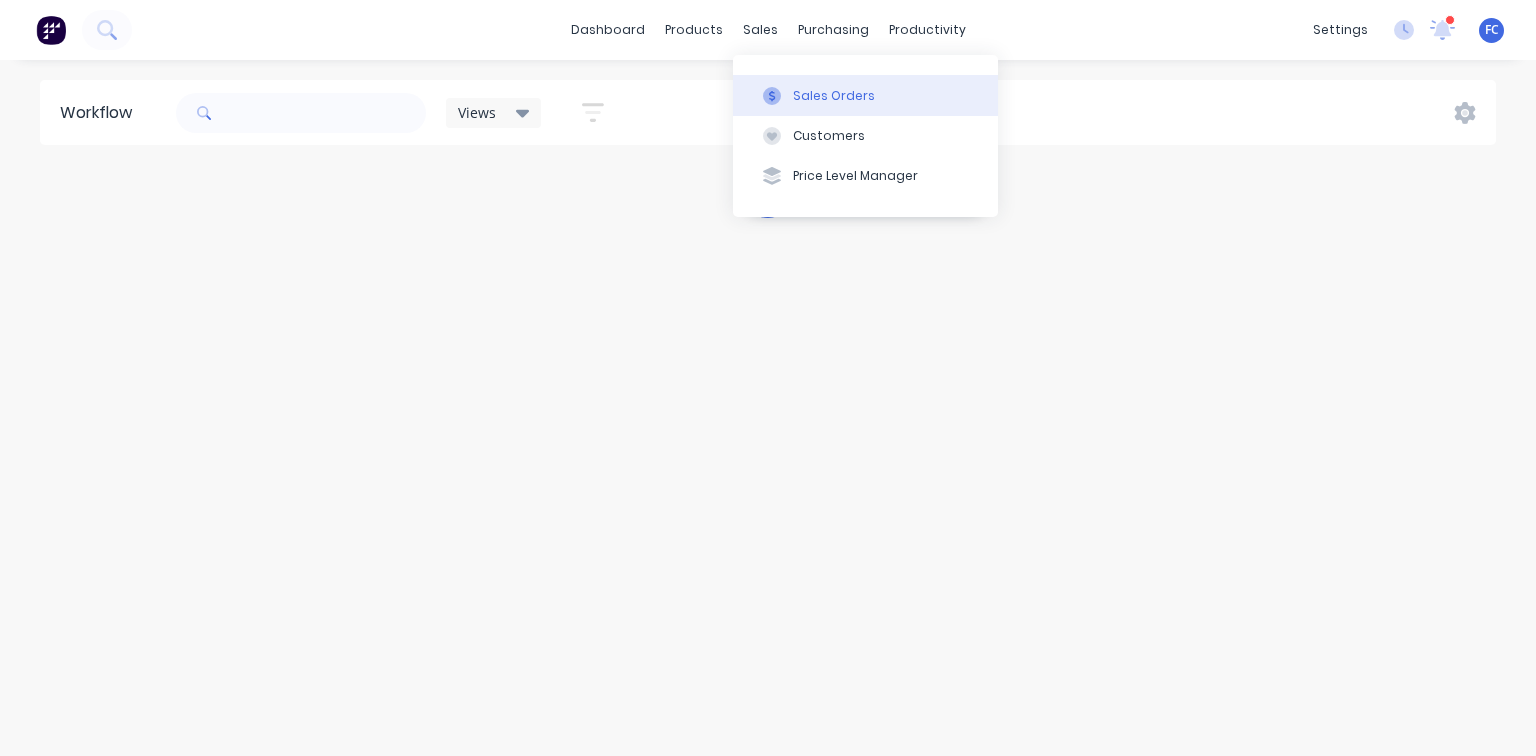 click on "Sales Orders" at bounding box center (834, 96) 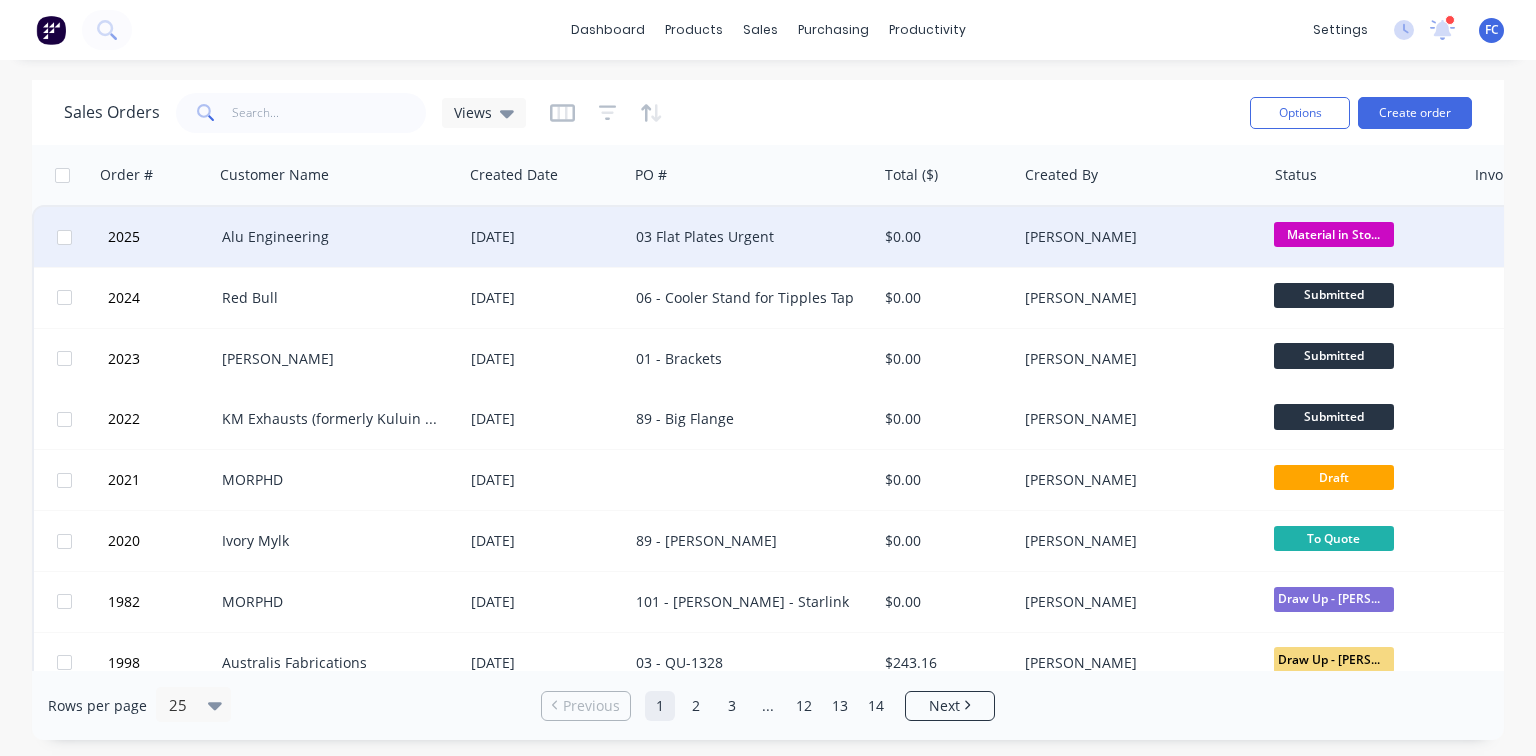 click on "Alu Engineering" at bounding box center [332, 237] 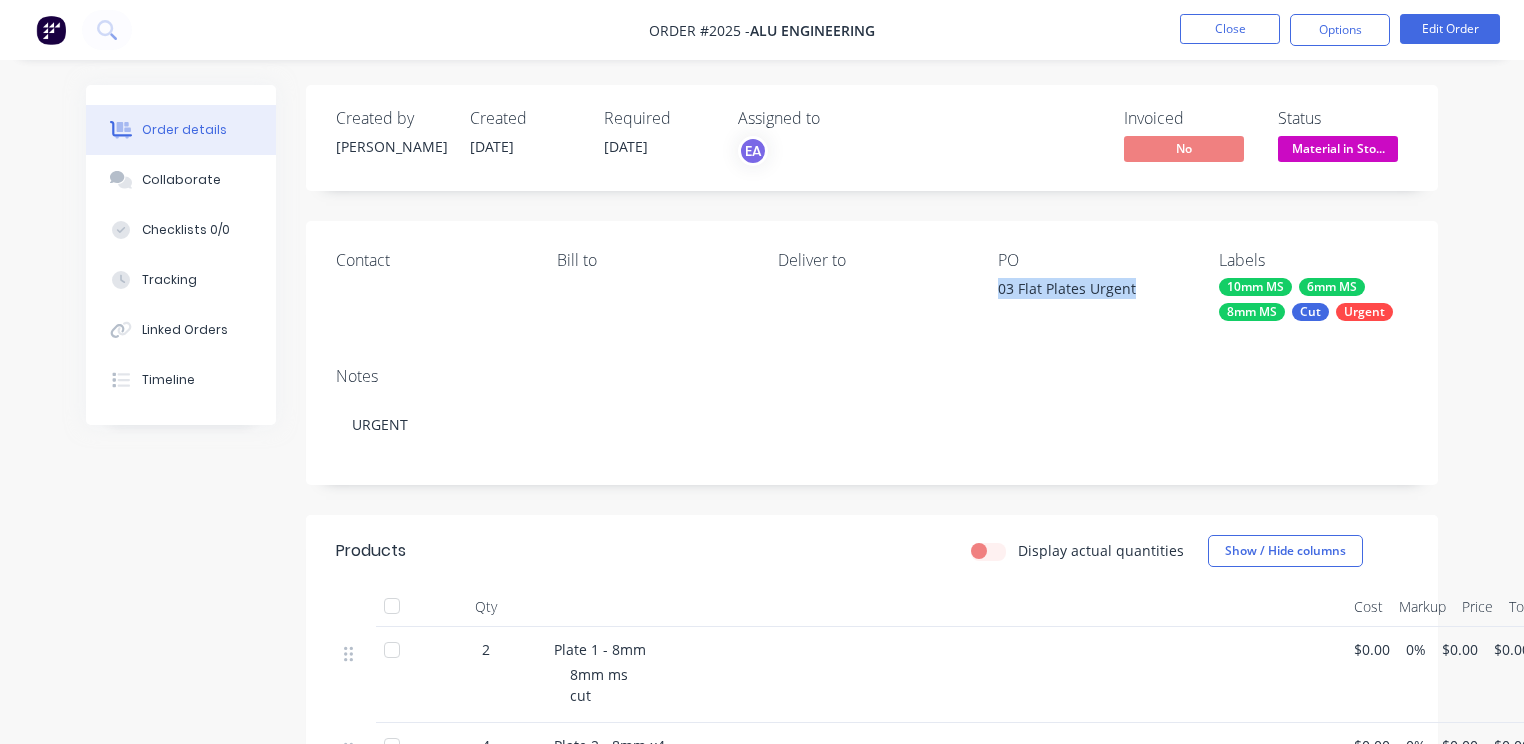 drag, startPoint x: 1132, startPoint y: 288, endPoint x: 1000, endPoint y: 292, distance: 132.0606 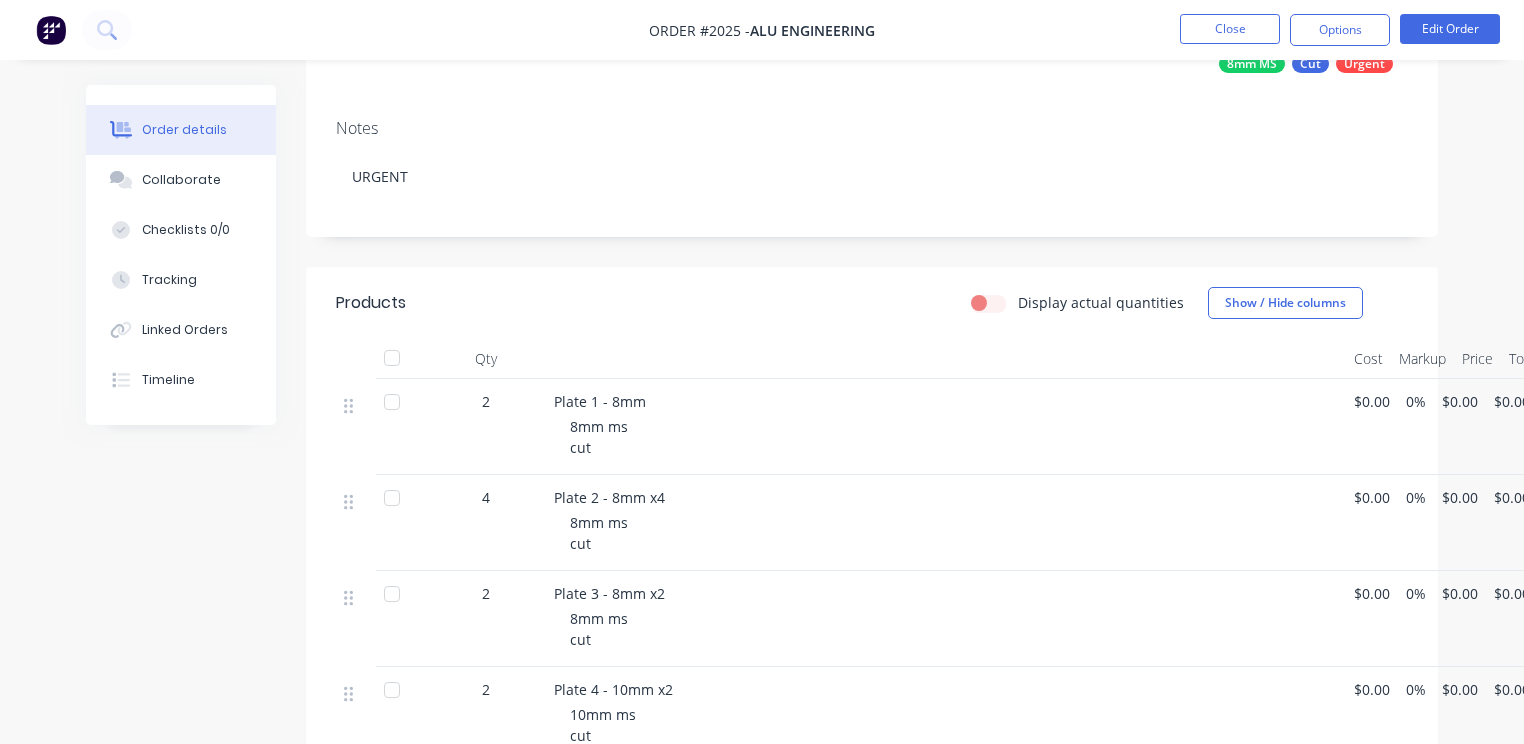 scroll, scrollTop: 320, scrollLeft: 0, axis: vertical 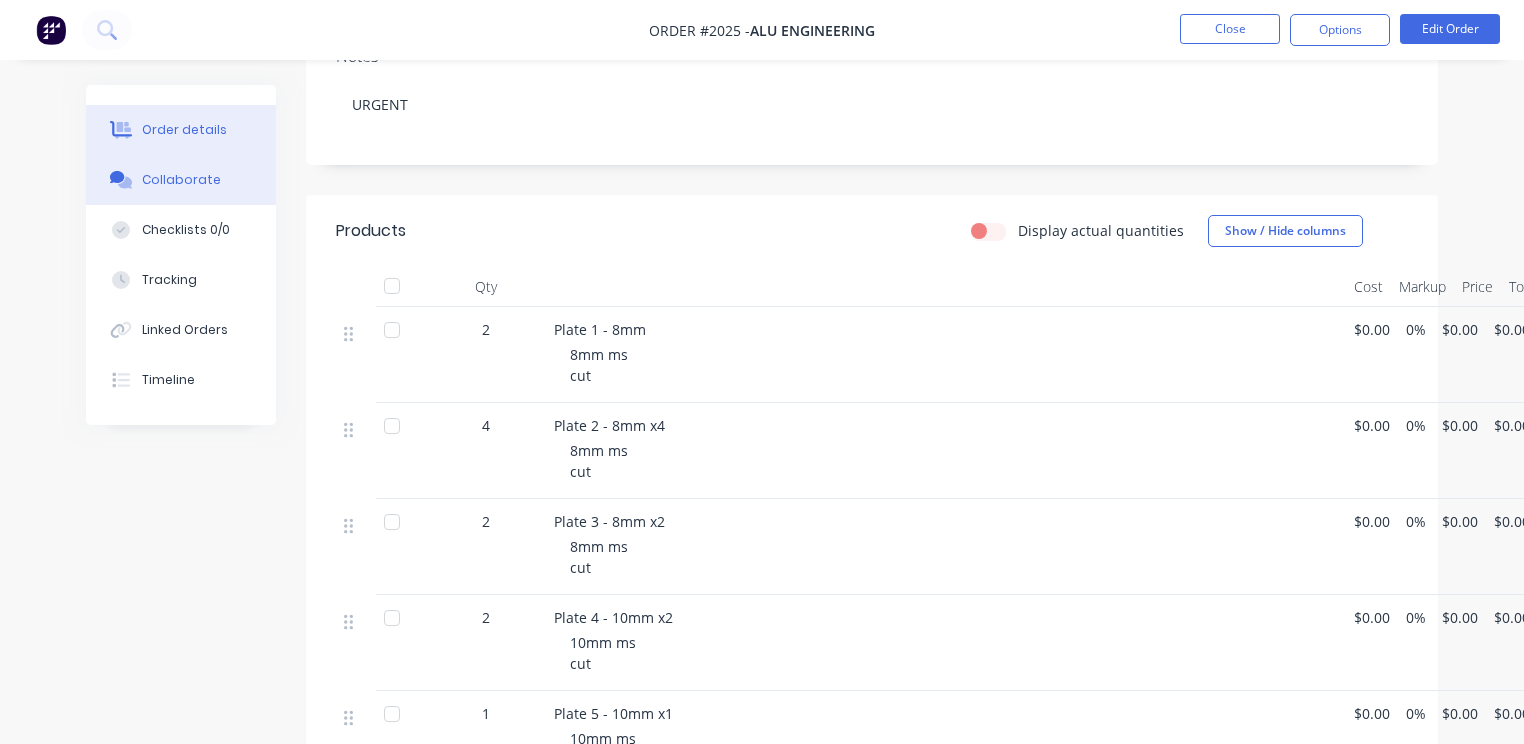 click on "Collaborate" at bounding box center [181, 180] 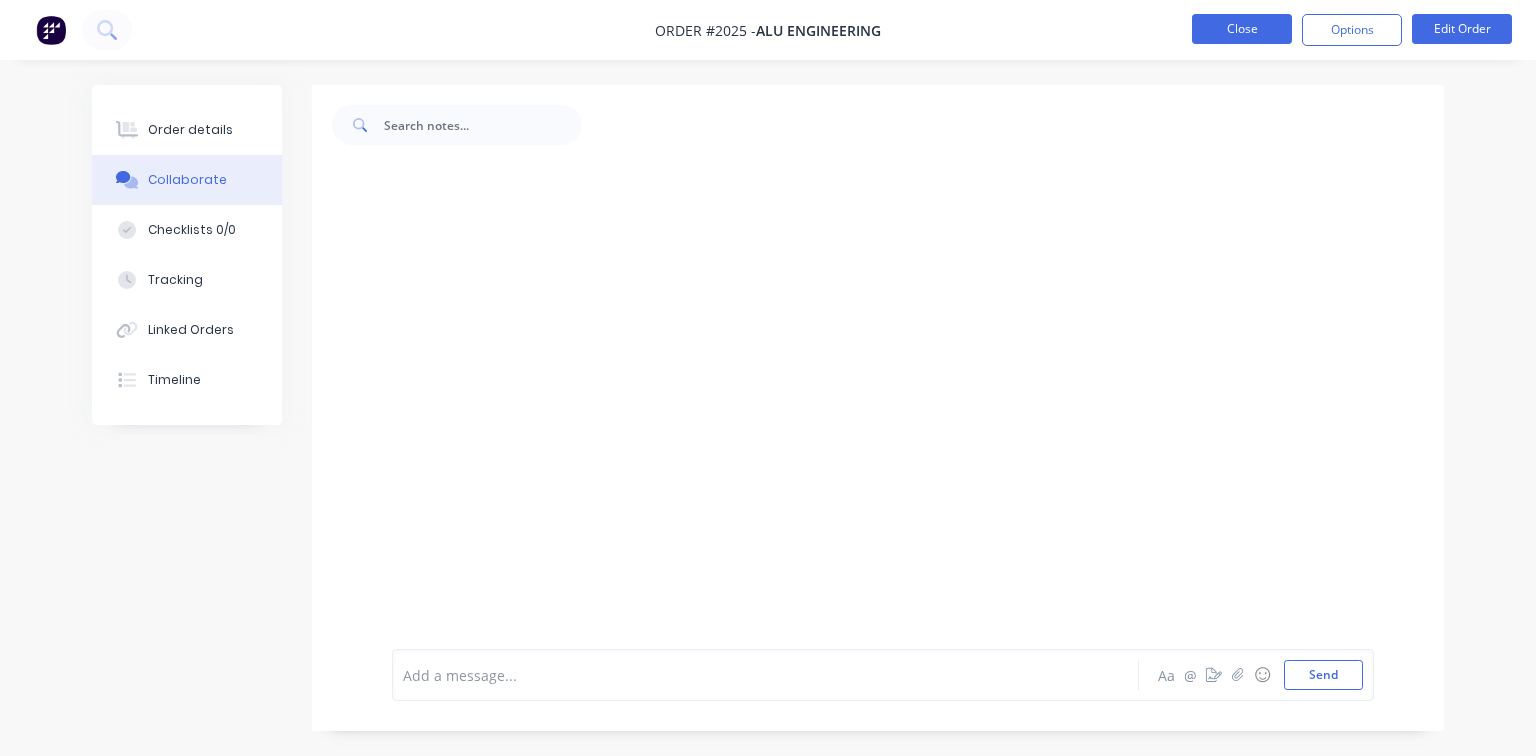 click on "Close" at bounding box center [1242, 29] 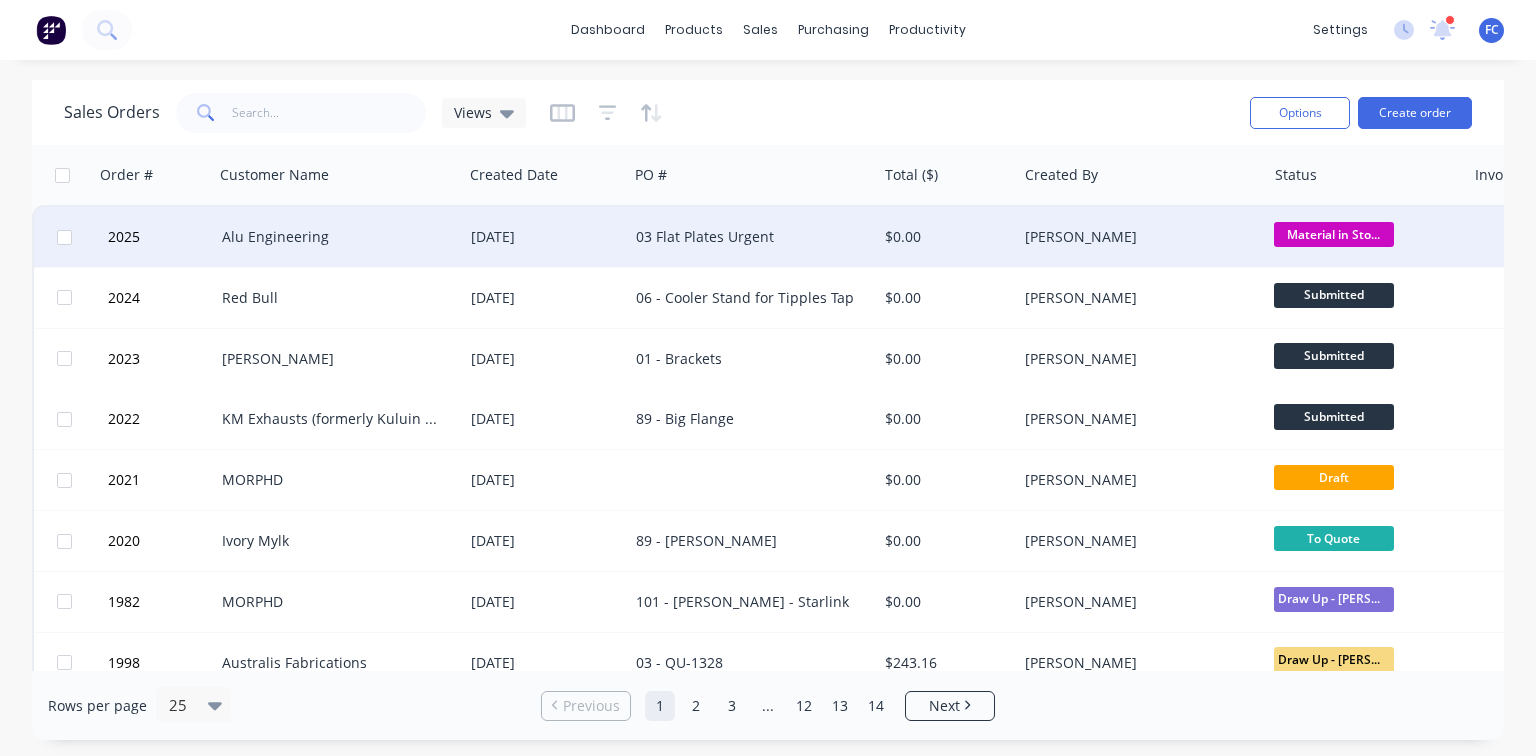 click on "Alu Engineering" at bounding box center (338, 237) 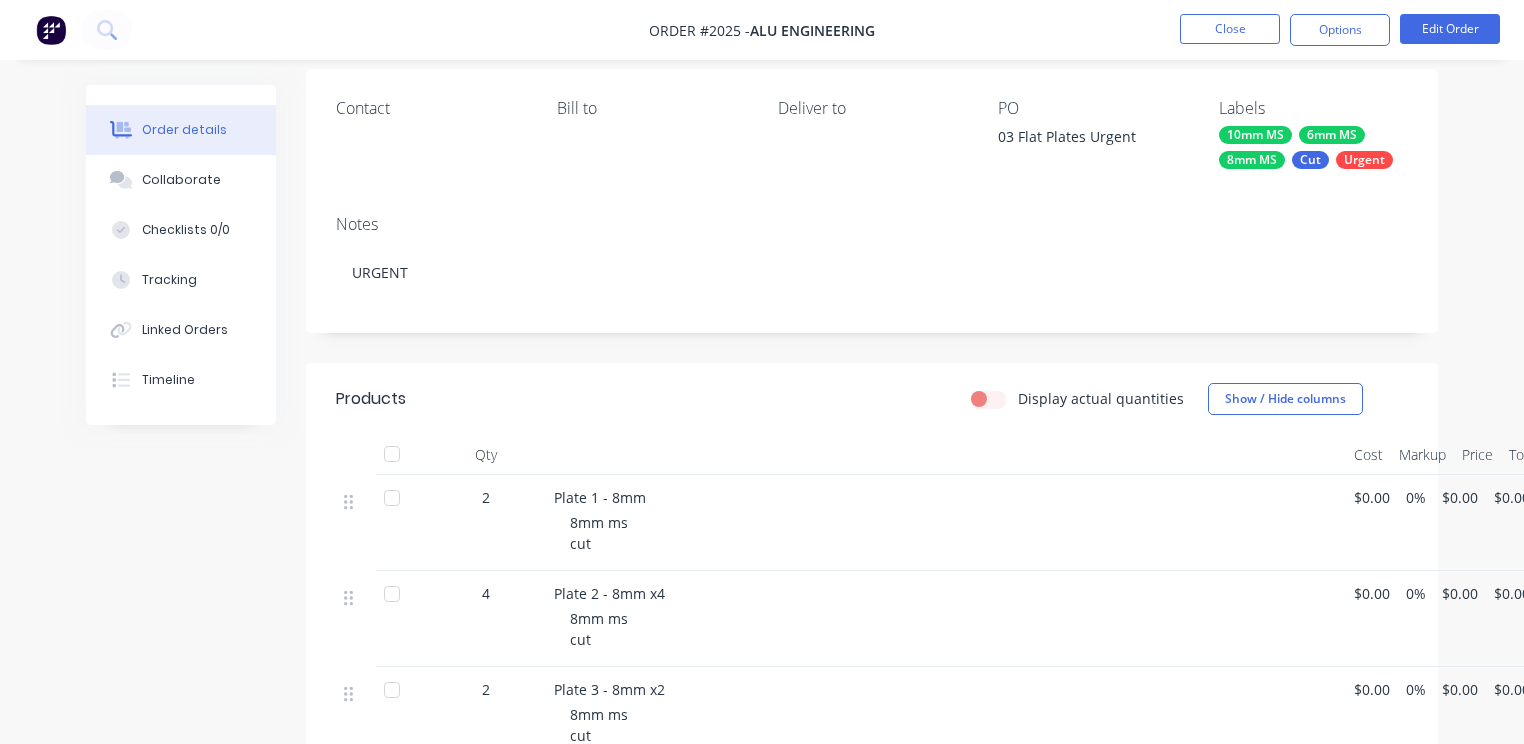 scroll, scrollTop: 160, scrollLeft: 0, axis: vertical 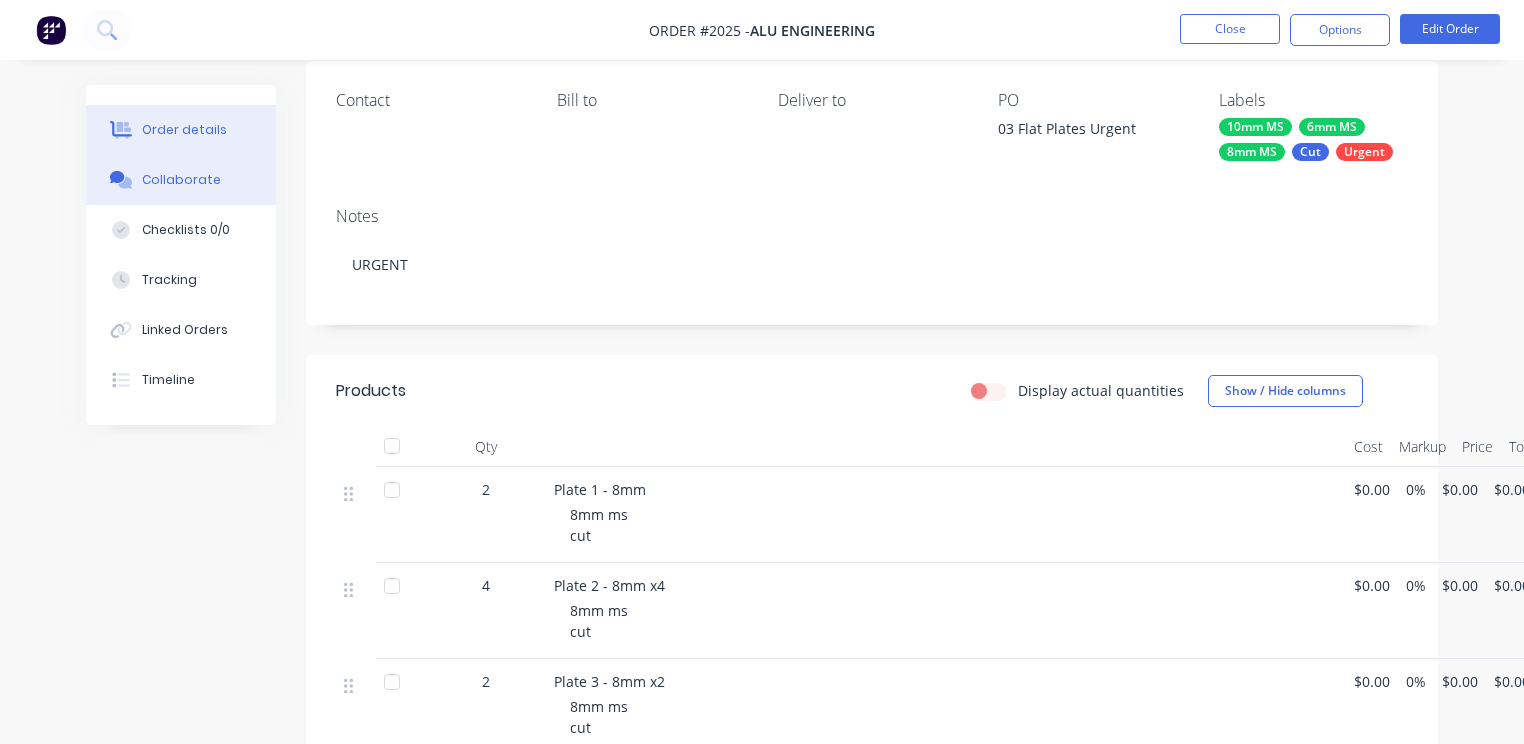 click on "Collaborate" at bounding box center [181, 180] 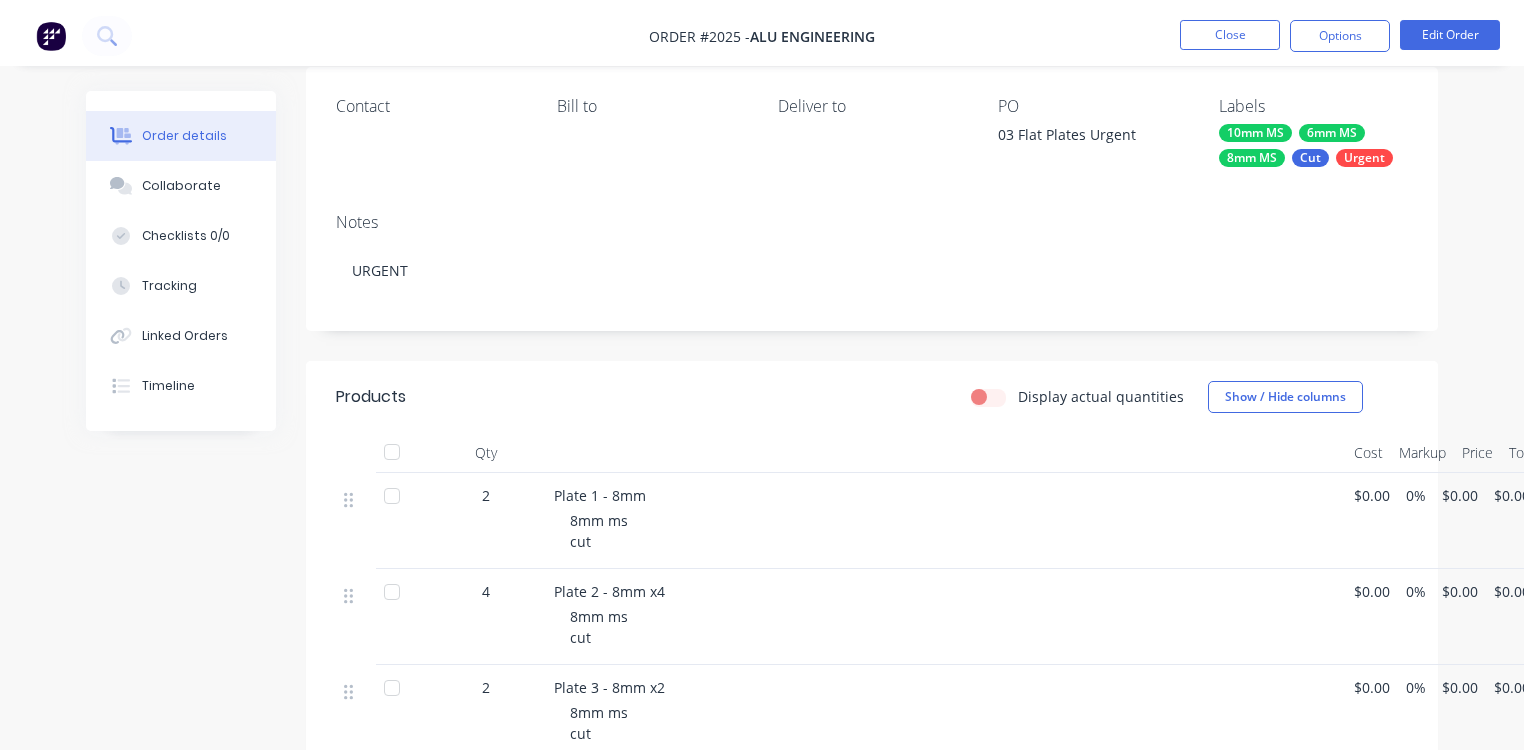 scroll, scrollTop: 0, scrollLeft: 0, axis: both 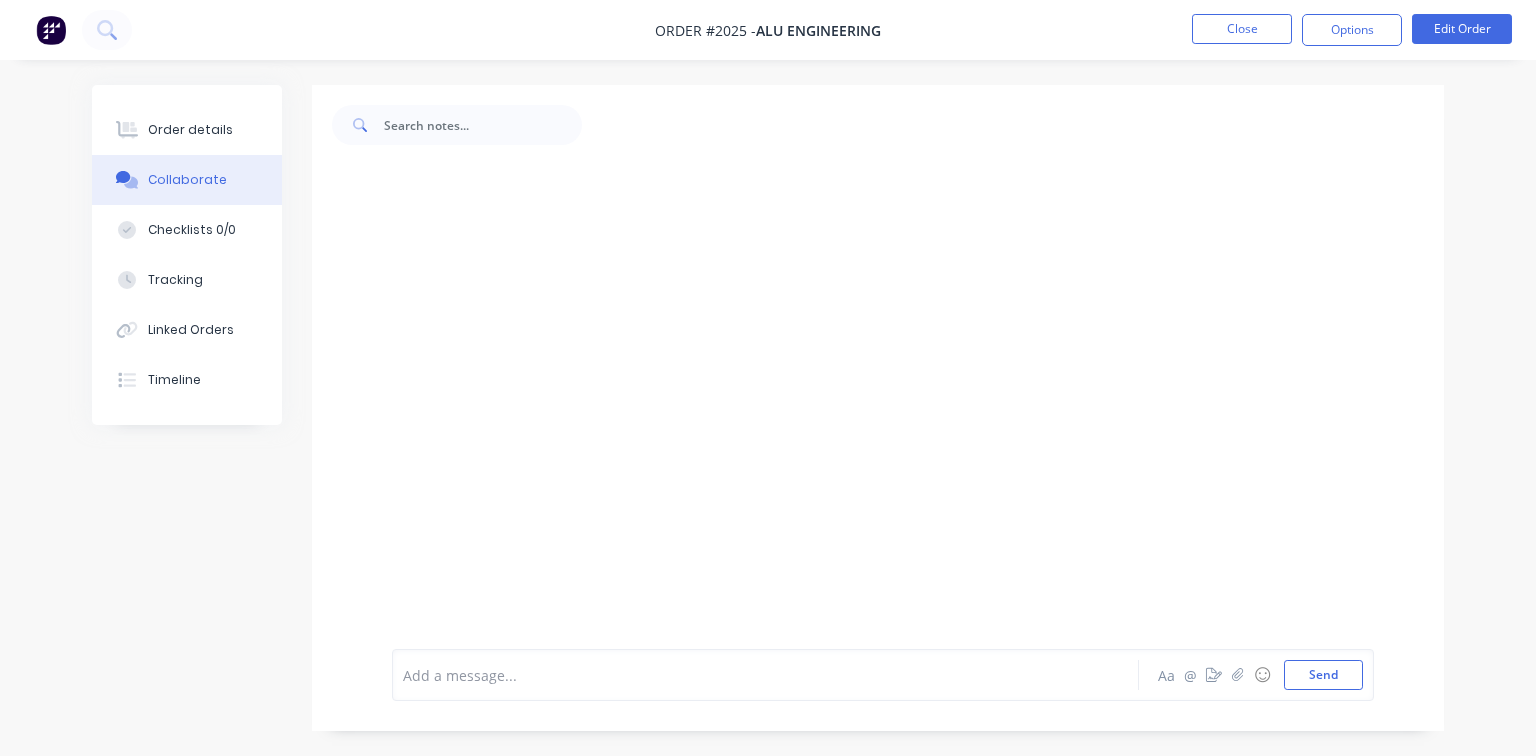 click at bounding box center [763, 675] 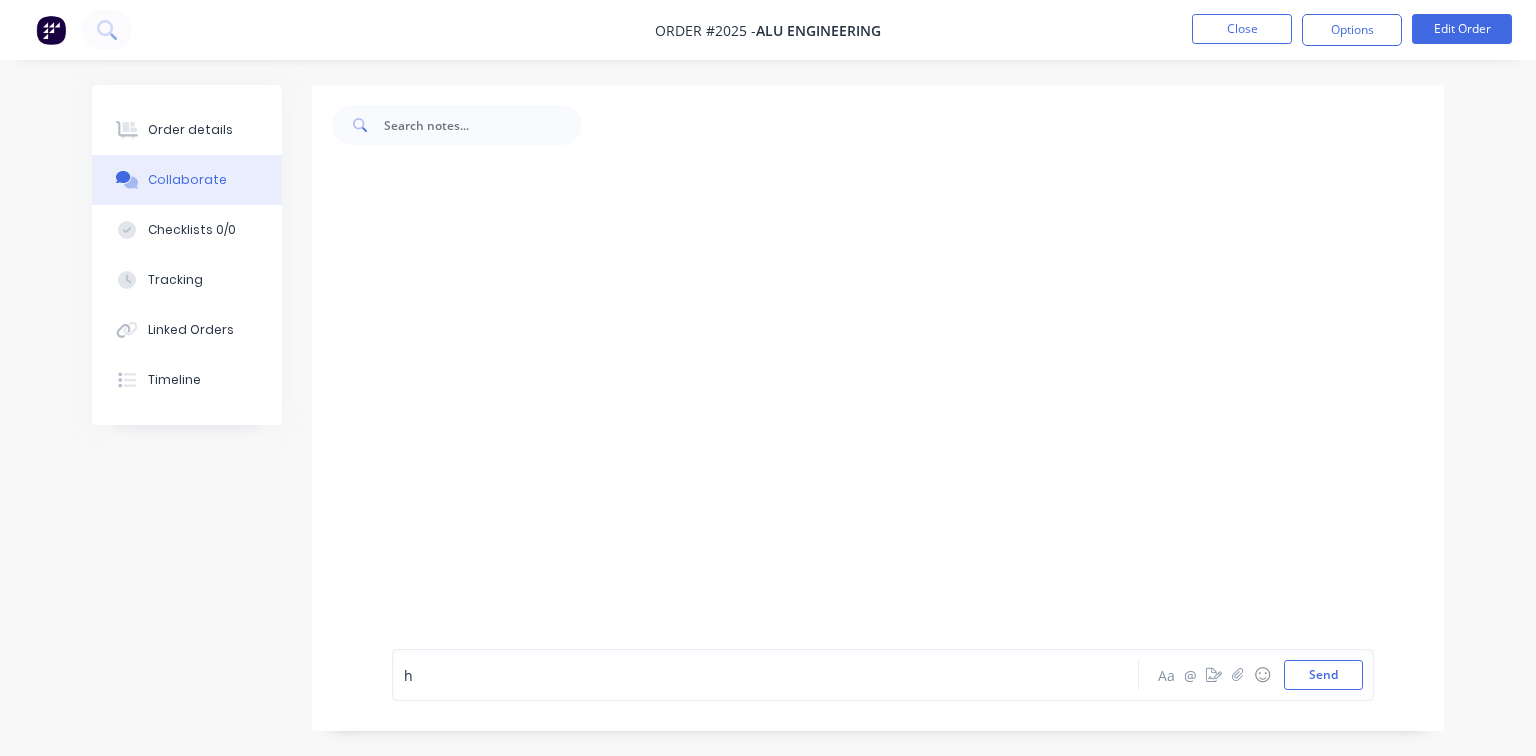 type 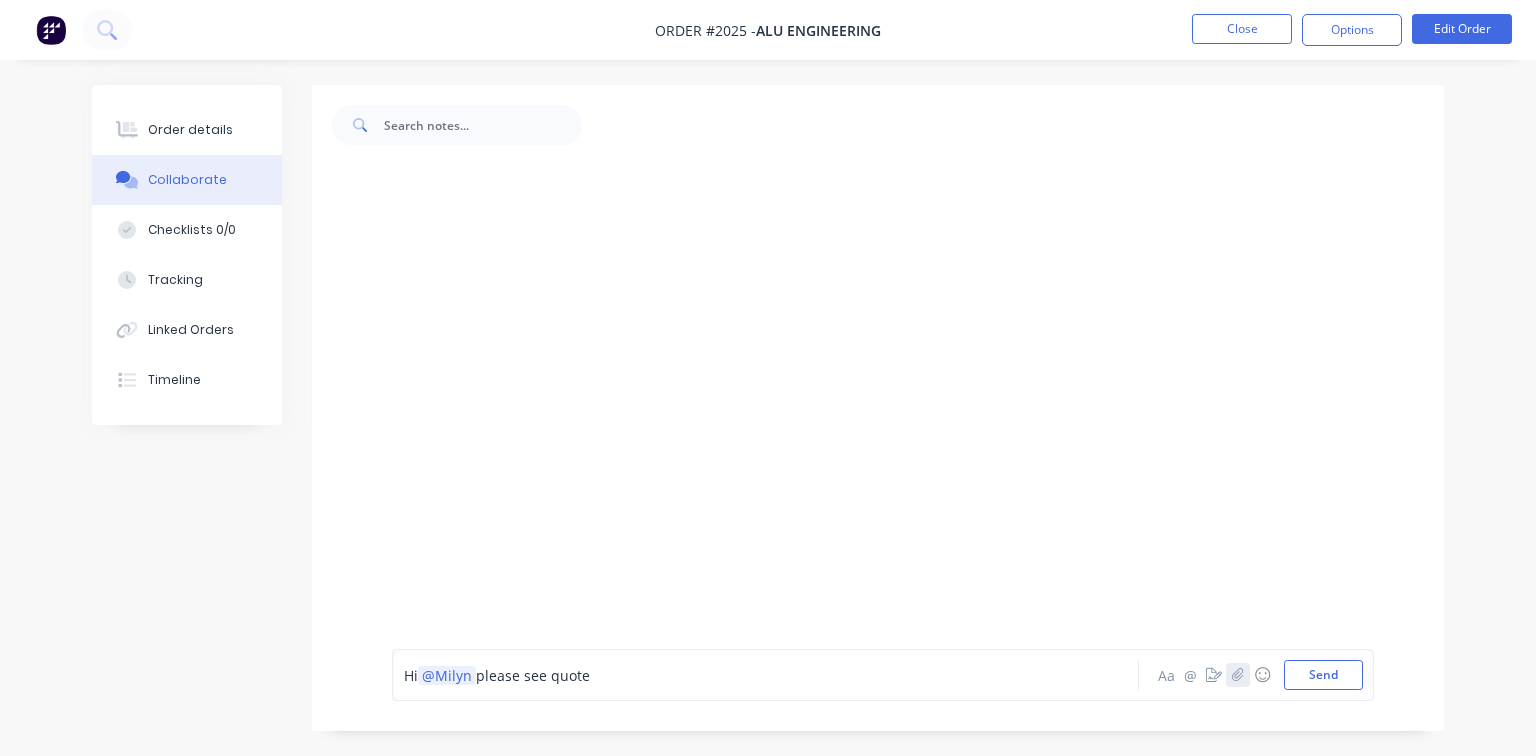 click 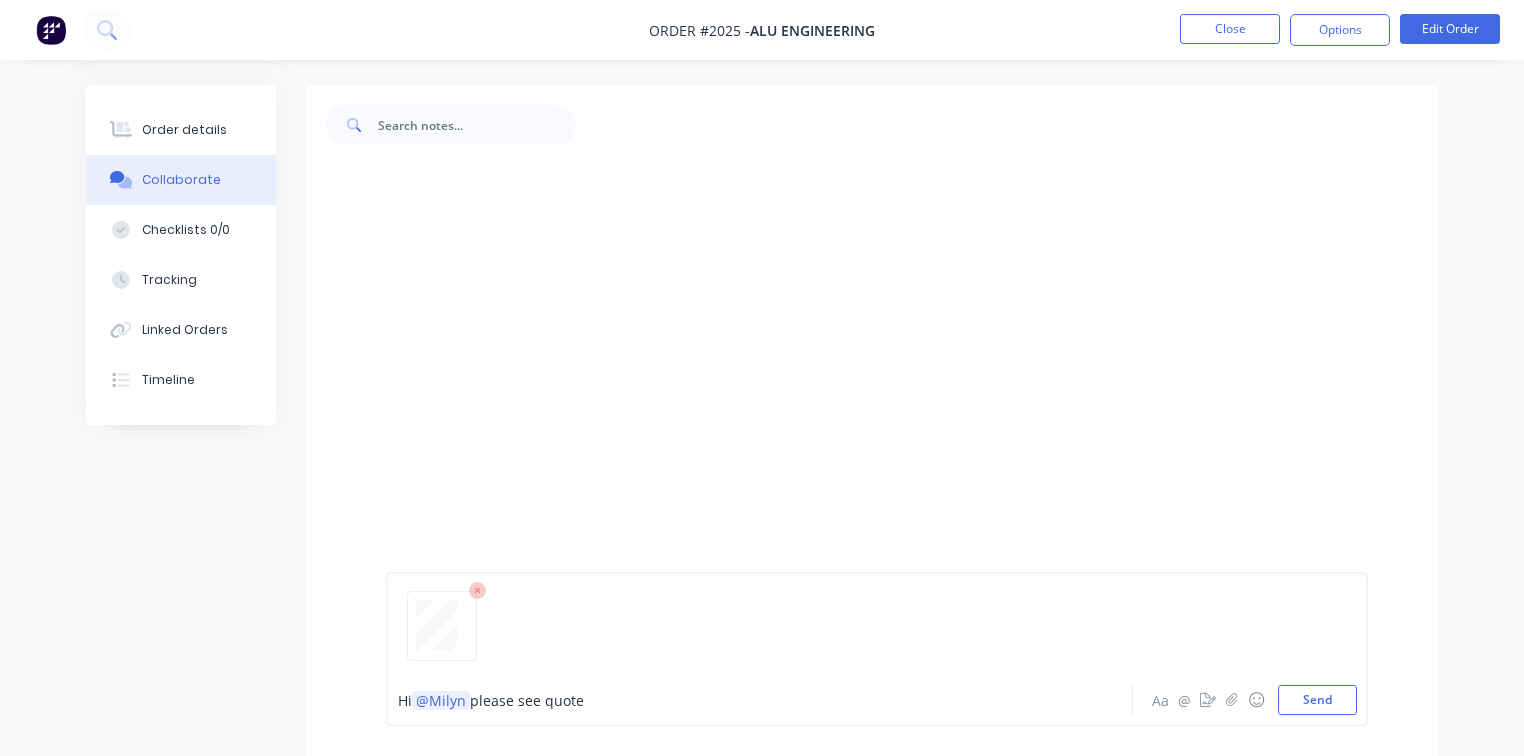 drag, startPoint x: 1307, startPoint y: 697, endPoint x: 1295, endPoint y: 681, distance: 20 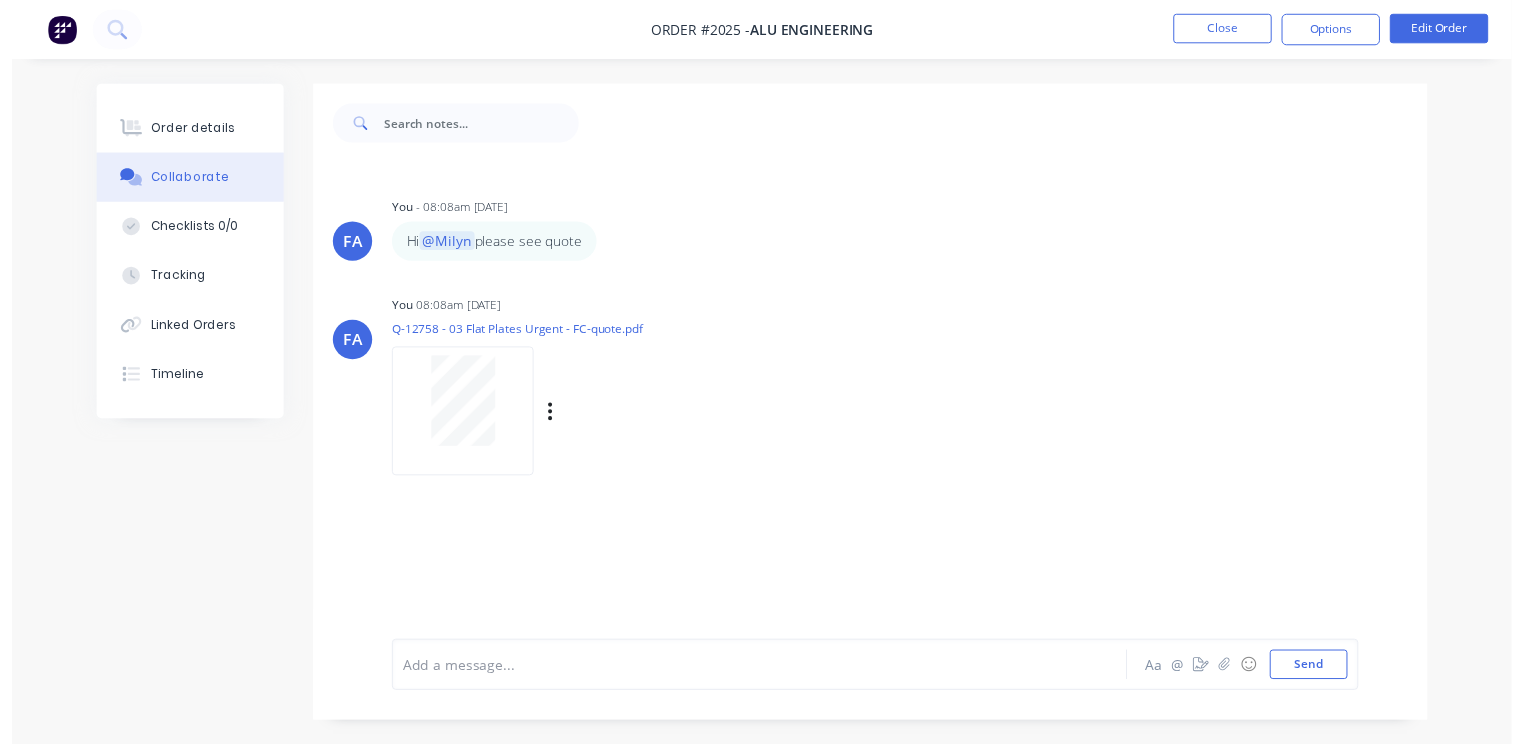 scroll, scrollTop: 0, scrollLeft: 0, axis: both 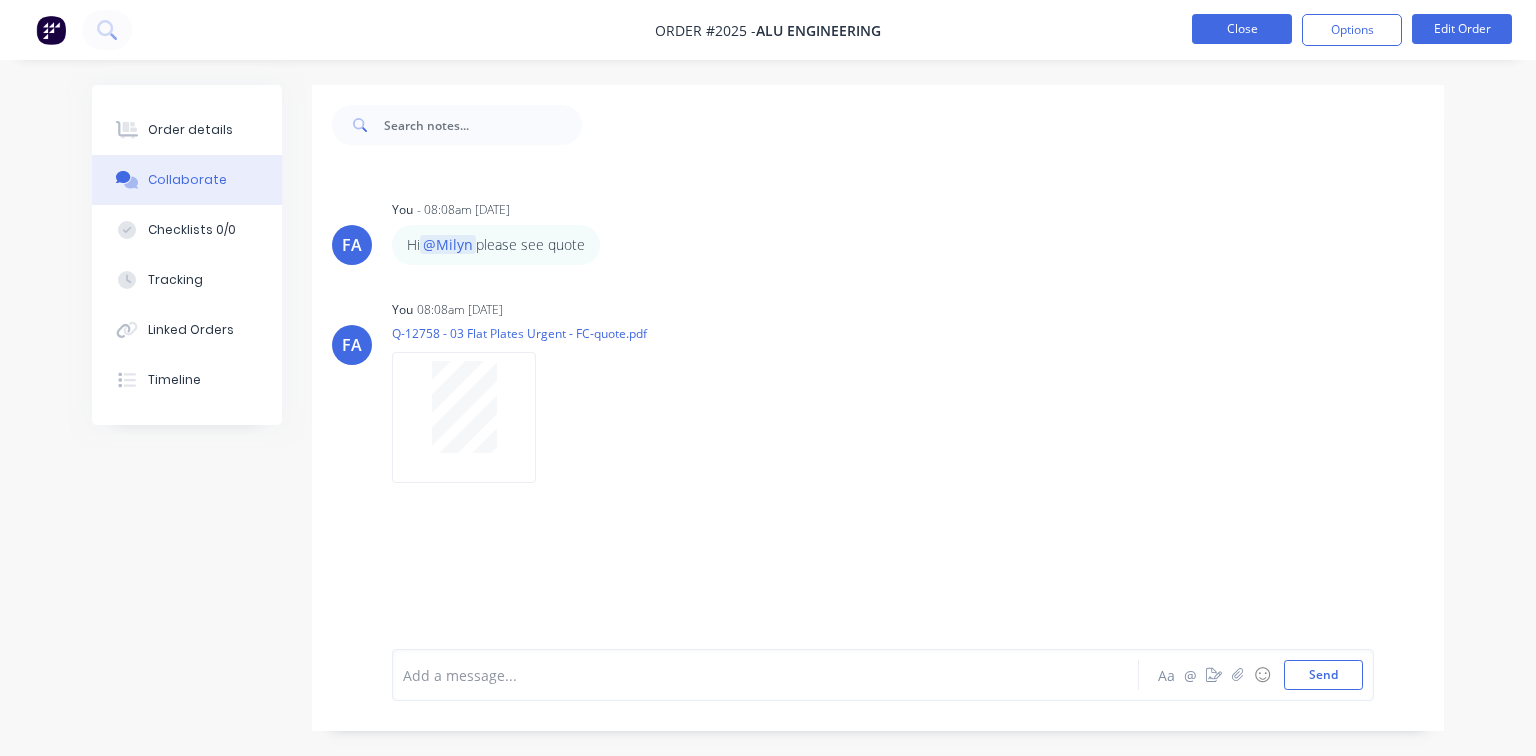 click on "Close" at bounding box center (1242, 29) 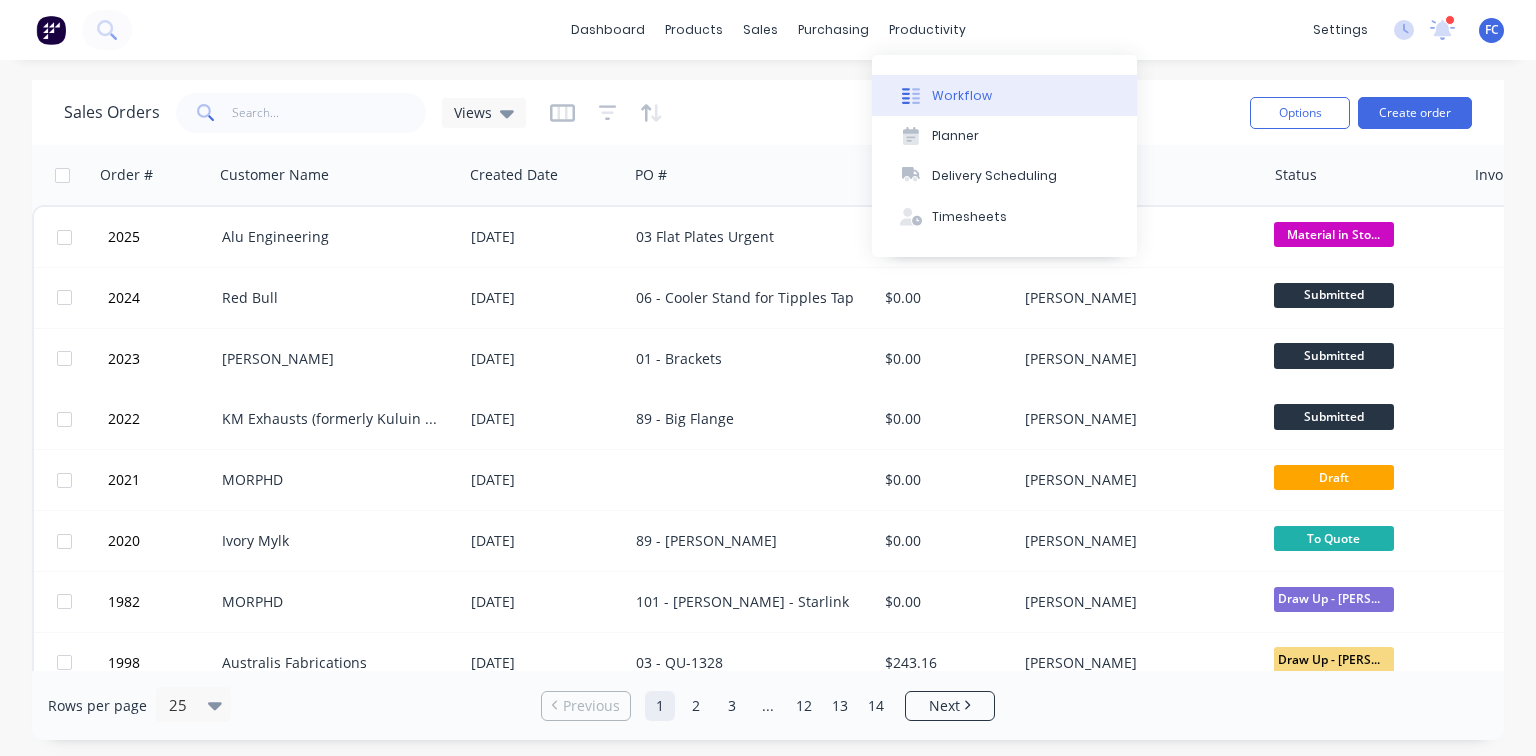 click on "Workflow" at bounding box center (962, 96) 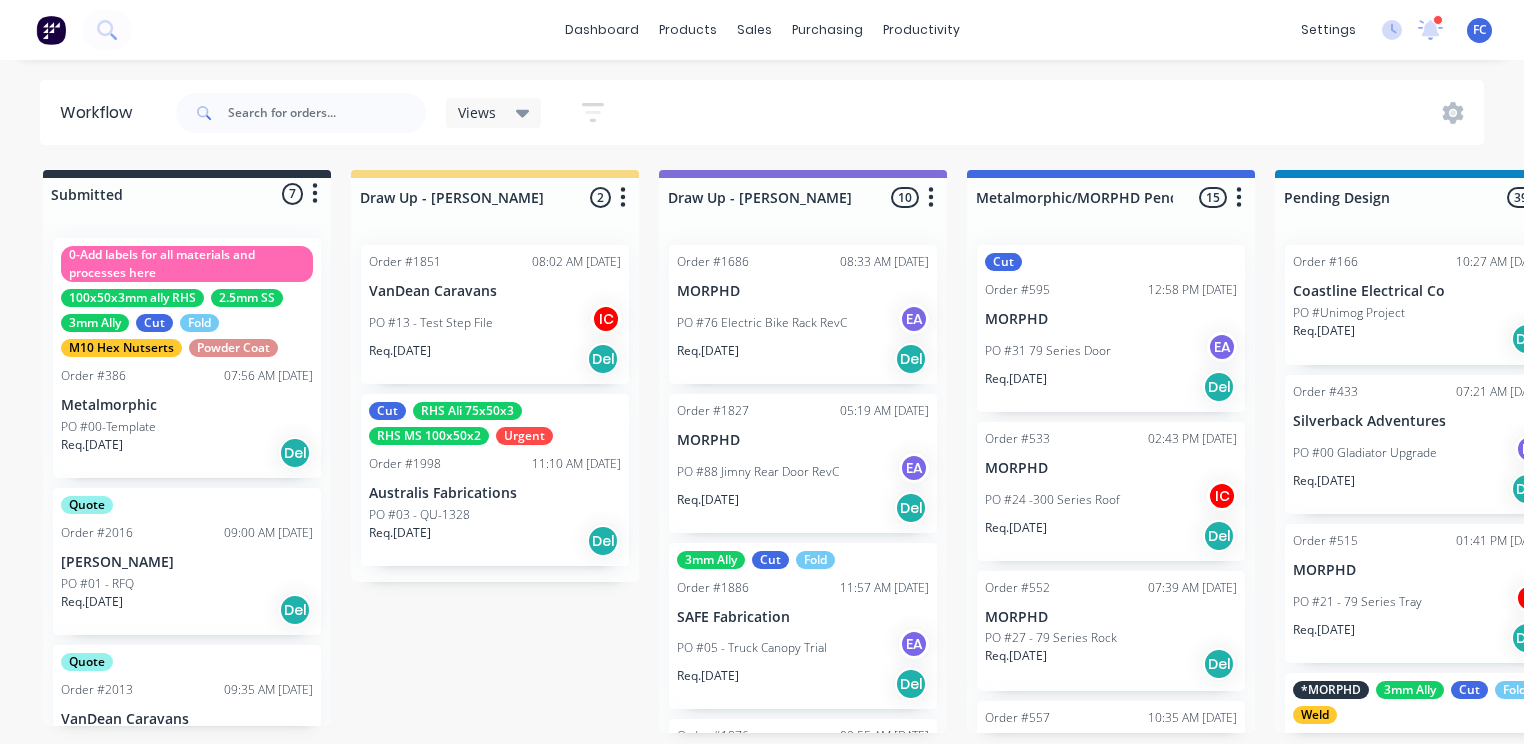 scroll, scrollTop: 0, scrollLeft: 0, axis: both 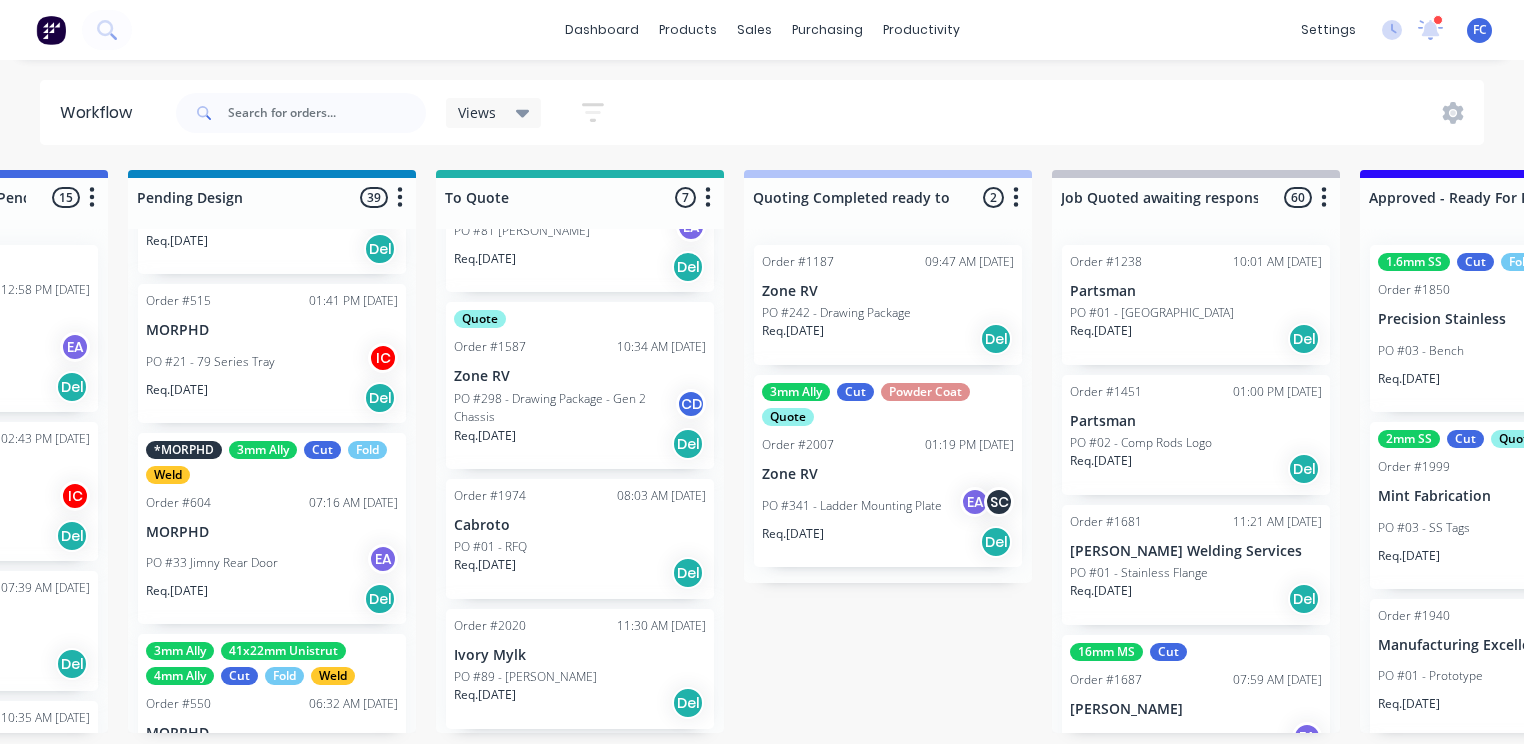 click on "Ivory Mylk" at bounding box center [580, 655] 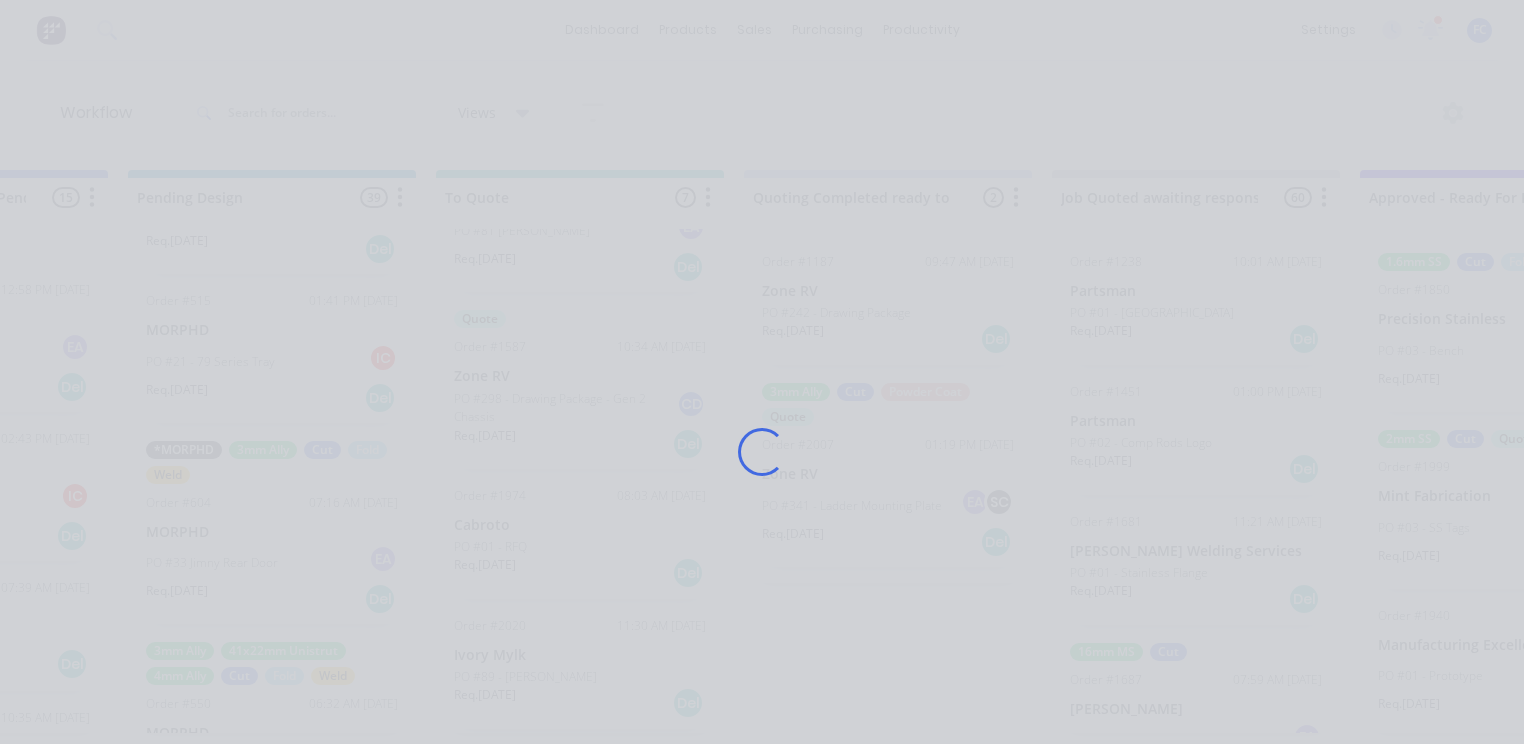 scroll, scrollTop: 0, scrollLeft: 1147, axis: horizontal 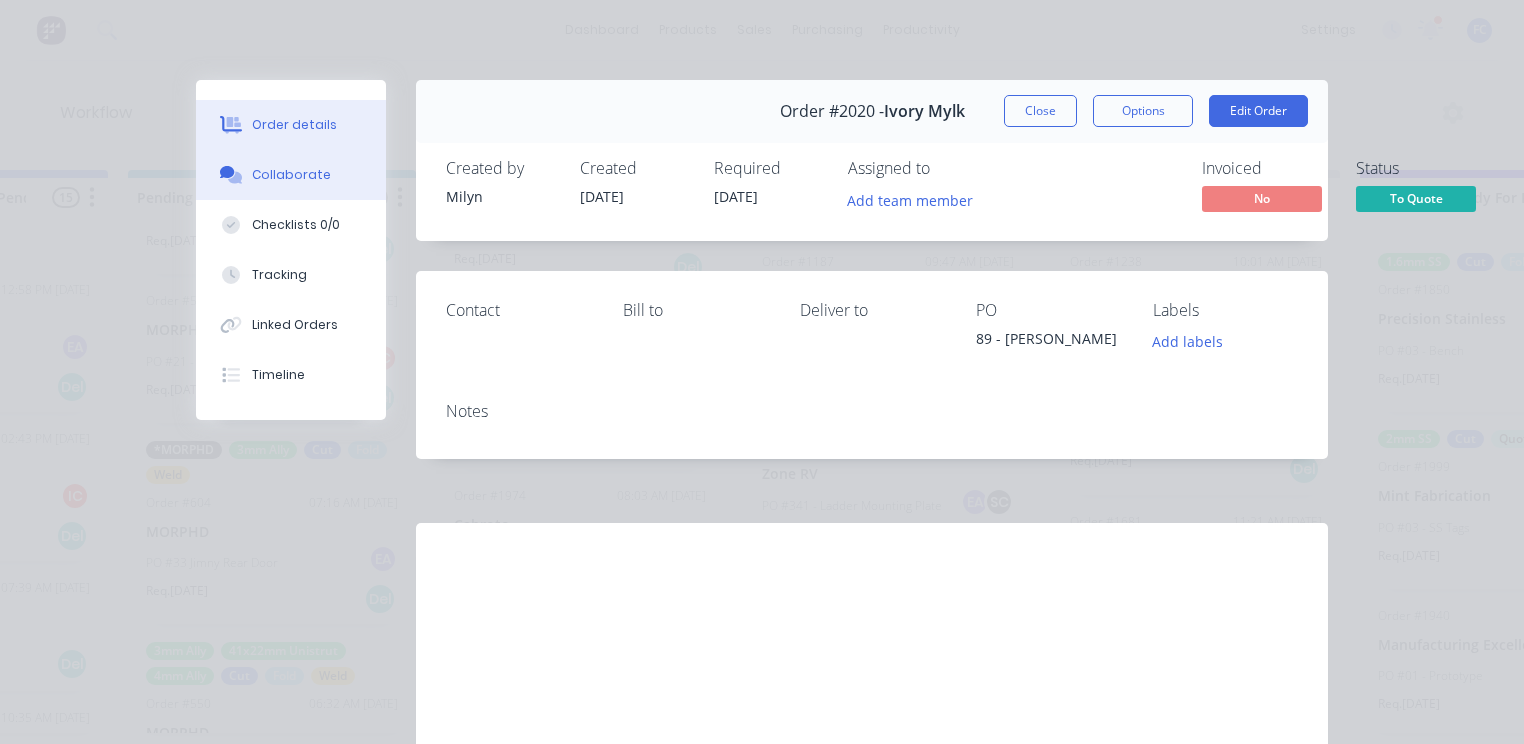 click on "Collaborate" at bounding box center [291, 175] 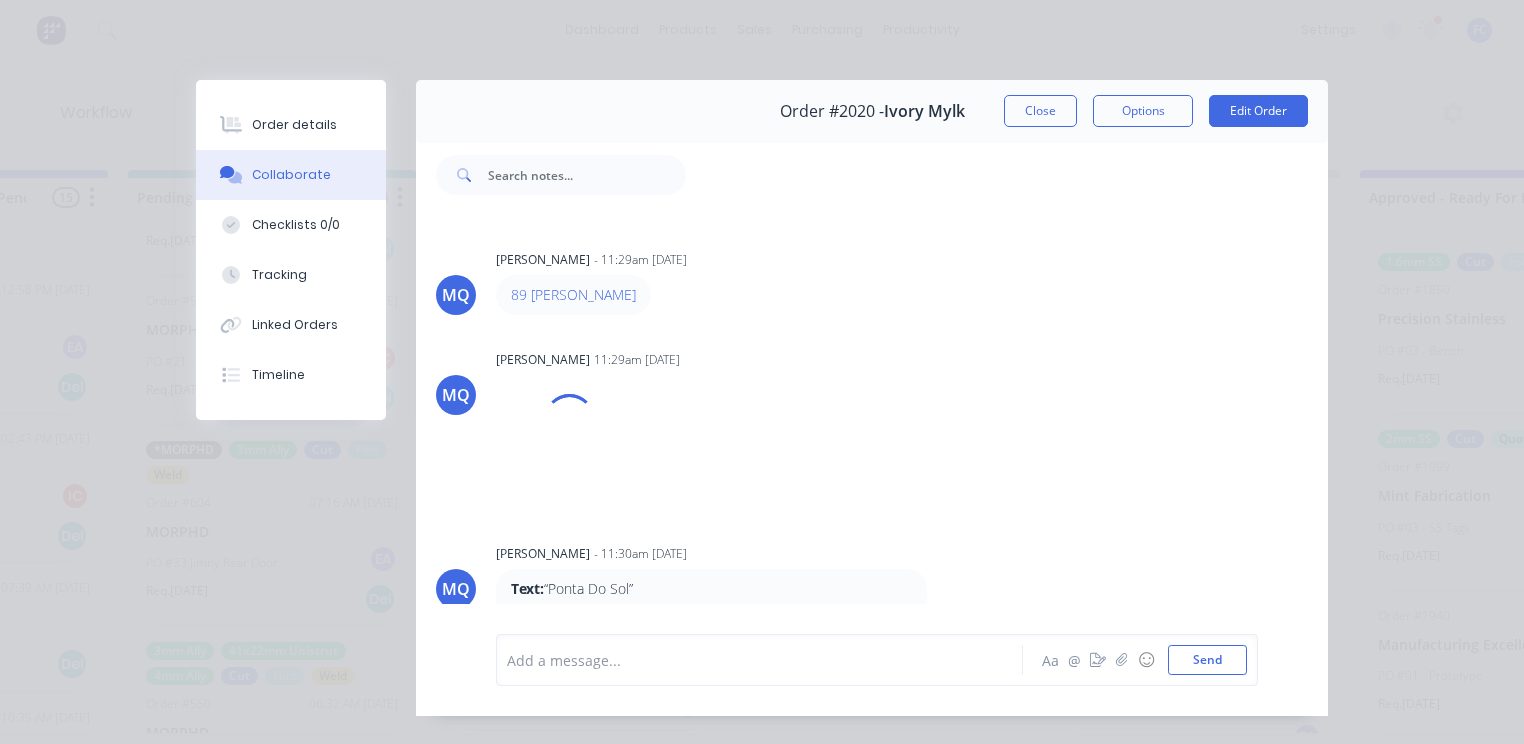 scroll, scrollTop: 54, scrollLeft: 0, axis: vertical 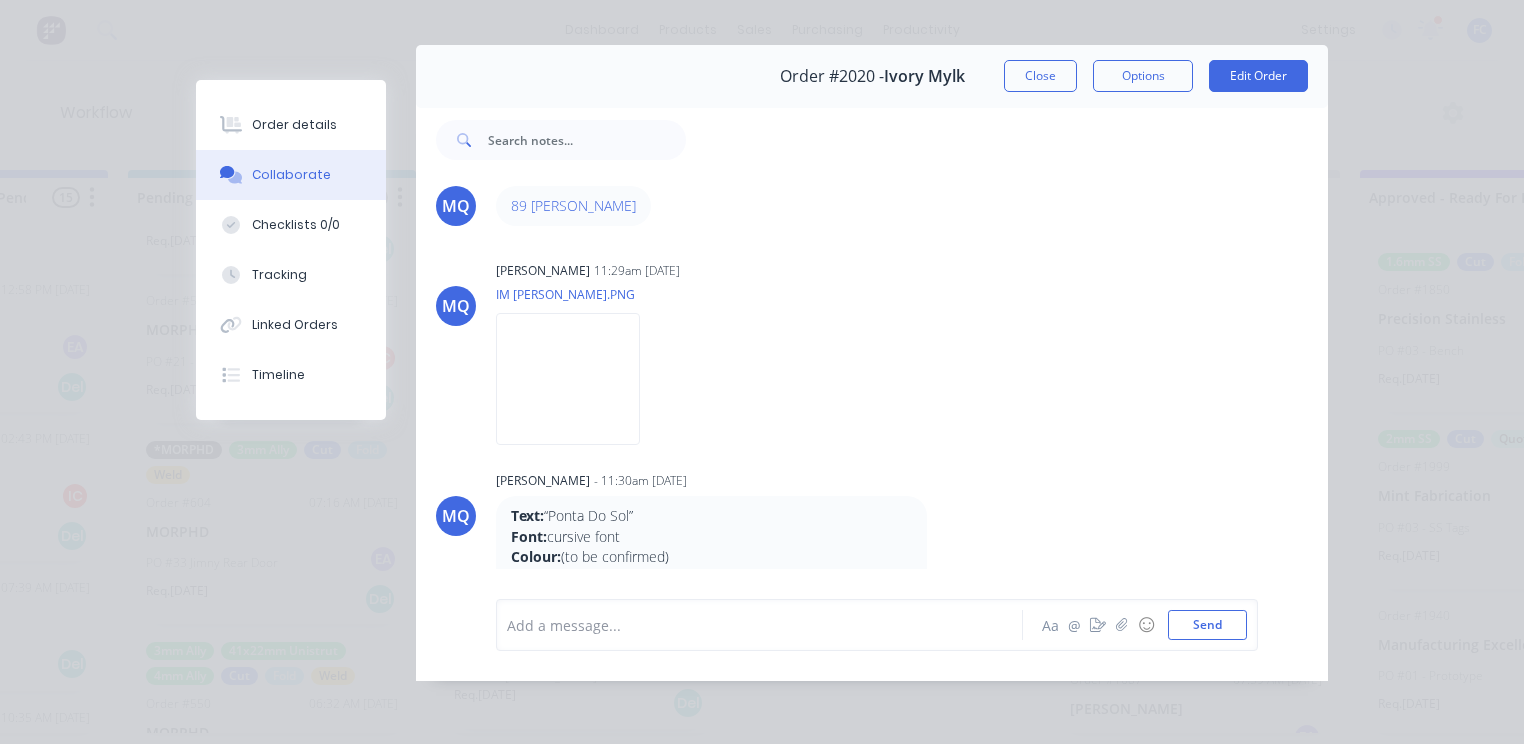 click at bounding box center [765, 625] 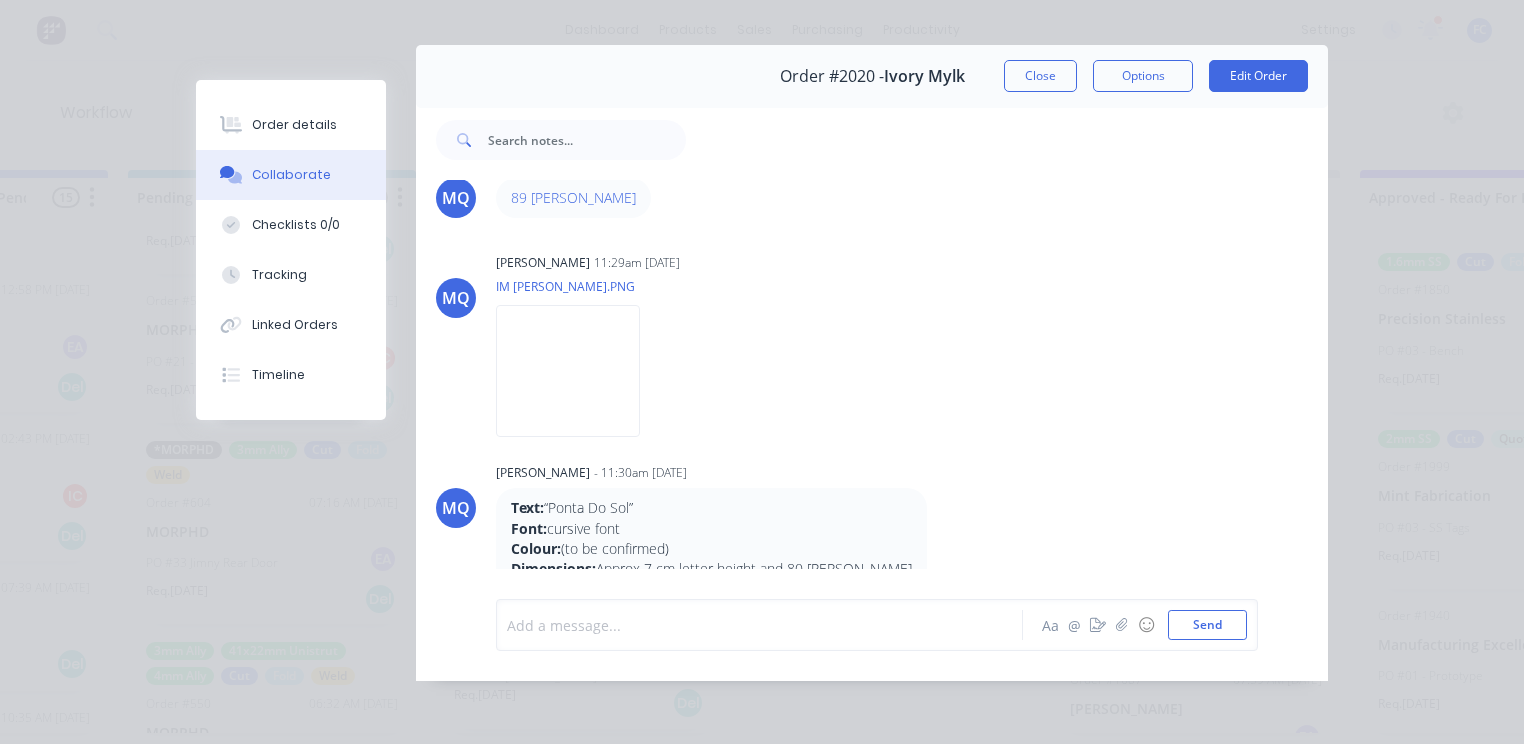 scroll, scrollTop: 70, scrollLeft: 0, axis: vertical 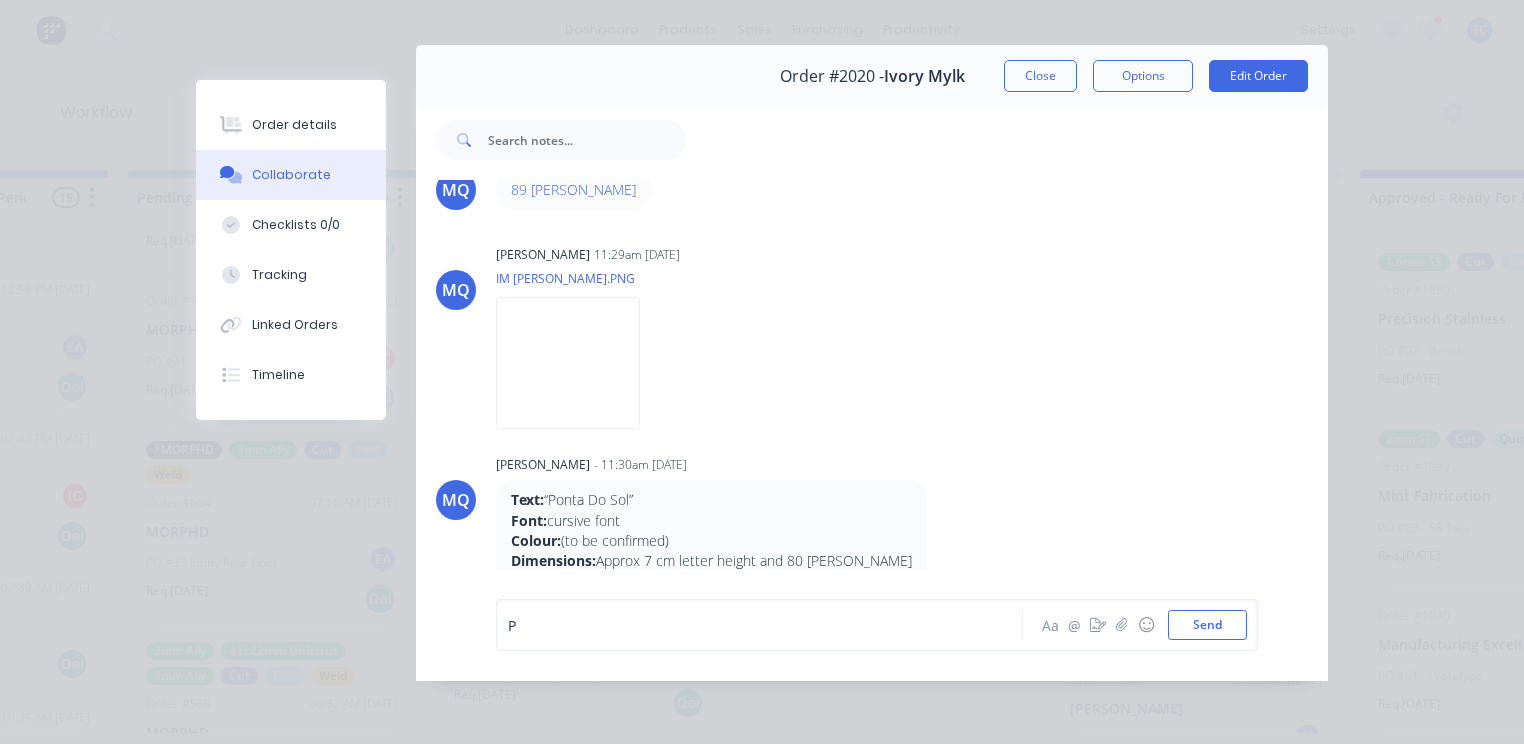 type 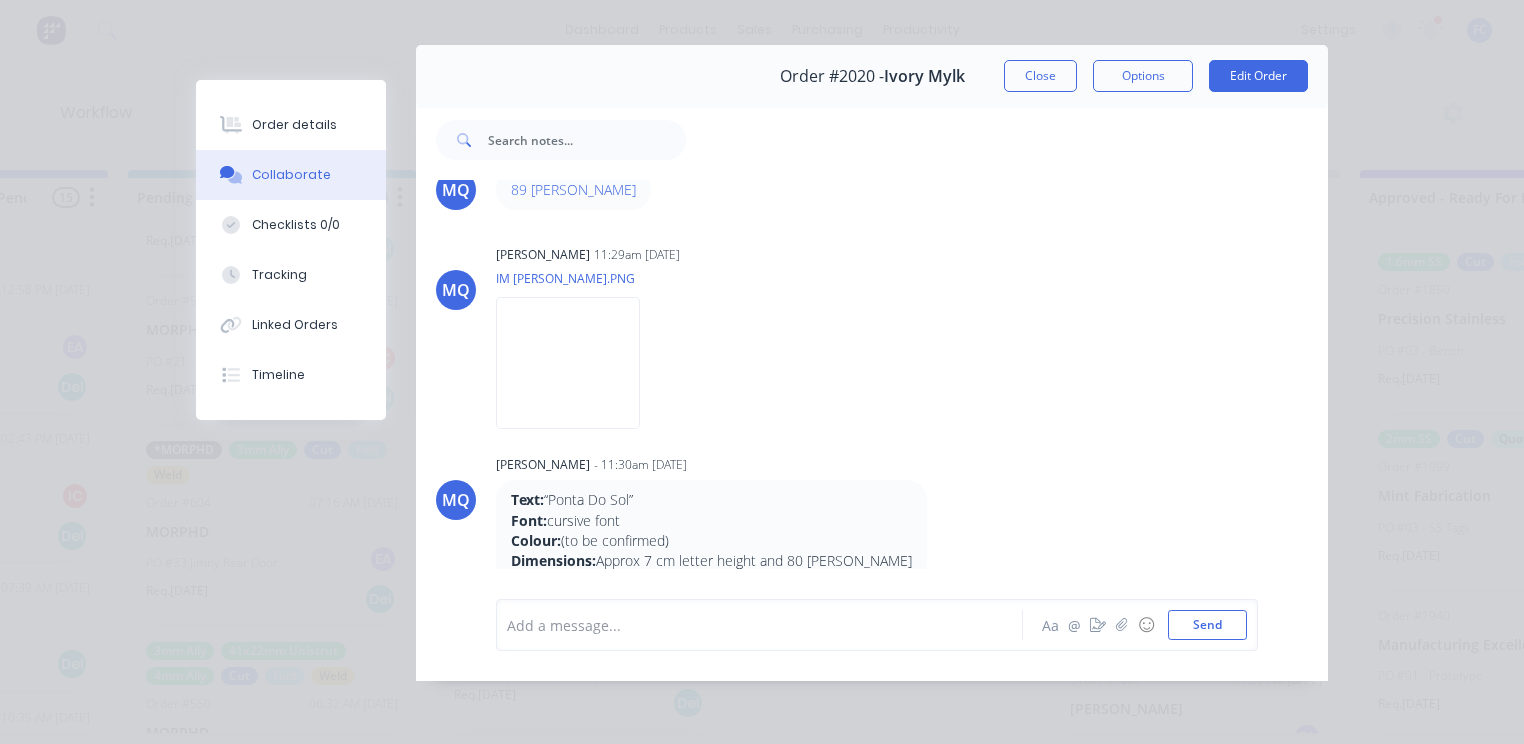 click at bounding box center (765, 625) 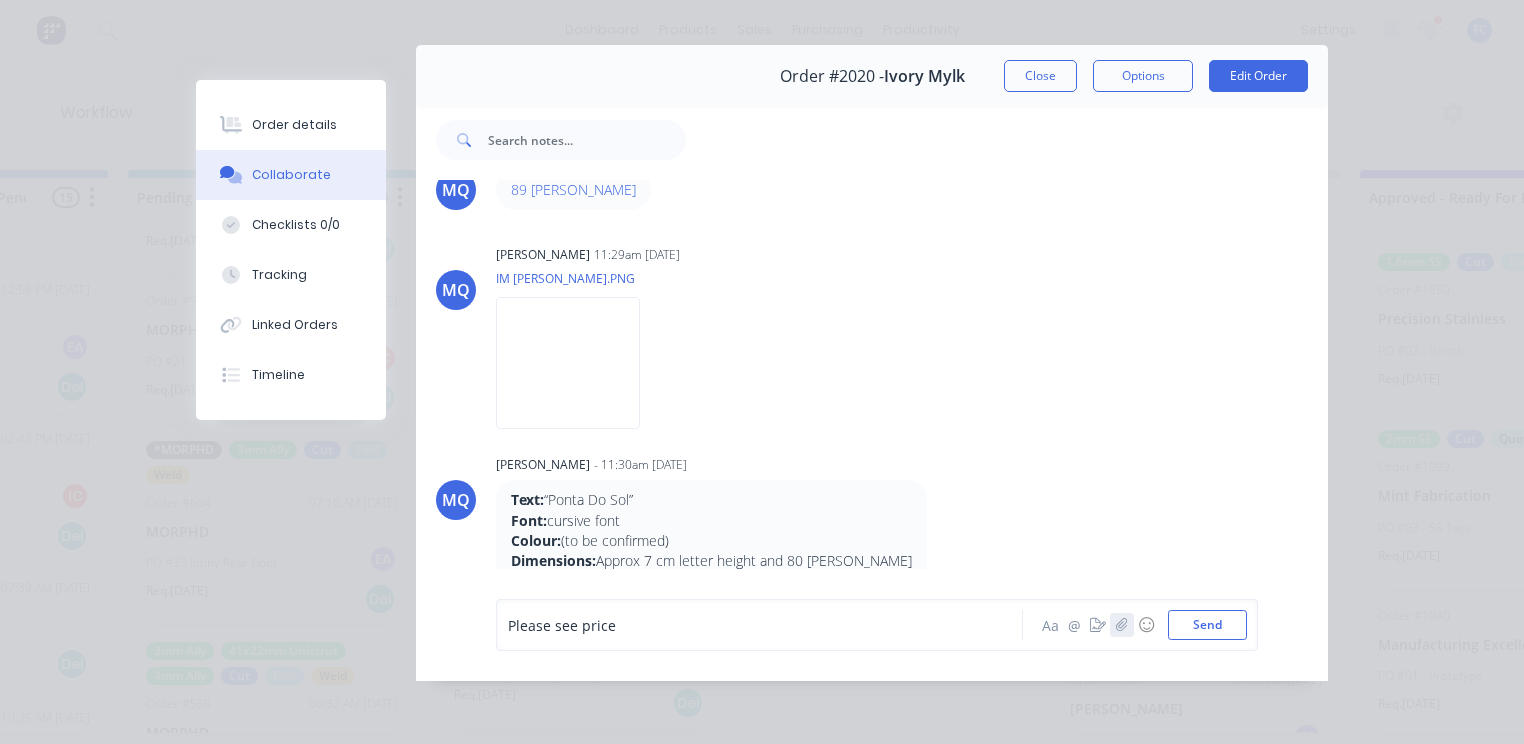 click 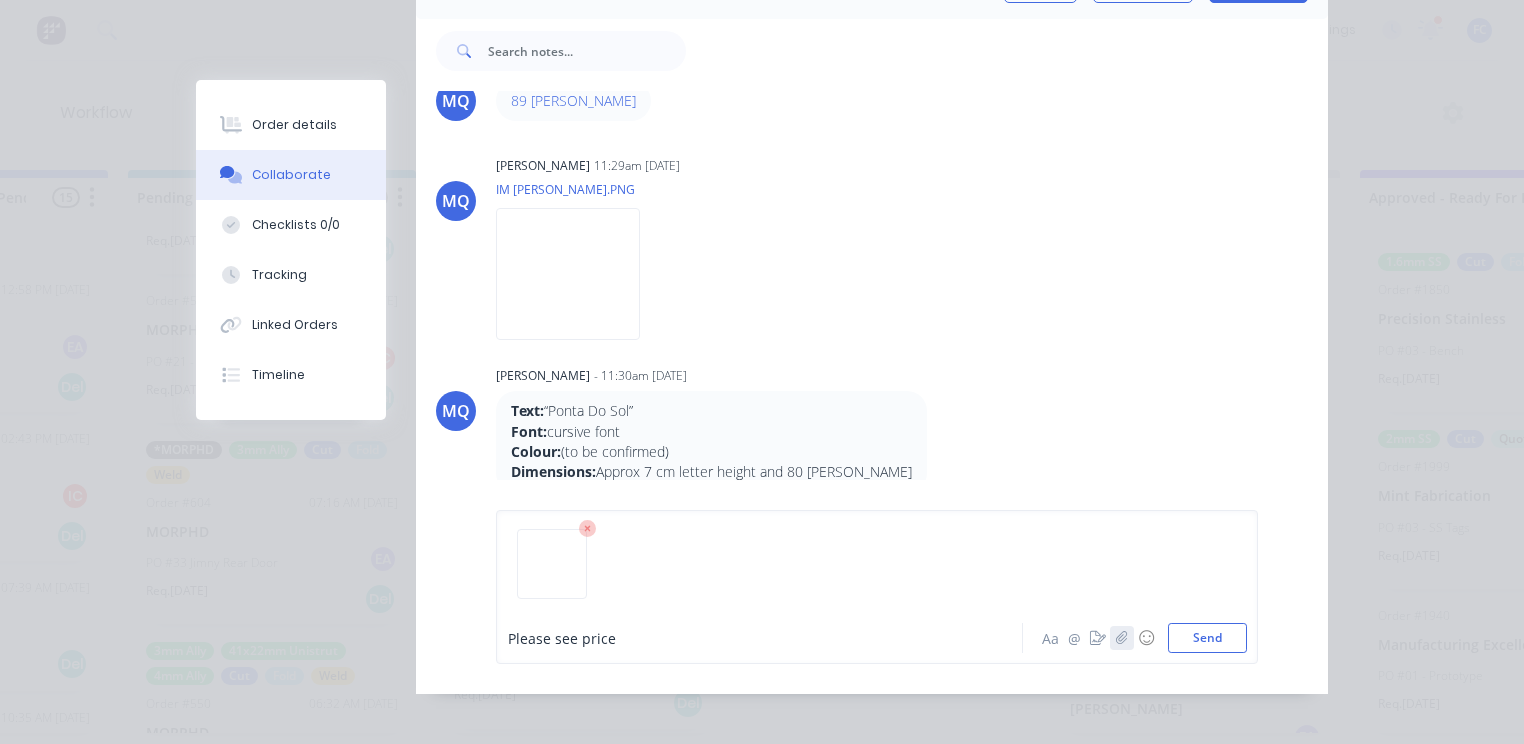 scroll, scrollTop: 126, scrollLeft: 0, axis: vertical 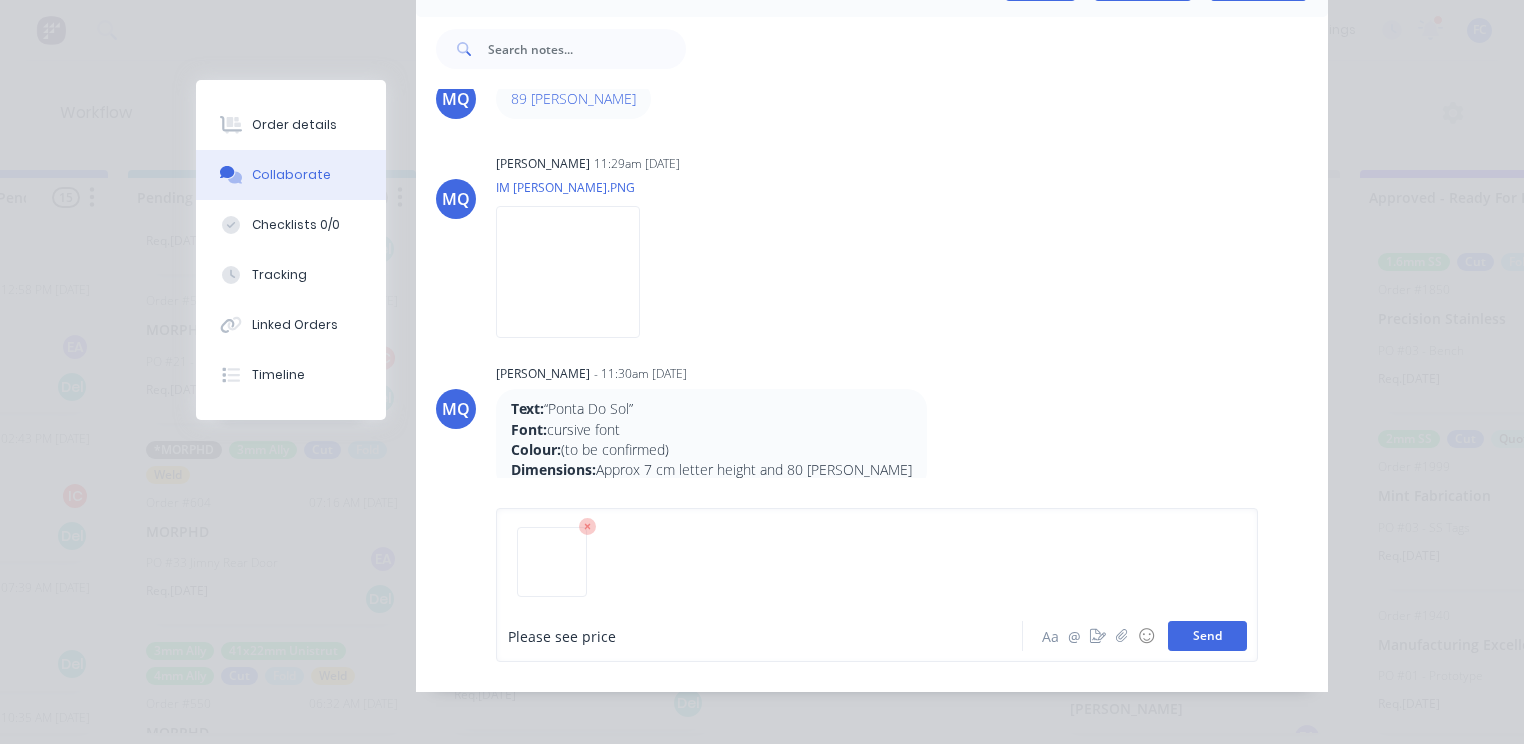 click on "Send" at bounding box center [1207, 636] 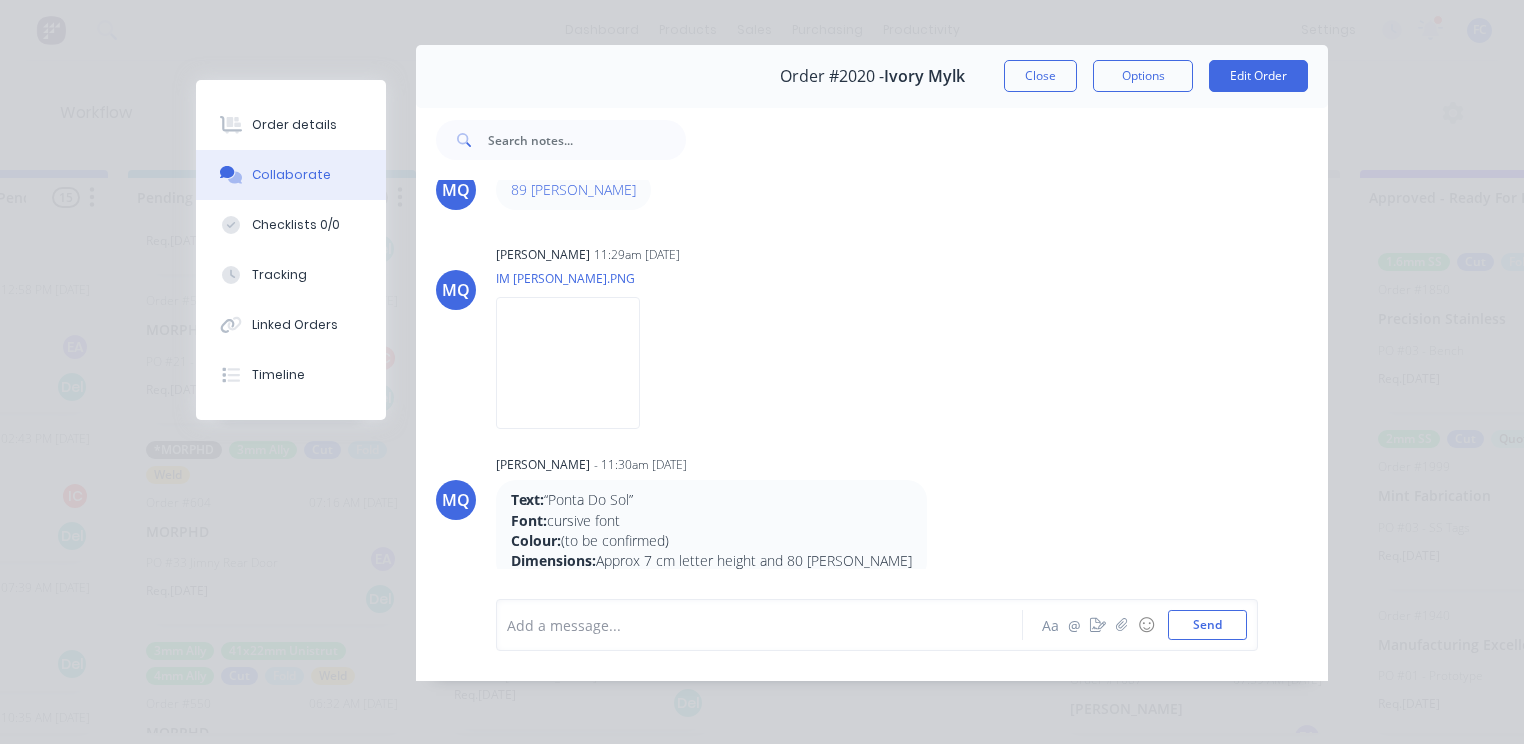 scroll, scrollTop: 46, scrollLeft: 0, axis: vertical 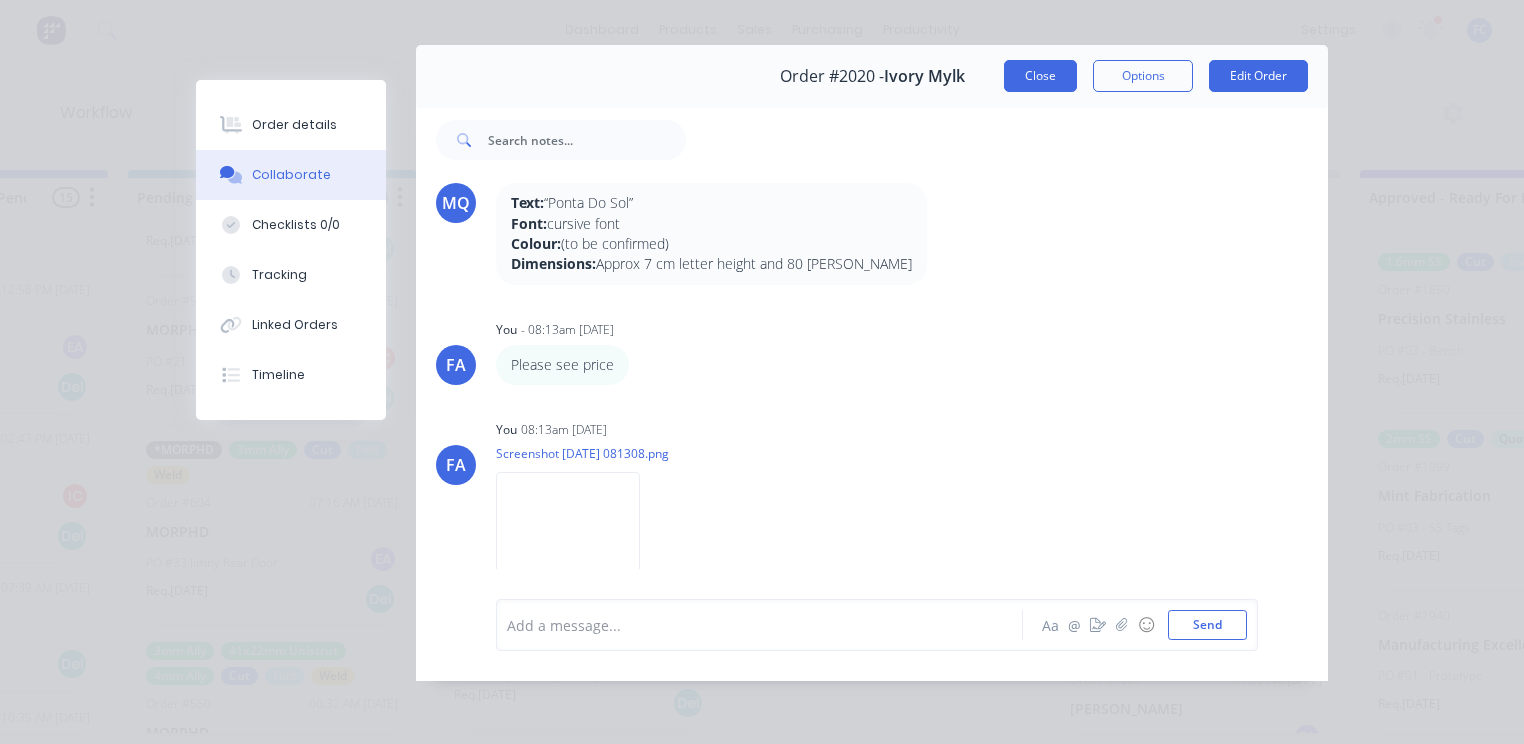 click on "Close" at bounding box center [1040, 76] 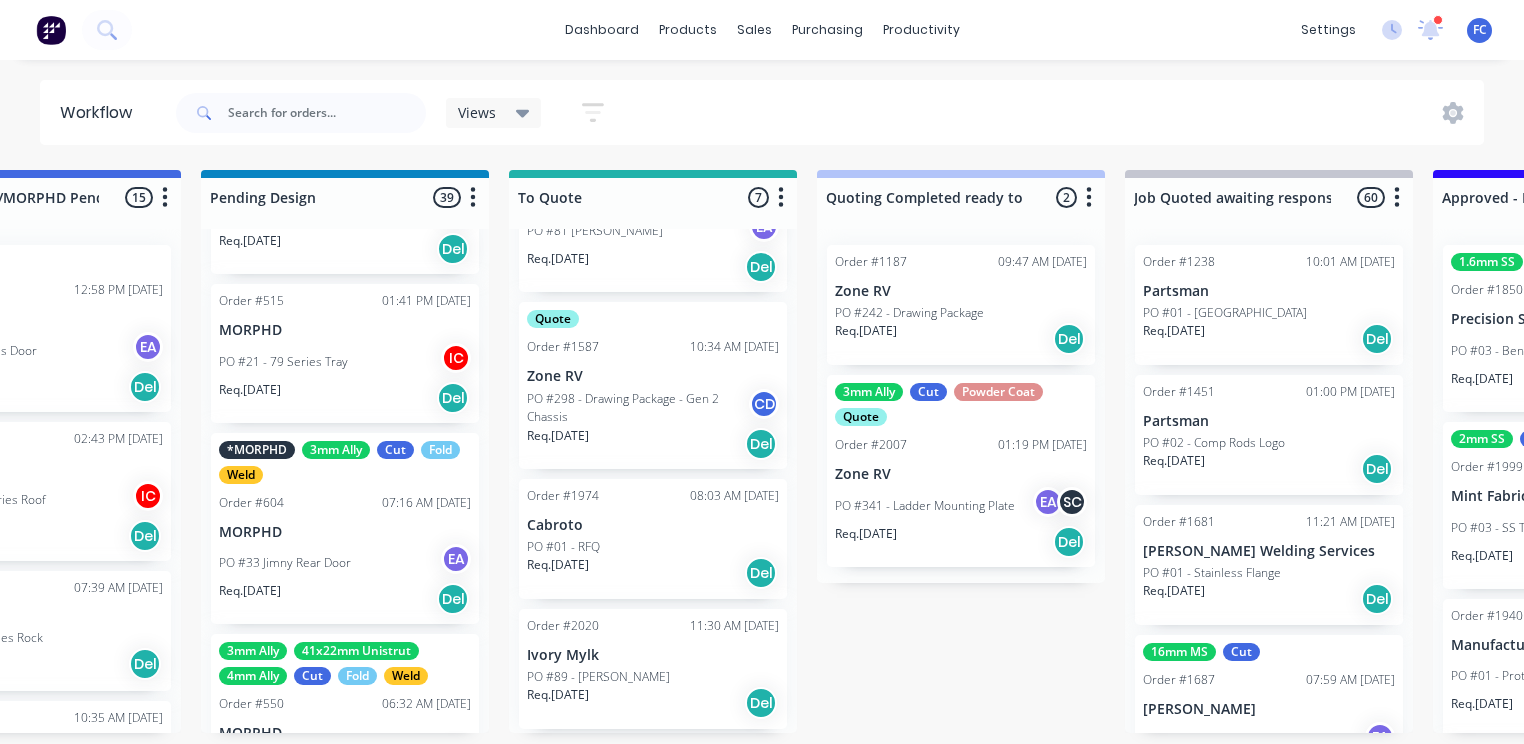 scroll, scrollTop: 0, scrollLeft: 1061, axis: horizontal 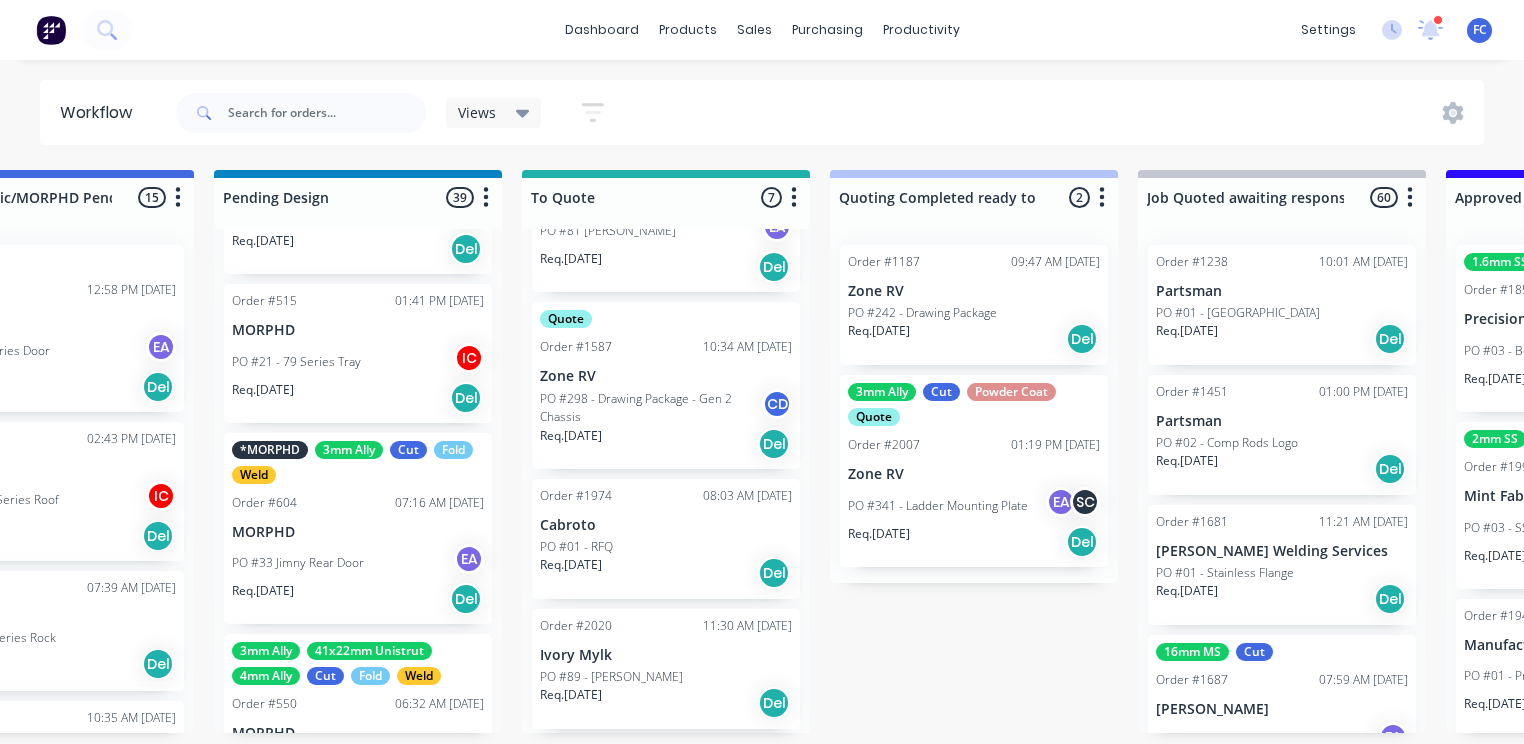 click on "PO #89 - [PERSON_NAME]" at bounding box center (611, 677) 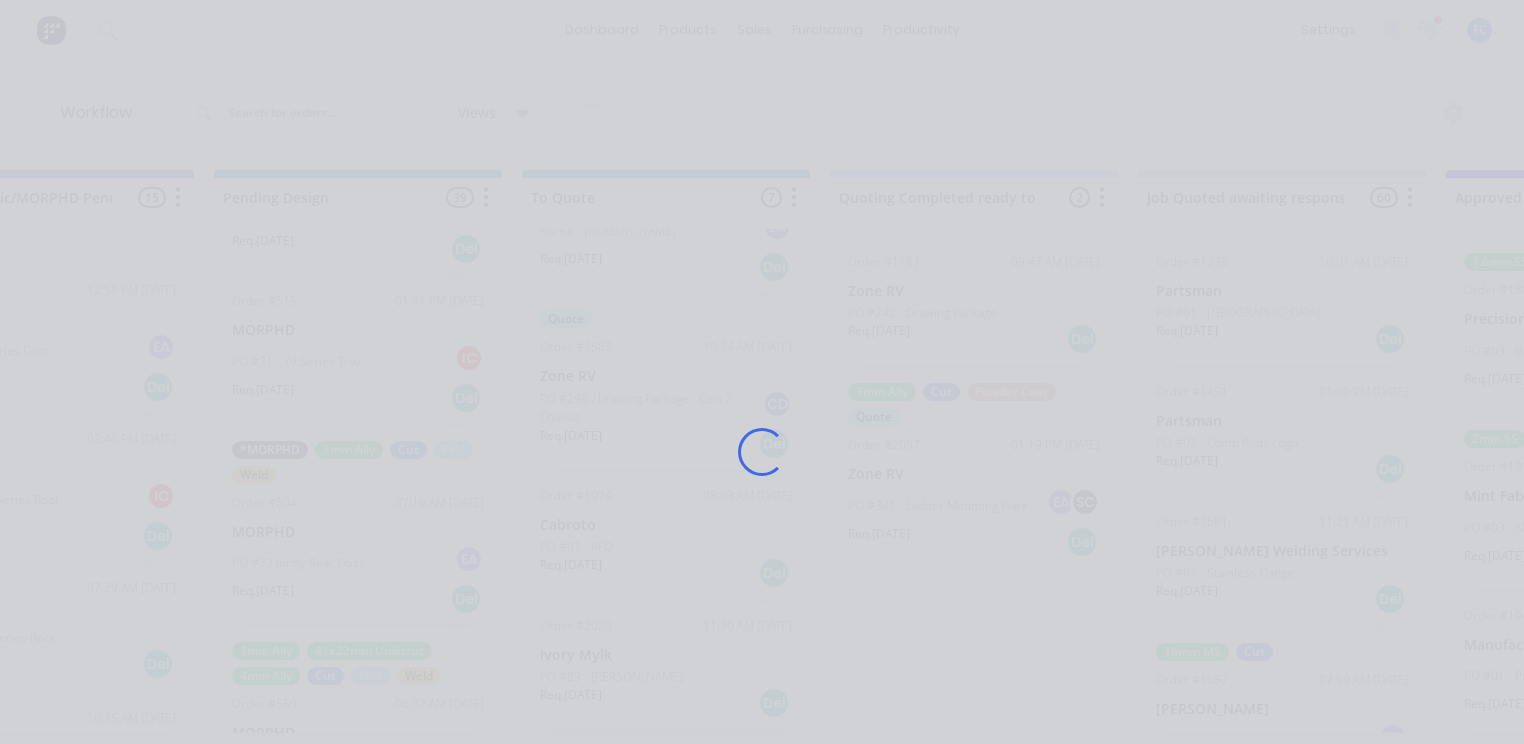 scroll, scrollTop: 0, scrollLeft: 1061, axis: horizontal 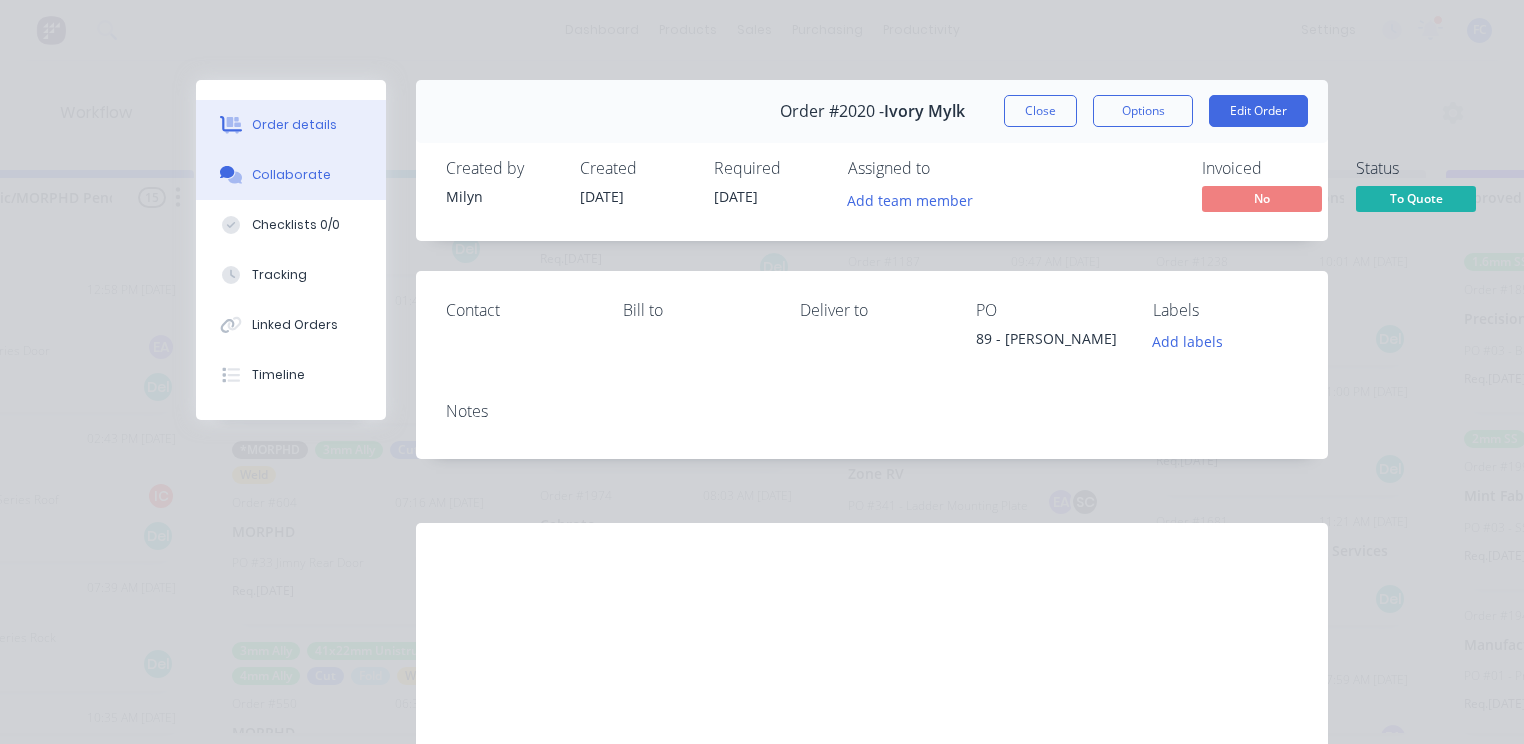 click on "Collaborate" at bounding box center (291, 175) 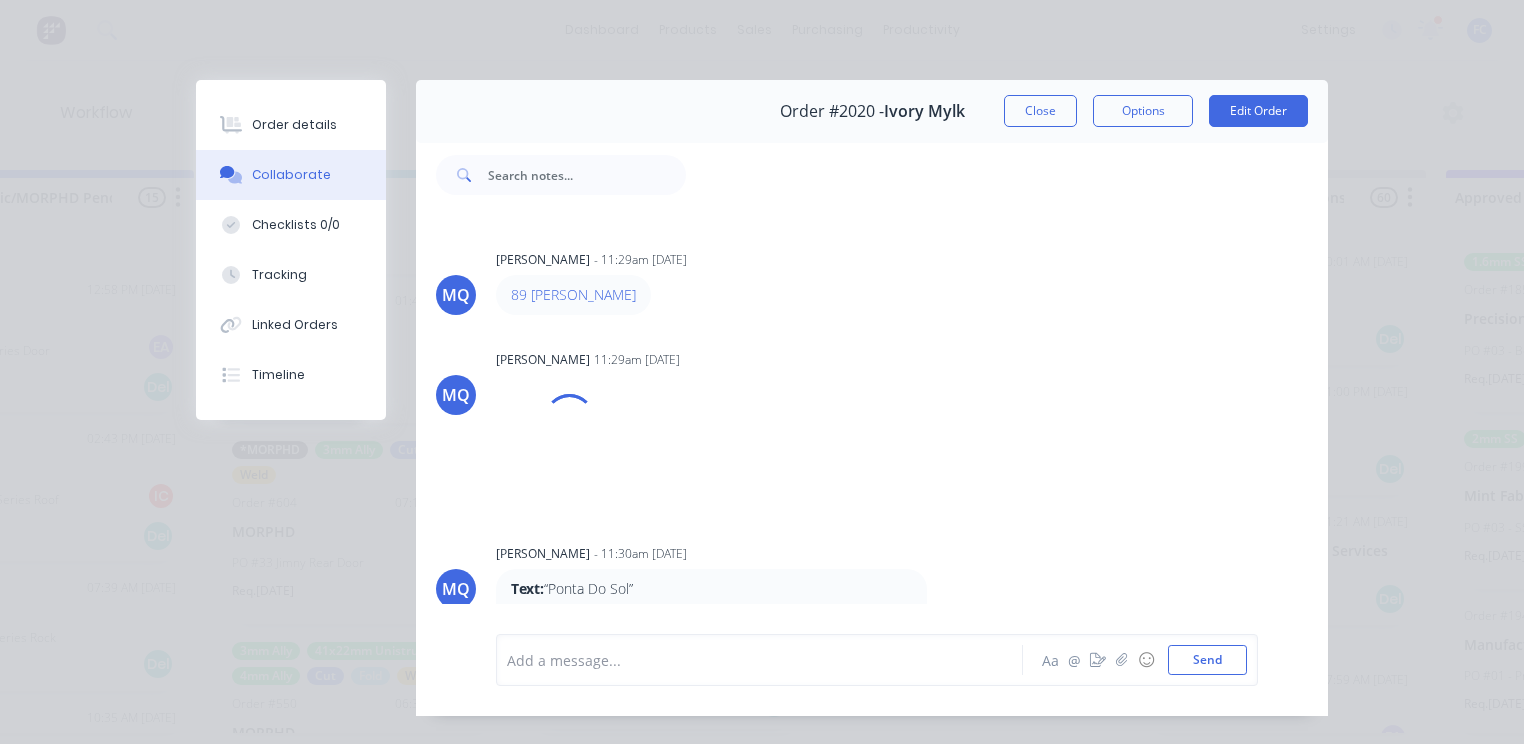 scroll, scrollTop: 351, scrollLeft: 0, axis: vertical 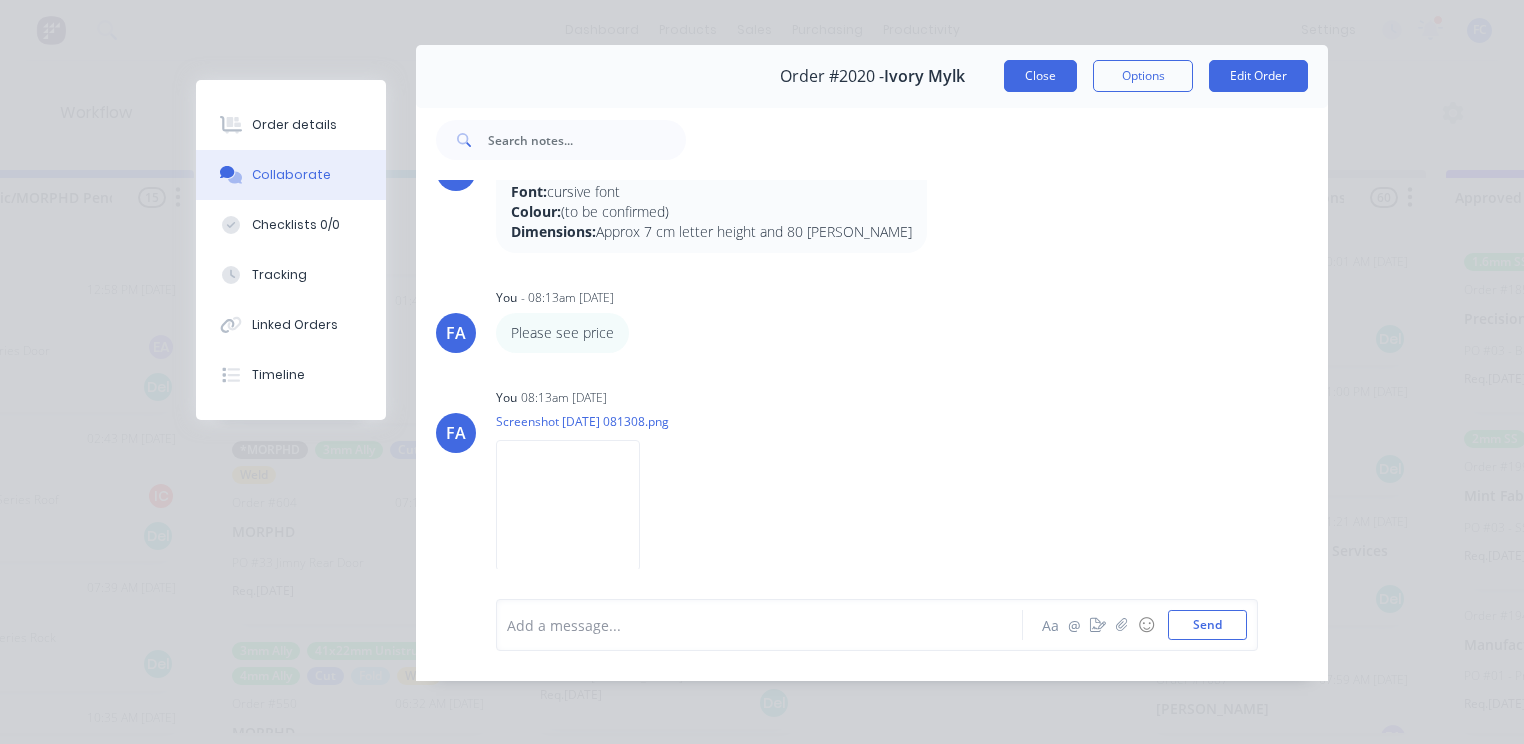 click on "Close" at bounding box center [1040, 76] 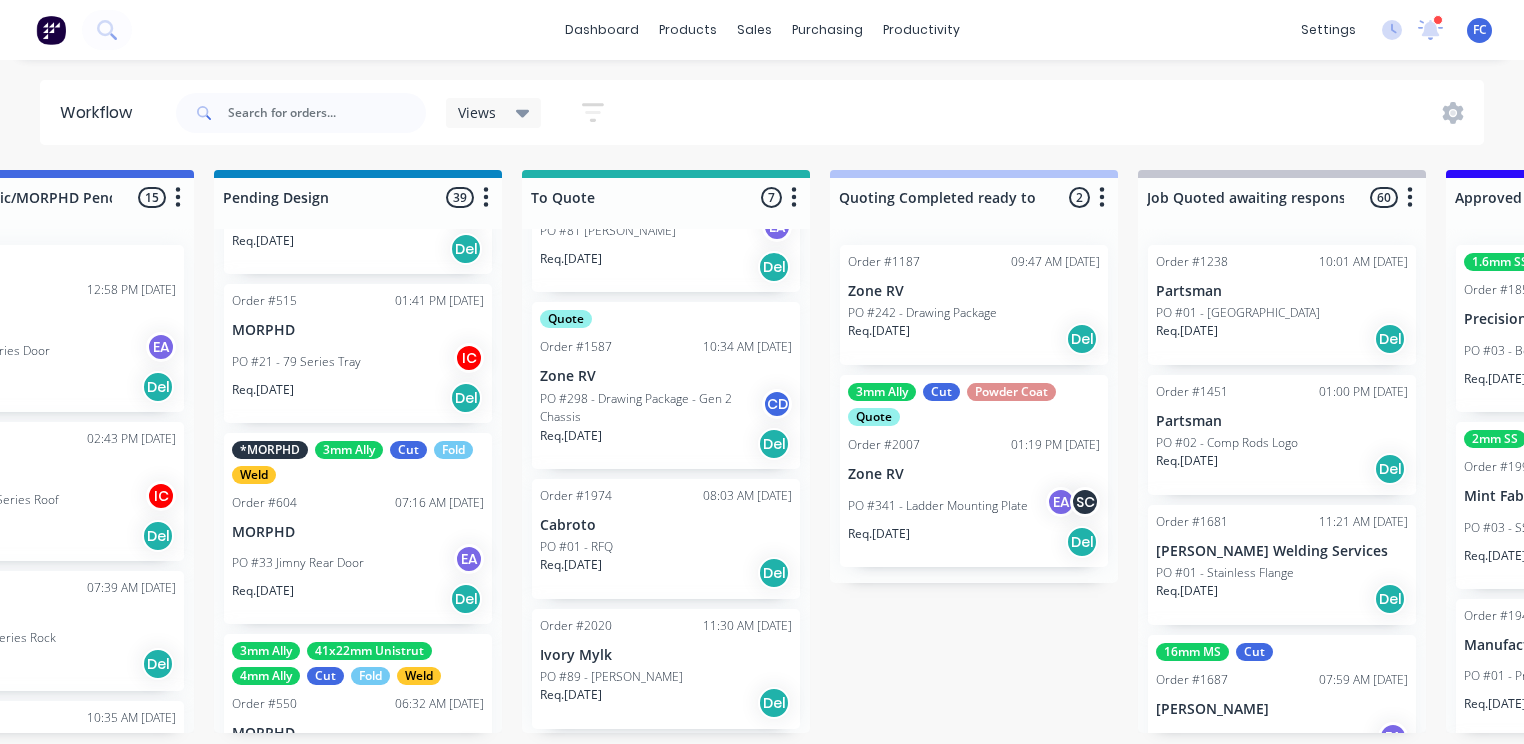 click on "Req. [DATE] Del" at bounding box center (666, 703) 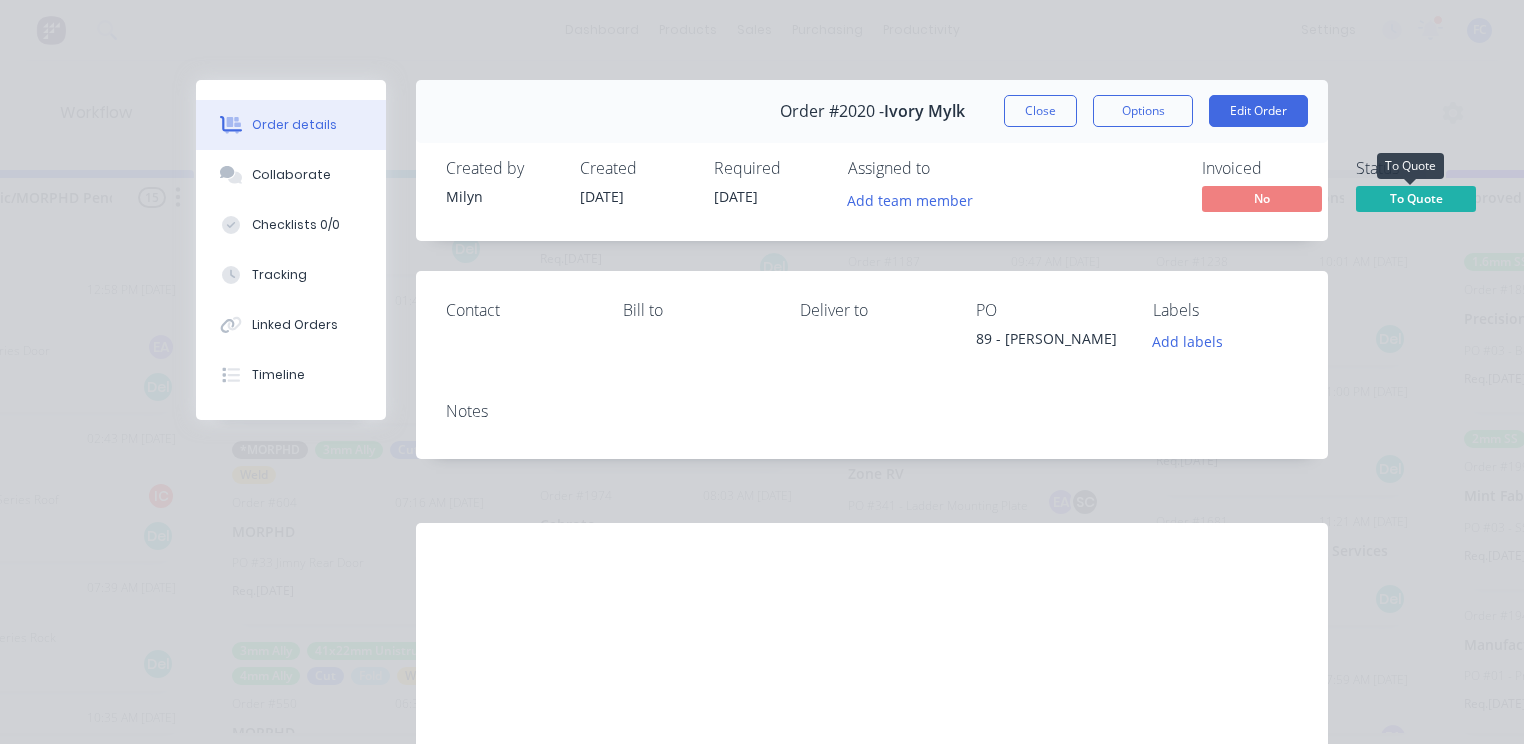 click on "To Quote" at bounding box center [1416, 198] 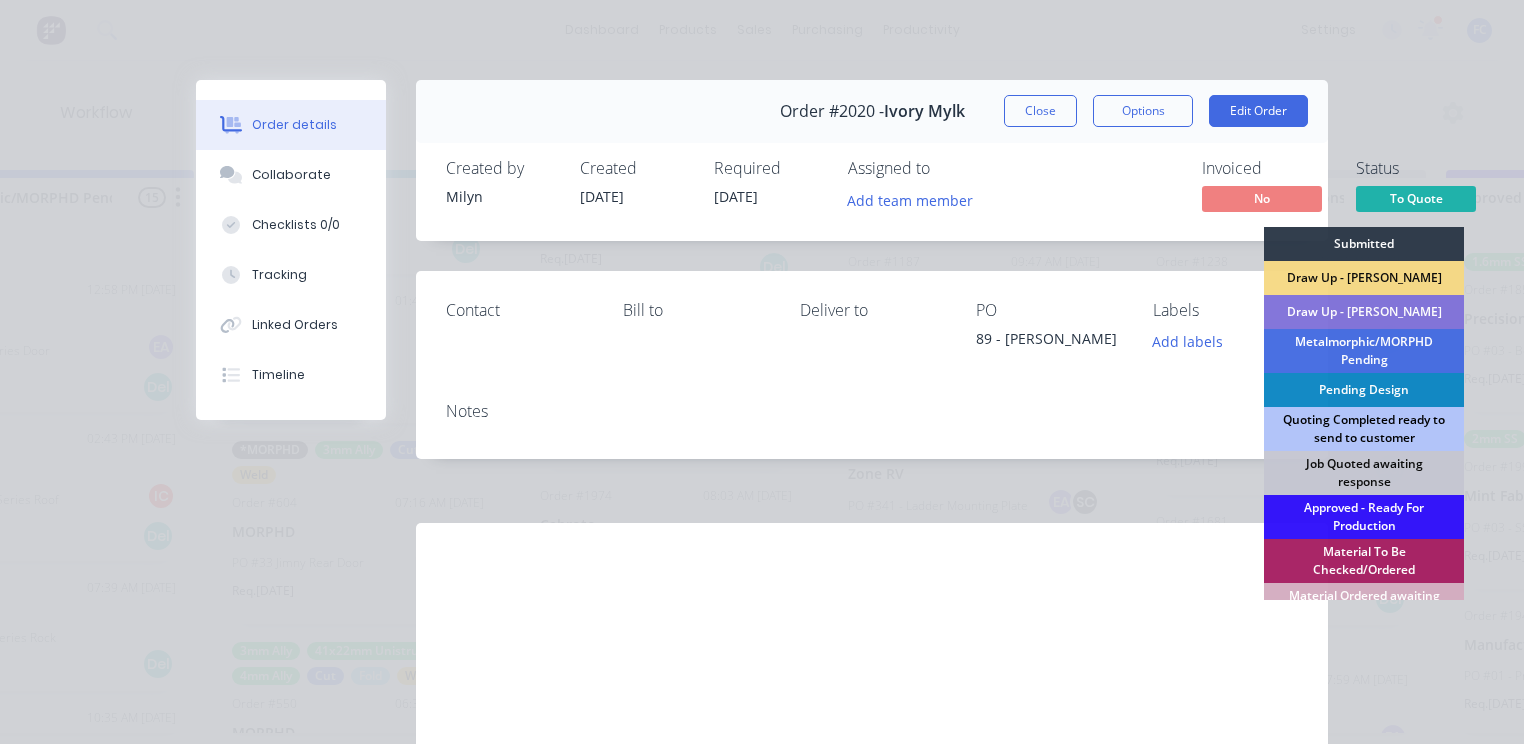 click on "Quoting Completed ready to send to customer" at bounding box center (1364, 429) 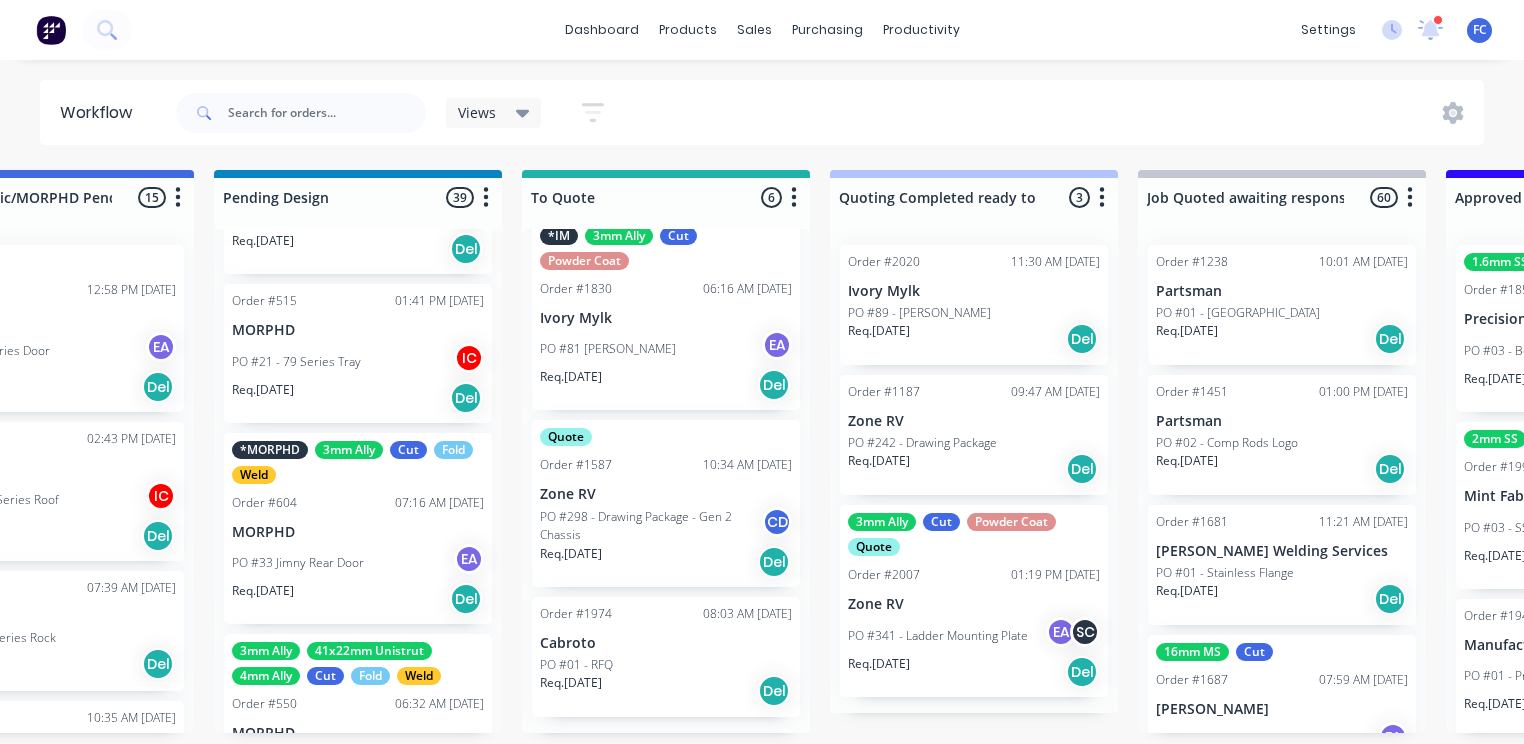 scroll, scrollTop: 478, scrollLeft: 0, axis: vertical 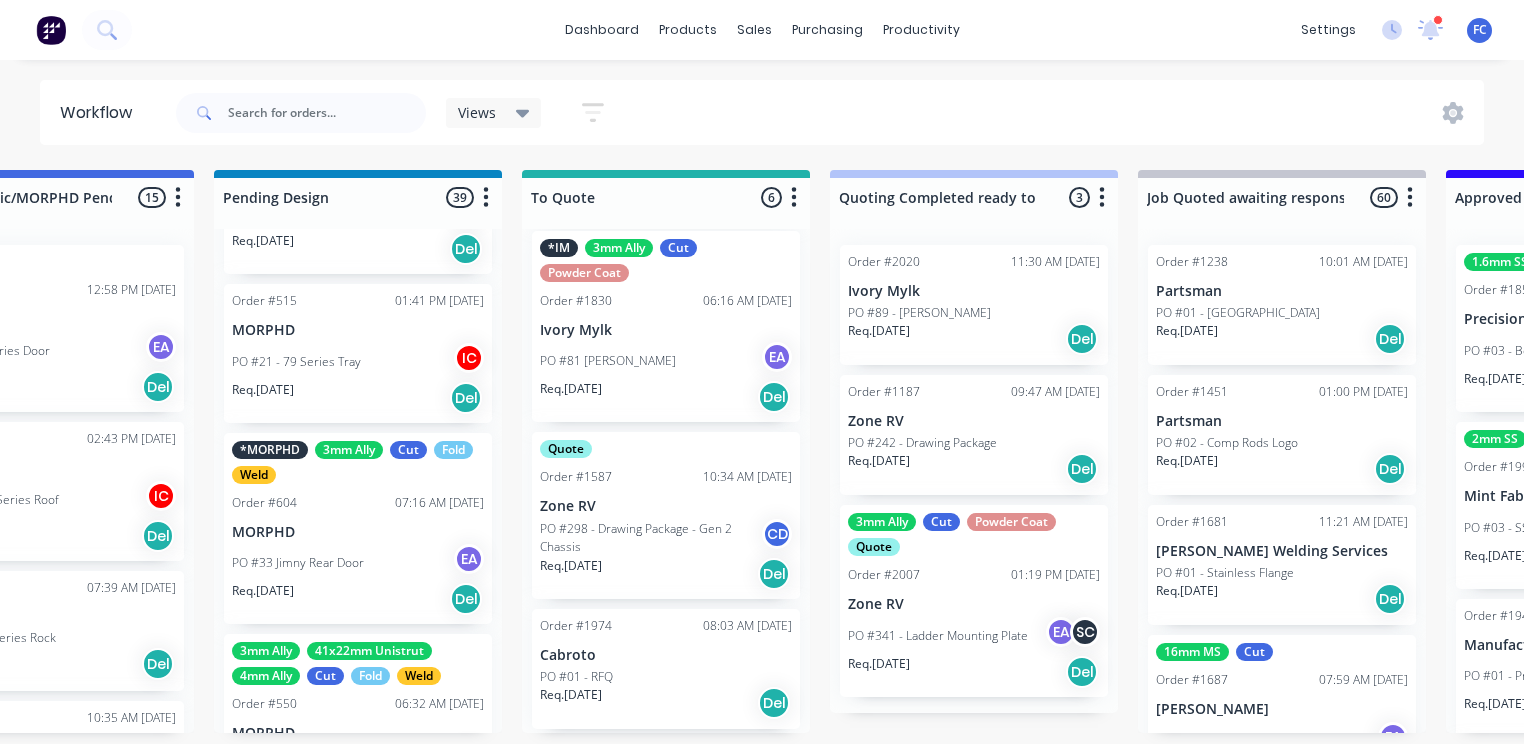 click on "PO #81 [PERSON_NAME] EA" at bounding box center (666, 361) 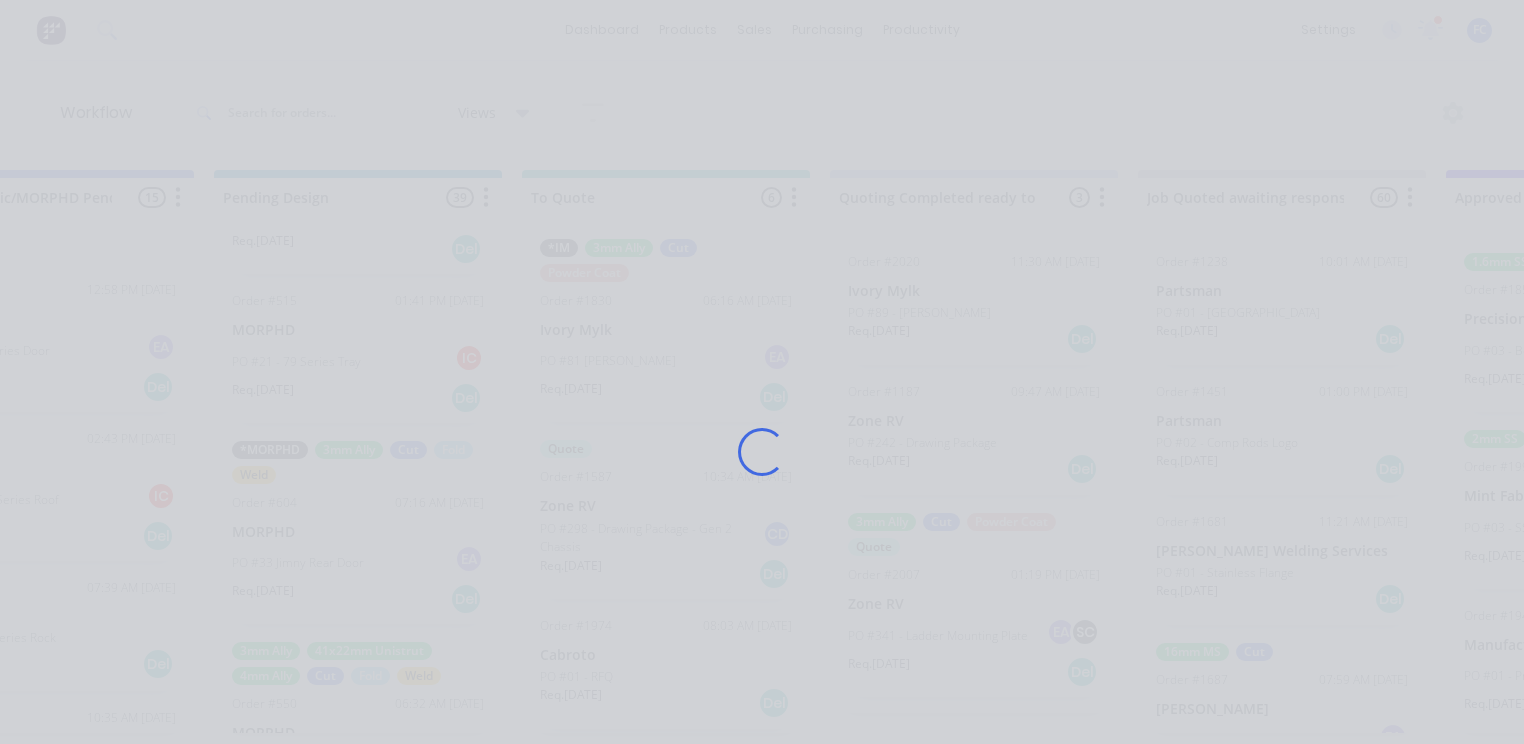 scroll, scrollTop: 0, scrollLeft: 1061, axis: horizontal 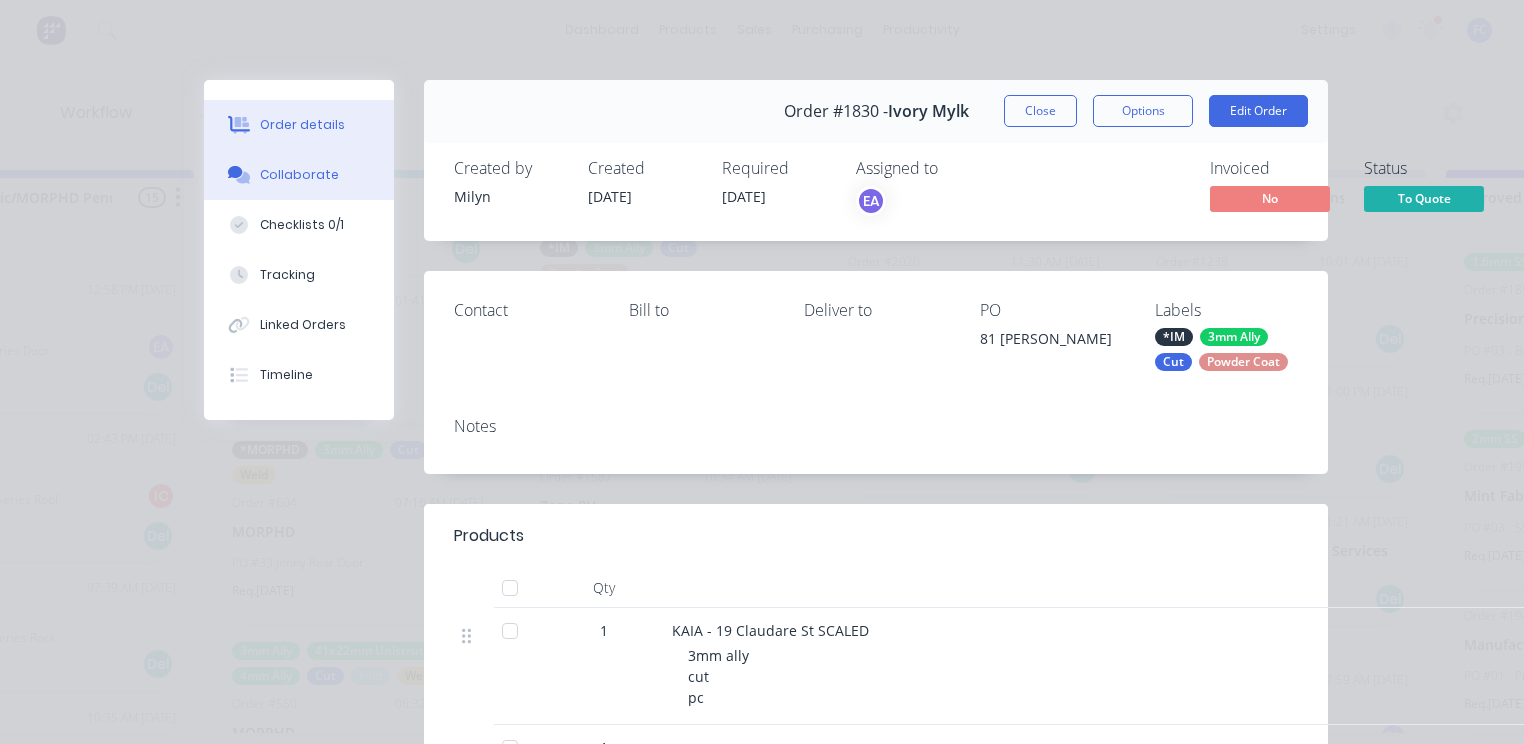 click on "Collaborate" at bounding box center [299, 175] 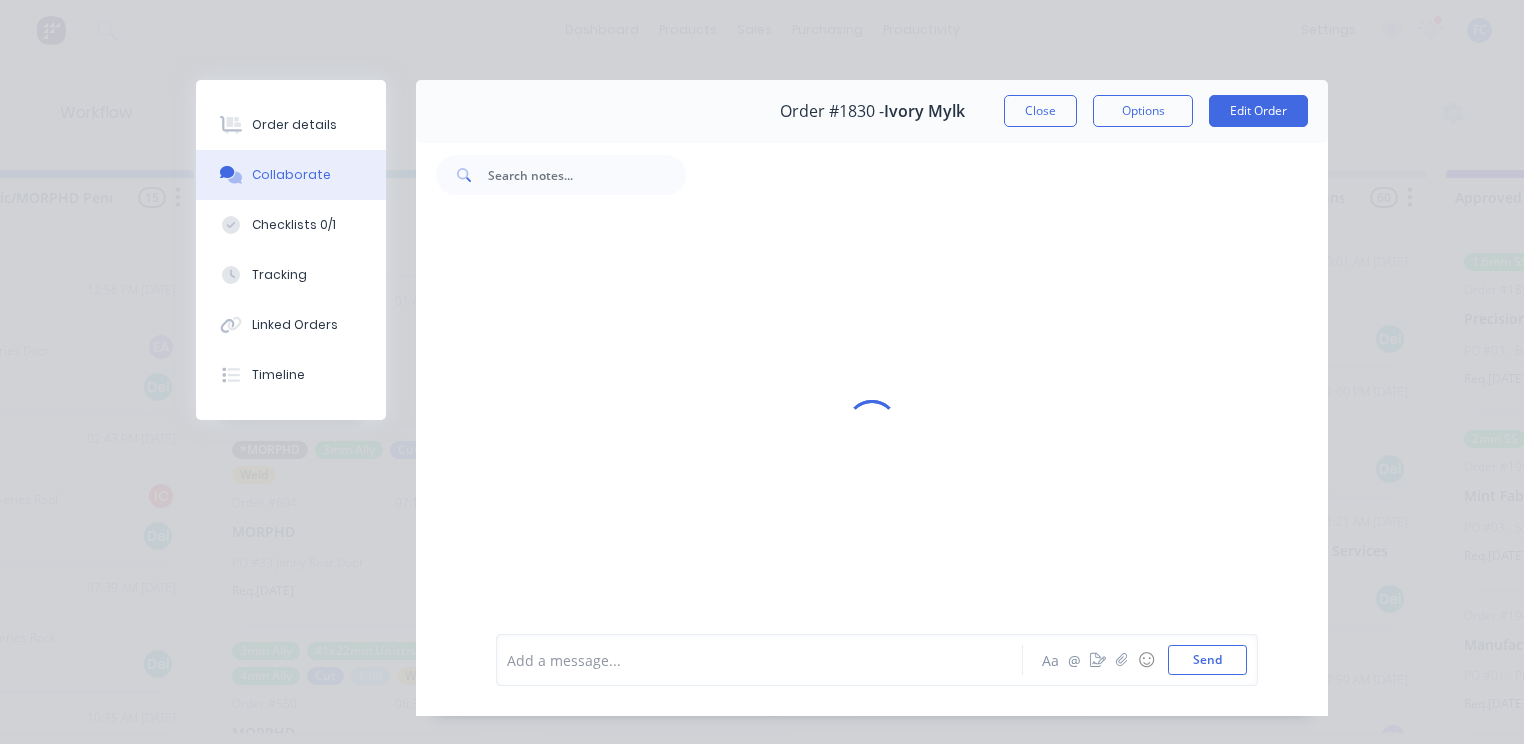scroll, scrollTop: 703, scrollLeft: 0, axis: vertical 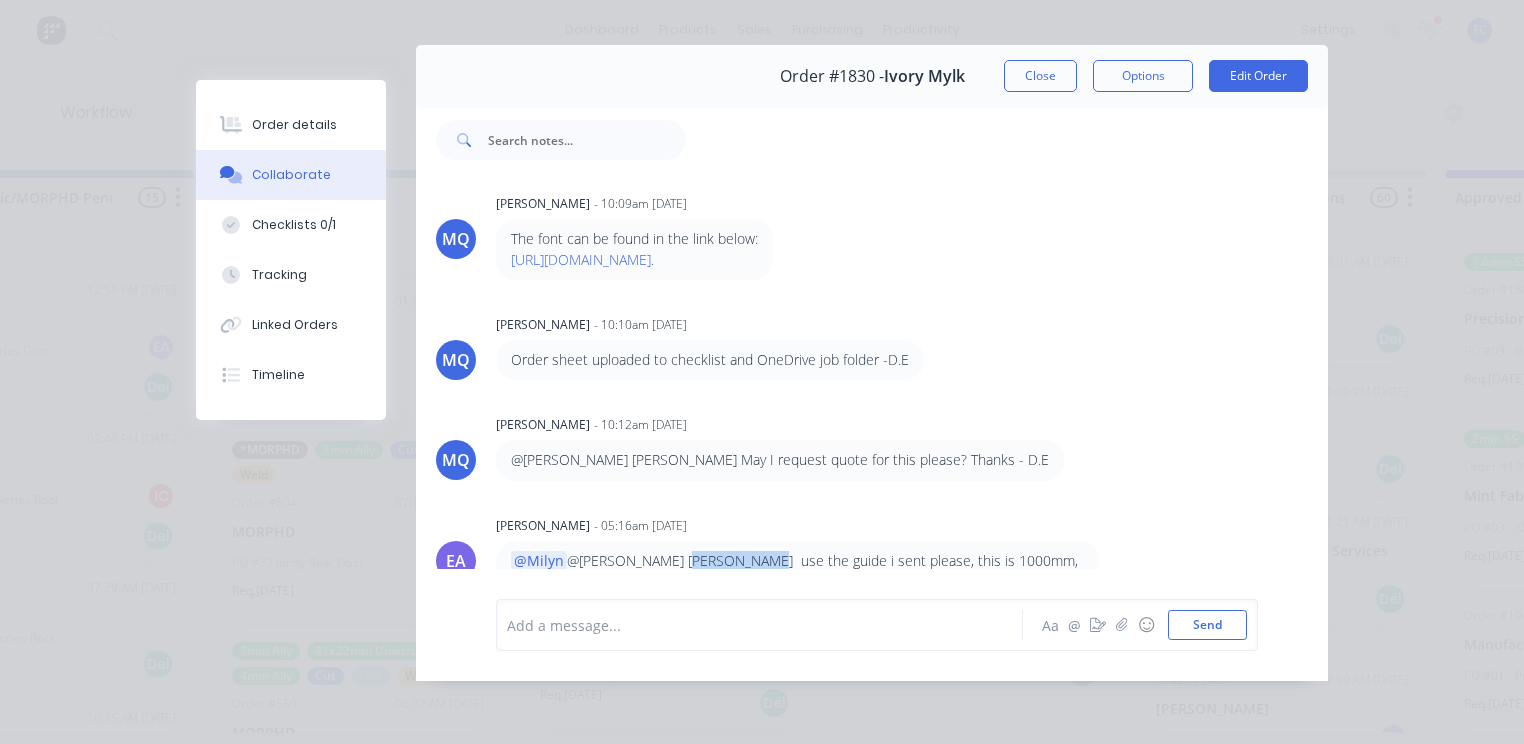 drag, startPoint x: 668, startPoint y: 550, endPoint x: 737, endPoint y: 550, distance: 69 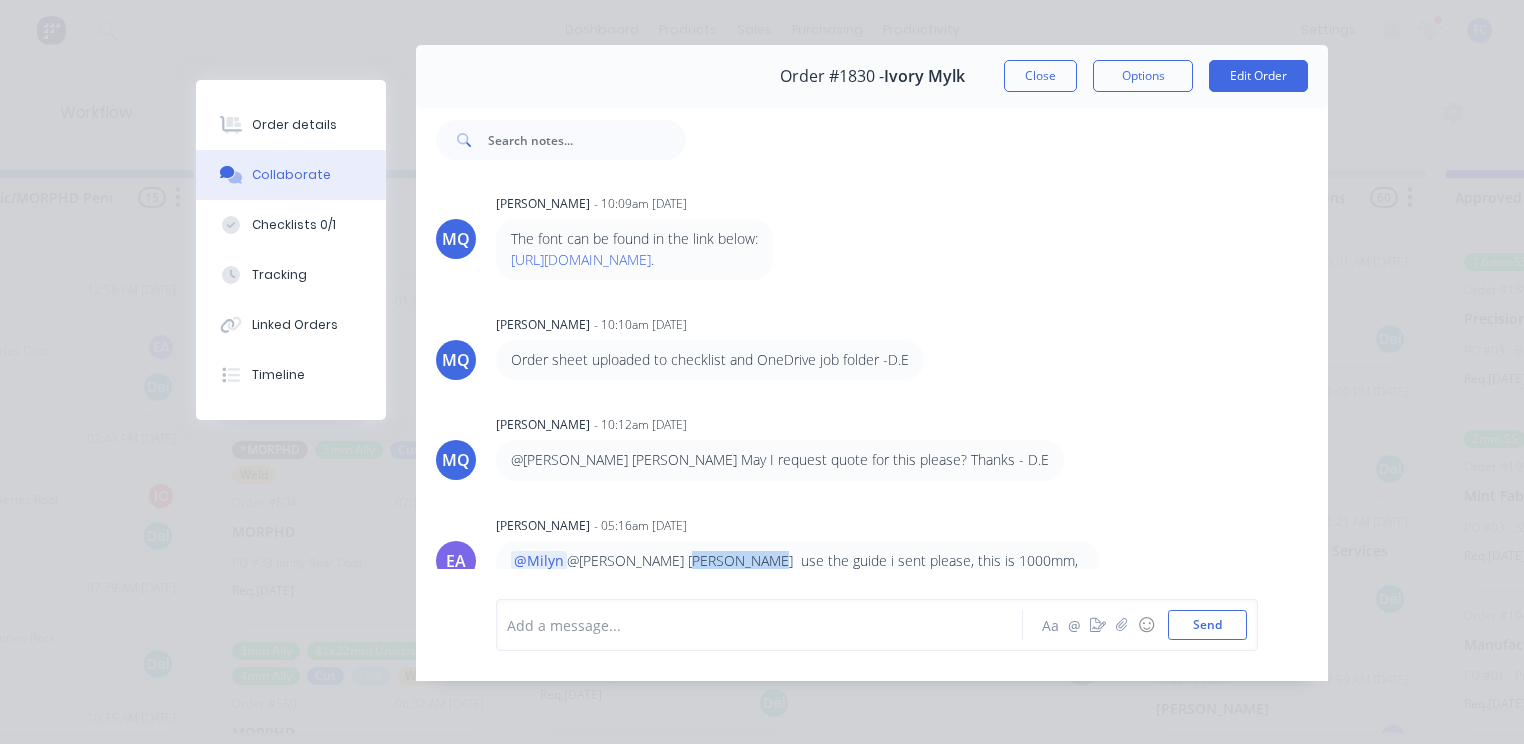 click on "@Milyn  @[PERSON_NAME] [PERSON_NAME]  use the guide i sent please, this is 1000mm, so $750" at bounding box center (797, 571) 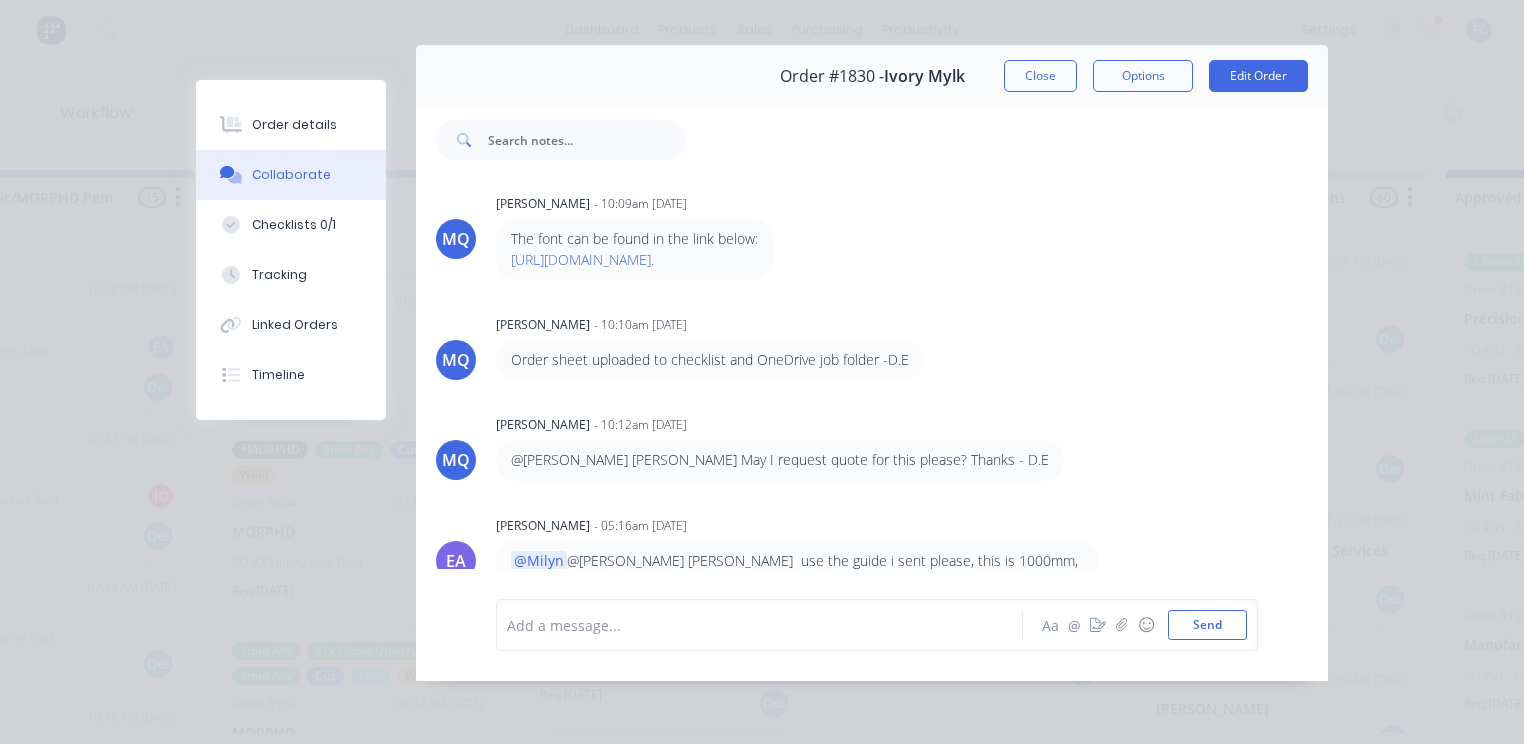click on "@Milyn  @[PERSON_NAME] [PERSON_NAME]  use the guide i sent please, this is 1000mm, so $750" at bounding box center (797, 571) 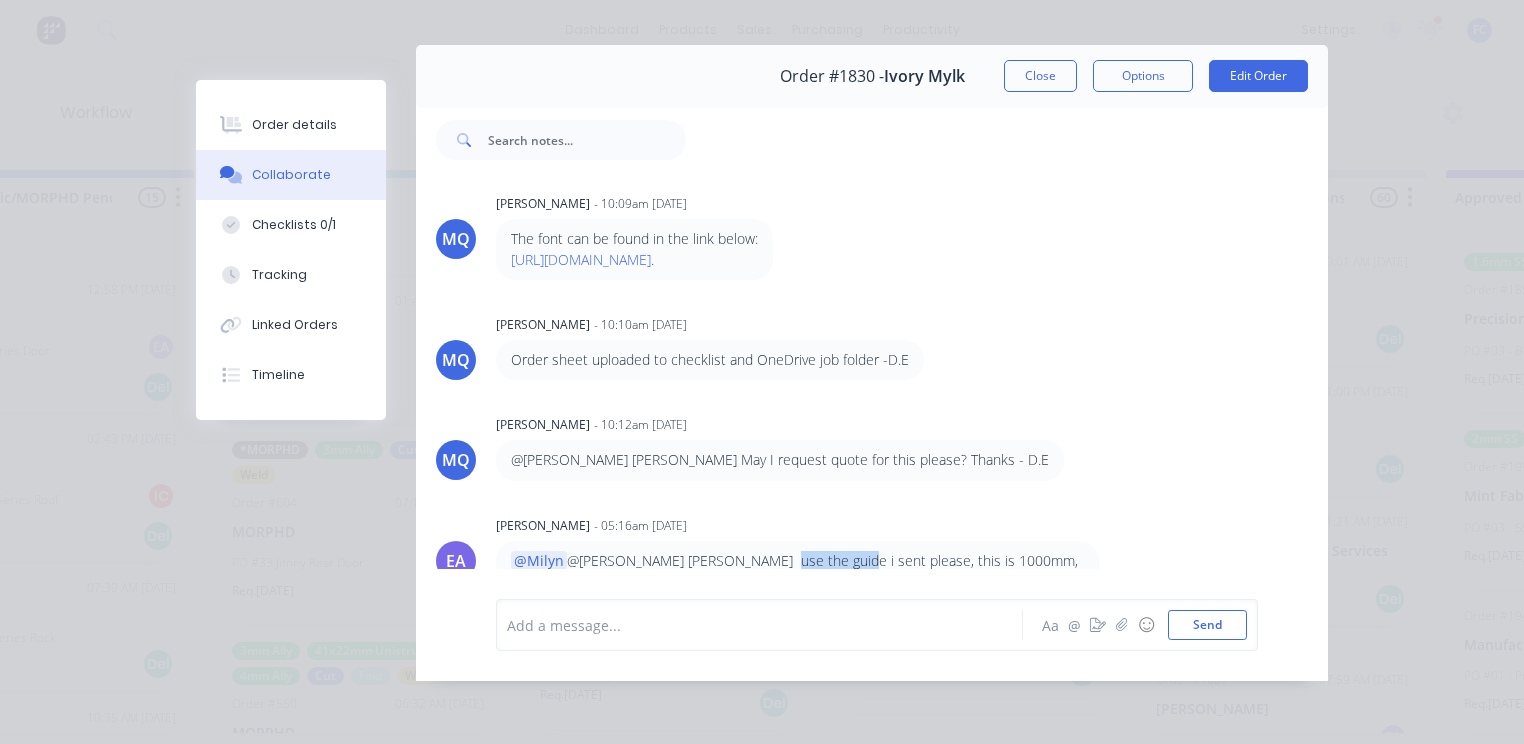 drag, startPoint x: 789, startPoint y: 549, endPoint x: 824, endPoint y: 549, distance: 35 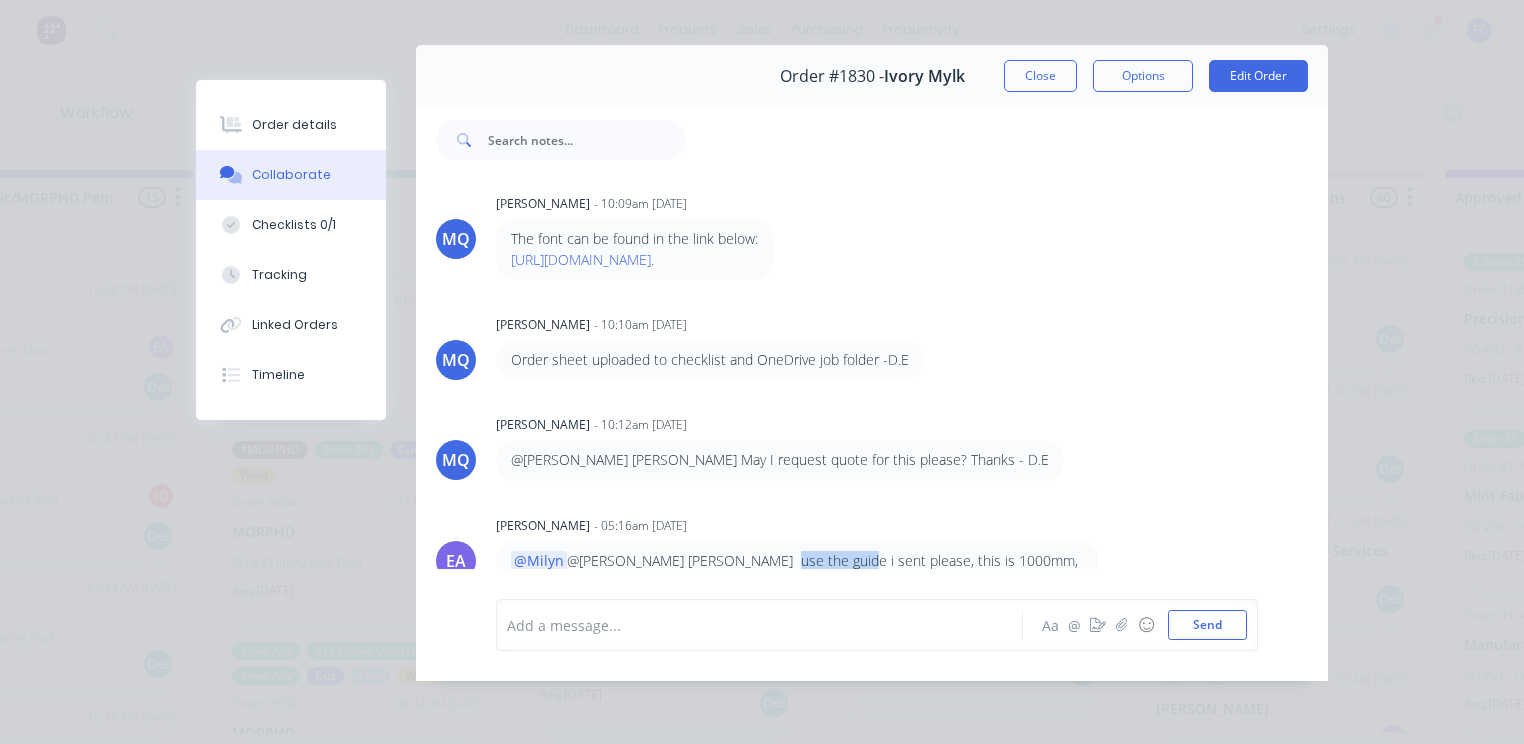 click on "@Milyn  @[PERSON_NAME] [PERSON_NAME]  use the guide i sent please, this is 1000mm, so $750" at bounding box center (797, 571) 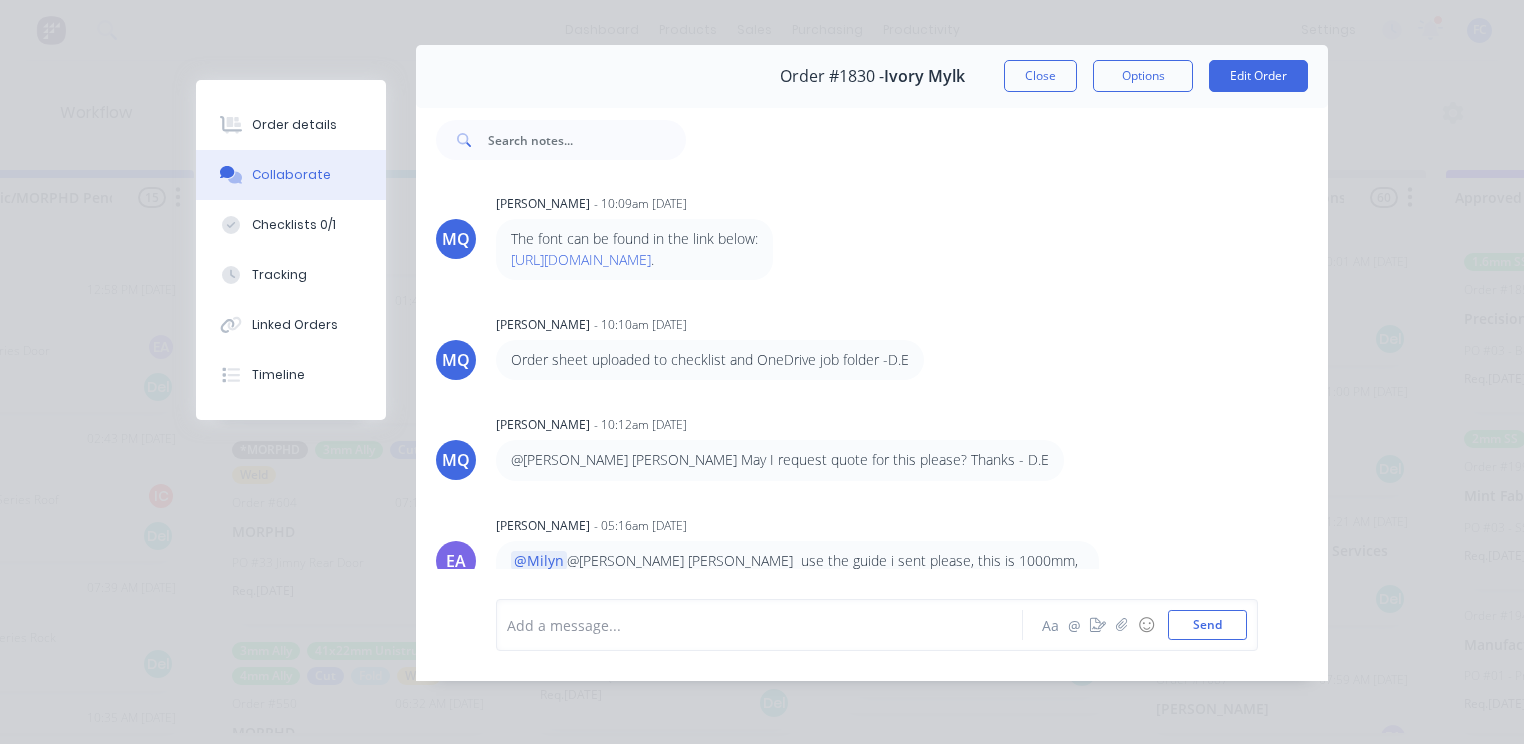 drag, startPoint x: 832, startPoint y: 548, endPoint x: 860, endPoint y: 547, distance: 28.01785 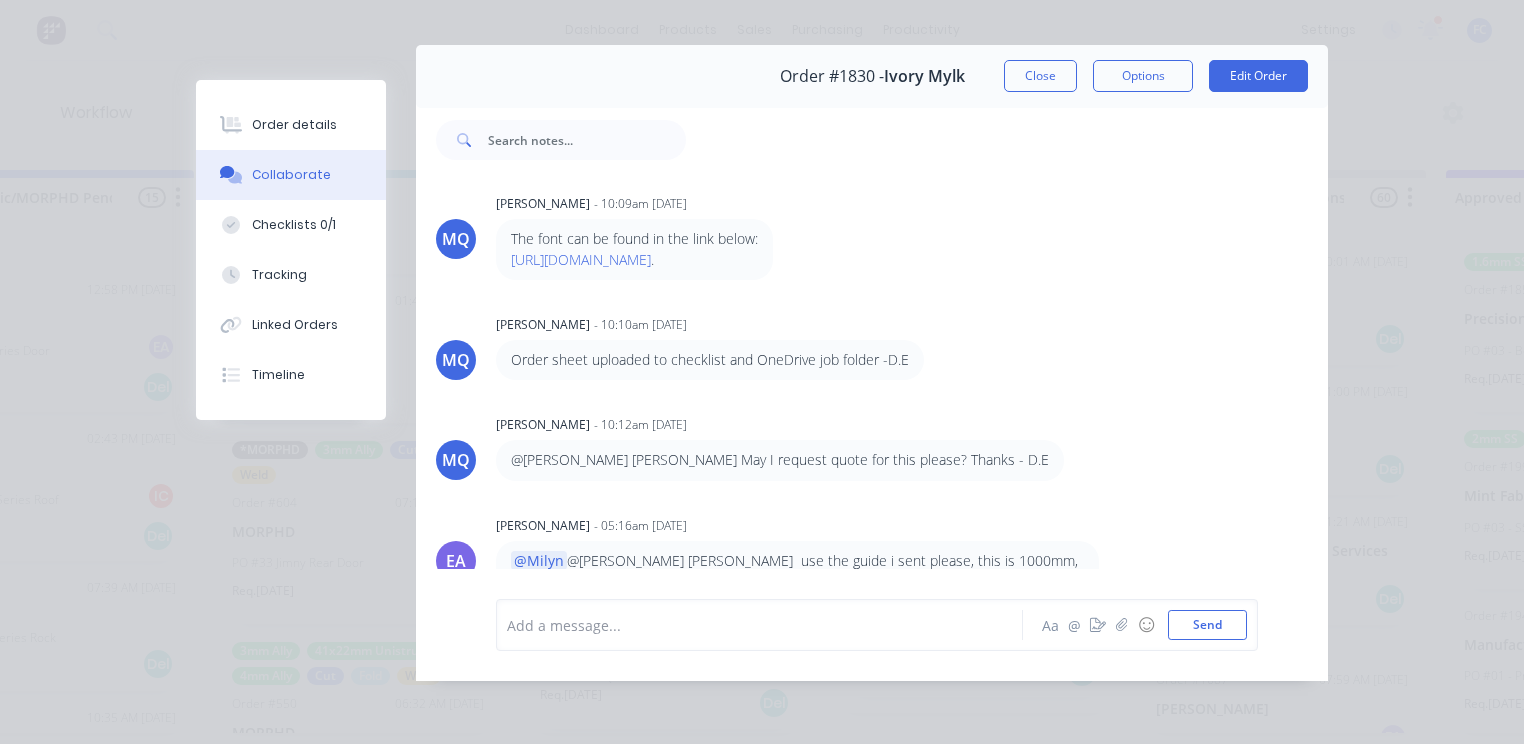 click on "@Milyn  @[PERSON_NAME] [PERSON_NAME]  use the guide i sent please, this is 1000mm, so $750" at bounding box center (797, 571) 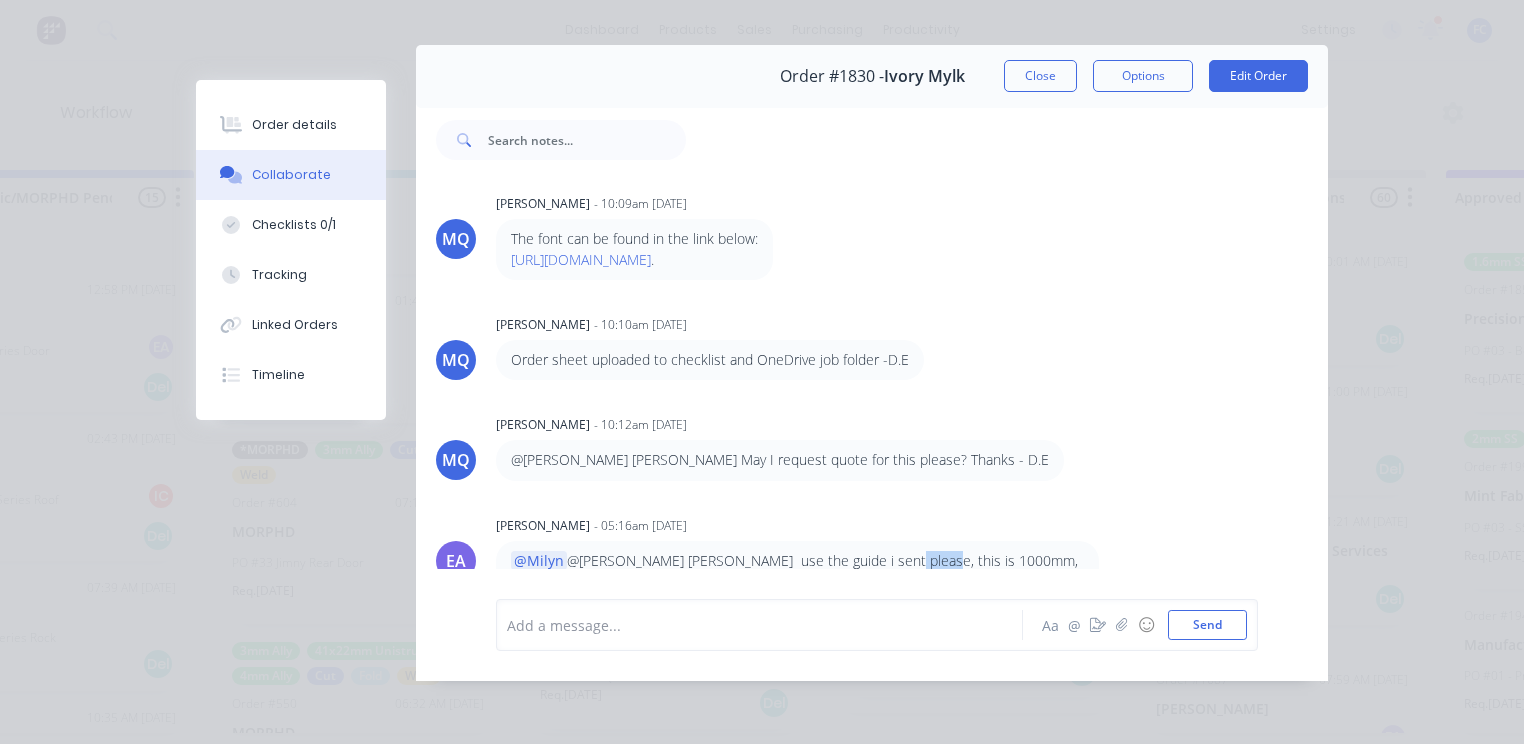 drag, startPoint x: 884, startPoint y: 546, endPoint x: 916, endPoint y: 546, distance: 32 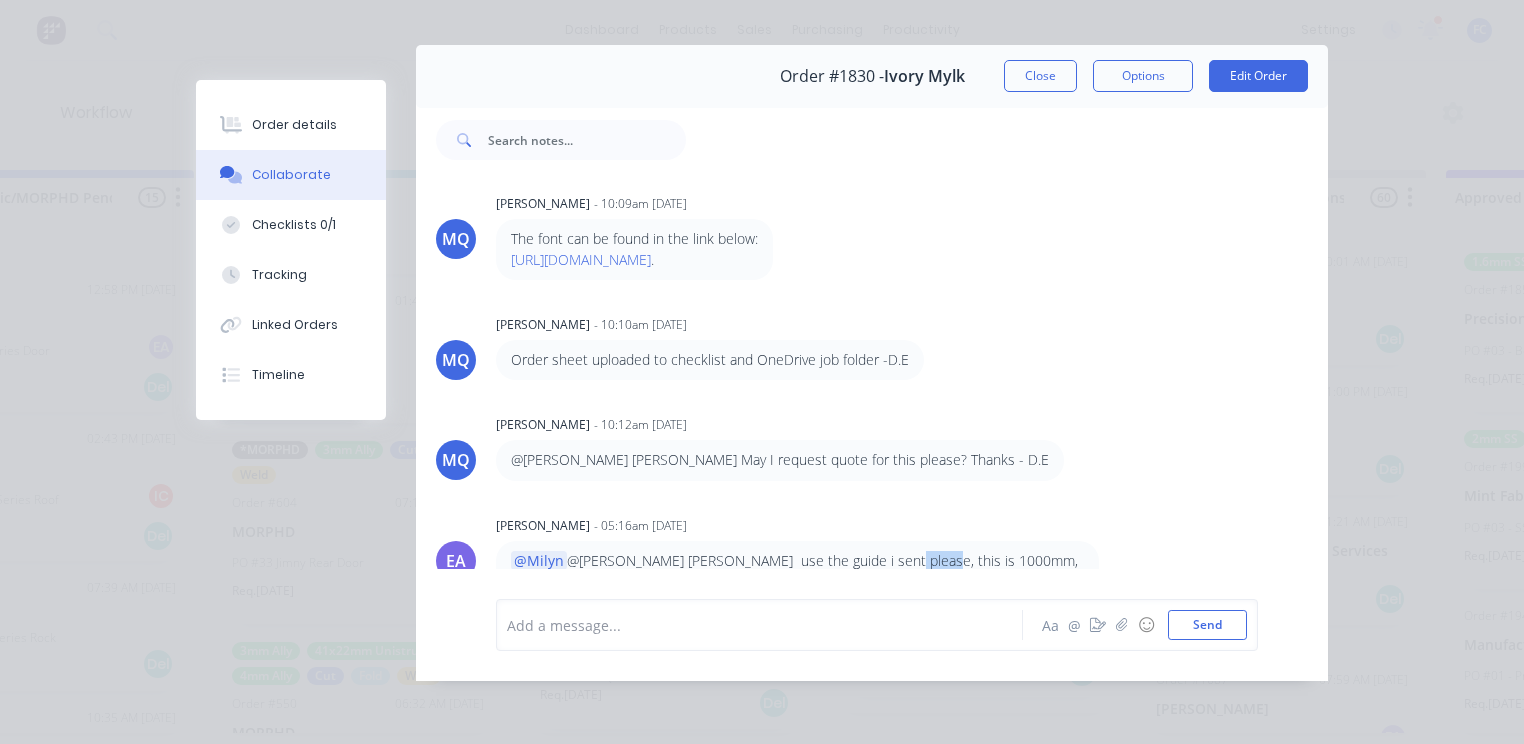 click on "@Milyn  @[PERSON_NAME] [PERSON_NAME]  use the guide i sent please, this is 1000mm, so $750" at bounding box center (797, 571) 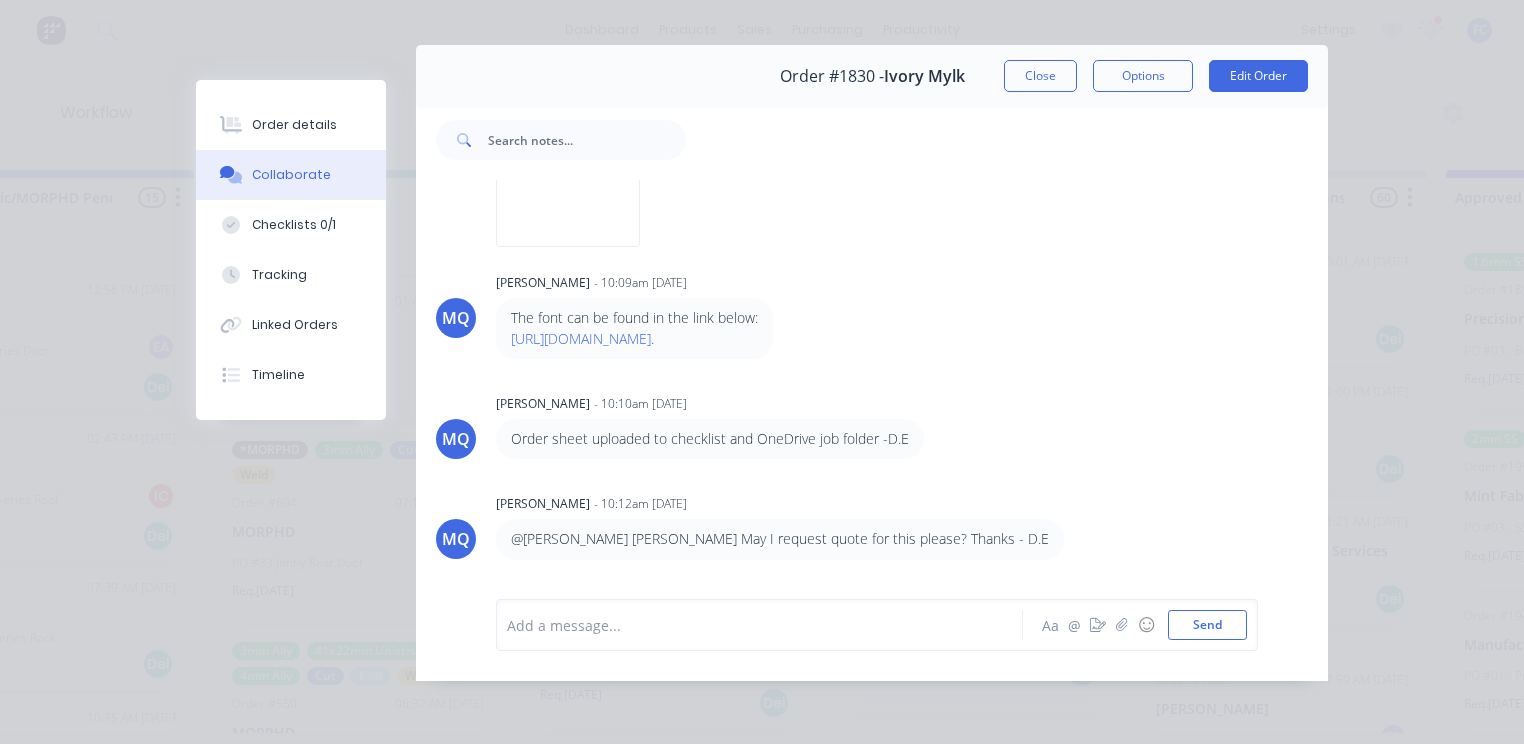 scroll, scrollTop: 751, scrollLeft: 0, axis: vertical 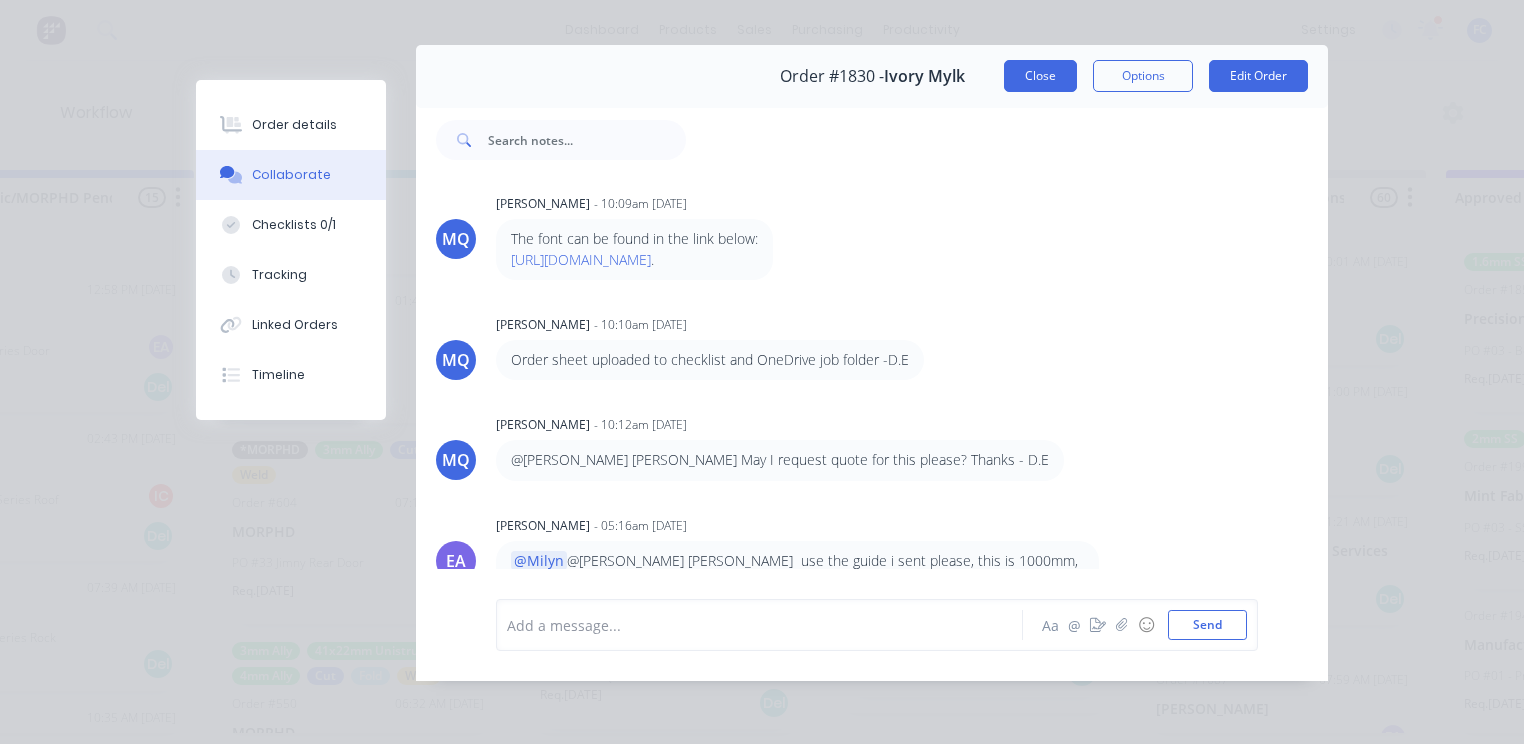 click on "Close" at bounding box center (1040, 76) 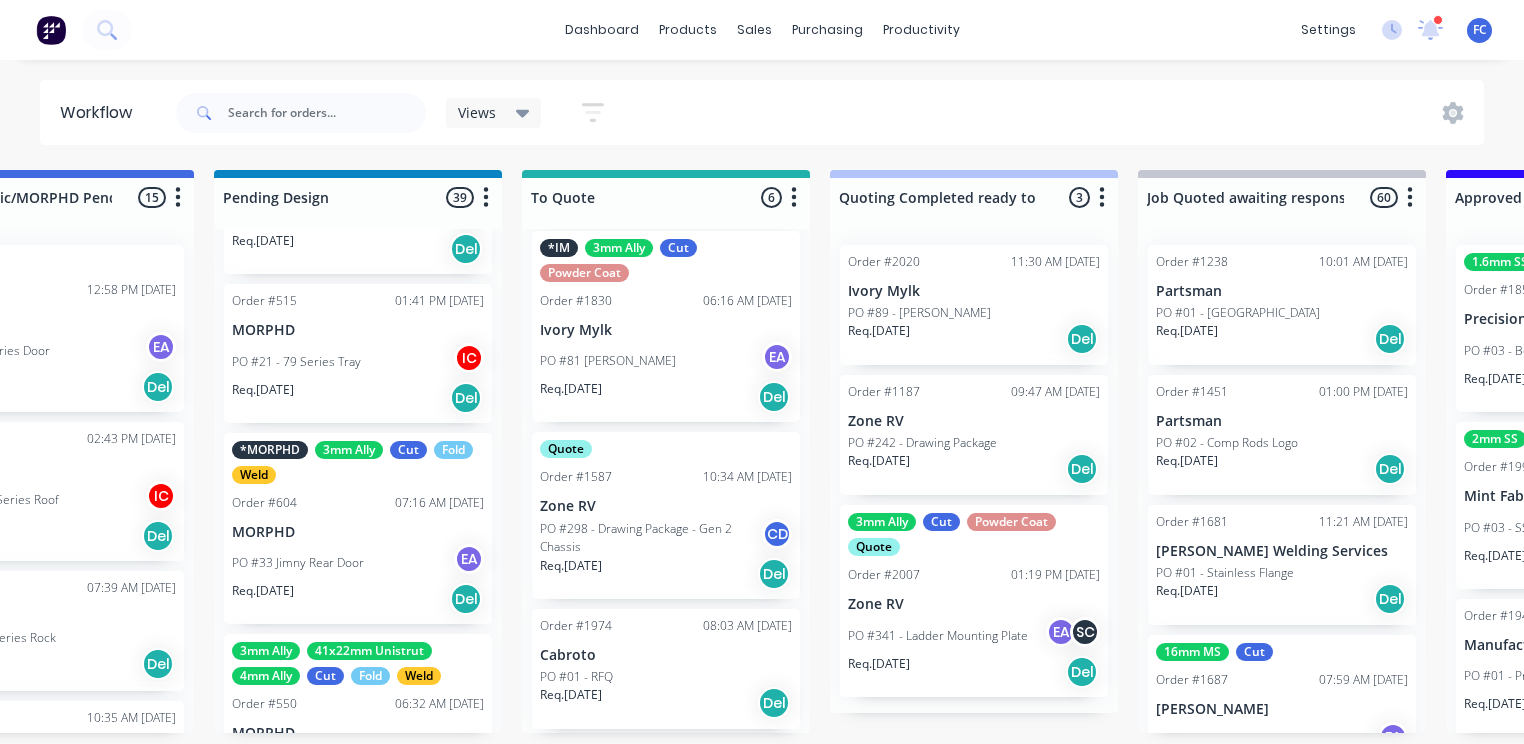 scroll, scrollTop: 0, scrollLeft: 1061, axis: horizontal 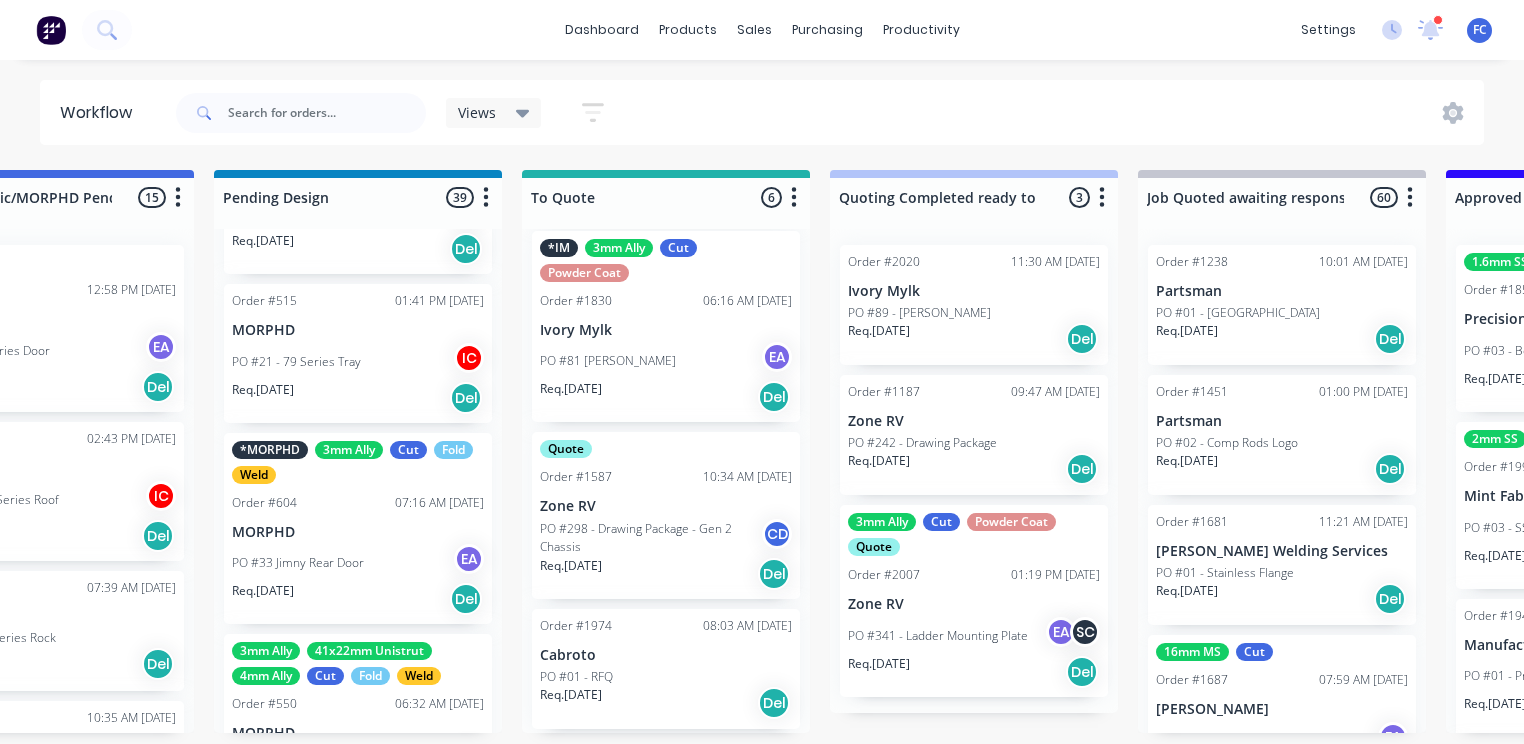 click on "Order #2020 11:30 AM [DATE] Ivory Mylk PO #89 - [PERSON_NAME]
Req. [DATE] Del" at bounding box center (974, 305) 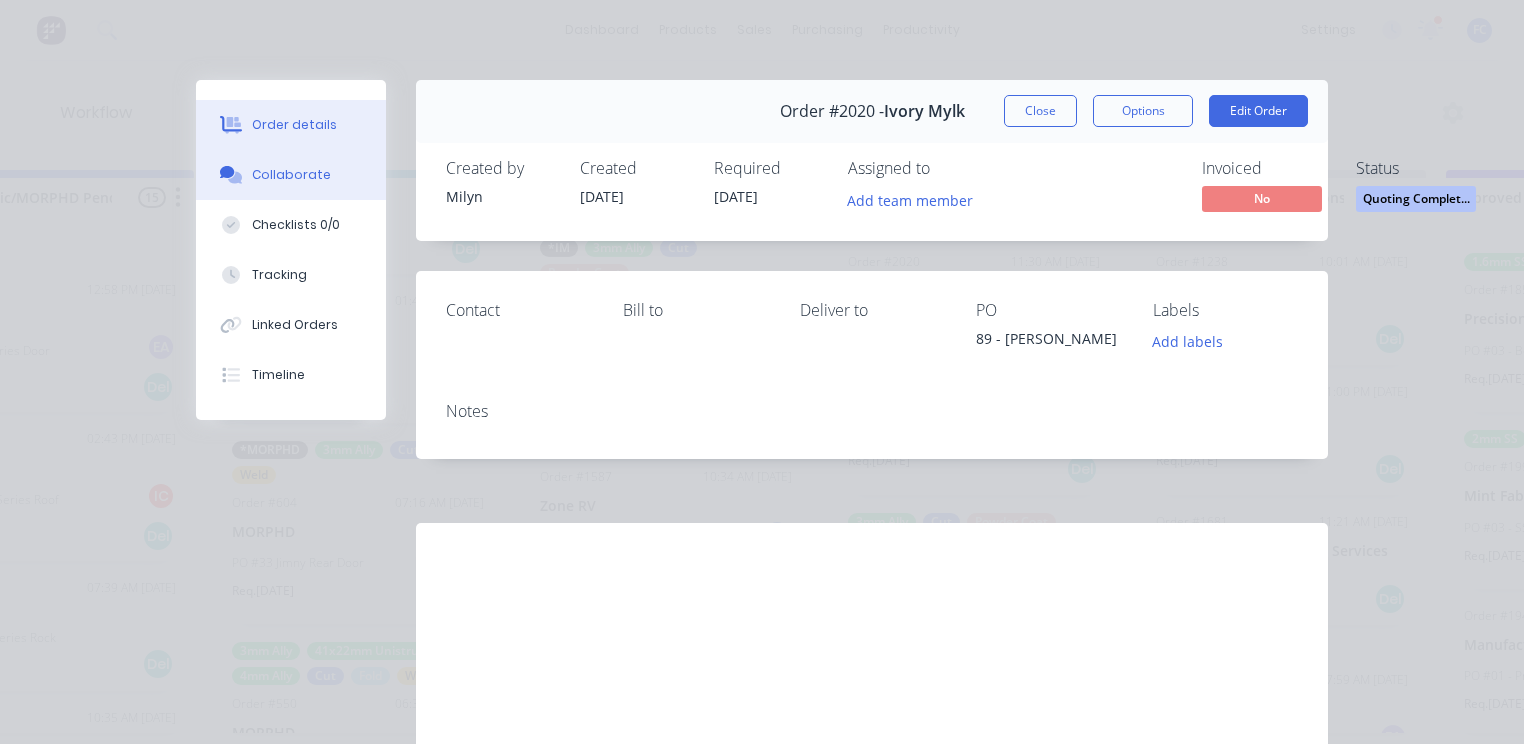 click on "Collaborate" at bounding box center (291, 175) 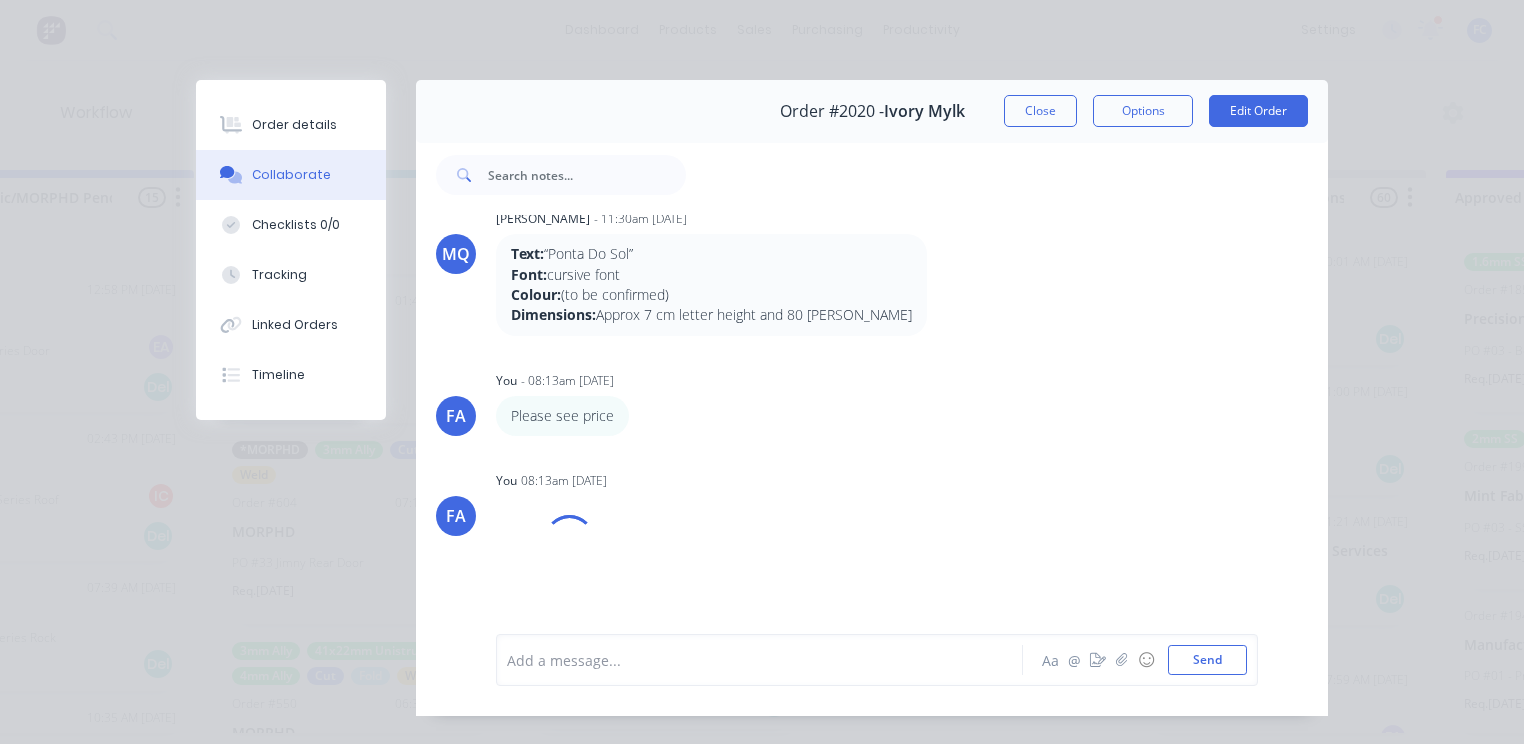 scroll, scrollTop: 367, scrollLeft: 0, axis: vertical 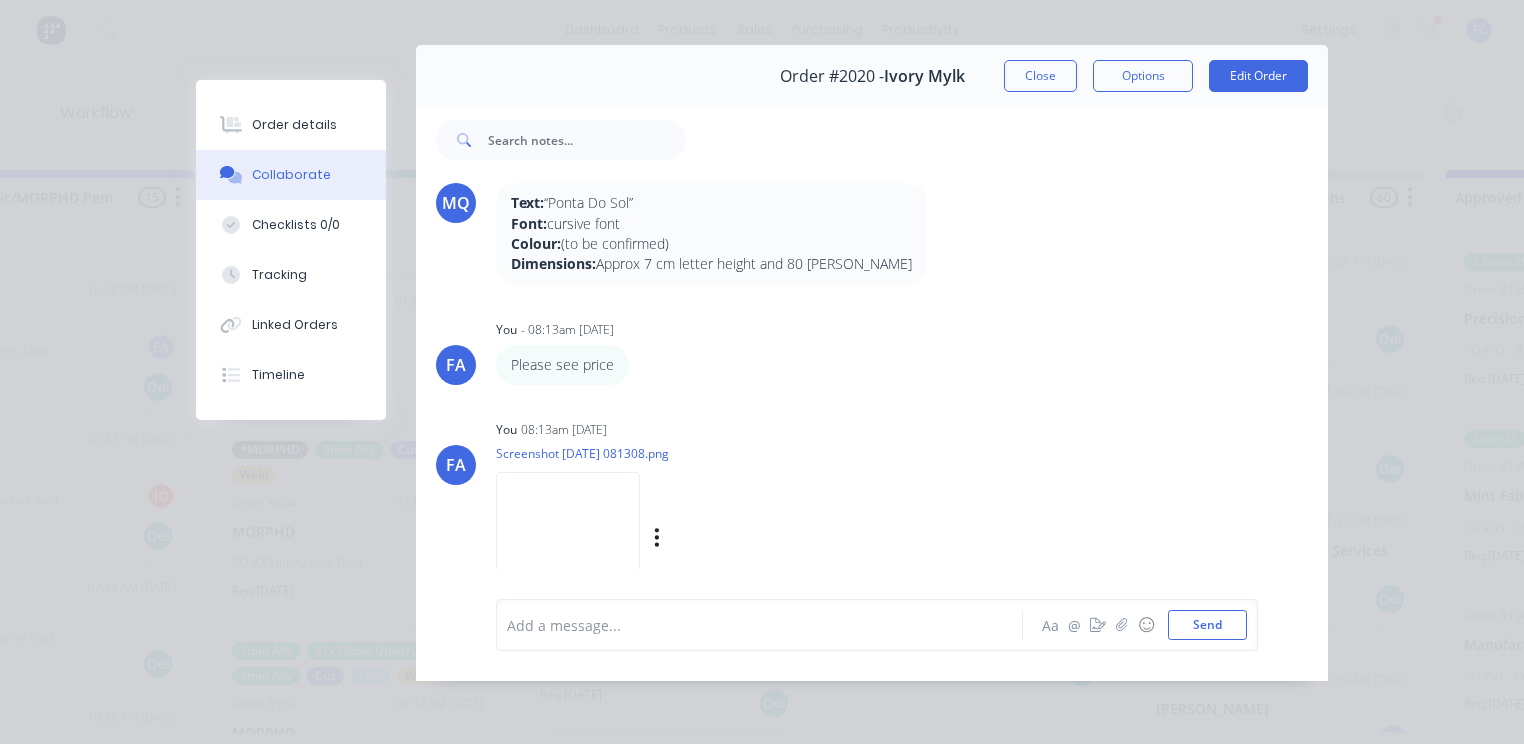 click at bounding box center [568, 537] 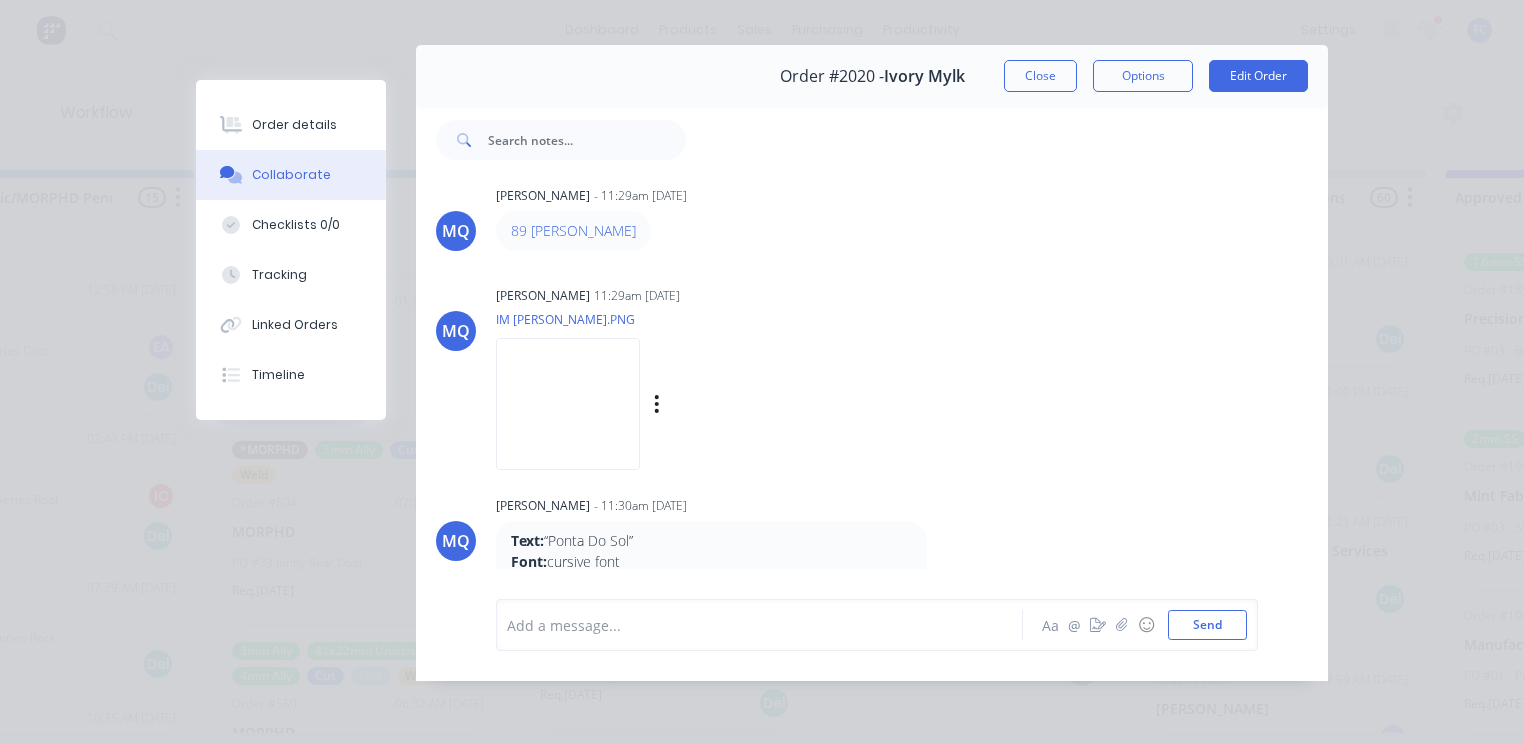 scroll, scrollTop: 0, scrollLeft: 0, axis: both 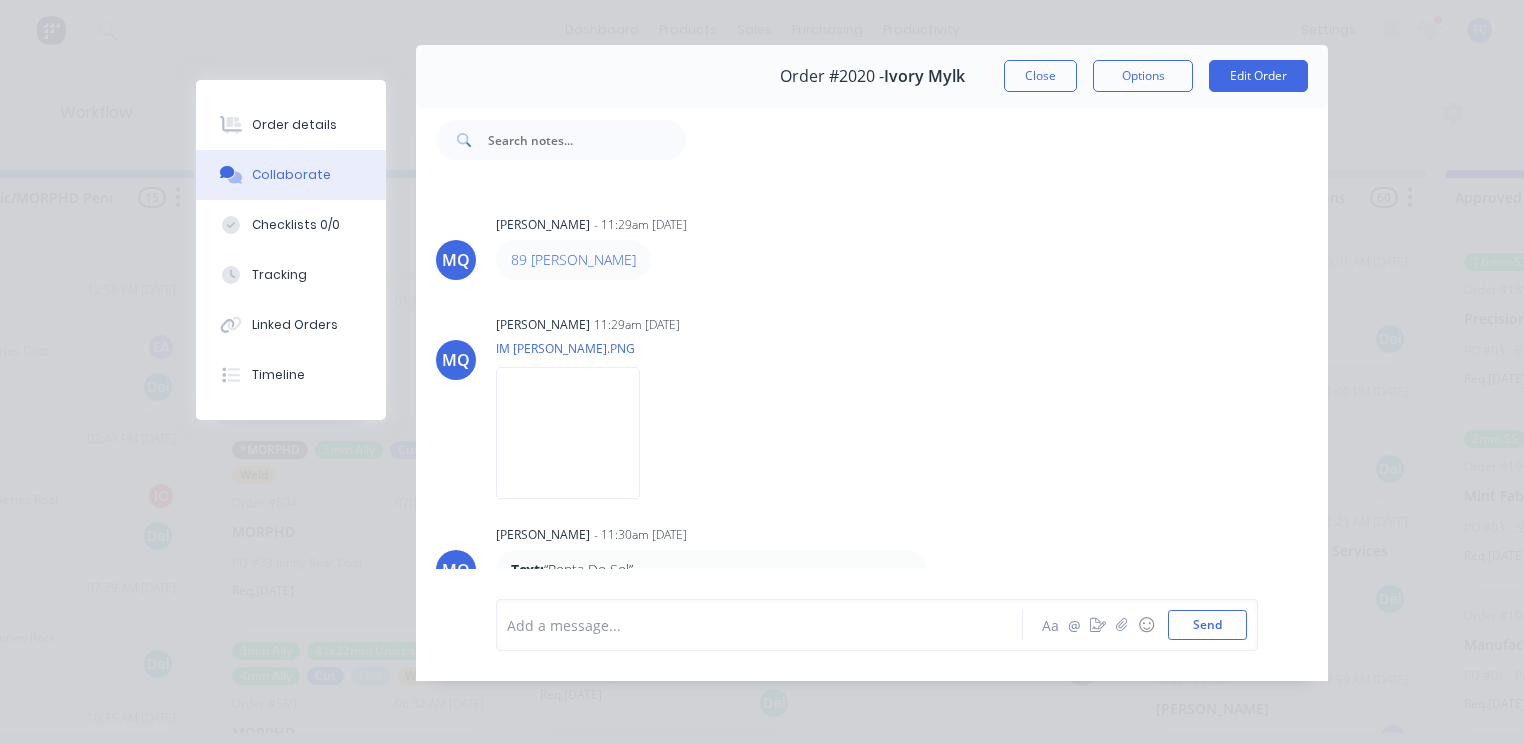 click on "Close" at bounding box center (1040, 76) 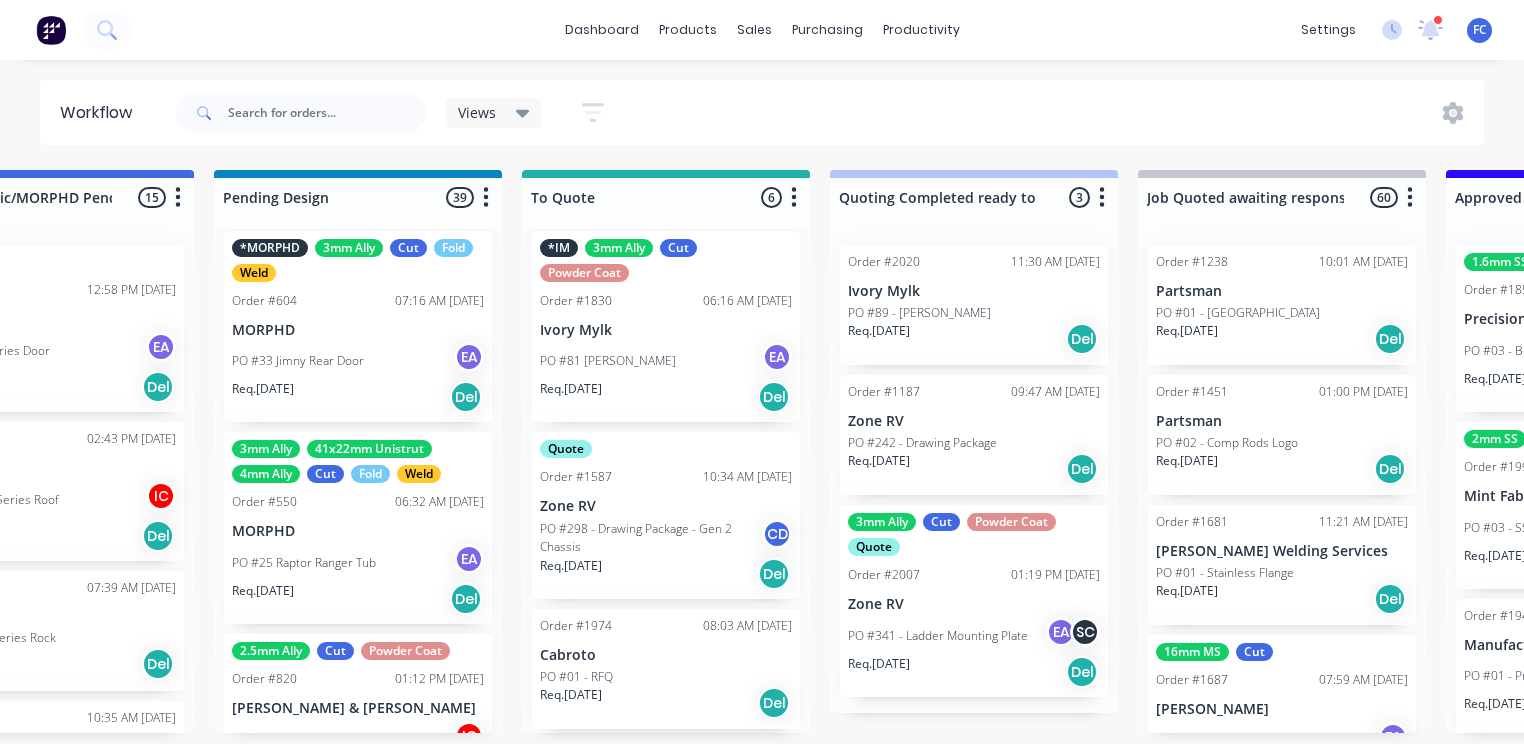 scroll, scrollTop: 480, scrollLeft: 0, axis: vertical 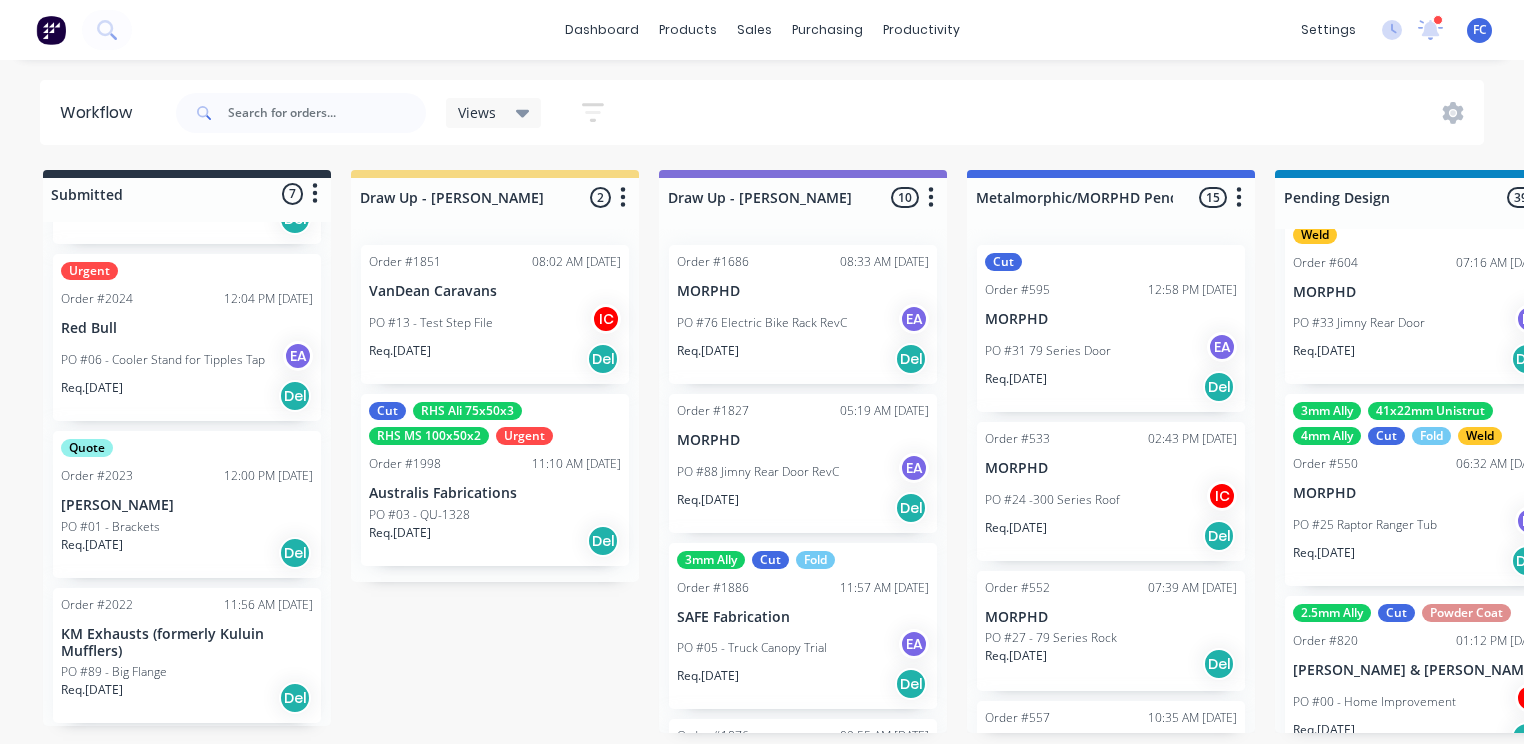 click on "KM Exhausts (formerly Kuluin Mufflers)" at bounding box center (187, 643) 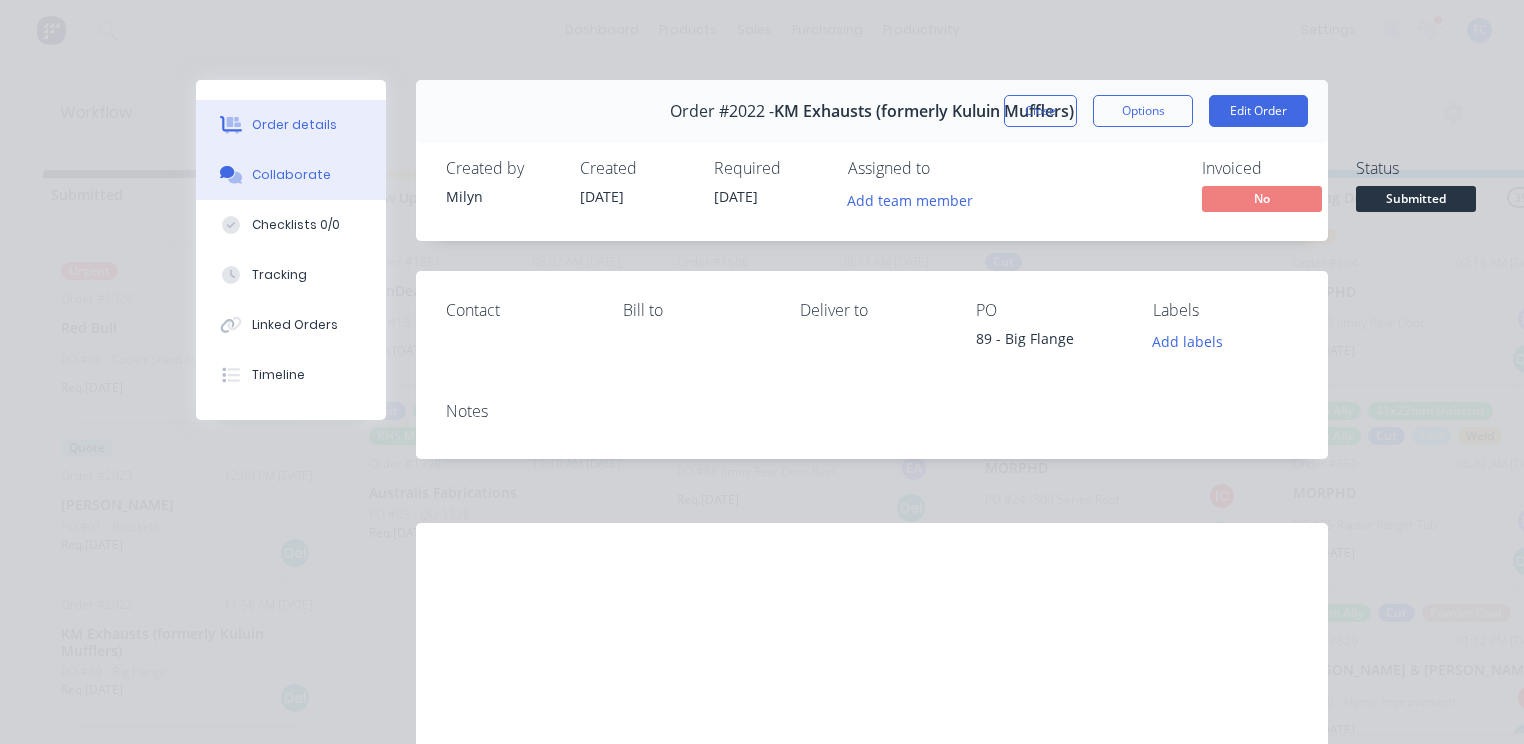 click on "Collaborate" at bounding box center [291, 175] 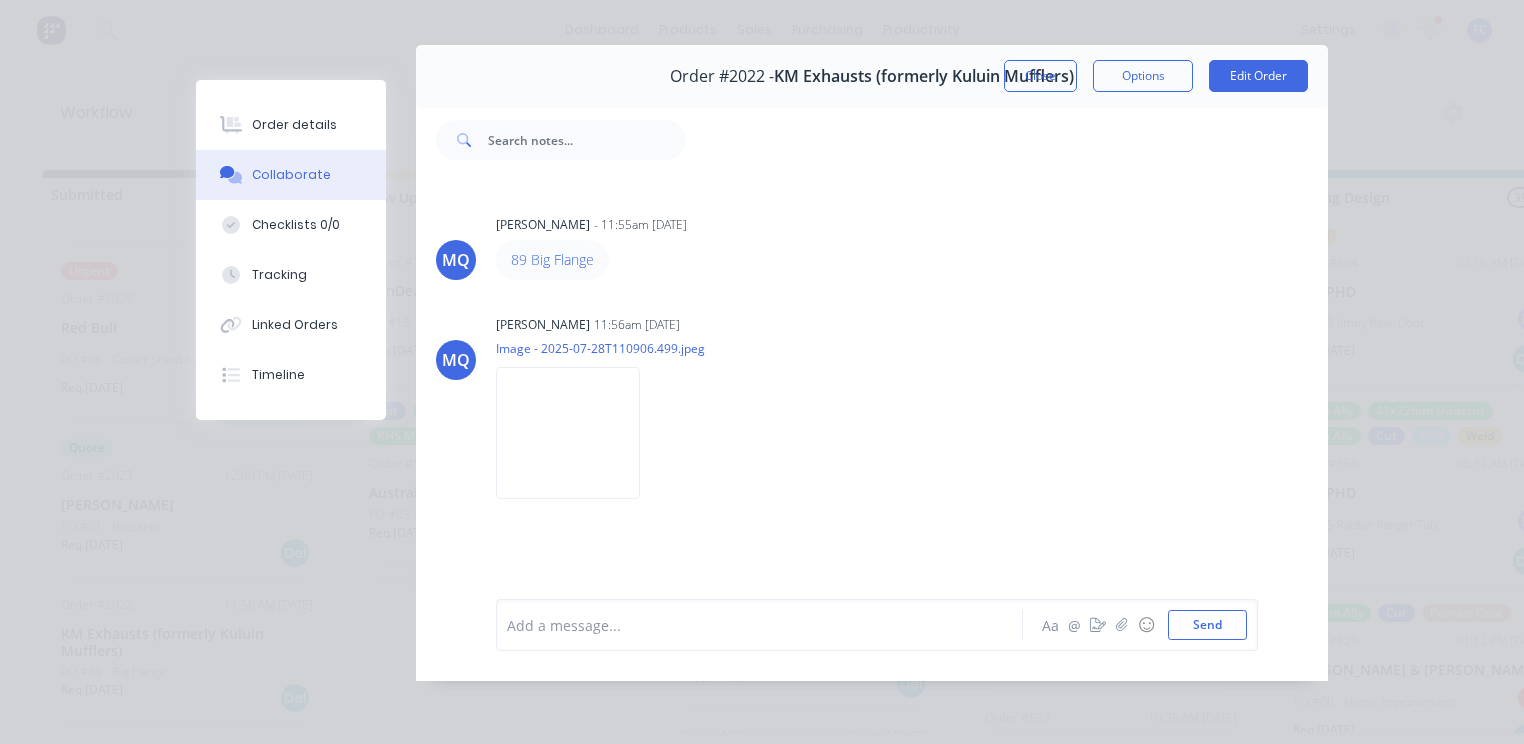 scroll, scrollTop: 46, scrollLeft: 0, axis: vertical 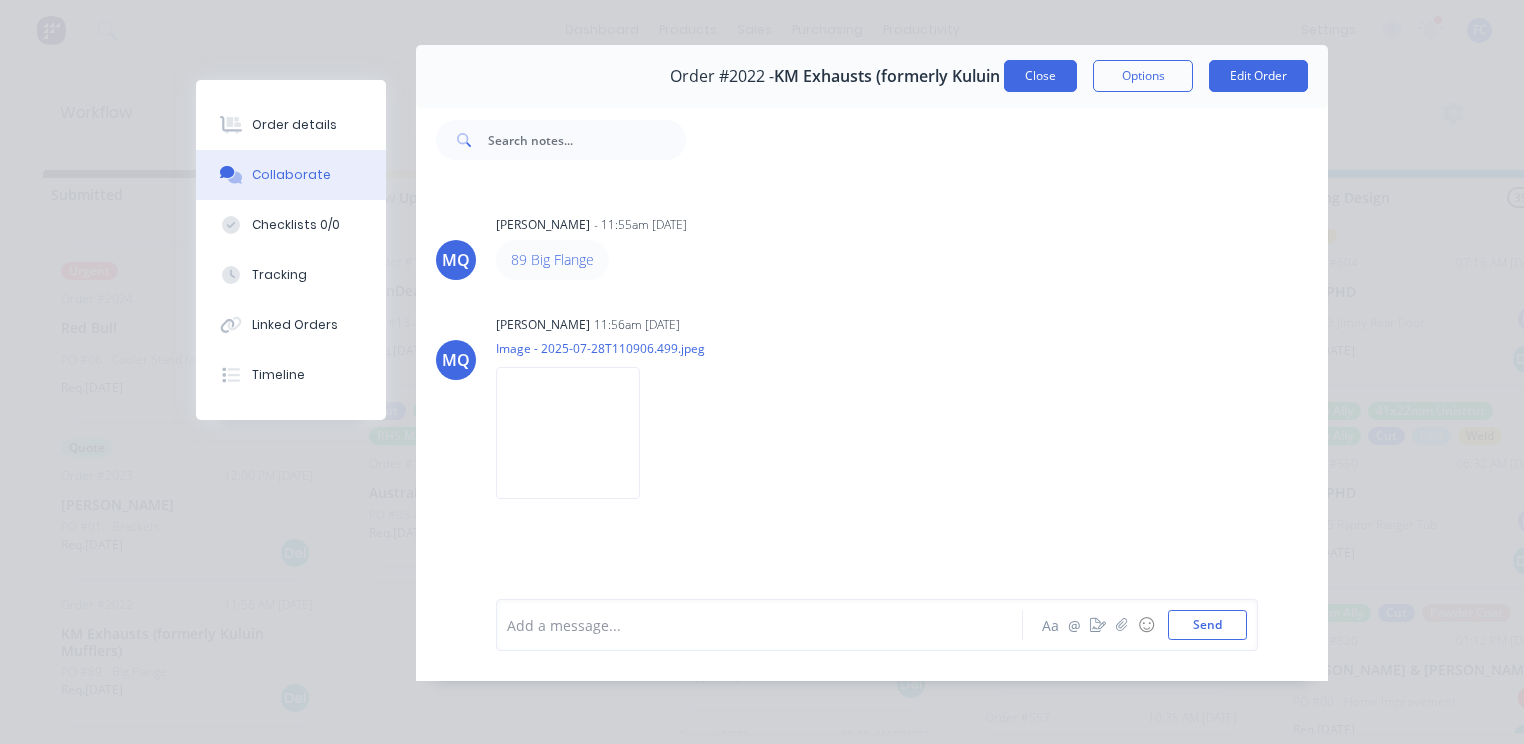 click on "Close" at bounding box center [1040, 76] 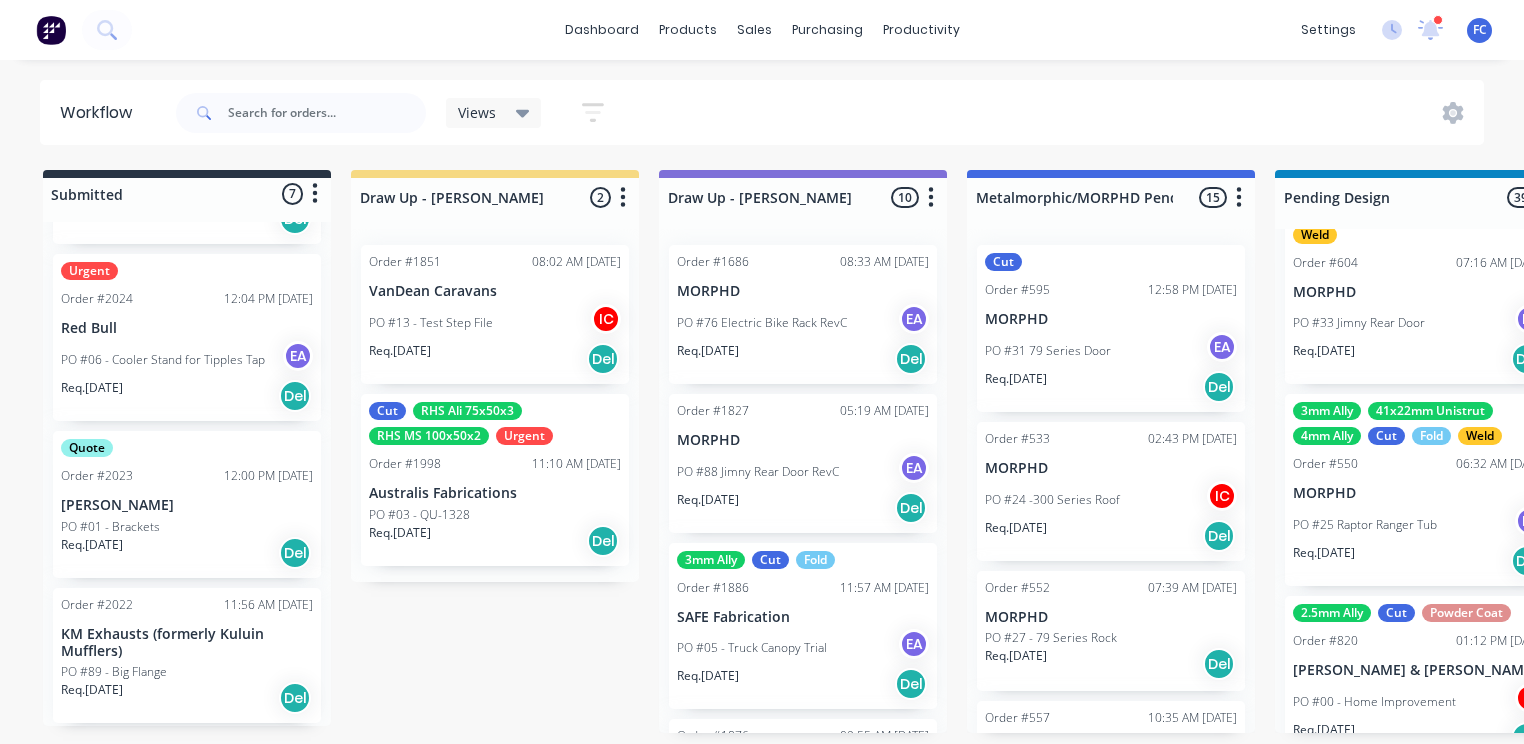 scroll, scrollTop: 0, scrollLeft: 0, axis: both 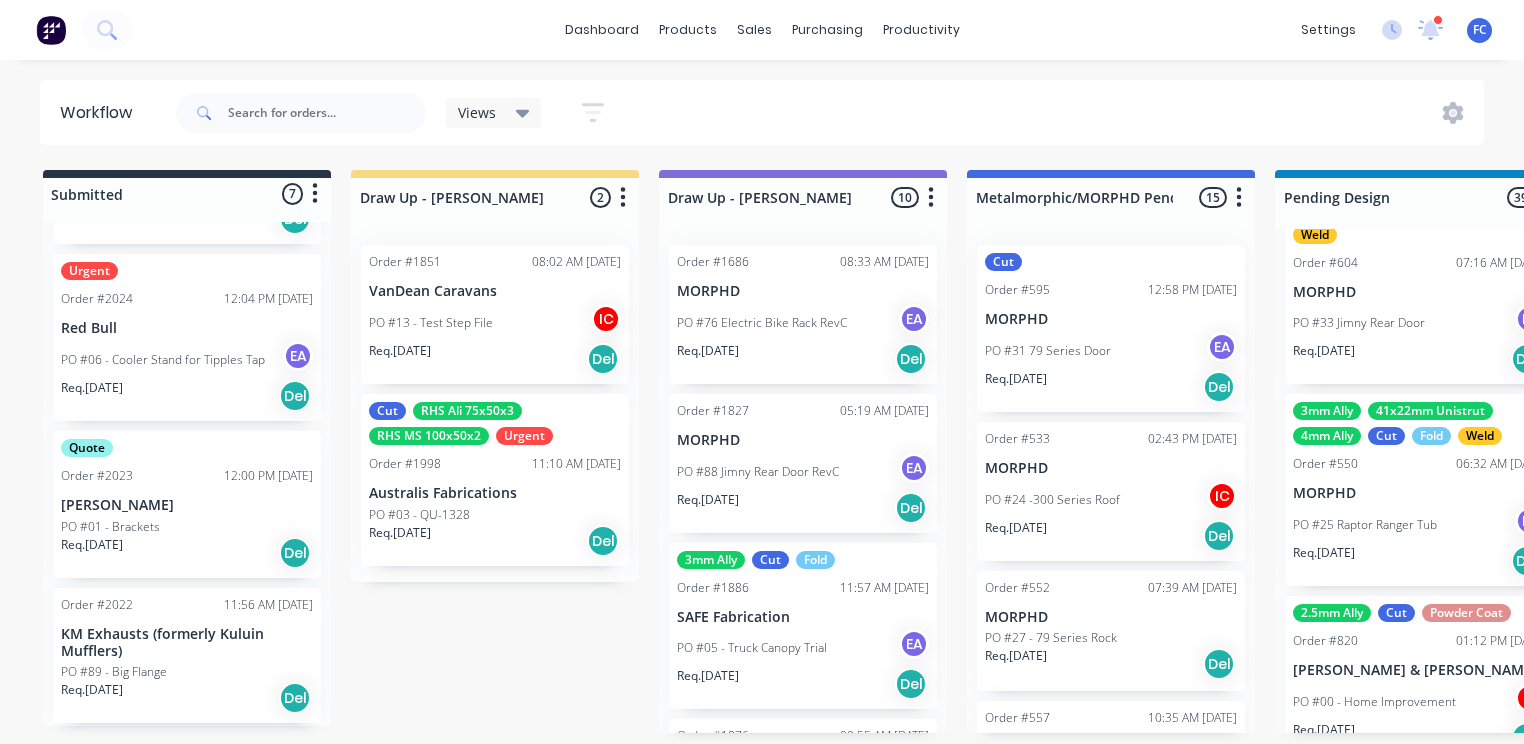 click on "[PERSON_NAME]" at bounding box center (187, 505) 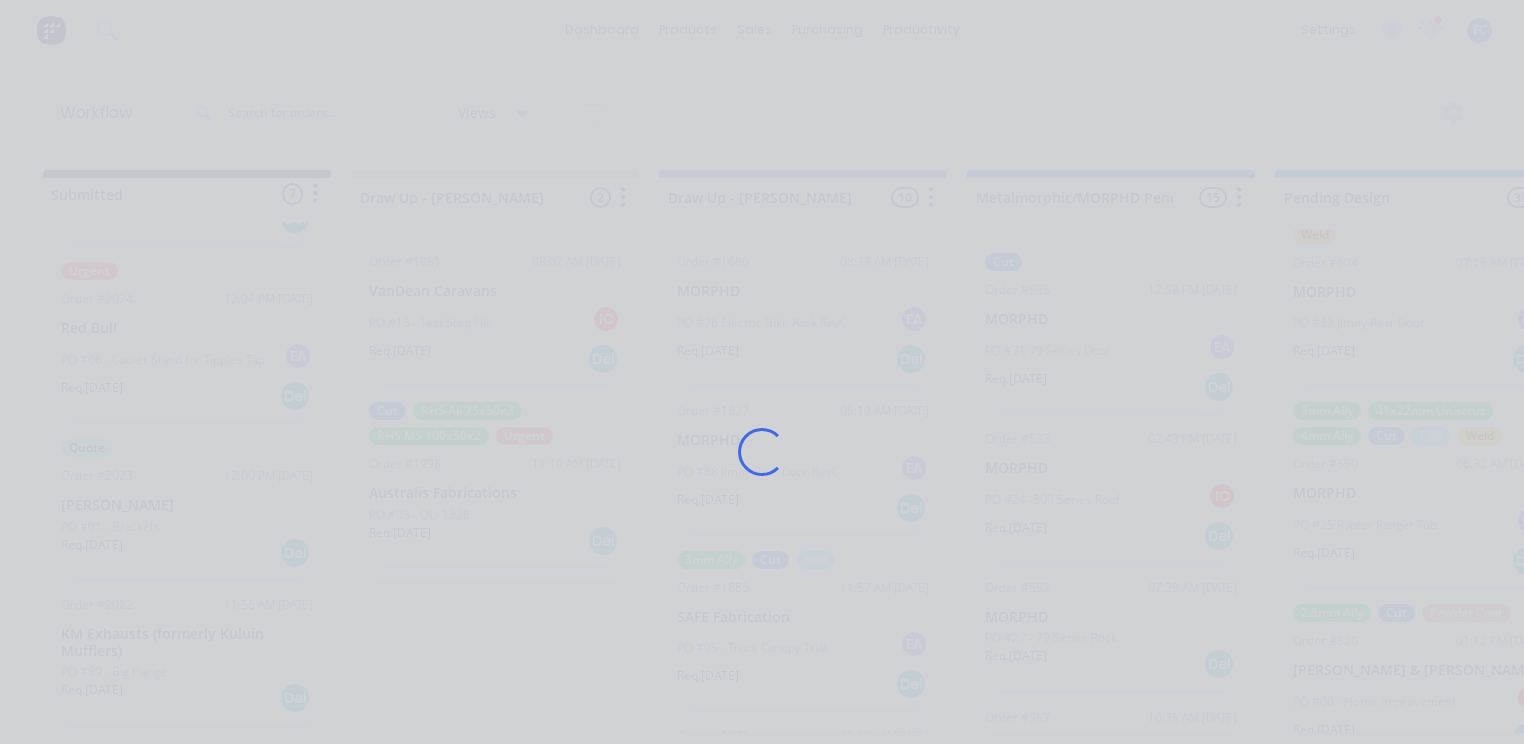 scroll, scrollTop: 0, scrollLeft: 0, axis: both 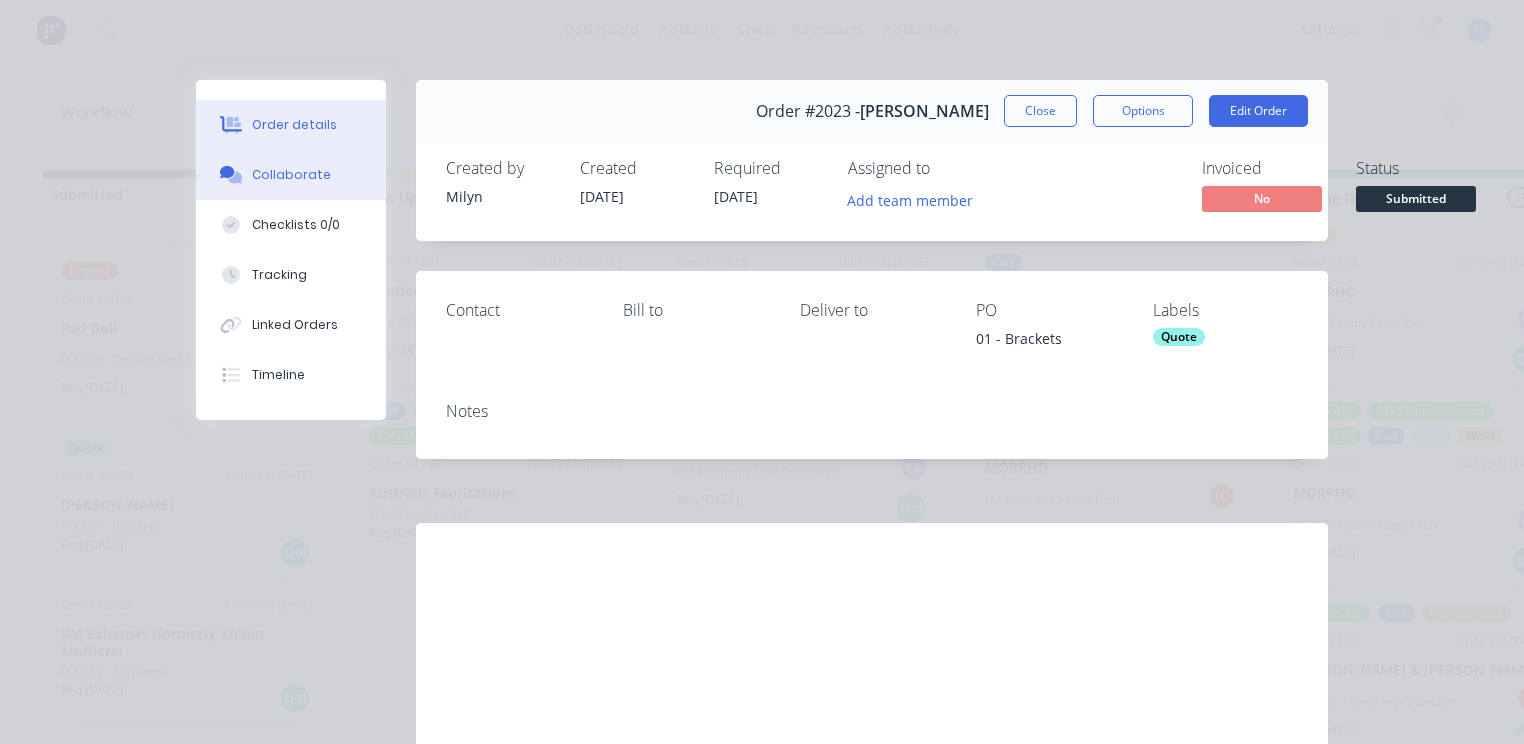 click on "Collaborate" at bounding box center (291, 175) 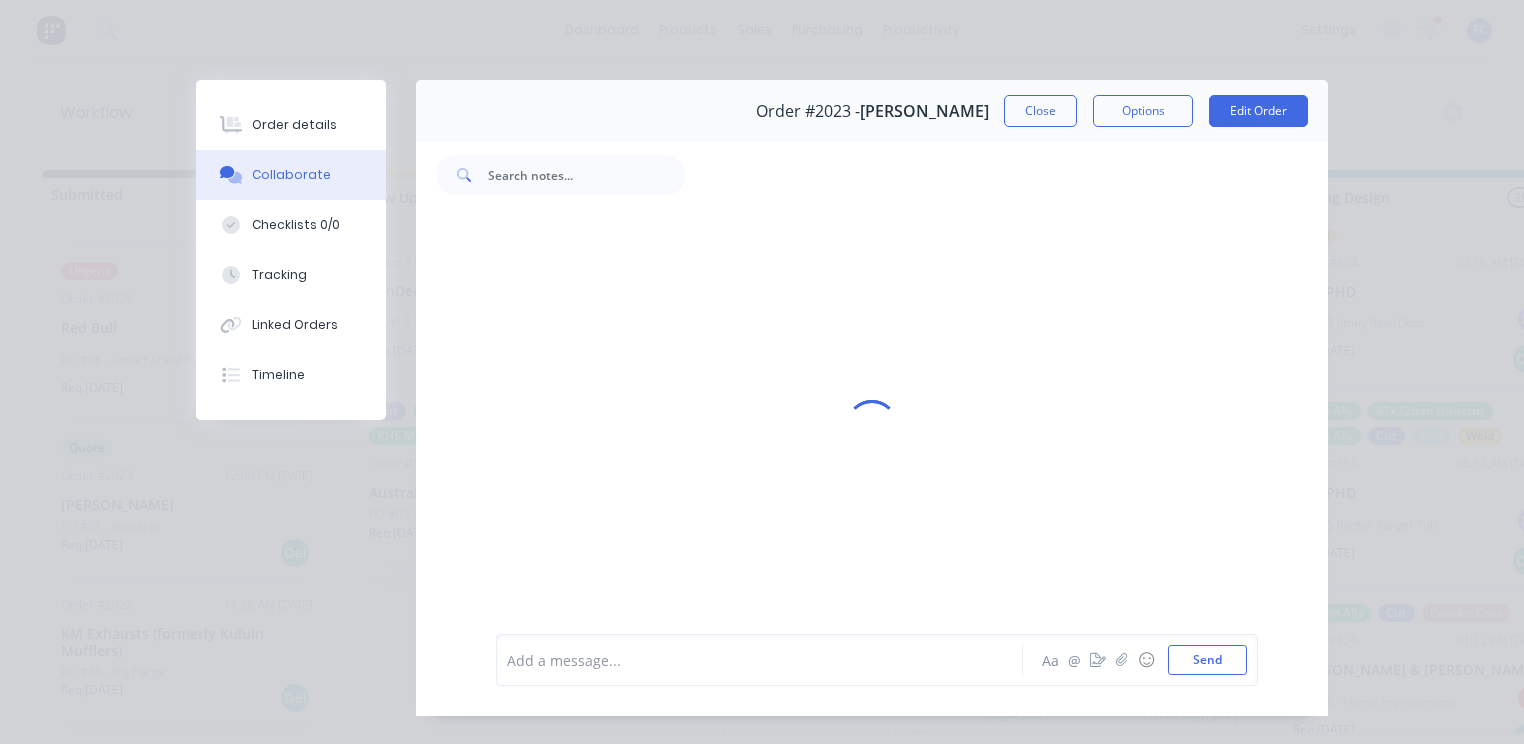 scroll, scrollTop: 189, scrollLeft: 0, axis: vertical 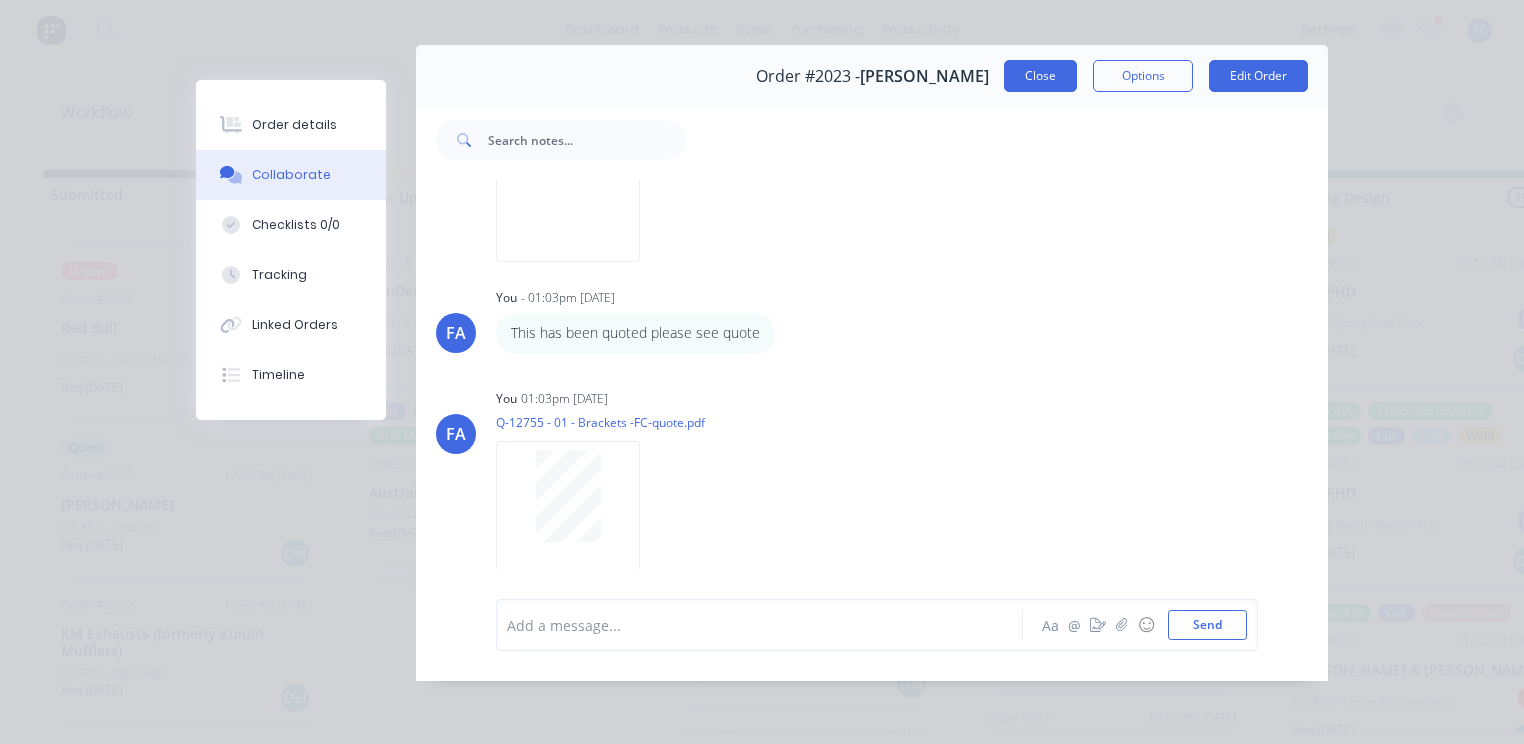 click on "Close" at bounding box center (1040, 76) 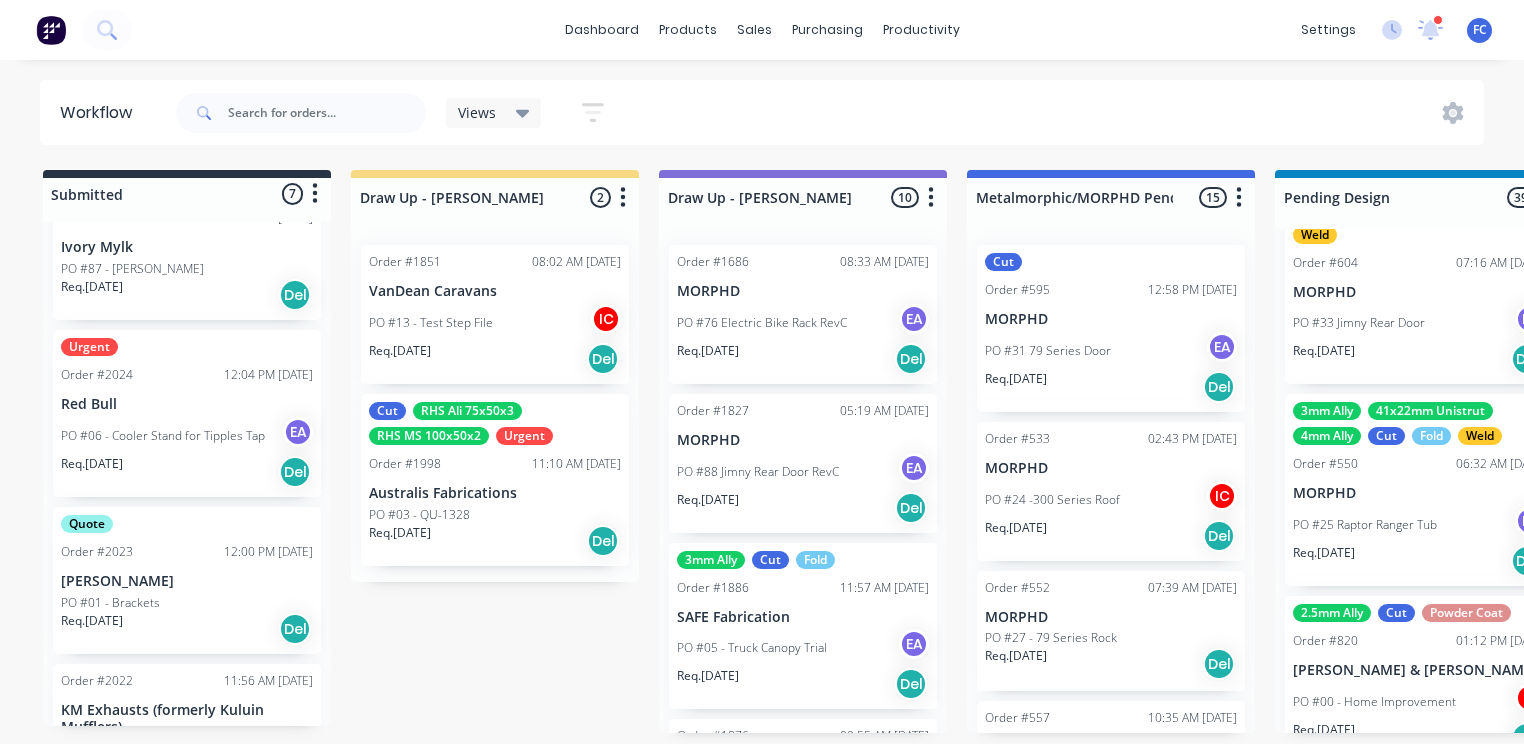 scroll, scrollTop: 624, scrollLeft: 0, axis: vertical 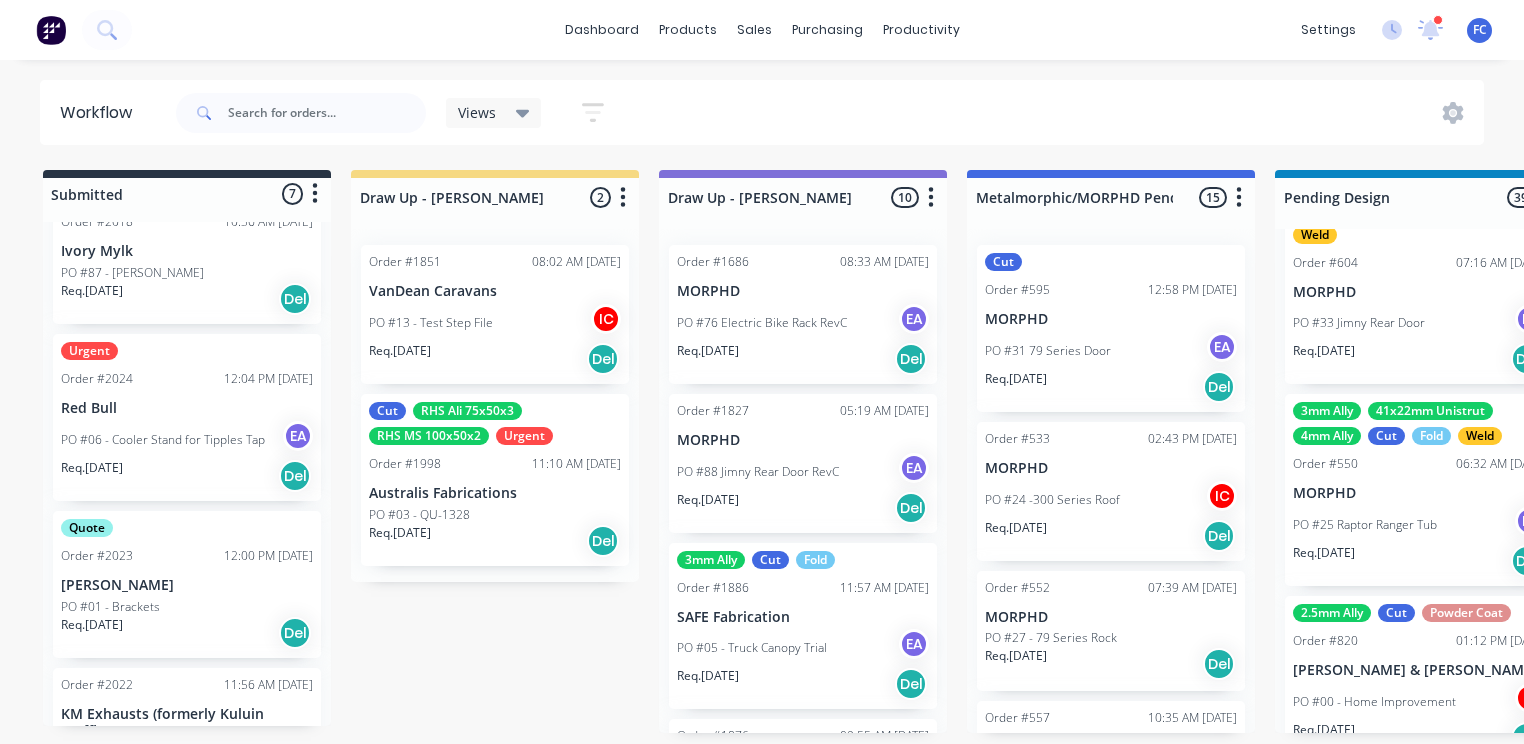 click on "PO #06 - Cooler Stand for Tipples Tap" at bounding box center [163, 440] 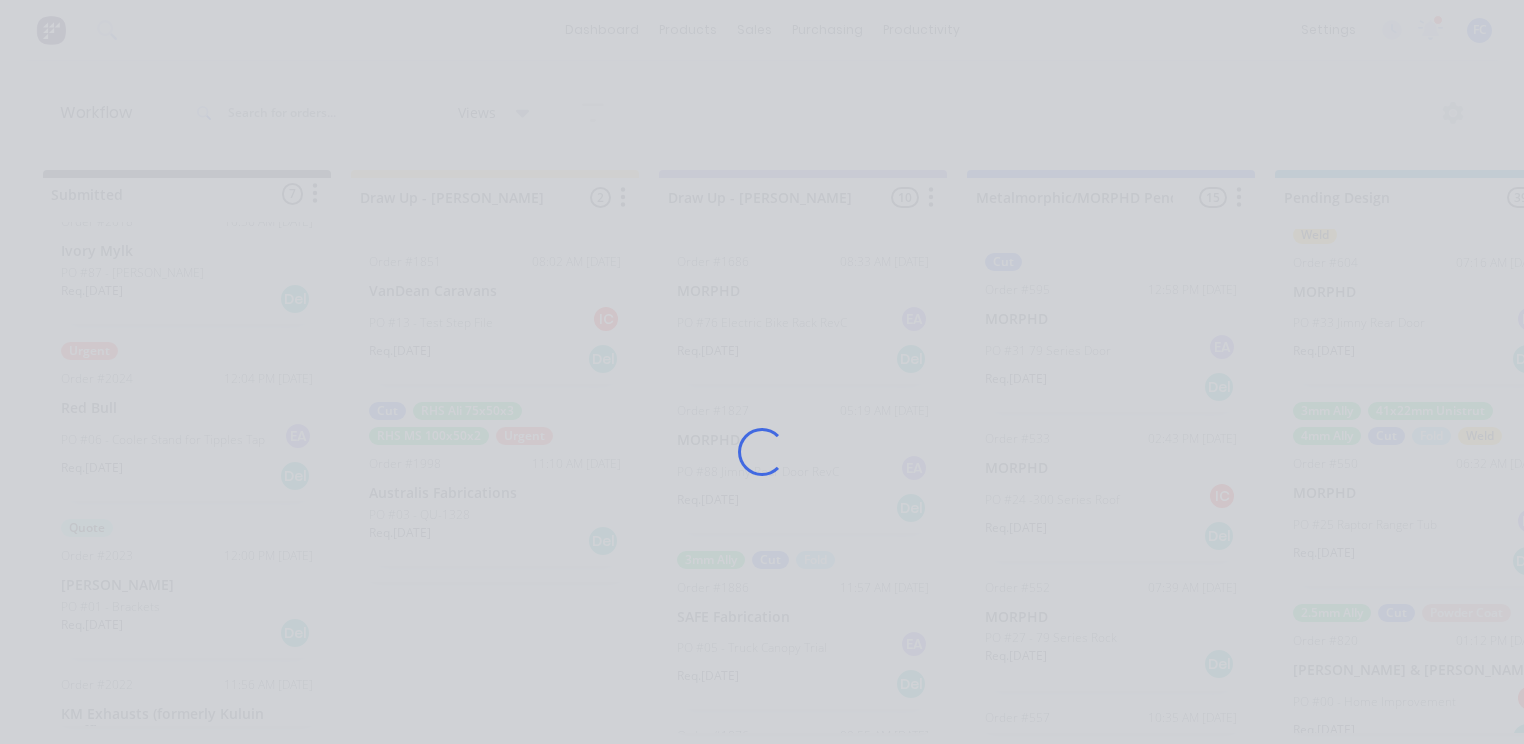 scroll, scrollTop: 0, scrollLeft: 0, axis: both 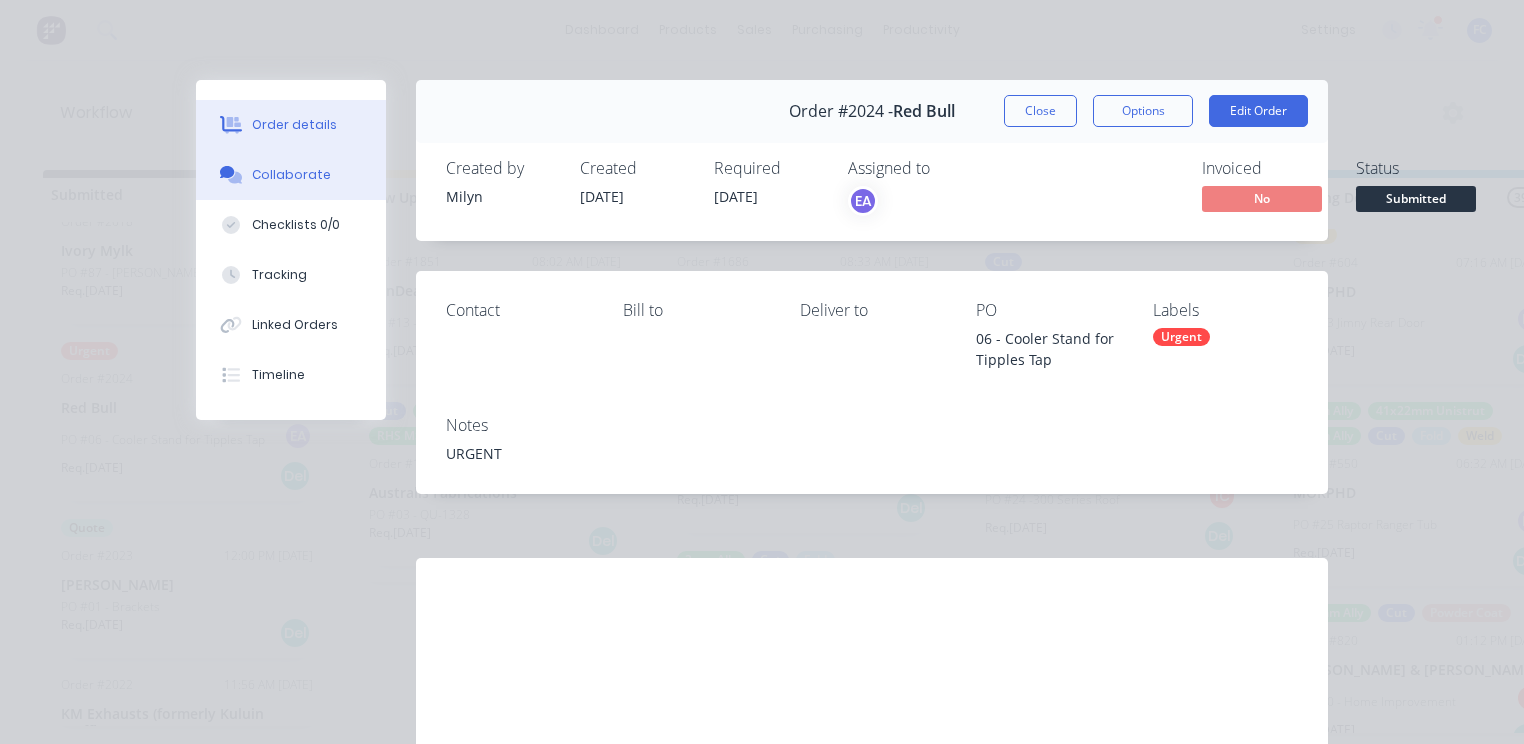 drag, startPoint x: 287, startPoint y: 170, endPoint x: 279, endPoint y: 177, distance: 10.630146 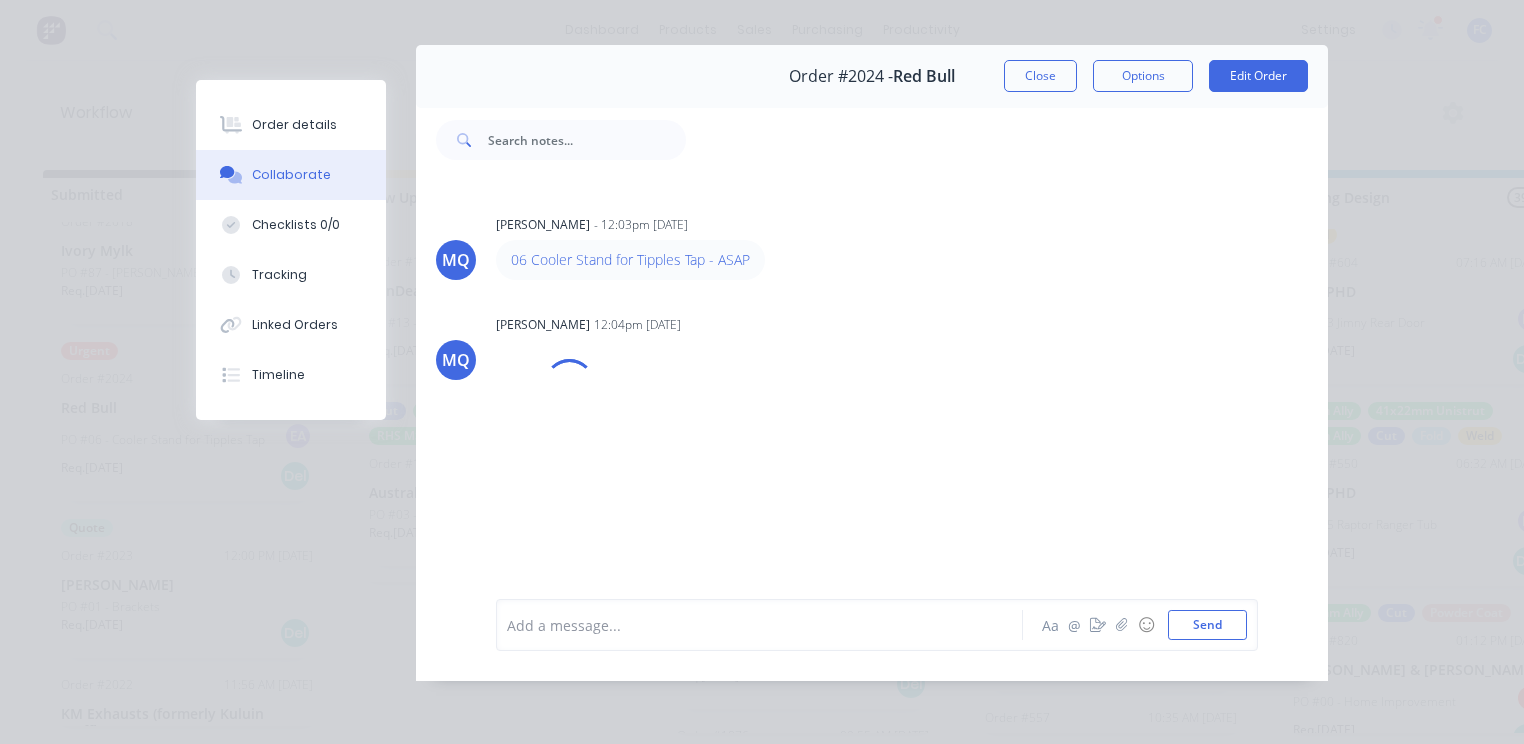 scroll, scrollTop: 46, scrollLeft: 0, axis: vertical 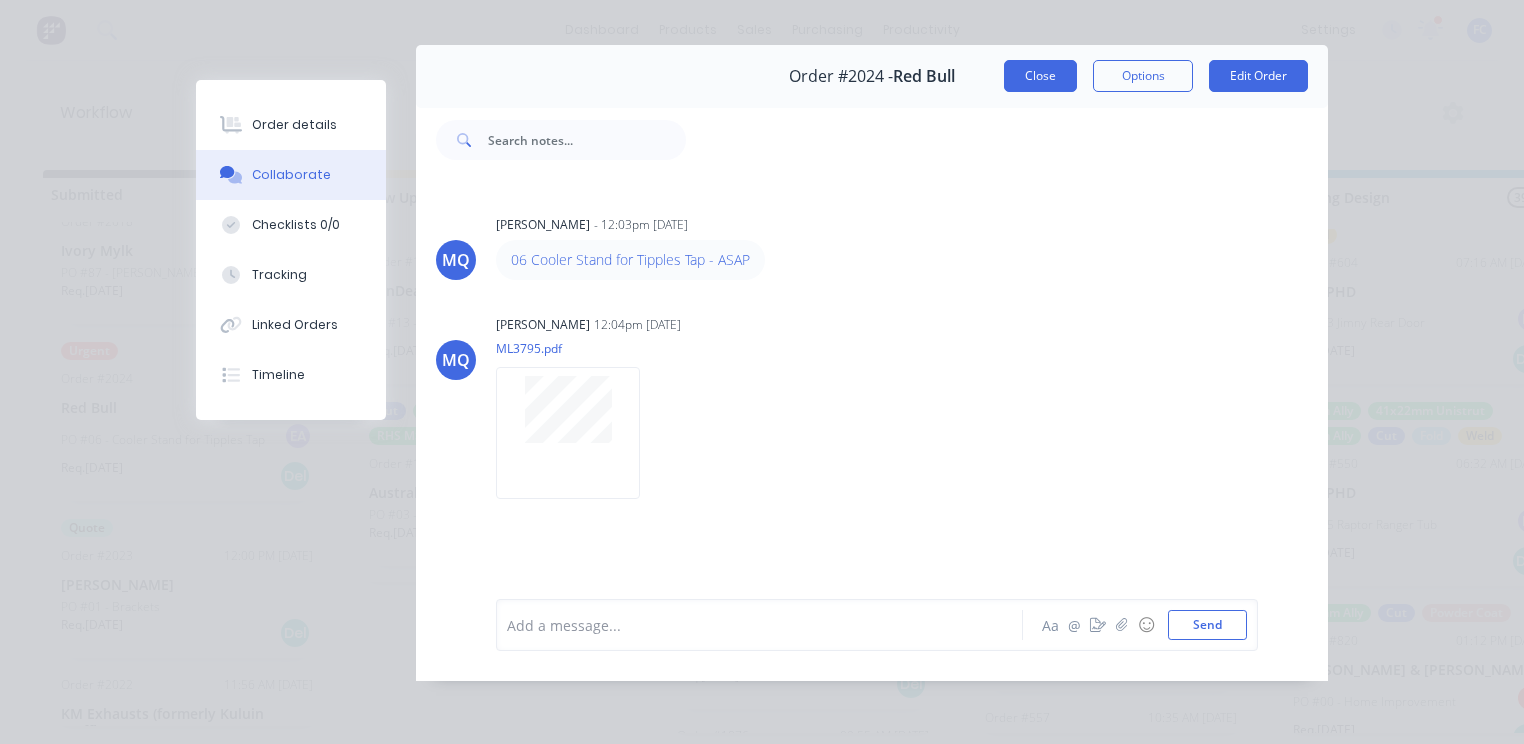 click on "Close" at bounding box center [1040, 76] 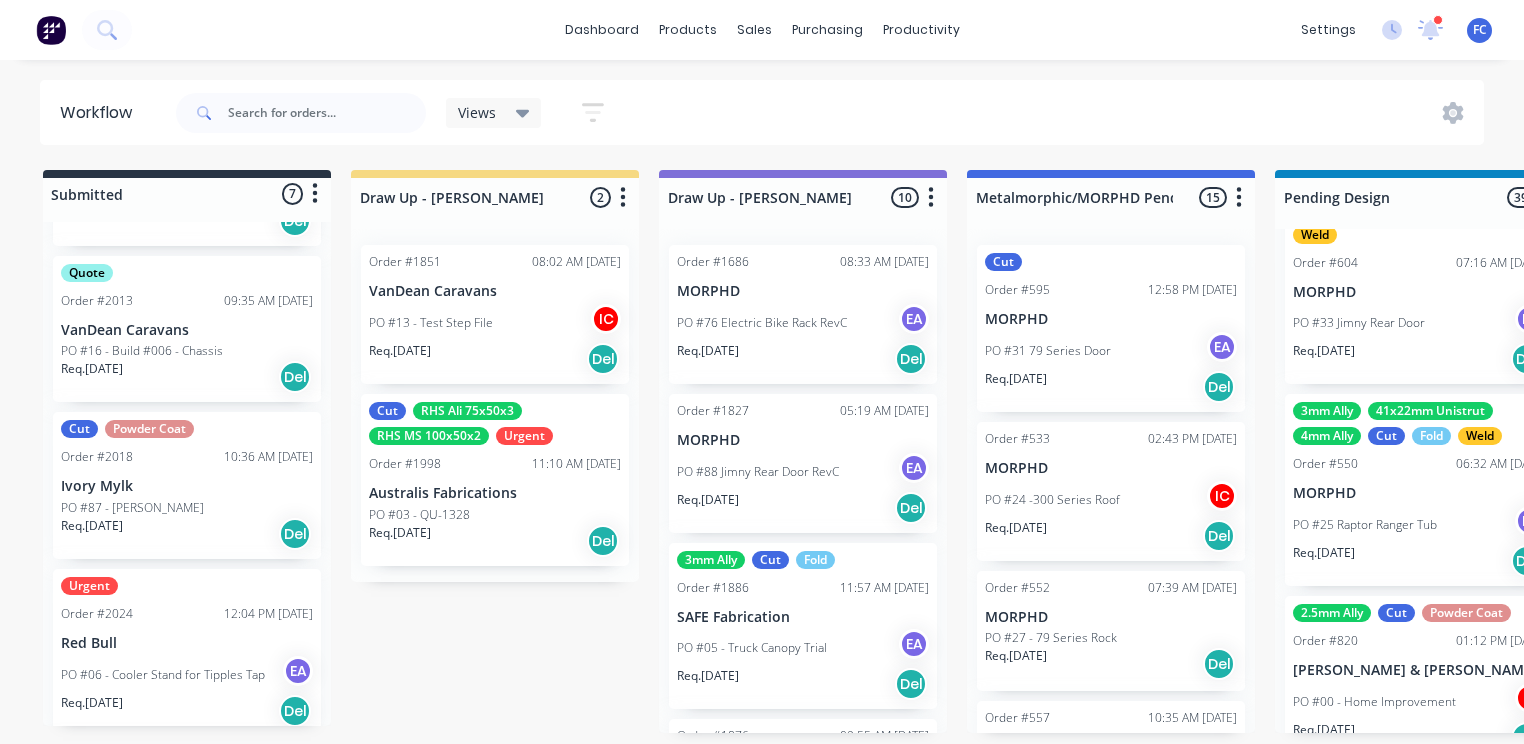 scroll, scrollTop: 384, scrollLeft: 0, axis: vertical 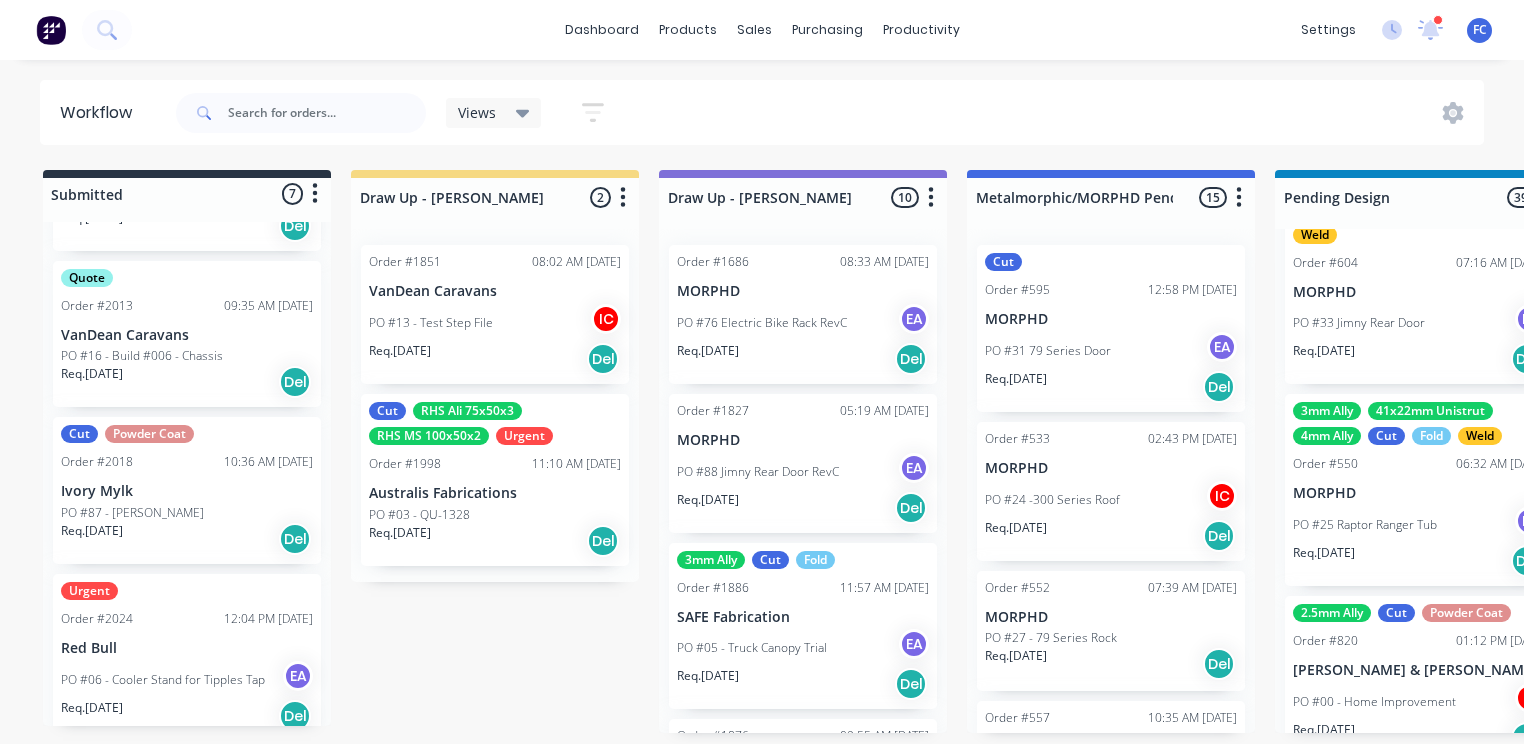 click on "PO #87 - [PERSON_NAME]" at bounding box center (132, 513) 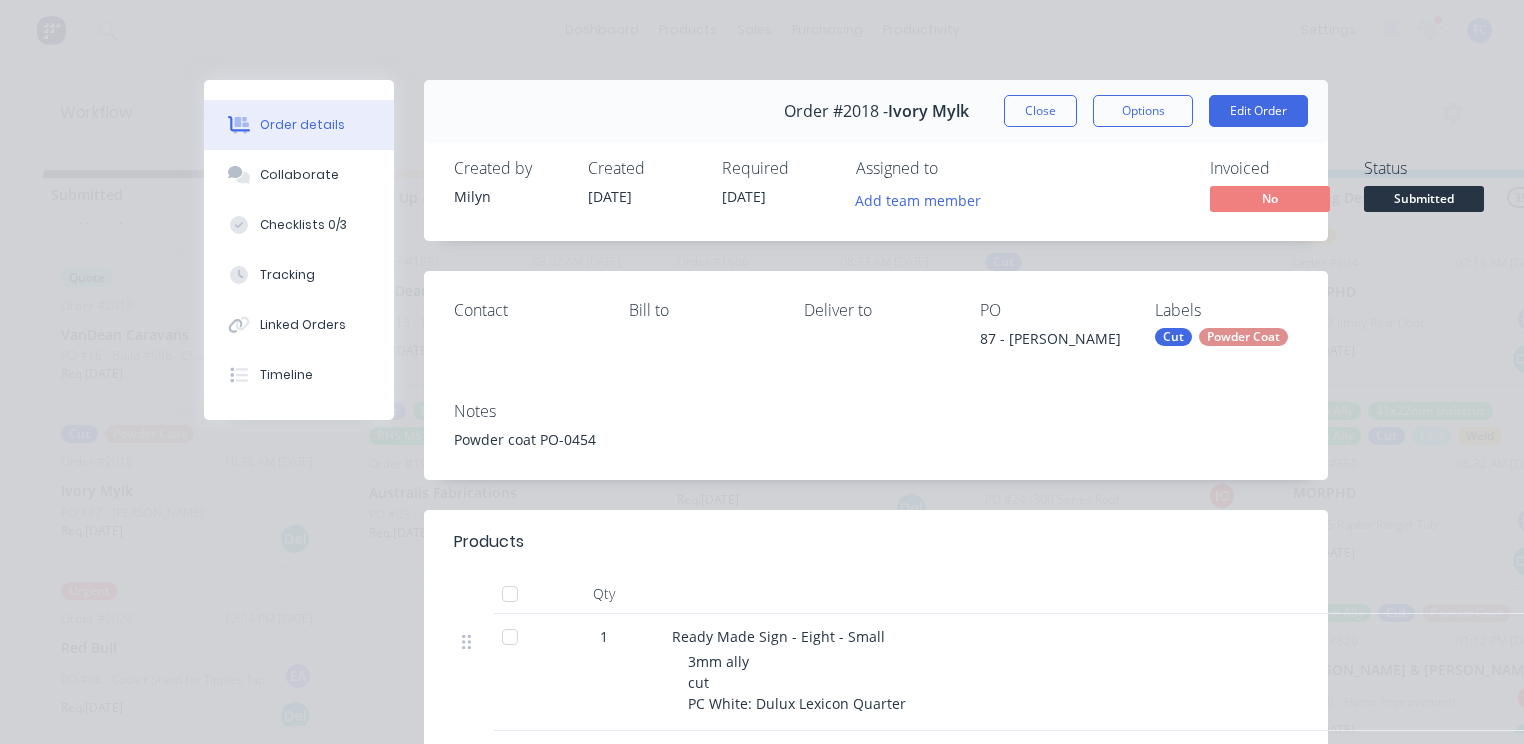 scroll, scrollTop: 0, scrollLeft: 0, axis: both 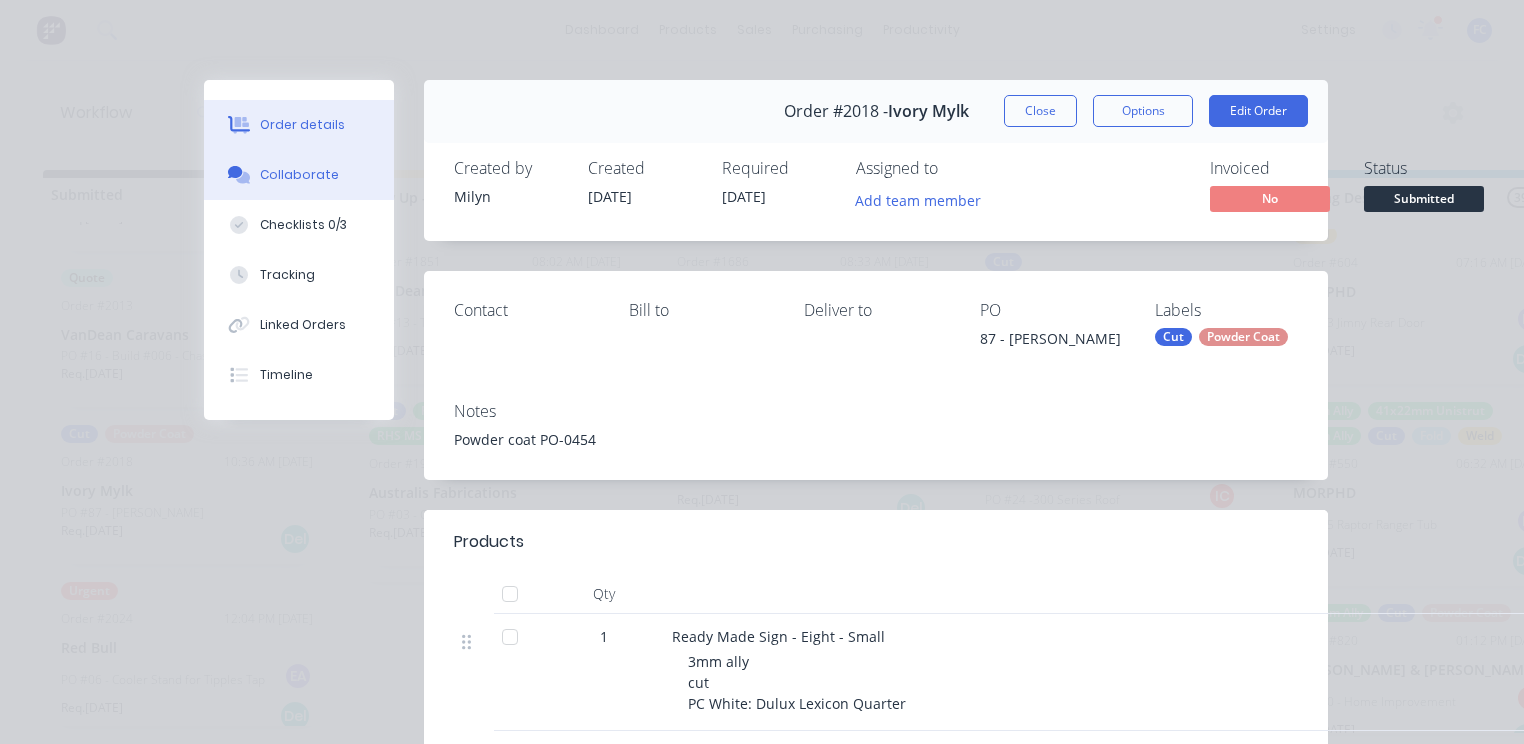 click on "Collaborate" at bounding box center (299, 175) 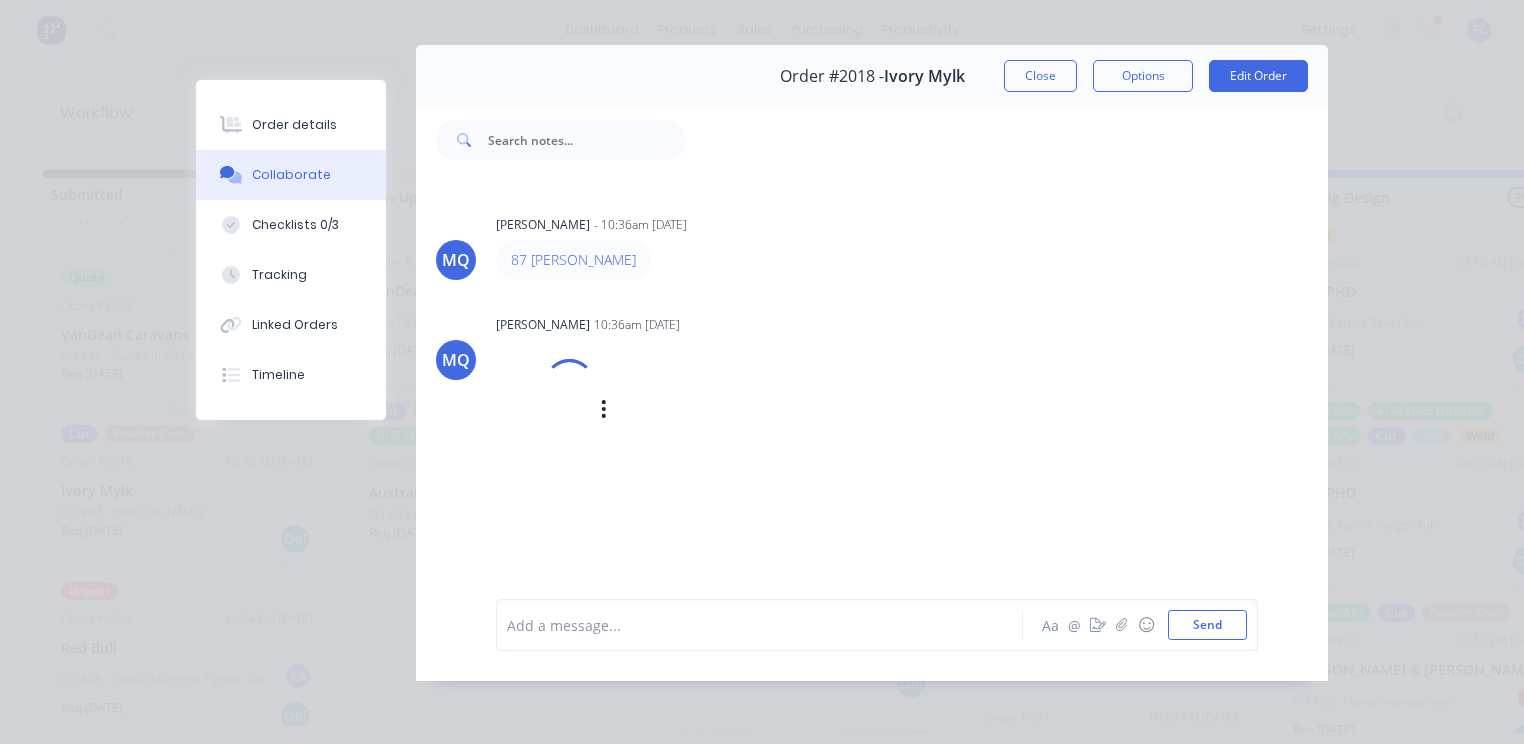 scroll, scrollTop: 46, scrollLeft: 0, axis: vertical 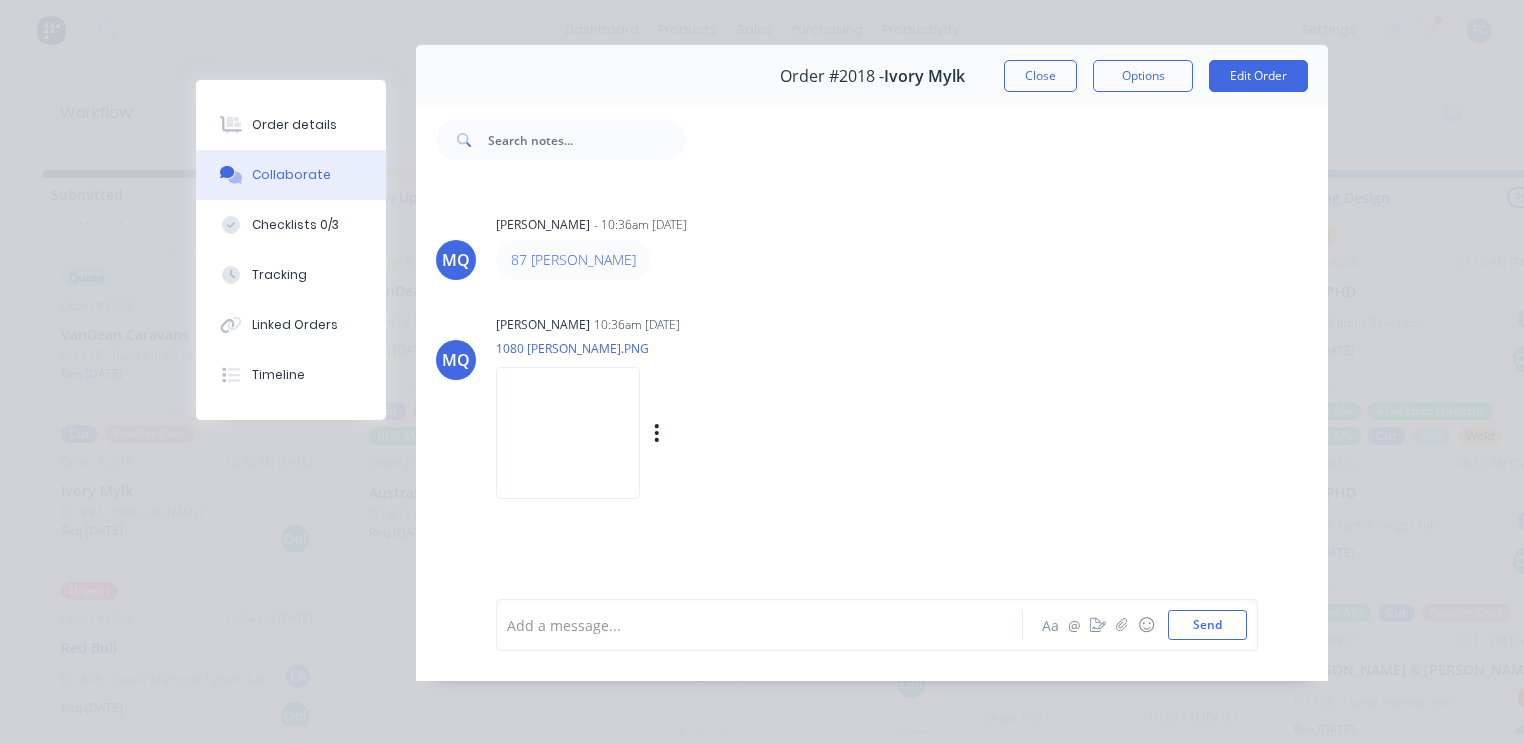 click at bounding box center (568, 432) 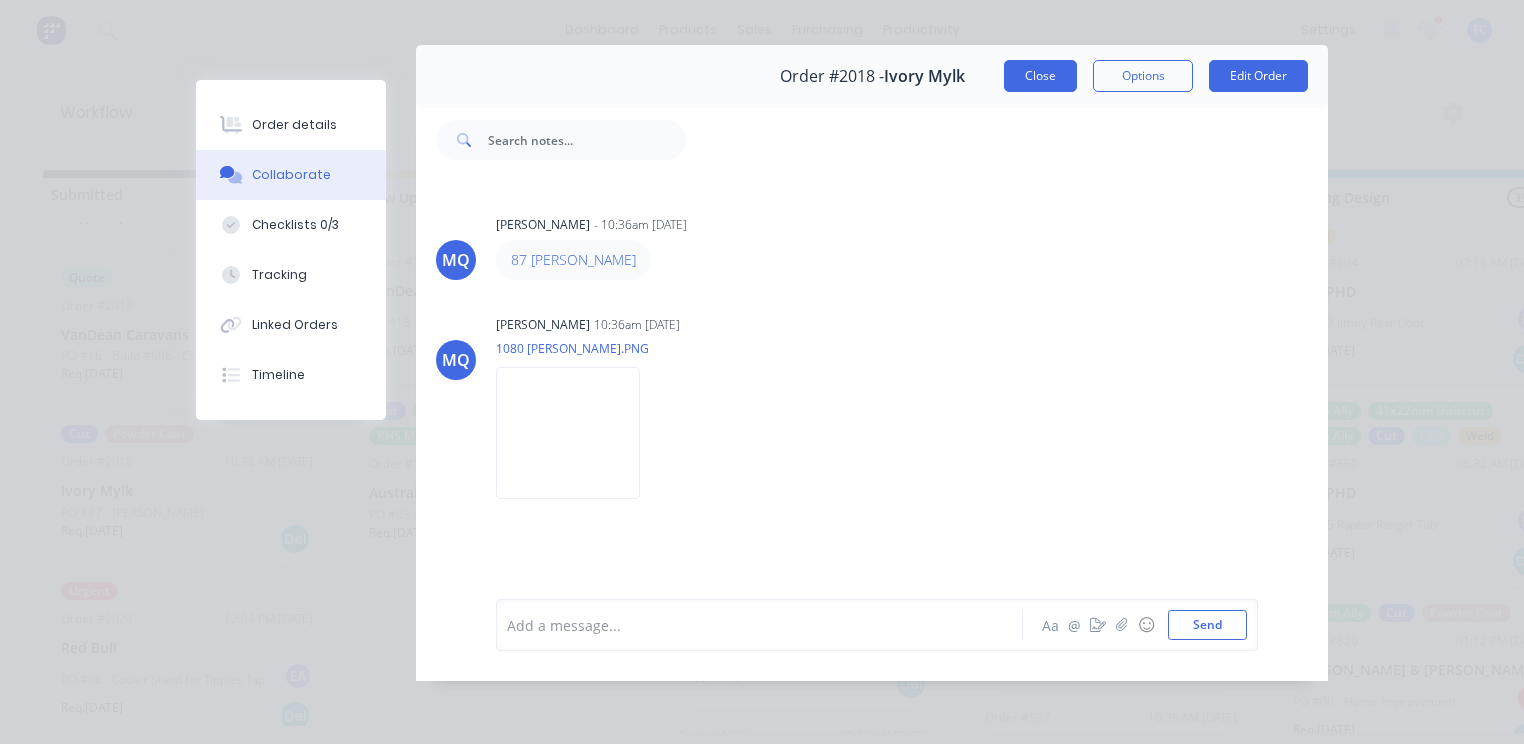 click on "Close" at bounding box center [1040, 76] 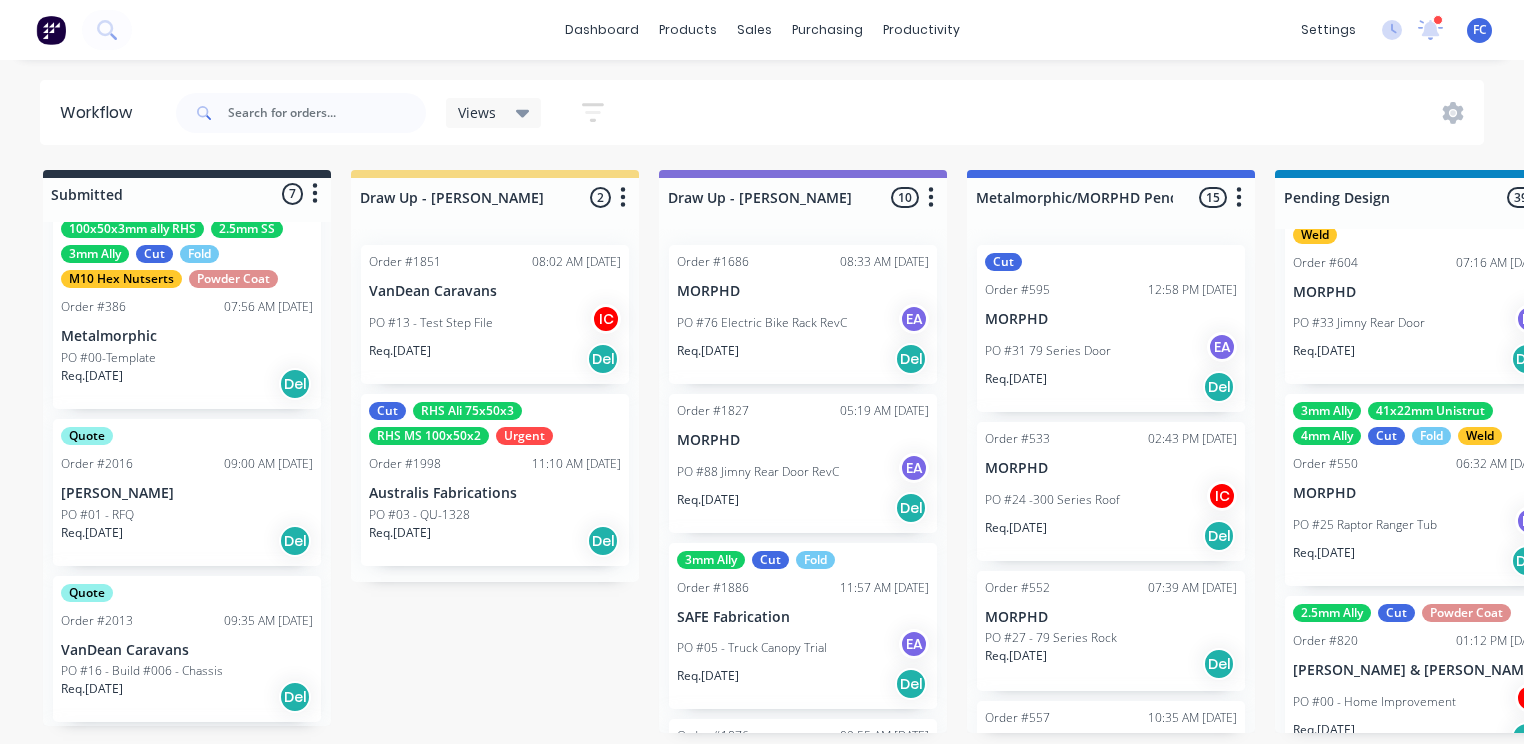 scroll, scrollTop: 64, scrollLeft: 0, axis: vertical 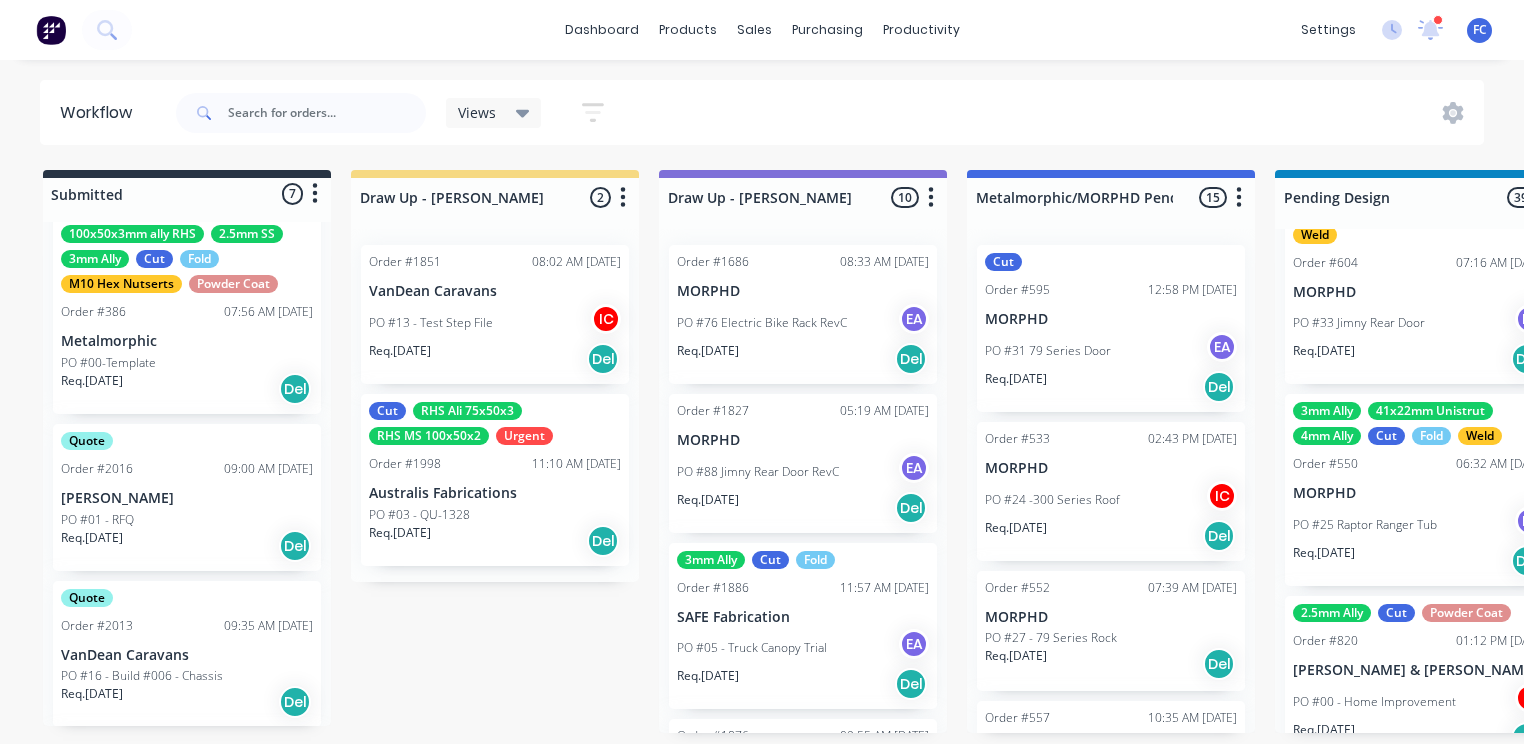 click on "Quote Order #2016 09:00 AM [DATE] [PERSON_NAME] PO #01 - RFQ Req. [DATE] Del" at bounding box center [187, 497] 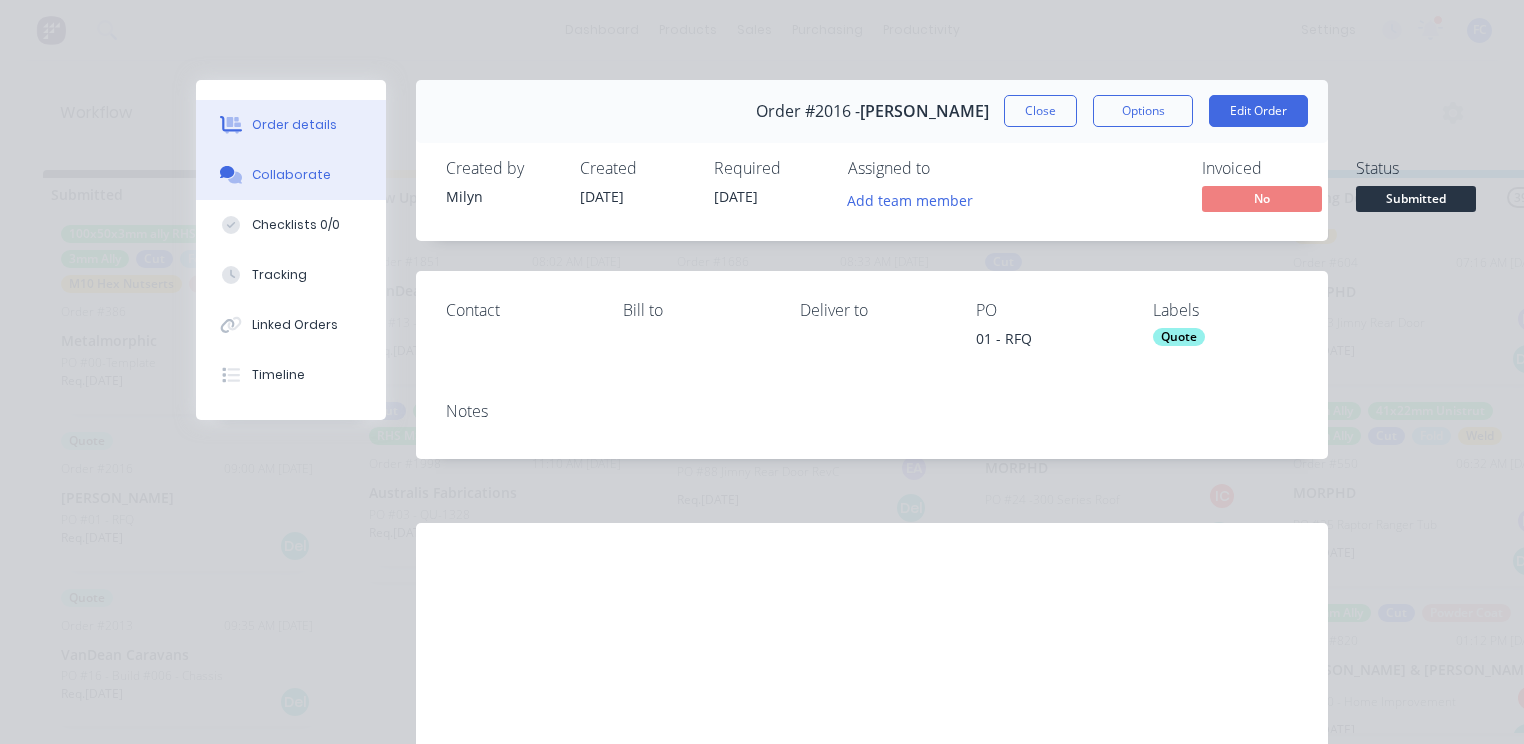 drag, startPoint x: 276, startPoint y: 164, endPoint x: 282, endPoint y: 176, distance: 13.416408 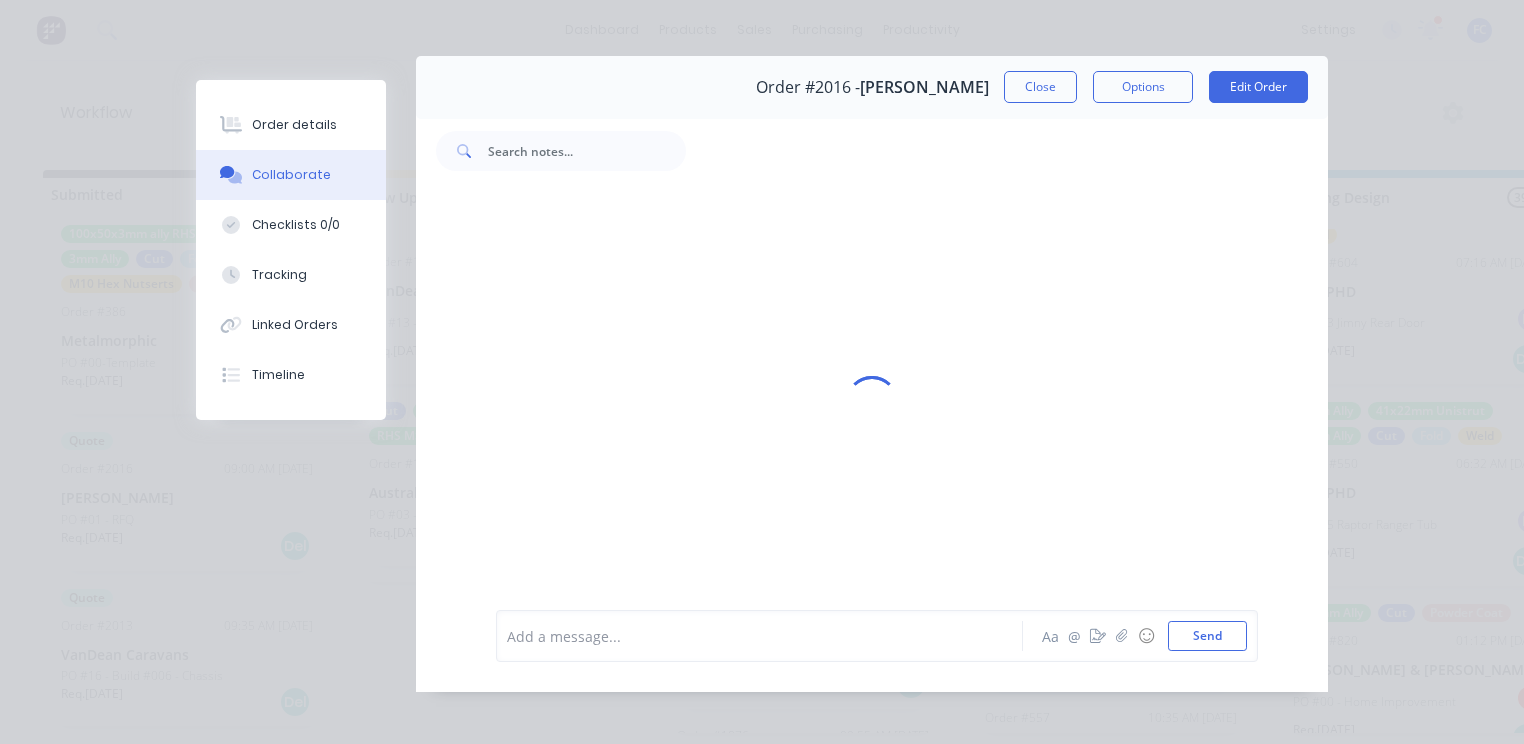 scroll, scrollTop: 46, scrollLeft: 0, axis: vertical 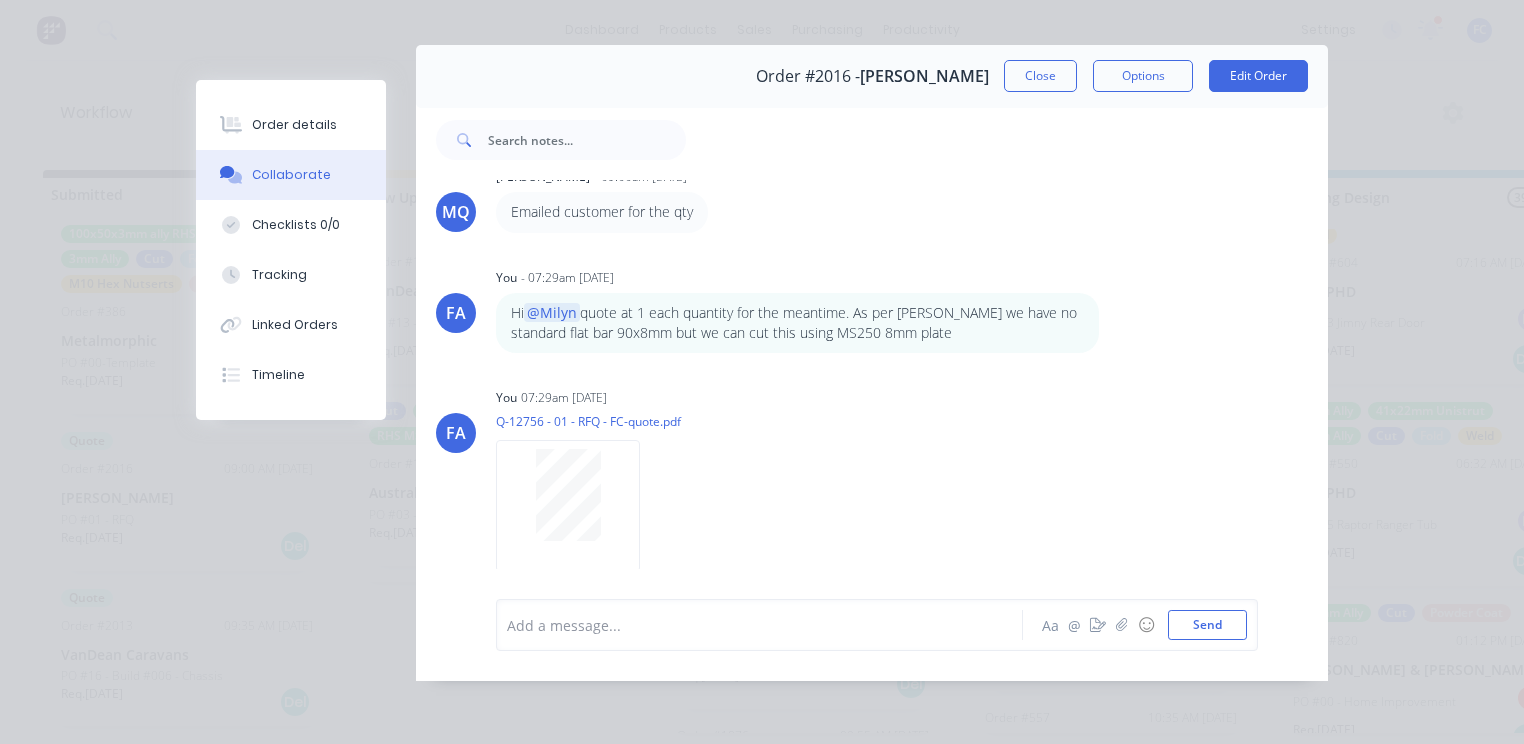 drag, startPoint x: 1021, startPoint y: 55, endPoint x: 849, endPoint y: 192, distance: 219.89316 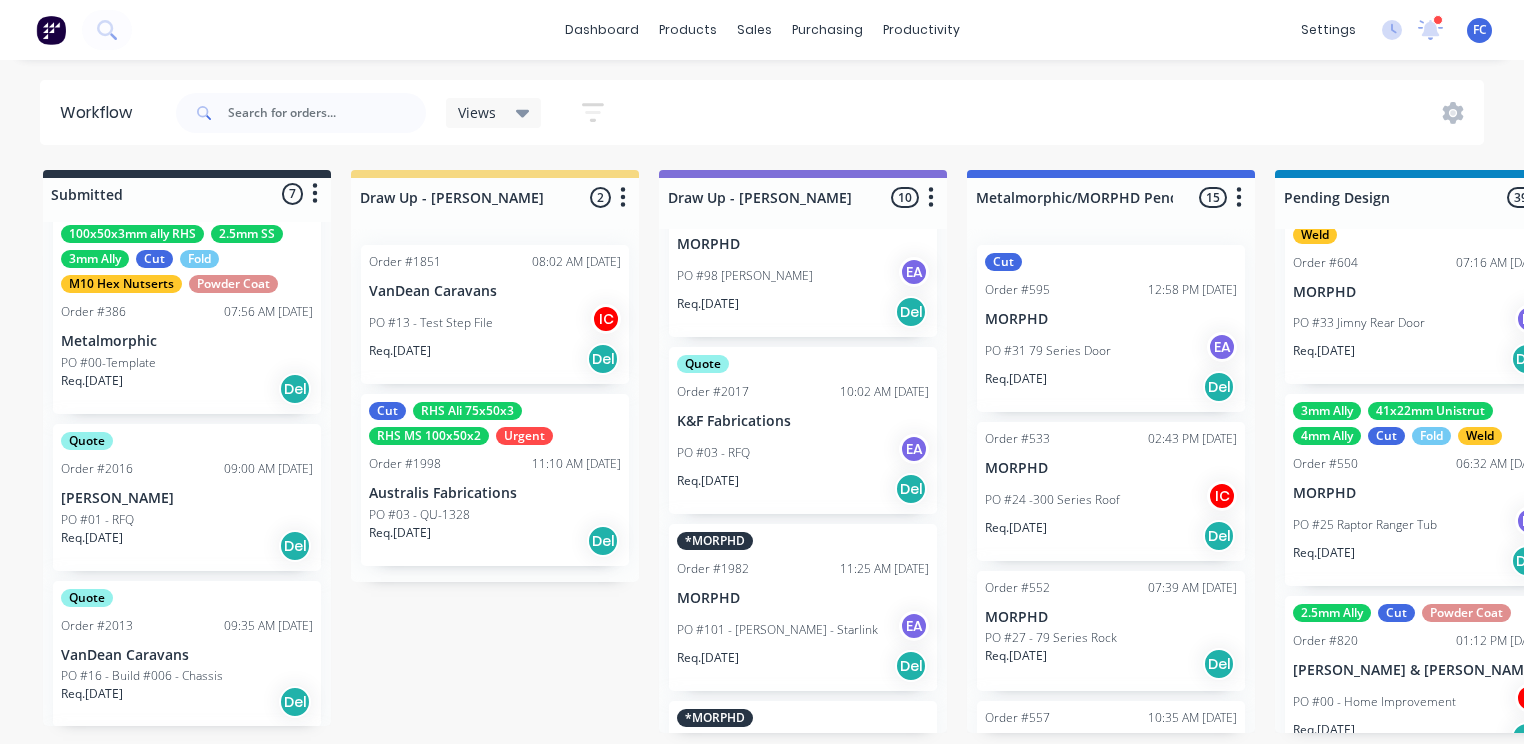 scroll, scrollTop: 720, scrollLeft: 0, axis: vertical 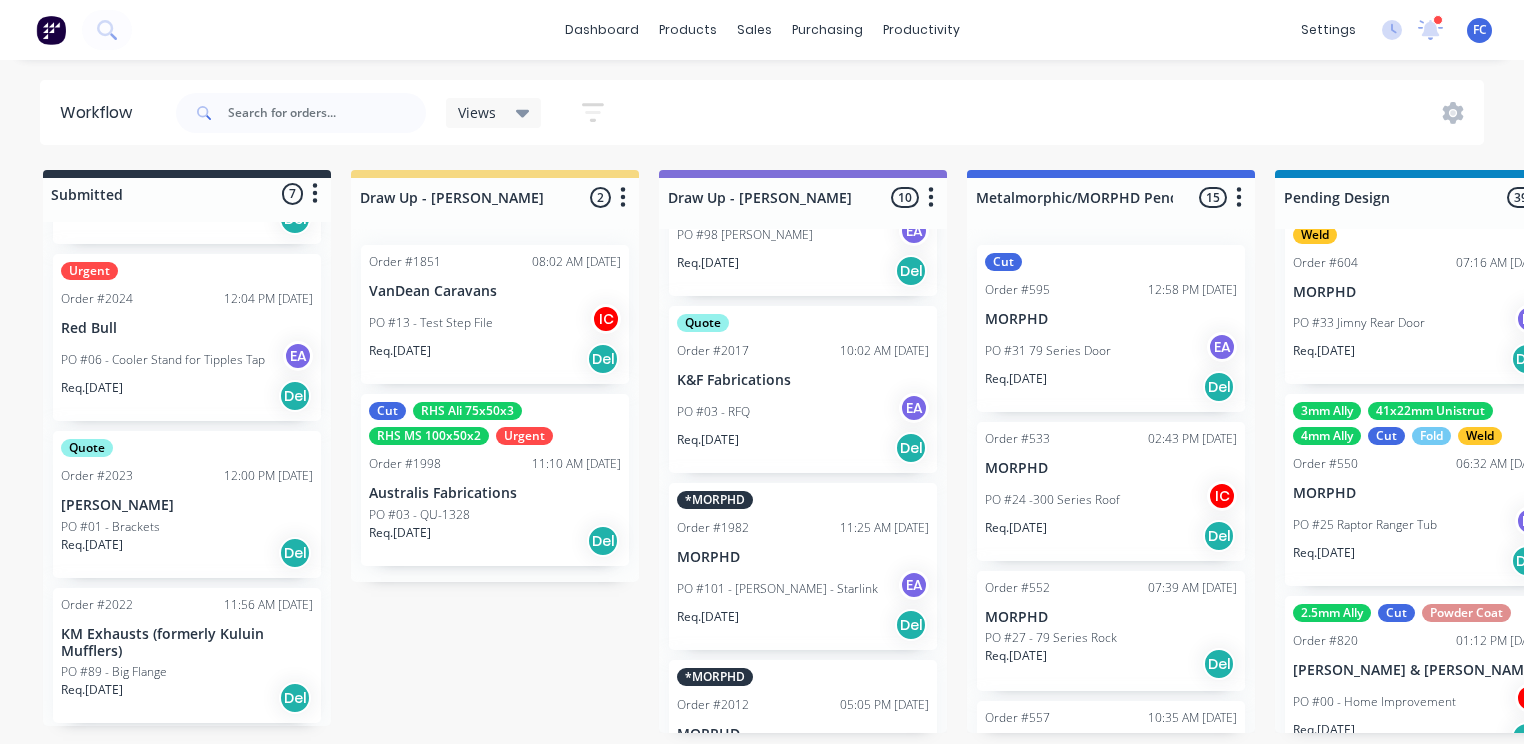 click on "KM Exhausts (formerly Kuluin Mufflers)" at bounding box center (187, 643) 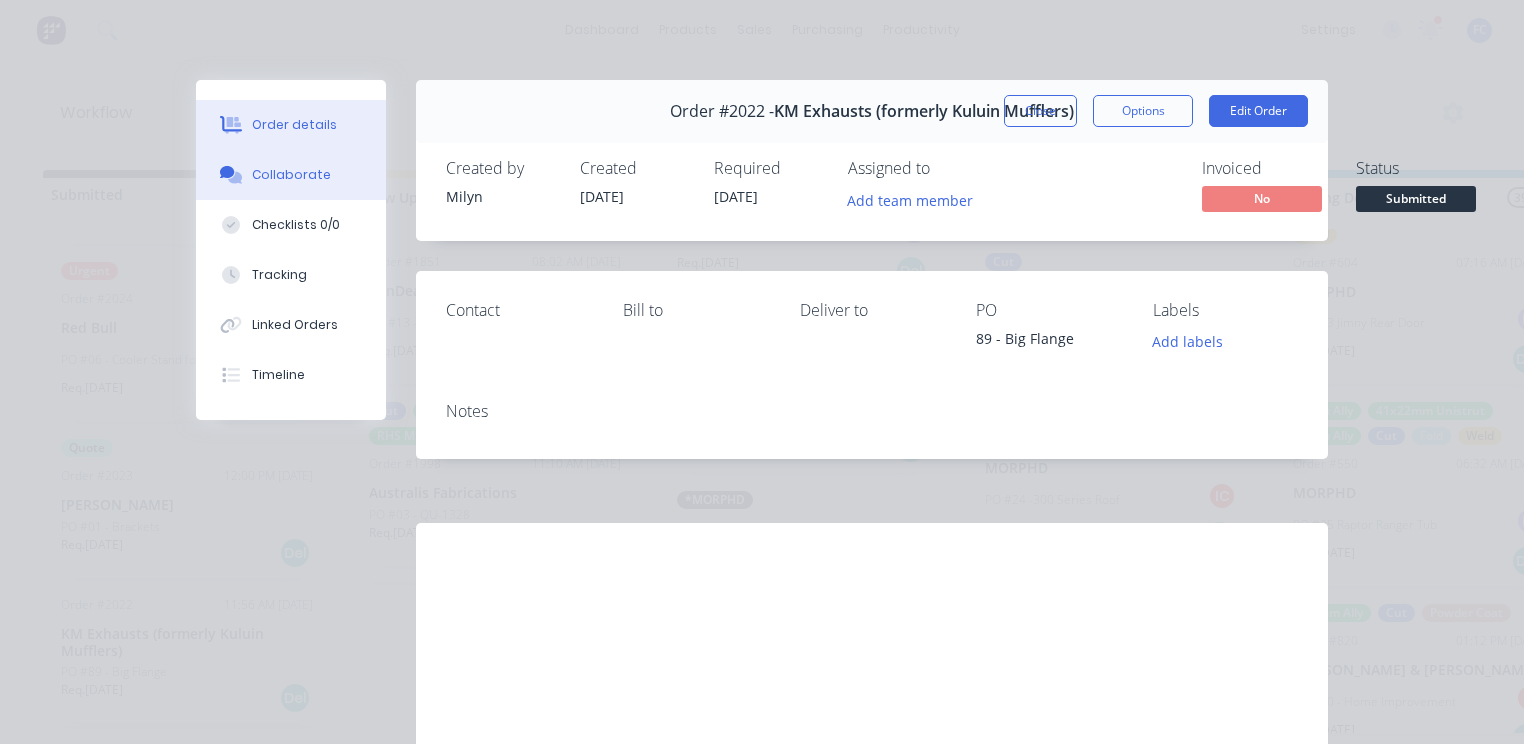 click on "Collaborate" at bounding box center (291, 175) 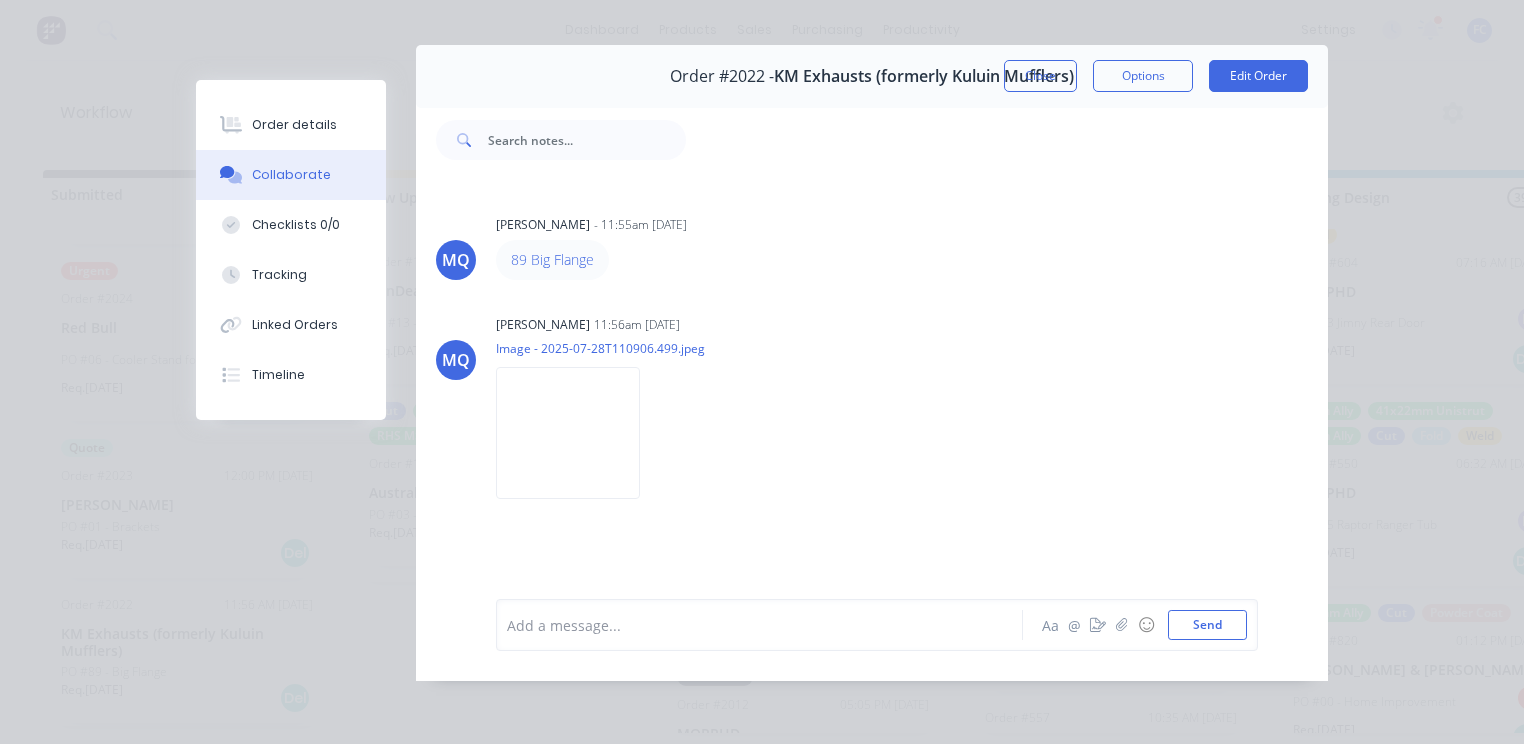 scroll, scrollTop: 46, scrollLeft: 0, axis: vertical 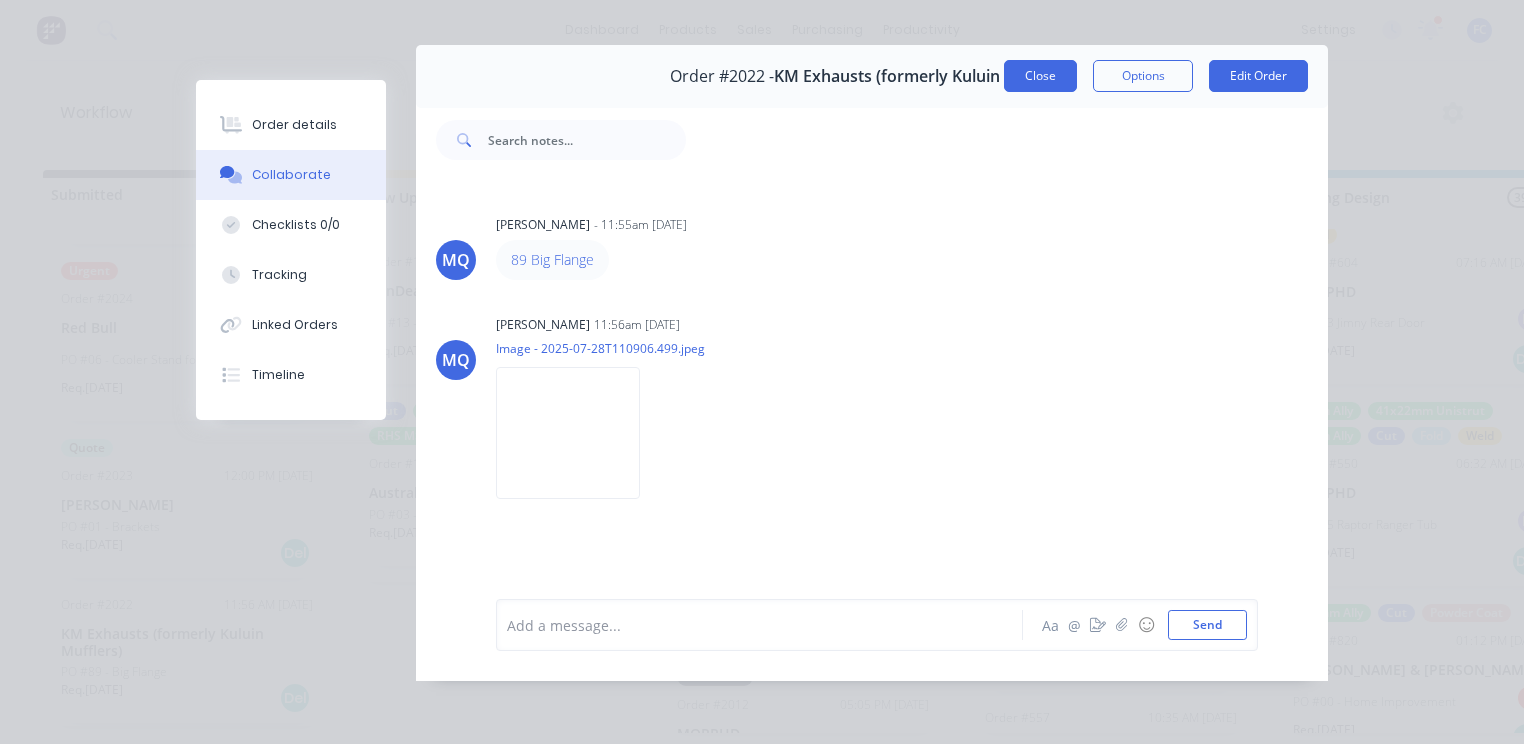 click on "Close" at bounding box center [1040, 76] 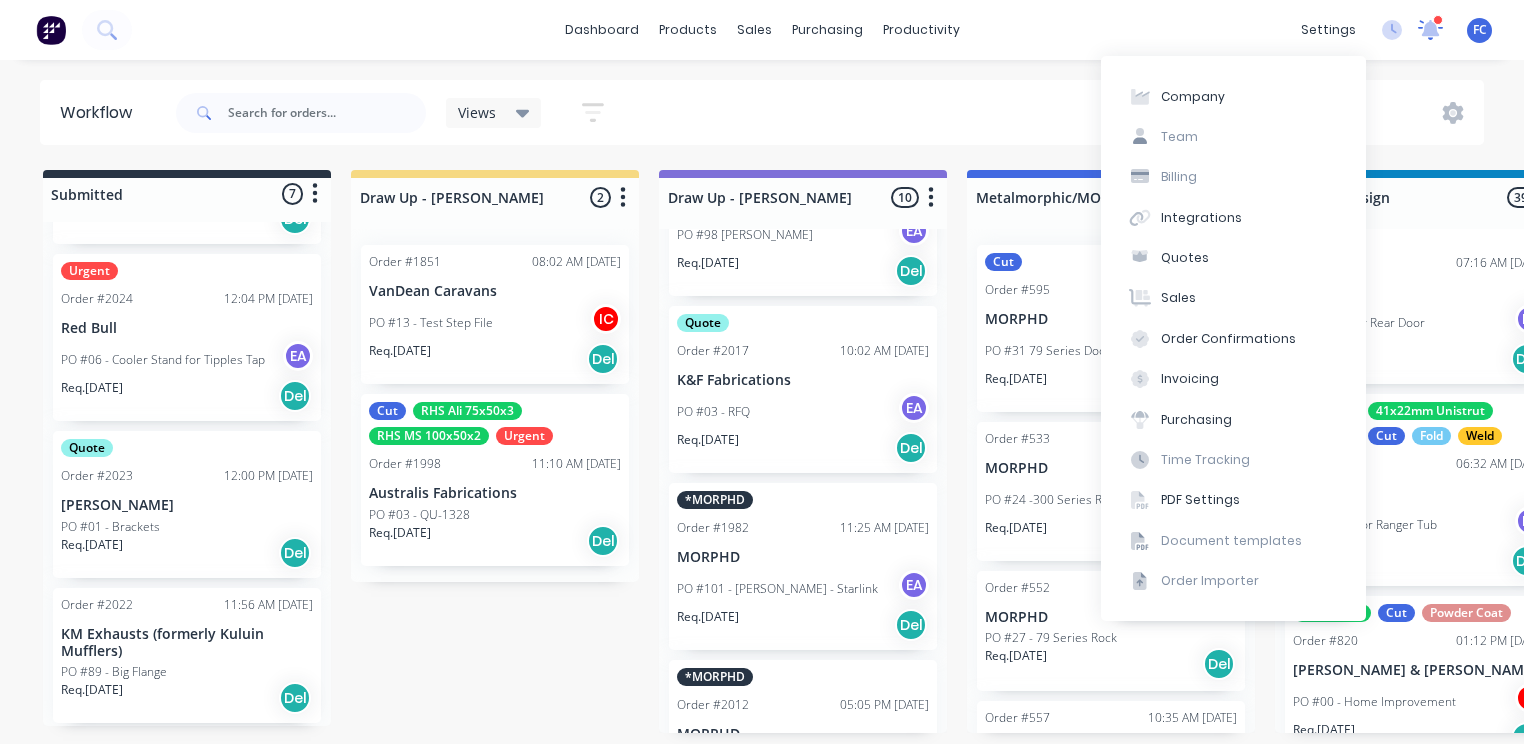 click 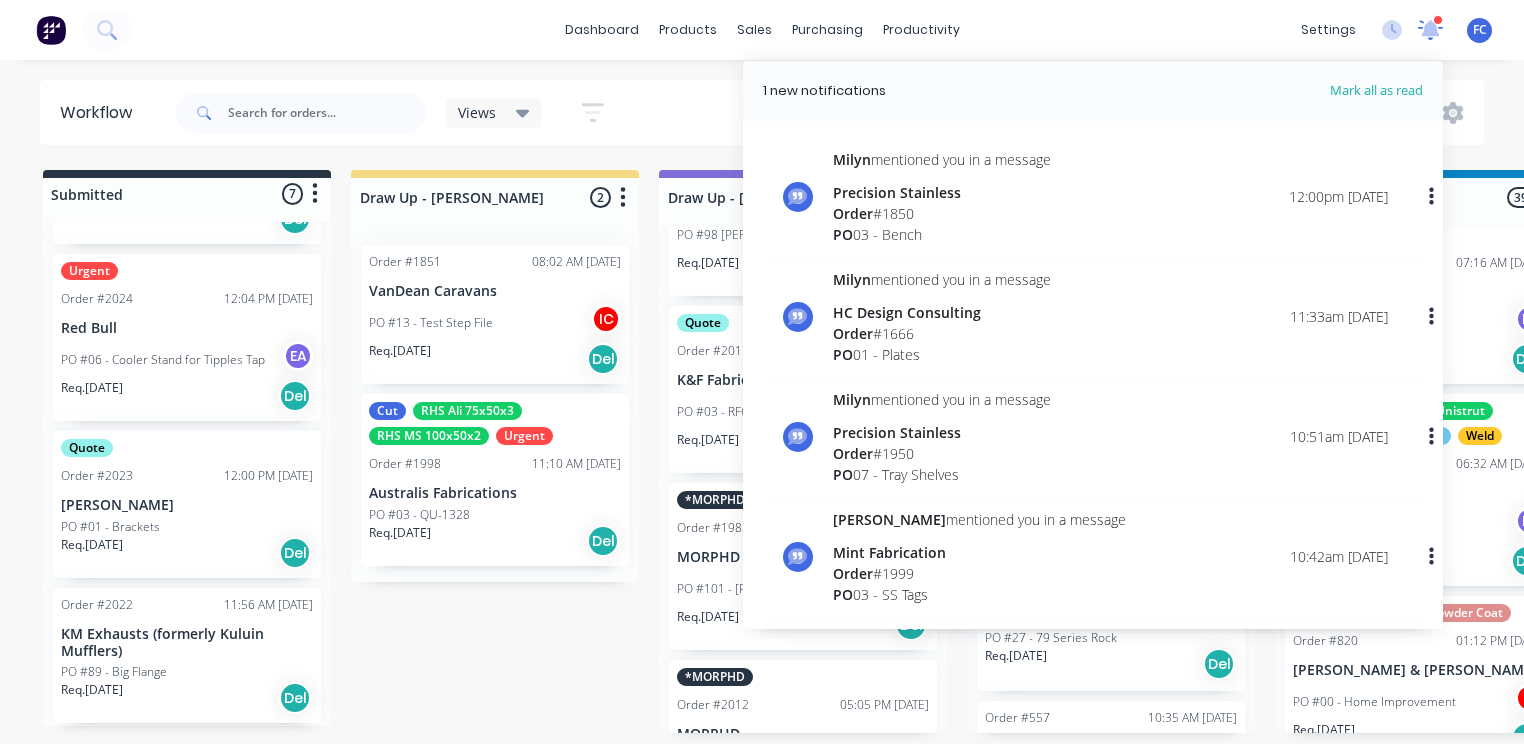 click 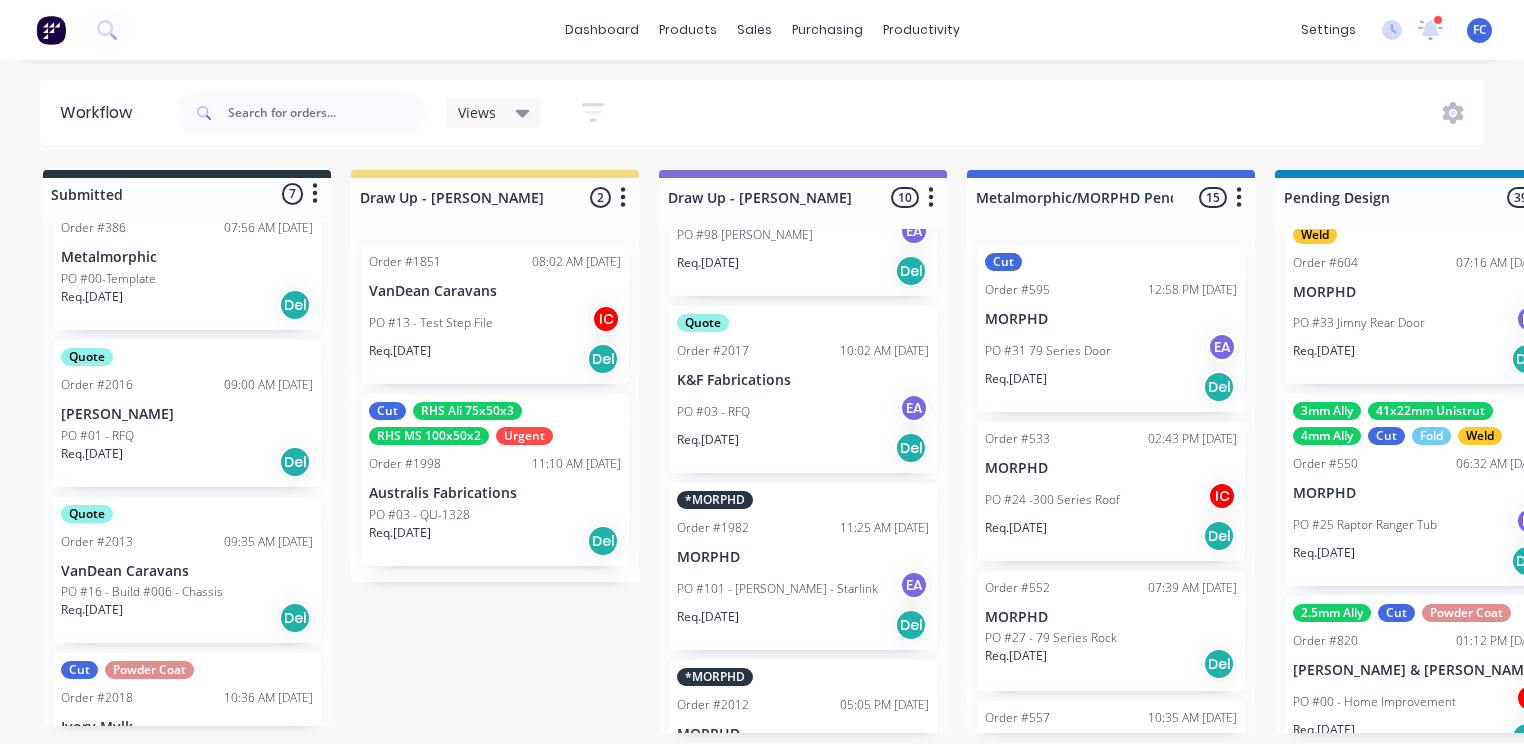 scroll, scrollTop: 144, scrollLeft: 0, axis: vertical 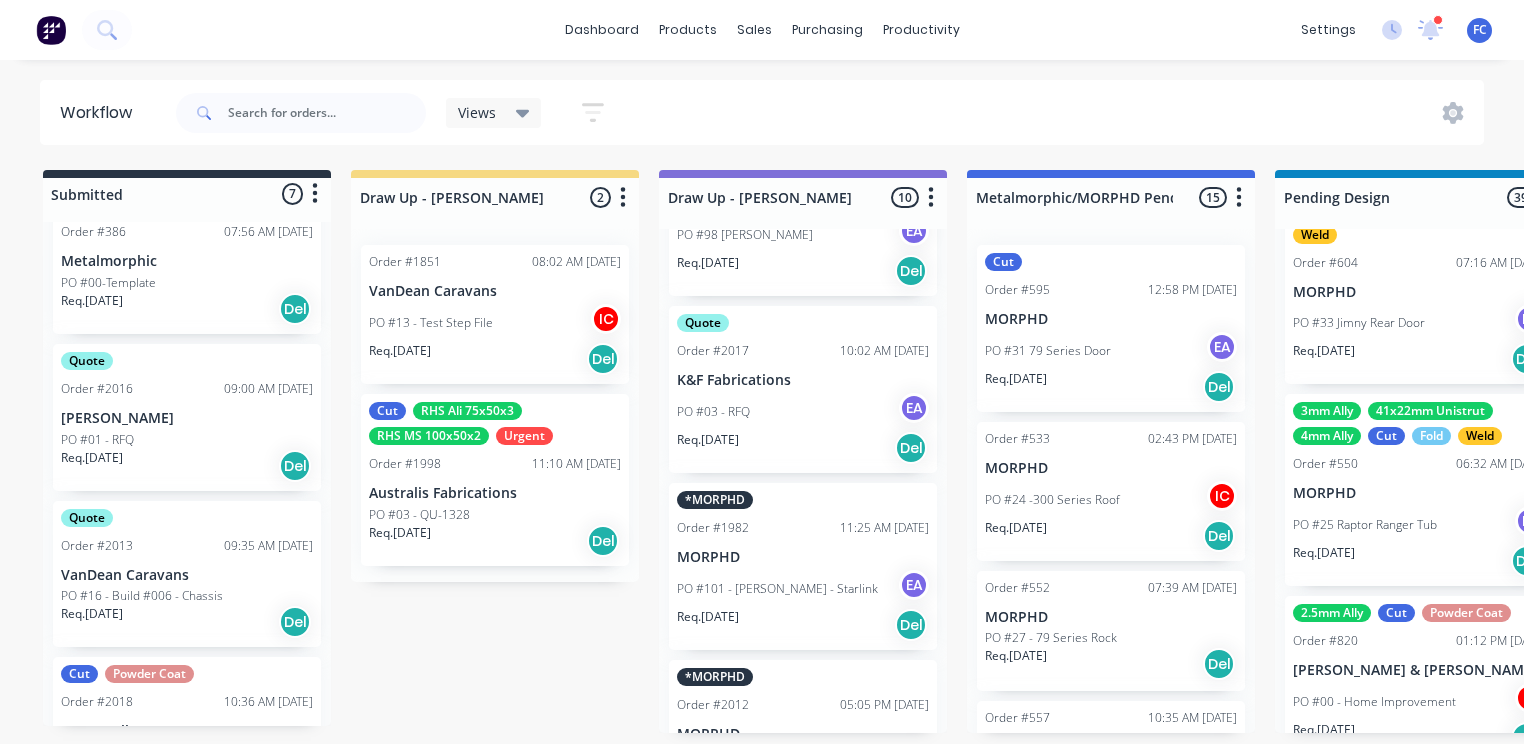 click on "Quote Order #2016 09:00 AM [DATE] [PERSON_NAME] PO #01 - RFQ Req. [DATE] Del" at bounding box center [187, 417] 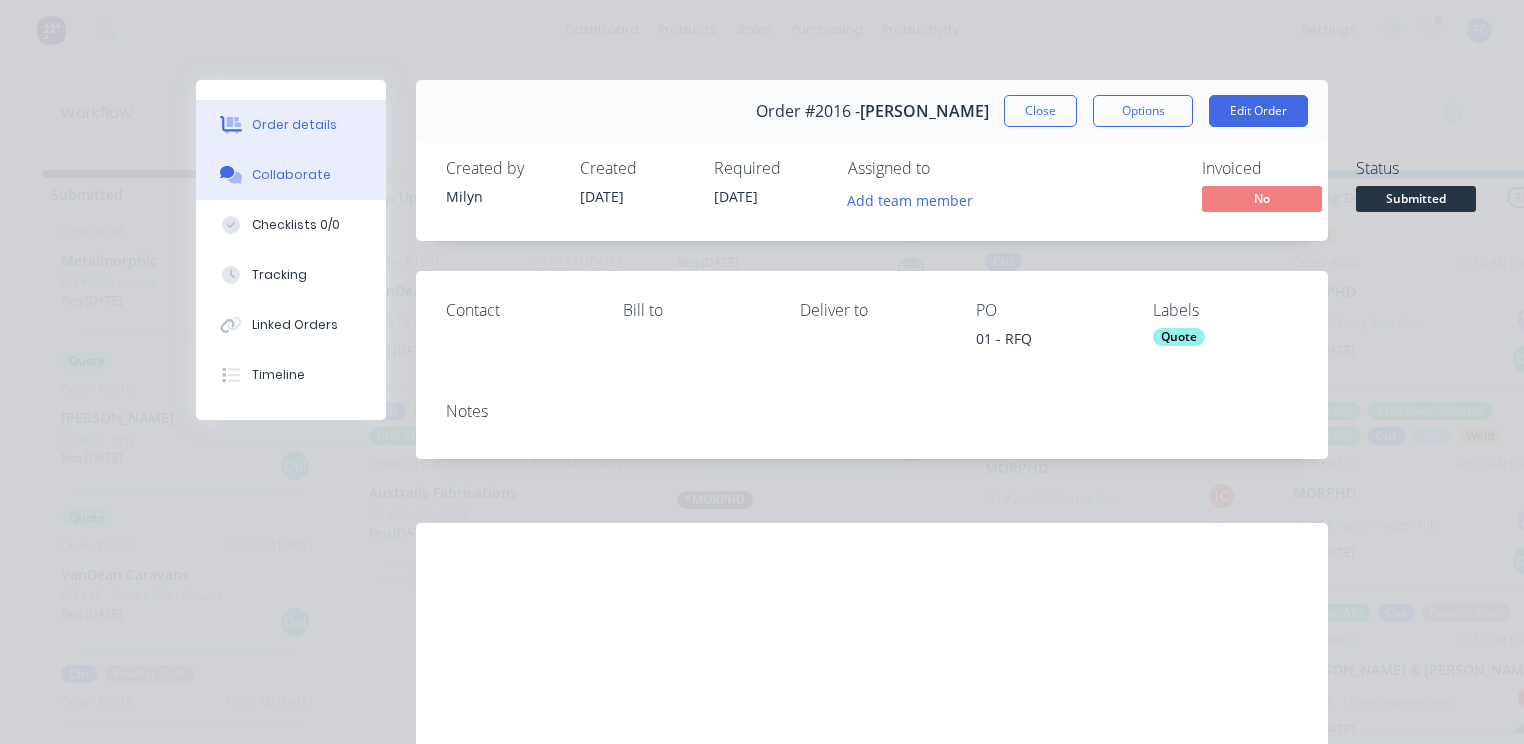 click on "Collaborate" at bounding box center (291, 175) 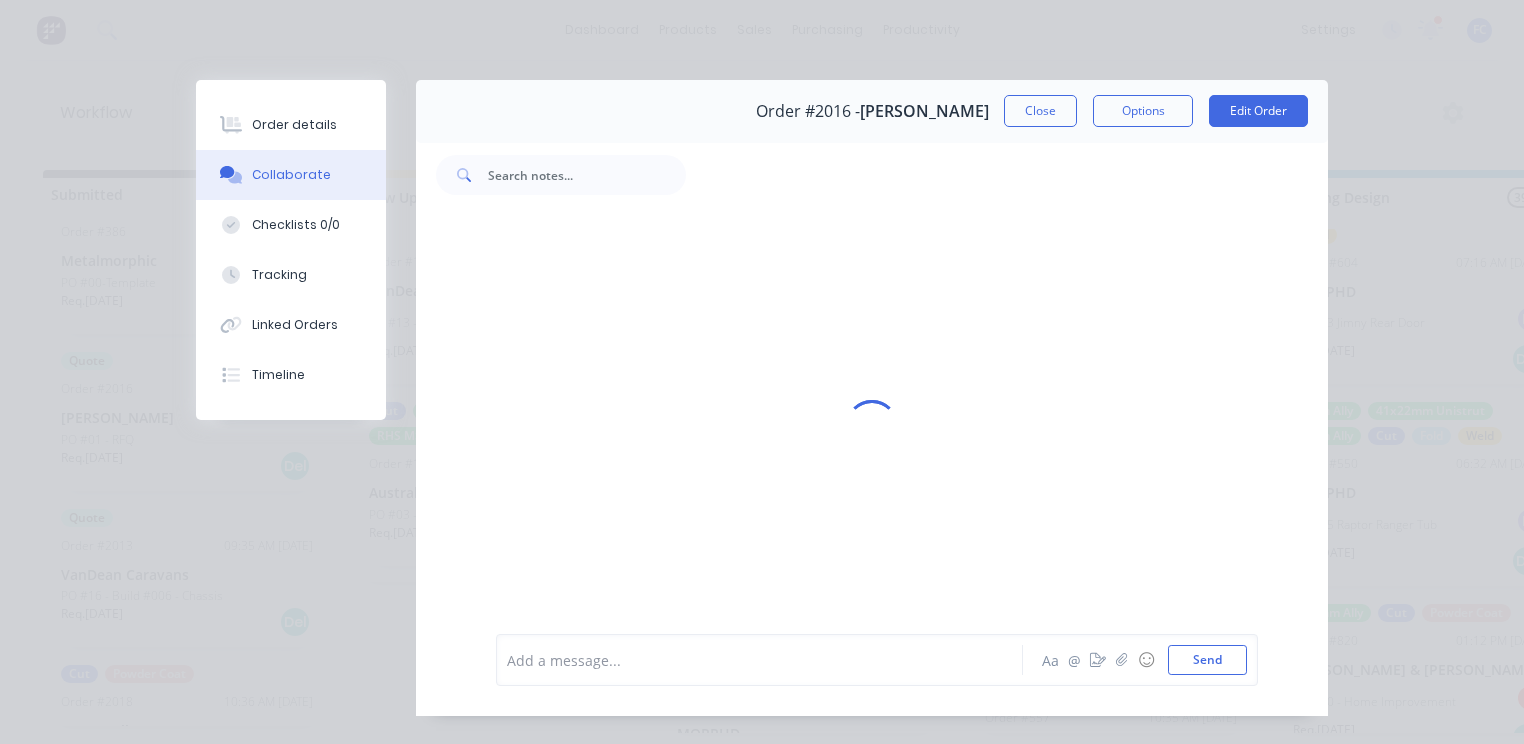 scroll, scrollTop: 310, scrollLeft: 0, axis: vertical 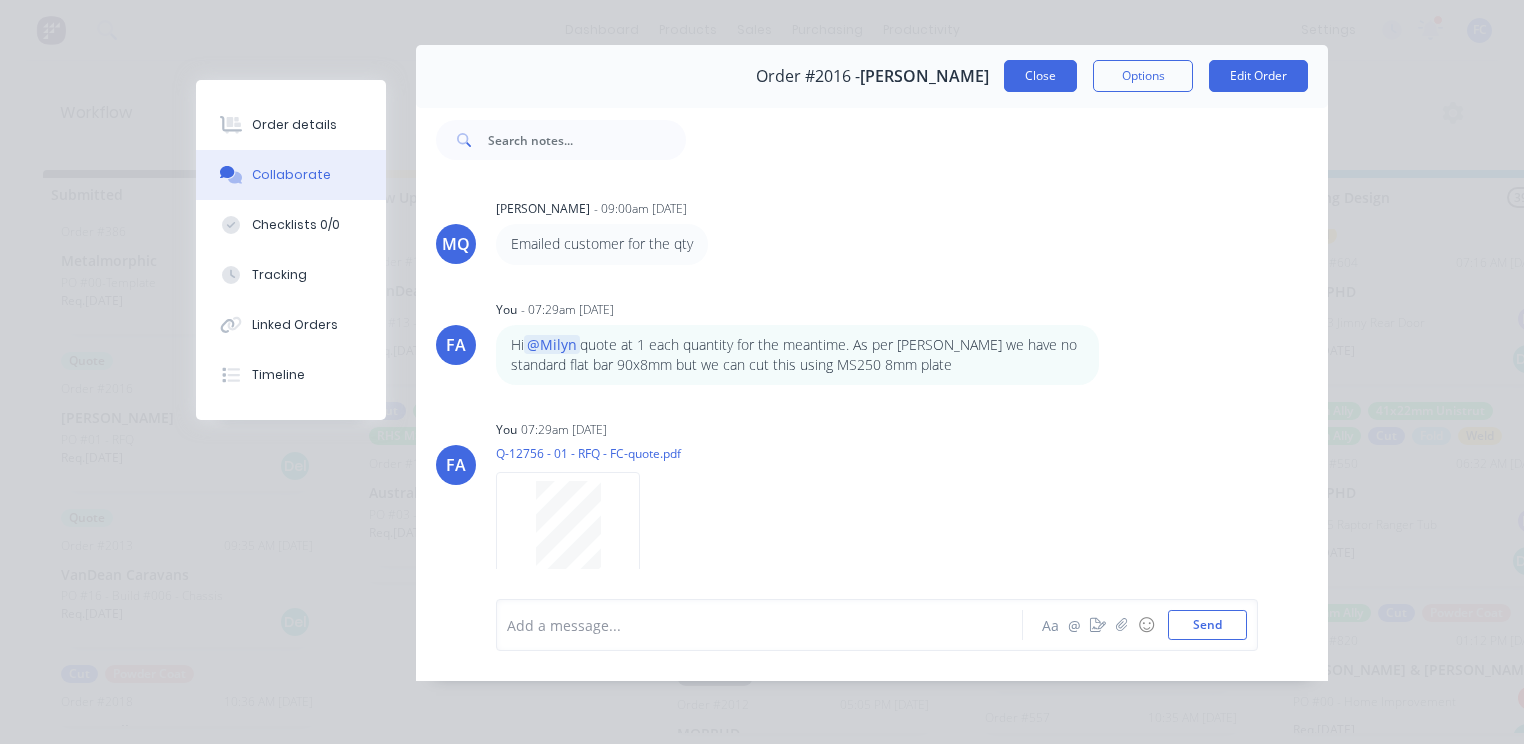 click on "Close" at bounding box center [1040, 76] 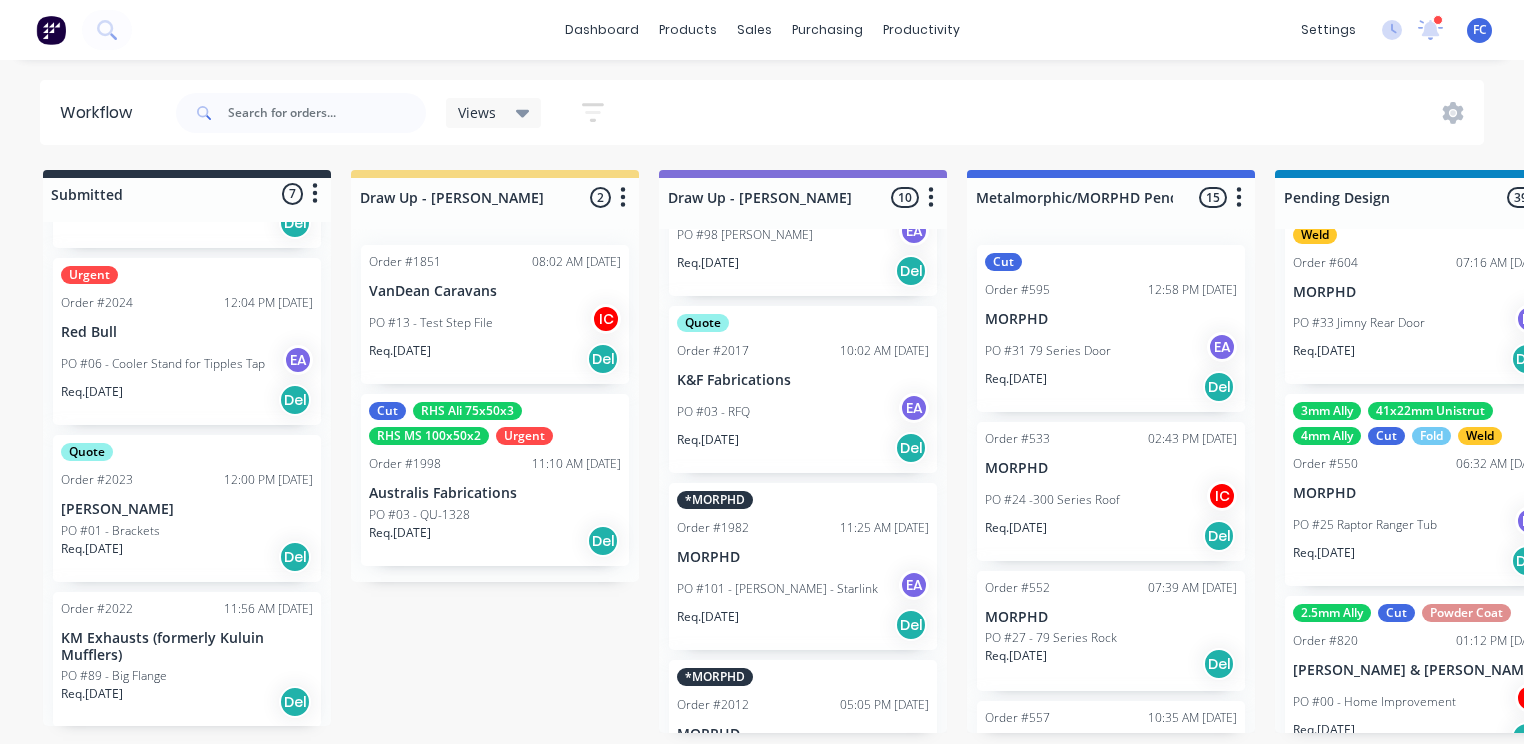 scroll, scrollTop: 704, scrollLeft: 0, axis: vertical 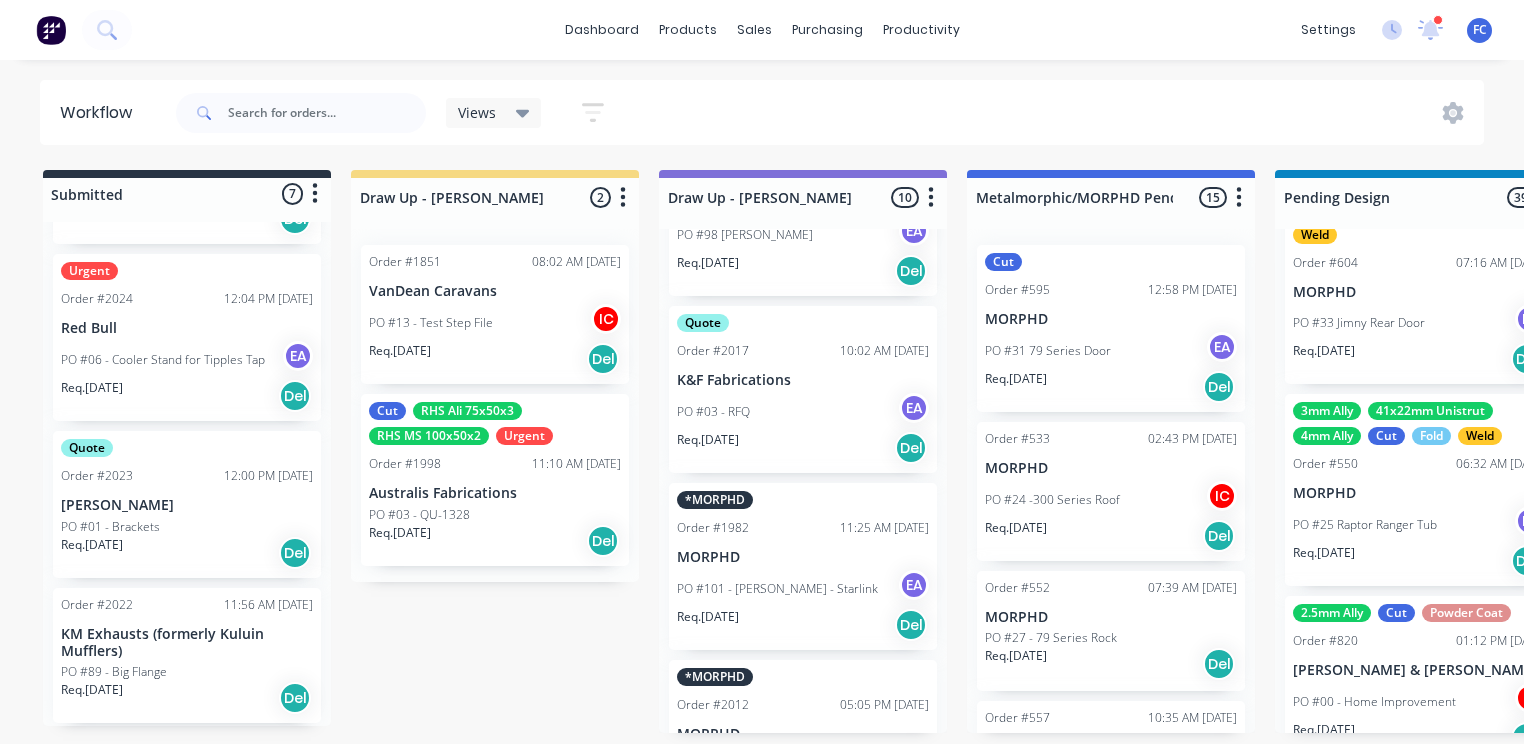 click on "[PERSON_NAME]" at bounding box center (187, 505) 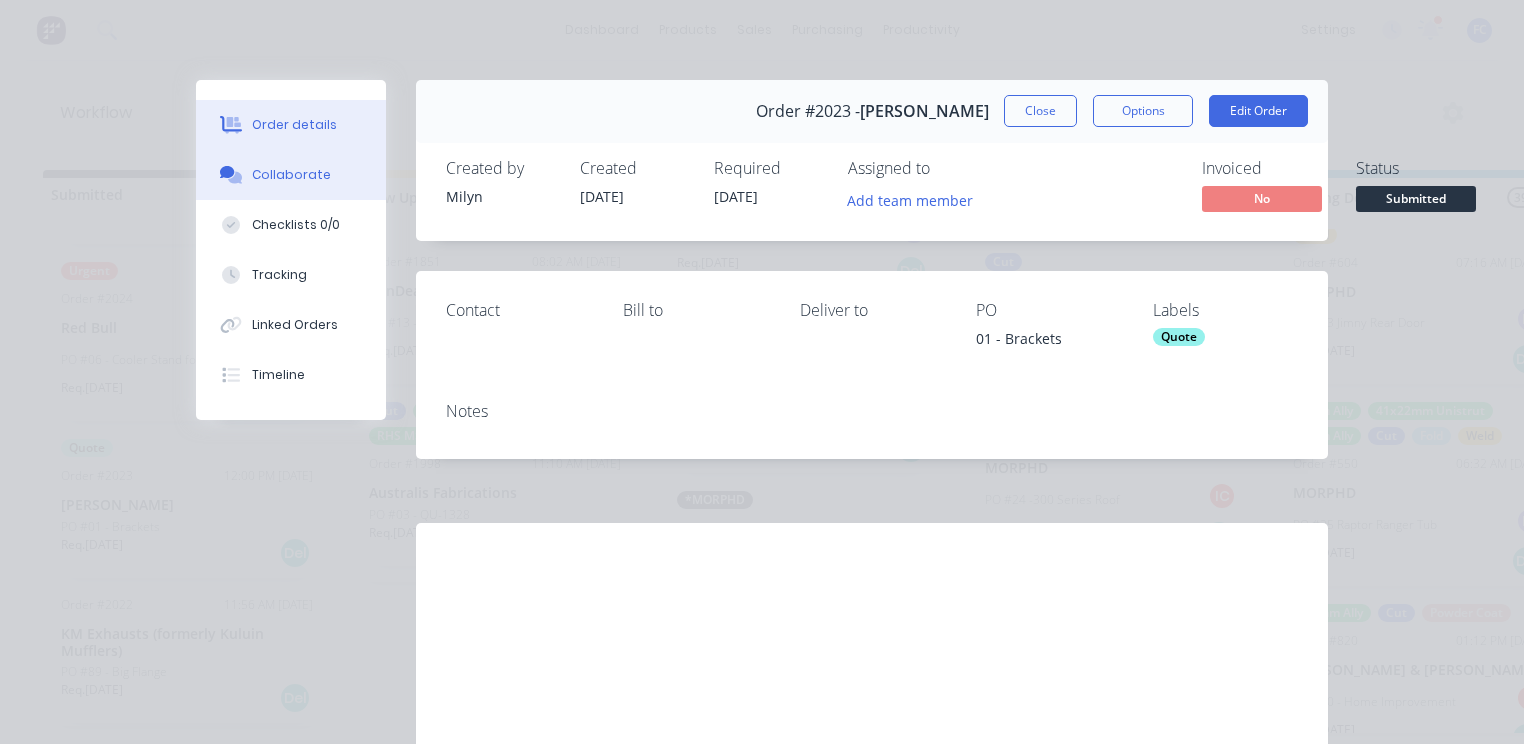 click on "Collaborate" at bounding box center [291, 175] 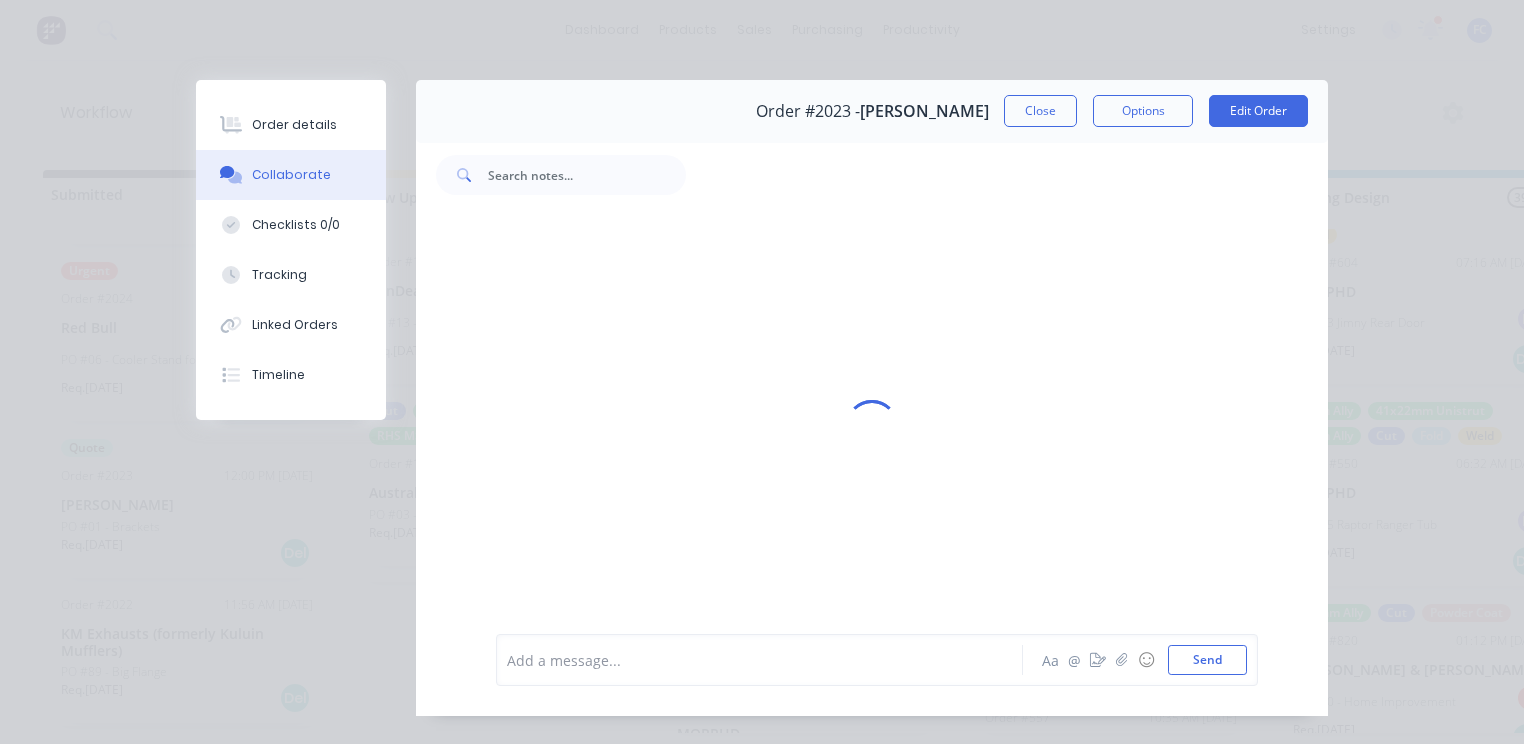 scroll, scrollTop: 189, scrollLeft: 0, axis: vertical 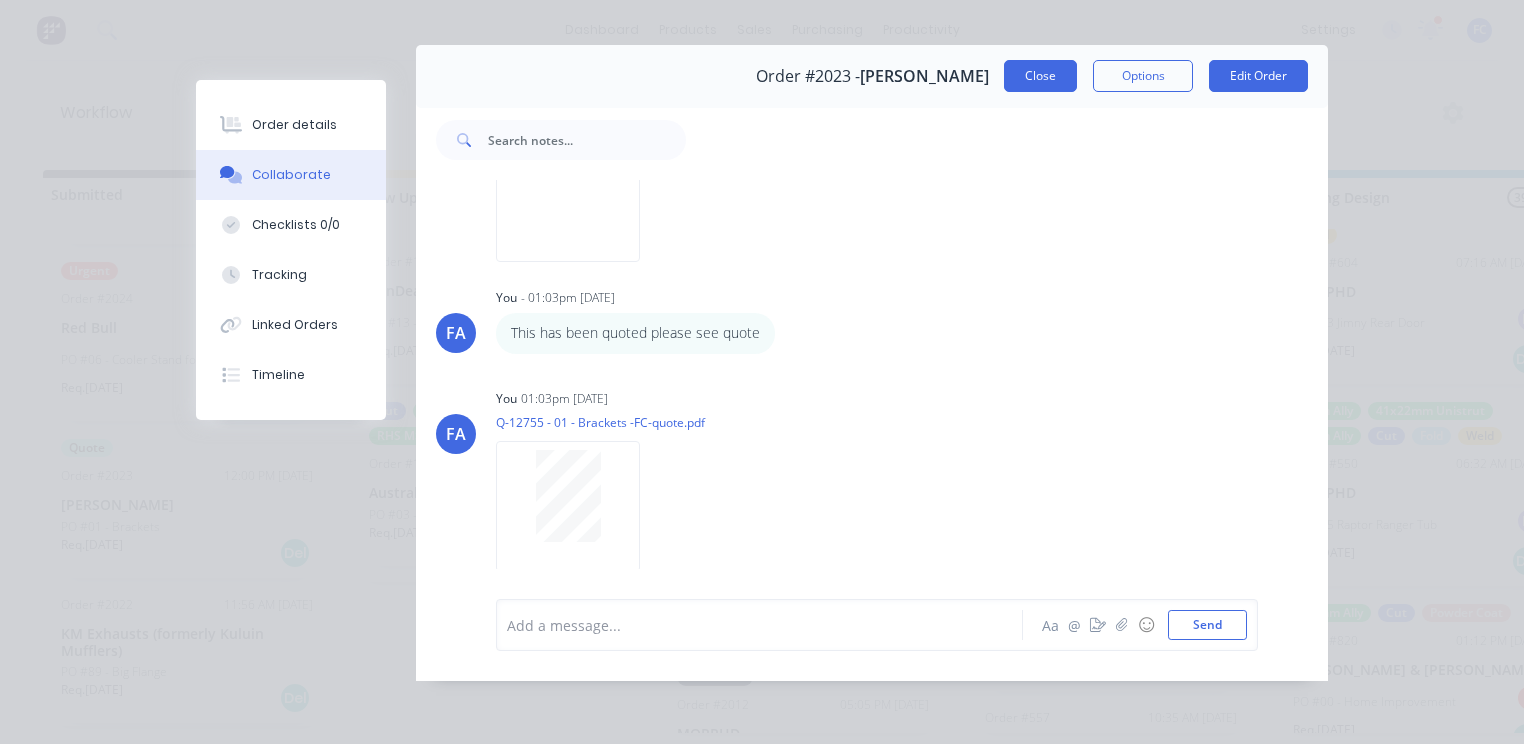 click on "Close" at bounding box center [1040, 76] 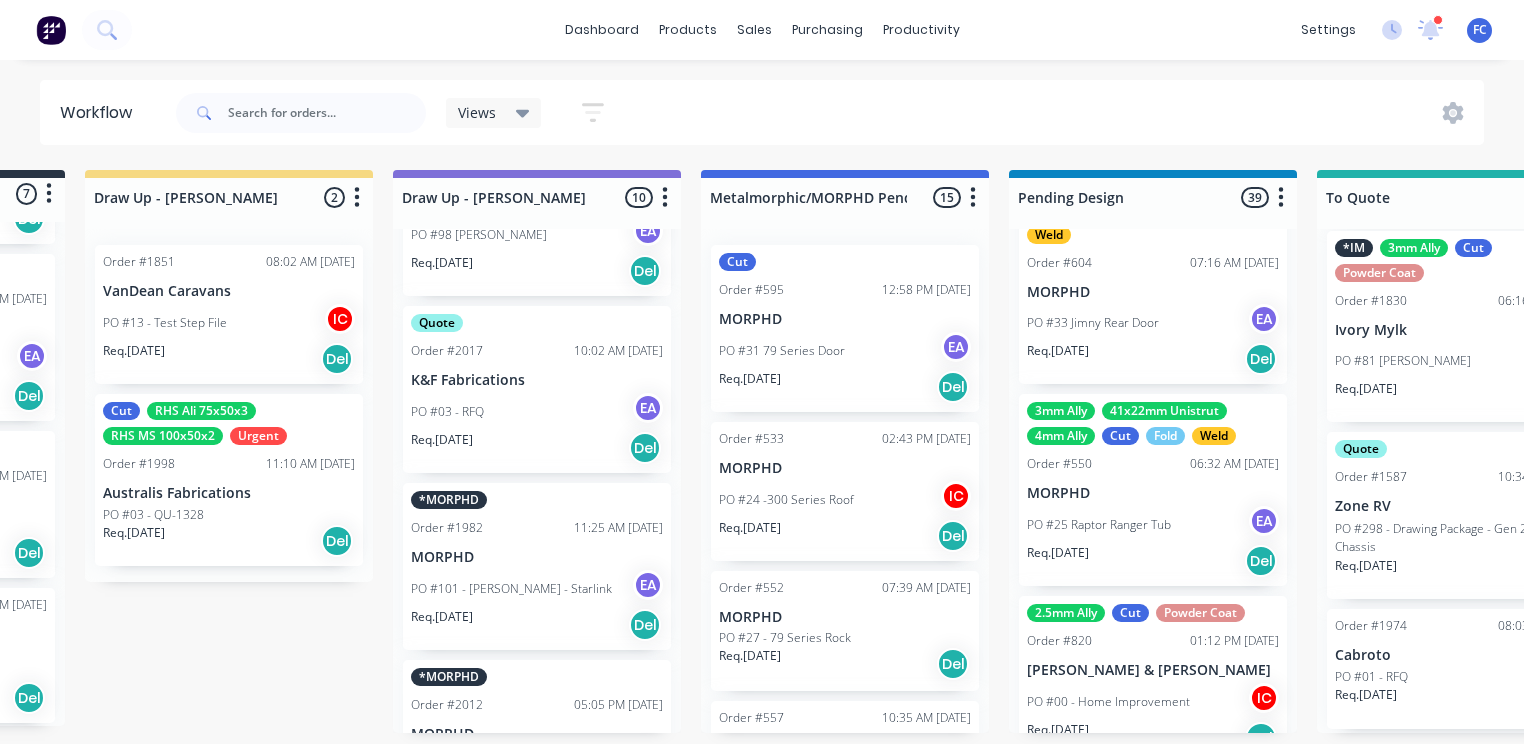 scroll, scrollTop: 0, scrollLeft: 270, axis: horizontal 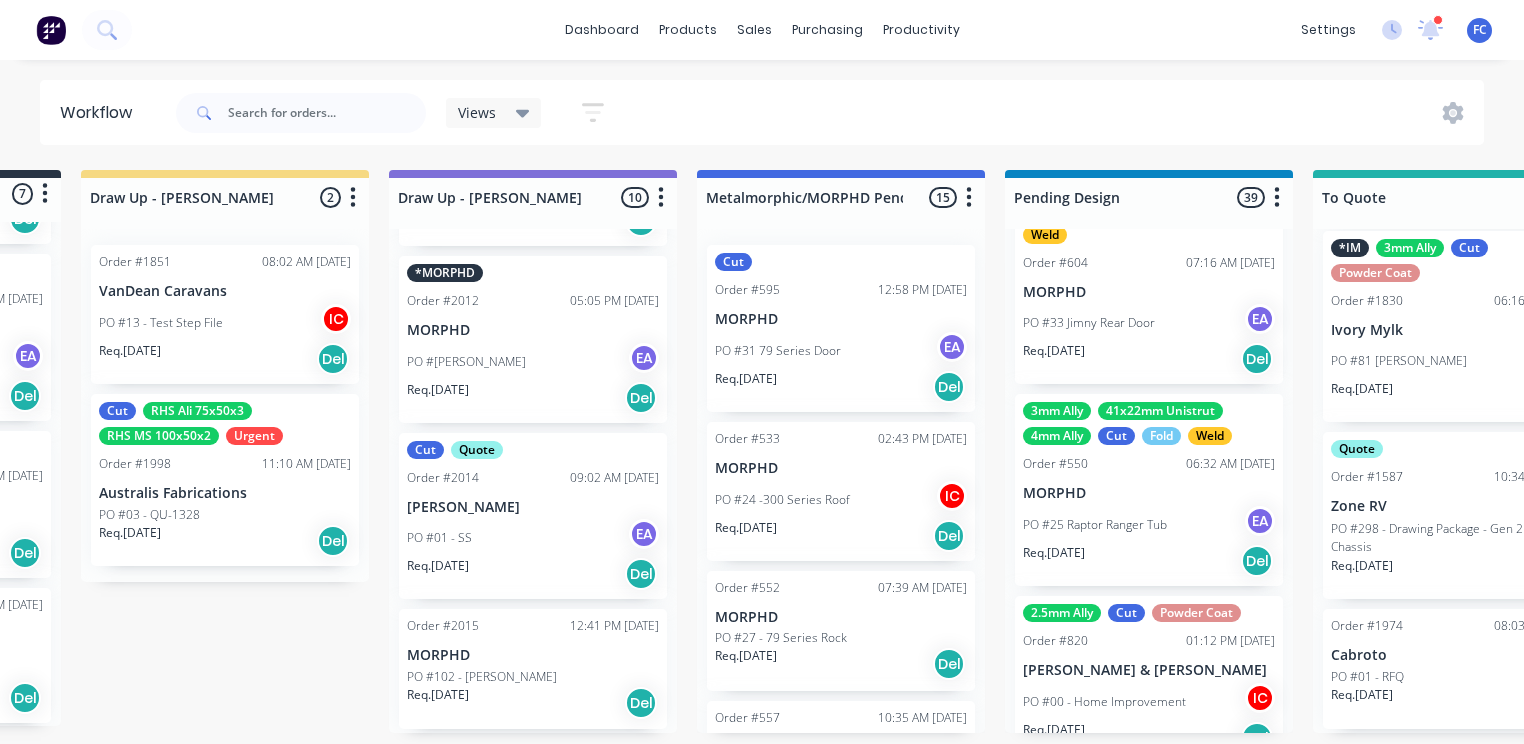 click on "[PERSON_NAME]" at bounding box center (533, 507) 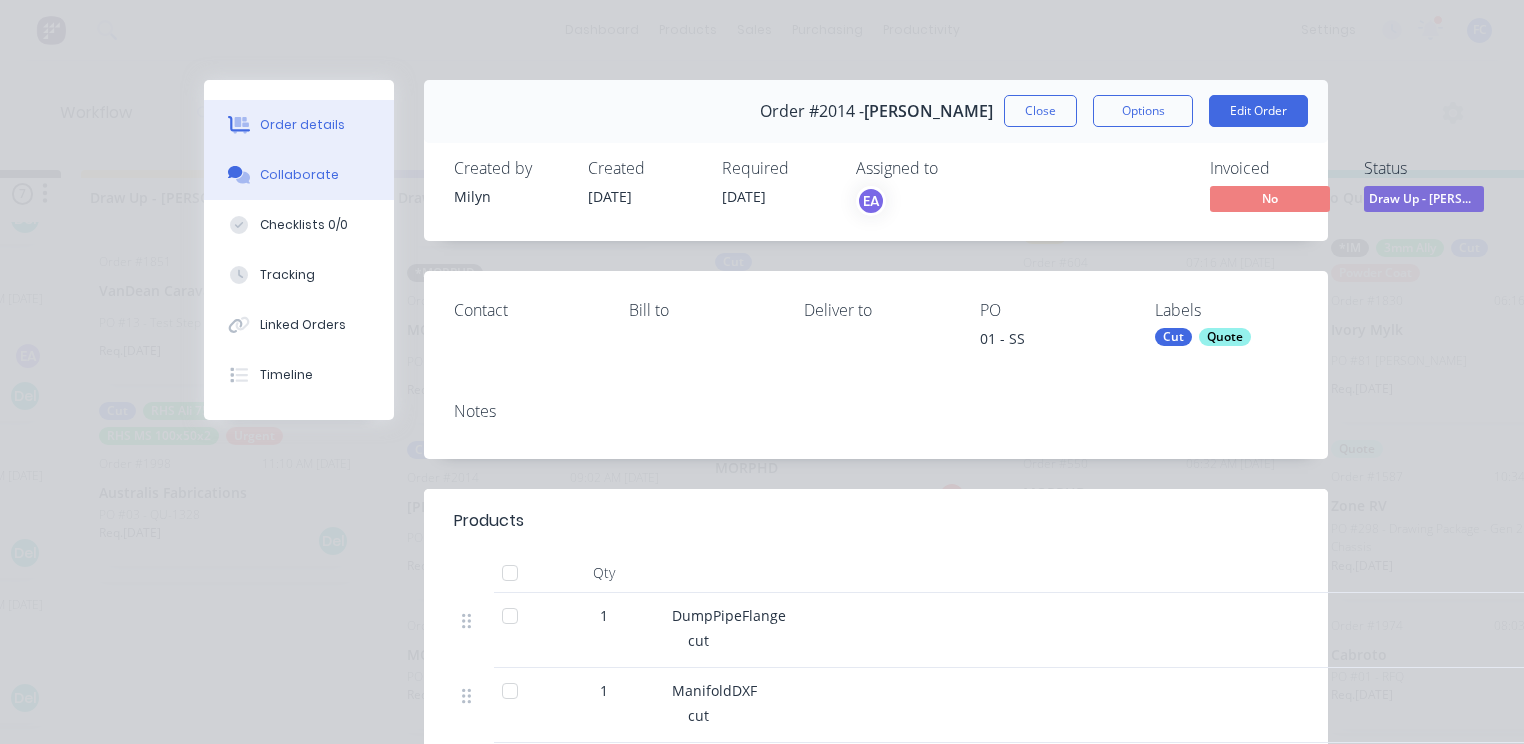 click on "Collaborate" at bounding box center [299, 175] 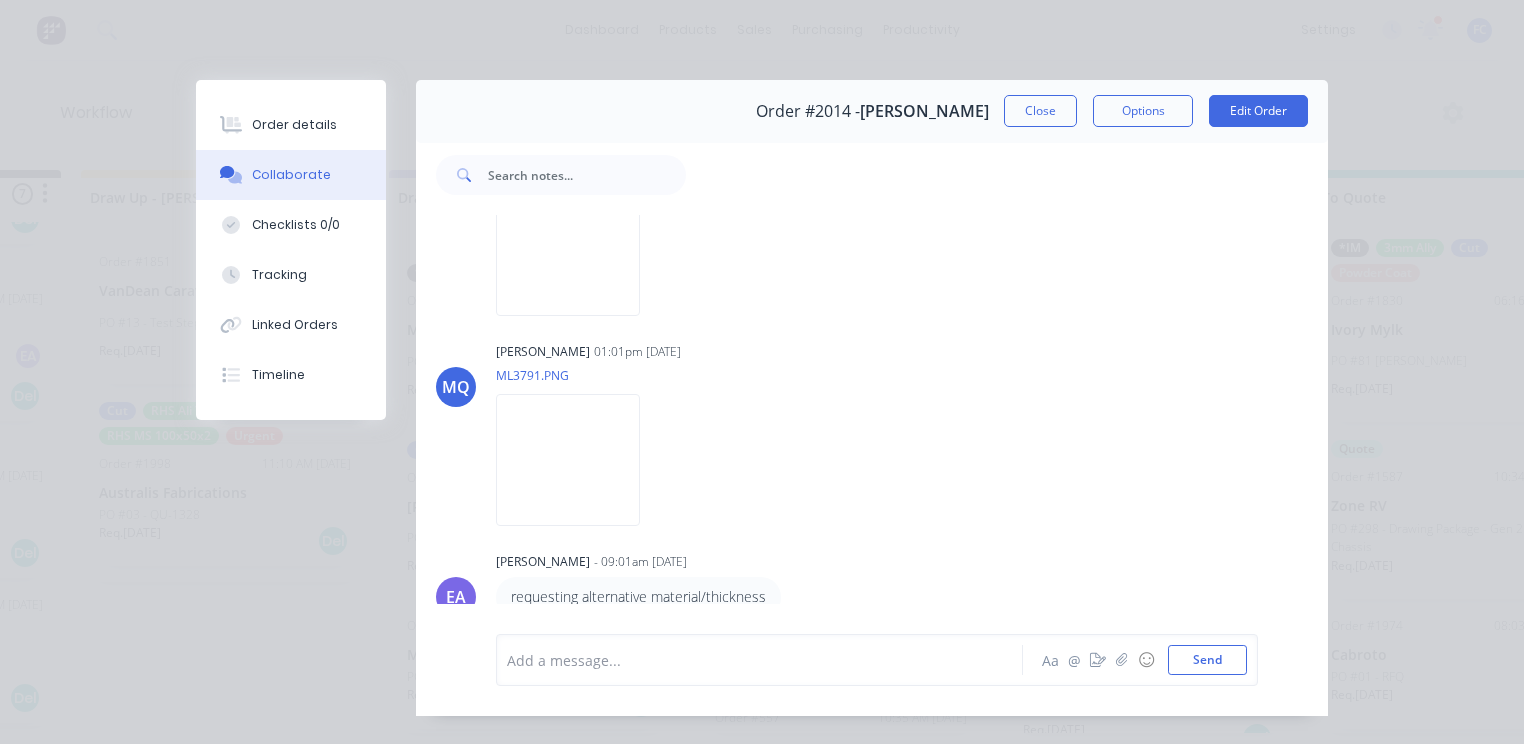 scroll, scrollTop: 220, scrollLeft: 0, axis: vertical 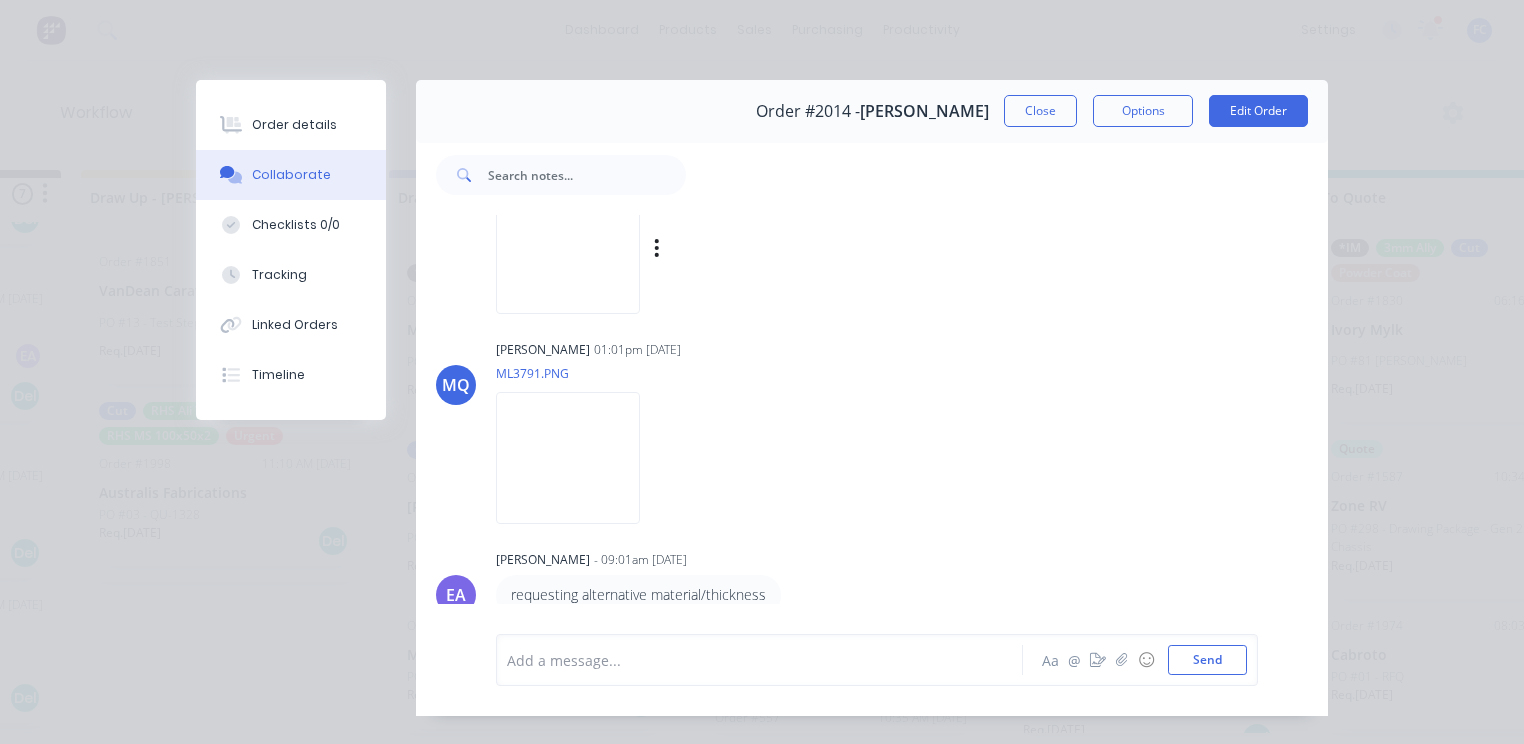 click at bounding box center [568, 247] 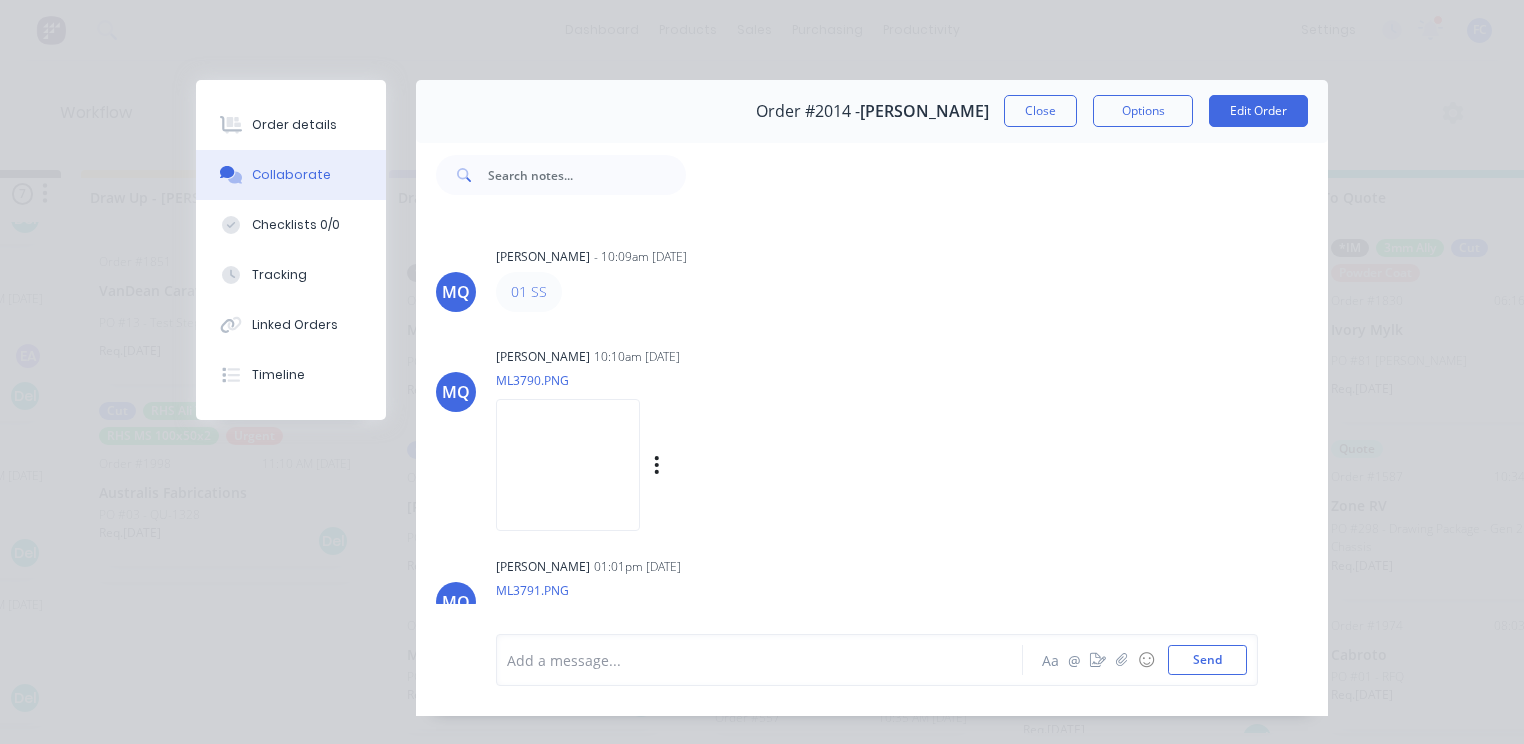 scroll, scrollTop: 0, scrollLeft: 0, axis: both 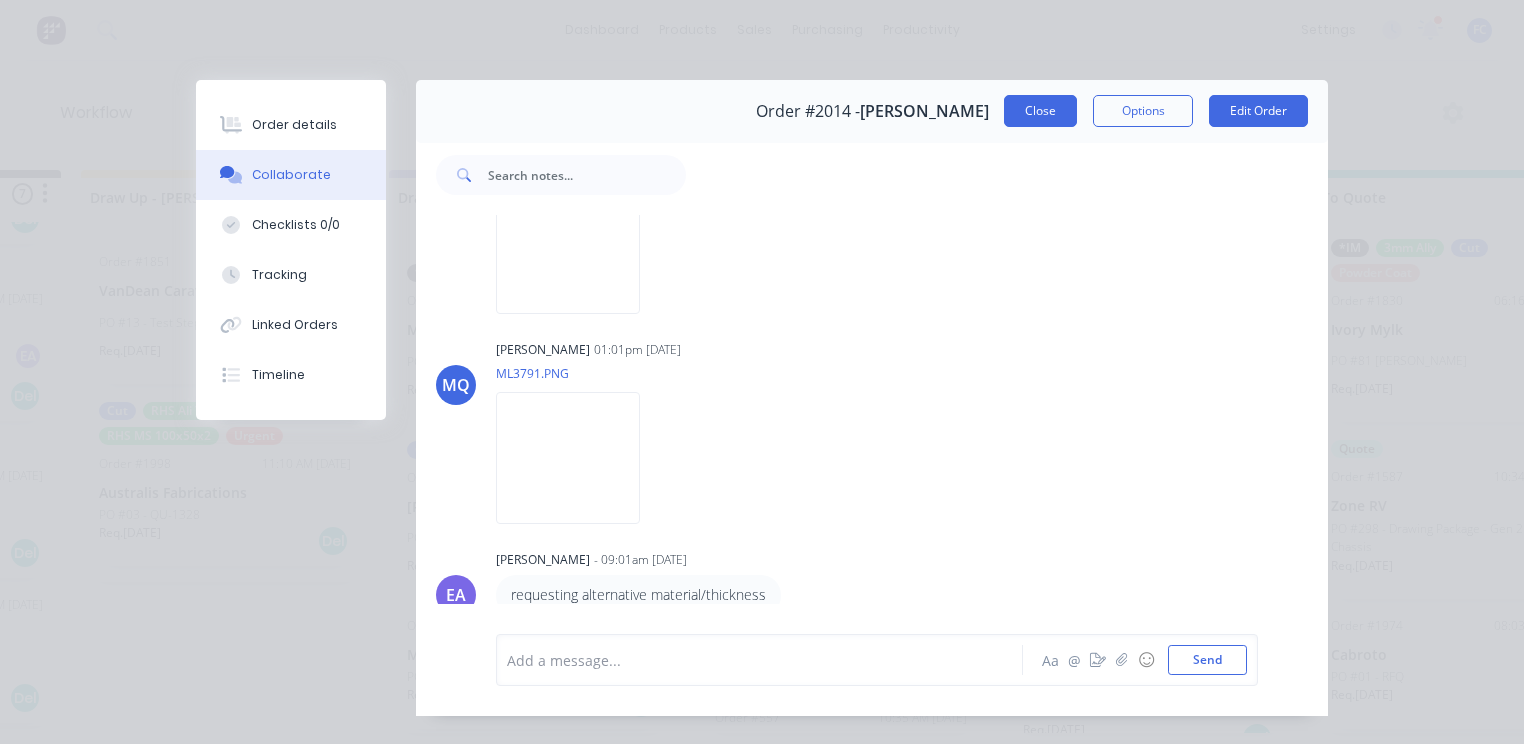 click on "Close" at bounding box center [1040, 111] 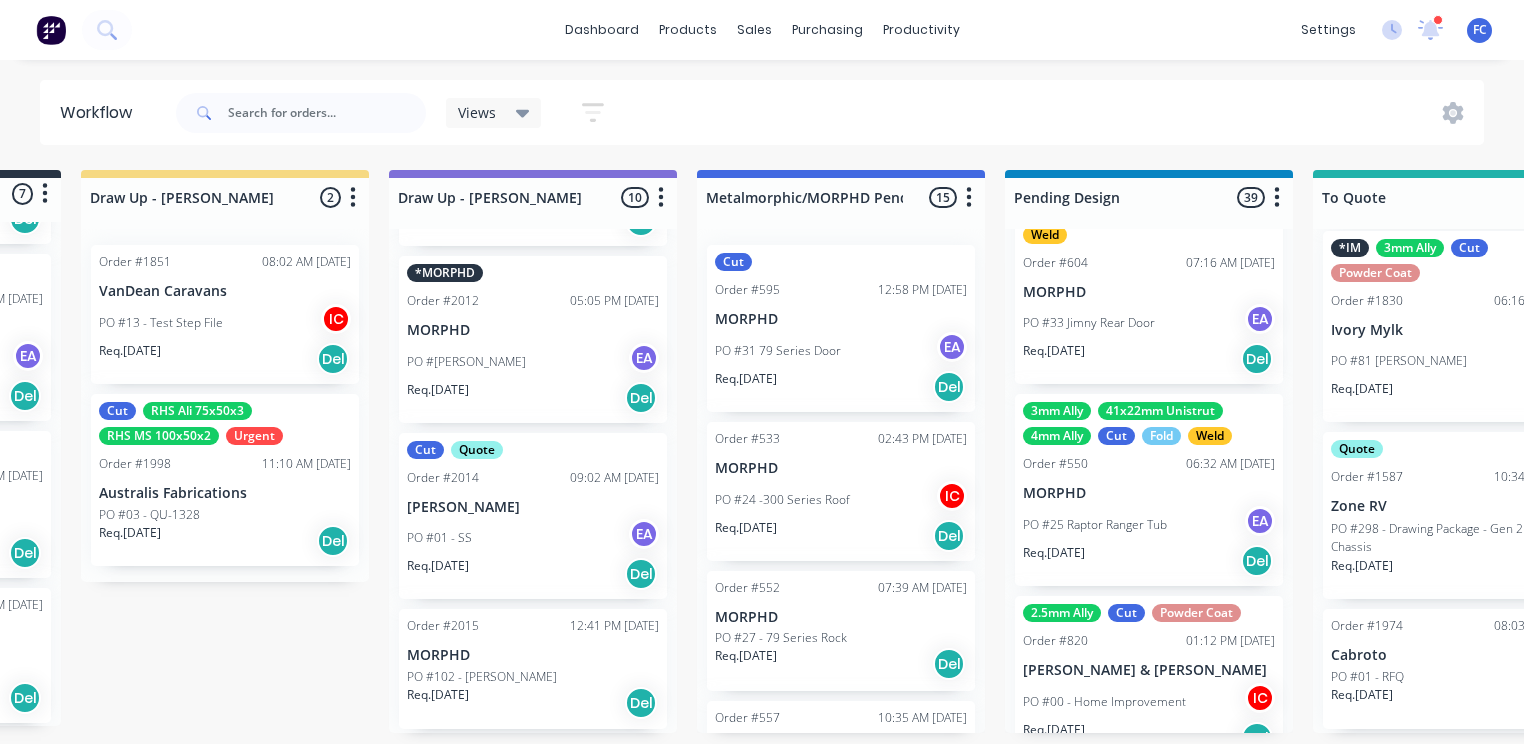 scroll, scrollTop: 0, scrollLeft: 270, axis: horizontal 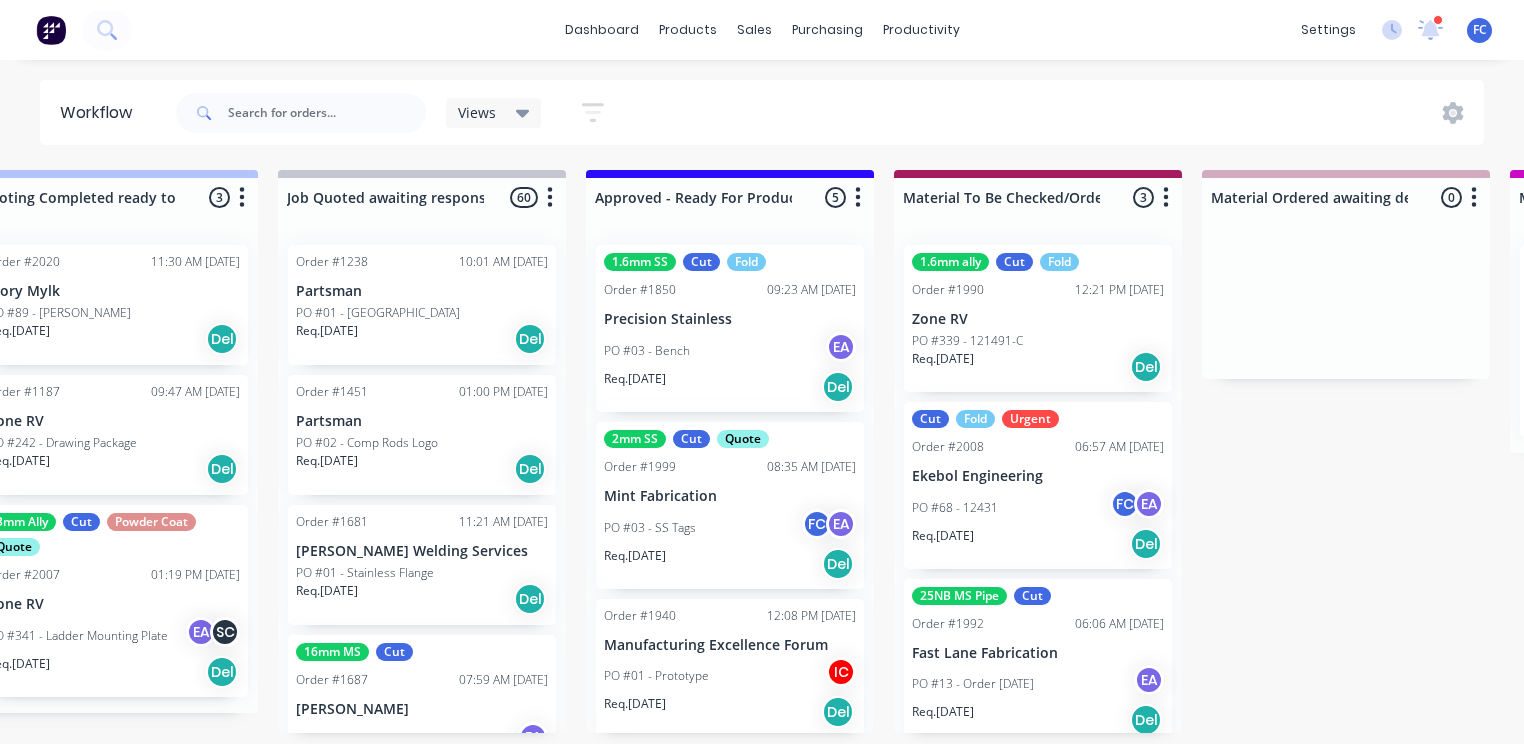 click on "PO #03 - Bench" at bounding box center (647, 351) 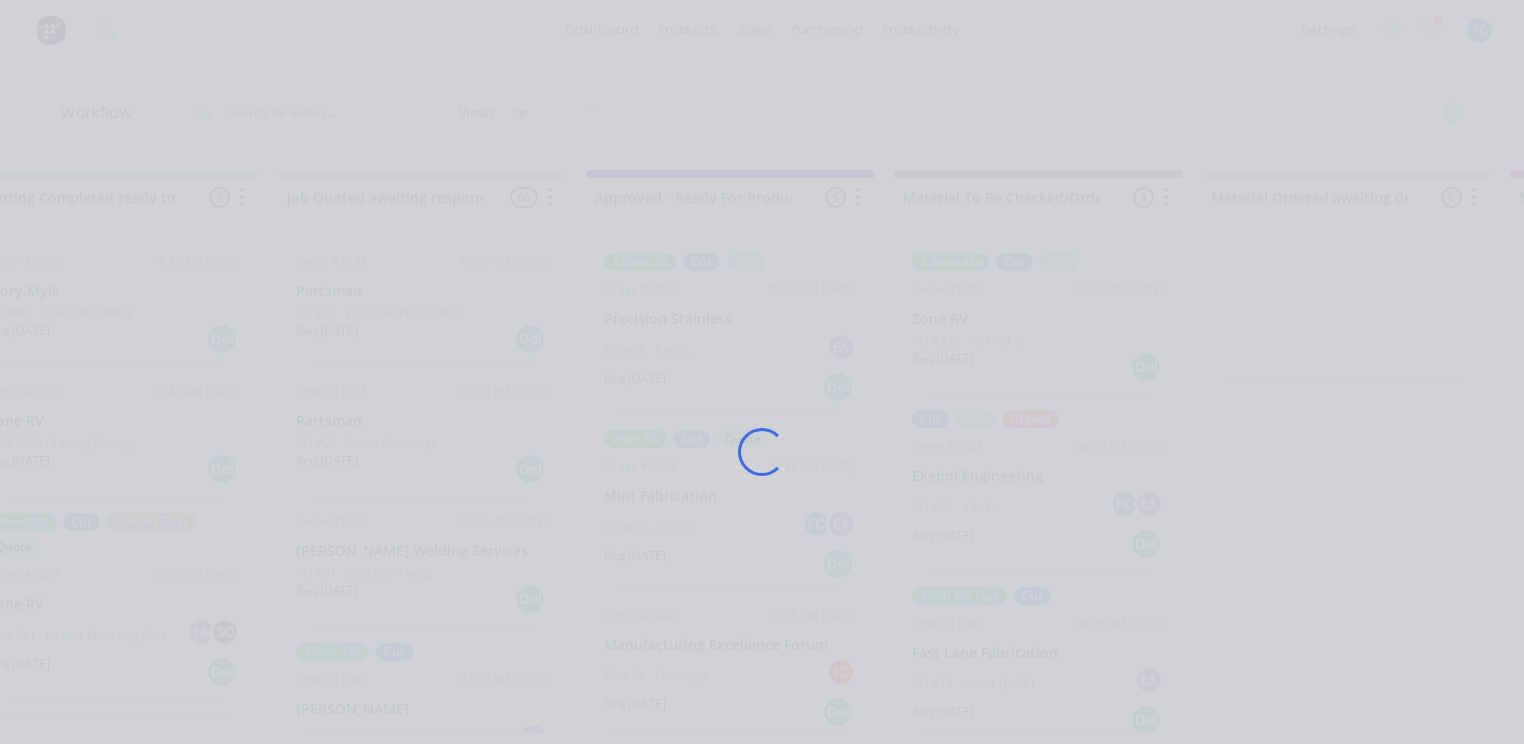 scroll, scrollTop: 0, scrollLeft: 1921, axis: horizontal 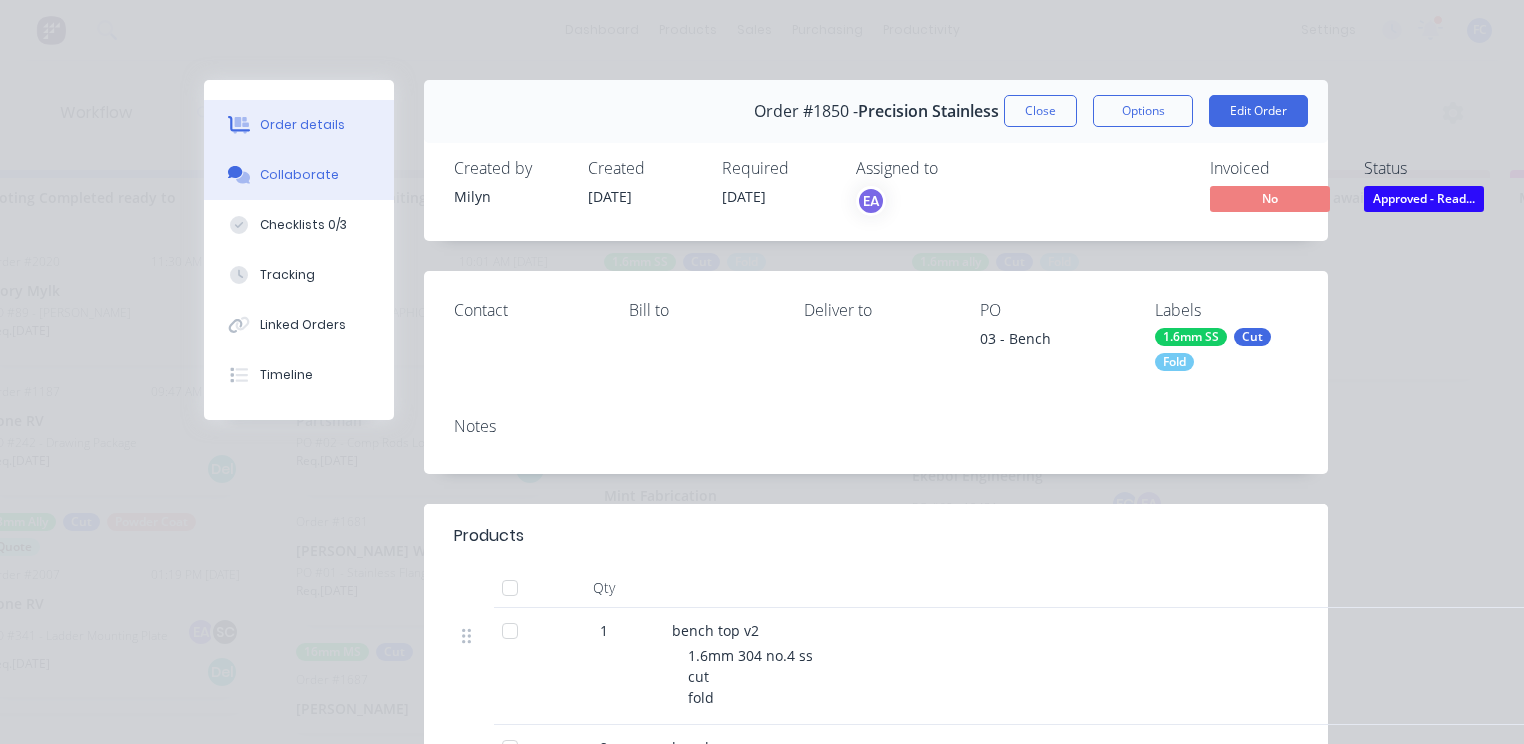 click on "Collaborate" at bounding box center [299, 175] 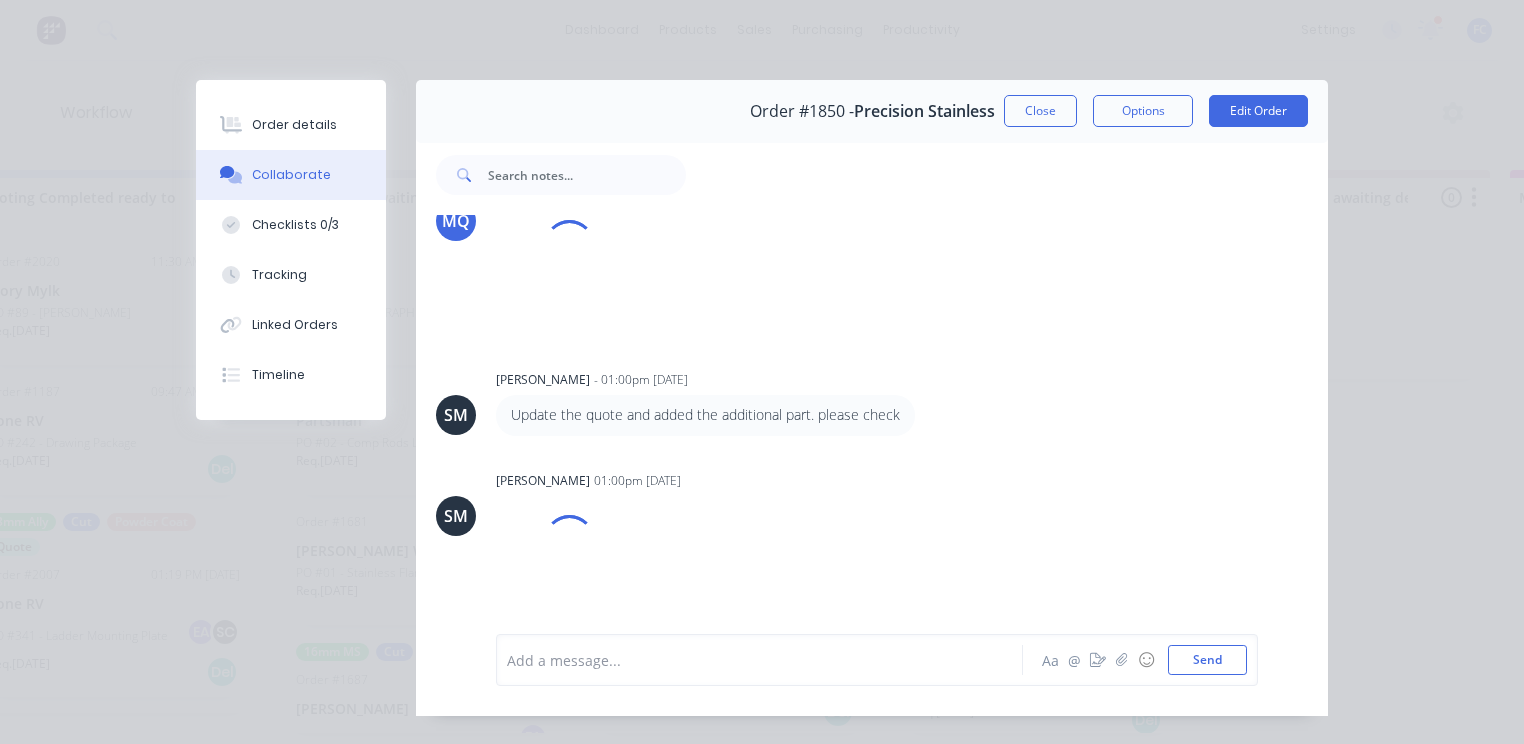 scroll, scrollTop: 1116, scrollLeft: 0, axis: vertical 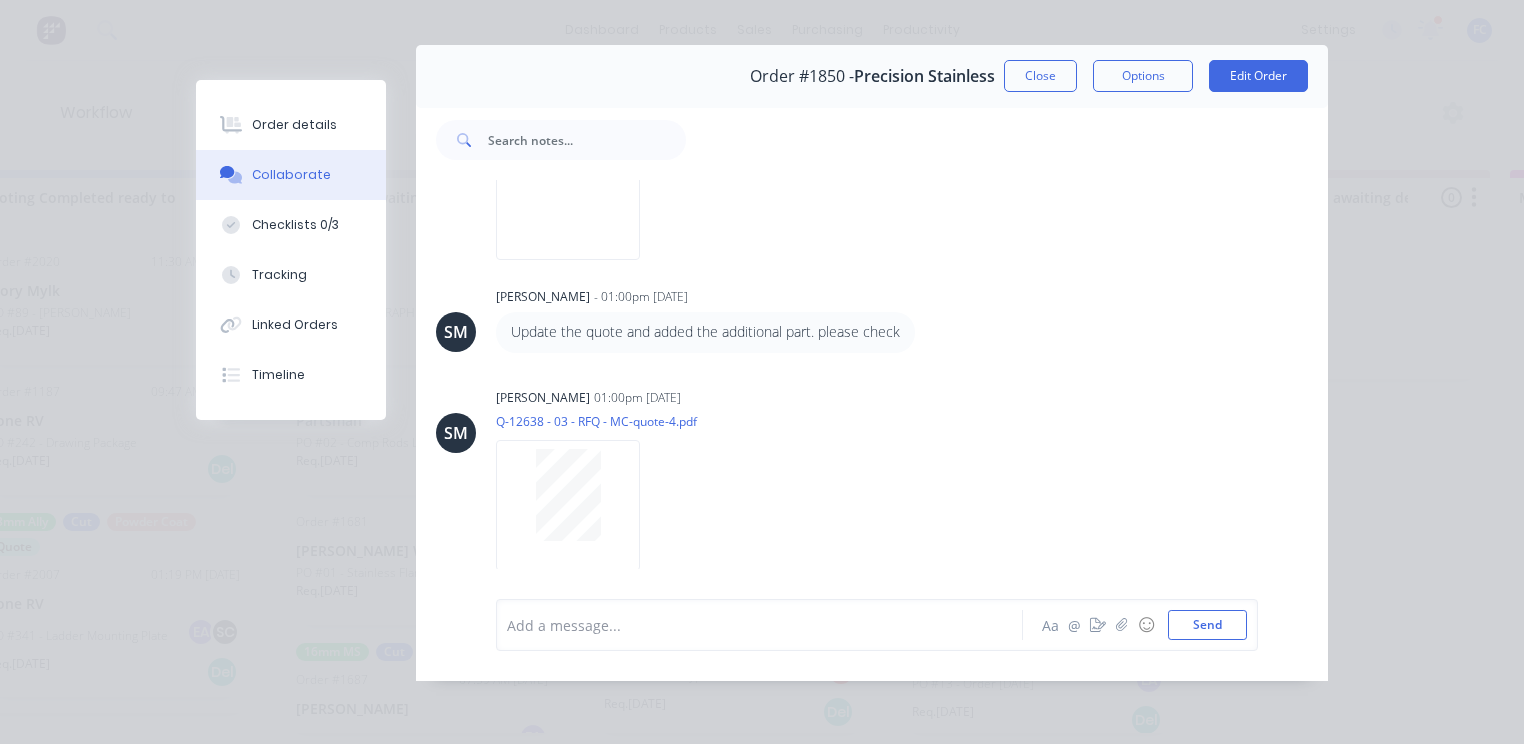 click on "Close" at bounding box center (1040, 76) 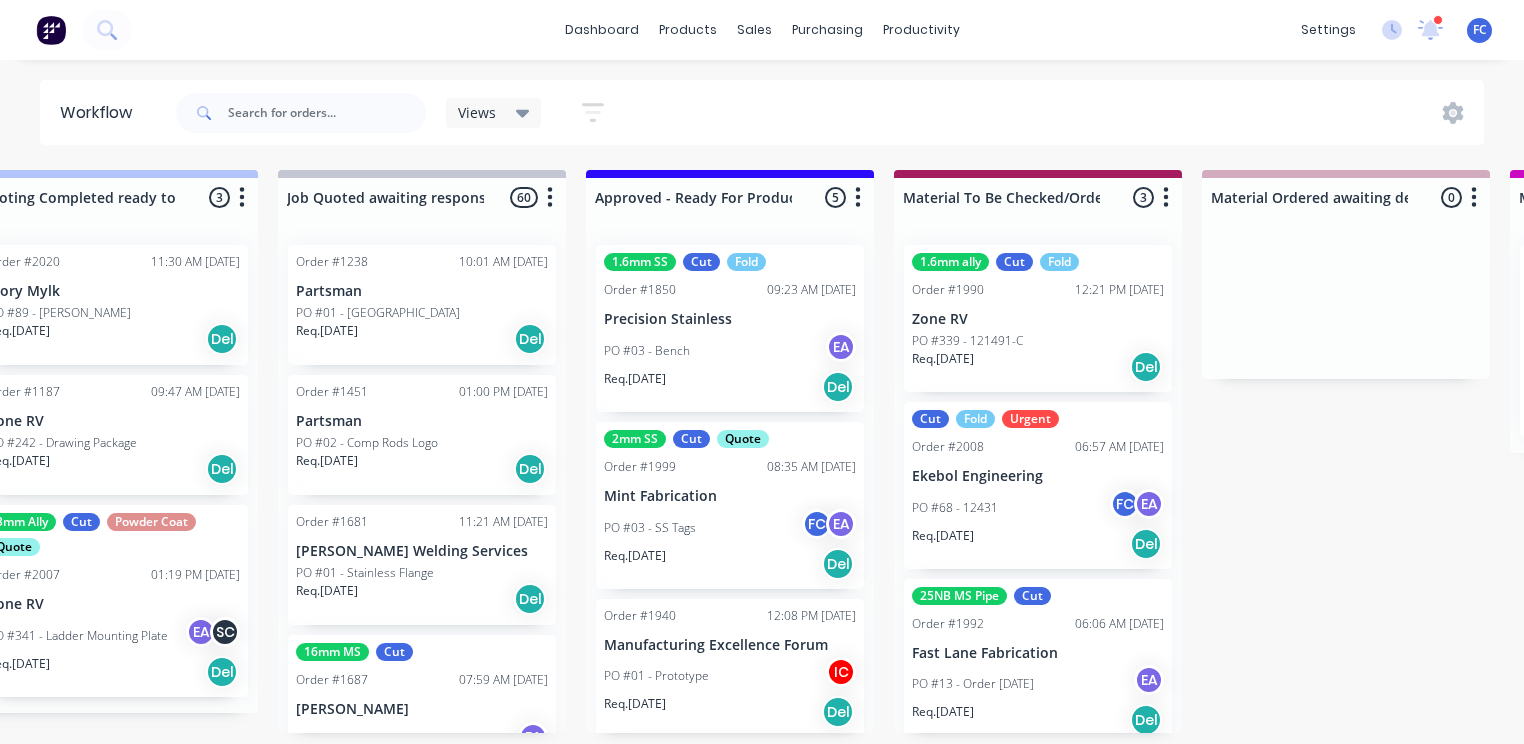 click on "Mint Fabrication" at bounding box center [730, 496] 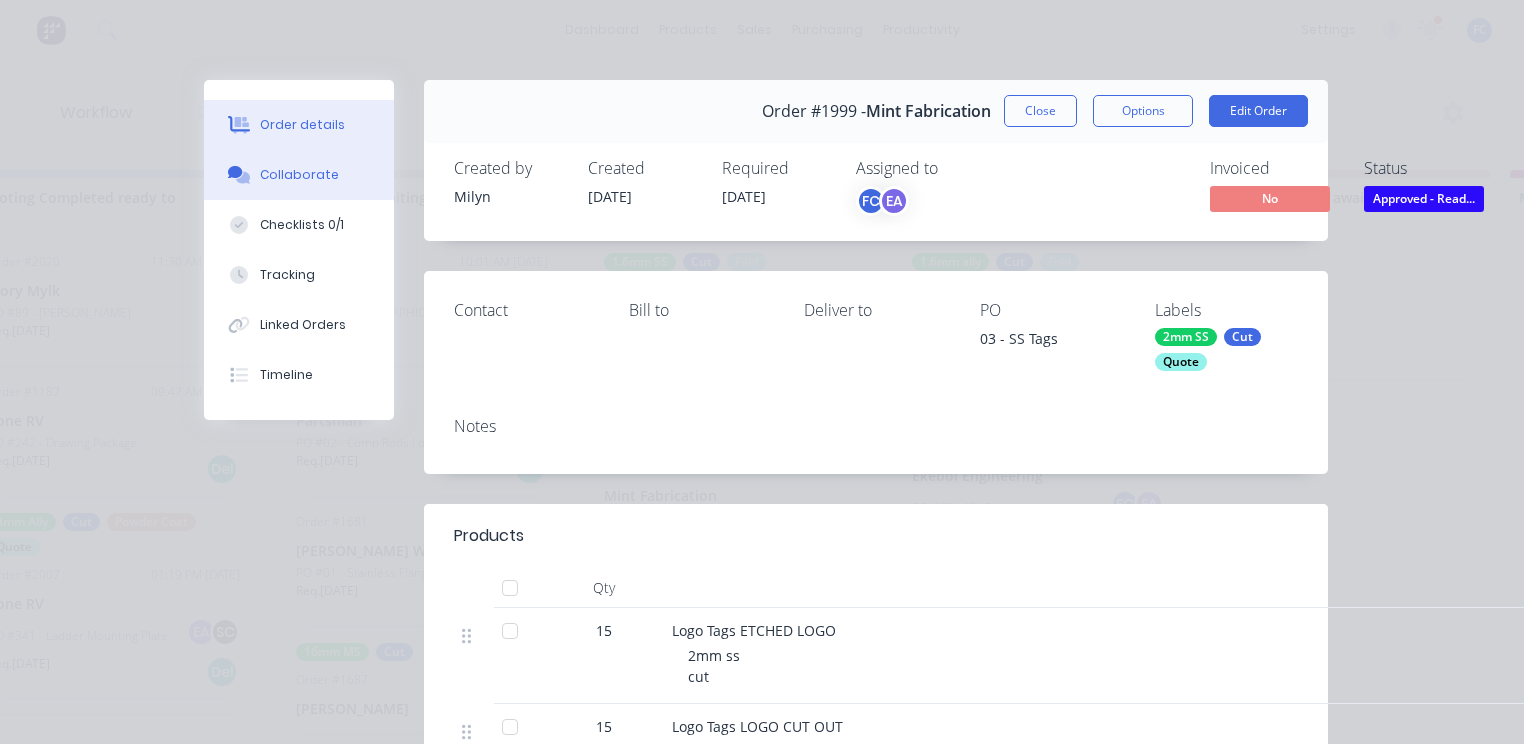 click on "Collaborate" at bounding box center [299, 175] 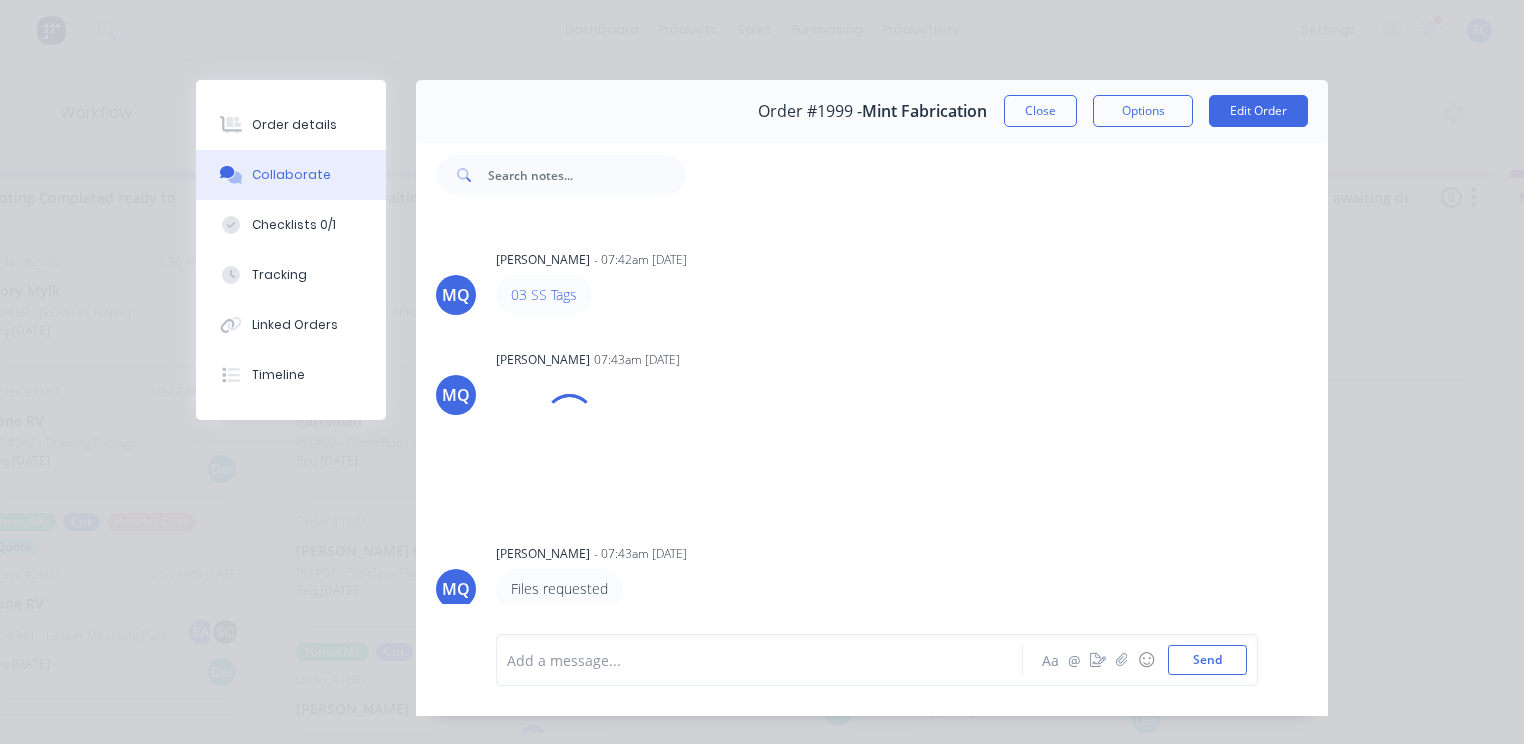 scroll, scrollTop: 876, scrollLeft: 0, axis: vertical 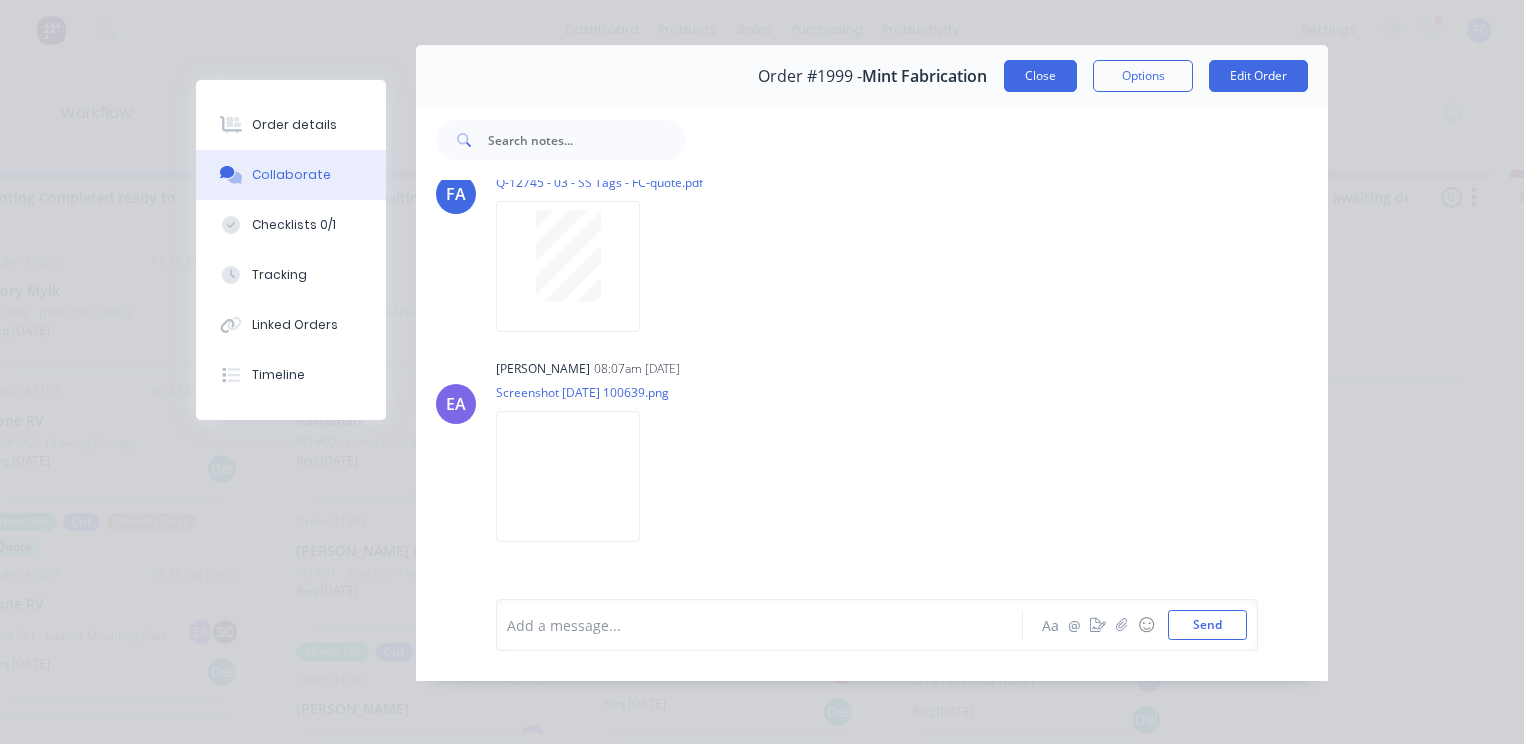 click on "Close" at bounding box center (1040, 76) 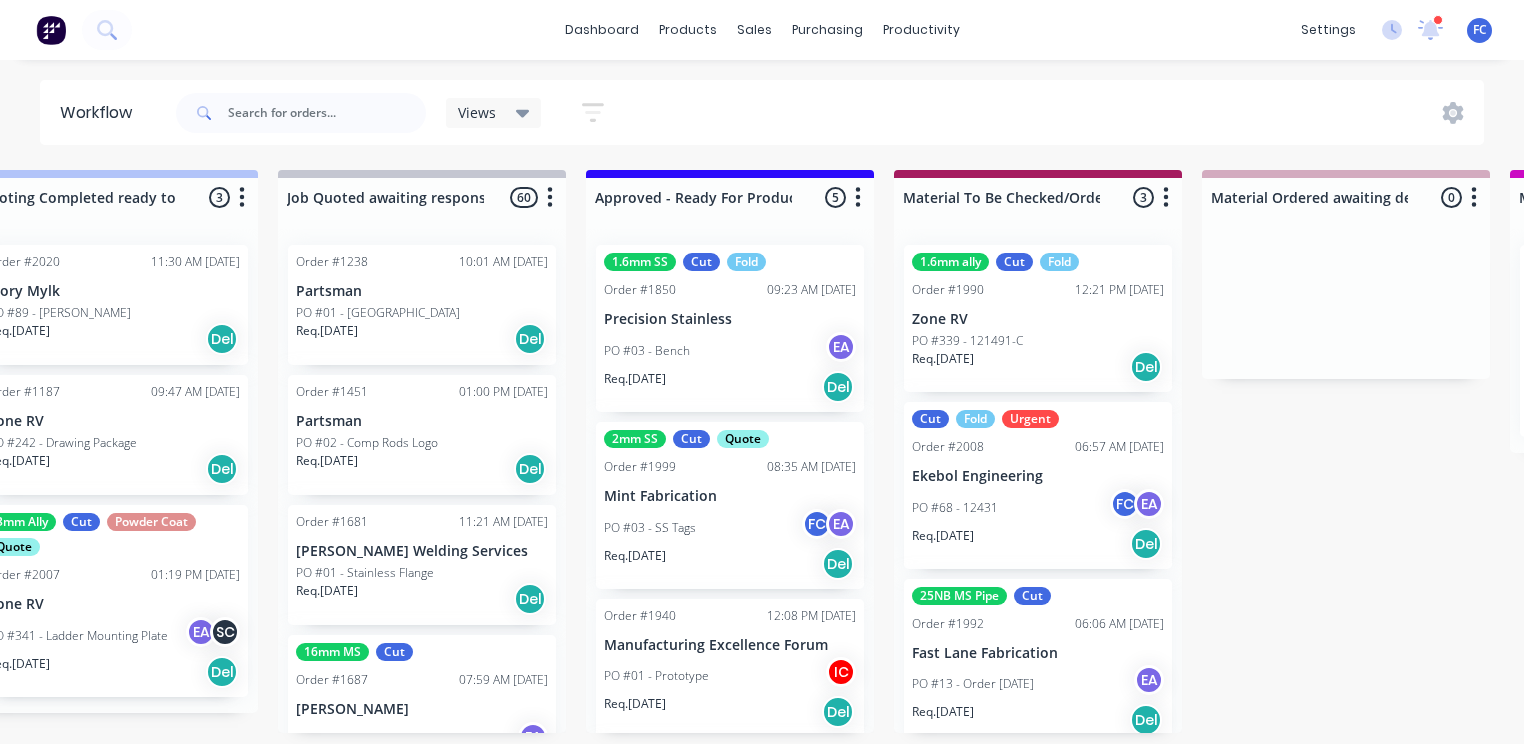 scroll, scrollTop: 16, scrollLeft: 0, axis: vertical 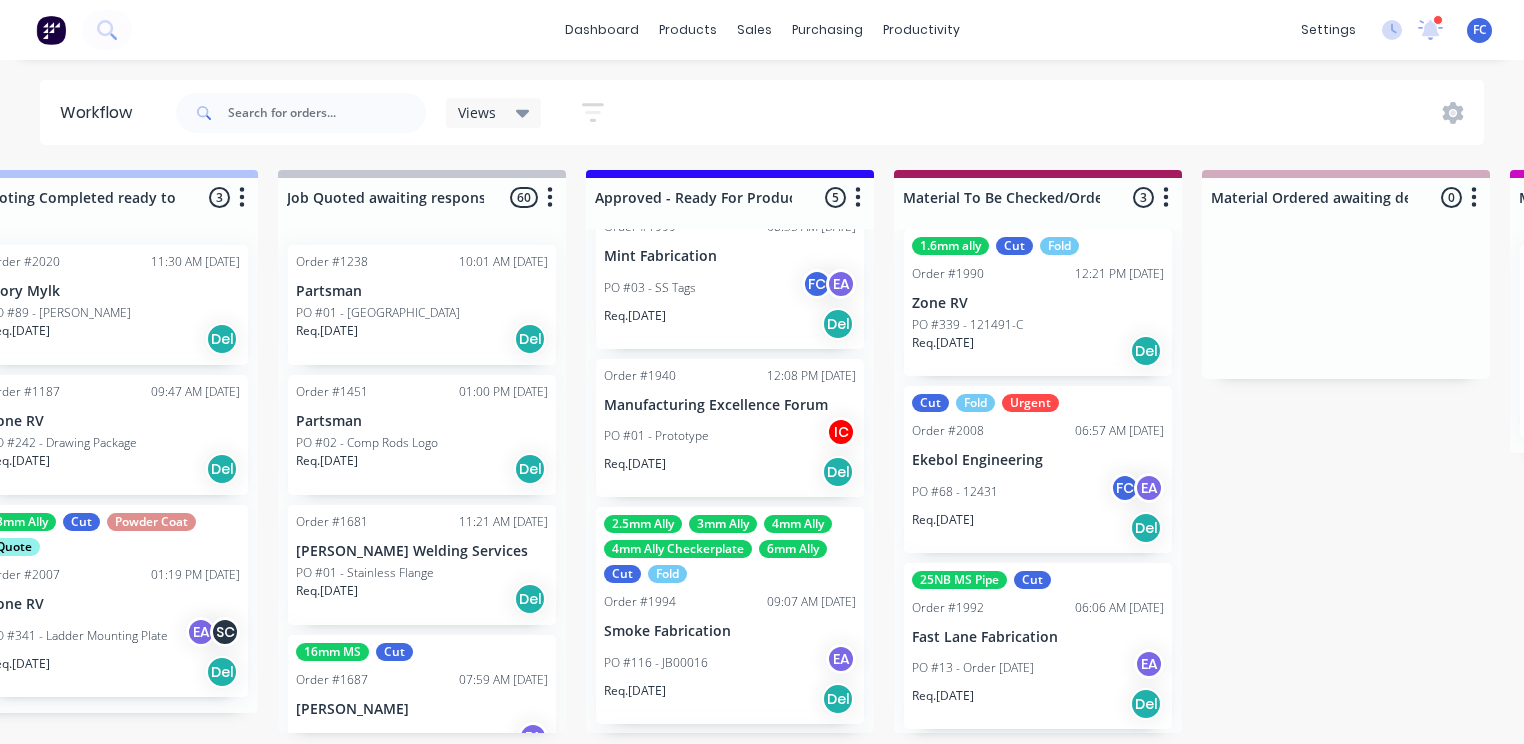 click on "25NB MS Pipe Cut Order #1992 06:06 AM [DATE] Fast Lane Fabrication PO #13 - Order [DATE]
EA Req. [DATE] Del" at bounding box center [1038, 646] 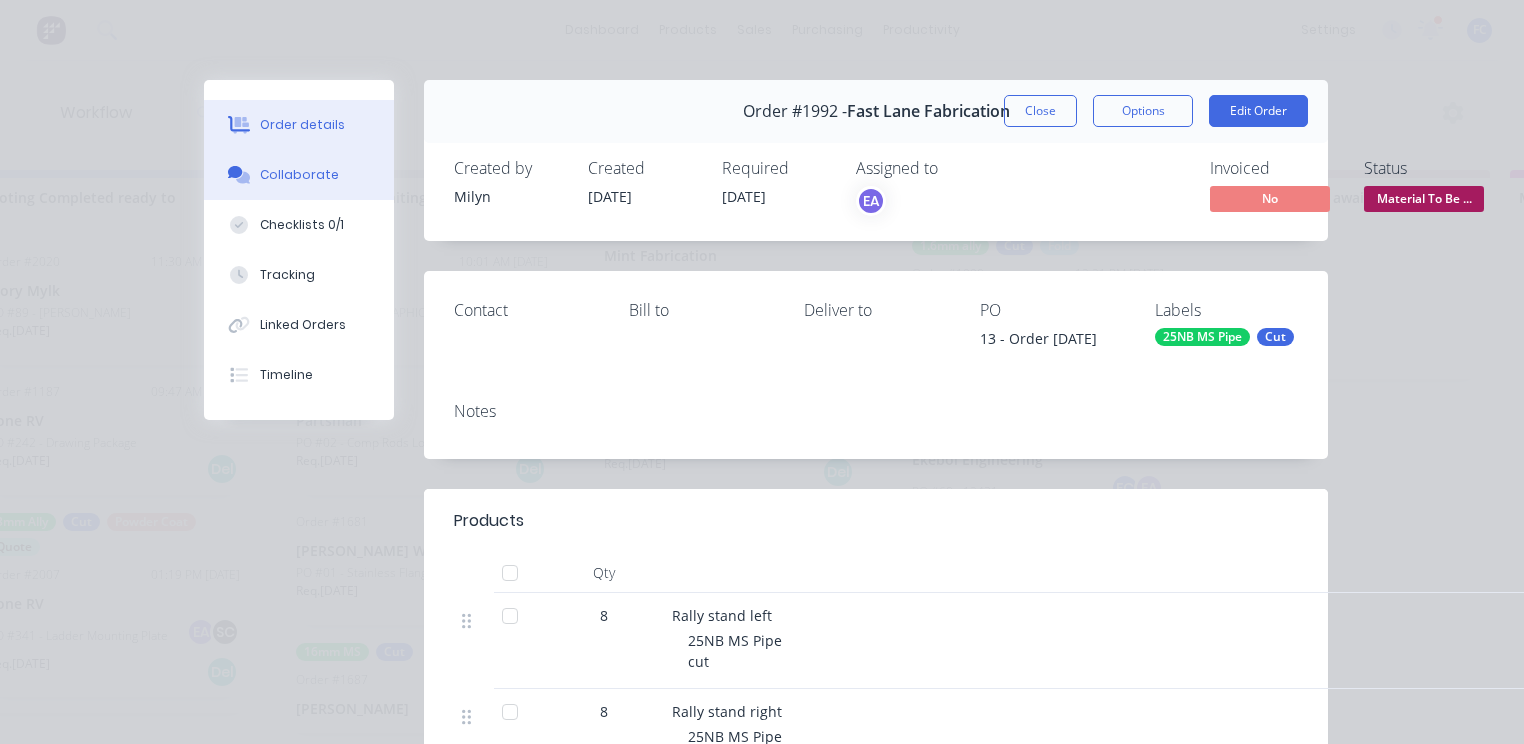 drag, startPoint x: 258, startPoint y: 175, endPoint x: 268, endPoint y: 173, distance: 10.198039 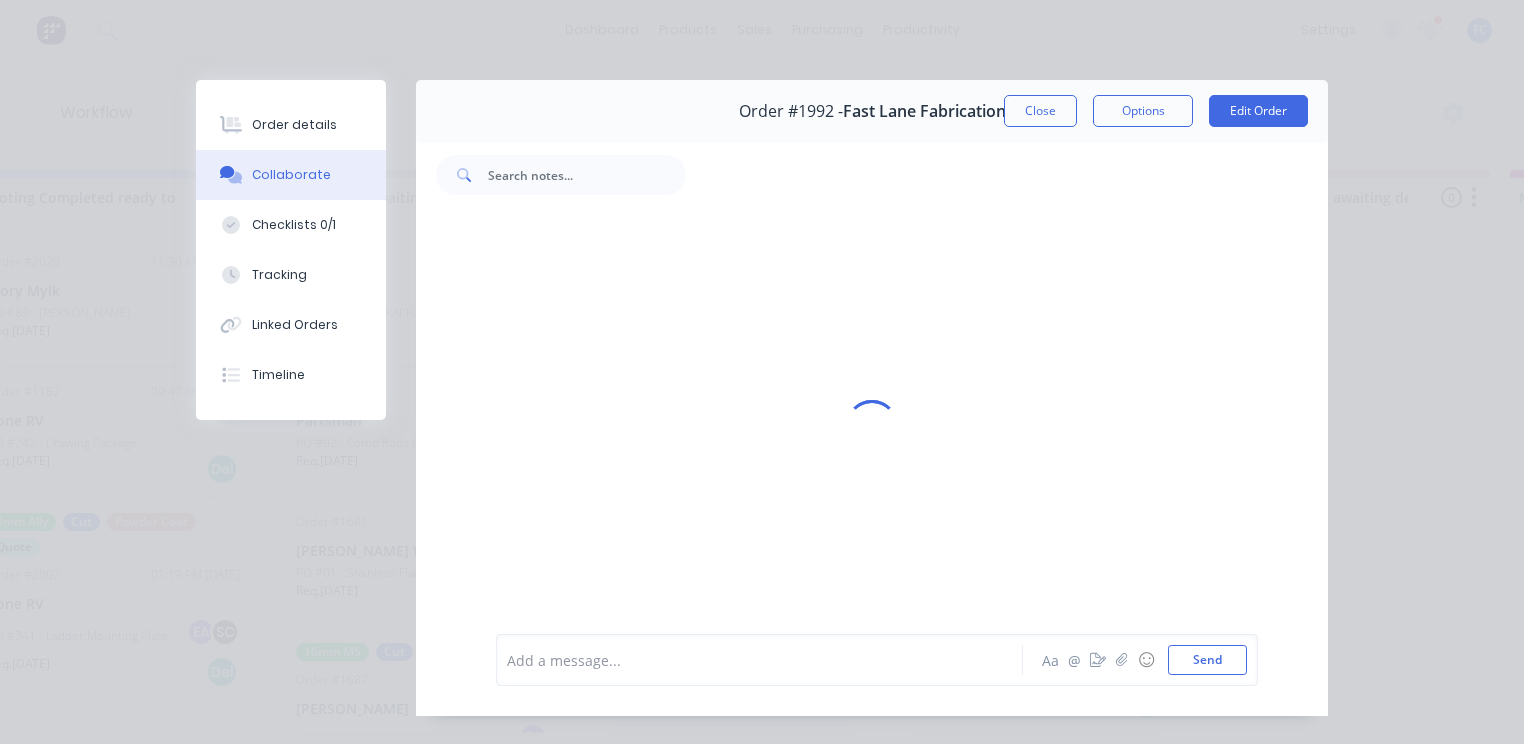 scroll, scrollTop: 649, scrollLeft: 0, axis: vertical 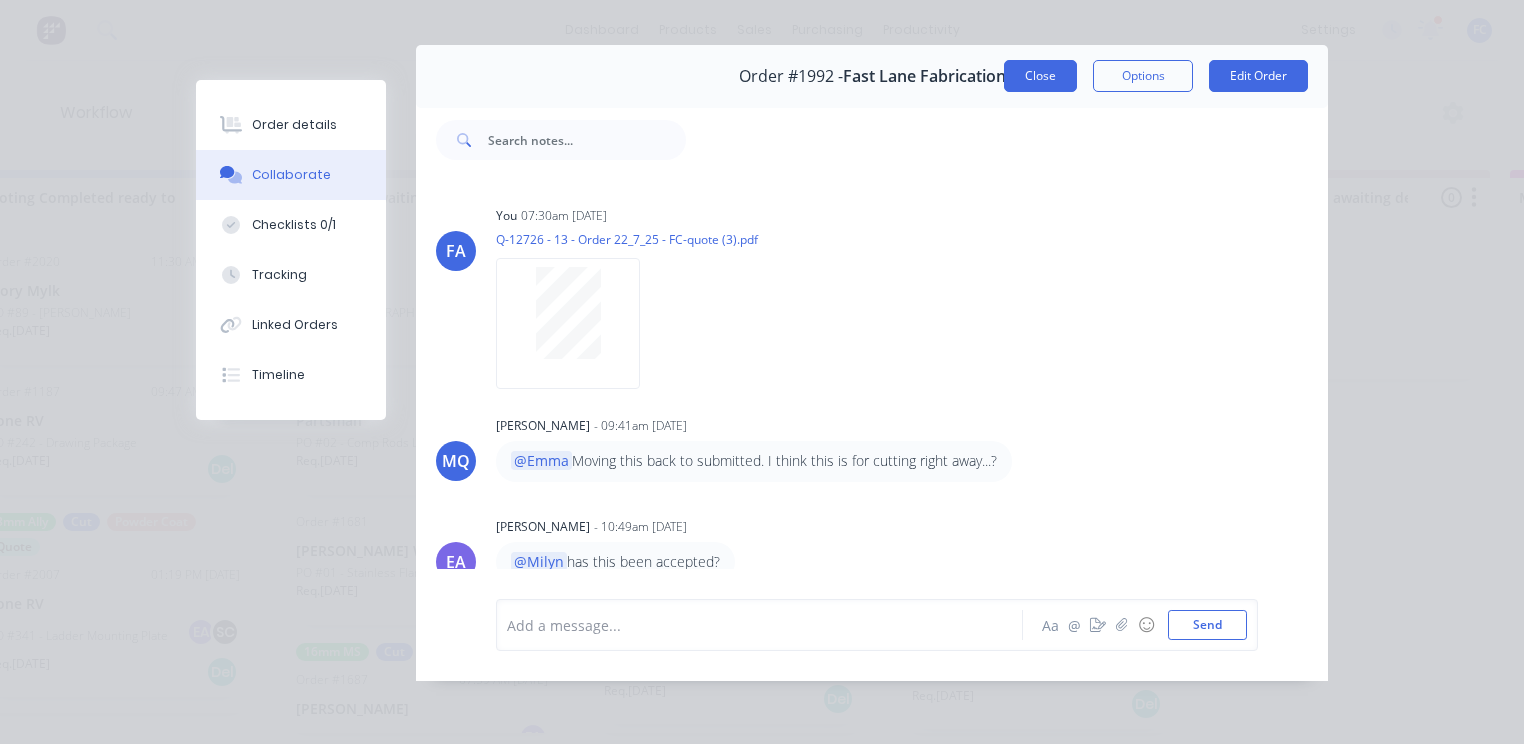 click on "Close" at bounding box center (1040, 76) 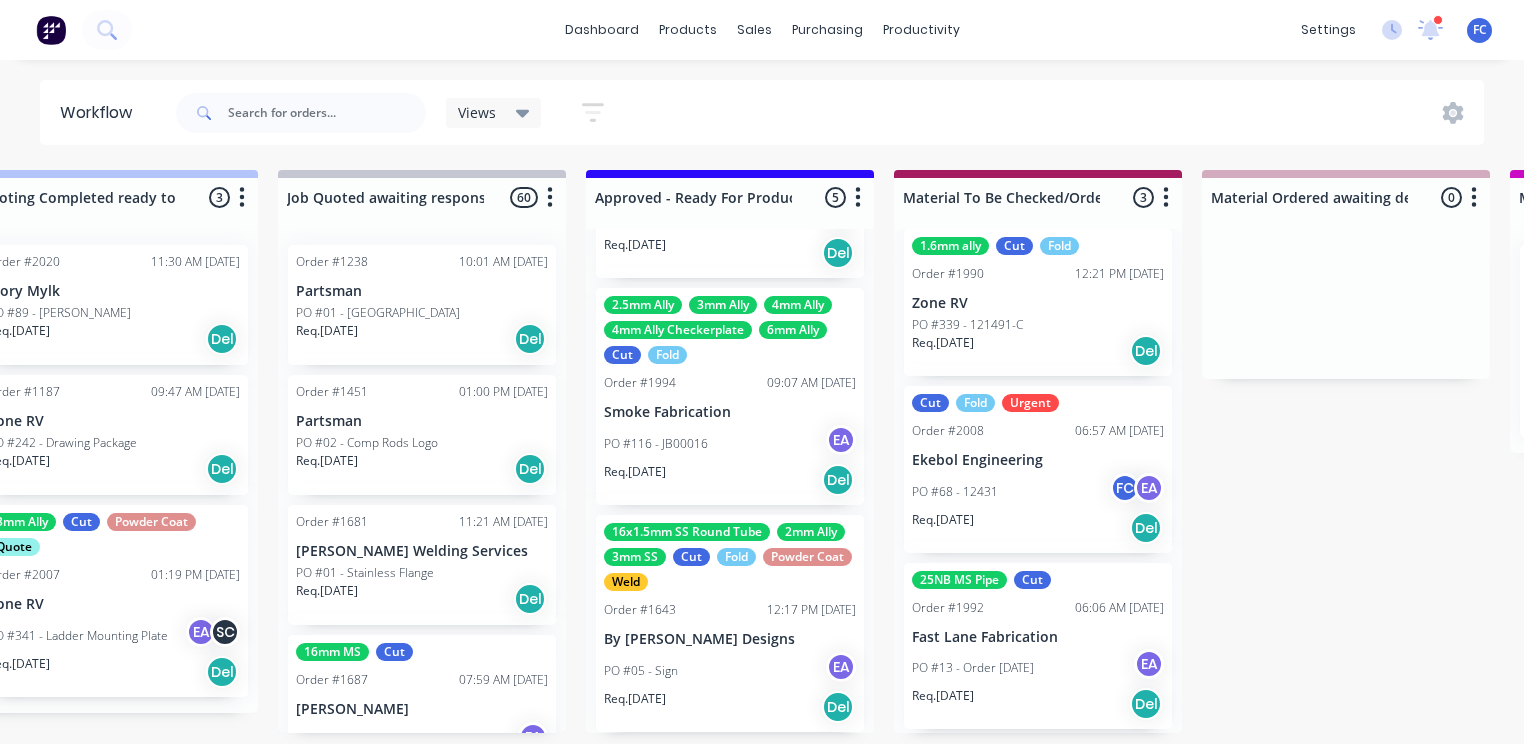 scroll, scrollTop: 461, scrollLeft: 0, axis: vertical 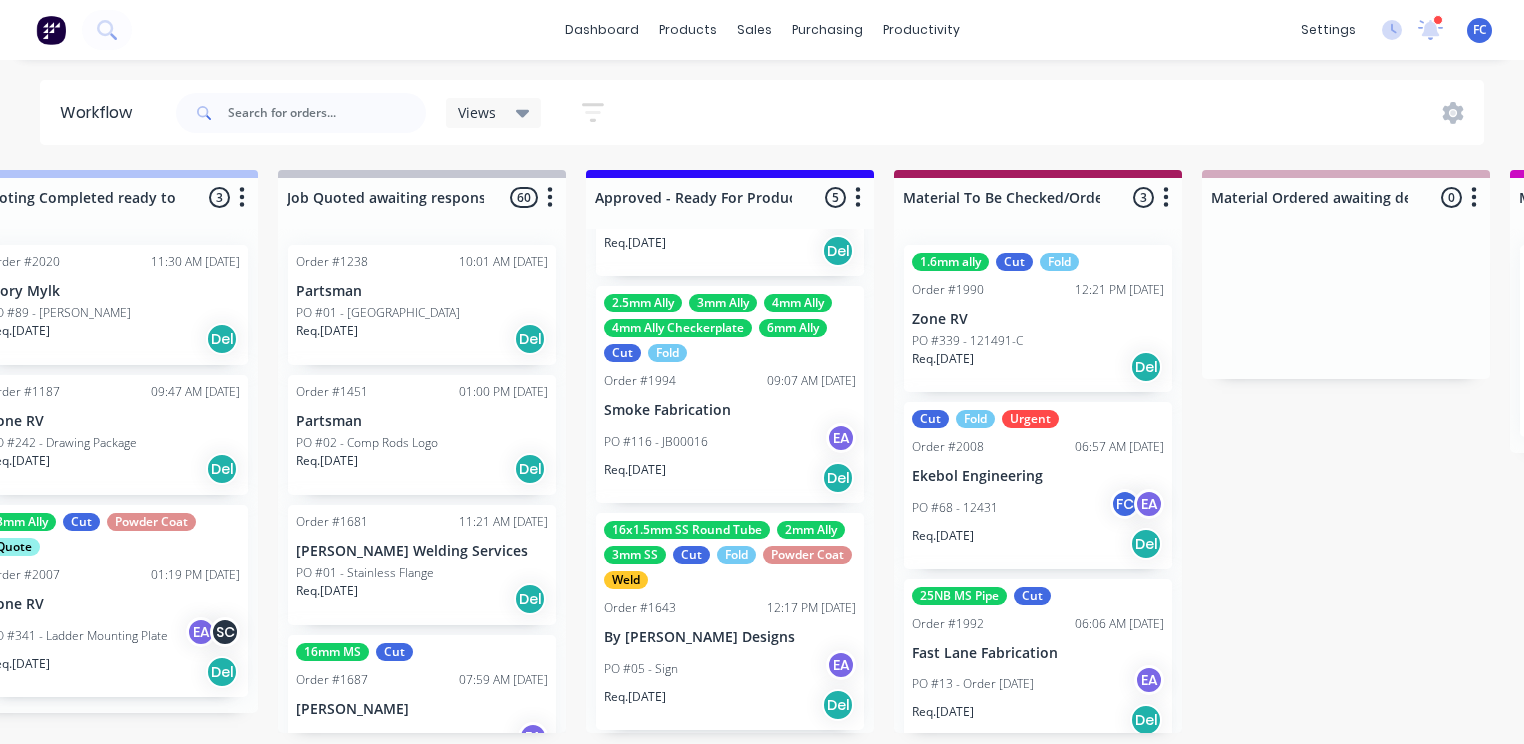 click on "Cut Fold Urgent Order #2008 06:57 AM [DATE] Ekebol Engineering PO #68 - 12431
FC EA Req. [DATE] Del" at bounding box center (1038, 485) 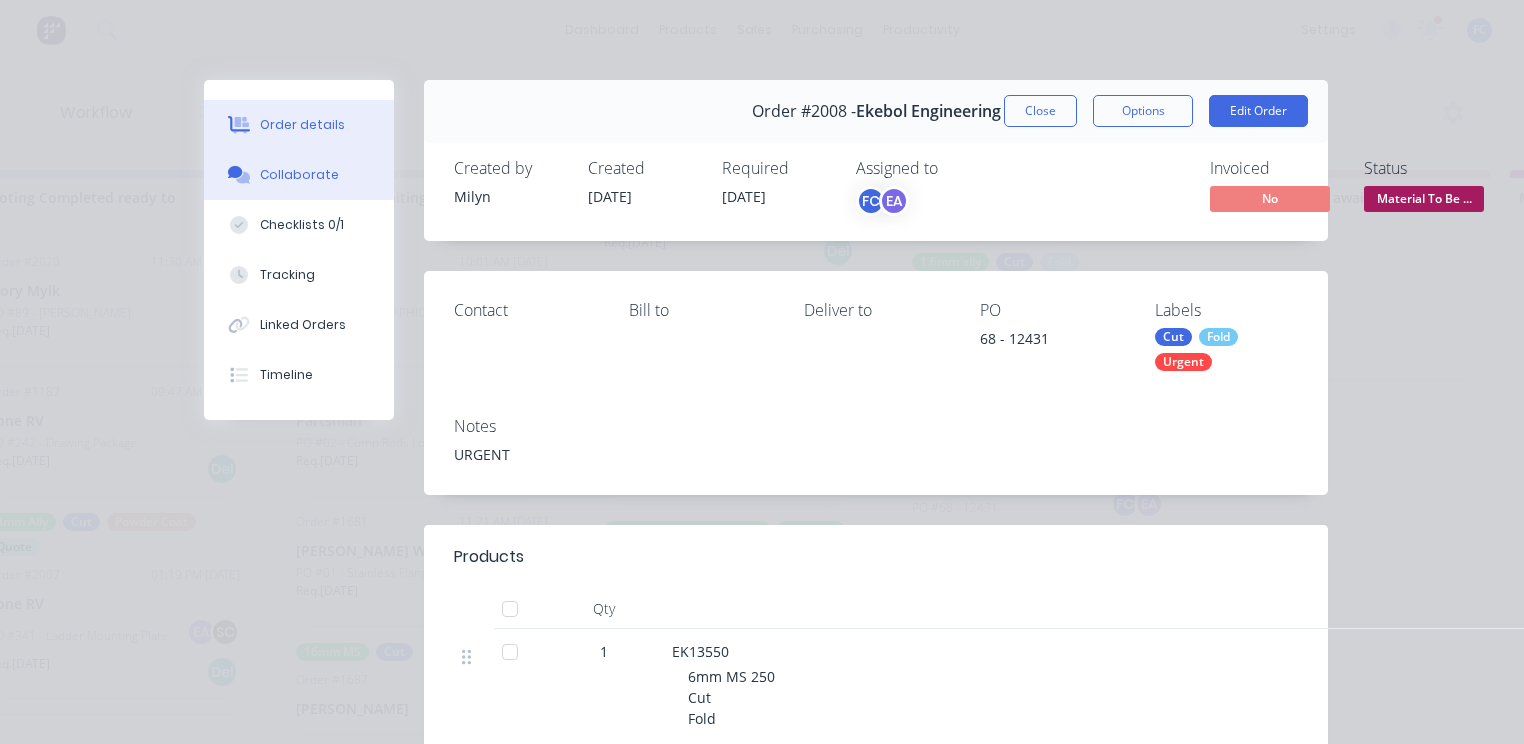 click on "Collaborate" at bounding box center [299, 175] 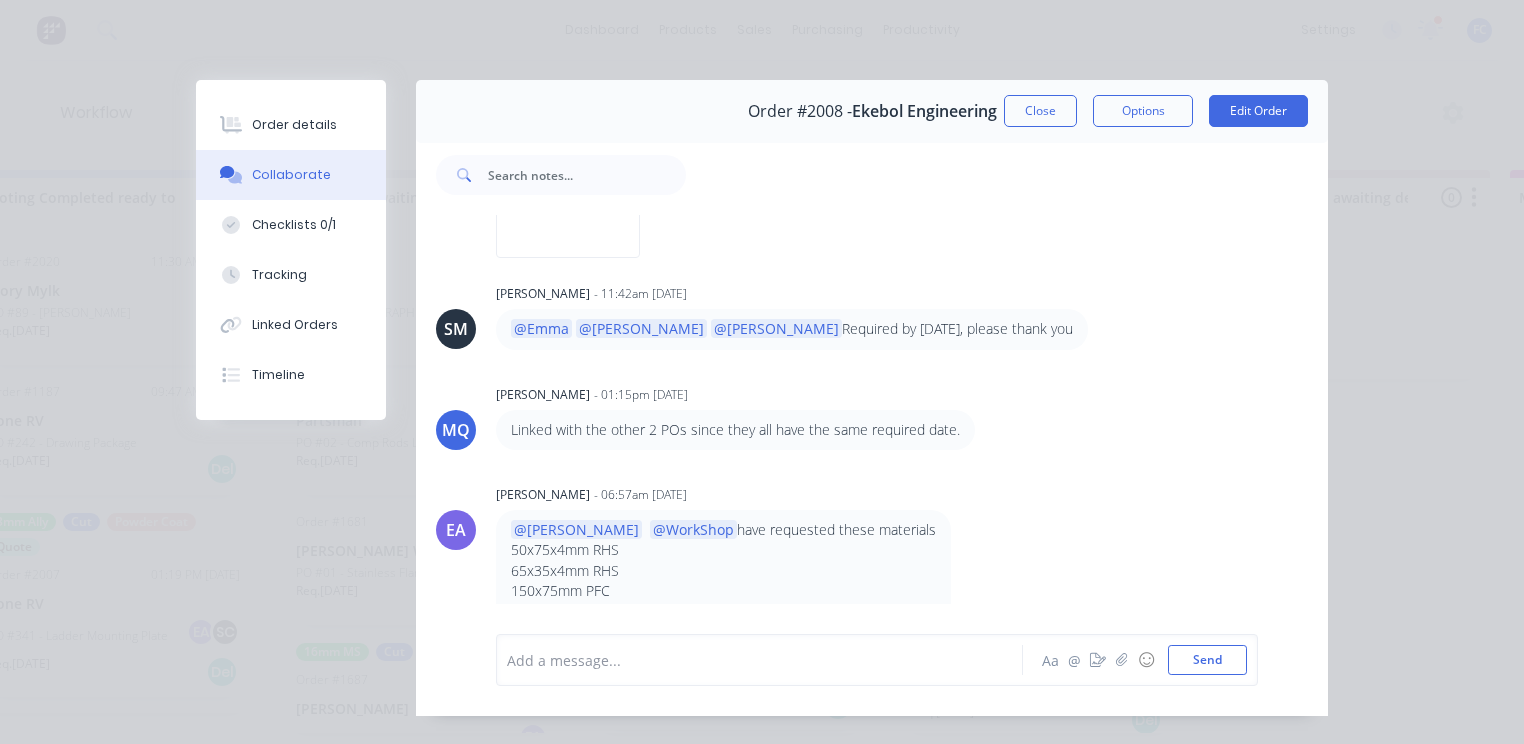 scroll, scrollTop: 292, scrollLeft: 0, axis: vertical 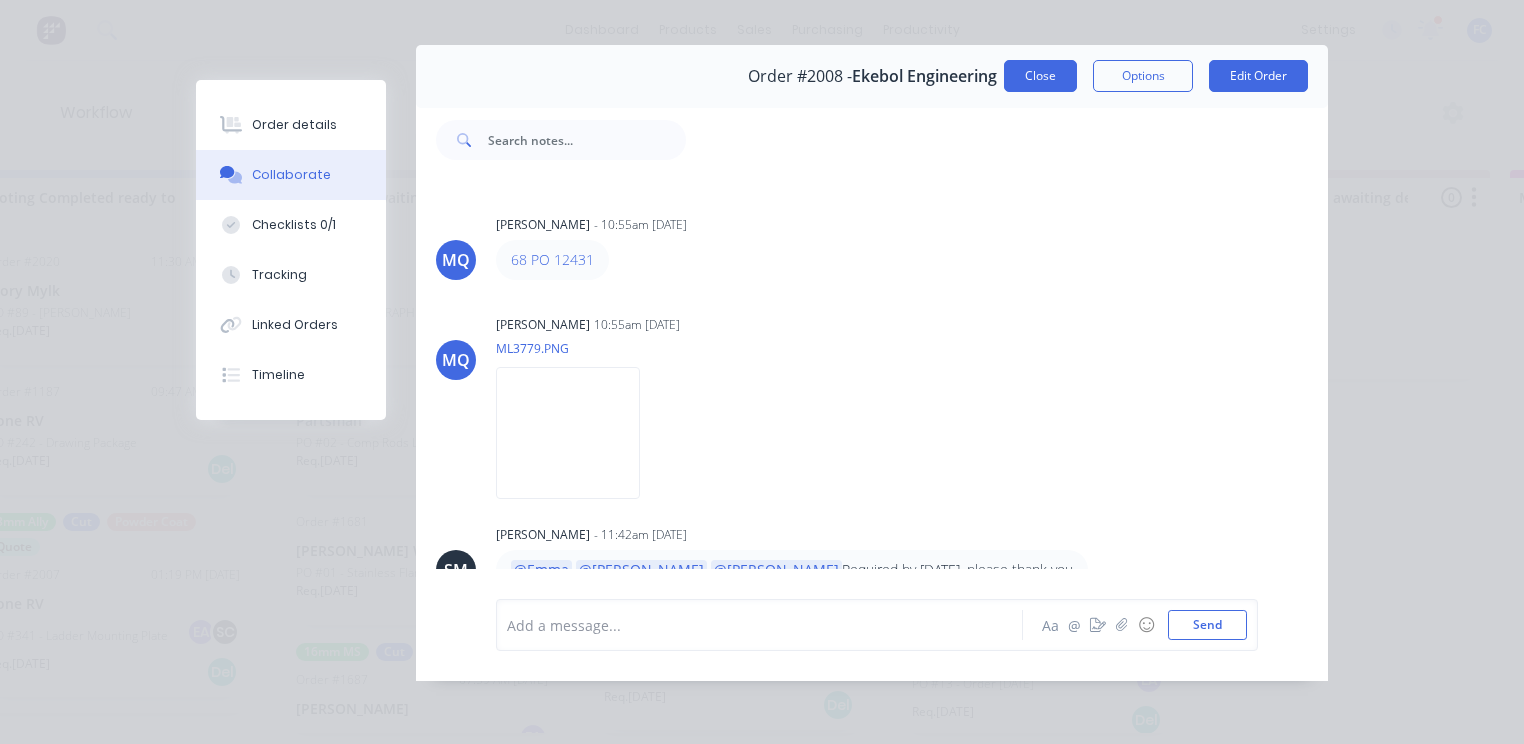 click on "Close" at bounding box center (1040, 76) 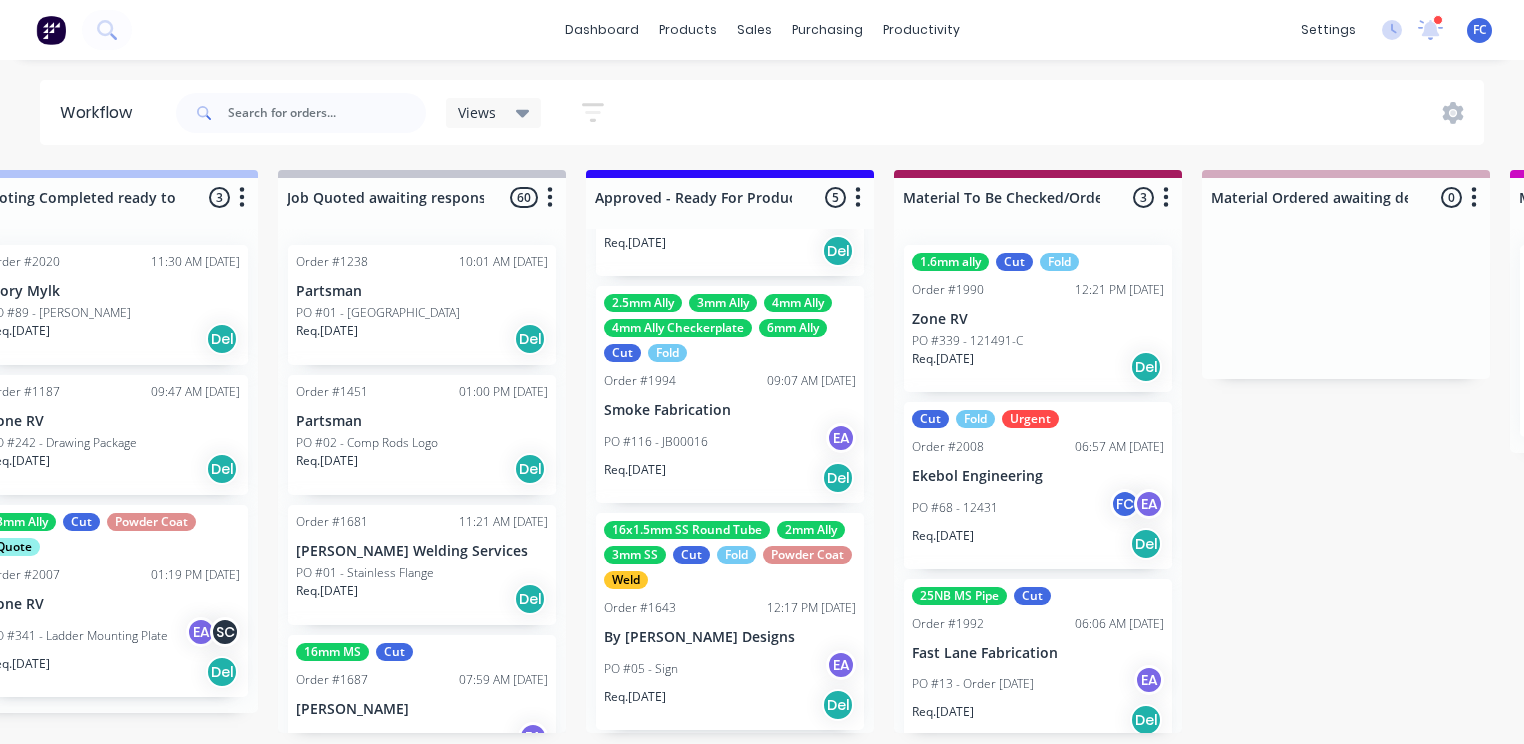 click on "Ekebol Engineering" at bounding box center (1038, 476) 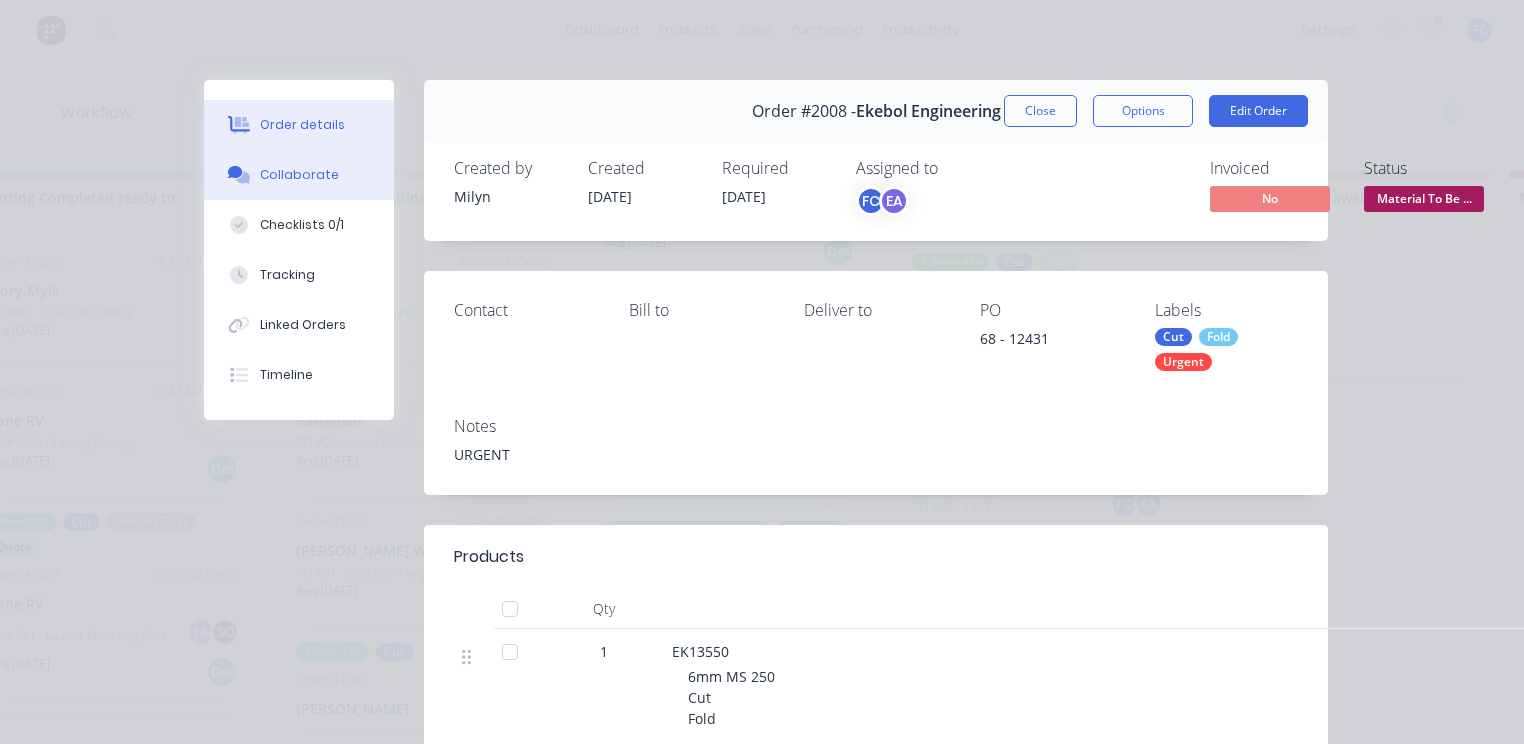 drag, startPoint x: 277, startPoint y: 170, endPoint x: 290, endPoint y: 174, distance: 13.601471 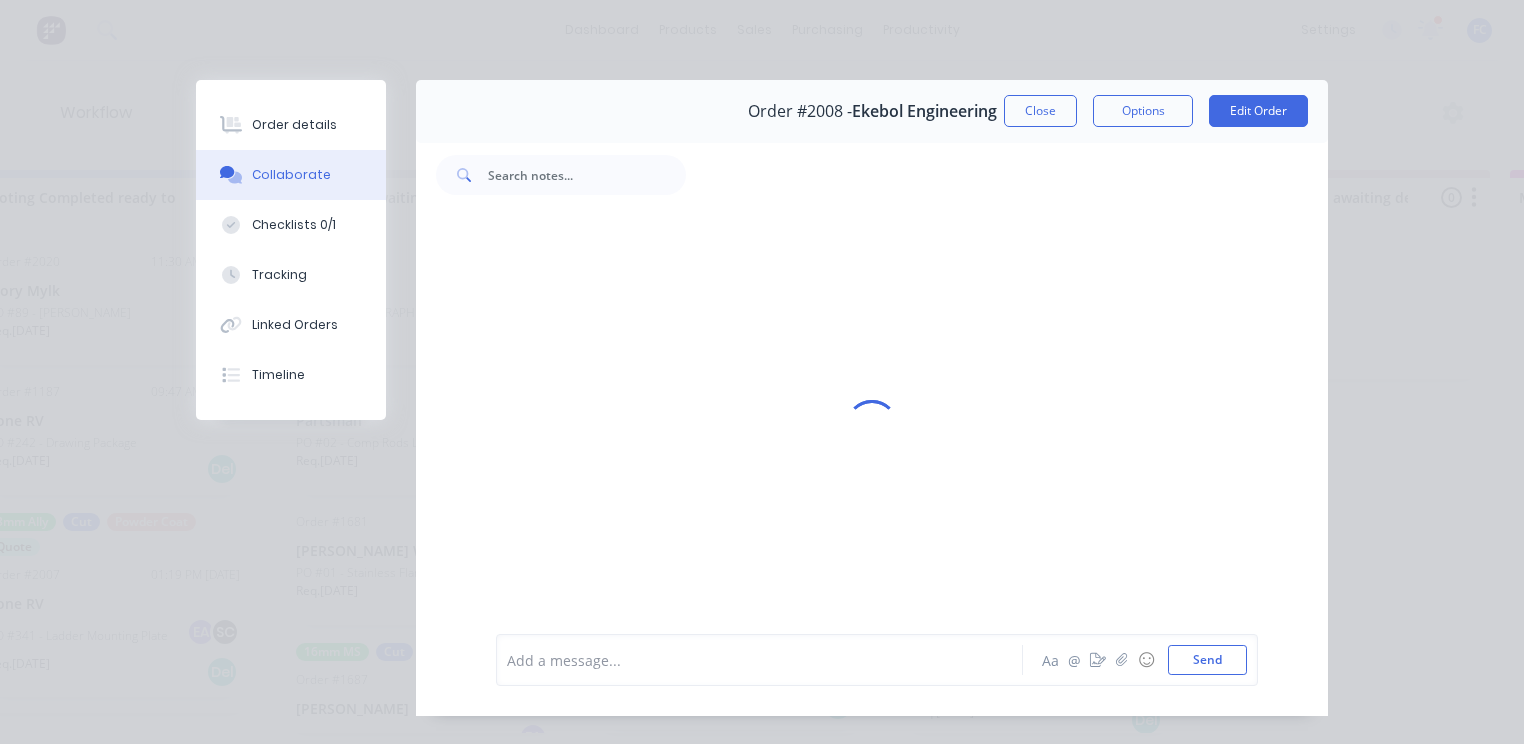 scroll, scrollTop: 46, scrollLeft: 0, axis: vertical 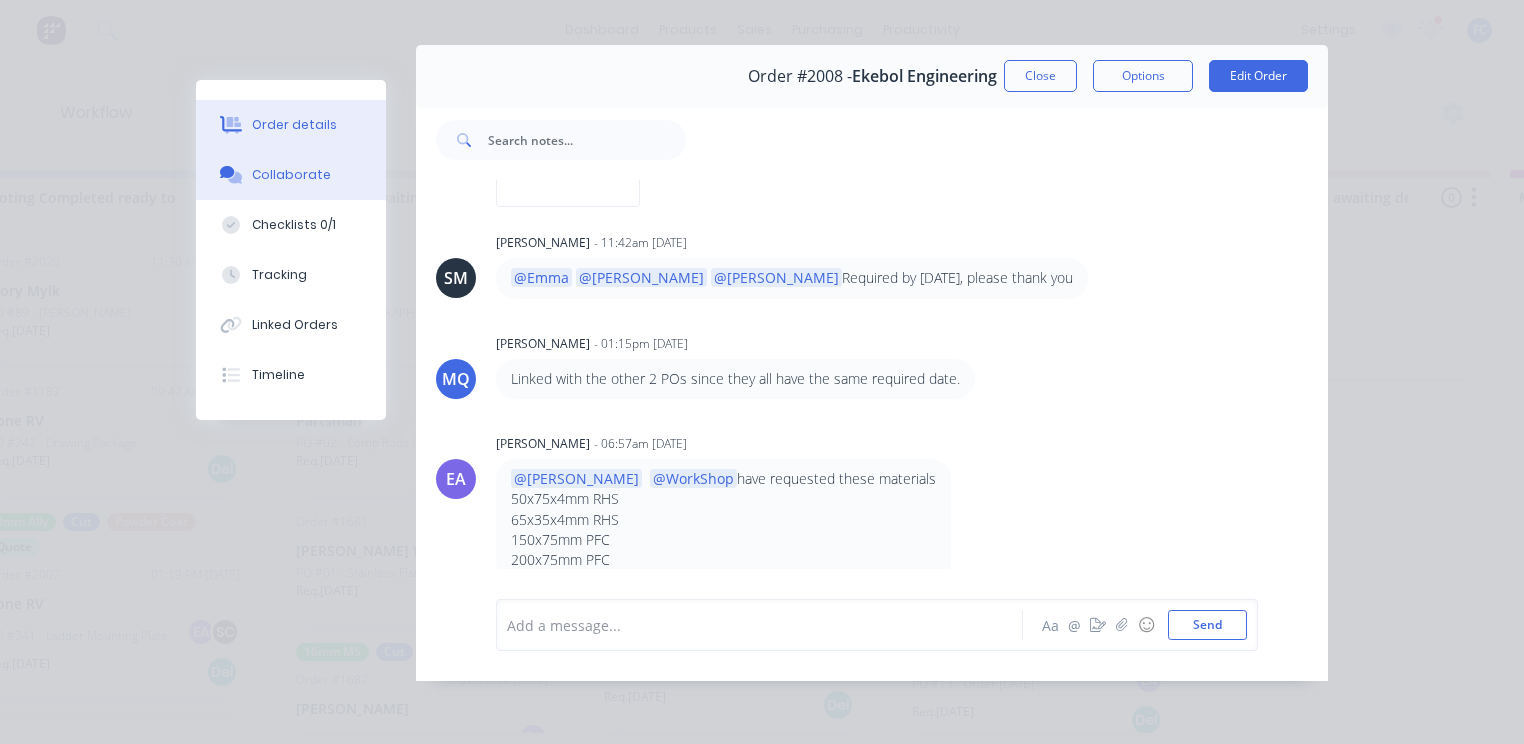 click on "Order details" at bounding box center [291, 125] 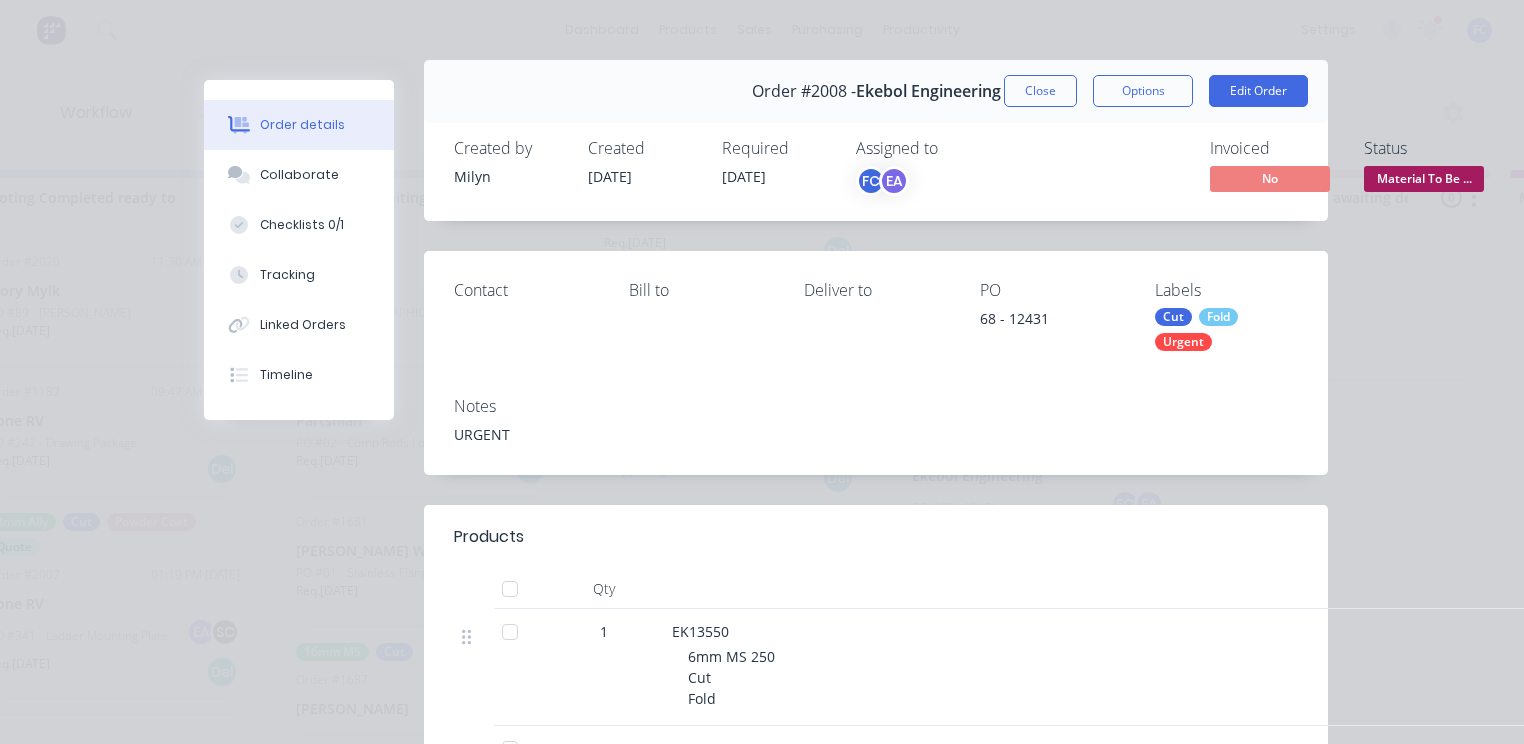 scroll, scrollTop: 0, scrollLeft: 0, axis: both 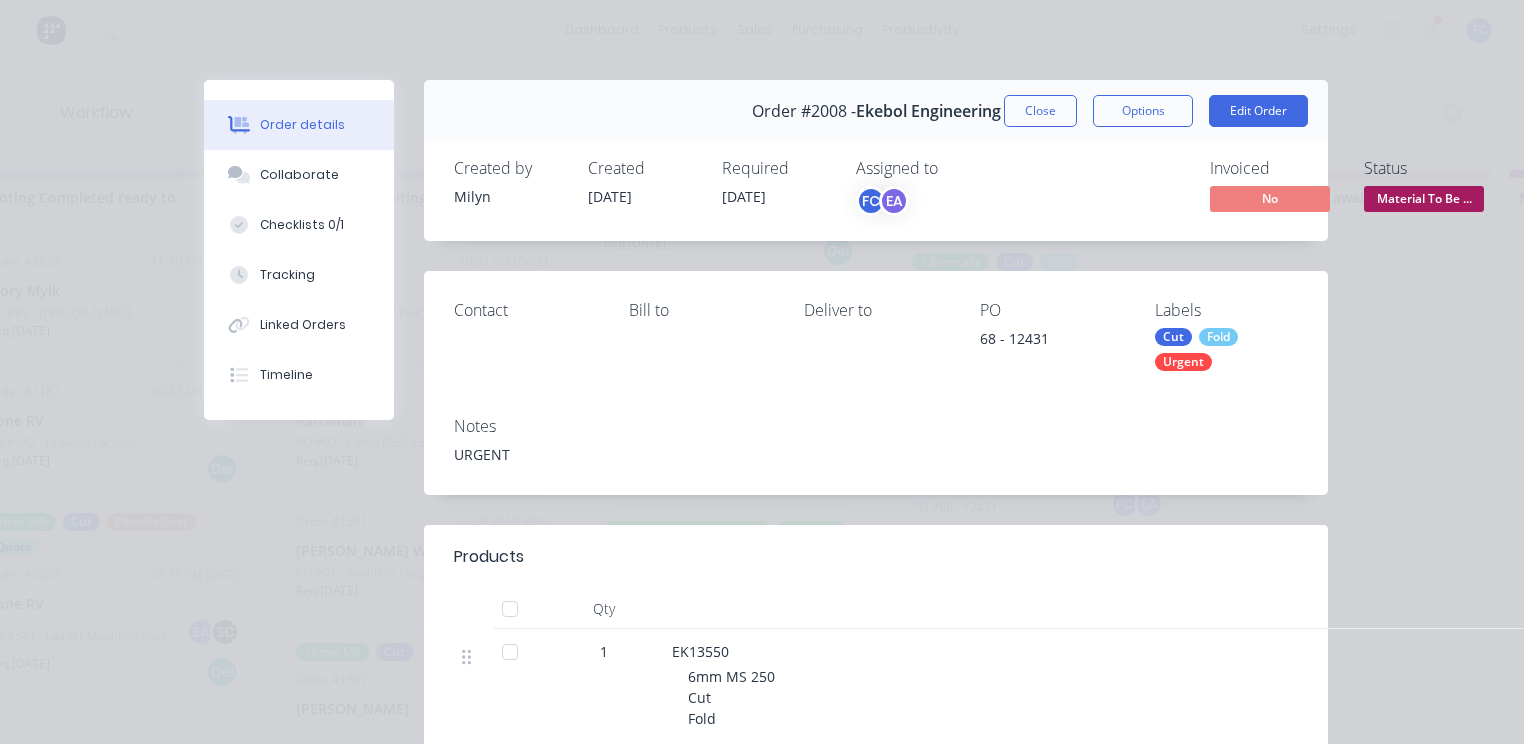 click on "Order #2008 -  Ekebol Engineering Close   Options     Edit Order" at bounding box center (876, 111) 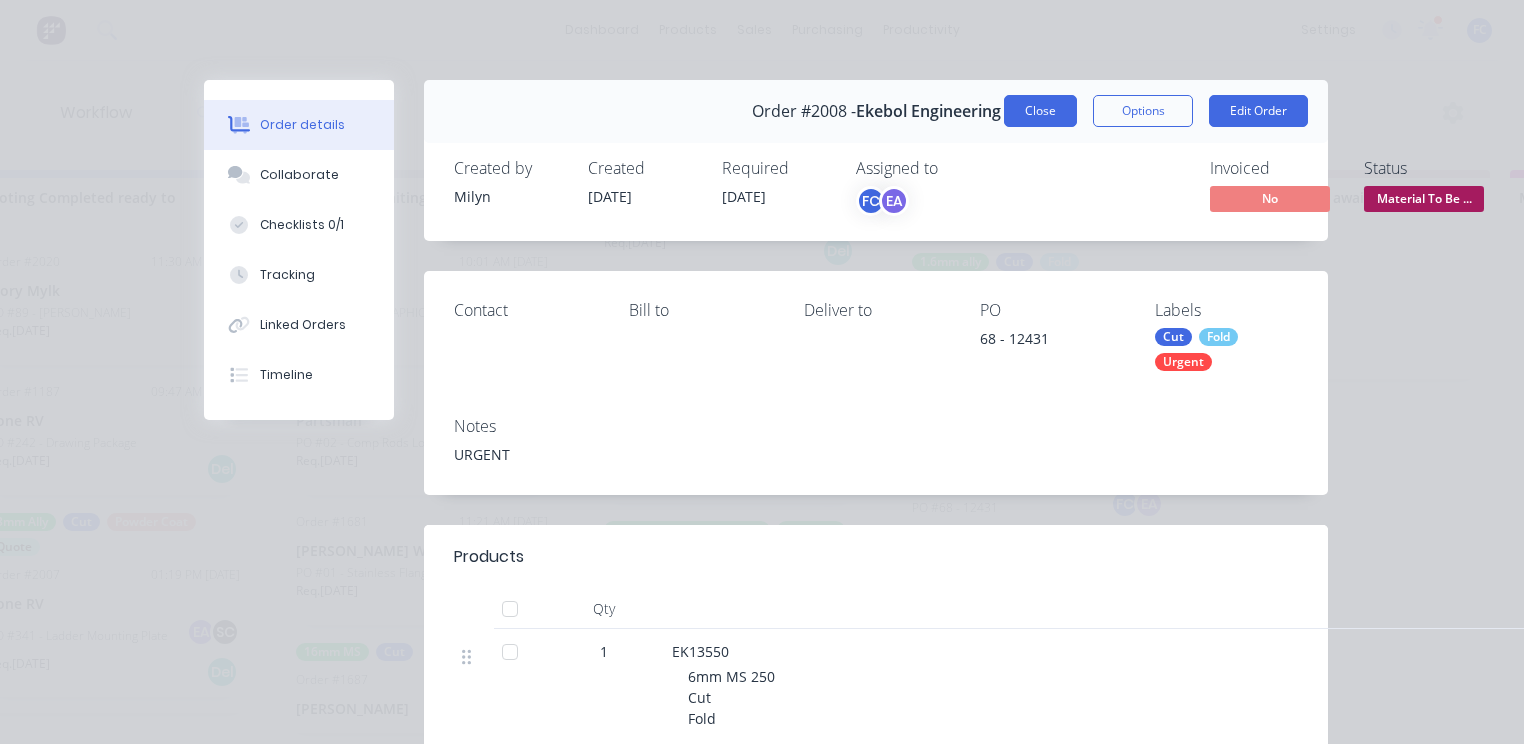 click on "Close" at bounding box center (1040, 111) 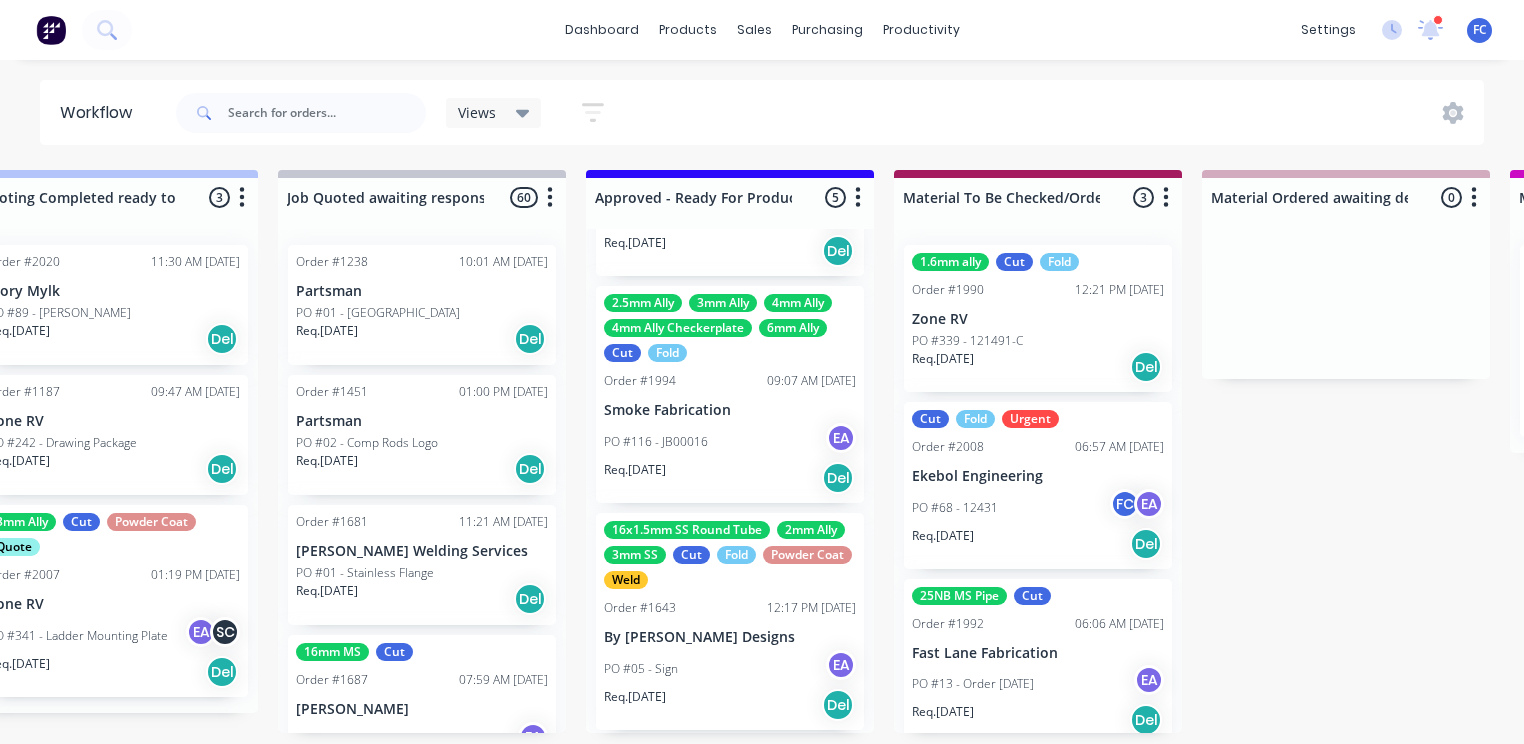 scroll, scrollTop: 0, scrollLeft: 1921, axis: horizontal 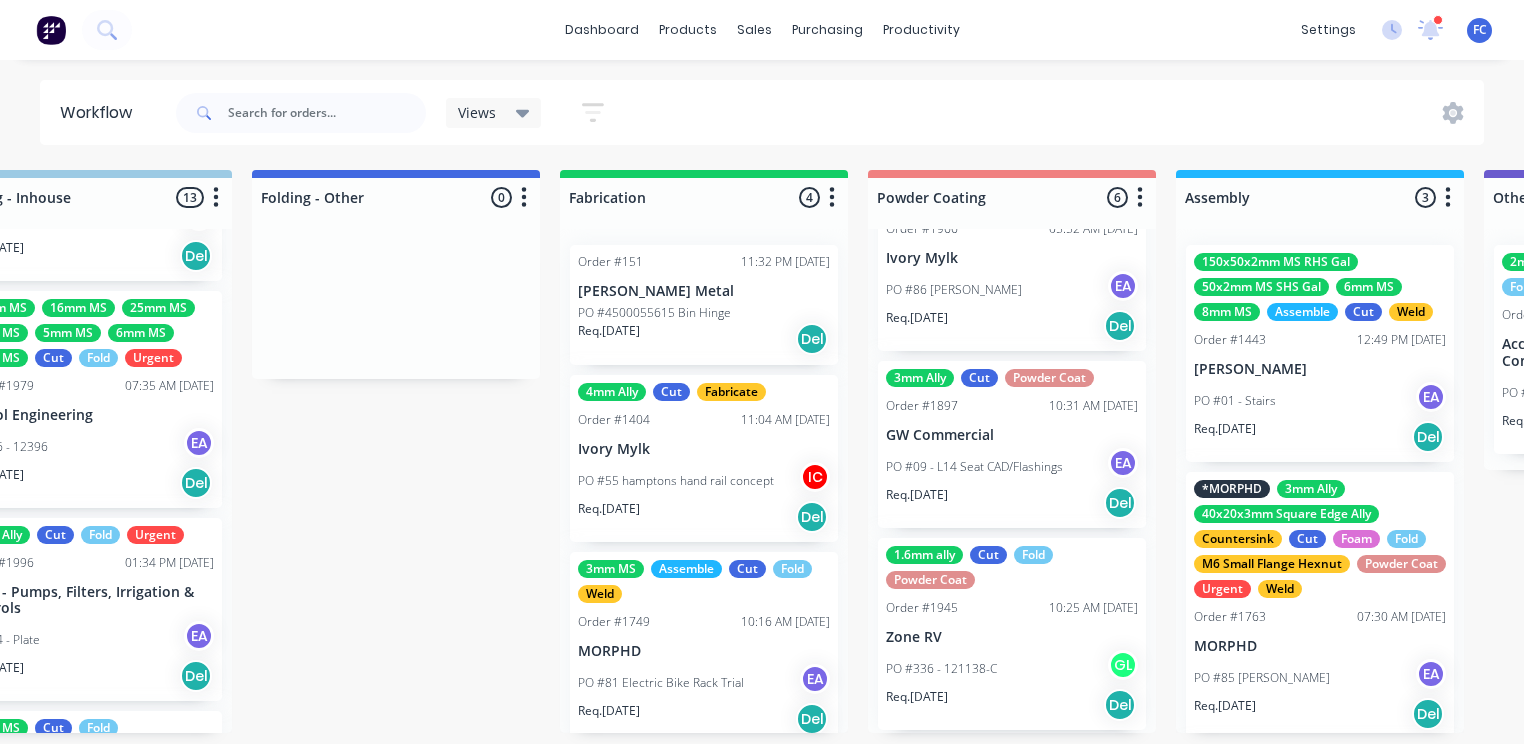 click on "3mm Ally Cut Powder Coat Order #1897 10:31 AM [DATE] GW Commercial PO #09 - L14 Seat CAD/Flashings
EA Req. [DATE] Del" at bounding box center [1012, 444] 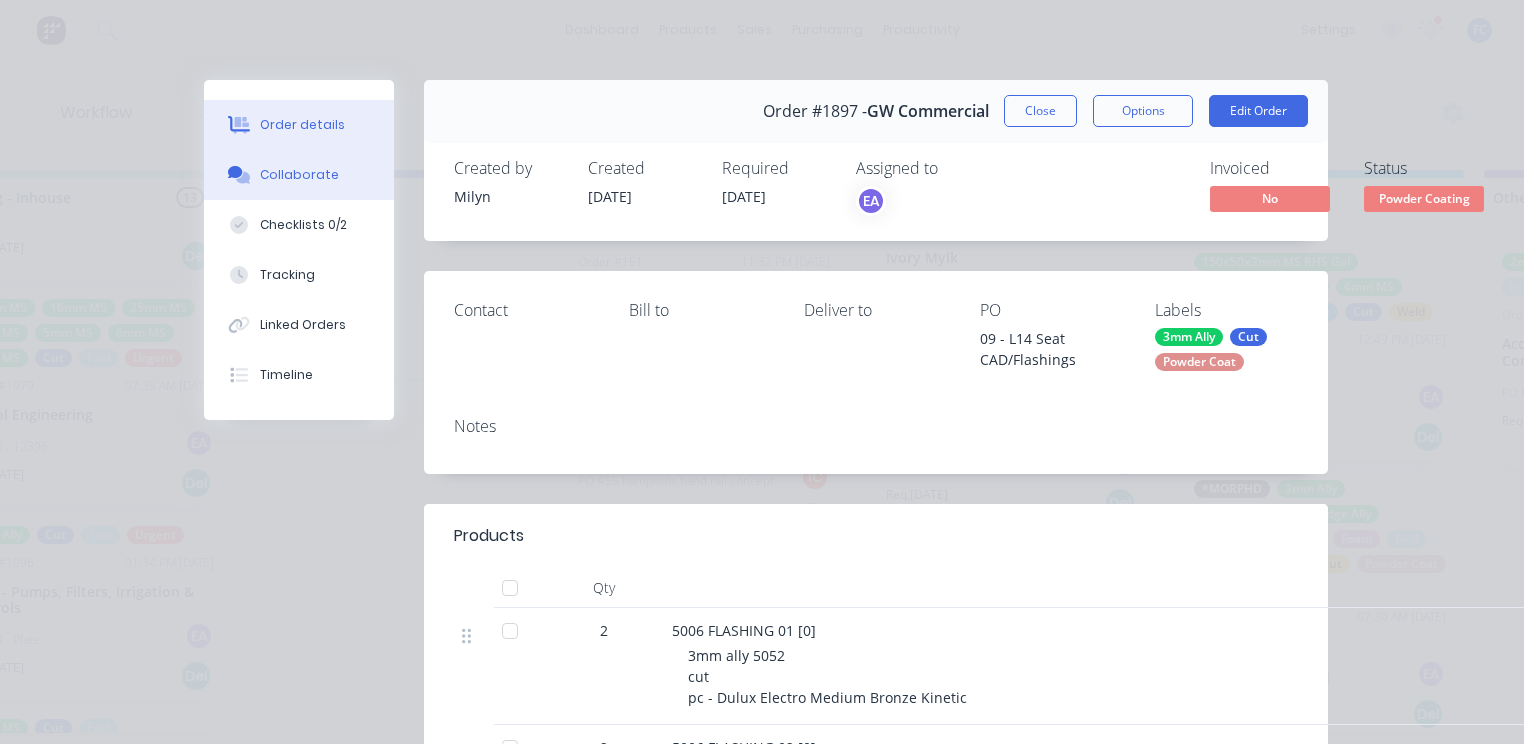 click on "Collaborate" at bounding box center (299, 175) 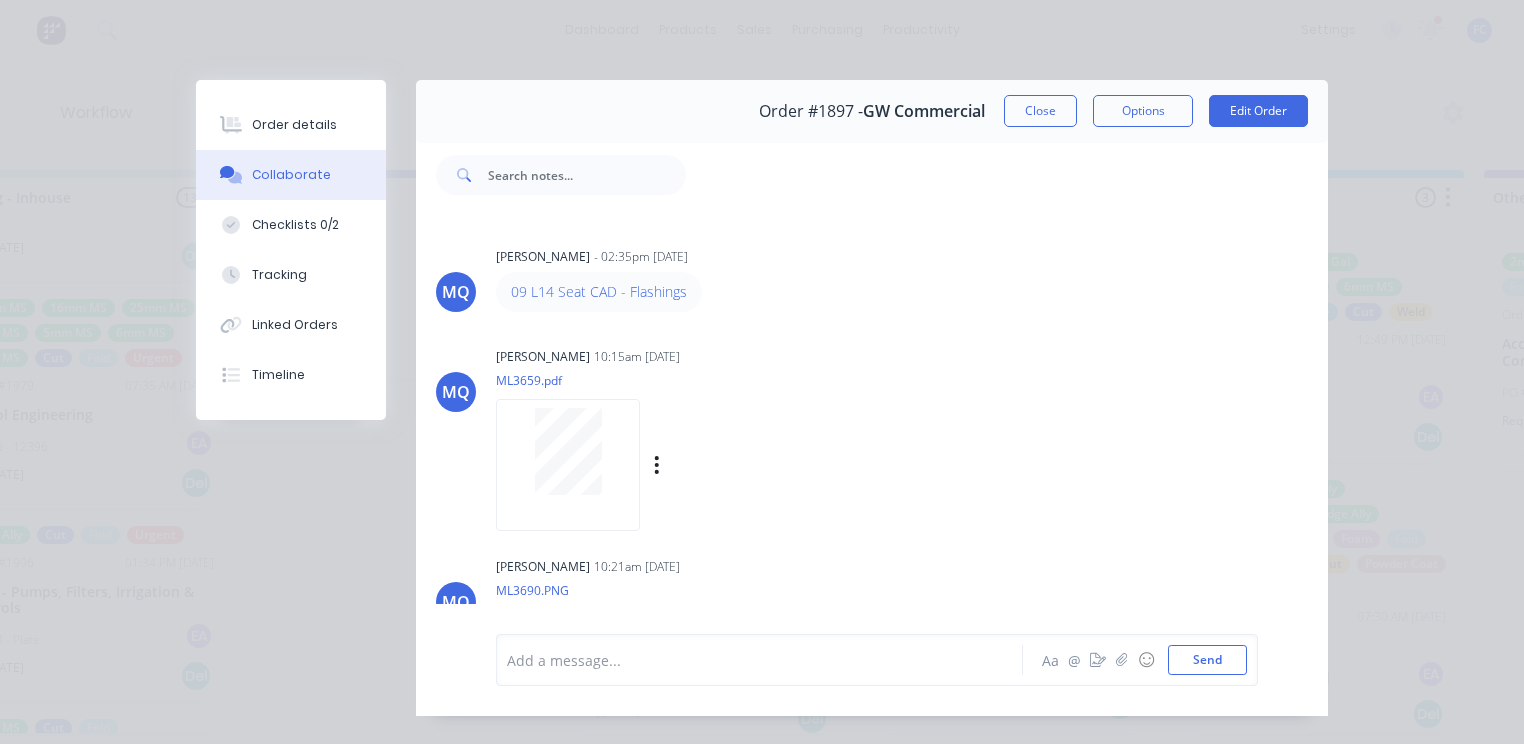 scroll, scrollTop: 0, scrollLeft: 0, axis: both 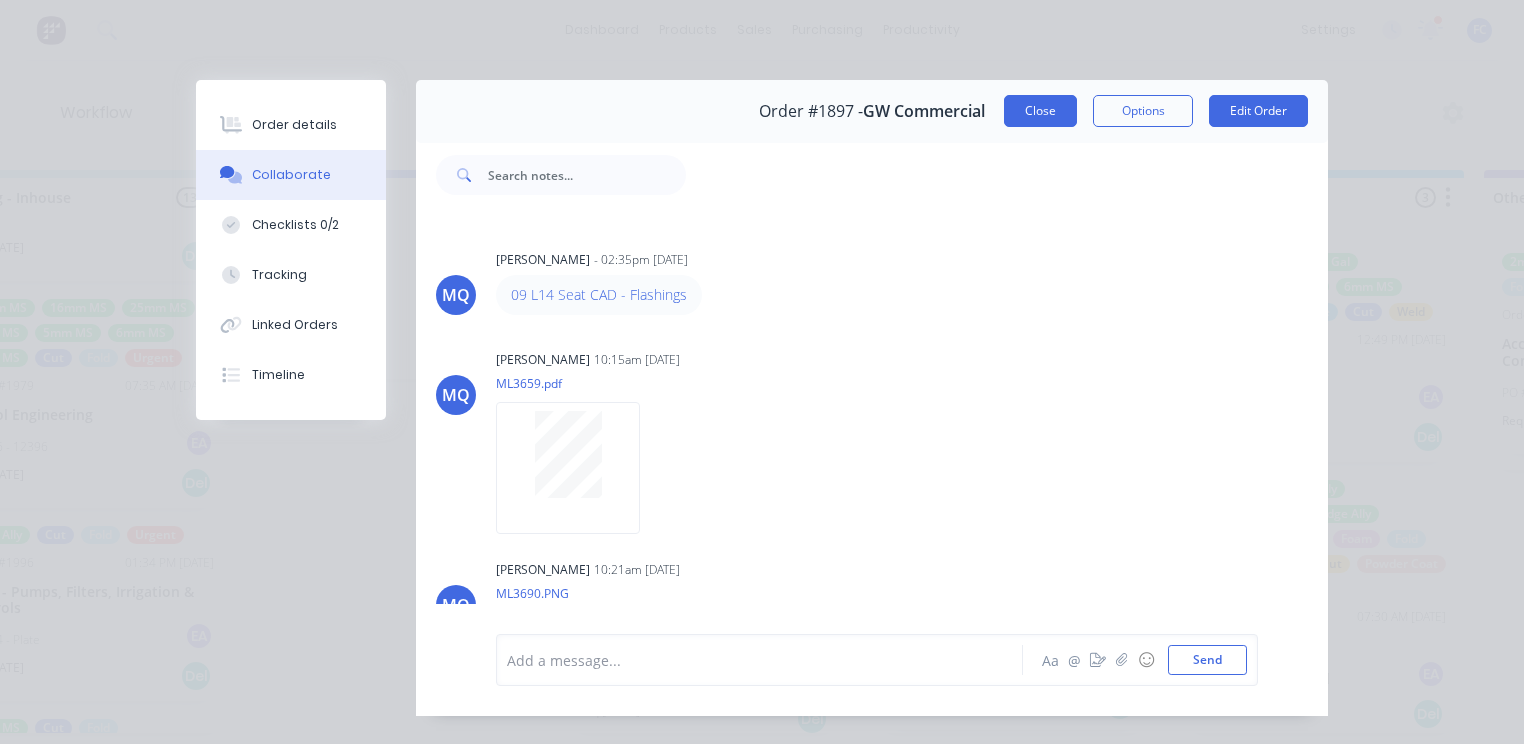 click on "Close" at bounding box center [1040, 111] 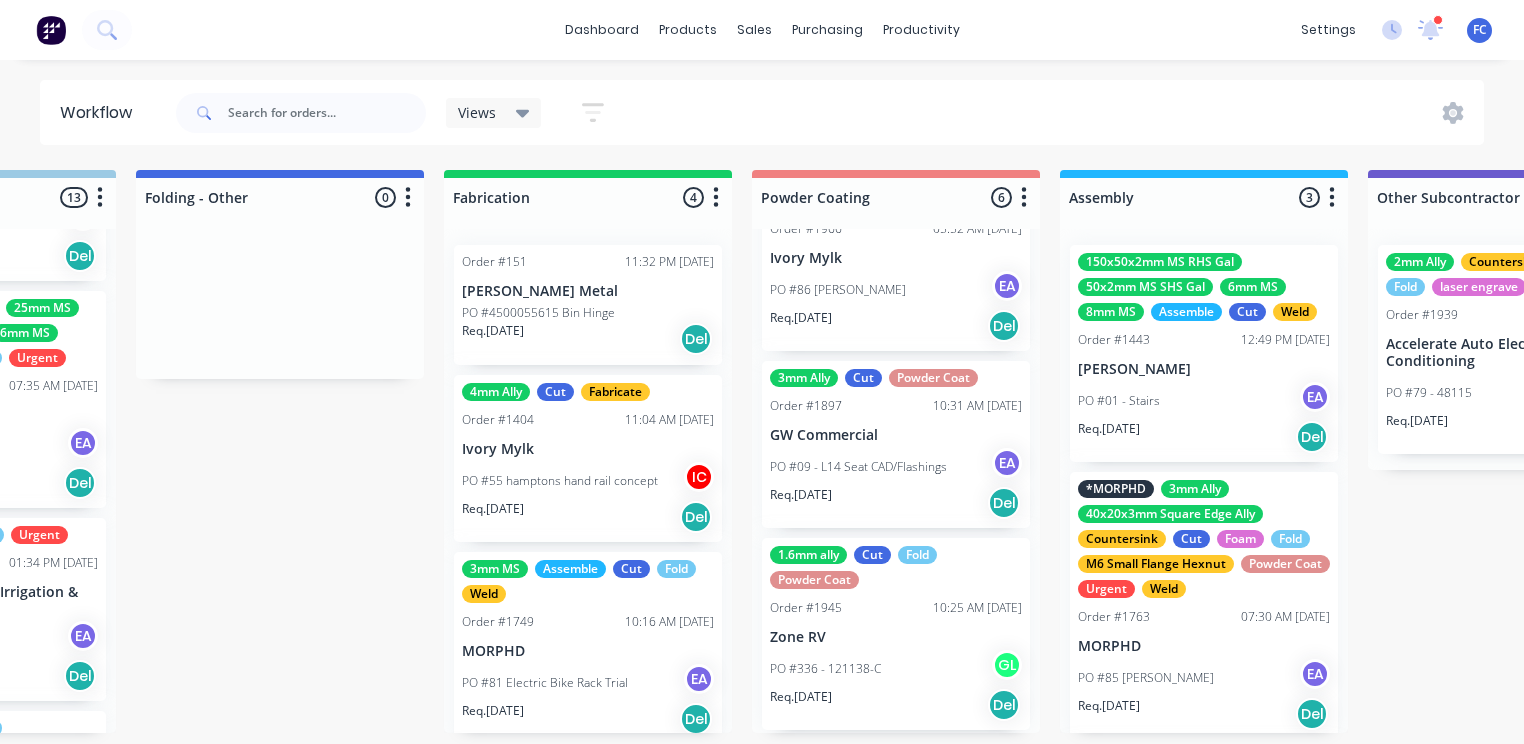 scroll, scrollTop: 0, scrollLeft: 4848, axis: horizontal 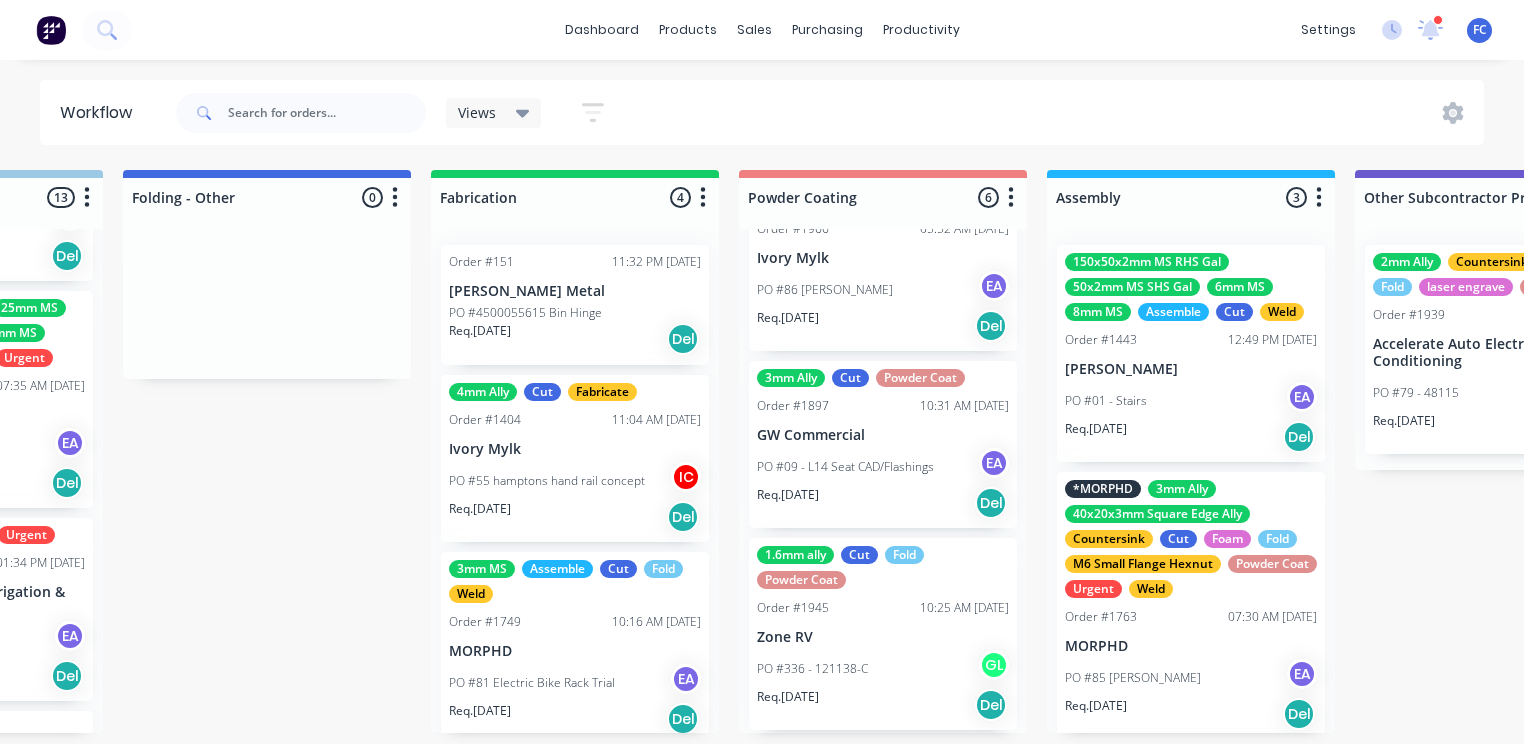 click on "3mm Ally Cut Powder Coat Order #1897 10:31 AM [DATE] GW Commercial PO #09 - L14 Seat CAD/Flashings
EA Req. [DATE] Del" at bounding box center [883, 444] 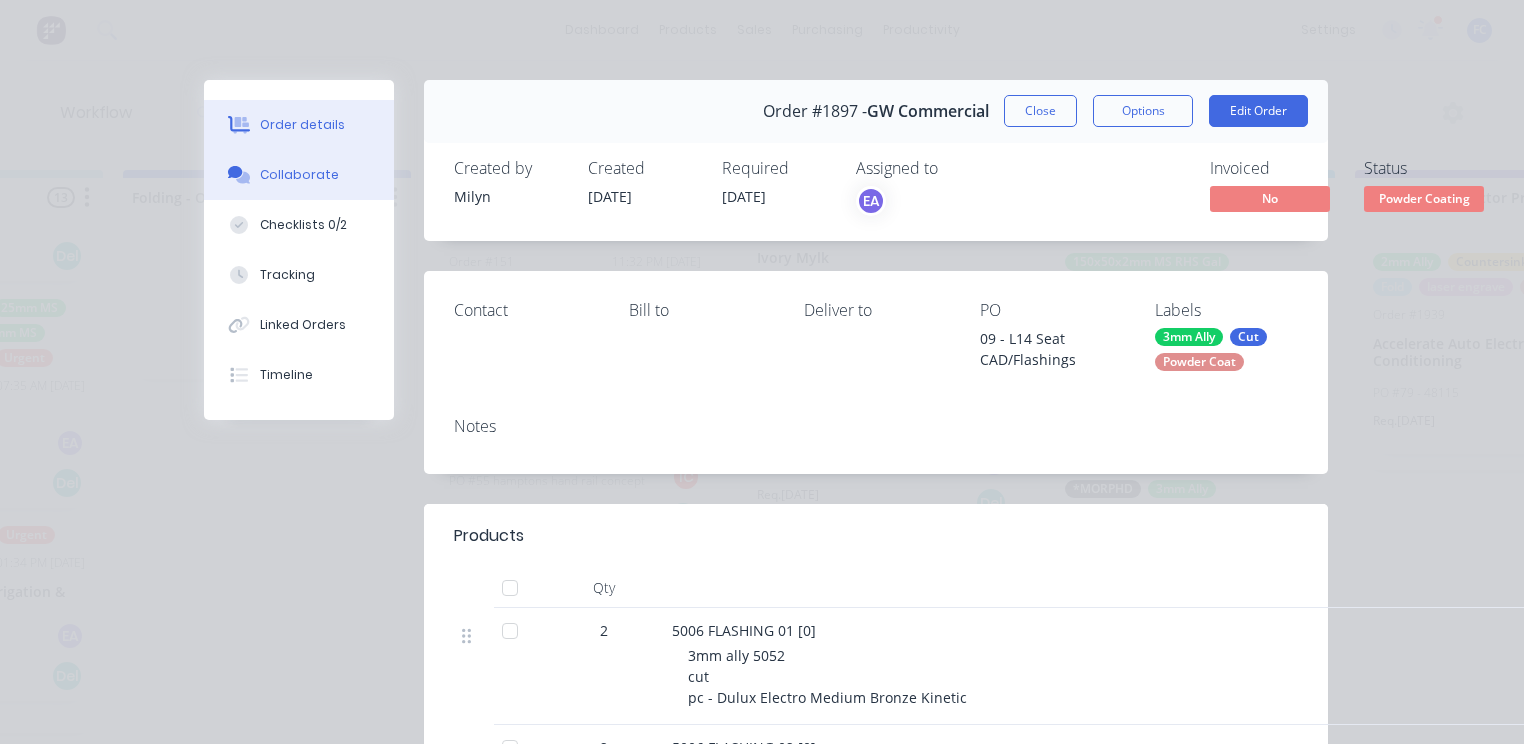 click on "Collaborate" at bounding box center (299, 175) 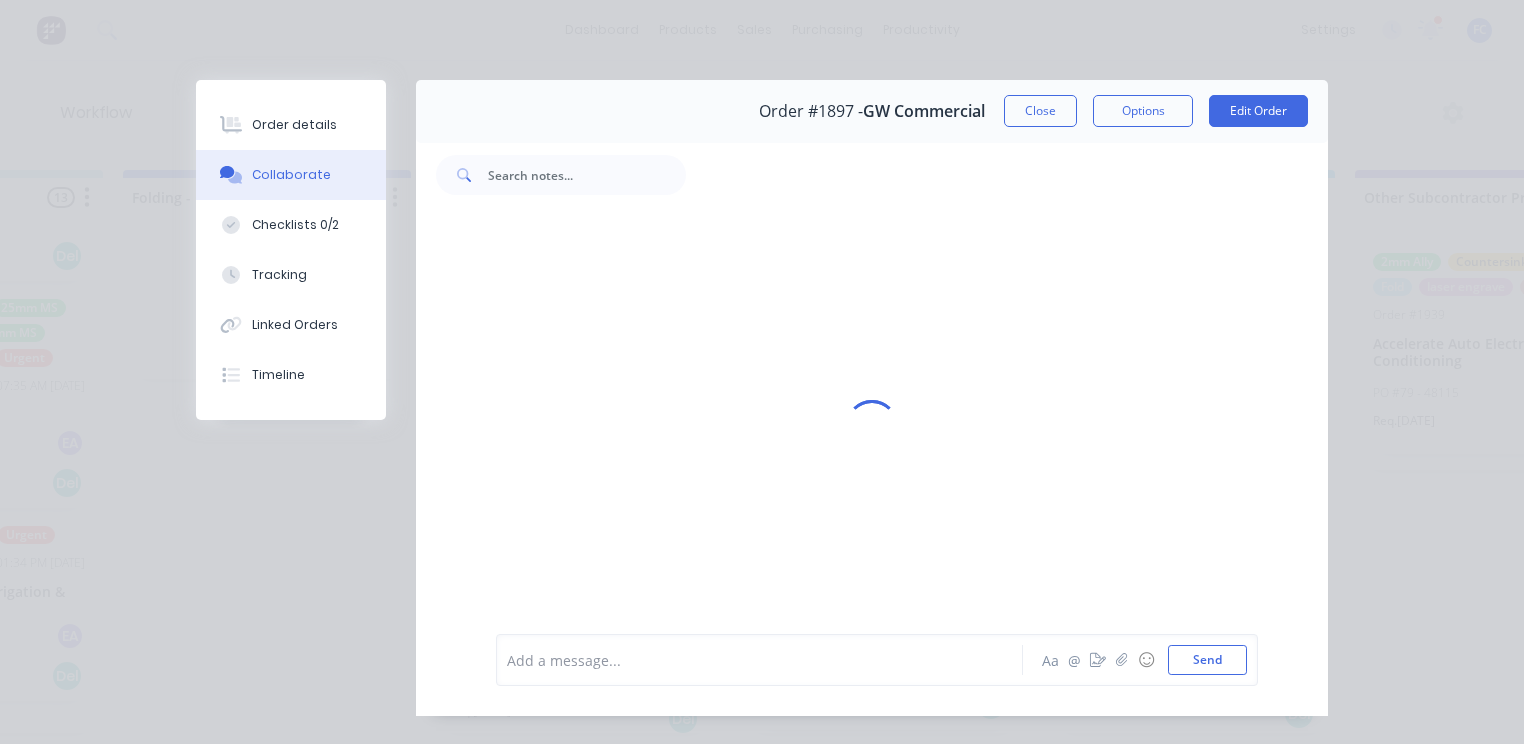 scroll, scrollTop: 188, scrollLeft: 0, axis: vertical 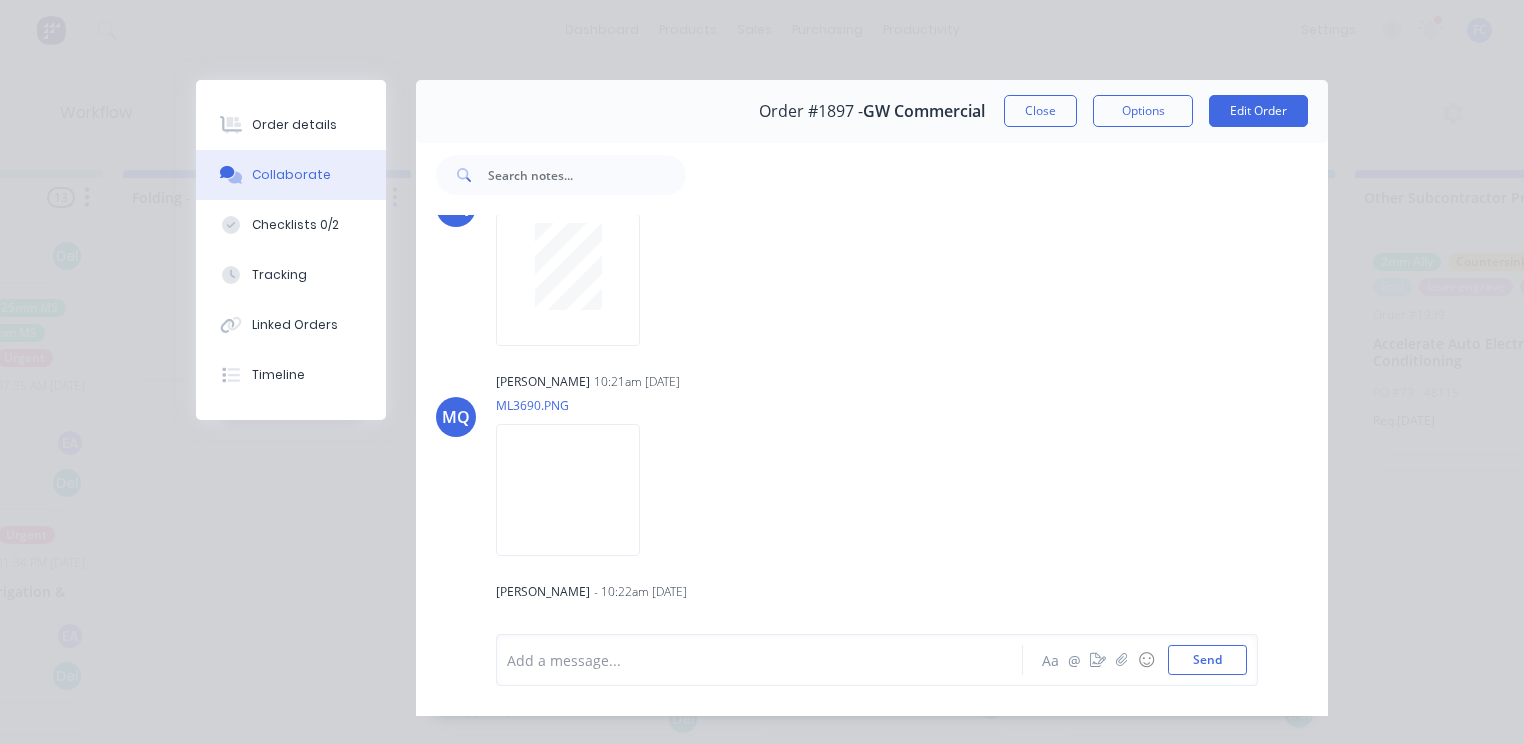 drag, startPoint x: 1028, startPoint y: 117, endPoint x: 1522, endPoint y: 386, distance: 562.49176 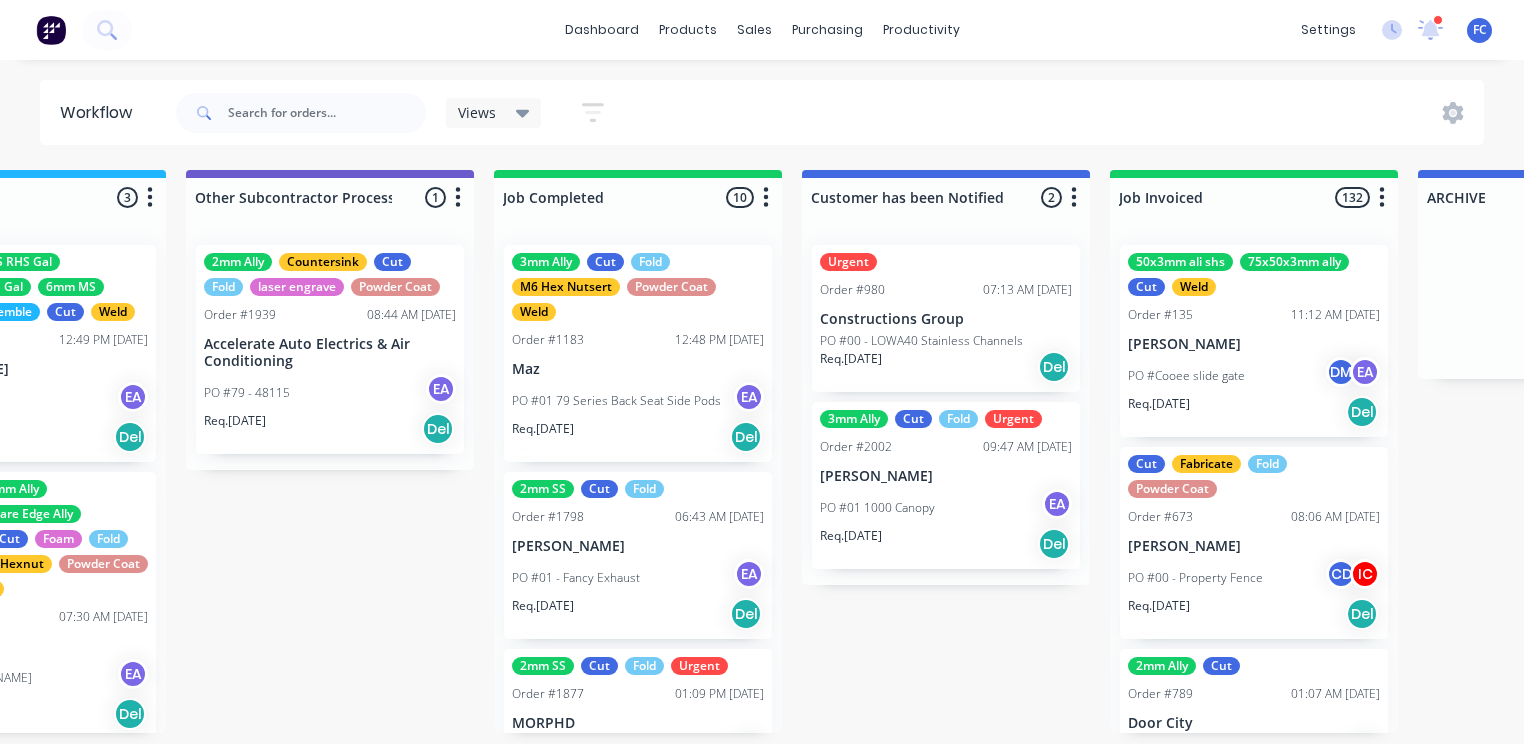 scroll, scrollTop: 0, scrollLeft: 6012, axis: horizontal 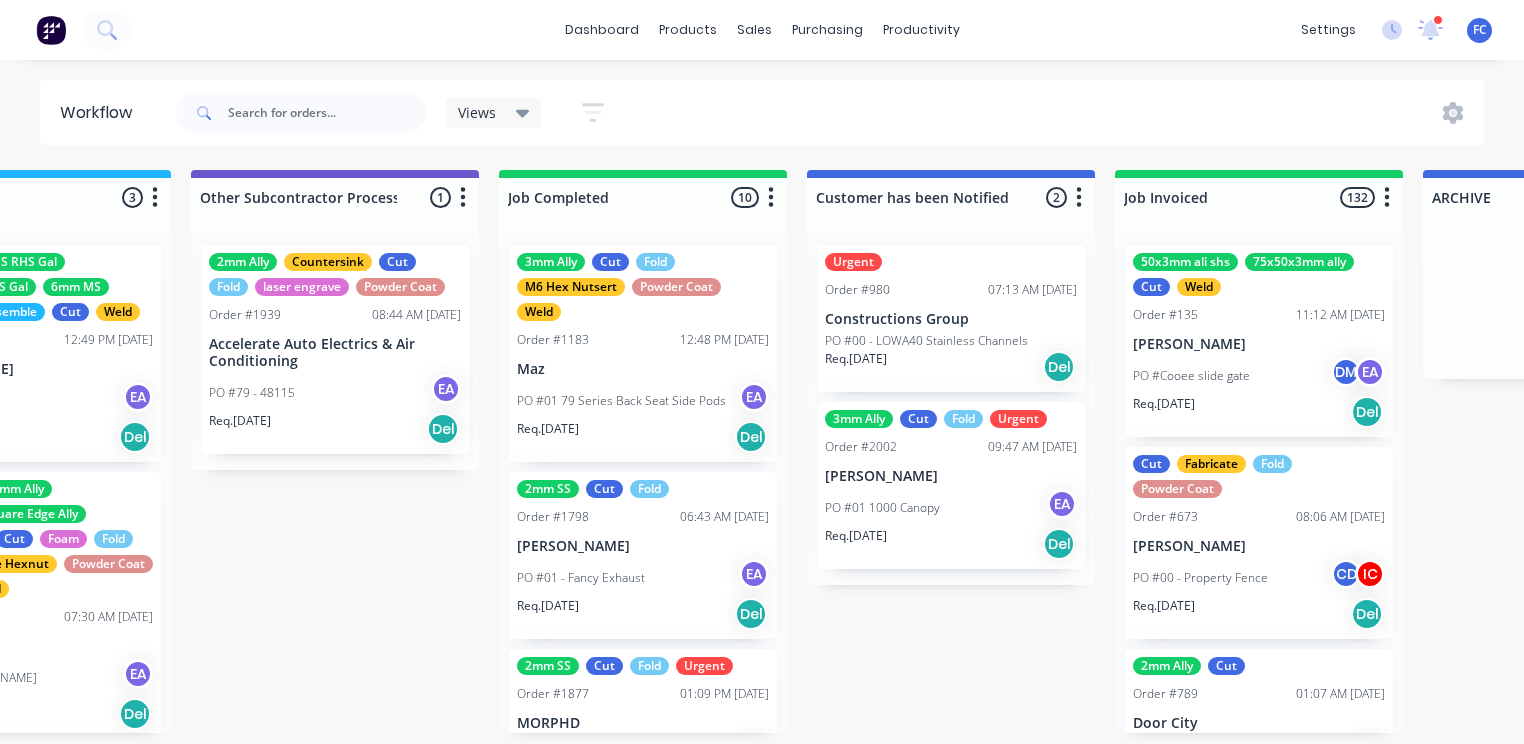 click on "[PERSON_NAME]" at bounding box center (951, 476) 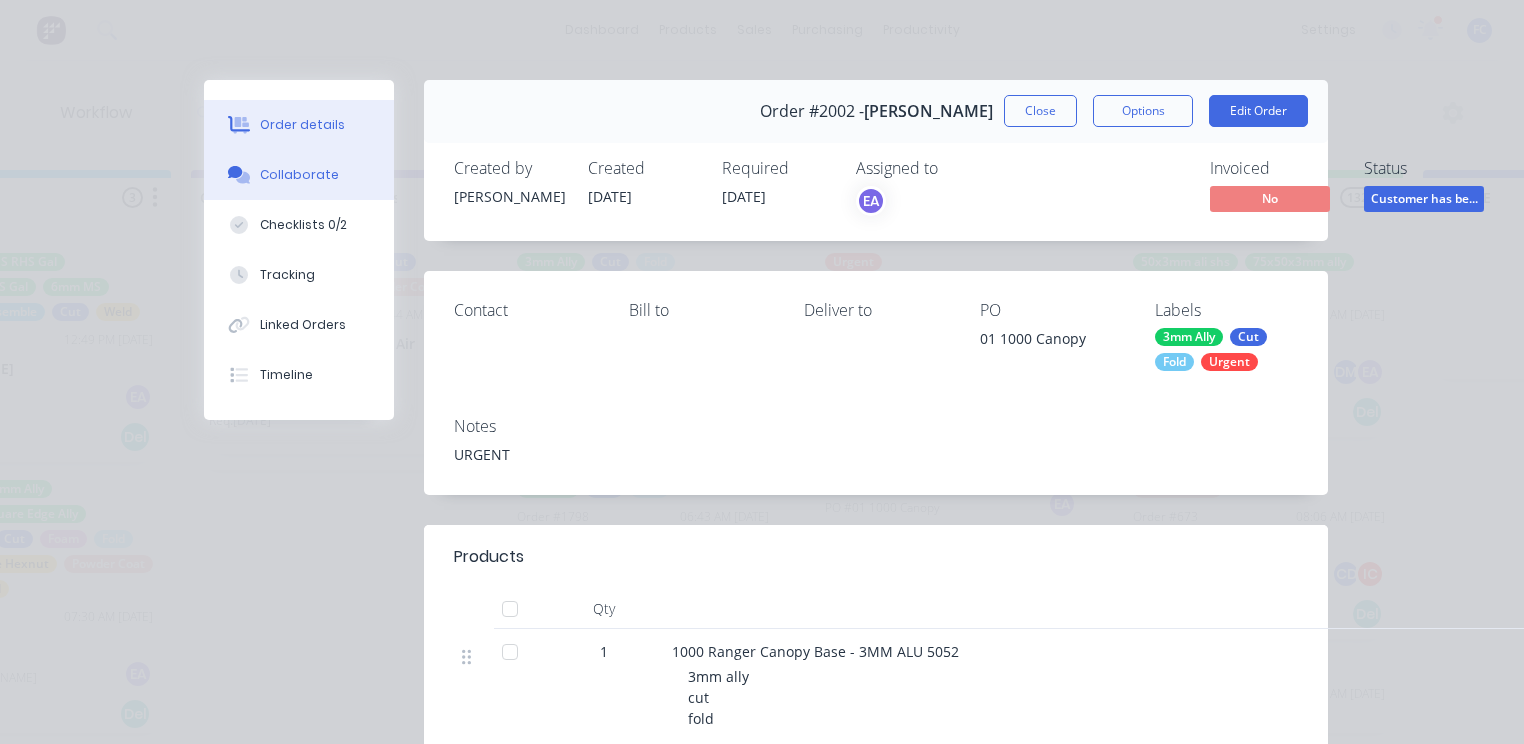 click on "Collaborate" at bounding box center [299, 175] 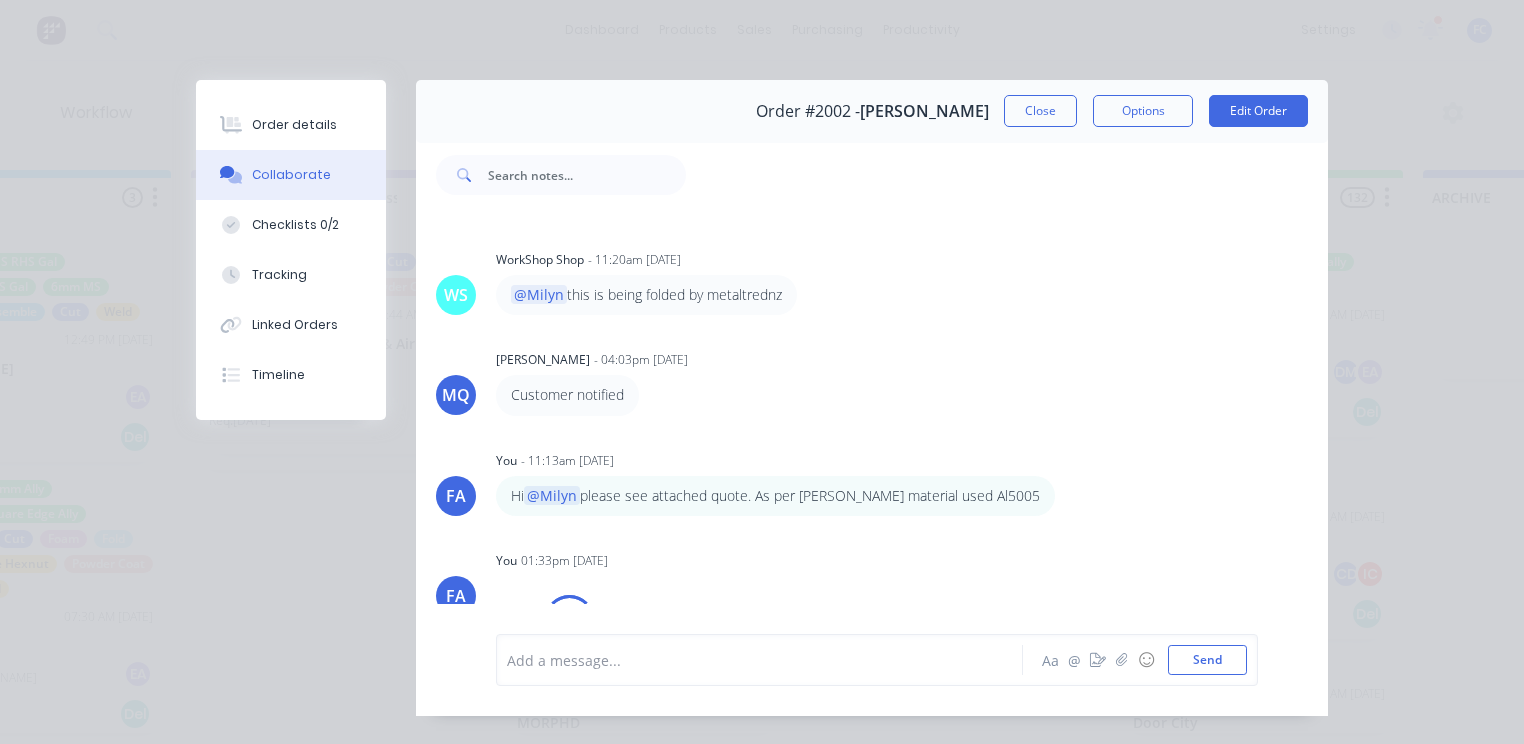 scroll, scrollTop: 96, scrollLeft: 0, axis: vertical 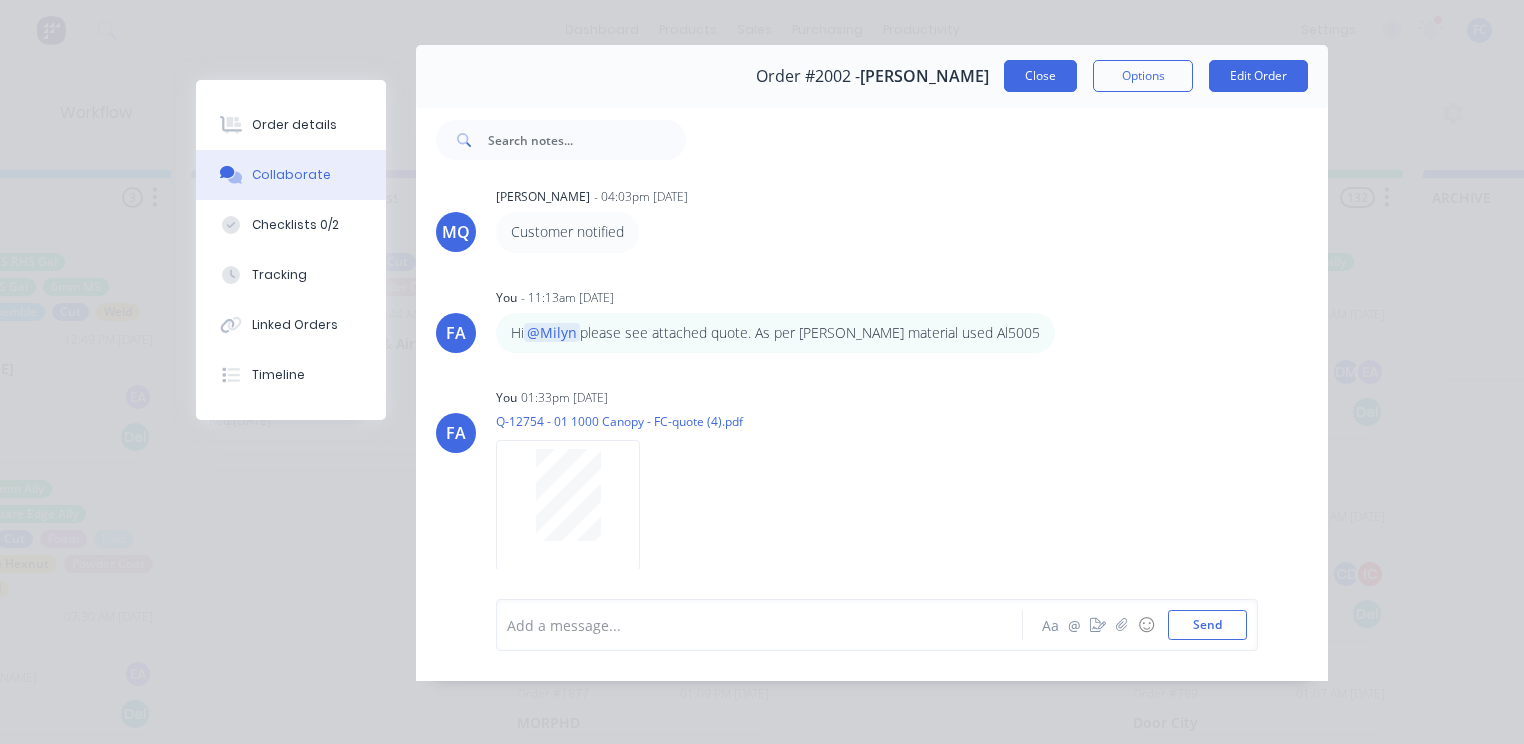 drag, startPoint x: 1024, startPoint y: 63, endPoint x: 790, endPoint y: 489, distance: 486.03705 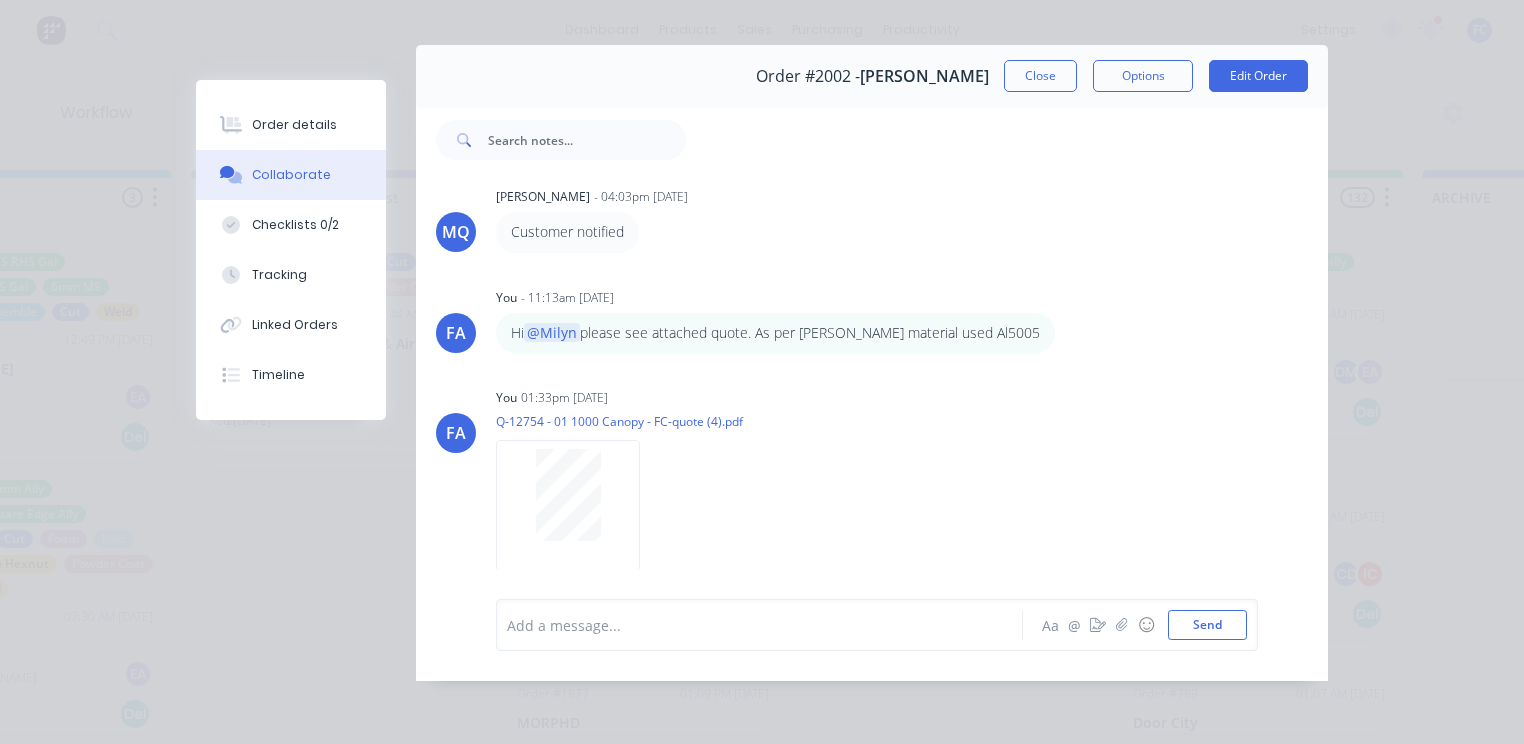 click on "Close" at bounding box center (1040, 76) 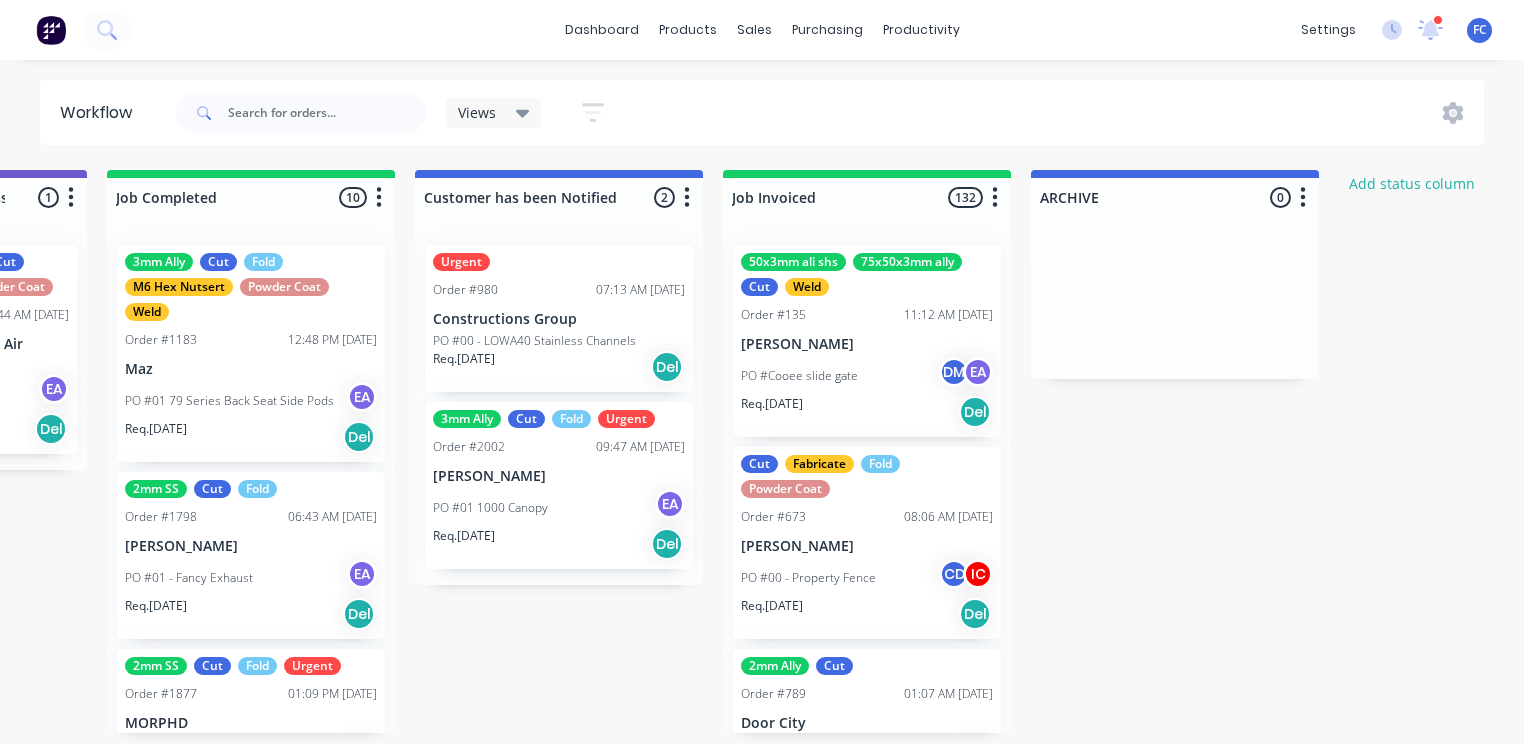 scroll, scrollTop: 0, scrollLeft: 6429, axis: horizontal 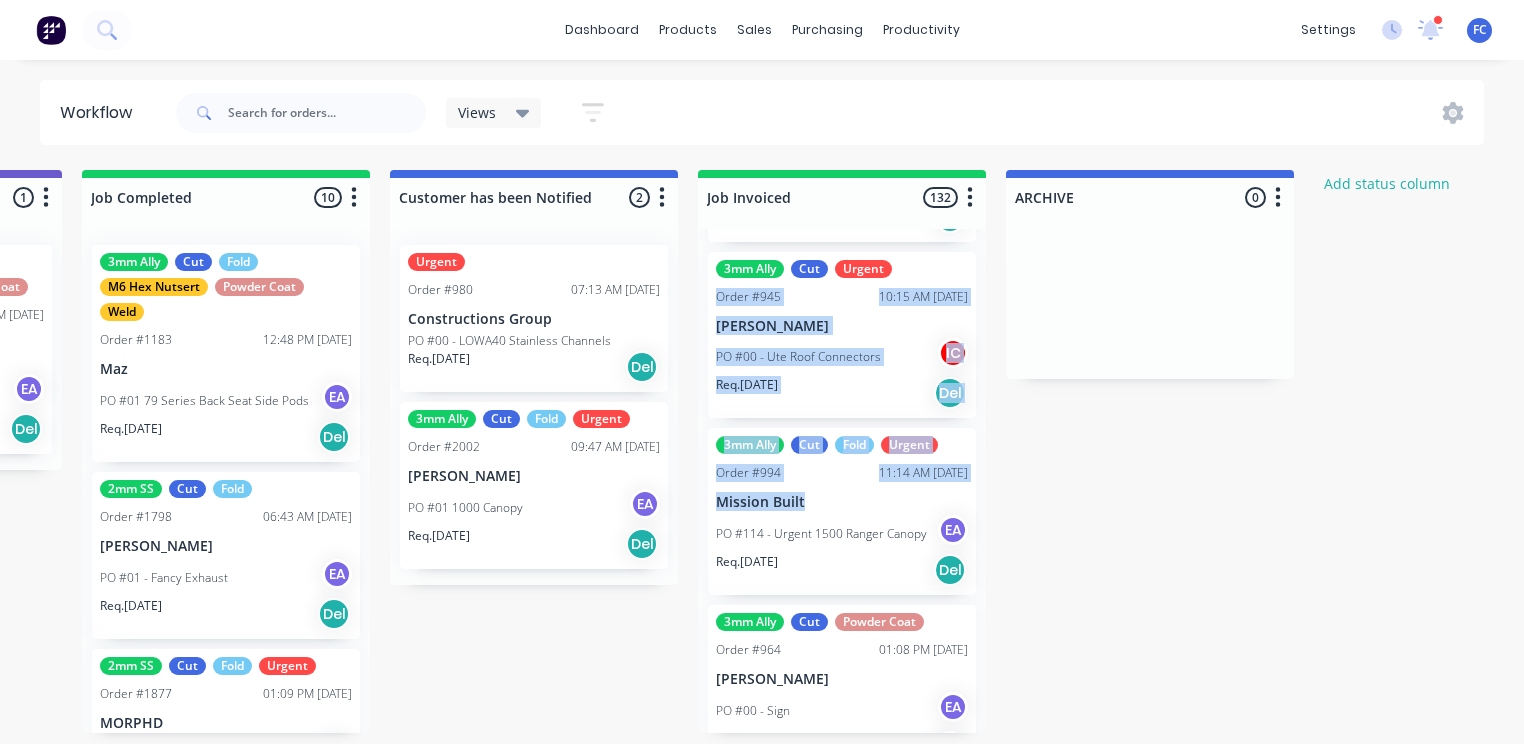 drag, startPoint x: 985, startPoint y: 319, endPoint x: 1012, endPoint y: 520, distance: 202.80533 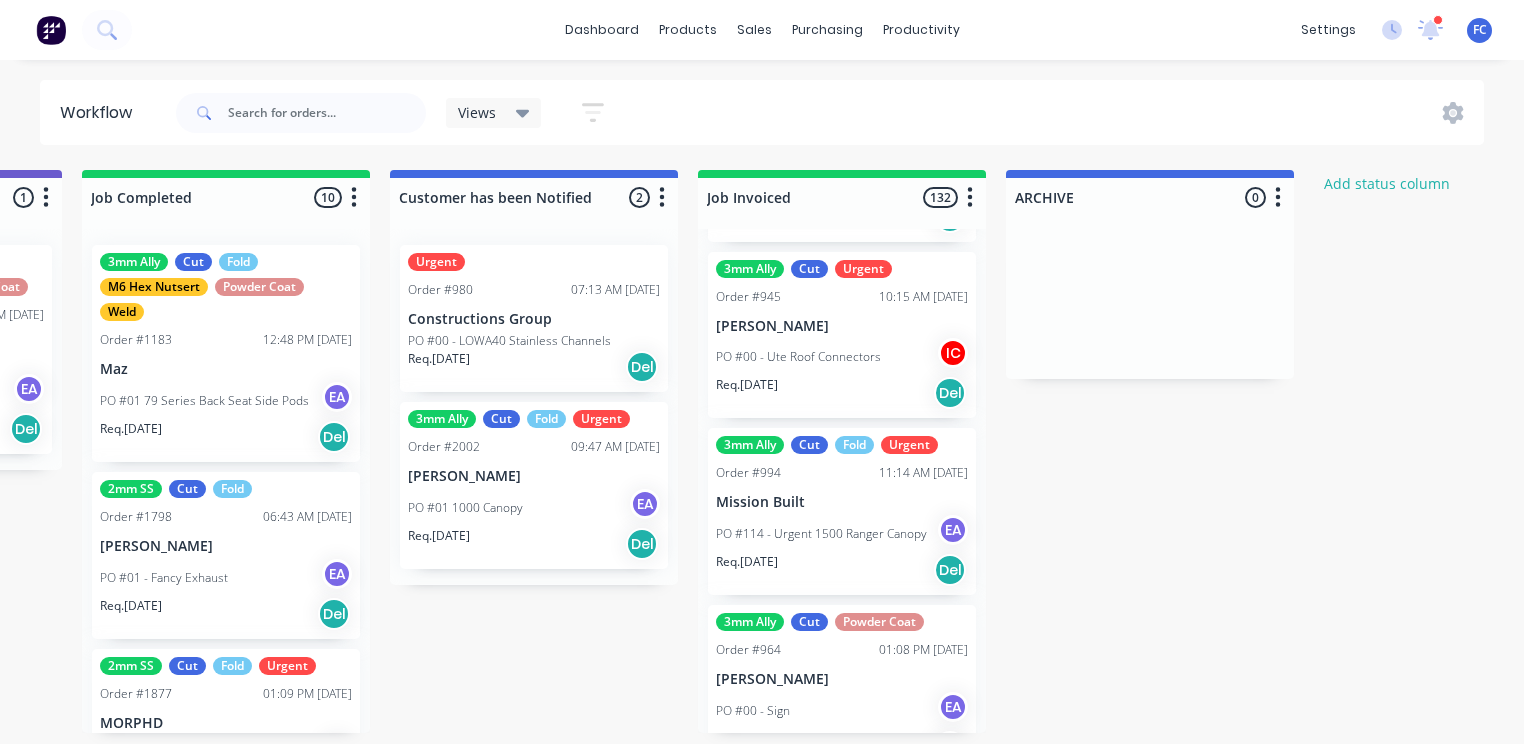 click on "Submitted 7 Status colour #273444 hex #273444 Save Cancel Summaries Total order value Invoiced to date To be invoiced Sort By Created date Required date Order number Customer name Most recent 0-Add labels for all materials and processes here 100x50x3mm ally RHS 2.5mm SS 3mm Ally Cut Fold M10 Hex Nutserts Powder Coat Order #386 07:56 AM [DATE] Metalmorphic PO #00-Template Req. [DATE] Del Quote Order #2016 09:00 AM [DATE] [PERSON_NAME] PO #01 - RFQ Req. [DATE] Del Quote Order #2013 09:35 AM [DATE] VanDean Caravans PO #16 - Build #006 - Chassis Req. [DATE] Del Cut Powder Coat Order #2018 10:36 AM [DATE] Ivory Mylk PO #87 - [PERSON_NAME]
Req. [DATE] Del Urgent Order #2024 12:04 PM [DATE] Red Bull PO #06 - Cooler Stand for Tipples Tap
EA Req. [DATE] Del Quote Order #2023 12:00 PM [DATE] [PERSON_NAME] PO #01 - Brackets
Req. [DATE] Del Order #2022 11:56 AM [DATE] KM Exhausts (formerly Kuluin Mufflers) PO #89 - Big Flange
Req. [DATE] Del Draw Up - [PERSON_NAME] 2 Status colour #F6D982 hex Save" at bounding box center [-2457, 451] 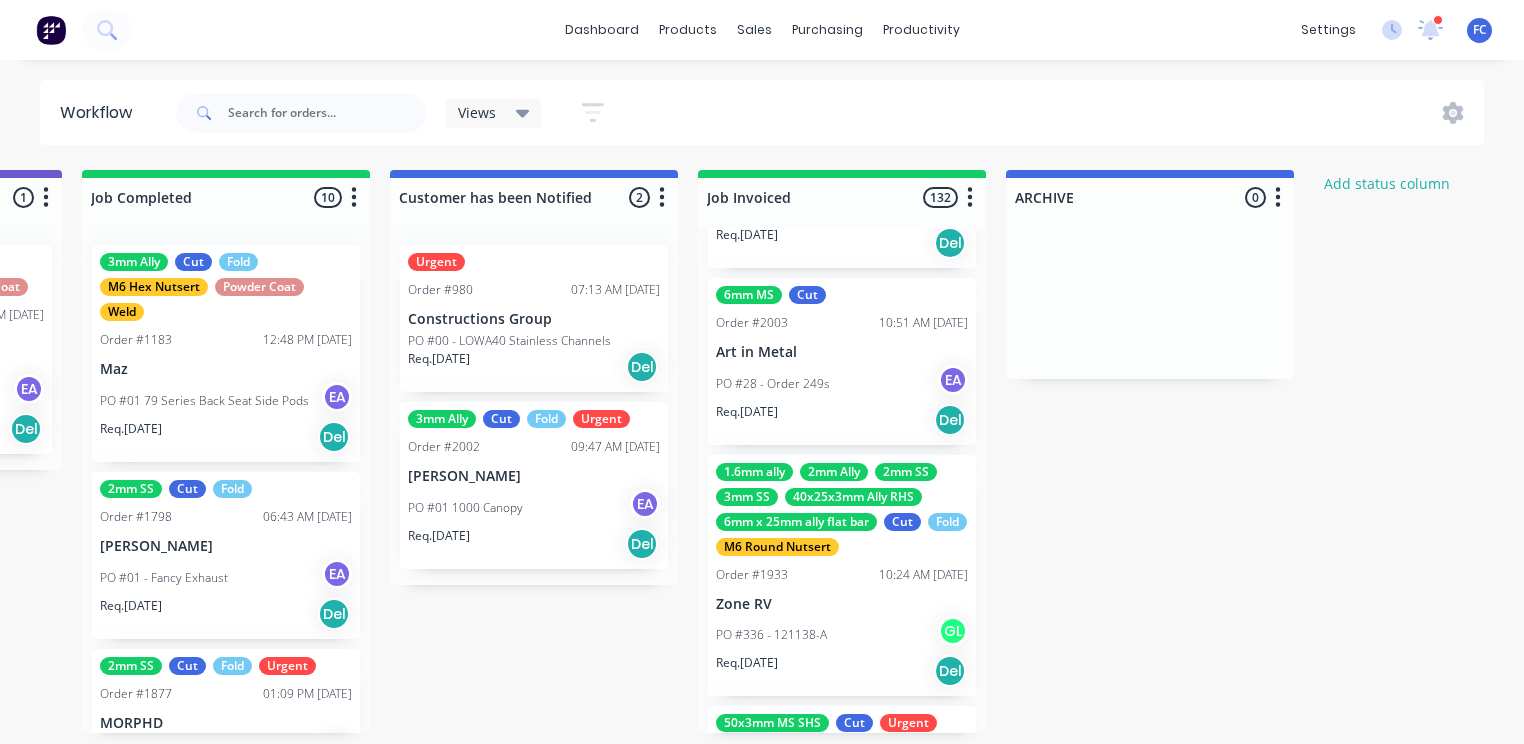 scroll, scrollTop: 24239, scrollLeft: 0, axis: vertical 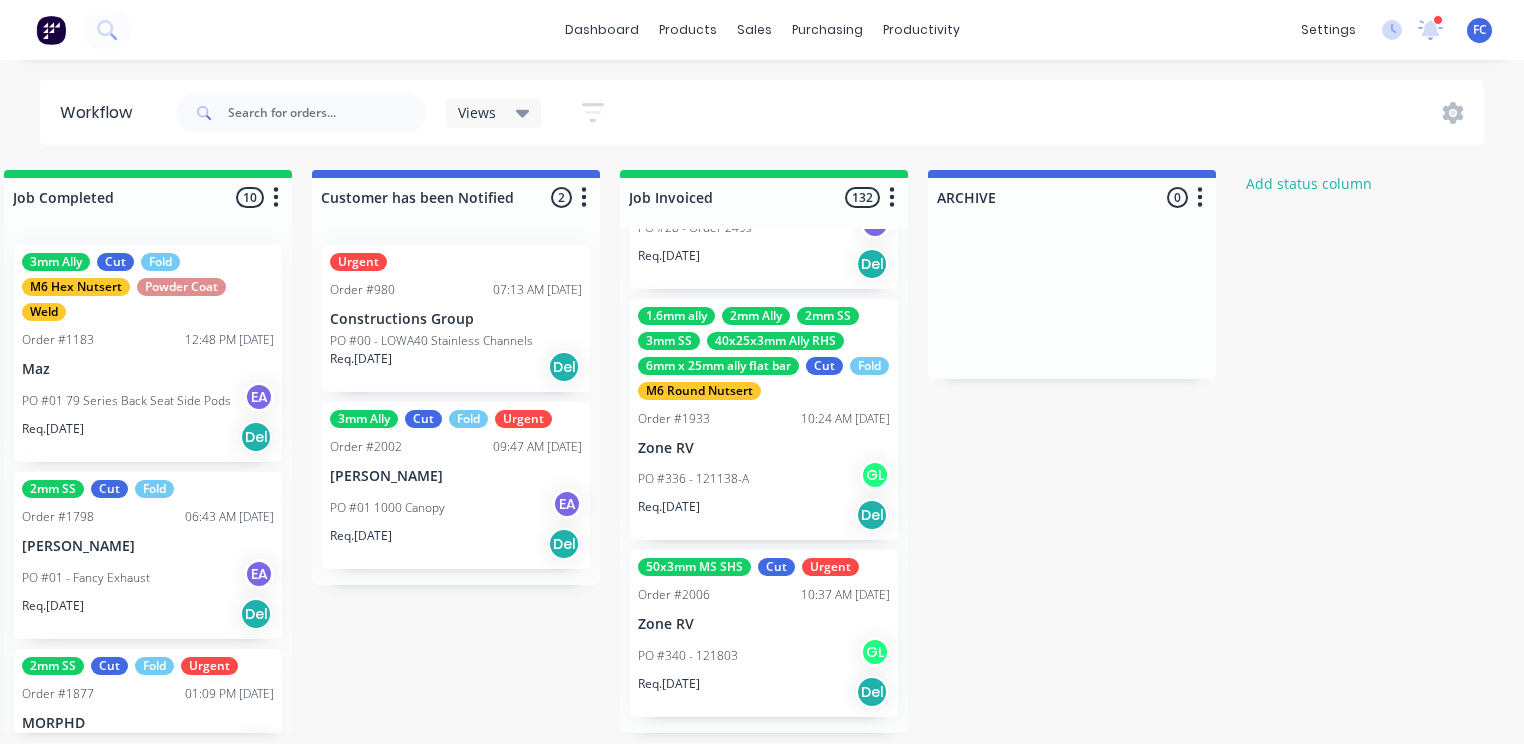 click on "PO #340 - 121803
GL" at bounding box center [764, 656] 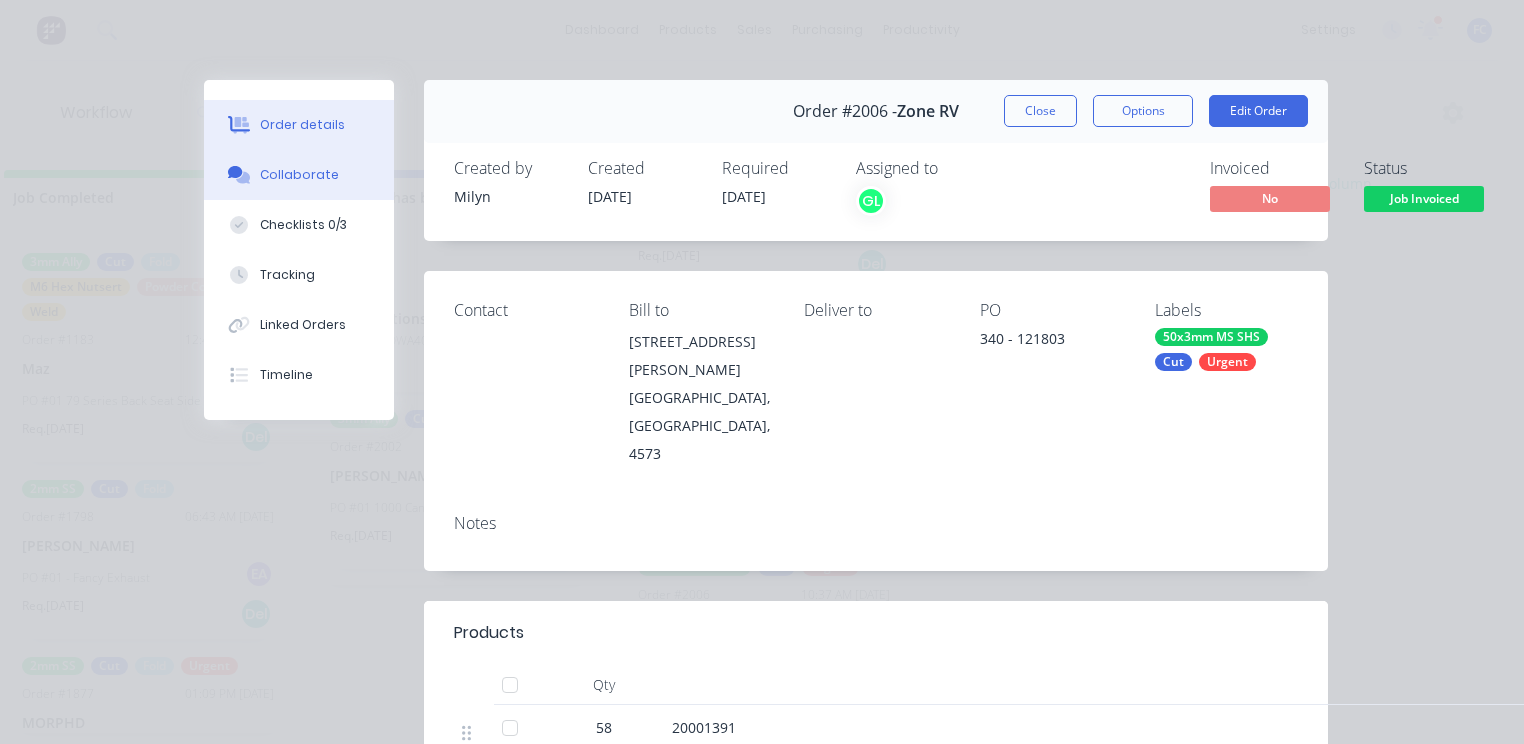 click on "Collaborate" at bounding box center (299, 175) 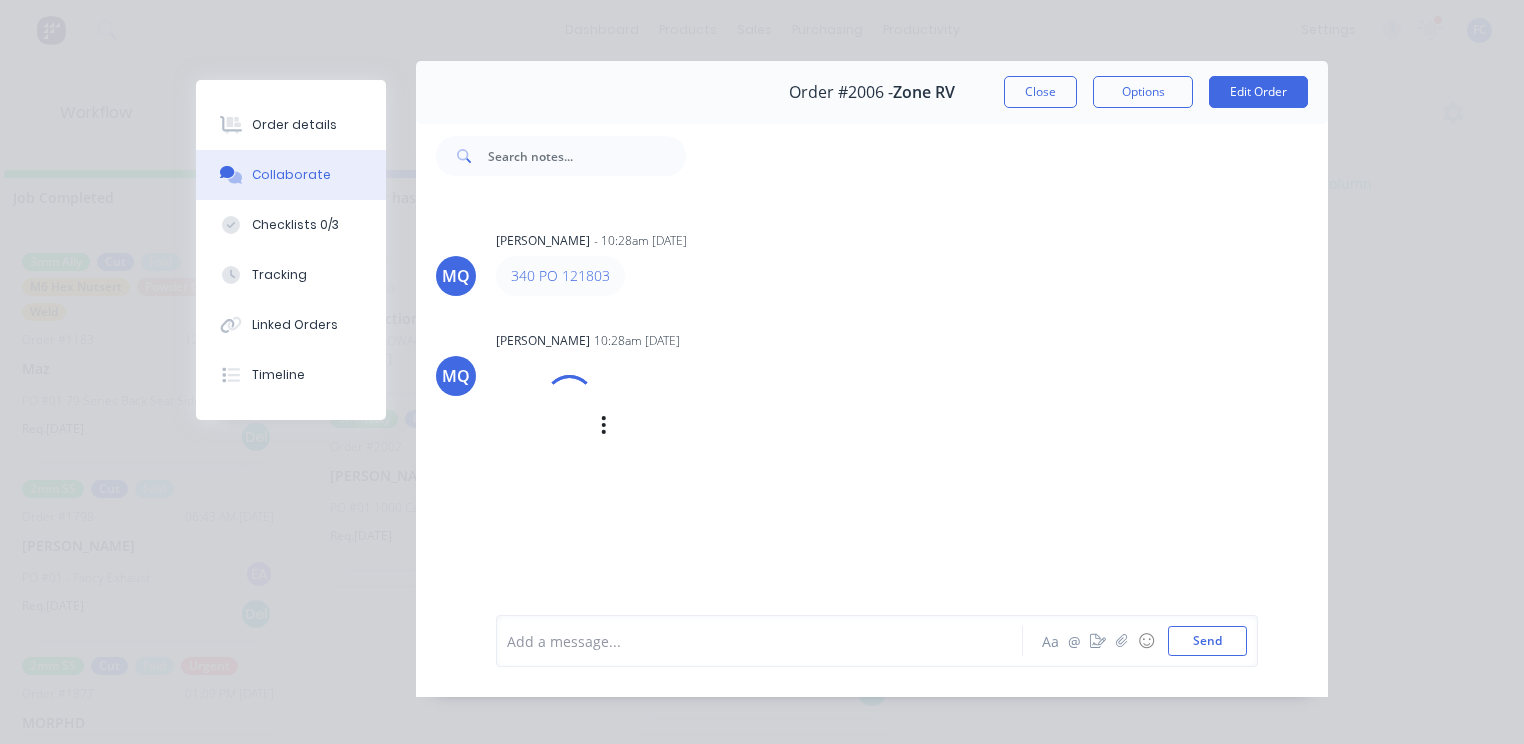 scroll, scrollTop: 46, scrollLeft: 0, axis: vertical 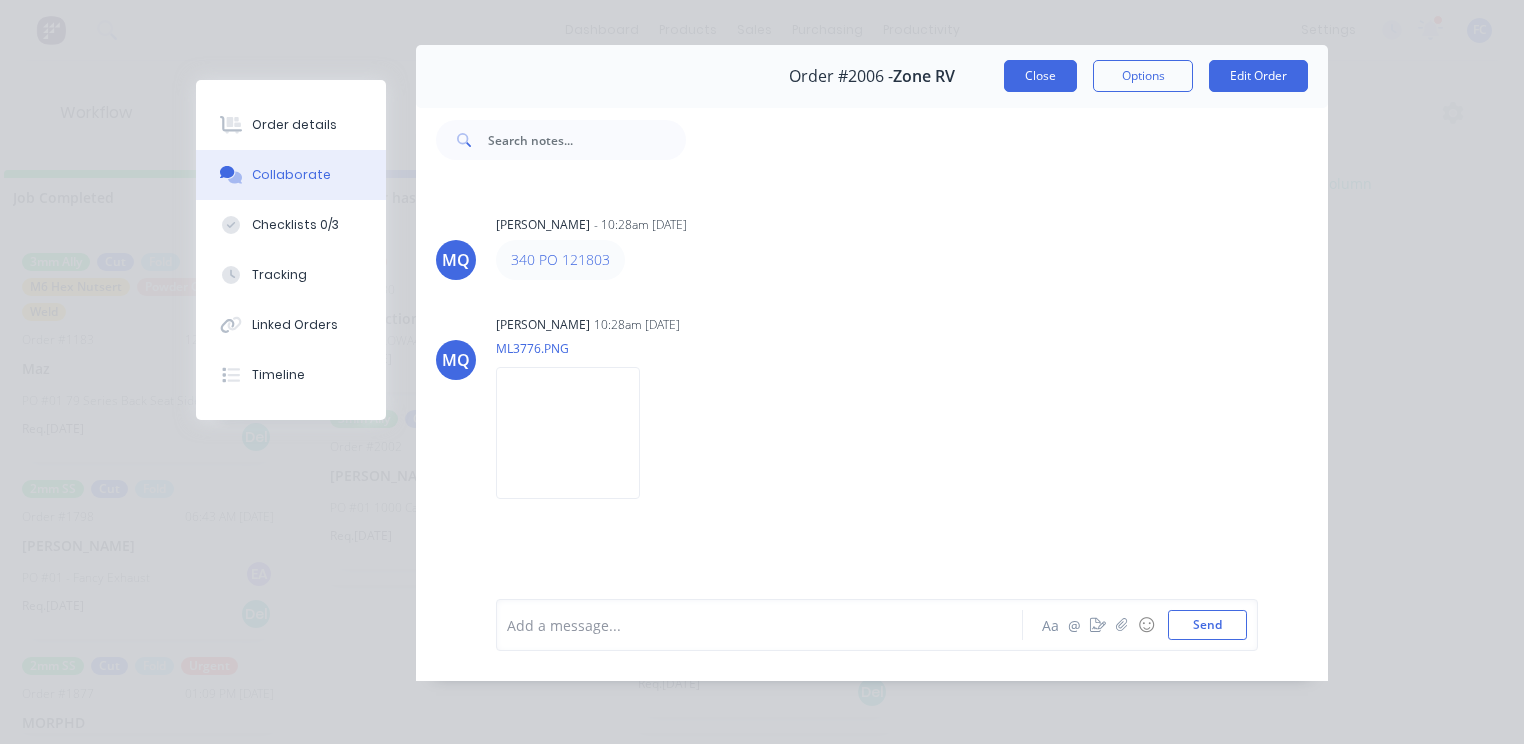 click on "Close" at bounding box center [1040, 76] 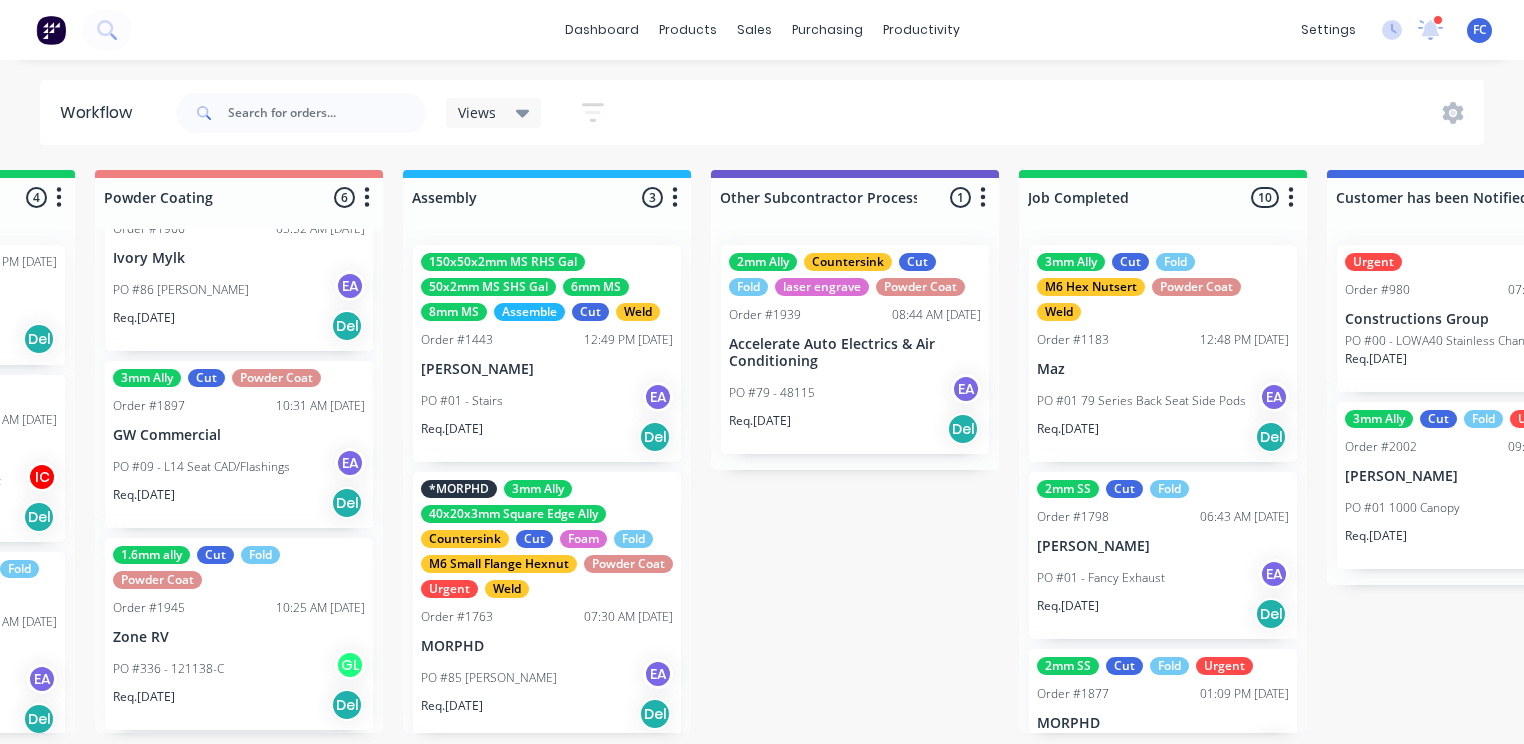 scroll, scrollTop: 0, scrollLeft: 5496, axis: horizontal 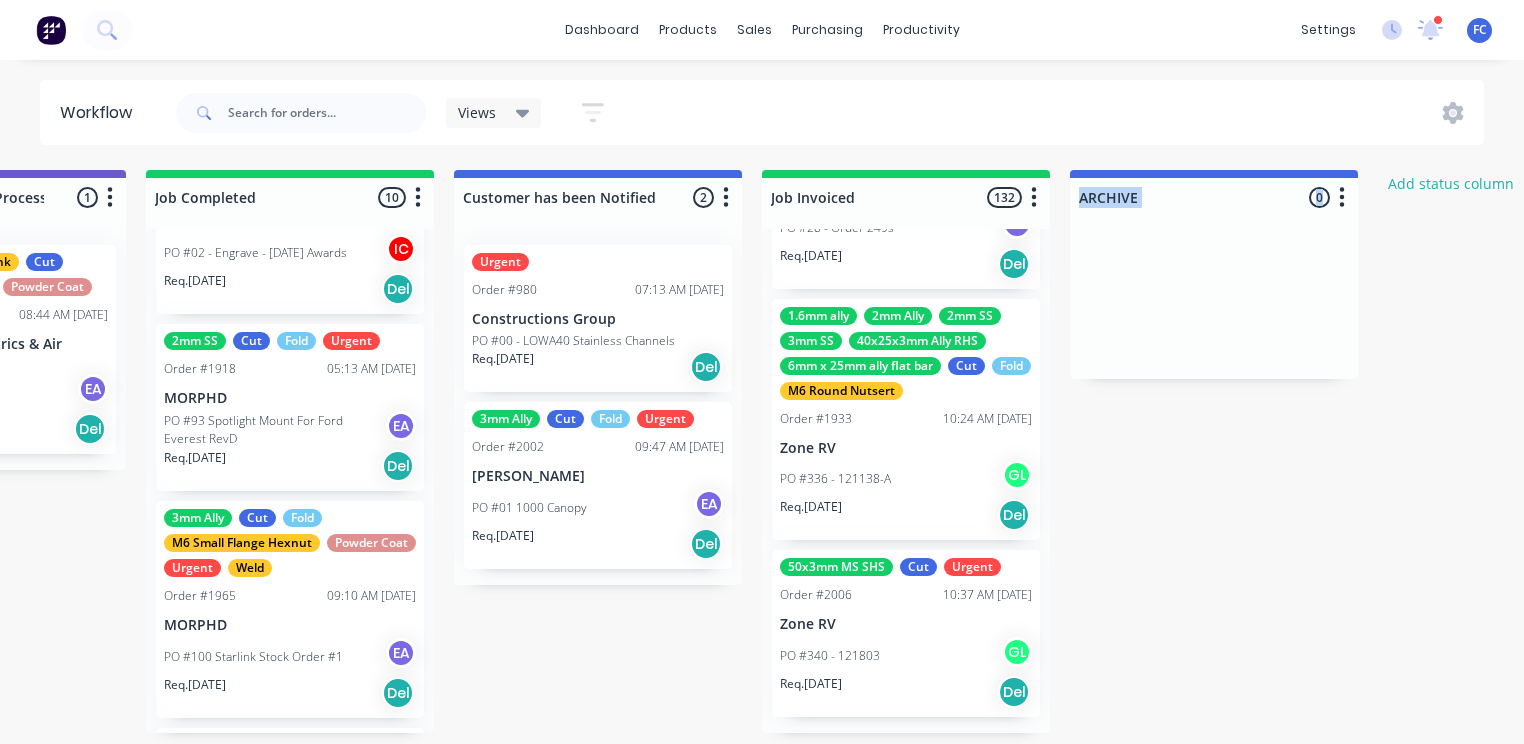 drag, startPoint x: 1217, startPoint y: 743, endPoint x: 1151, endPoint y: 744, distance: 66.007576 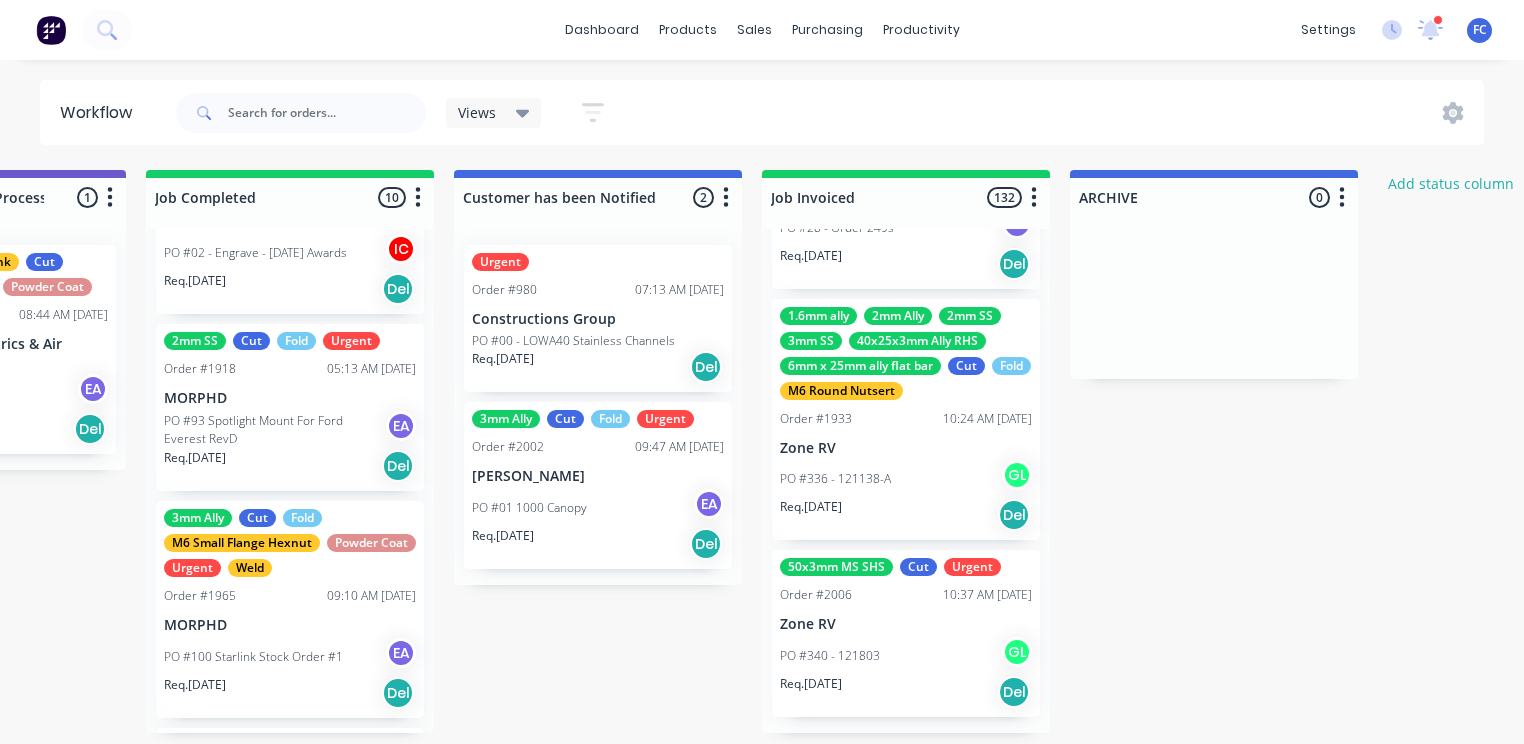 click on "Submitted 7 Status colour #273444 hex #273444 Save Cancel Summaries Total order value Invoiced to date To be invoiced Sort By Created date Required date Order number Customer name Most recent 0-Add labels for all materials and processes here 100x50x3mm ally RHS 2.5mm SS 3mm Ally Cut Fold M10 Hex Nutserts Powder Coat Order #386 07:56 AM [DATE] Metalmorphic PO #00-Template Req. [DATE] Del Quote Order #2016 09:00 AM [DATE] [PERSON_NAME] PO #01 - RFQ Req. [DATE] Del Quote Order #2013 09:35 AM [DATE] VanDean Caravans PO #16 - Build #006 - Chassis Req. [DATE] Del Cut Powder Coat Order #2018 10:36 AM [DATE] Ivory Mylk PO #87 - [PERSON_NAME]
Req. [DATE] Del Urgent Order #2024 12:04 PM [DATE] Red Bull PO #06 - Cooler Stand for Tipples Tap
EA Req. [DATE] Del Quote Order #2023 12:00 PM [DATE] [PERSON_NAME] PO #01 - Brackets
Req. [DATE] Del Order #2022 11:56 AM [DATE] KM Exhausts (formerly Kuluin Mufflers) PO #89 - Big Flange
Req. [DATE] Del Draw Up - [PERSON_NAME] 2 Status colour #F6D982 hex Save" at bounding box center (-2393, 451) 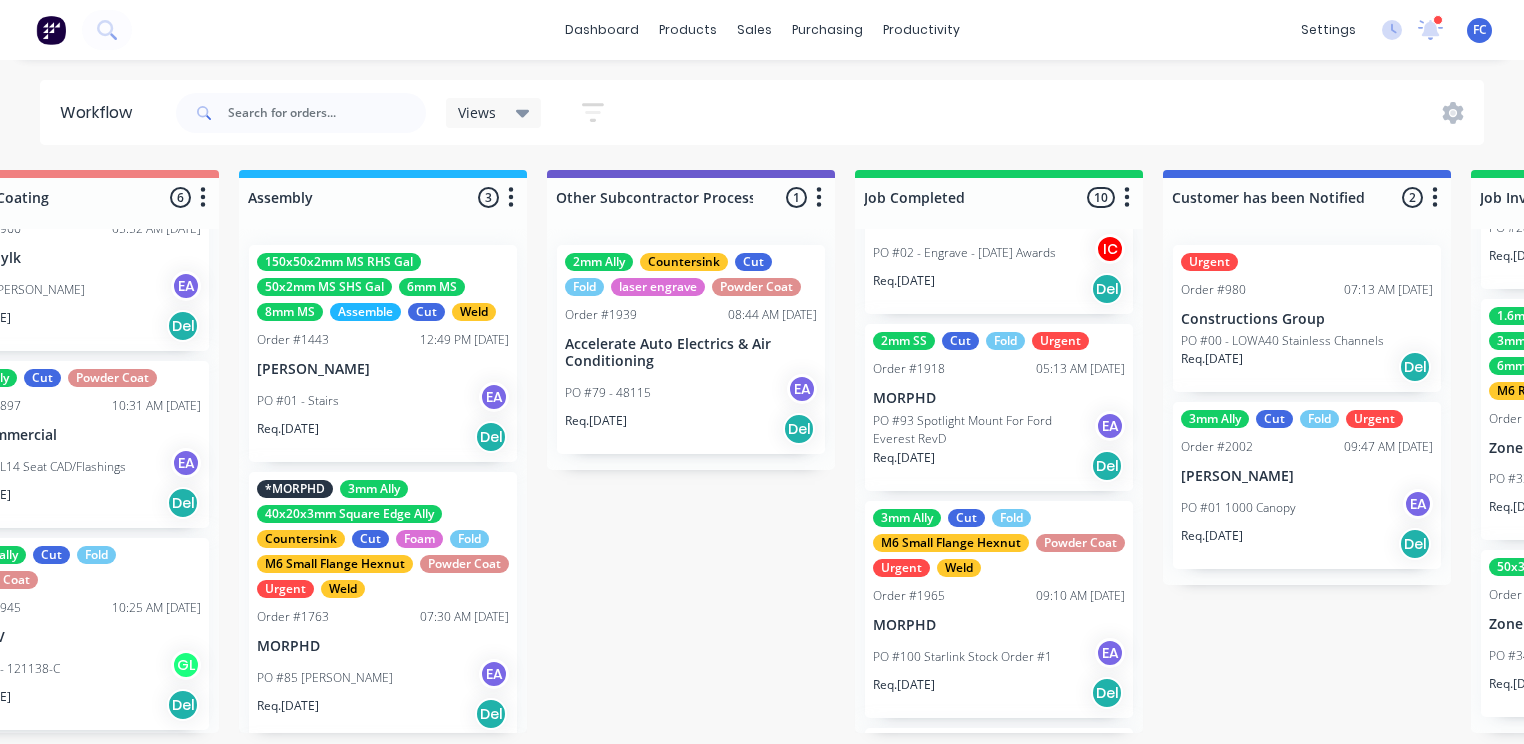 scroll, scrollTop: 0, scrollLeft: 5647, axis: horizontal 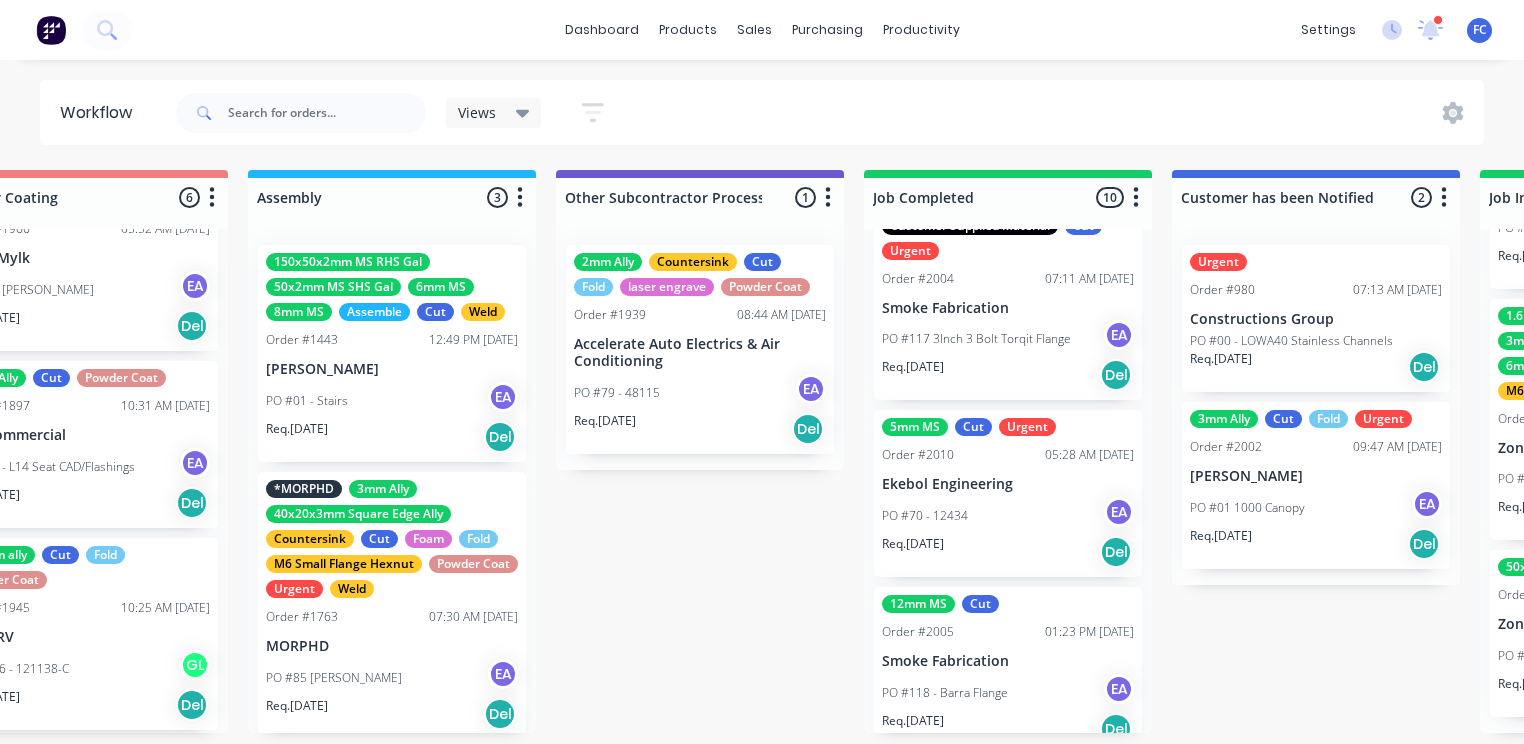 click on "Smoke Fabrication" at bounding box center [1008, 661] 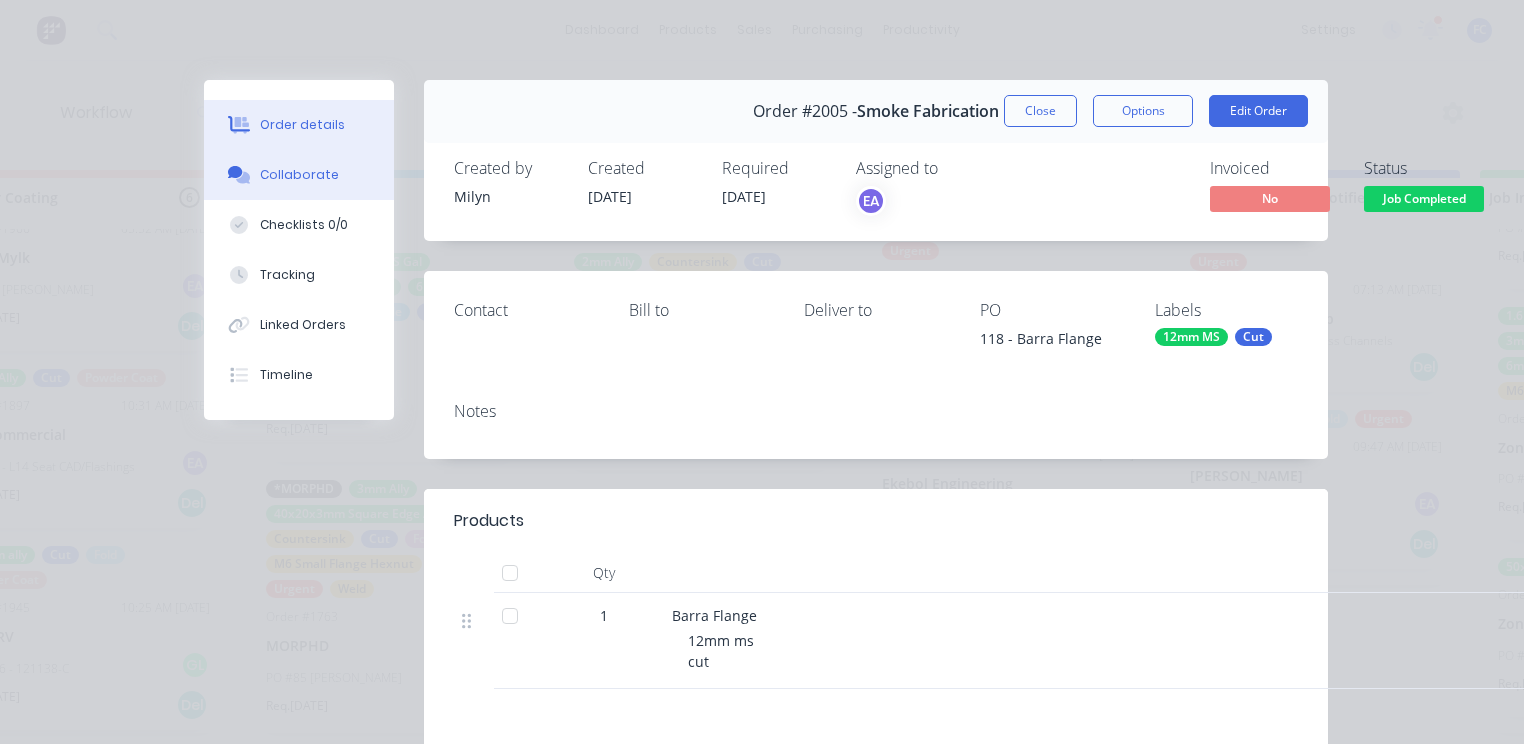 click 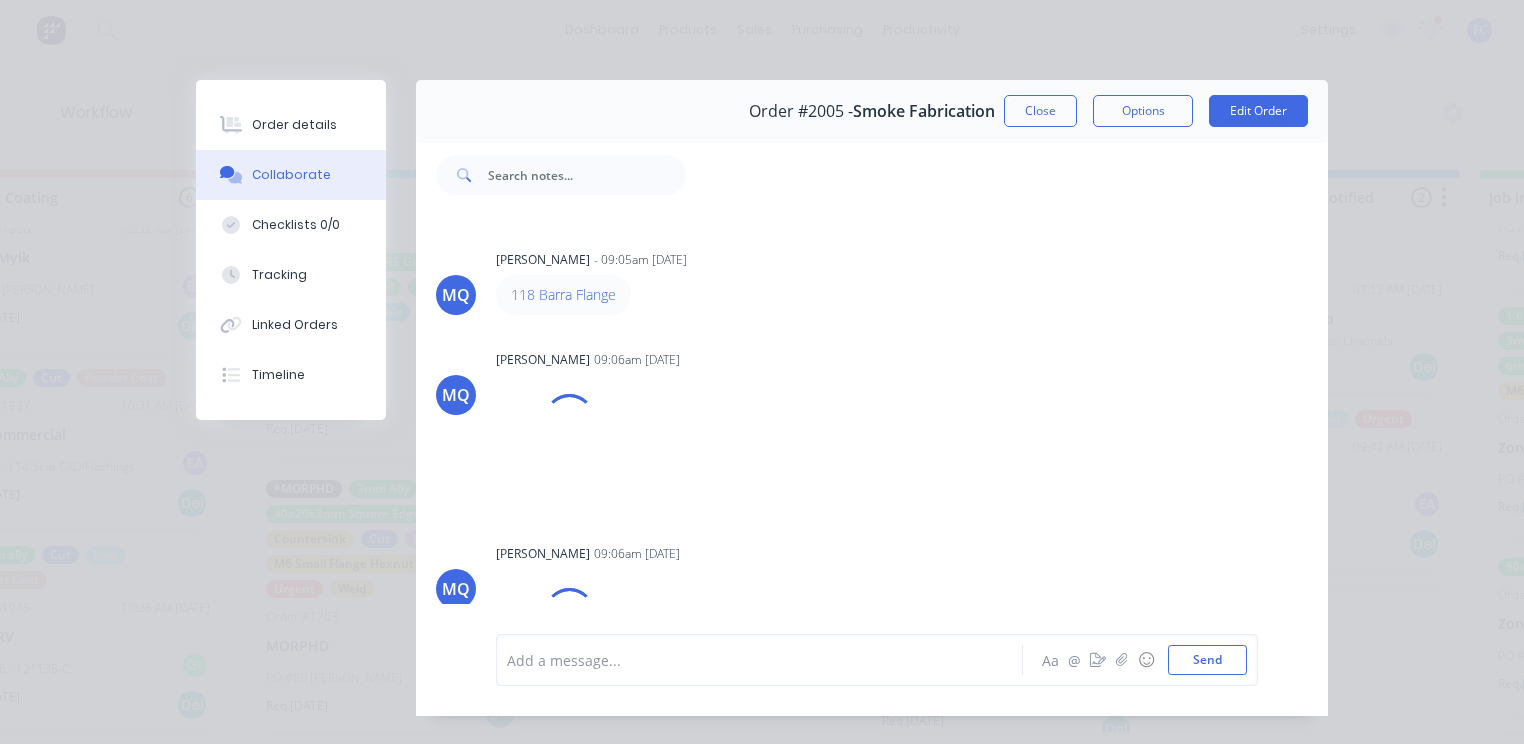 scroll, scrollTop: 384, scrollLeft: 0, axis: vertical 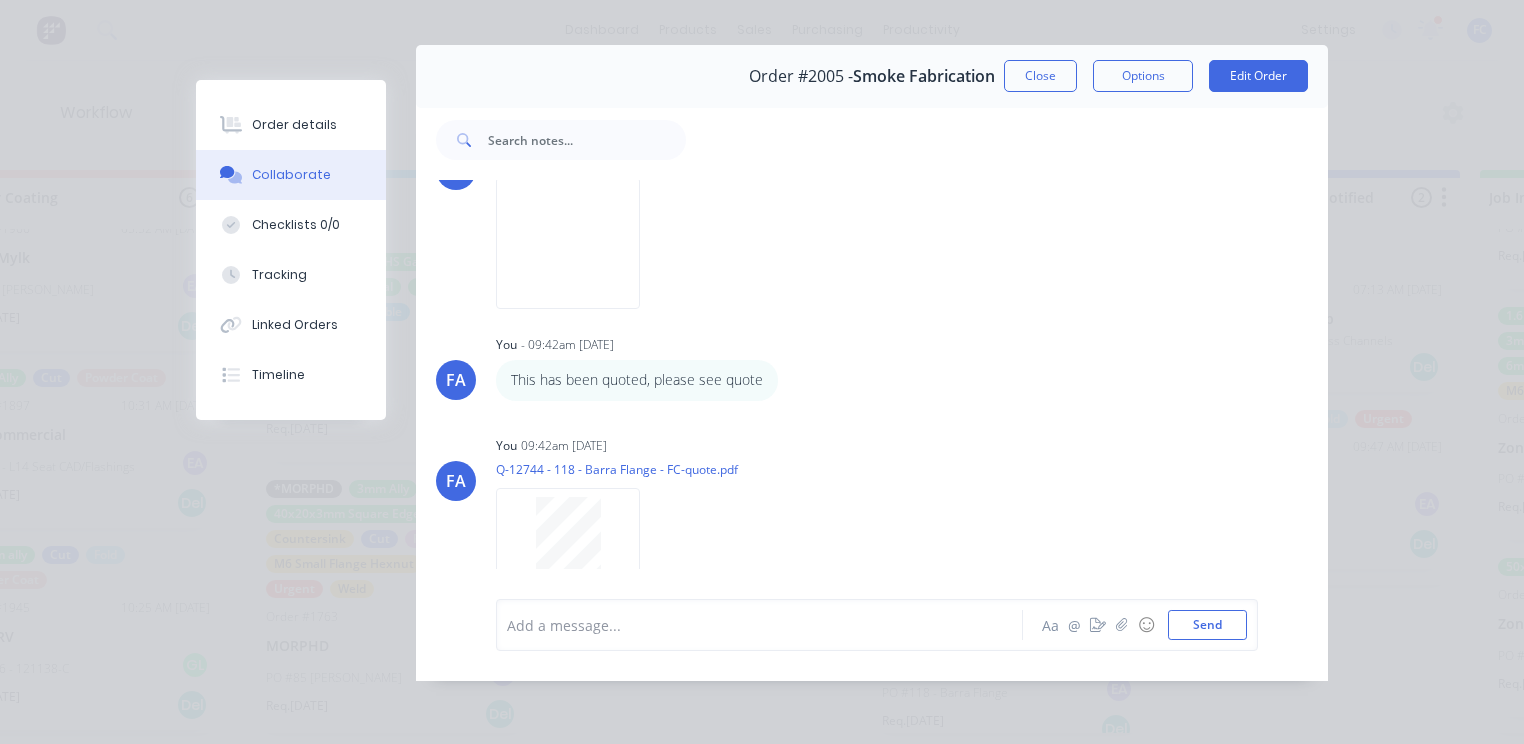 click on "Close" at bounding box center [1040, 76] 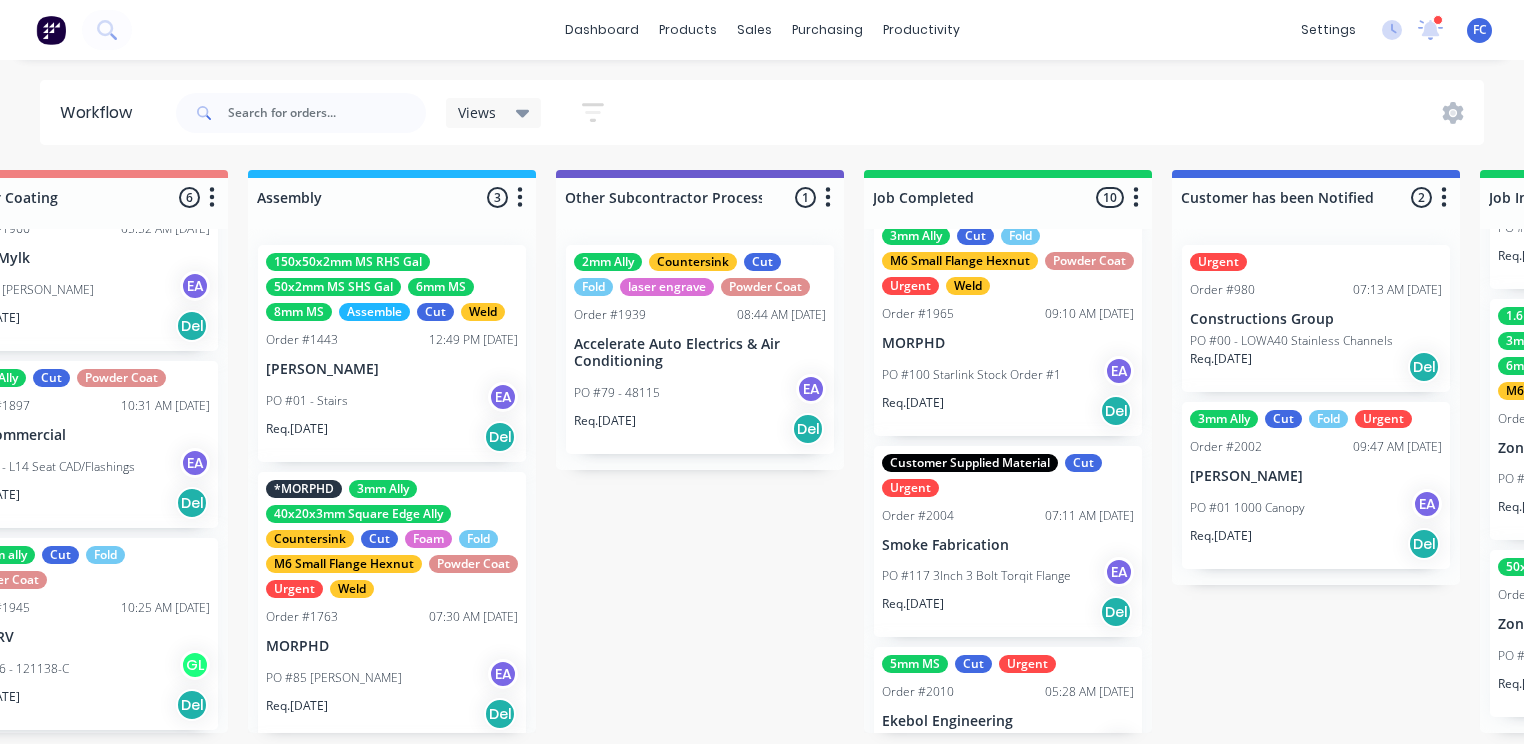 scroll, scrollTop: 1159, scrollLeft: 0, axis: vertical 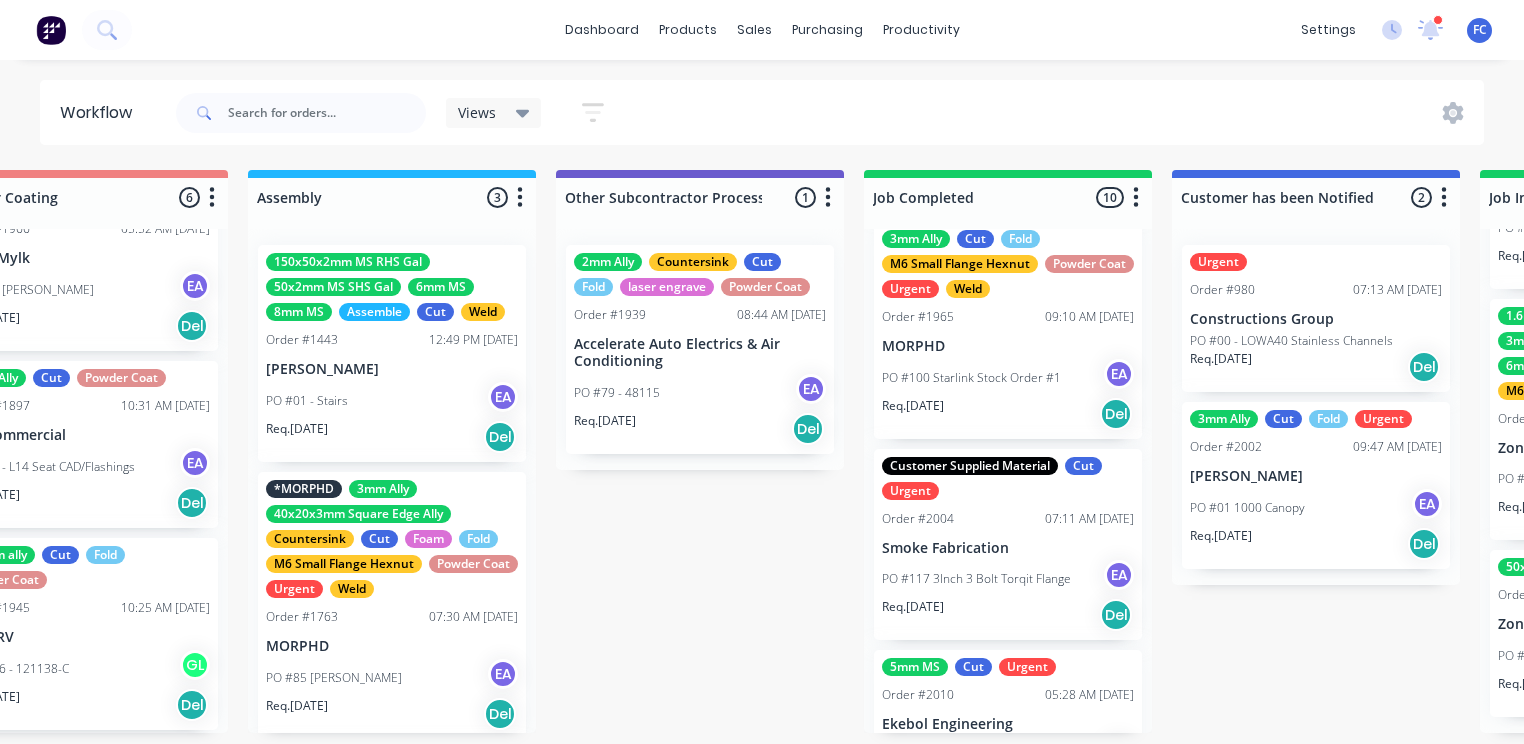 click on "Order #2004 07:11 AM [DATE]" at bounding box center [1008, 519] 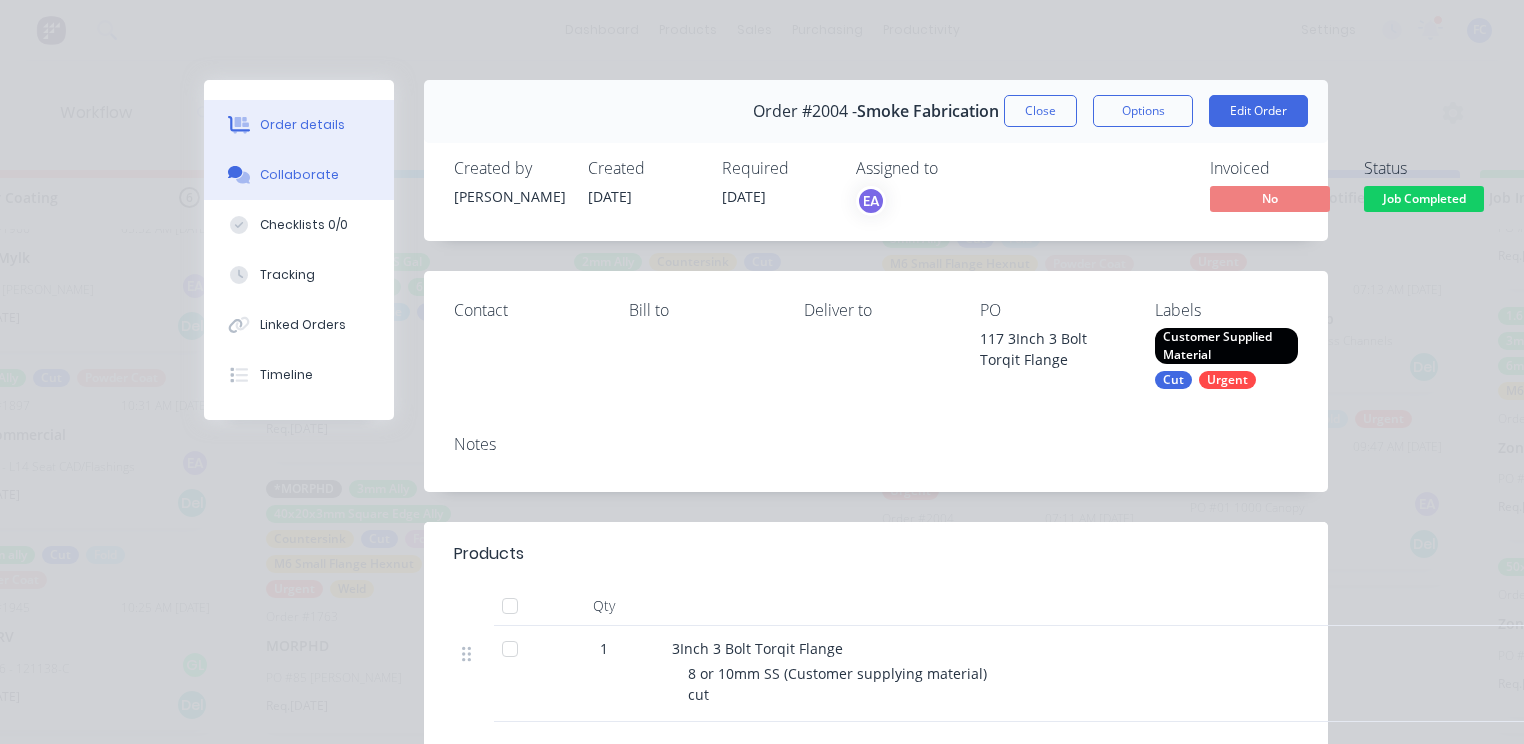 click on "Collaborate" at bounding box center (299, 175) 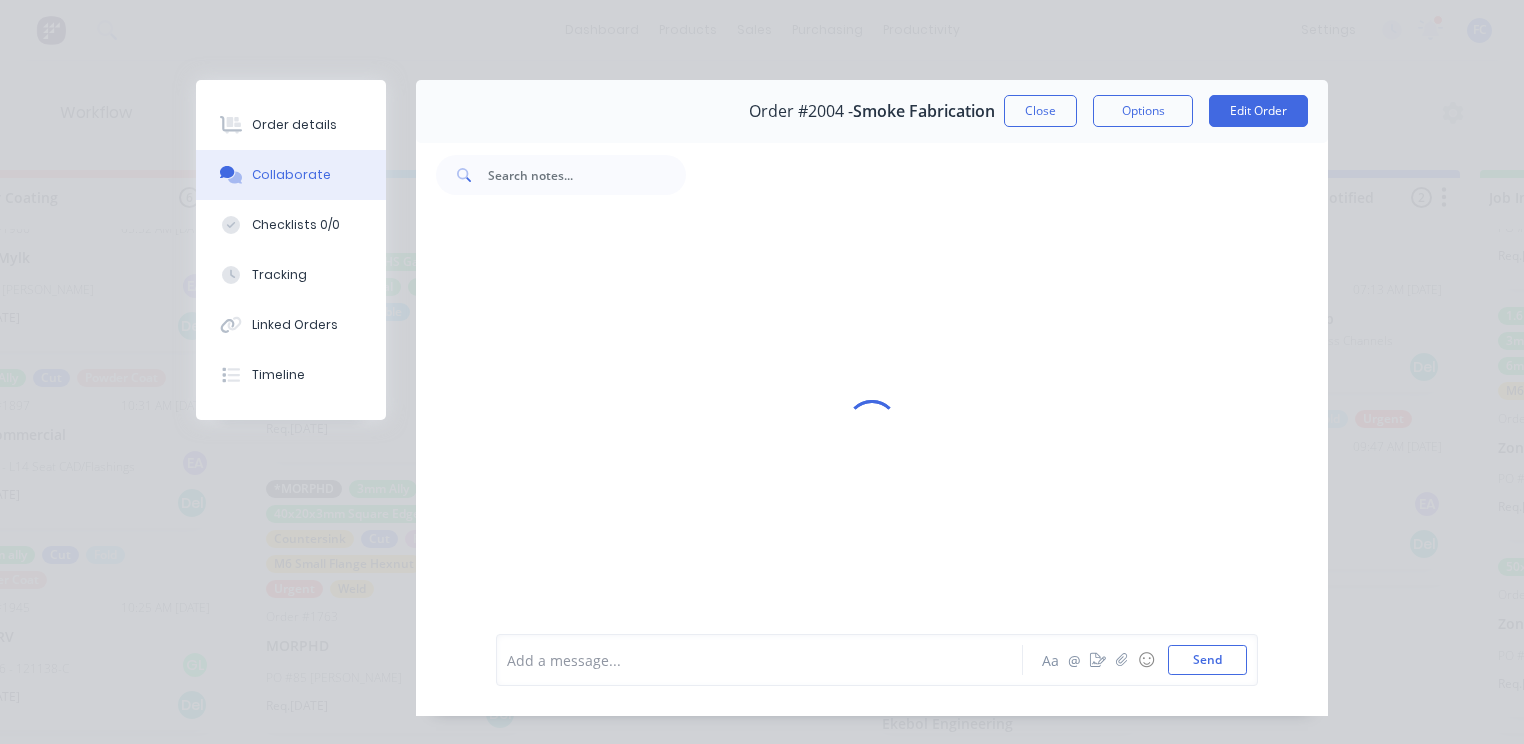 scroll, scrollTop: 94, scrollLeft: 0, axis: vertical 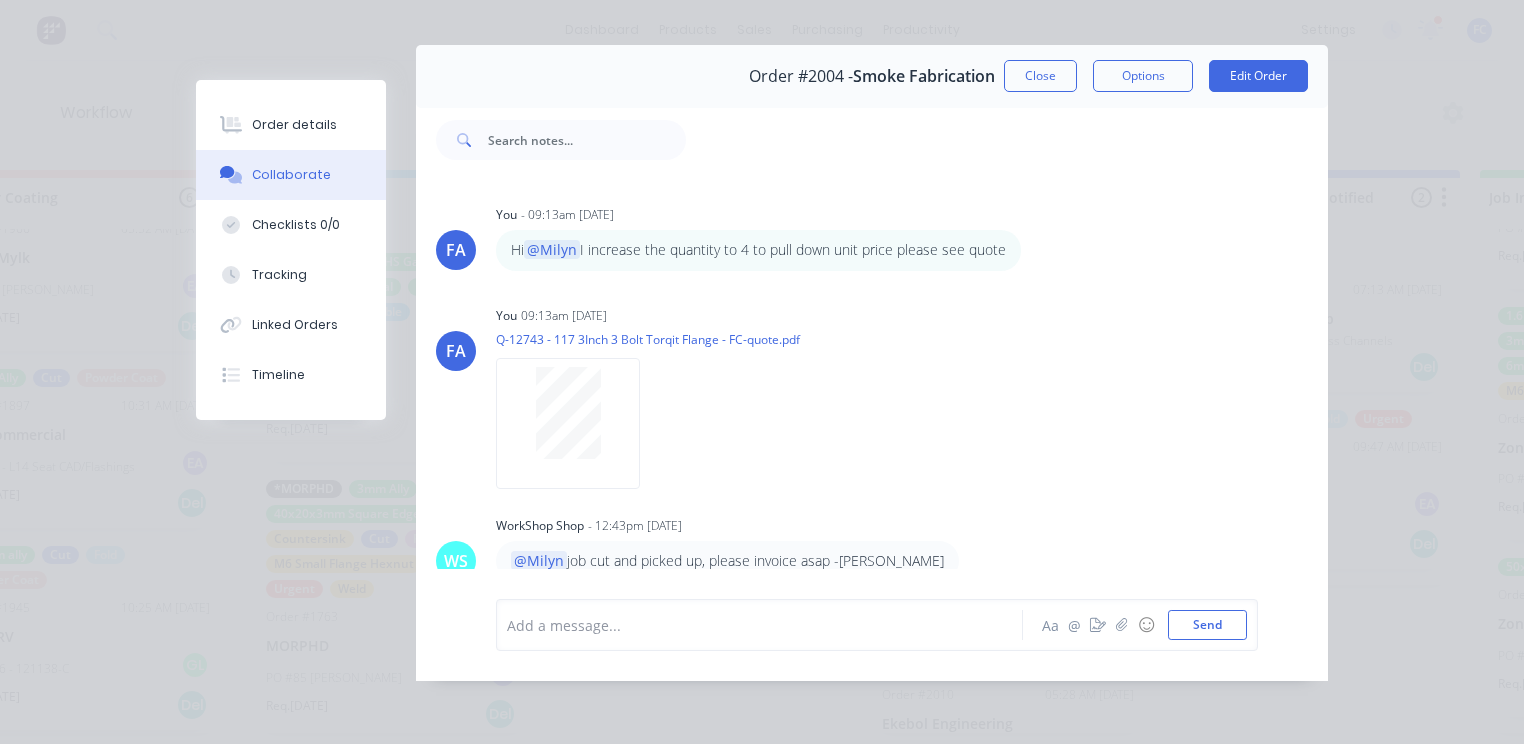 drag, startPoint x: 1008, startPoint y: 65, endPoint x: 915, endPoint y: 402, distance: 349.59692 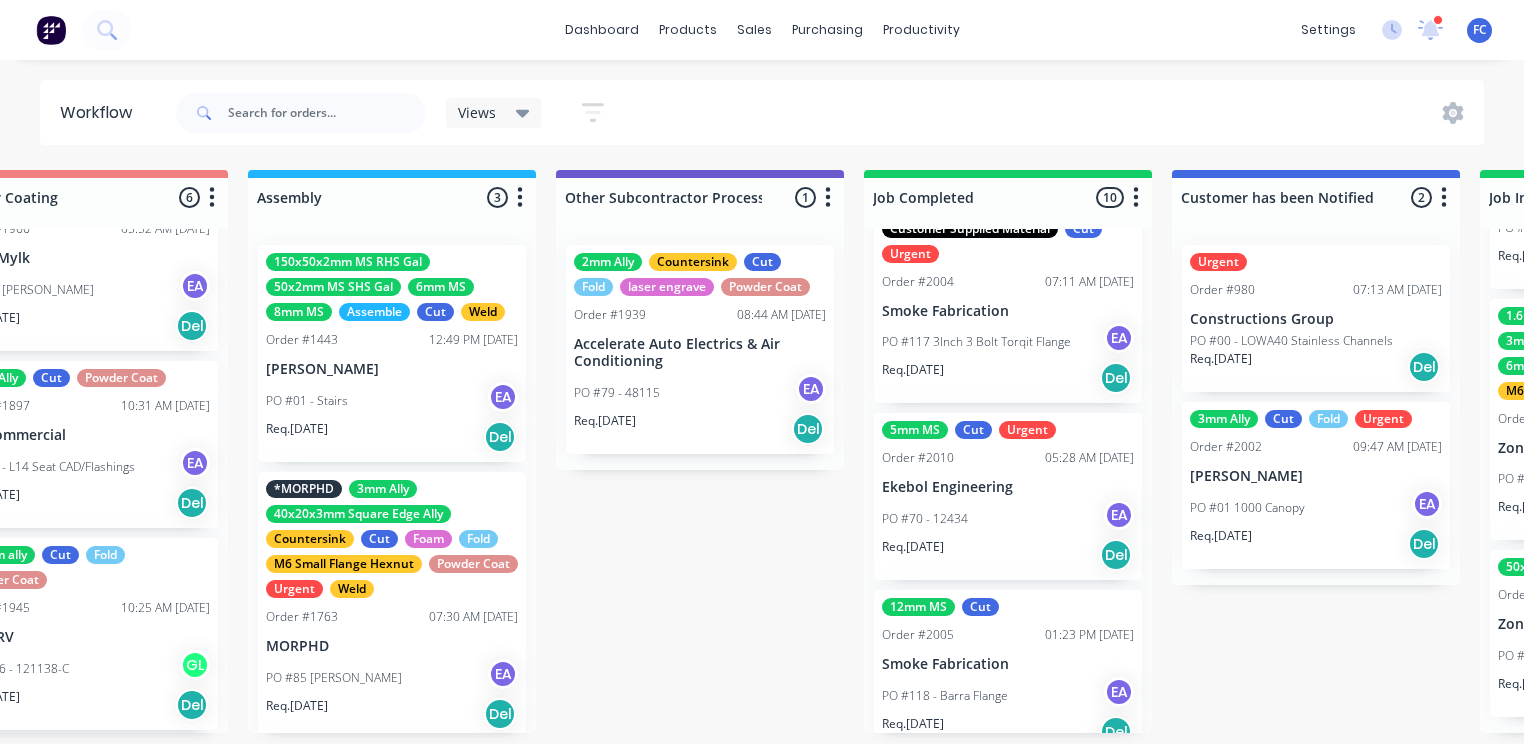 scroll, scrollTop: 1399, scrollLeft: 0, axis: vertical 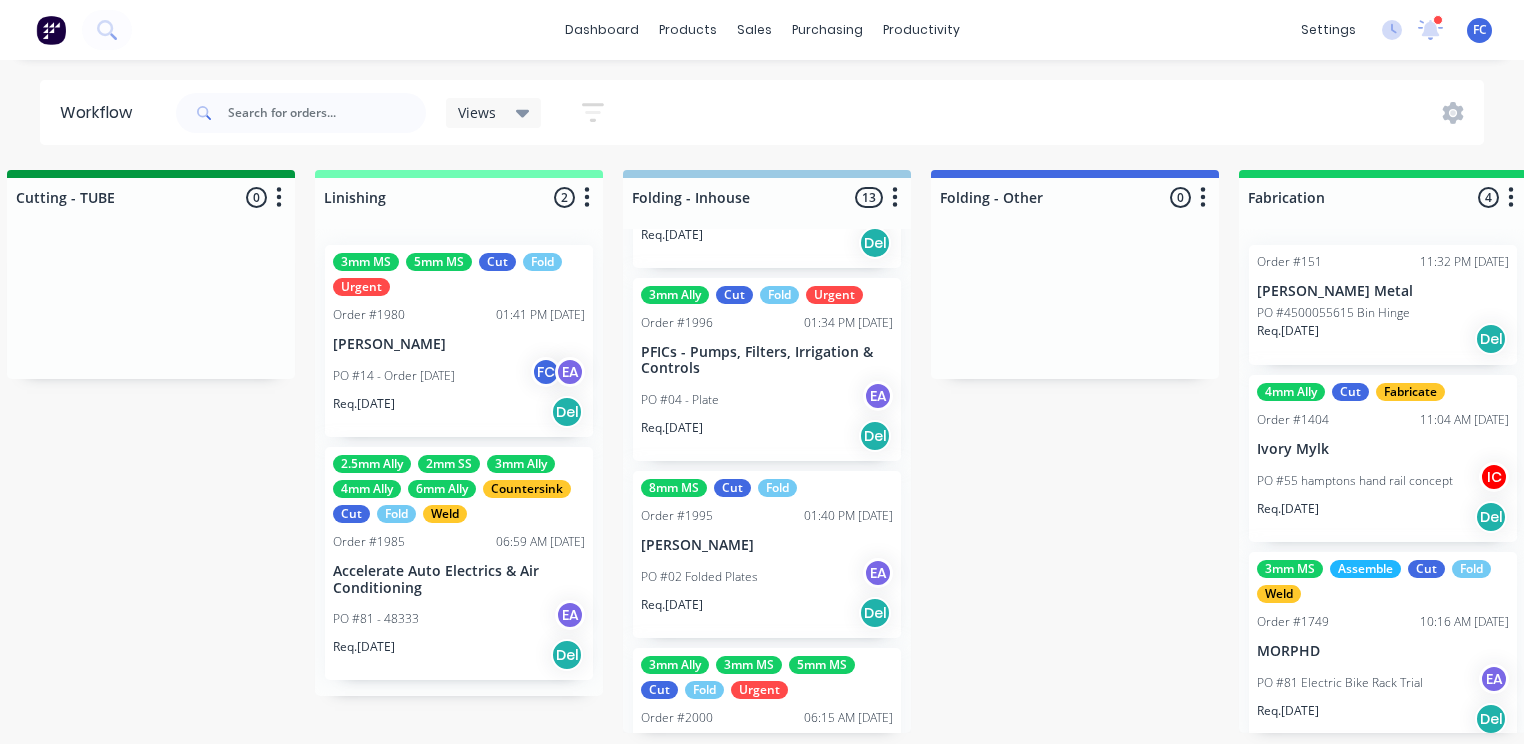 click on "PFICs - Pumps, Filters, Irrigation & Controls" at bounding box center [767, 361] 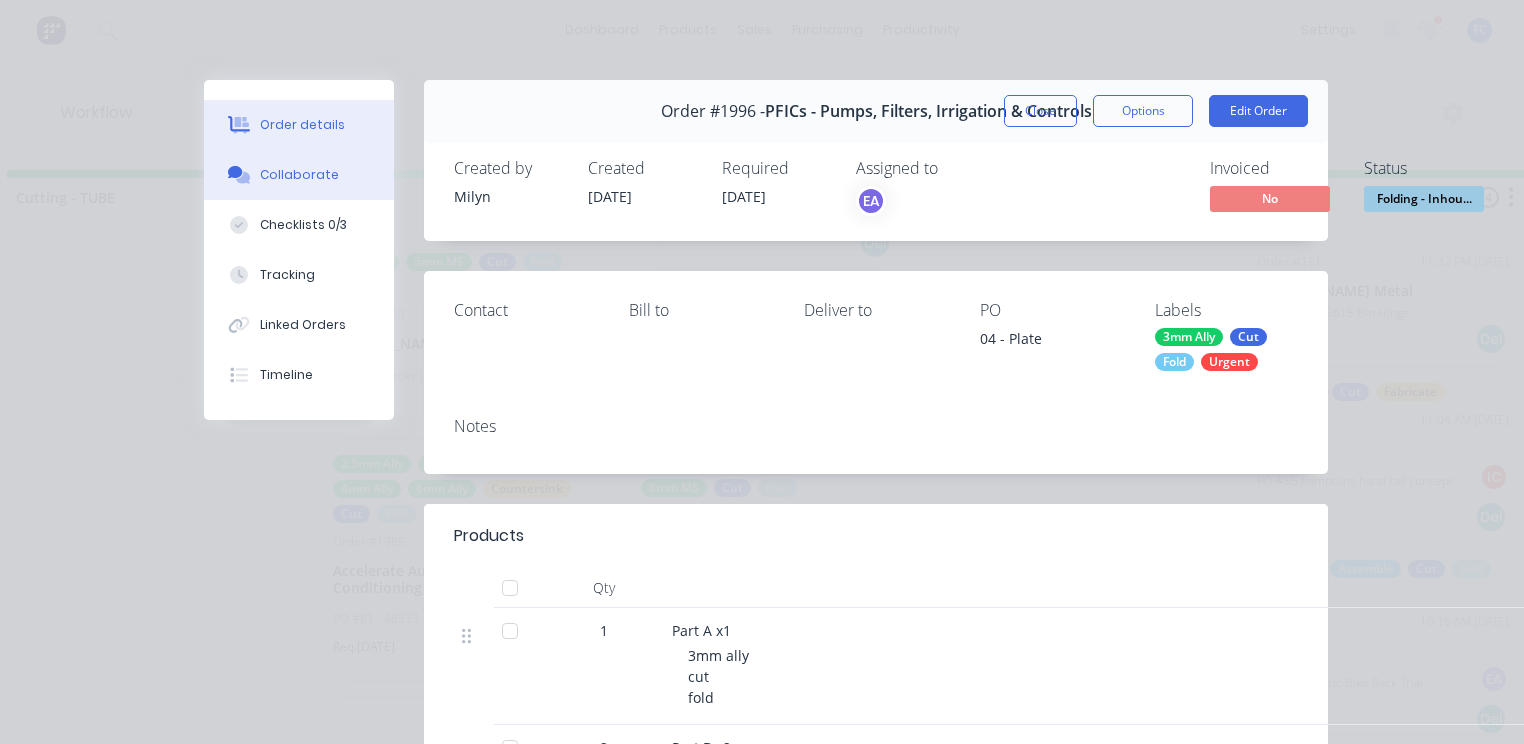 click on "Collaborate" at bounding box center (299, 175) 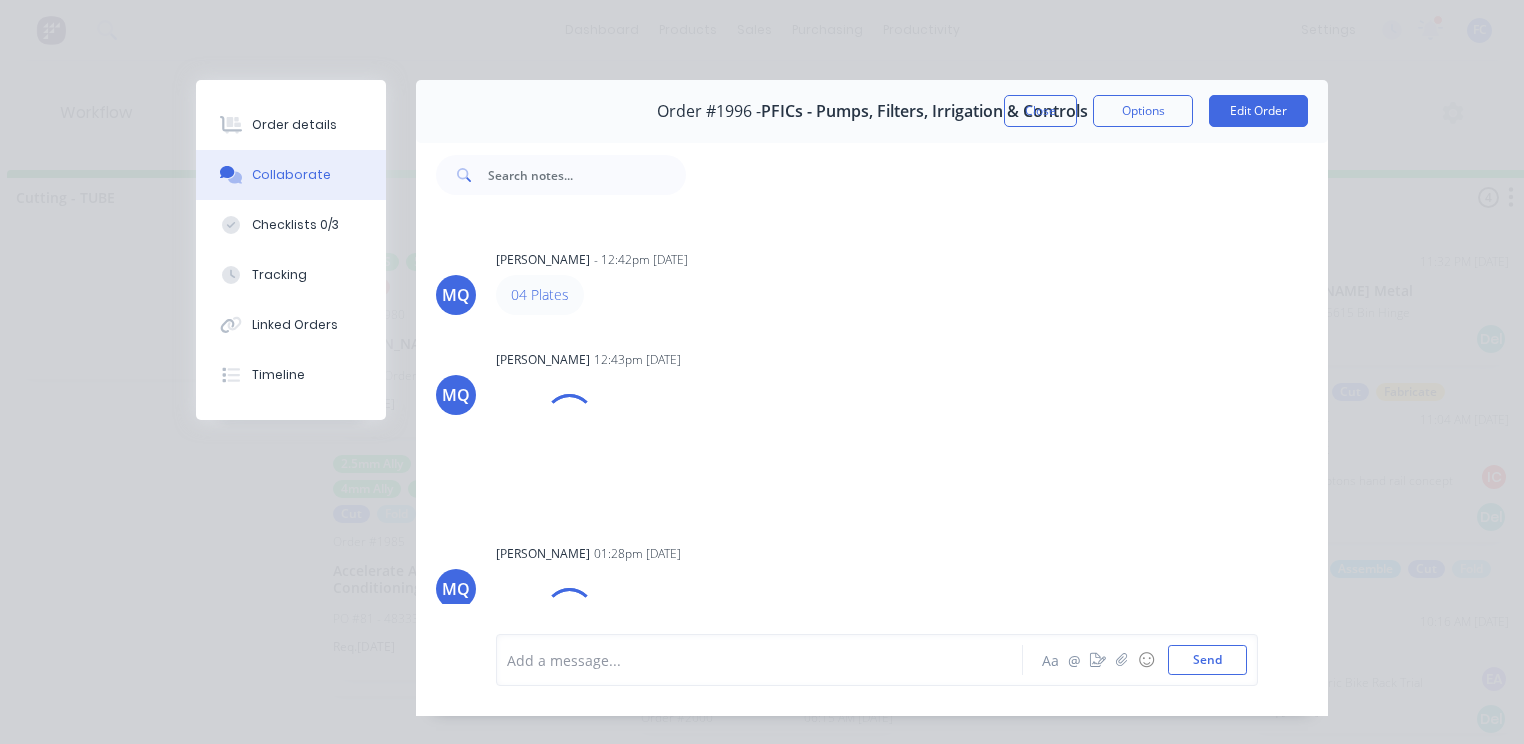 scroll, scrollTop: 384, scrollLeft: 0, axis: vertical 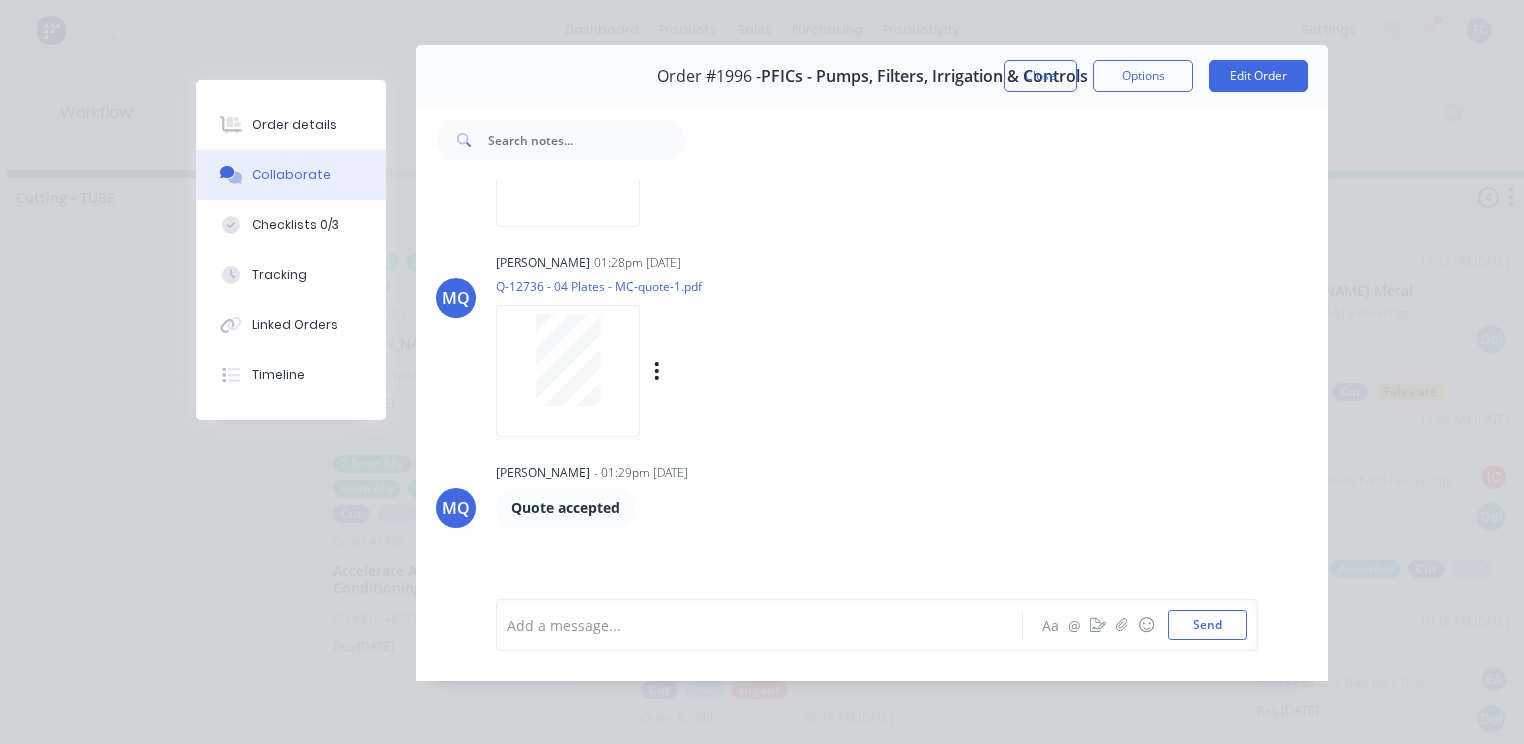click at bounding box center [568, 360] 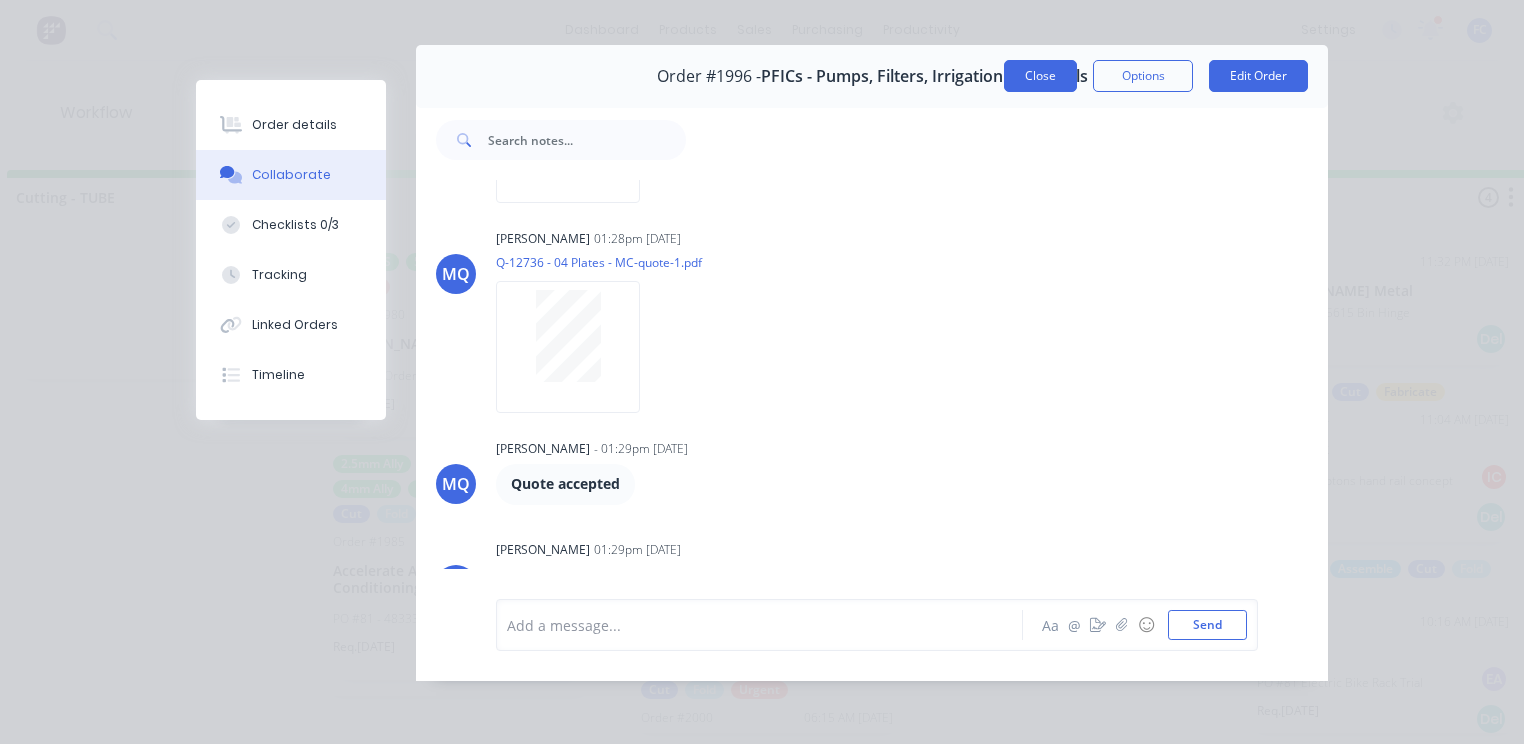 click on "Close" at bounding box center [1040, 76] 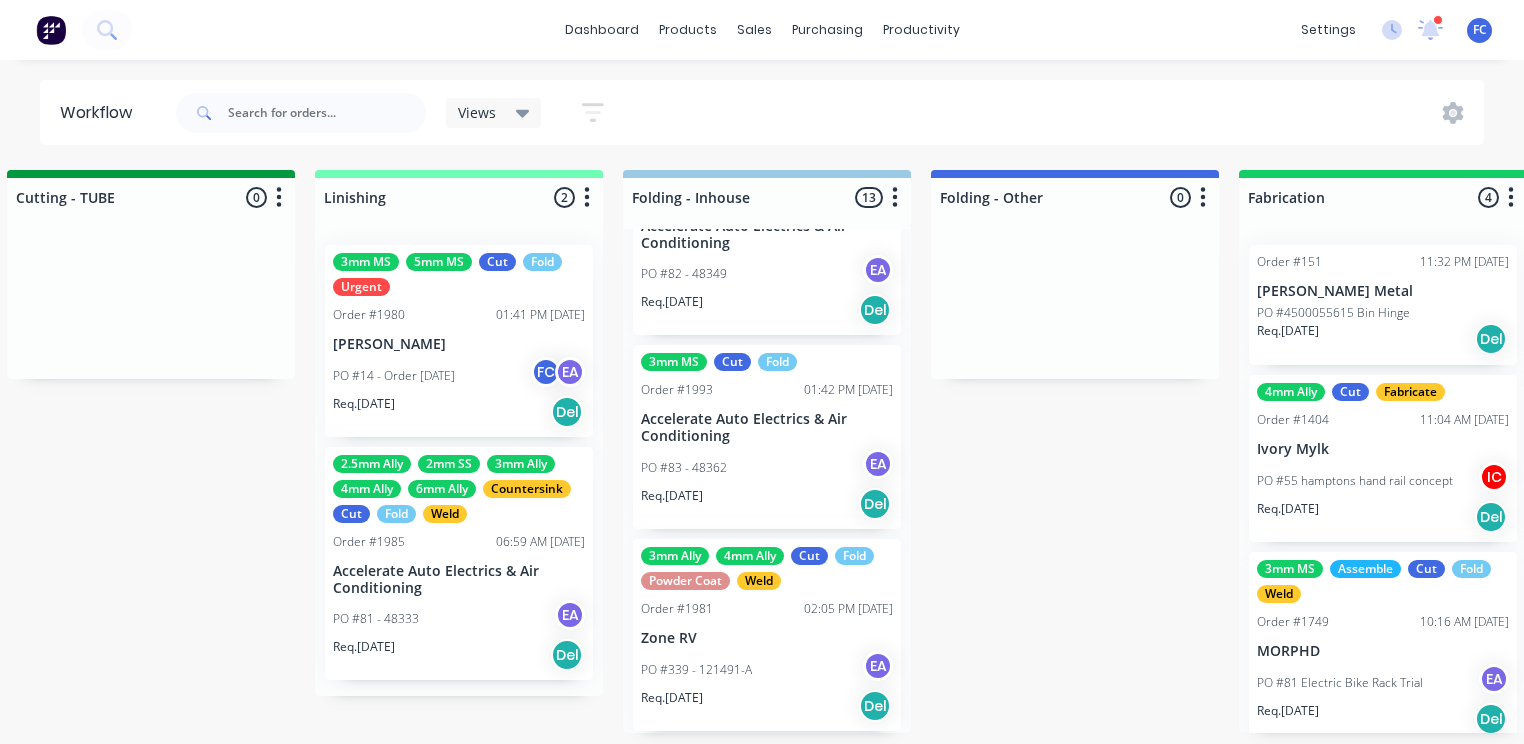 scroll, scrollTop: 2060, scrollLeft: 0, axis: vertical 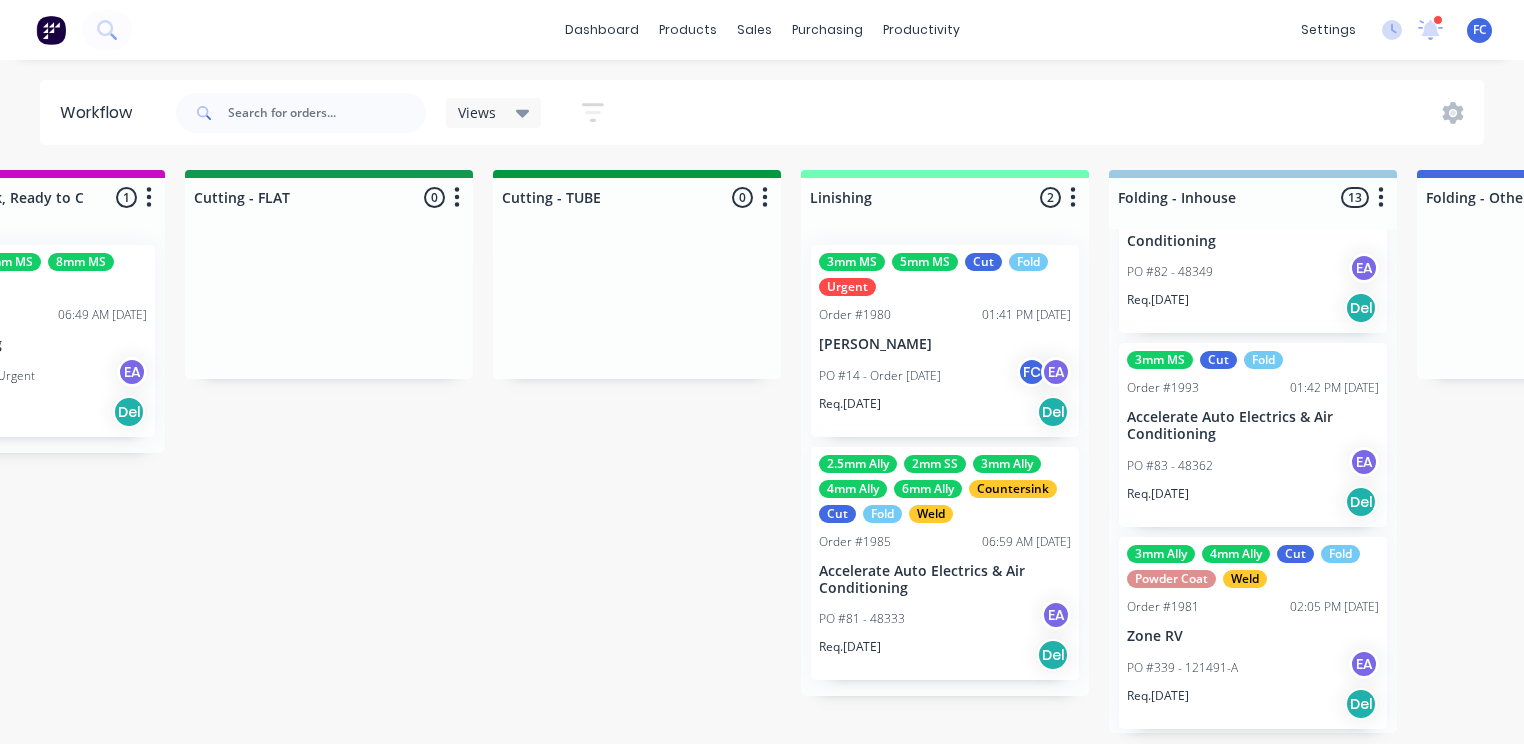 click on "3mm MS 5mm MS Cut Fold Urgent Order #1980 01:41 PM [DATE] [PERSON_NAME] PO #14 - Order [DATE]
FC EA Req. [DATE] Del" at bounding box center [945, 341] 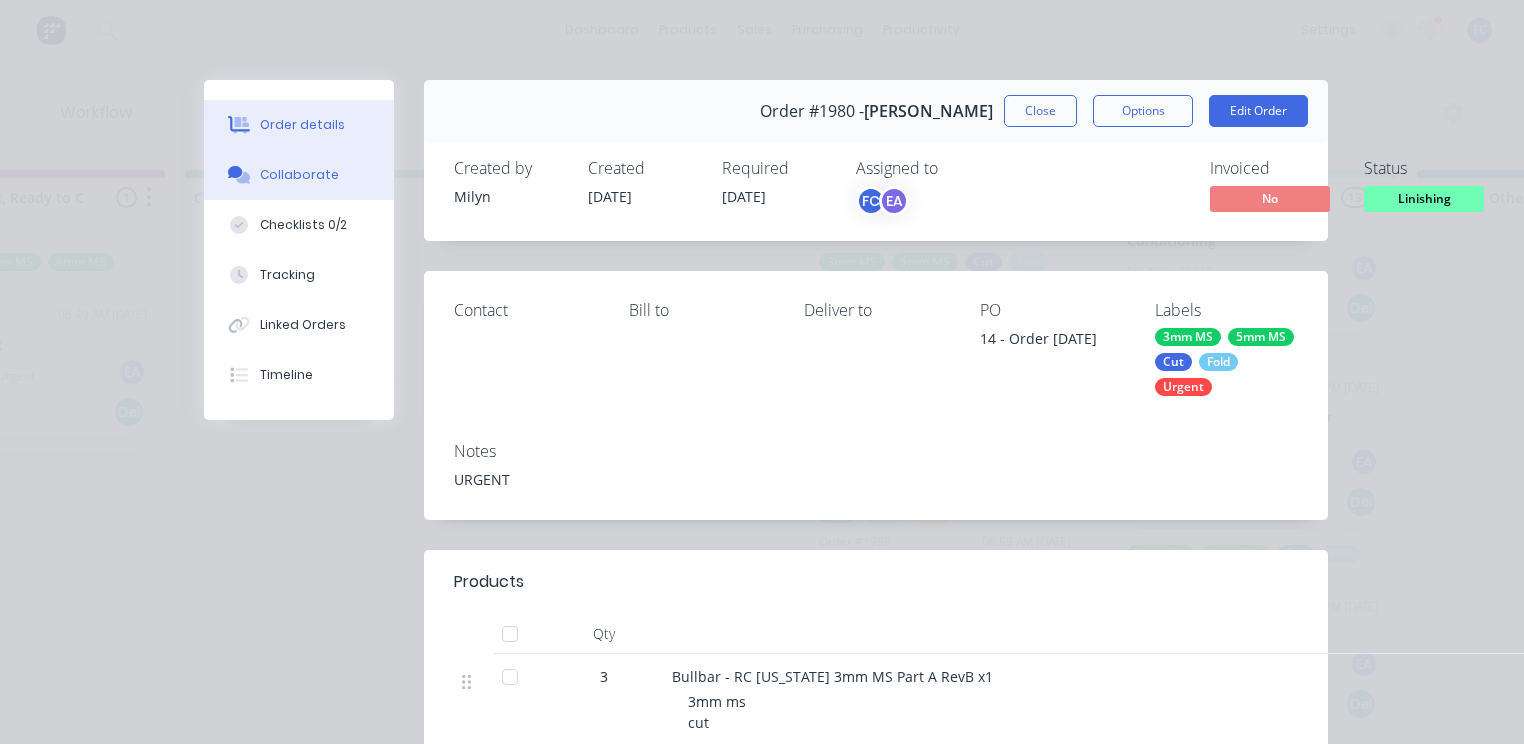 click on "Collaborate" at bounding box center [299, 175] 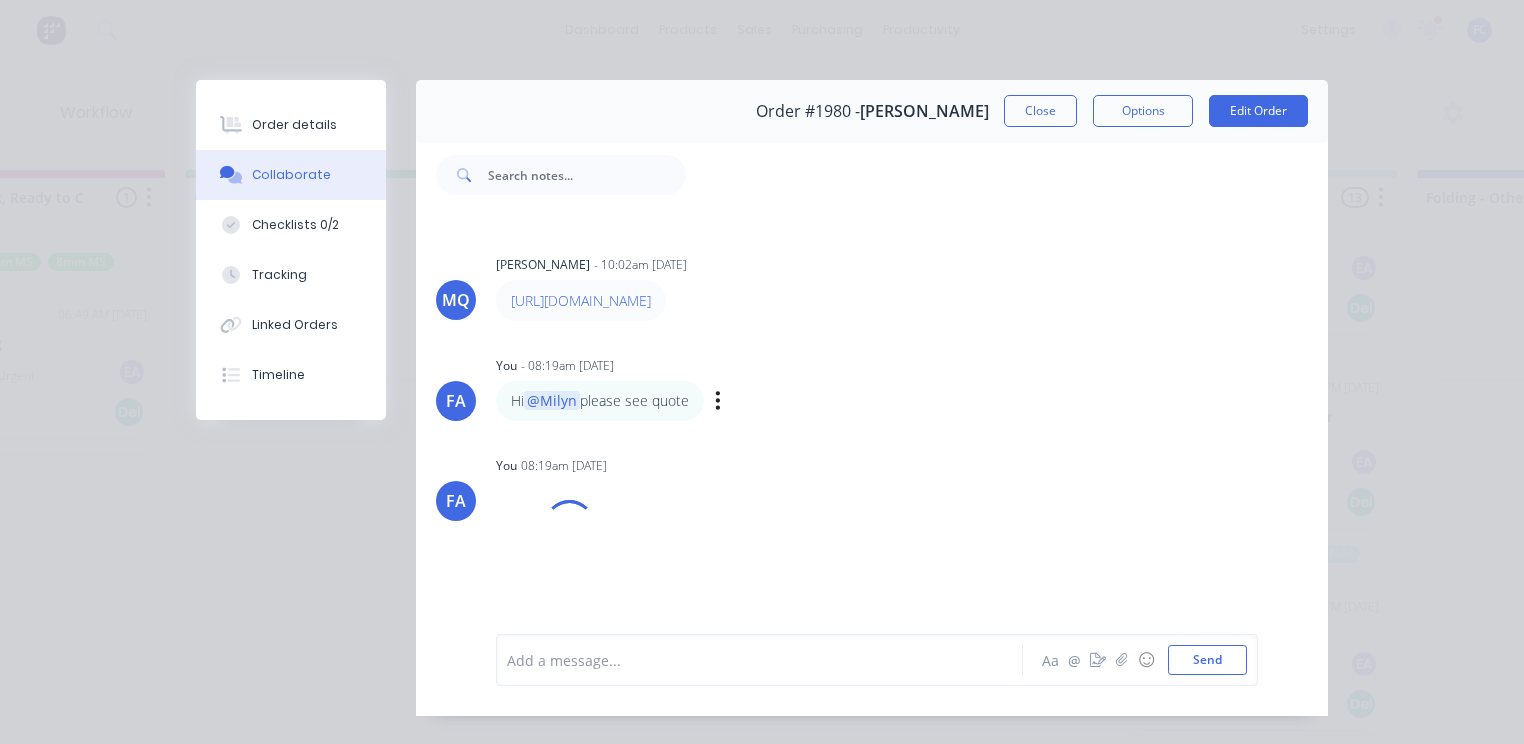scroll, scrollTop: 616, scrollLeft: 0, axis: vertical 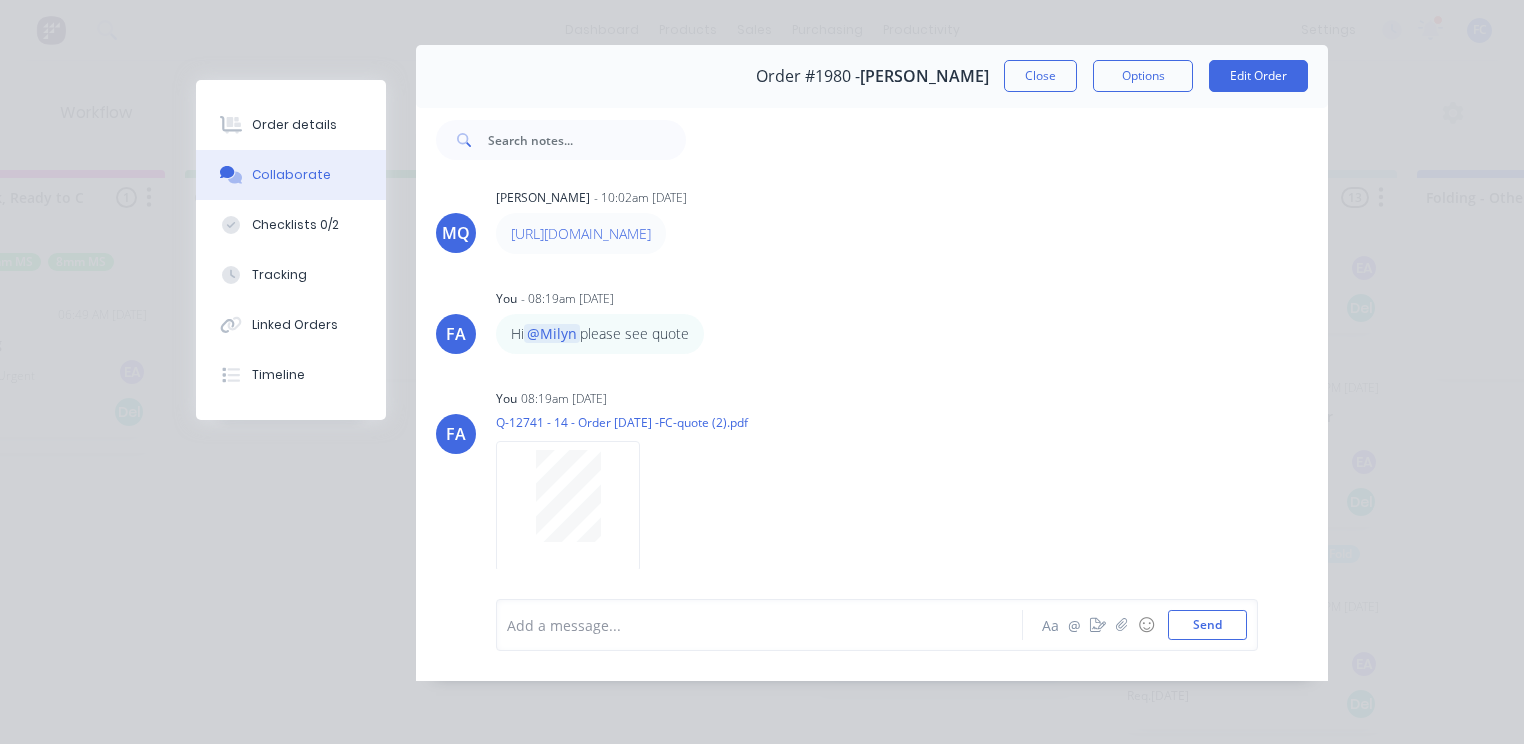 click on "Close" at bounding box center [1040, 76] 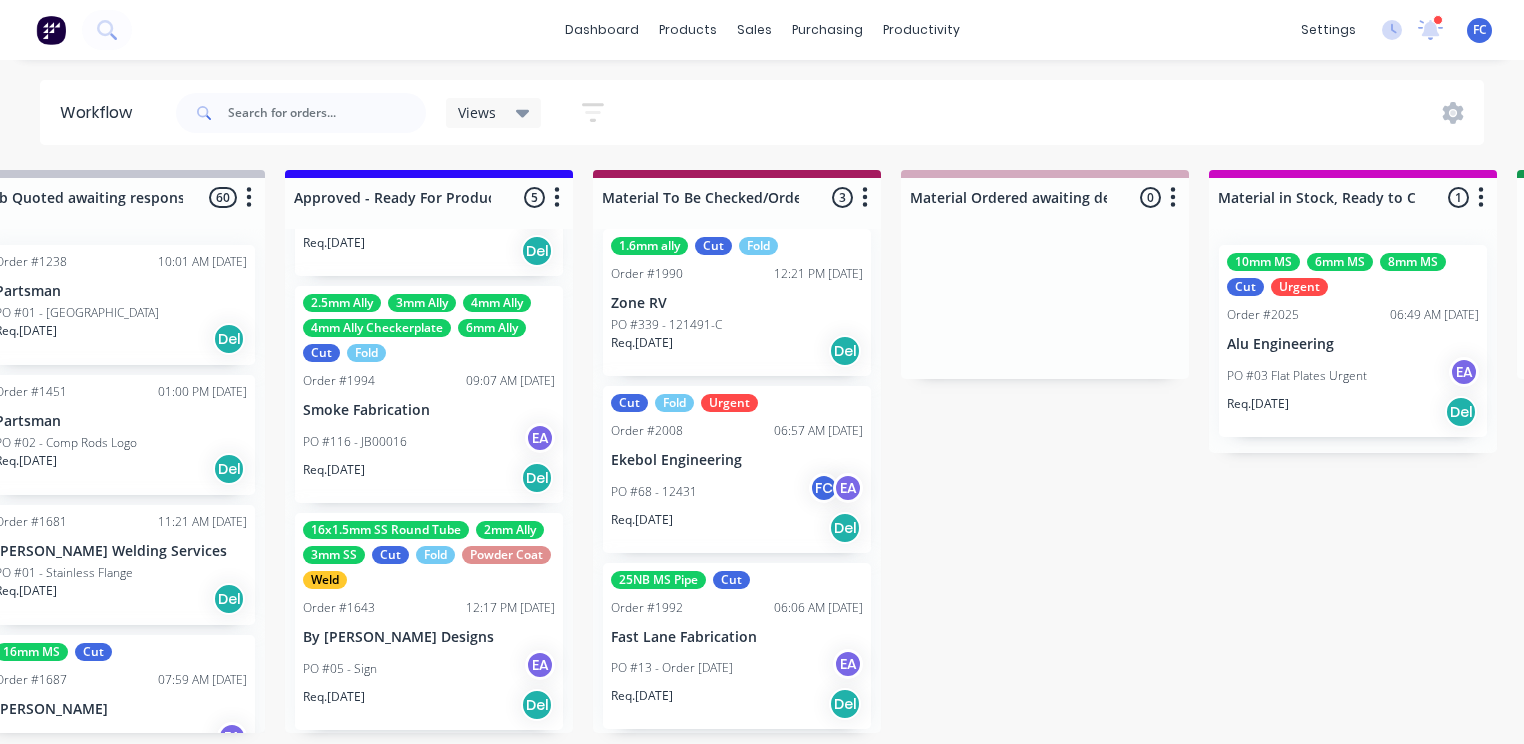 scroll, scrollTop: 0, scrollLeft: 2208, axis: horizontal 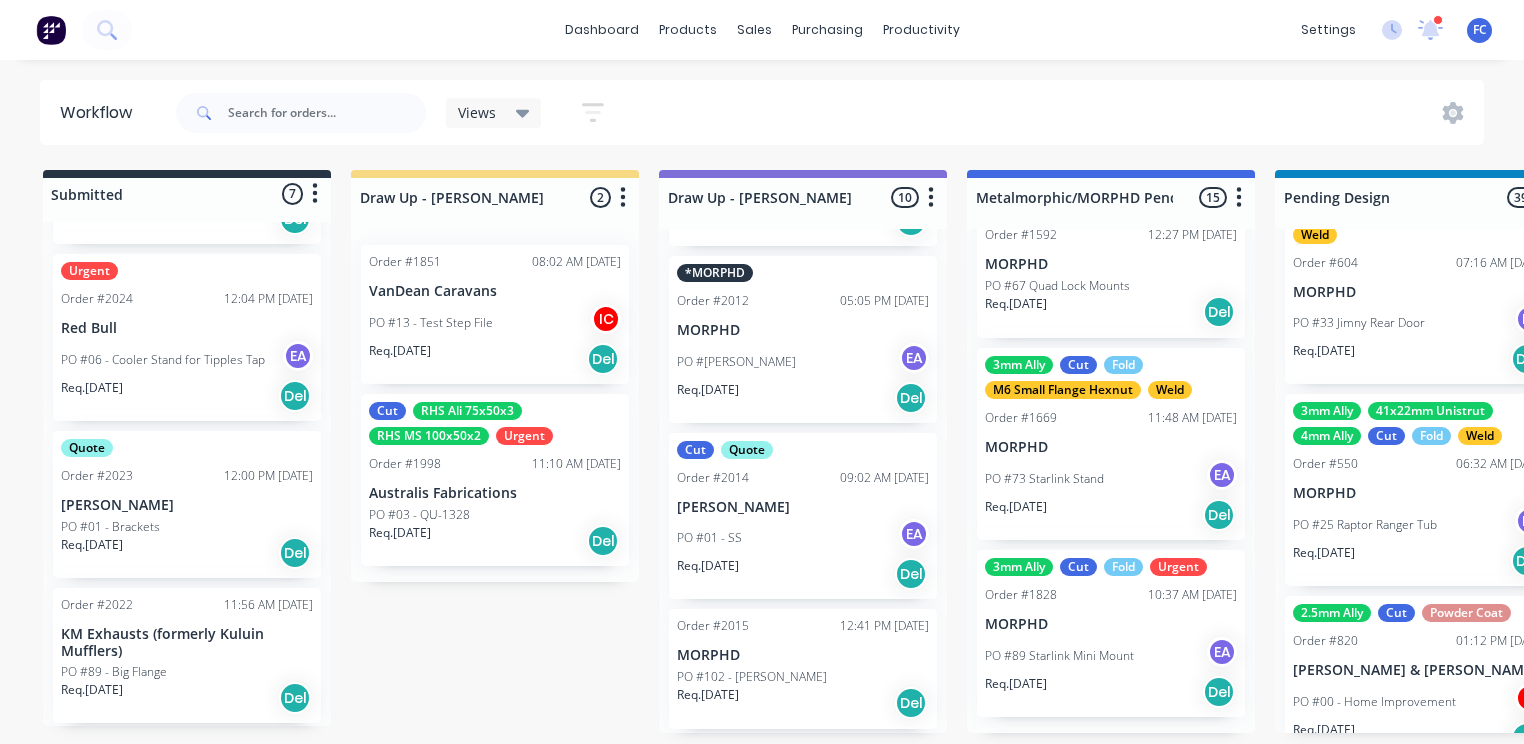 drag, startPoint x: 496, startPoint y: 618, endPoint x: 505, endPoint y: 602, distance: 18.35756 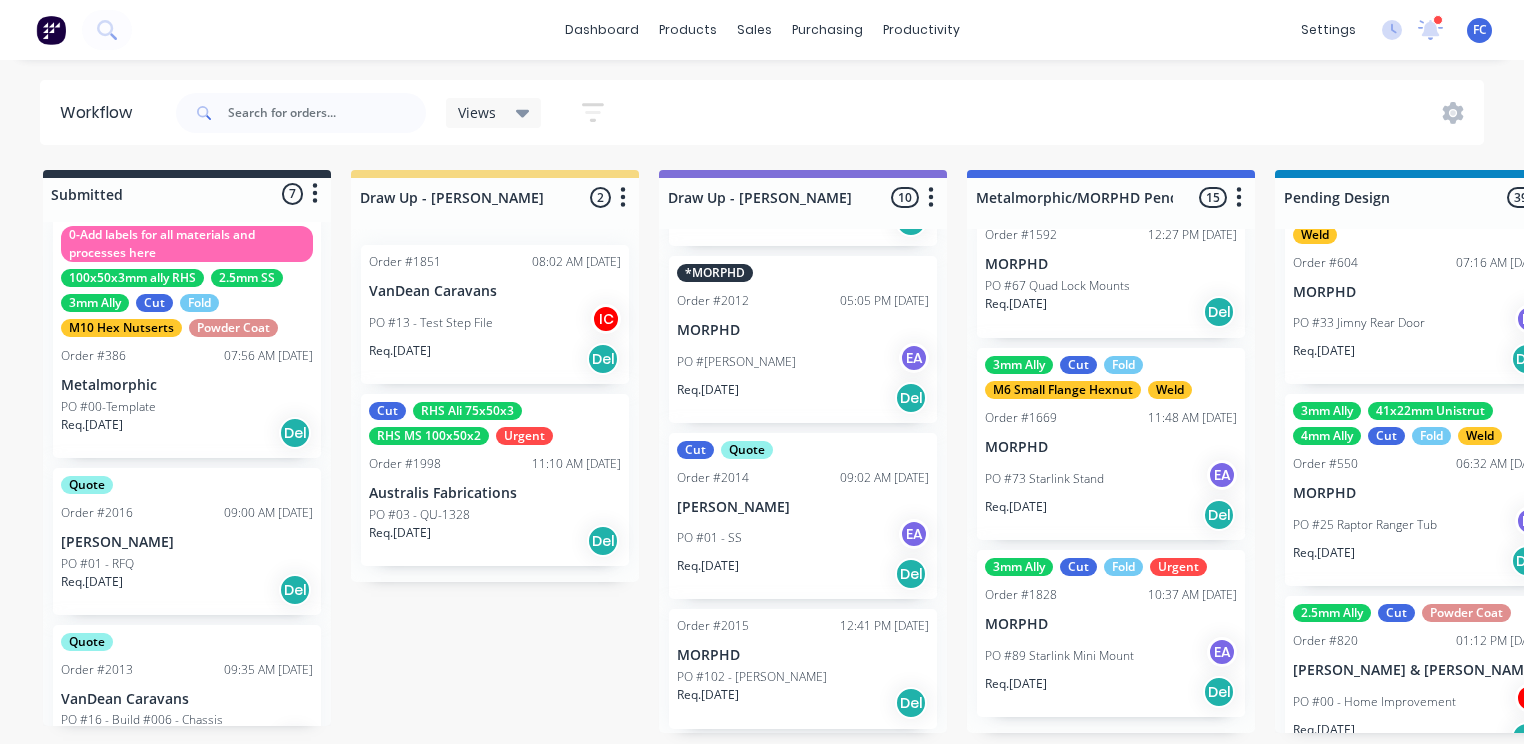 scroll, scrollTop: 0, scrollLeft: 0, axis: both 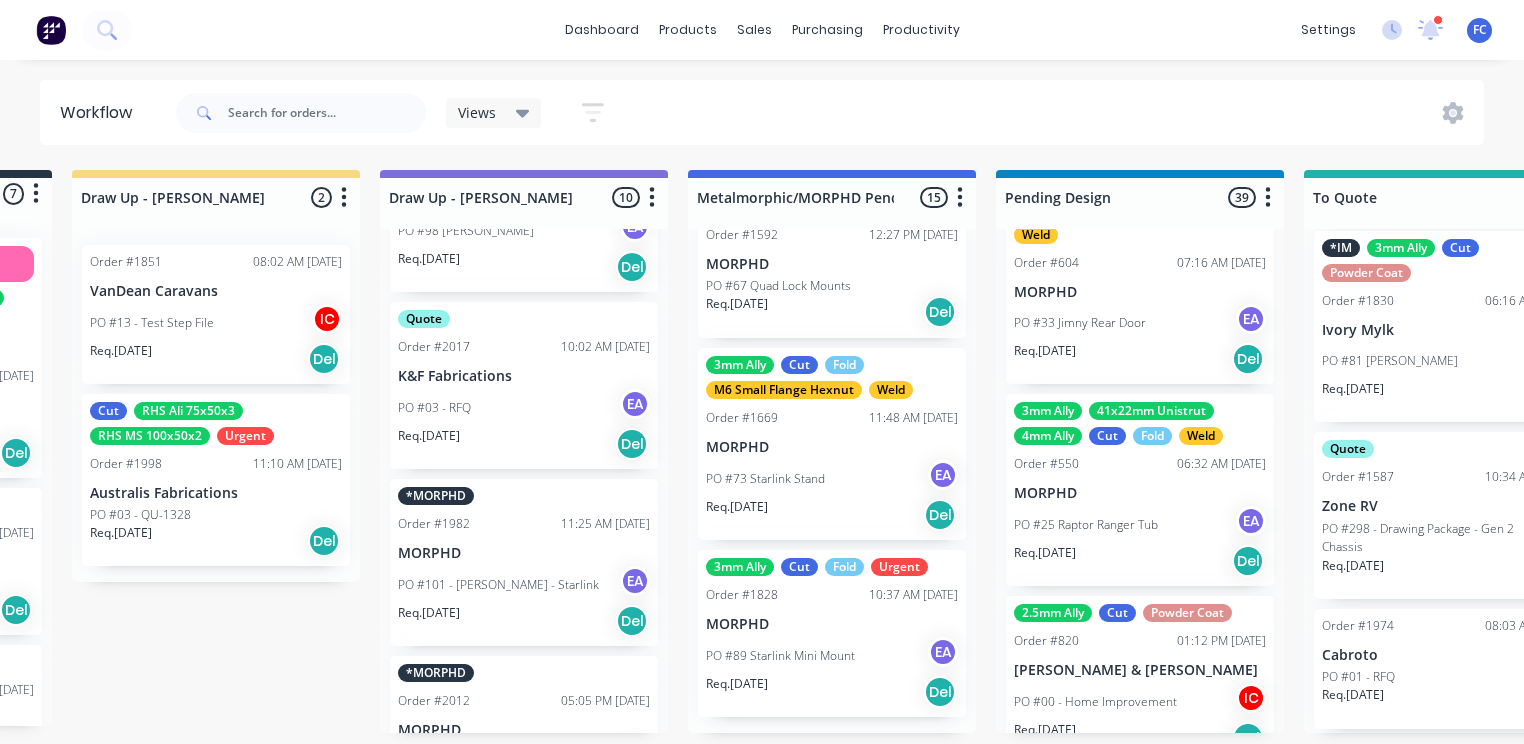 click on "Quote Order #2017 10:02 AM [DATE] K&F Fabrications PO #03 - RFQ EA Req. [DATE] Del" at bounding box center (524, 385) 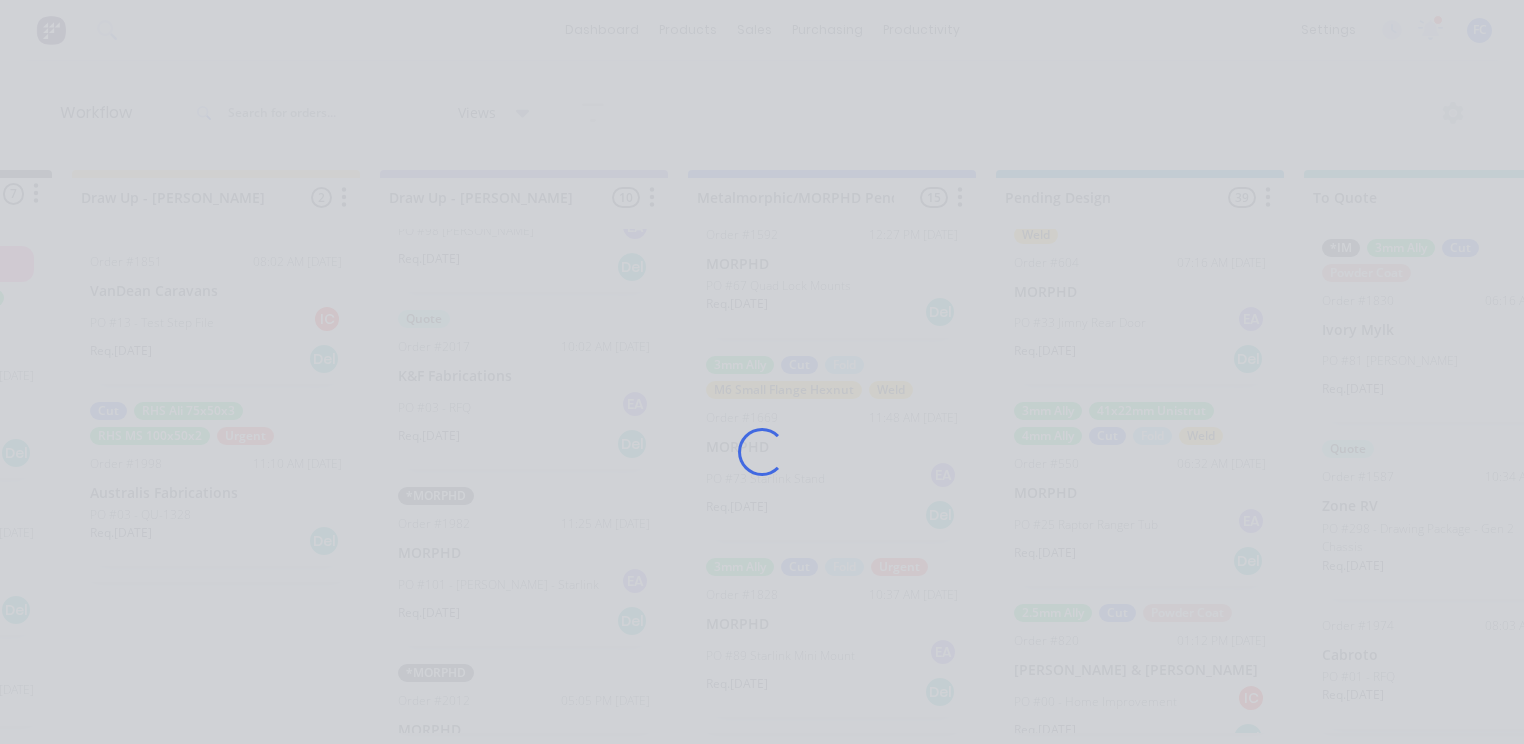 scroll, scrollTop: 0, scrollLeft: 279, axis: horizontal 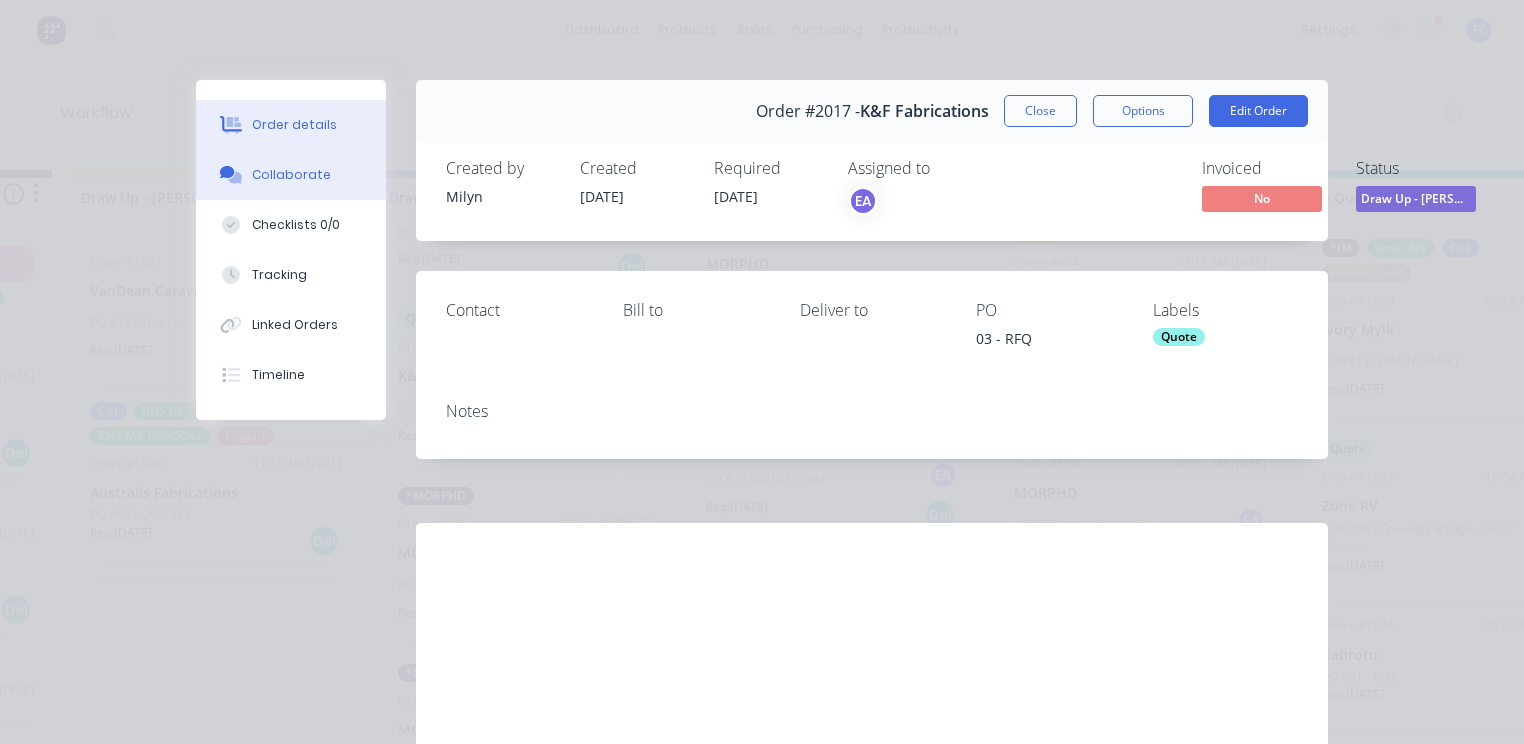 click on "Collaborate" at bounding box center [291, 175] 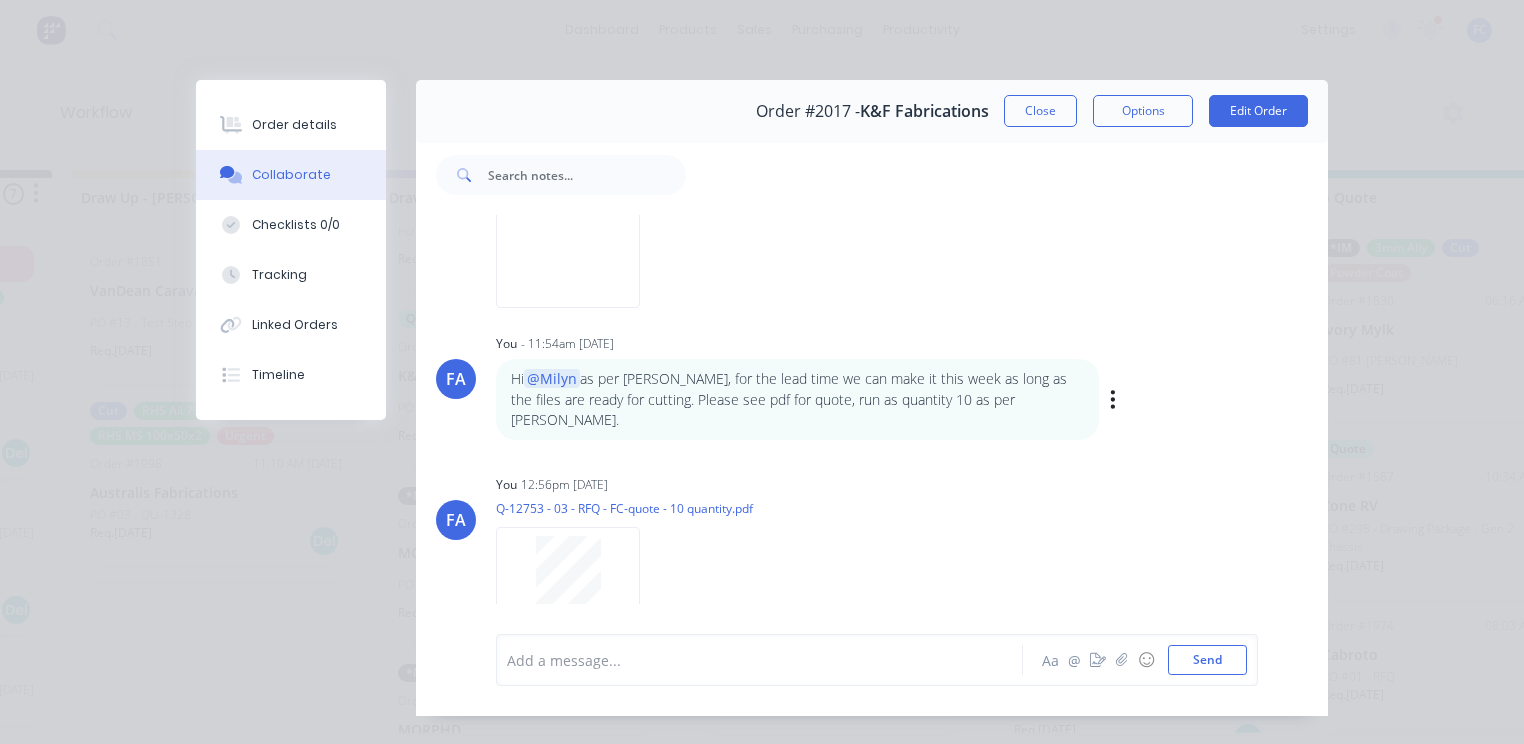 scroll, scrollTop: 234, scrollLeft: 0, axis: vertical 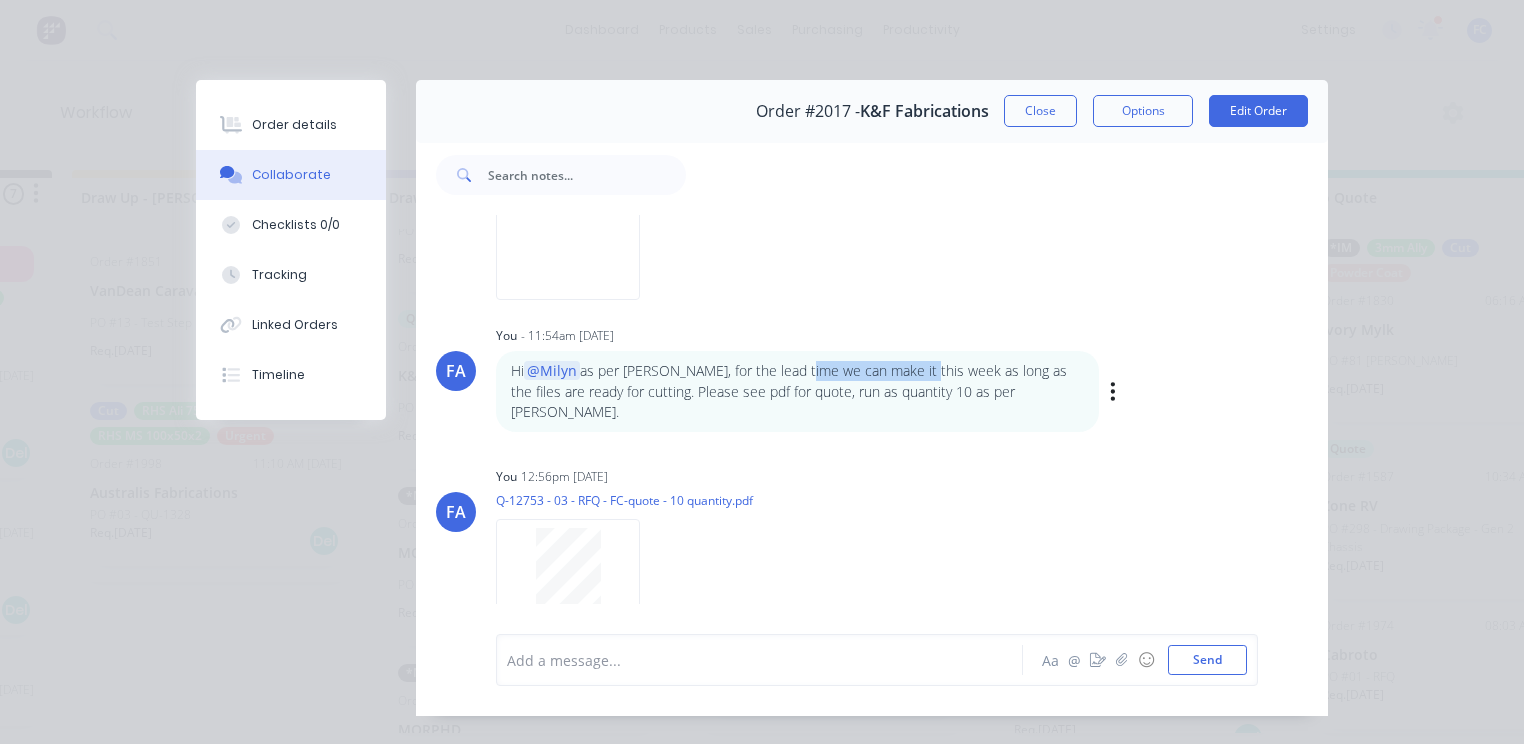 drag, startPoint x: 814, startPoint y: 371, endPoint x: 911, endPoint y: 375, distance: 97.082436 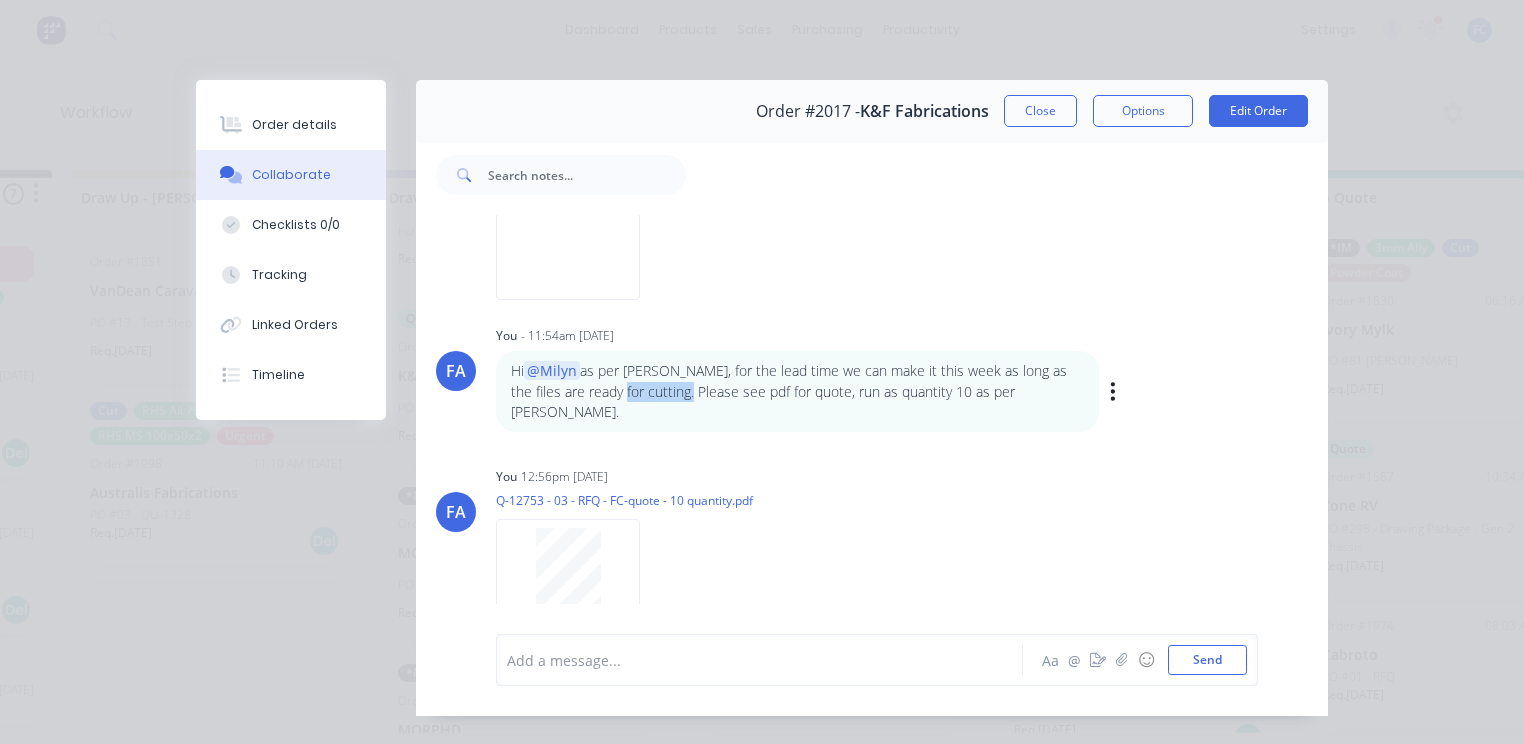 drag, startPoint x: 588, startPoint y: 396, endPoint x: 672, endPoint y: 396, distance: 84 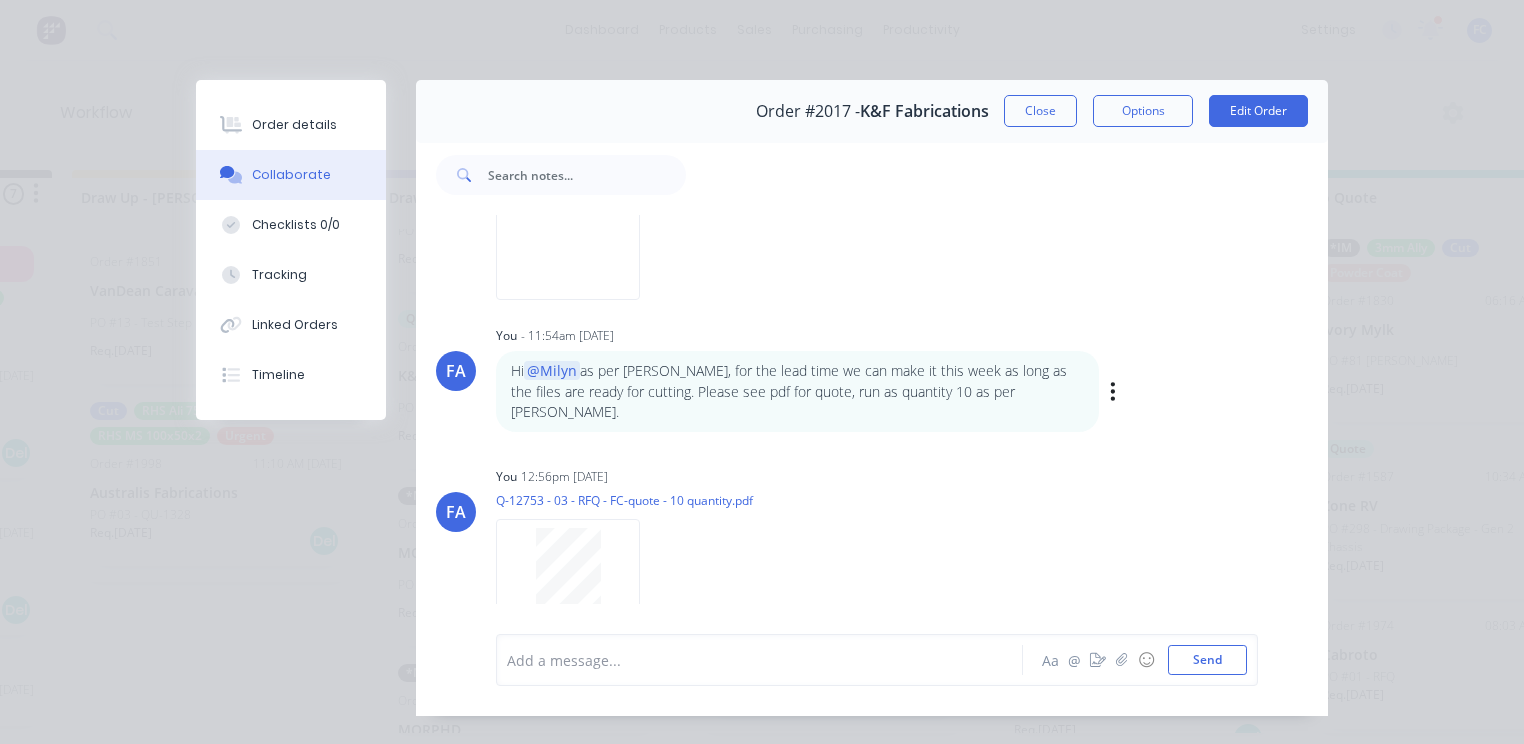 drag, startPoint x: 672, startPoint y: 396, endPoint x: 715, endPoint y: 401, distance: 43.289722 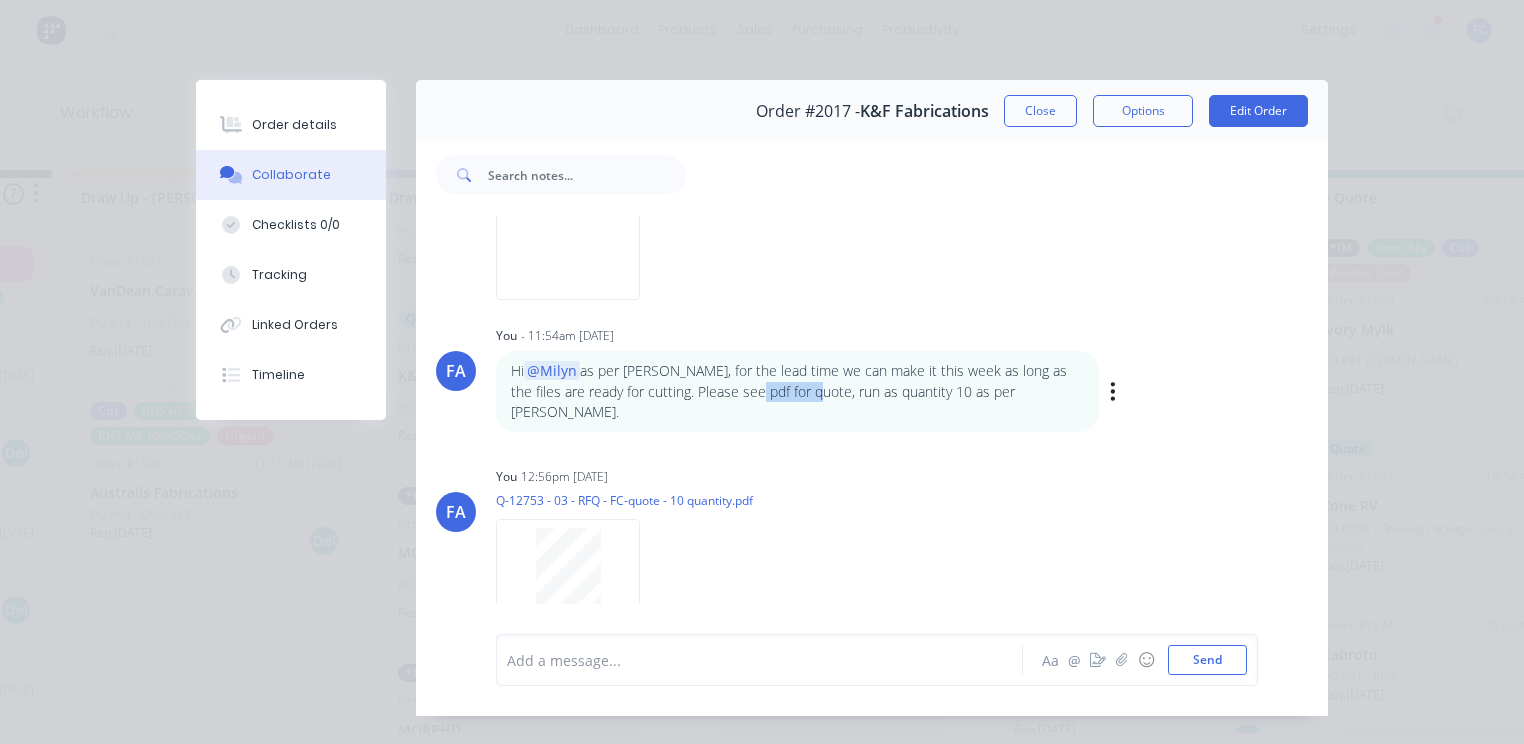 drag, startPoint x: 726, startPoint y: 396, endPoint x: 791, endPoint y: 389, distance: 65.37584 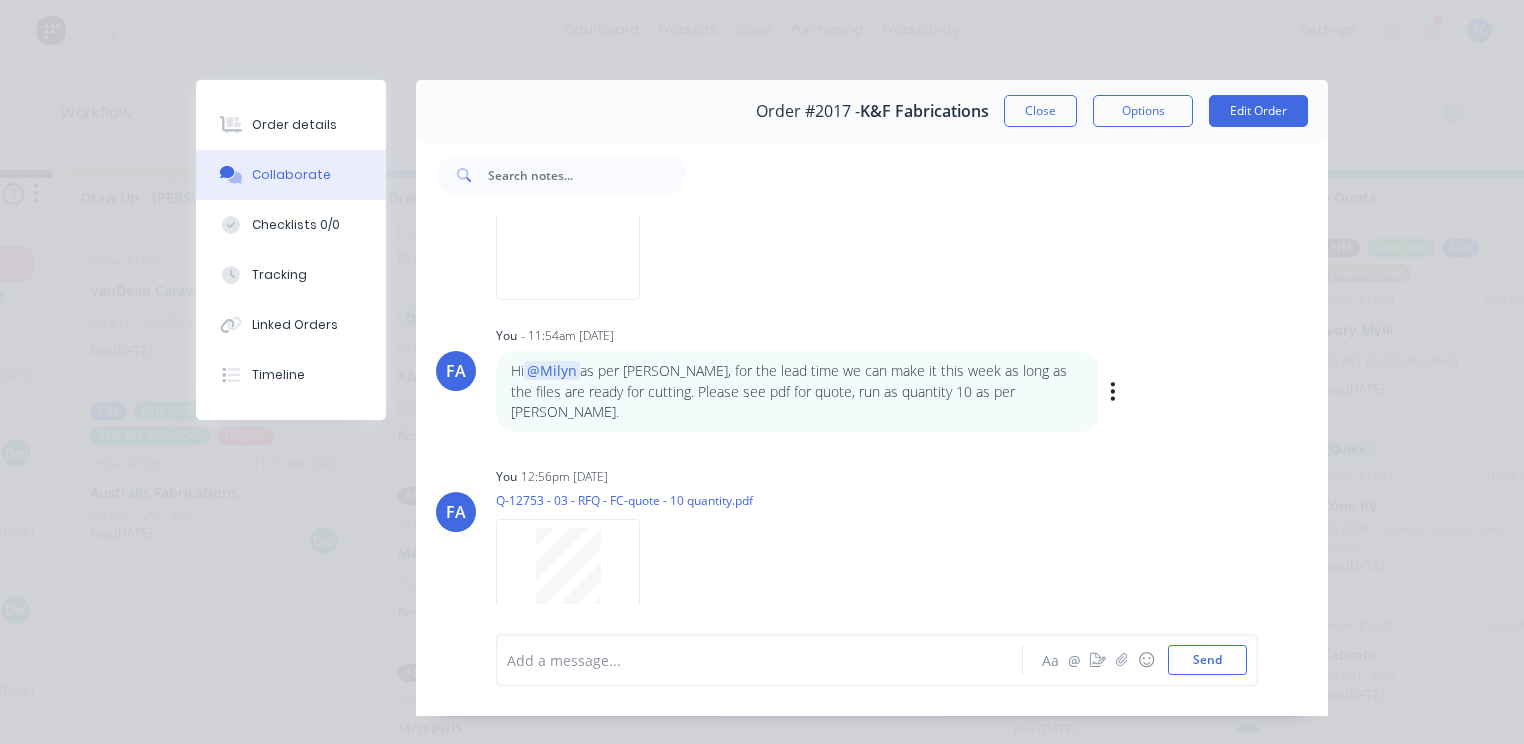 click on "Hi  @[PERSON_NAME]  as per [PERSON_NAME], for the lead time we can make it this week as long as the files are ready for cutting. Please see pdf for quote, run as quantity 10 as per [PERSON_NAME]." at bounding box center [797, 391] 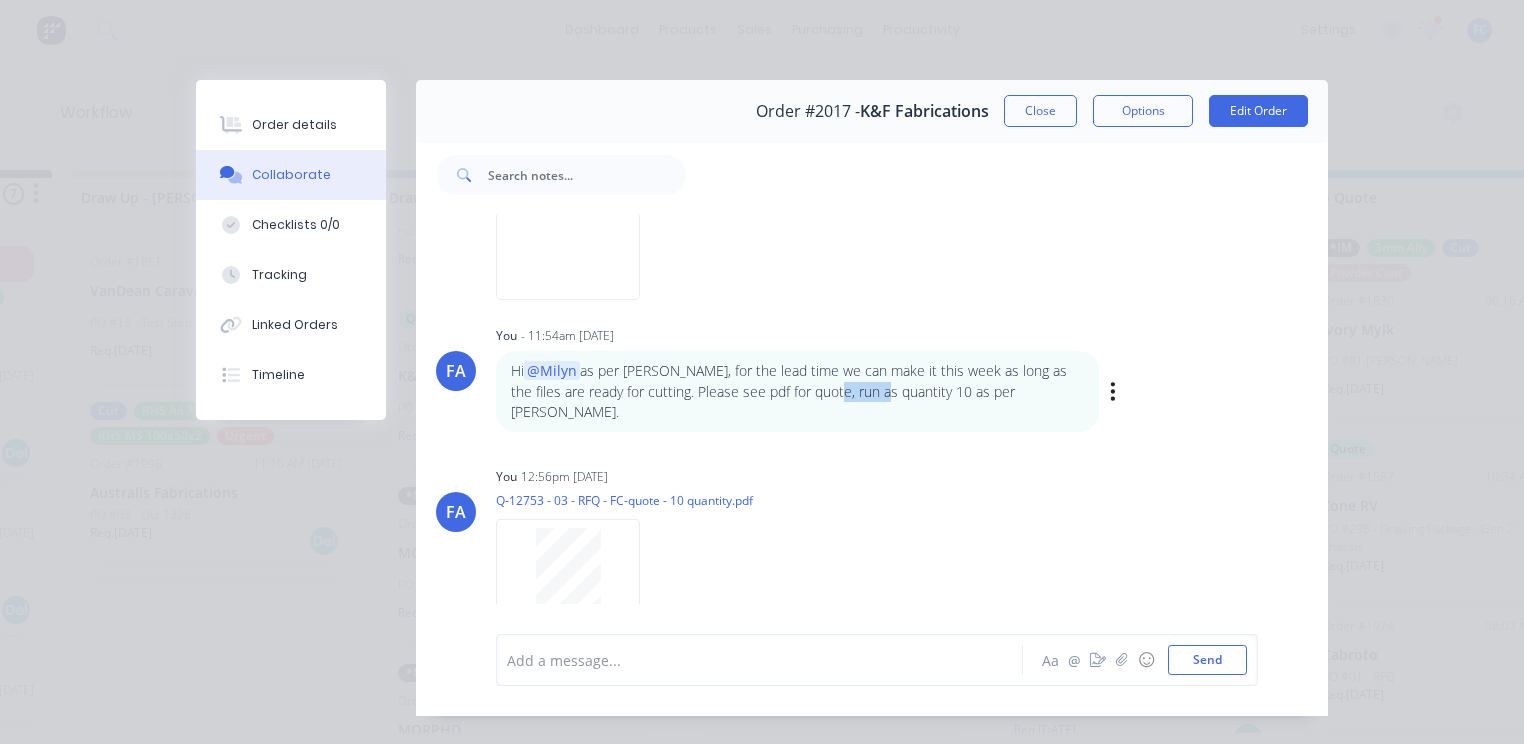 drag, startPoint x: 815, startPoint y: 388, endPoint x: 883, endPoint y: 381, distance: 68.359344 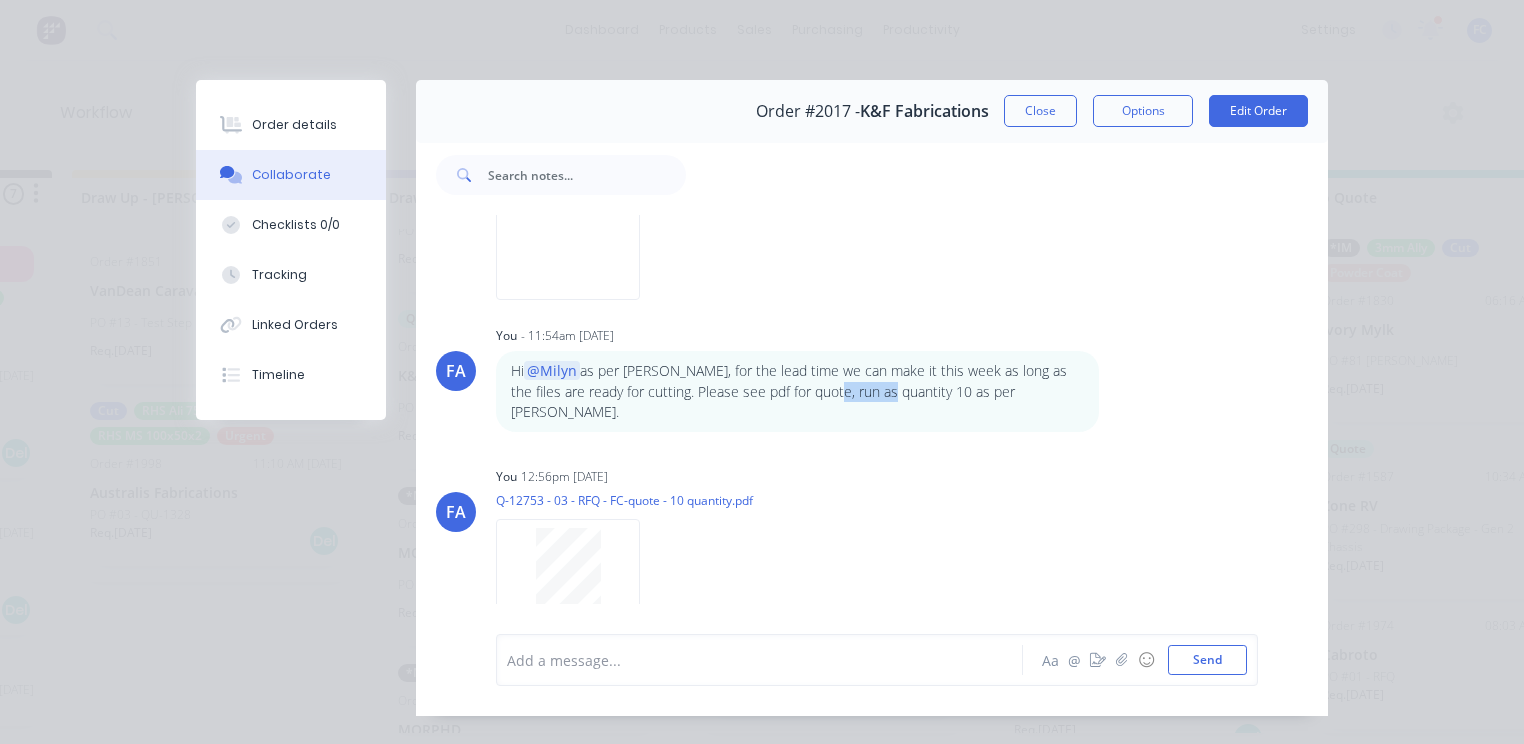 drag, startPoint x: 1039, startPoint y: 104, endPoint x: 979, endPoint y: 196, distance: 109.83624 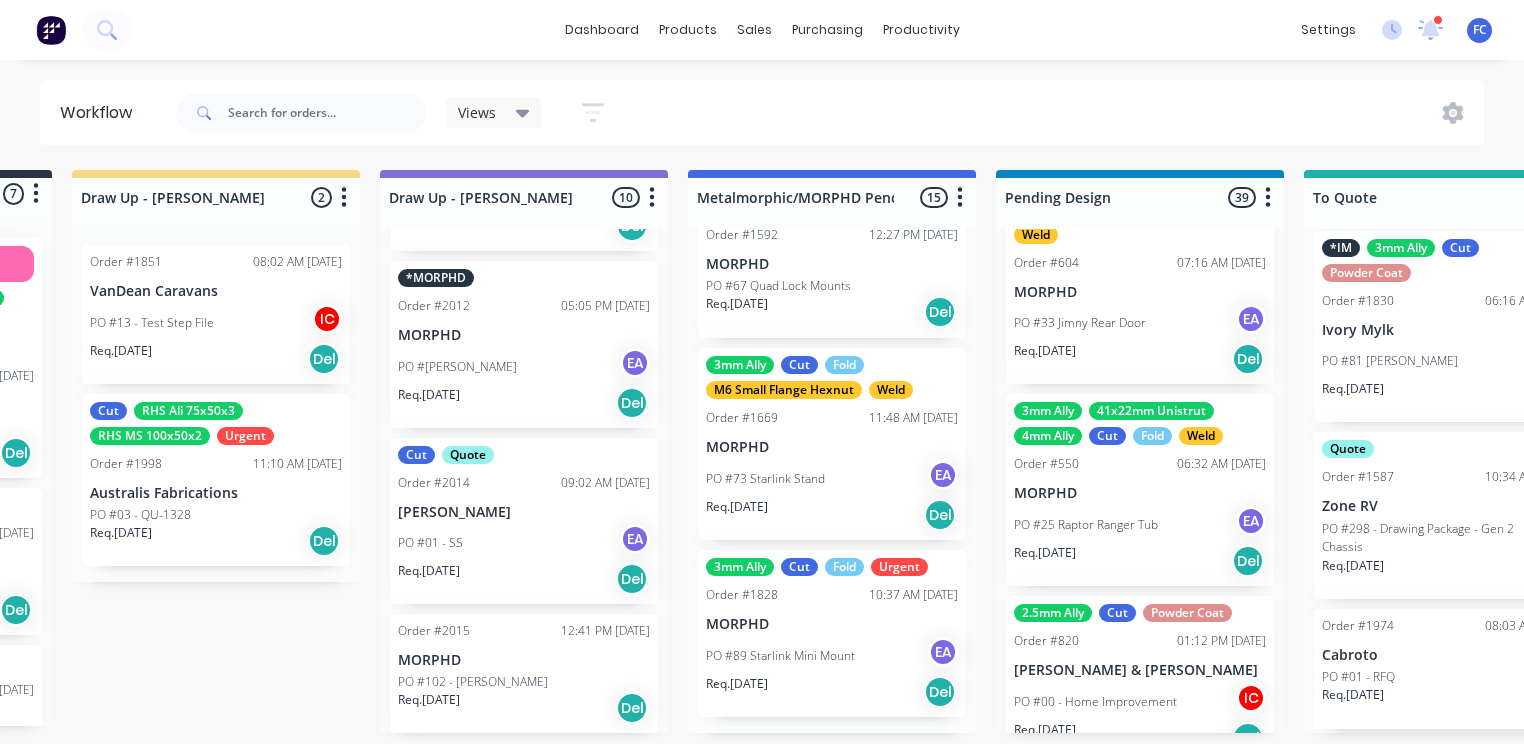 scroll, scrollTop: 1124, scrollLeft: 0, axis: vertical 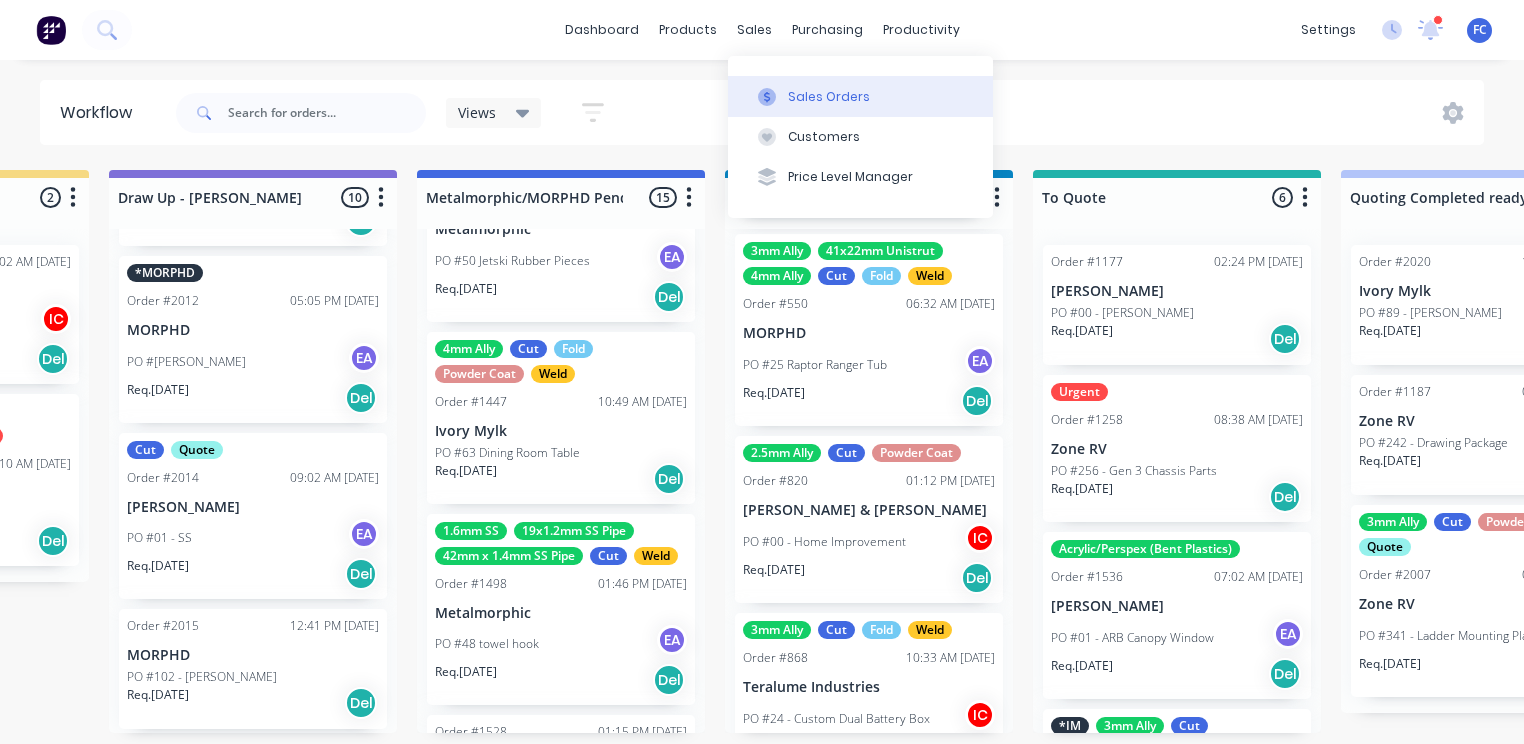 click on "Sales Orders" at bounding box center (860, 96) 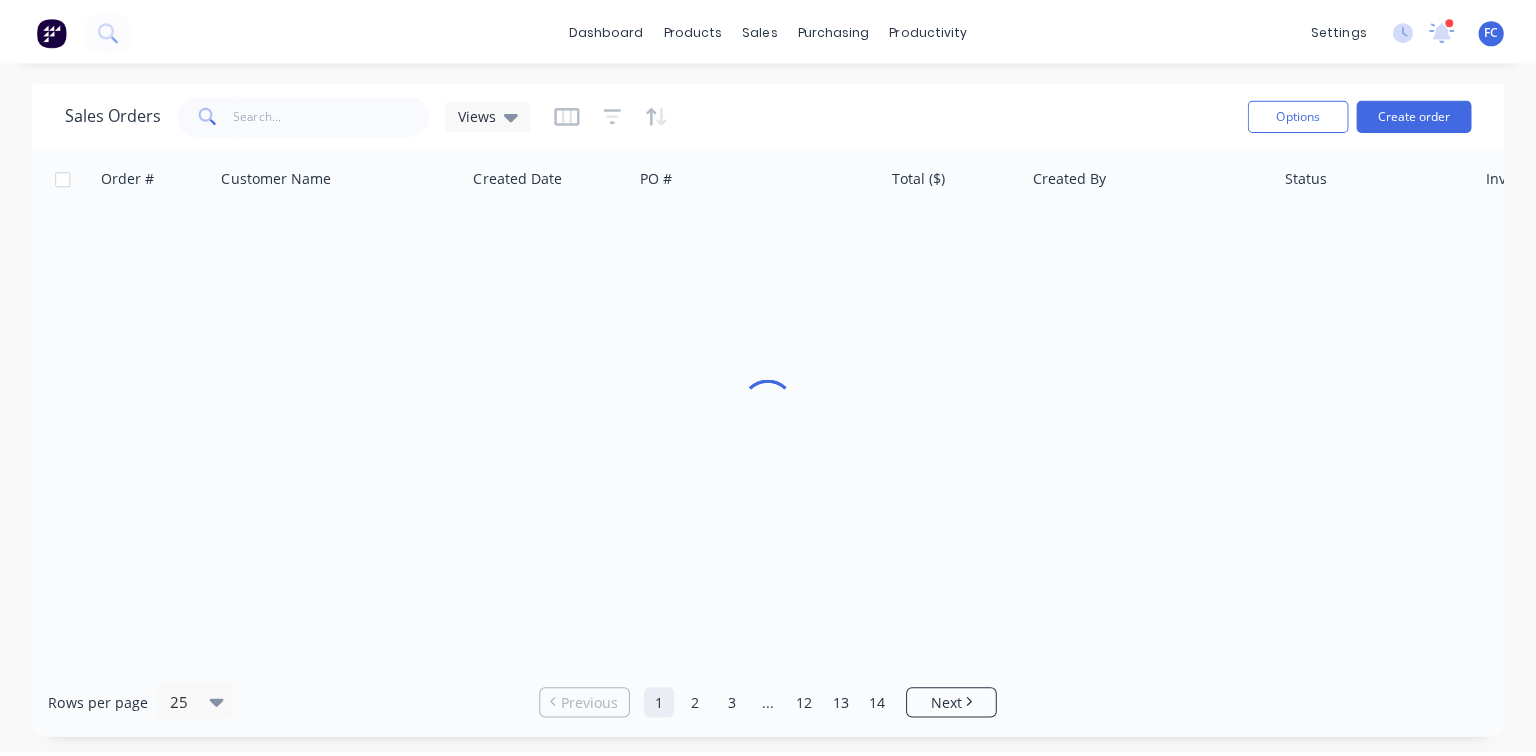 scroll, scrollTop: 0, scrollLeft: 0, axis: both 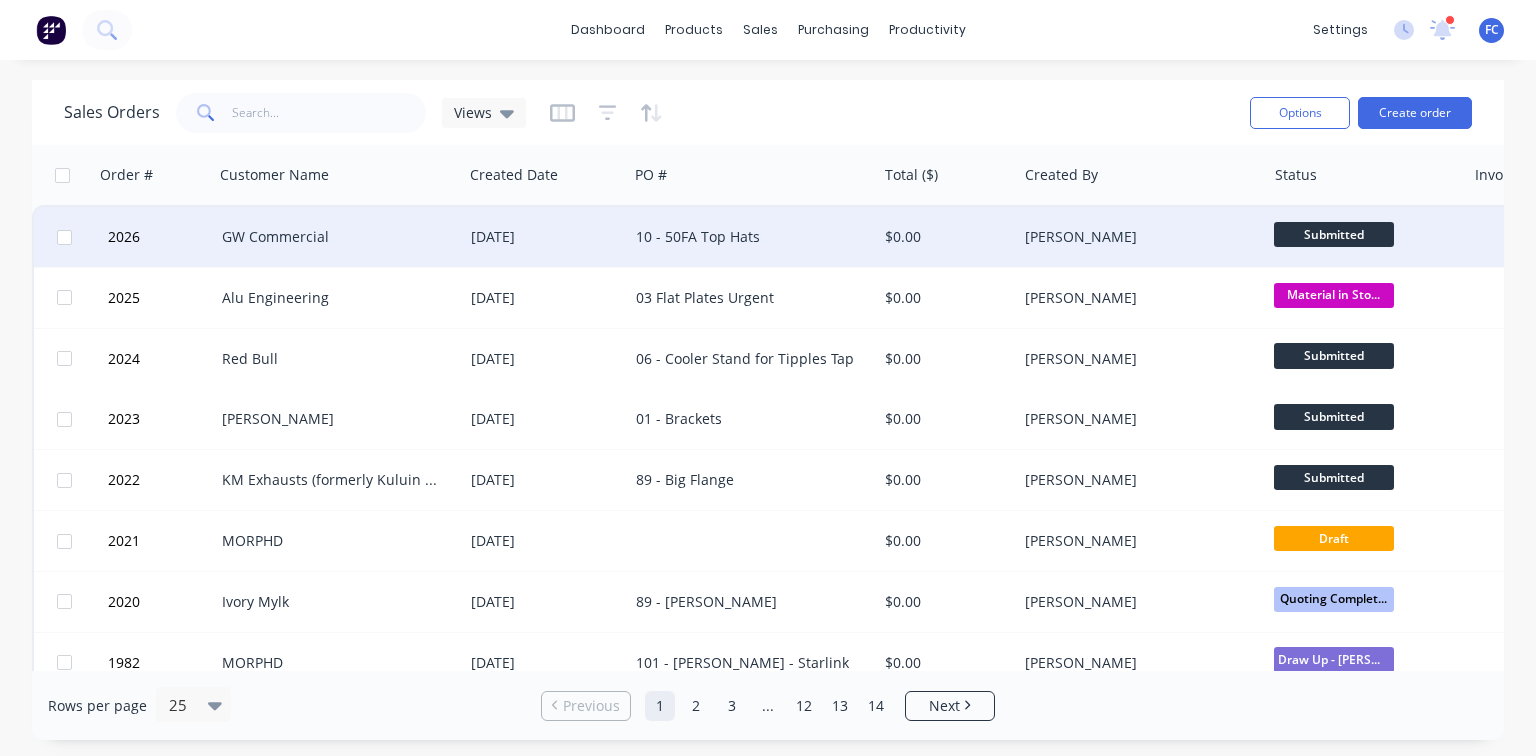 click on "GW Commercial" at bounding box center [332, 237] 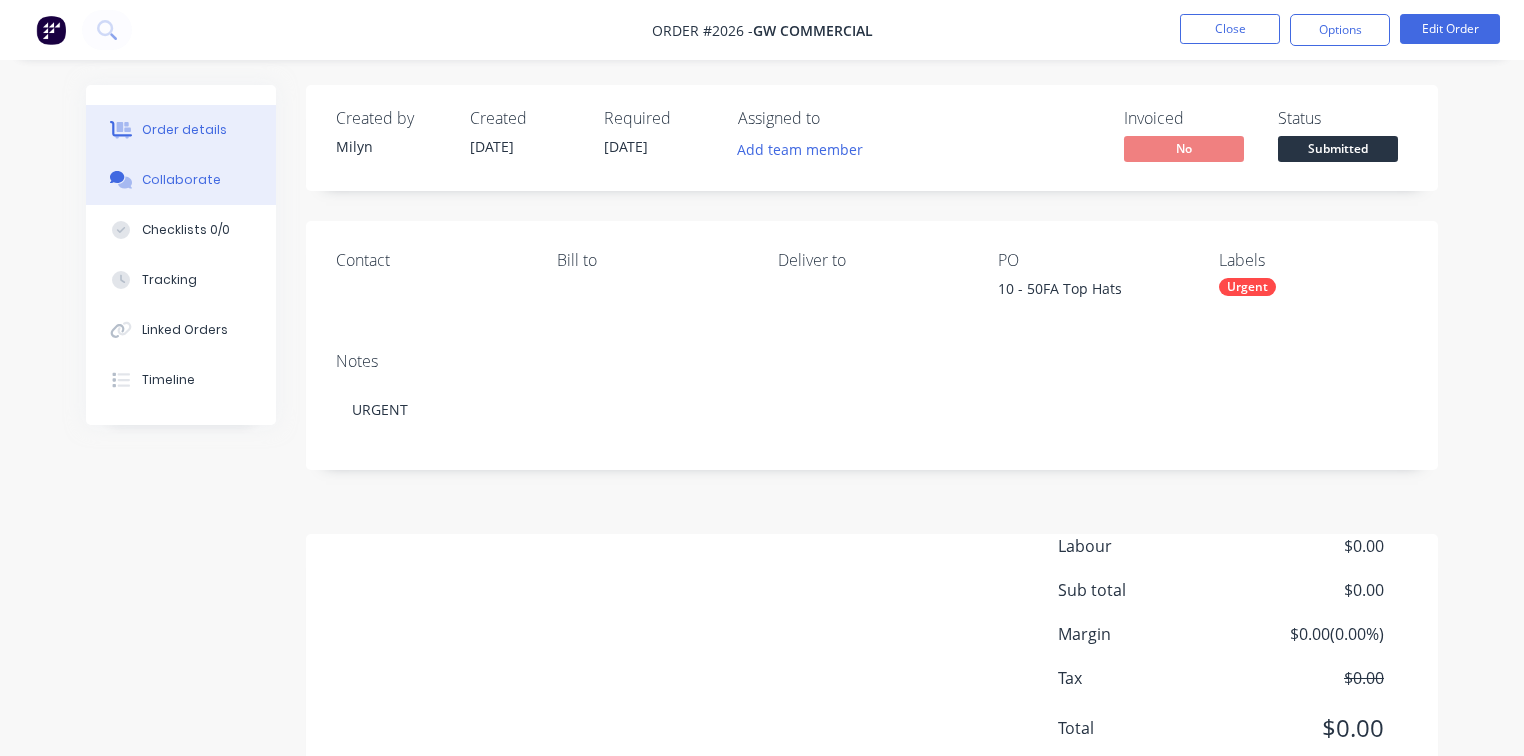 click on "Collaborate" at bounding box center (181, 180) 